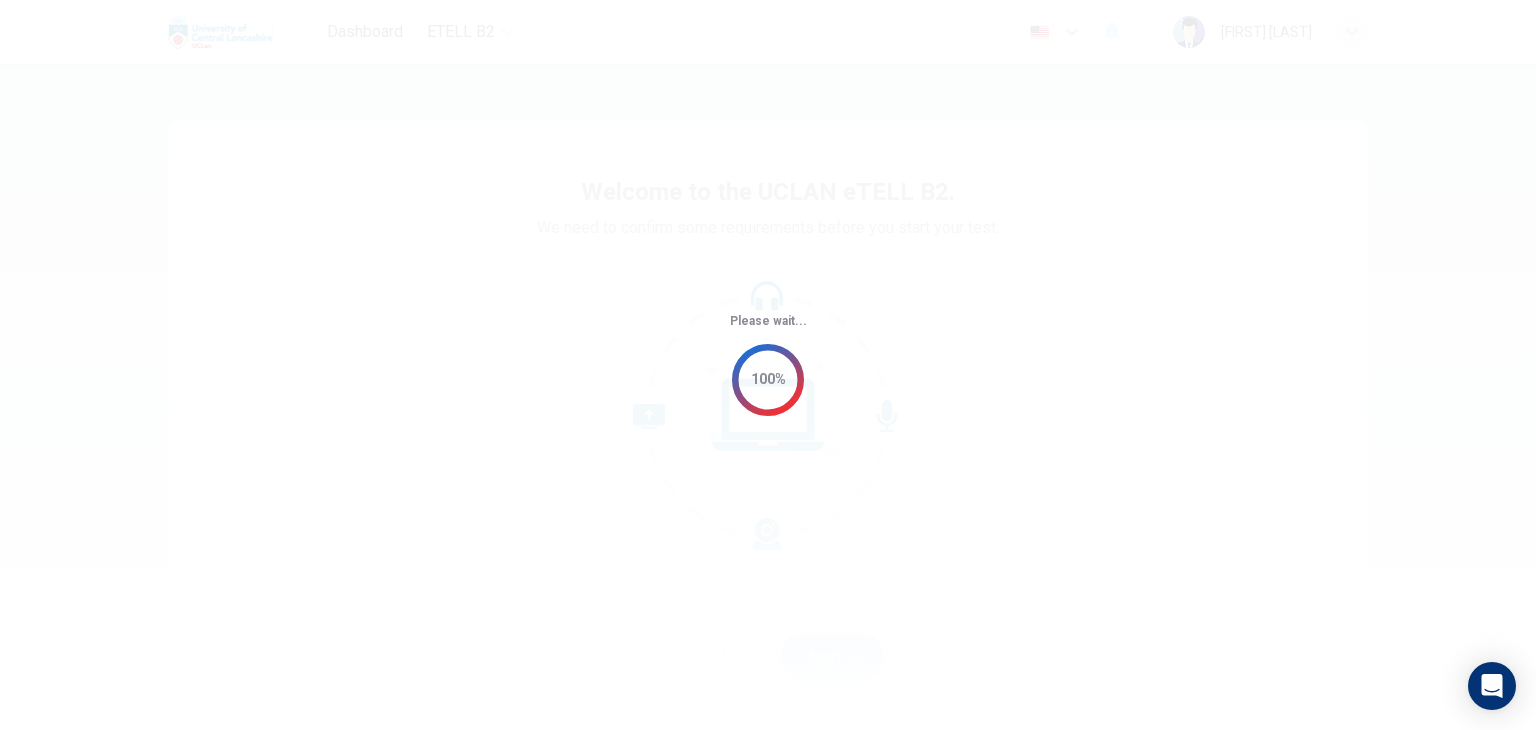 scroll, scrollTop: 0, scrollLeft: 0, axis: both 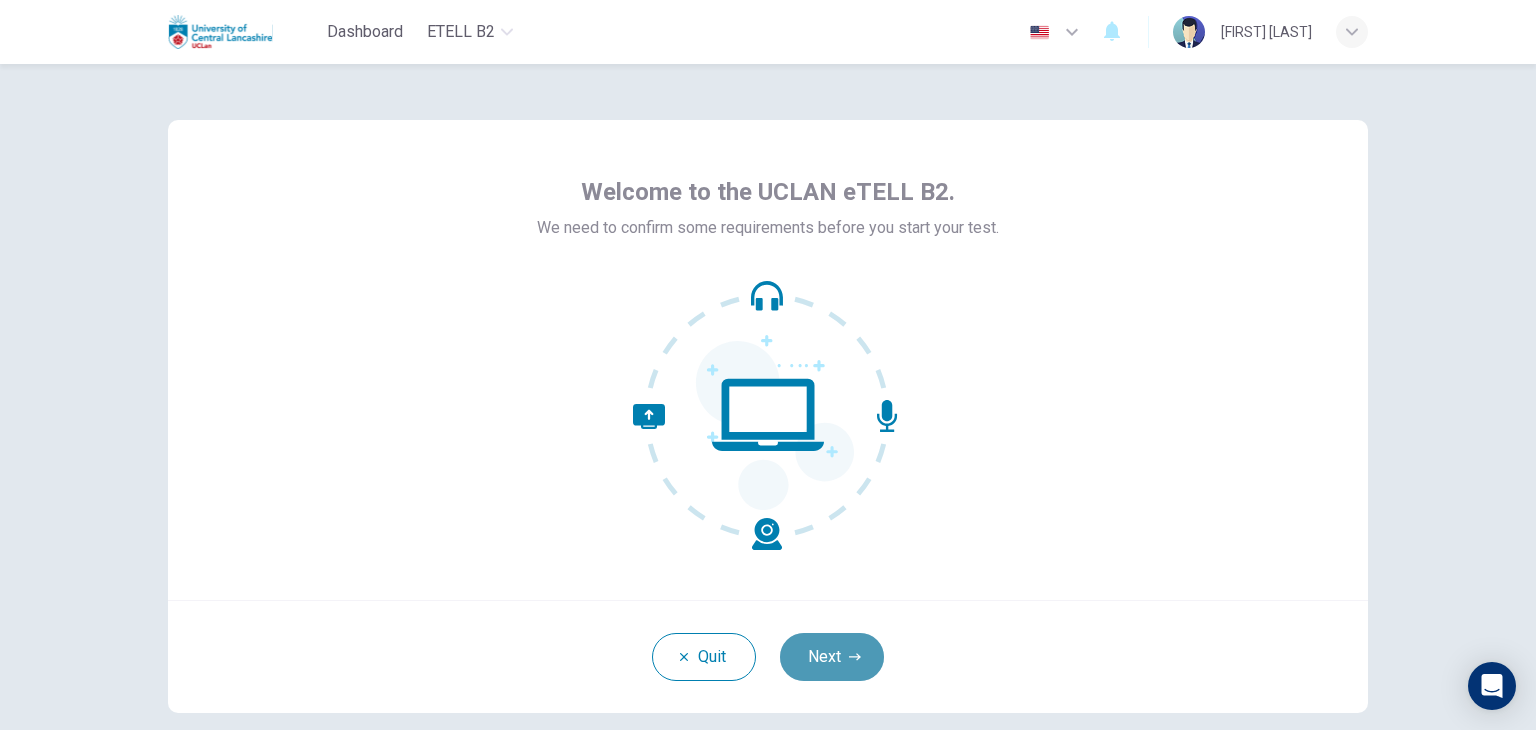 click on "Next" at bounding box center (832, 657) 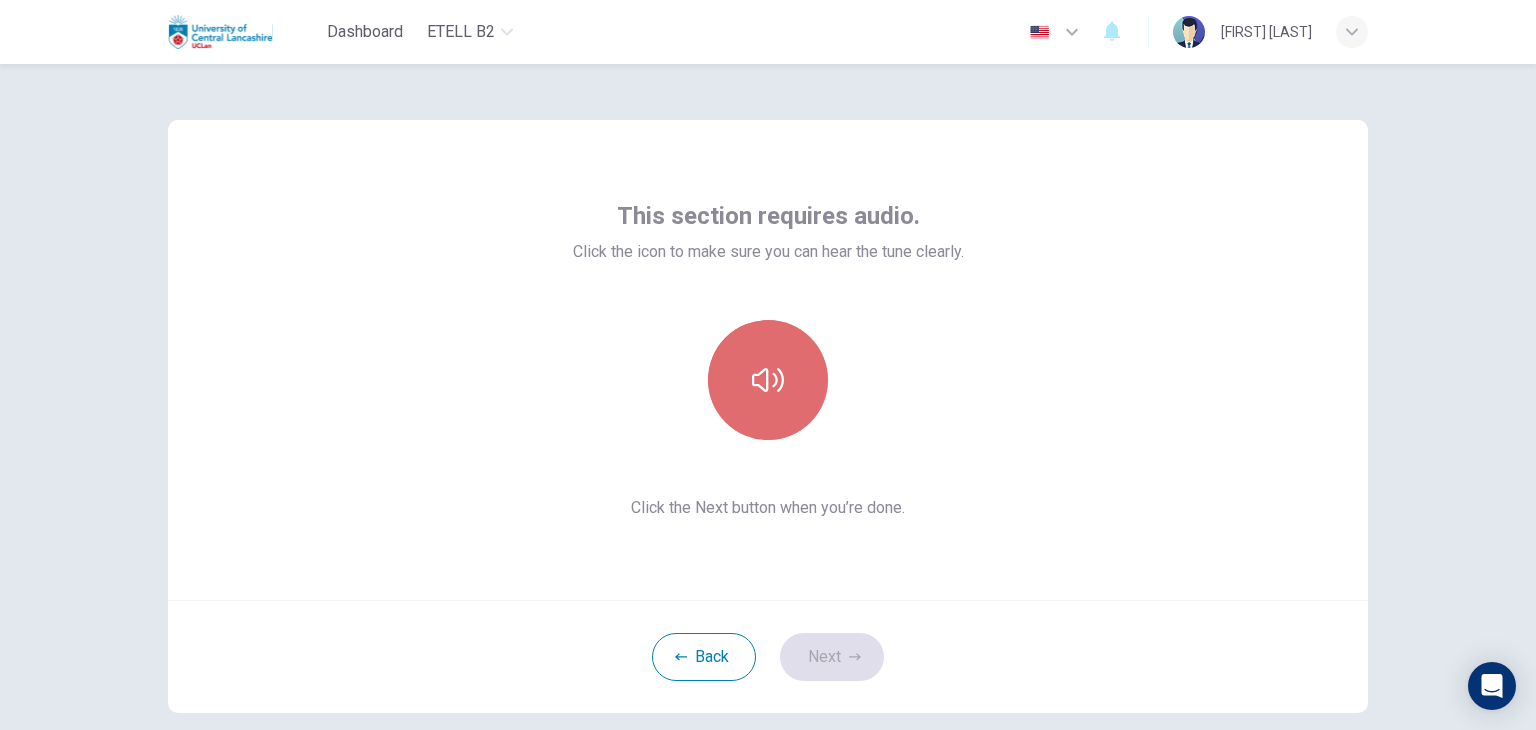 click 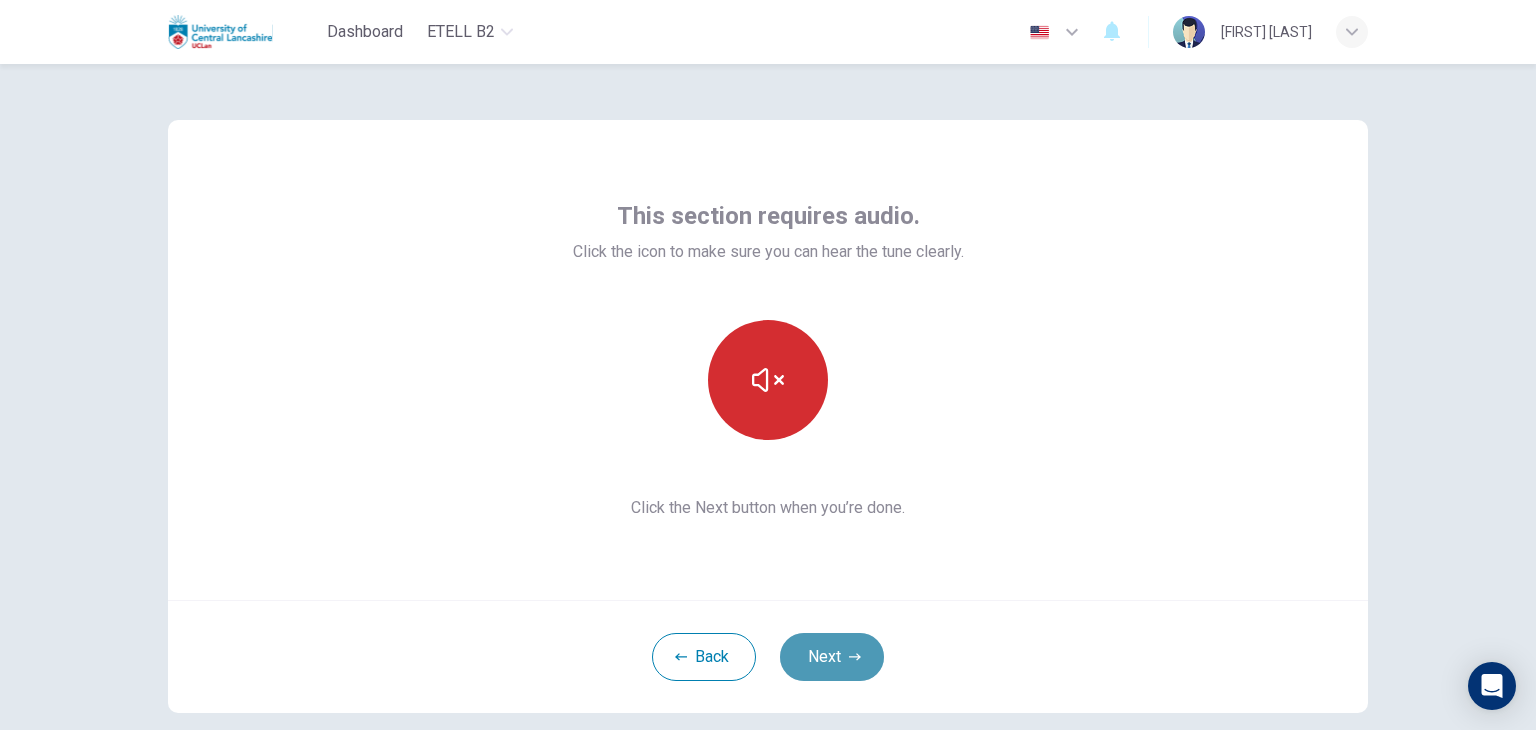 click on "Next" at bounding box center (832, 657) 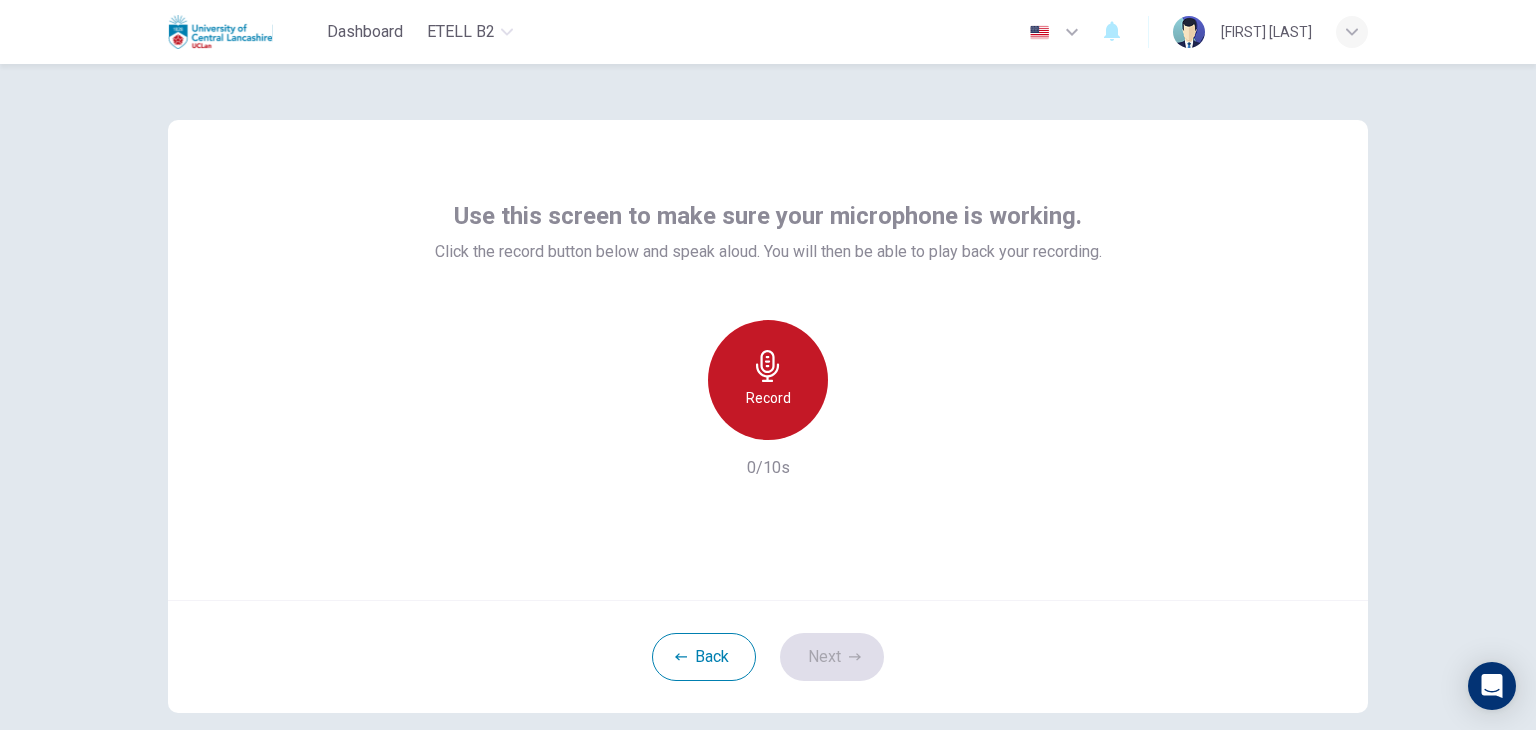click on "Record" at bounding box center [768, 380] 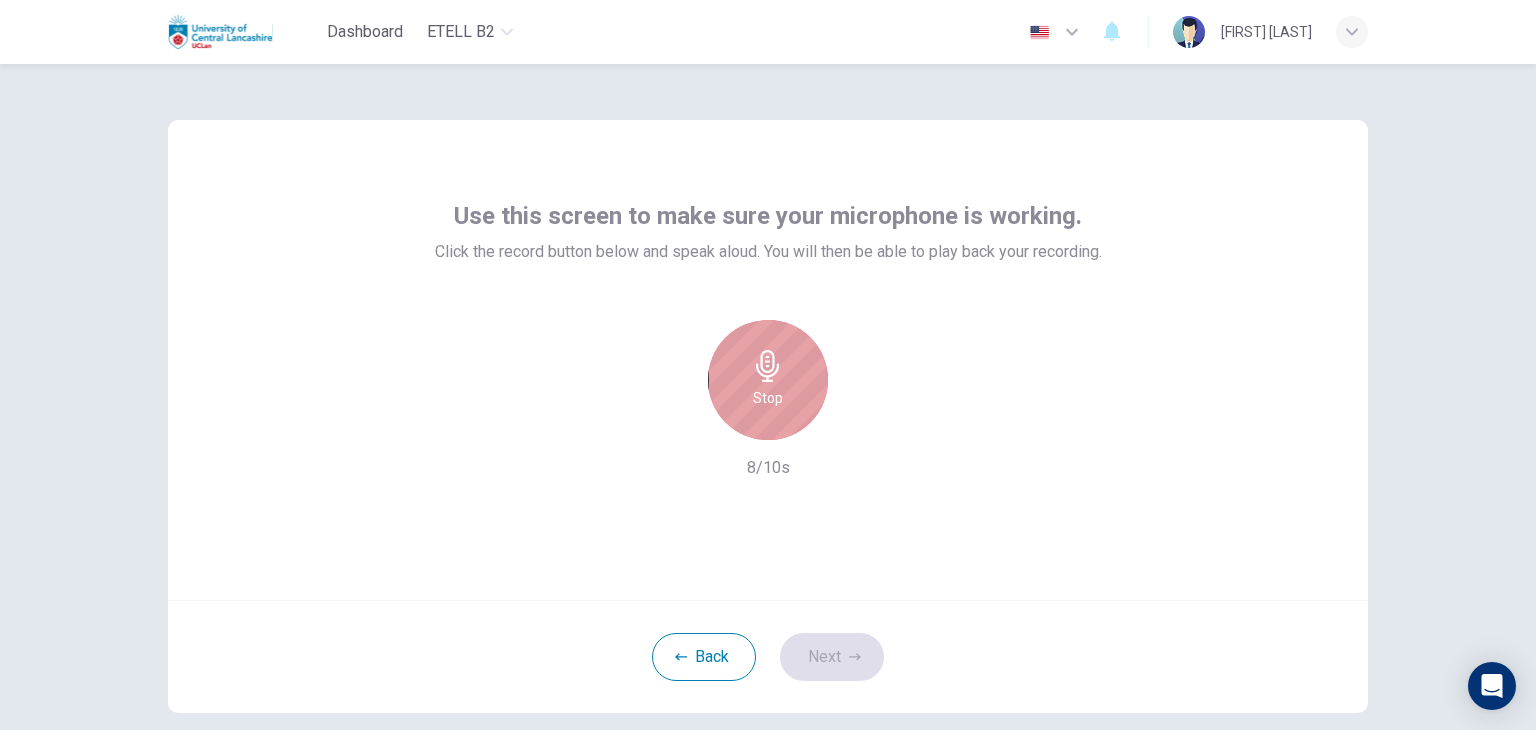 click on "Stop" at bounding box center [768, 380] 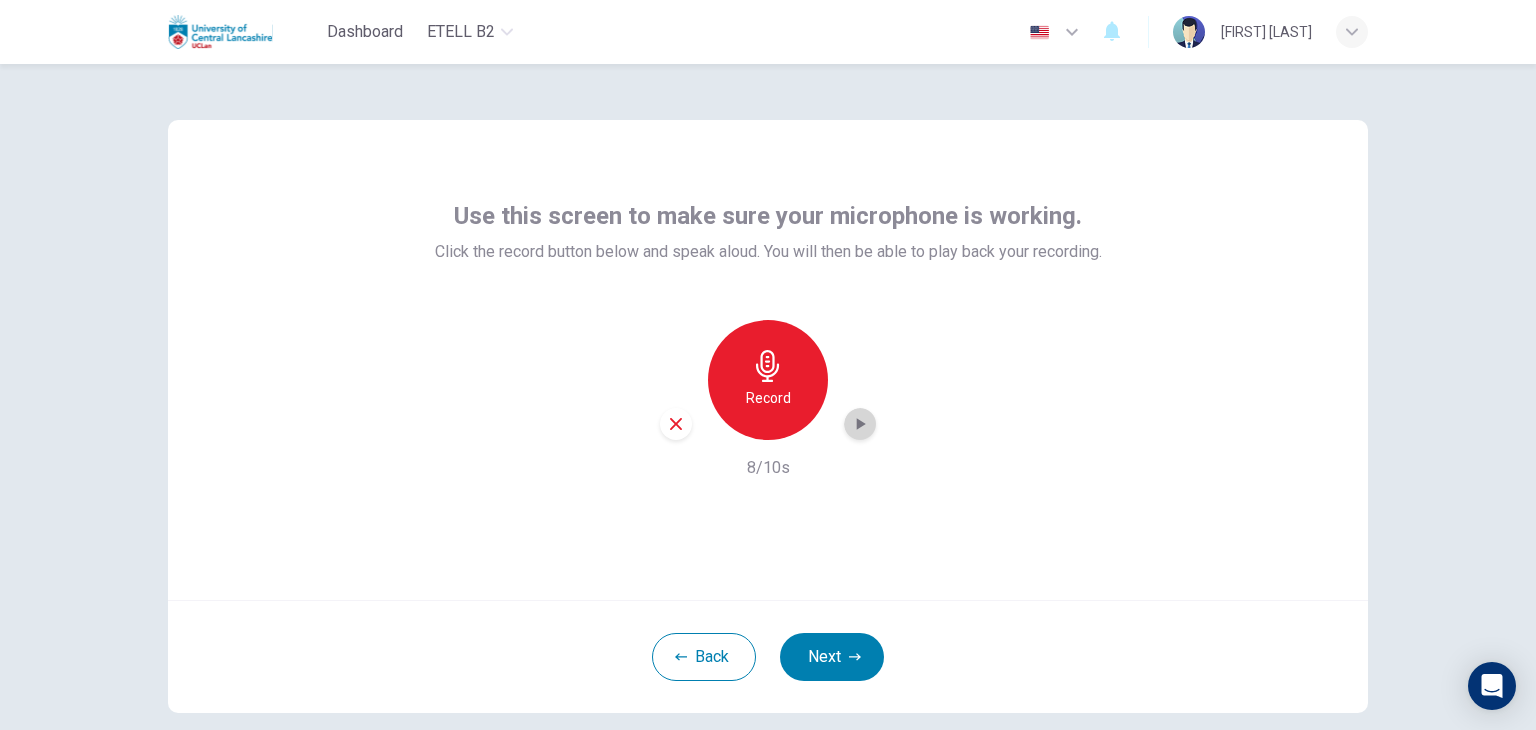 click 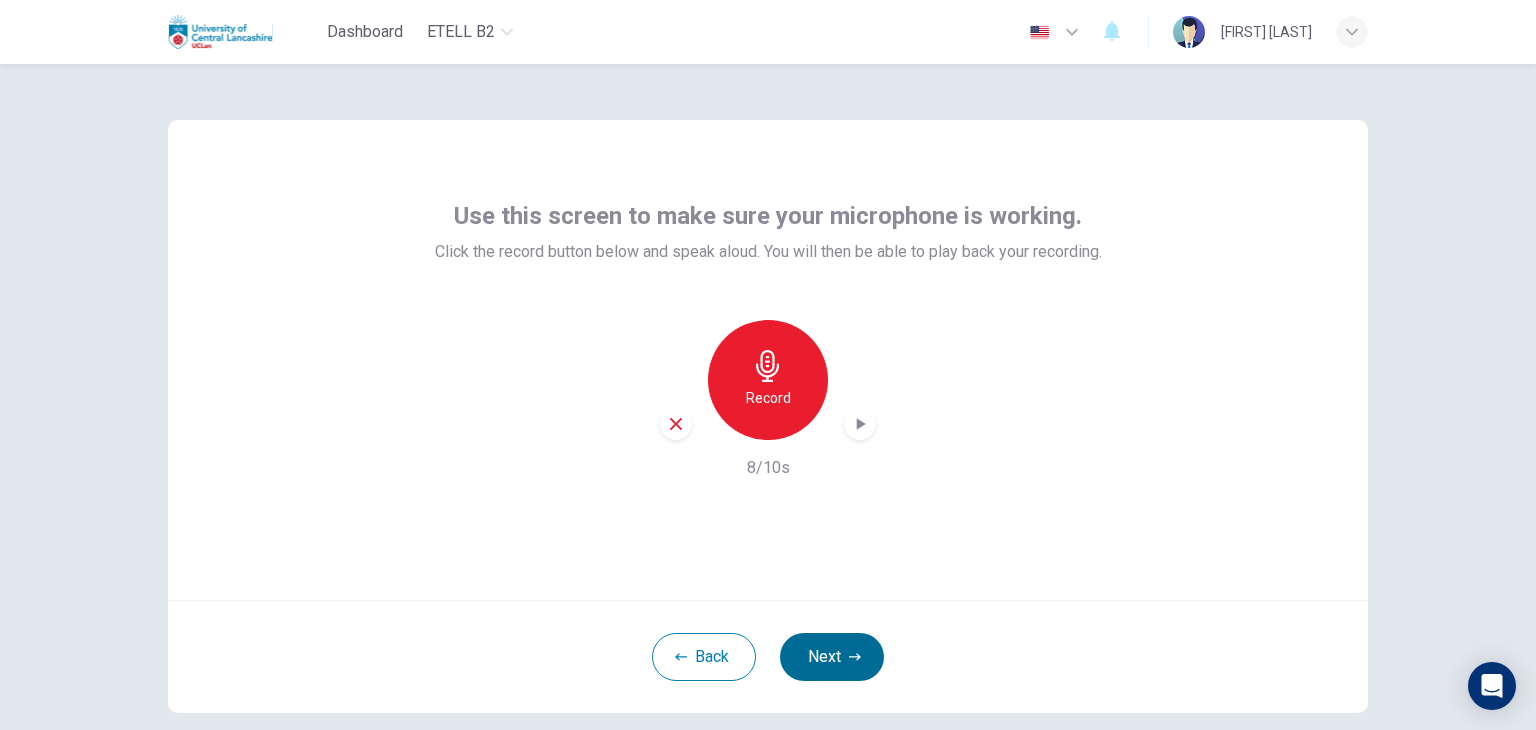 click on "Next" at bounding box center (832, 657) 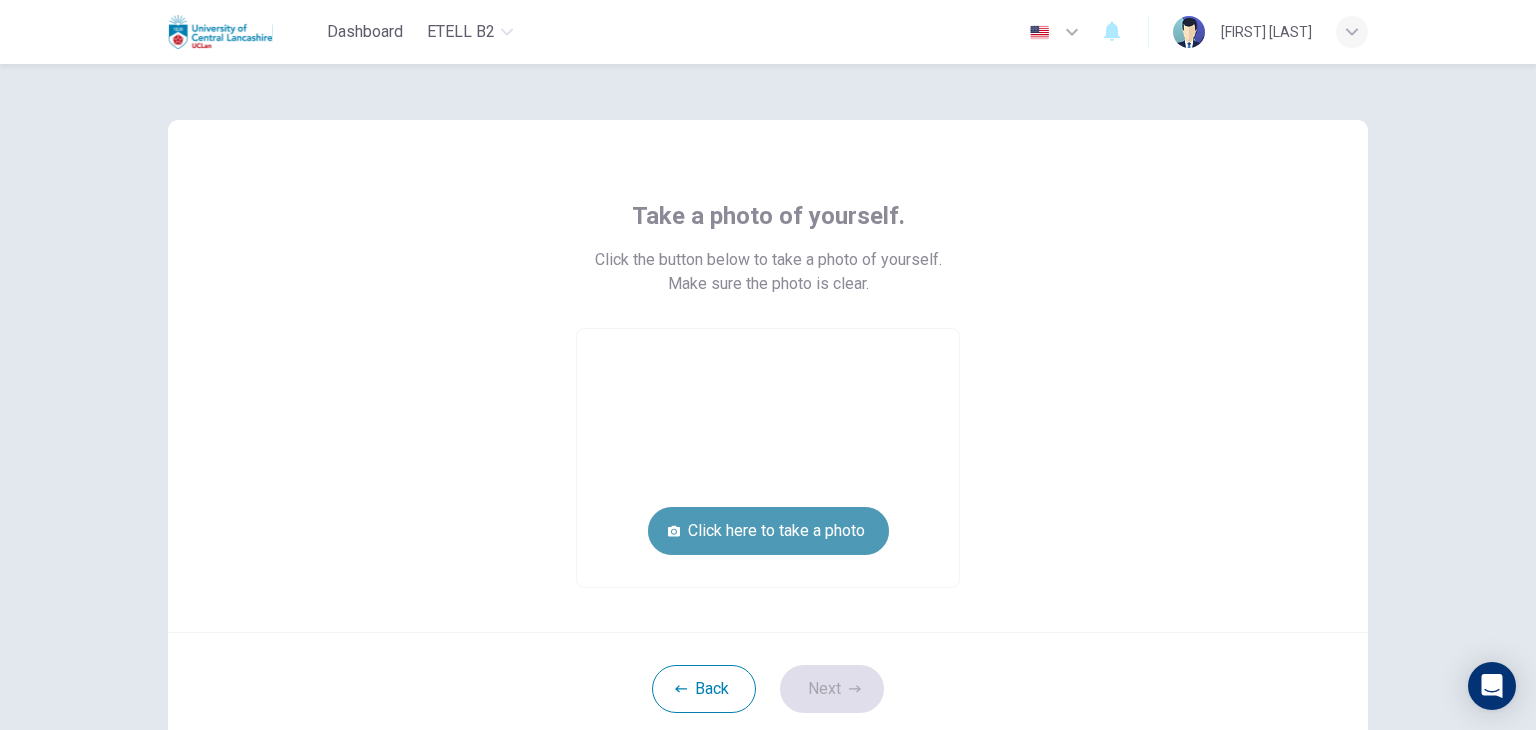 click on "Click here to take a photo" at bounding box center [768, 531] 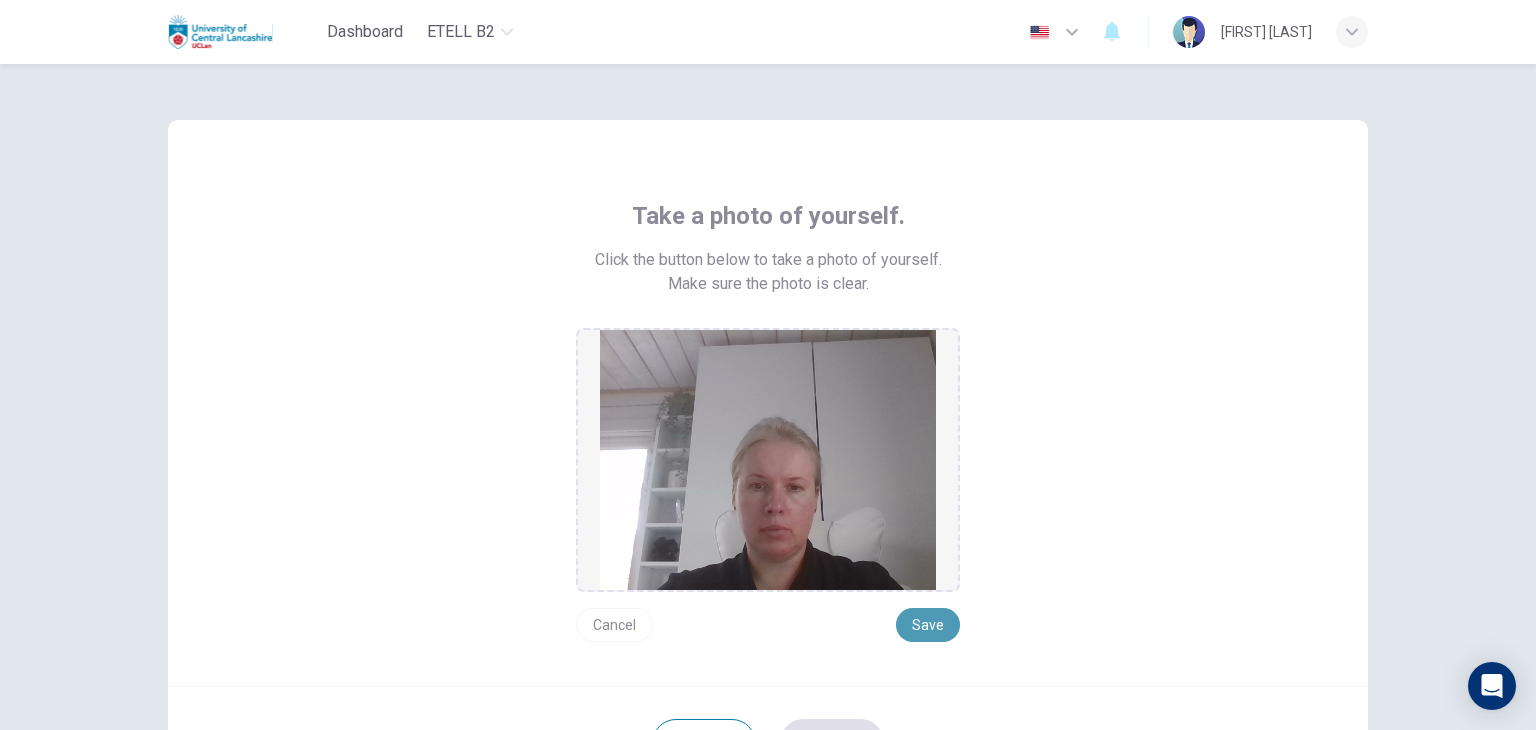 click on "Save" at bounding box center [928, 625] 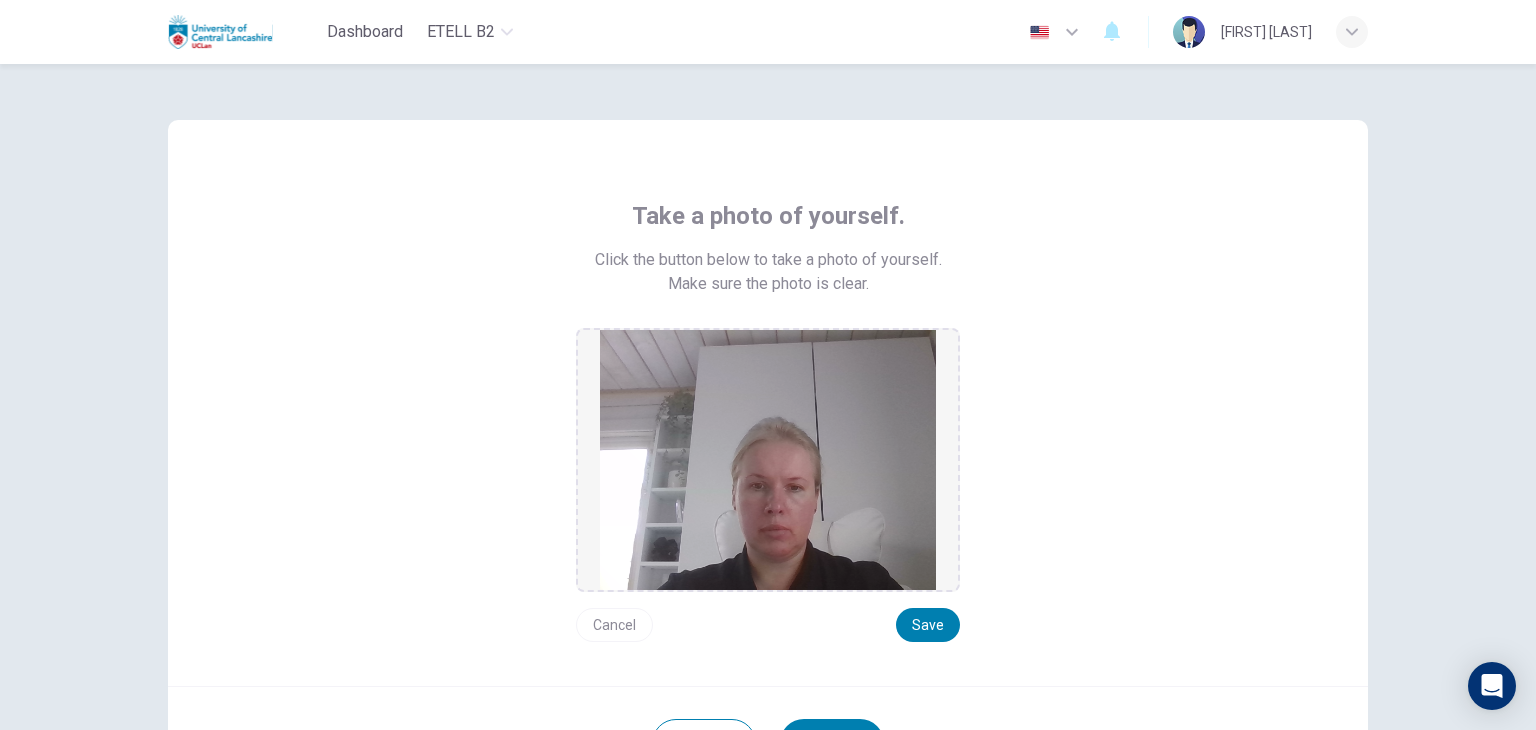 click on "Take a photo of yourself. Click the button below to take a photo of yourself. Make sure the photo is clear. Cancel Save" at bounding box center [768, 421] 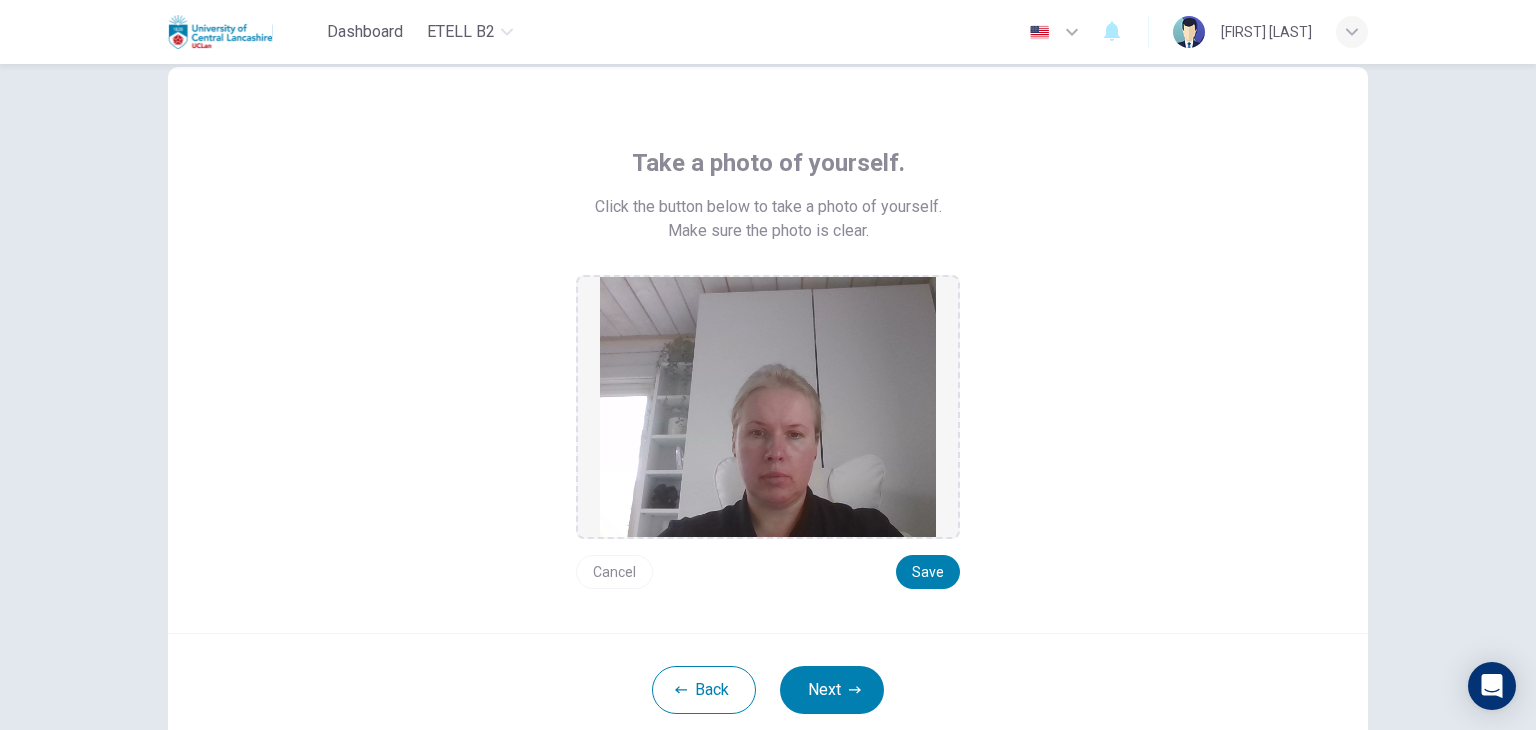 scroll, scrollTop: 80, scrollLeft: 0, axis: vertical 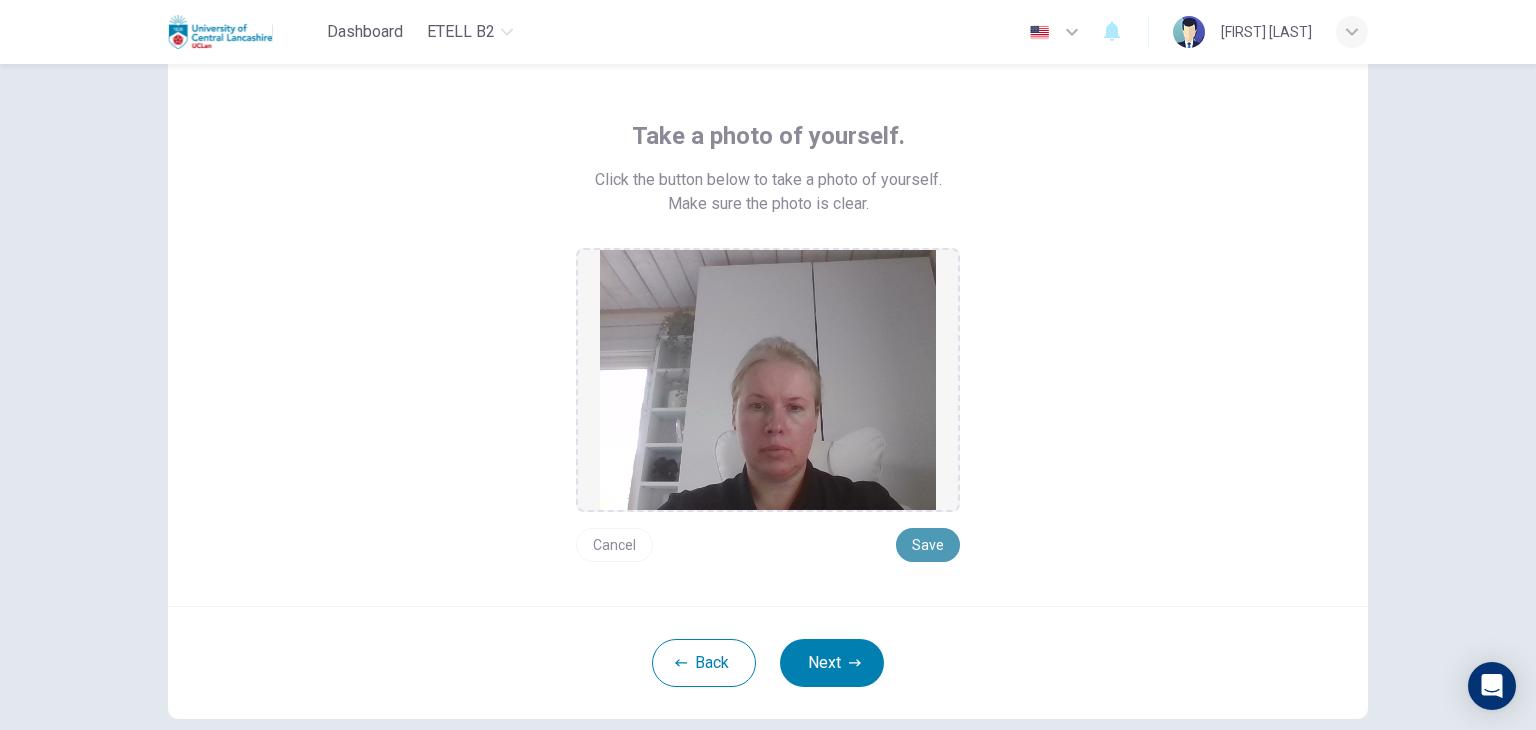 click on "Save" at bounding box center (928, 545) 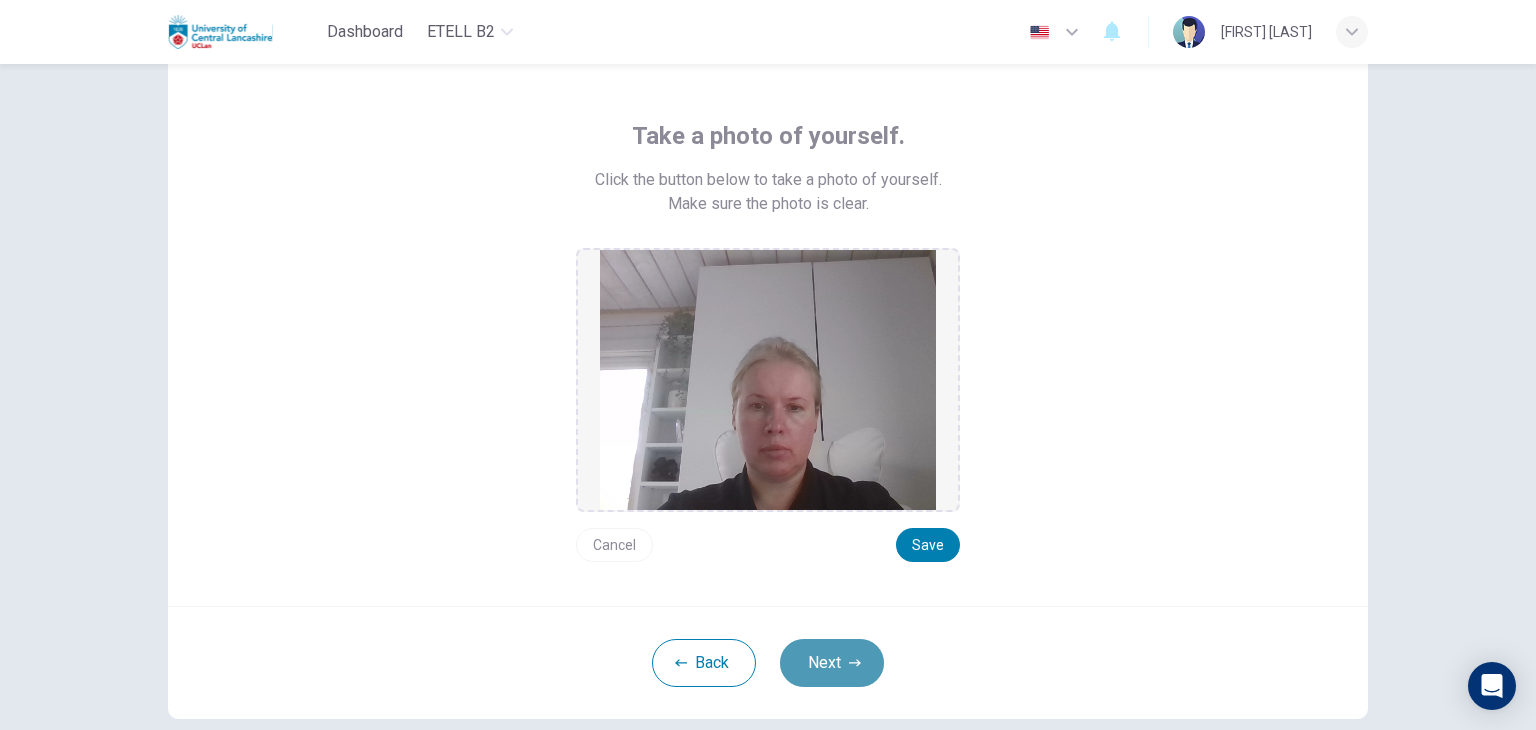 click on "Next" at bounding box center [832, 663] 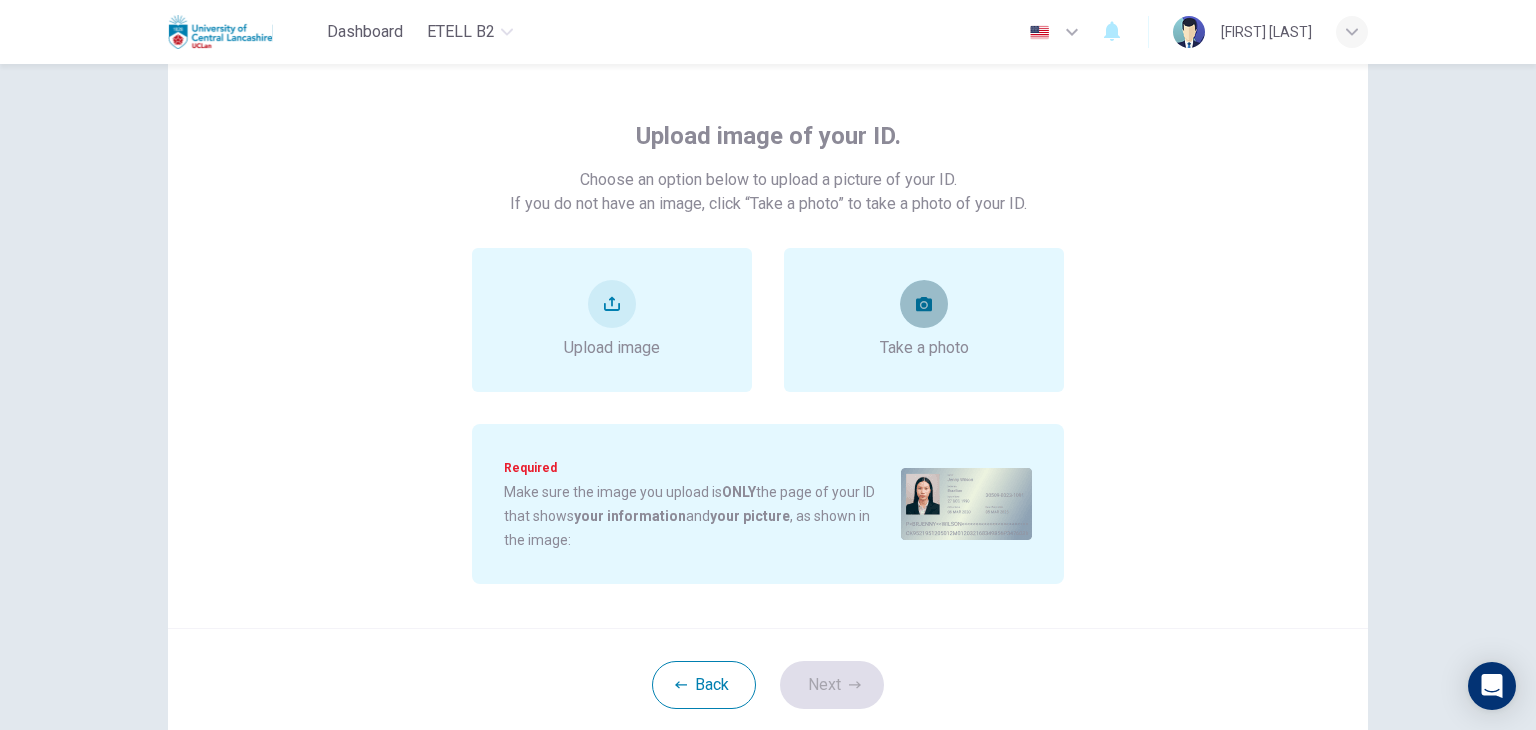 click at bounding box center [924, 304] 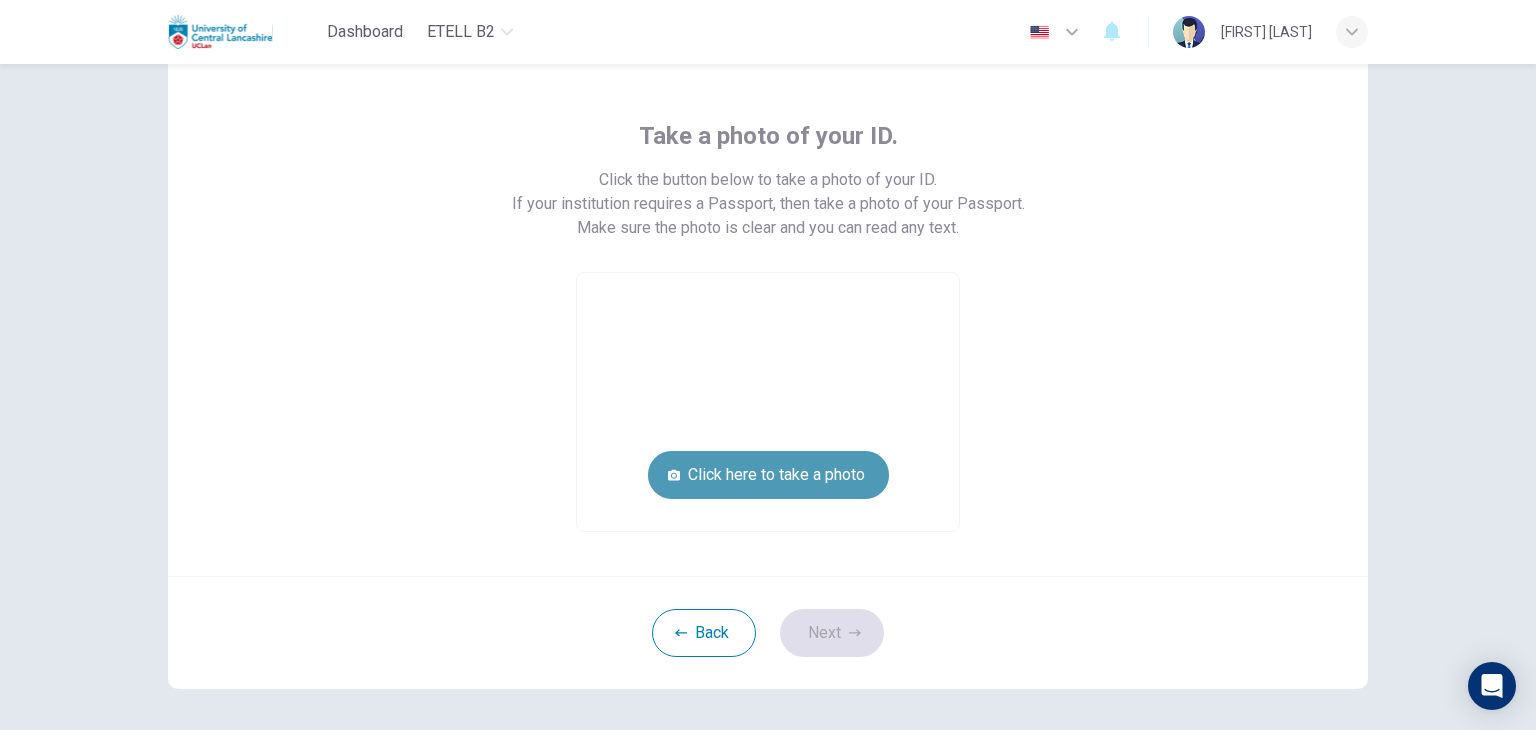 click on "Click here to take a photo" at bounding box center (768, 475) 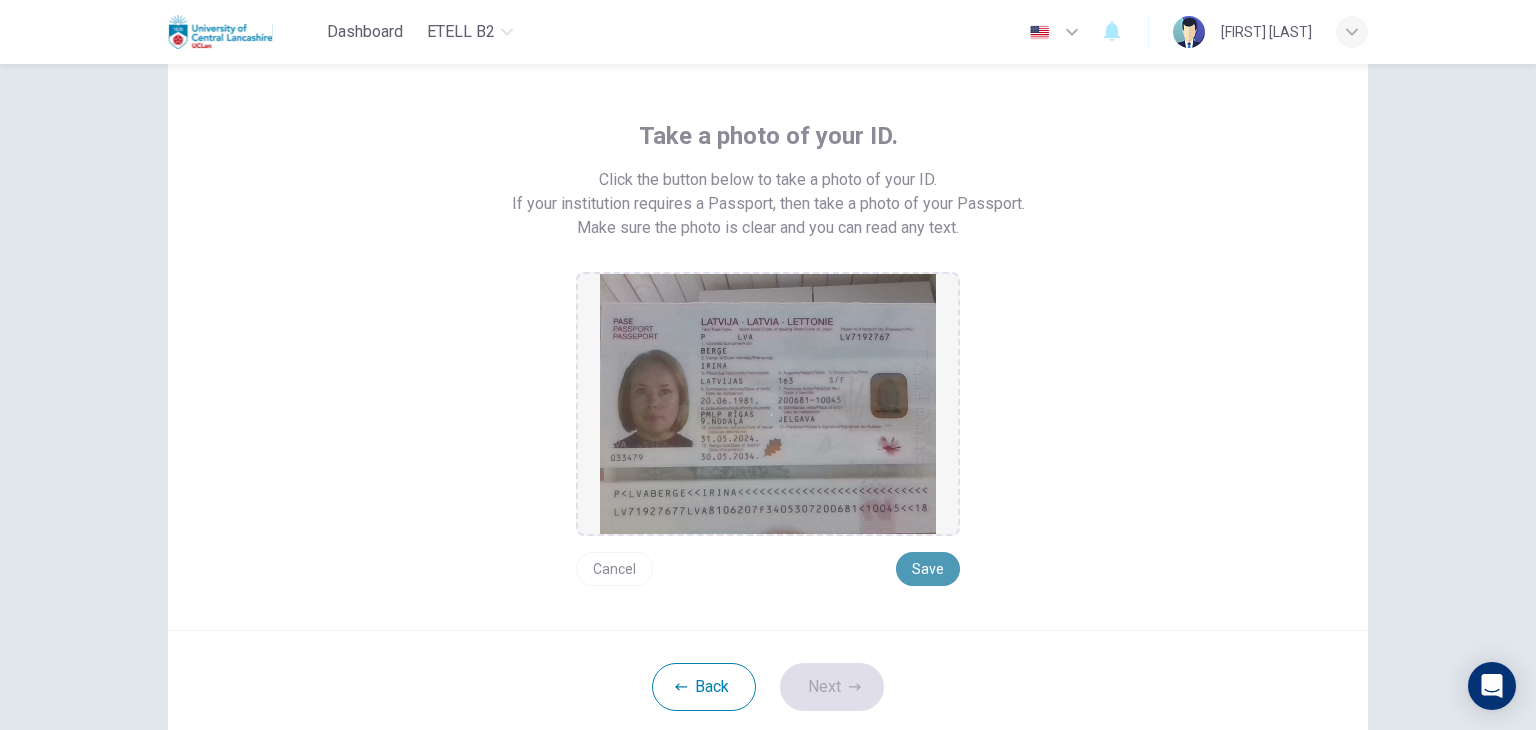 click on "Save" at bounding box center [928, 569] 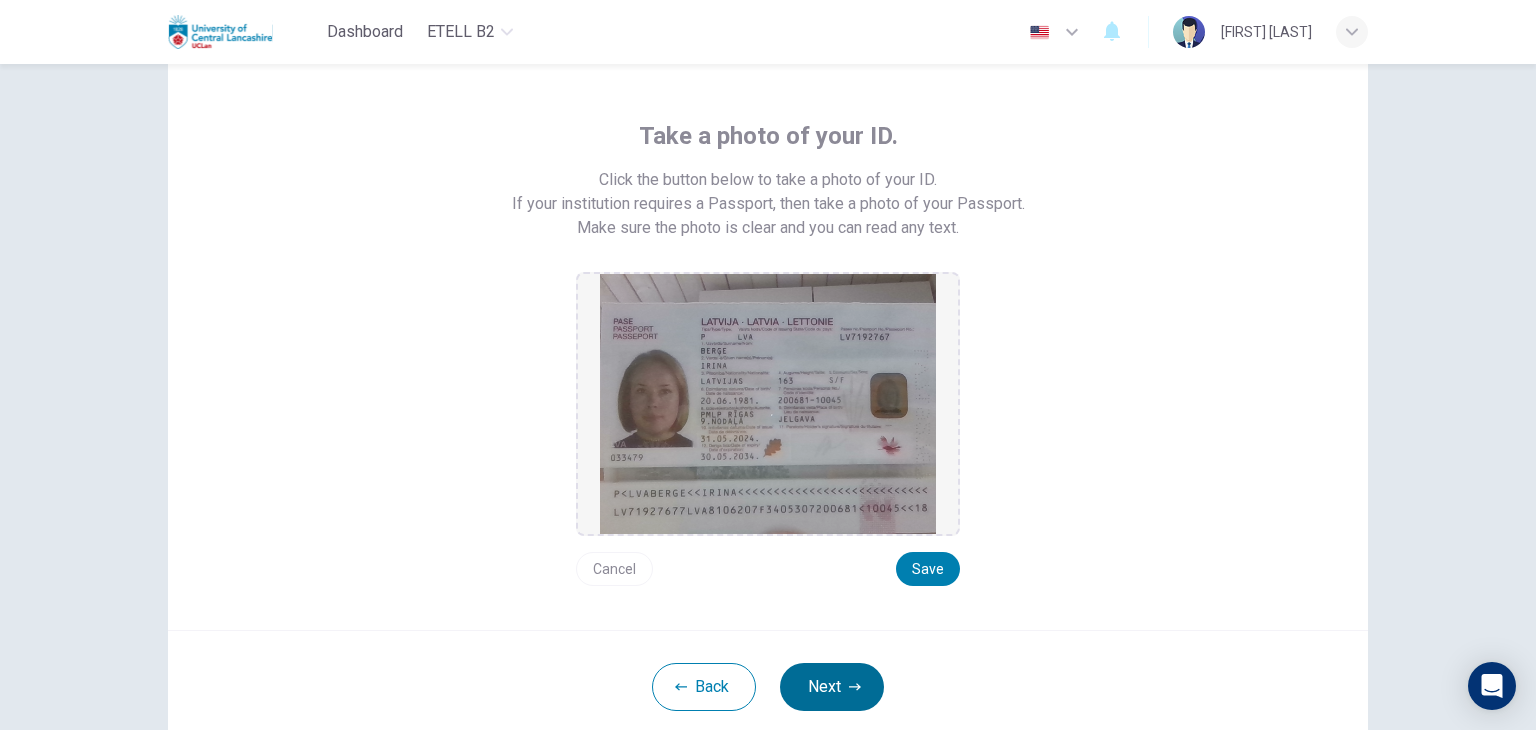 click on "Next" at bounding box center [832, 687] 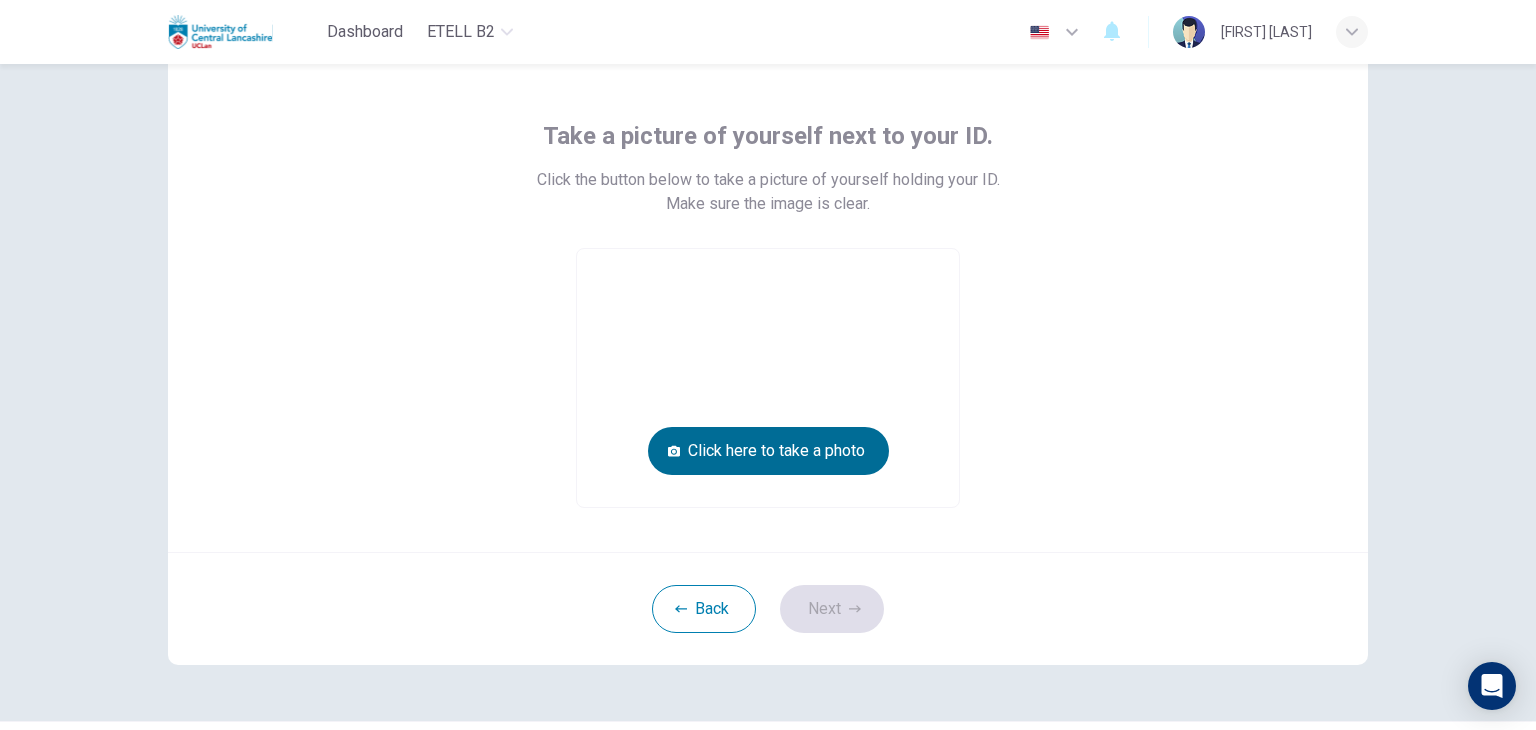 click on "Click here to take a photo" at bounding box center (768, 451) 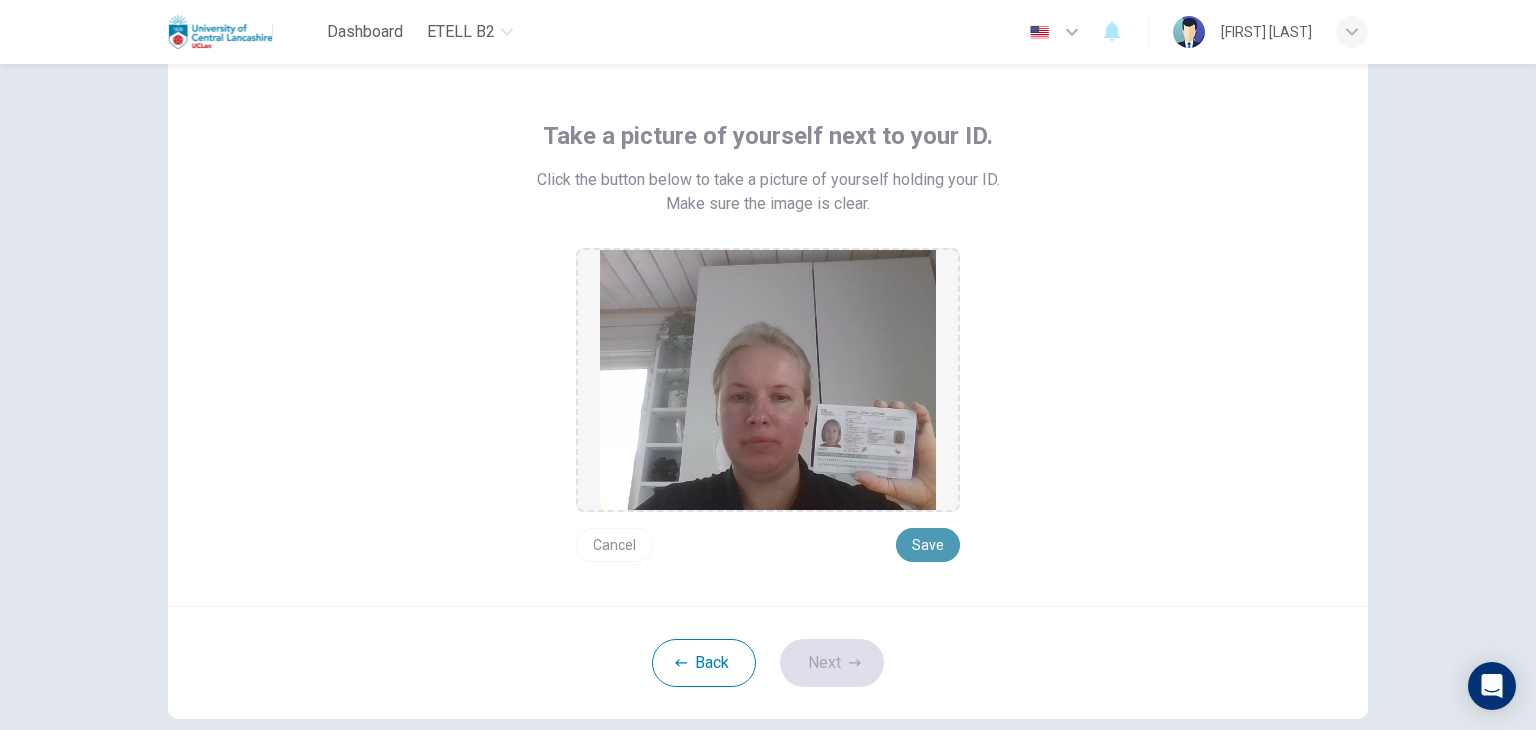 click on "Save" at bounding box center [928, 545] 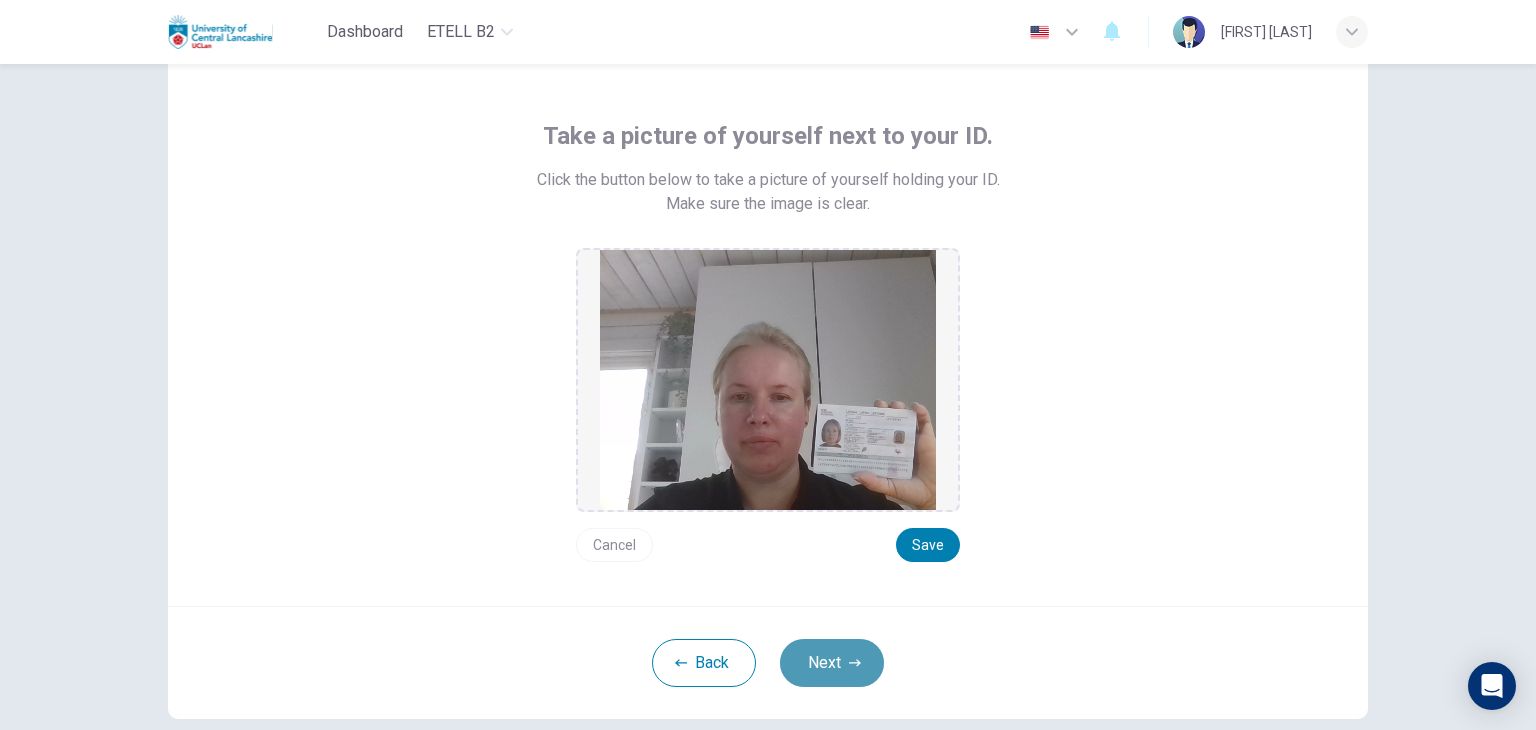 click on "Next" at bounding box center (832, 663) 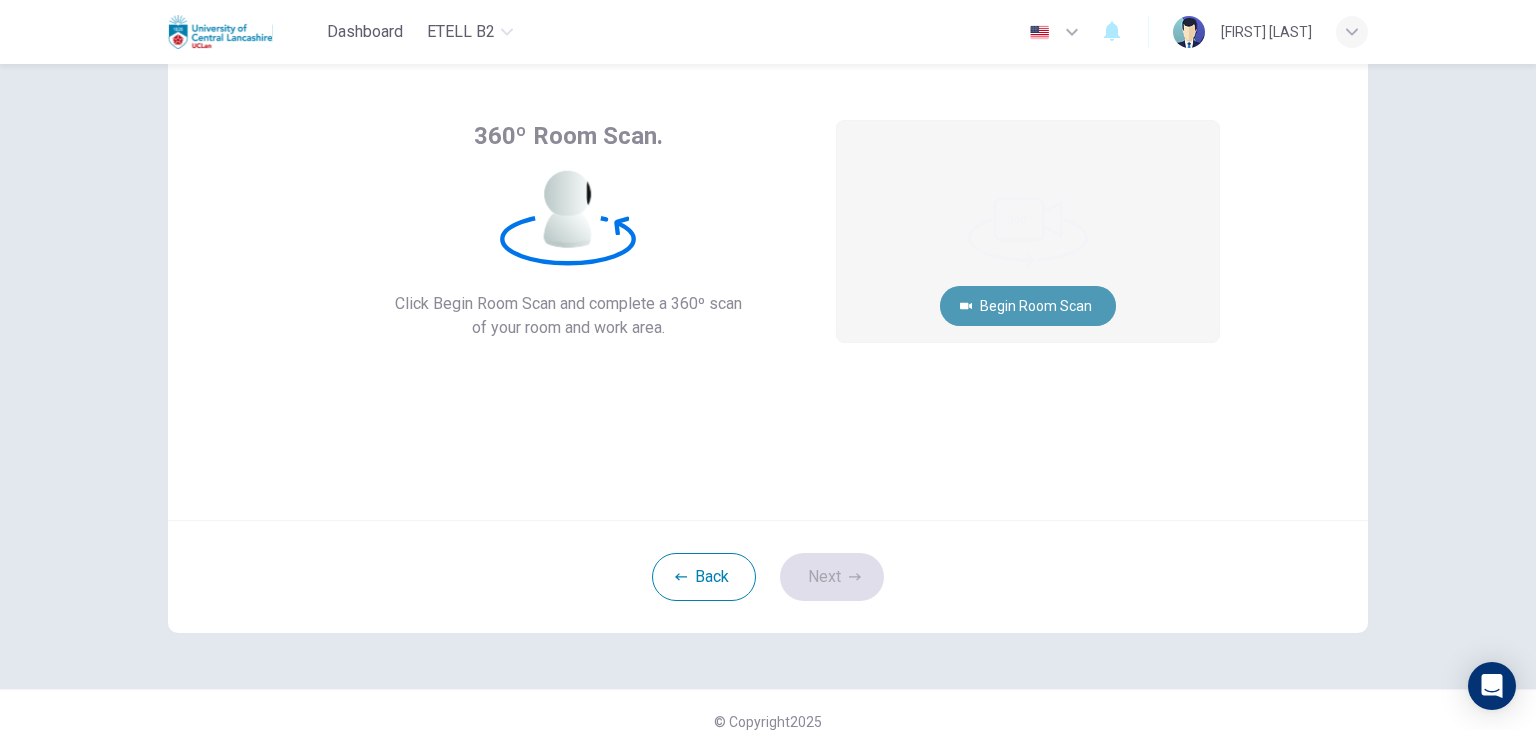 click on "Begin Room Scan" at bounding box center (1028, 306) 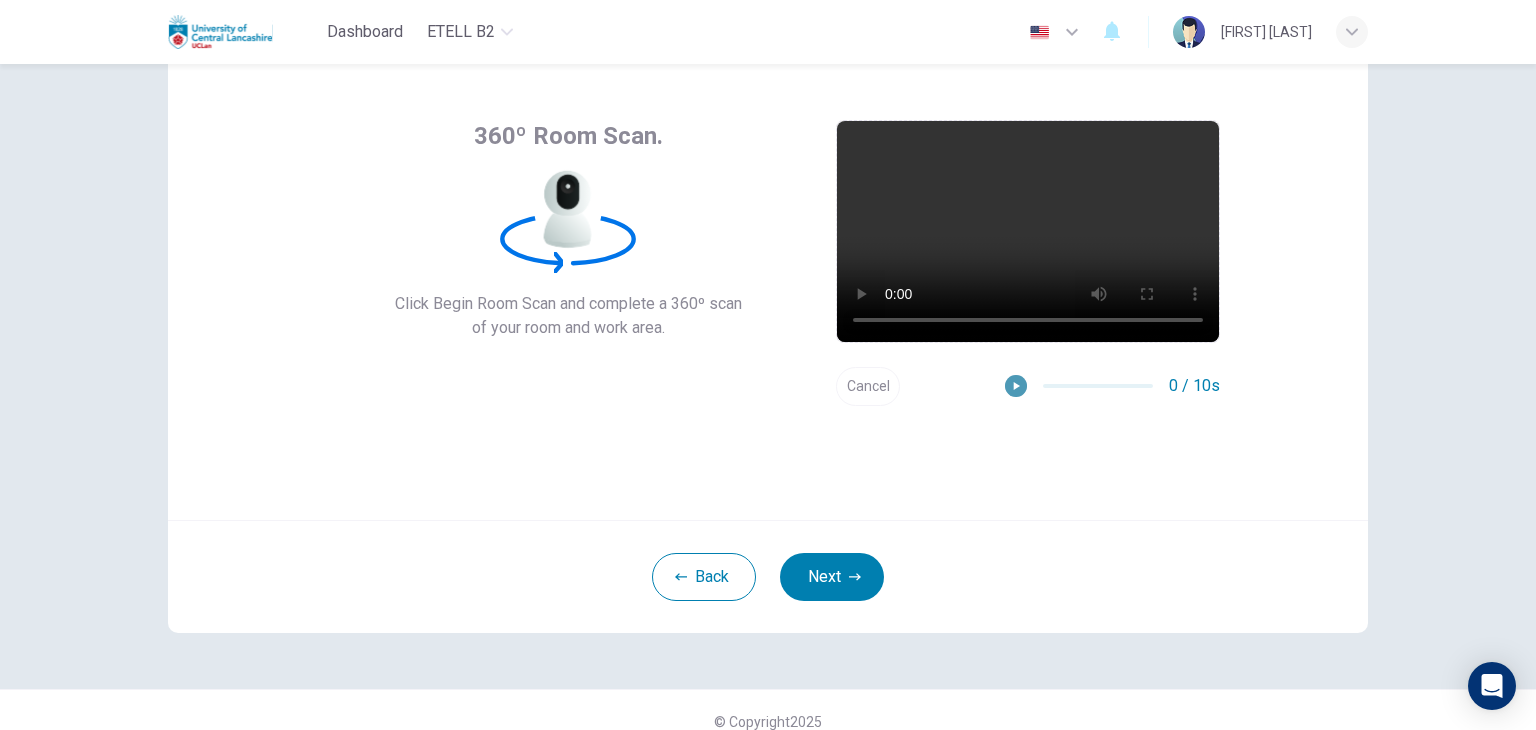 click 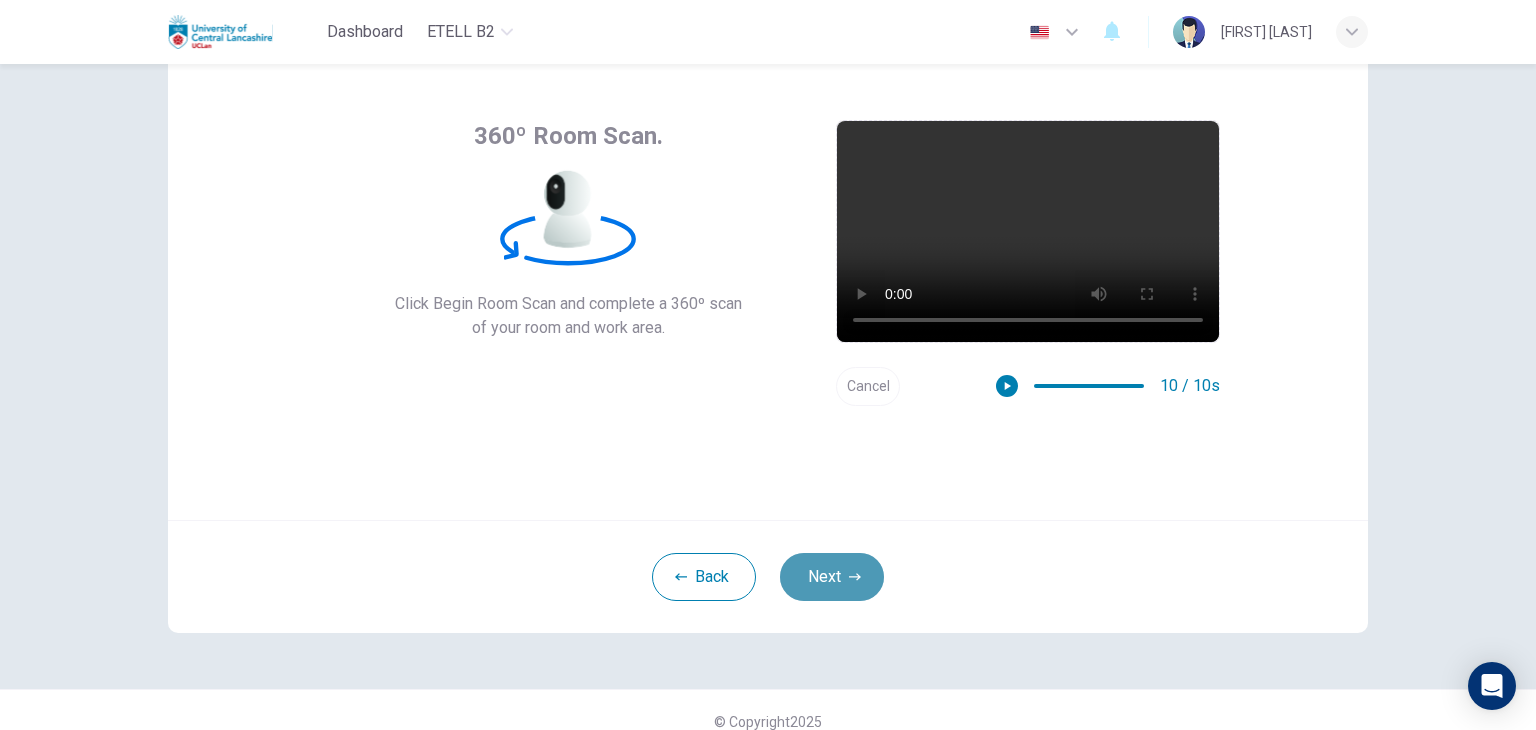click on "Next" at bounding box center [832, 577] 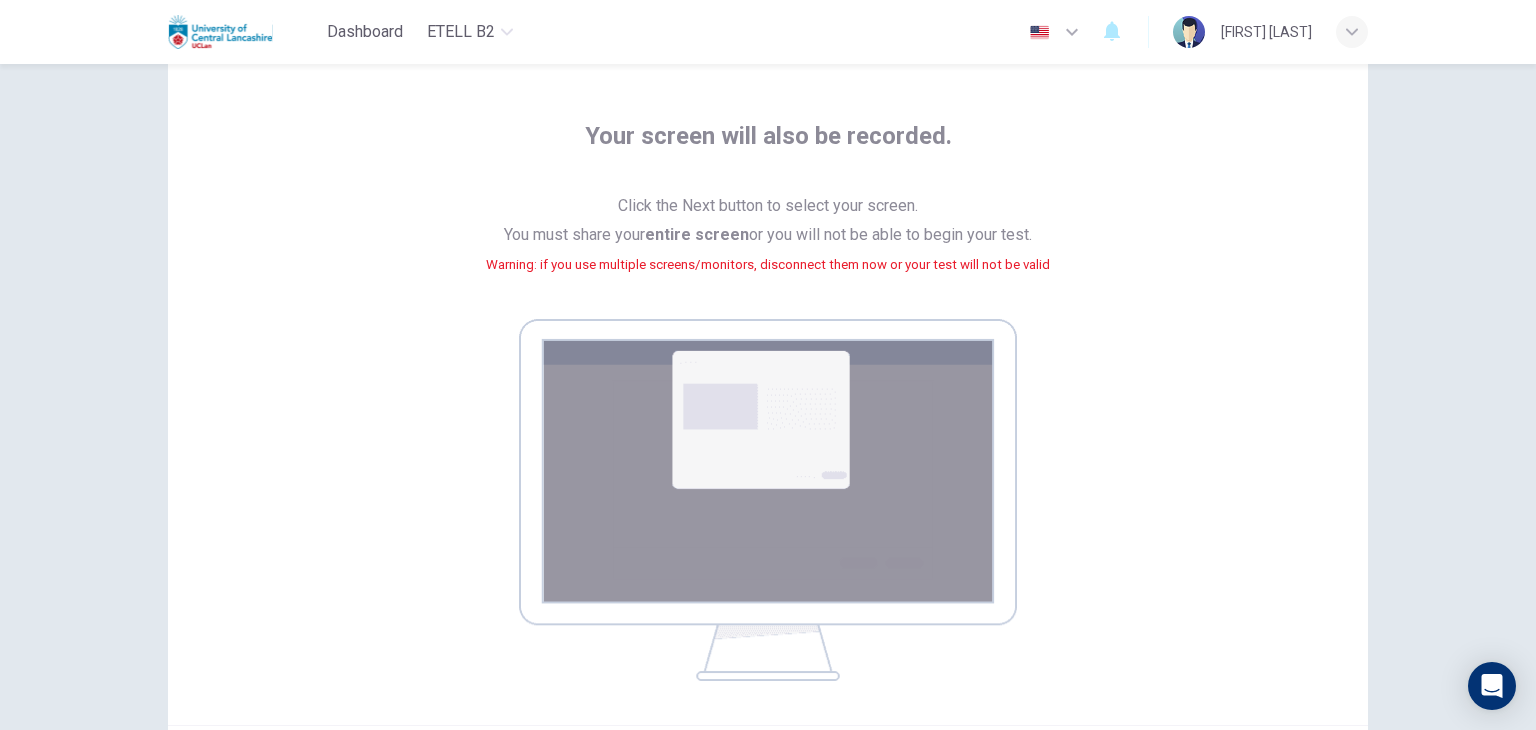 click on "Your screen will also be recorded. Click the Next button to select your screen.  You must share your  entire screen  or you will not be able to begin your test.    Warning: if you use multiple screens/monitors, disconnect them now or your test will not be valid" at bounding box center [768, 400] 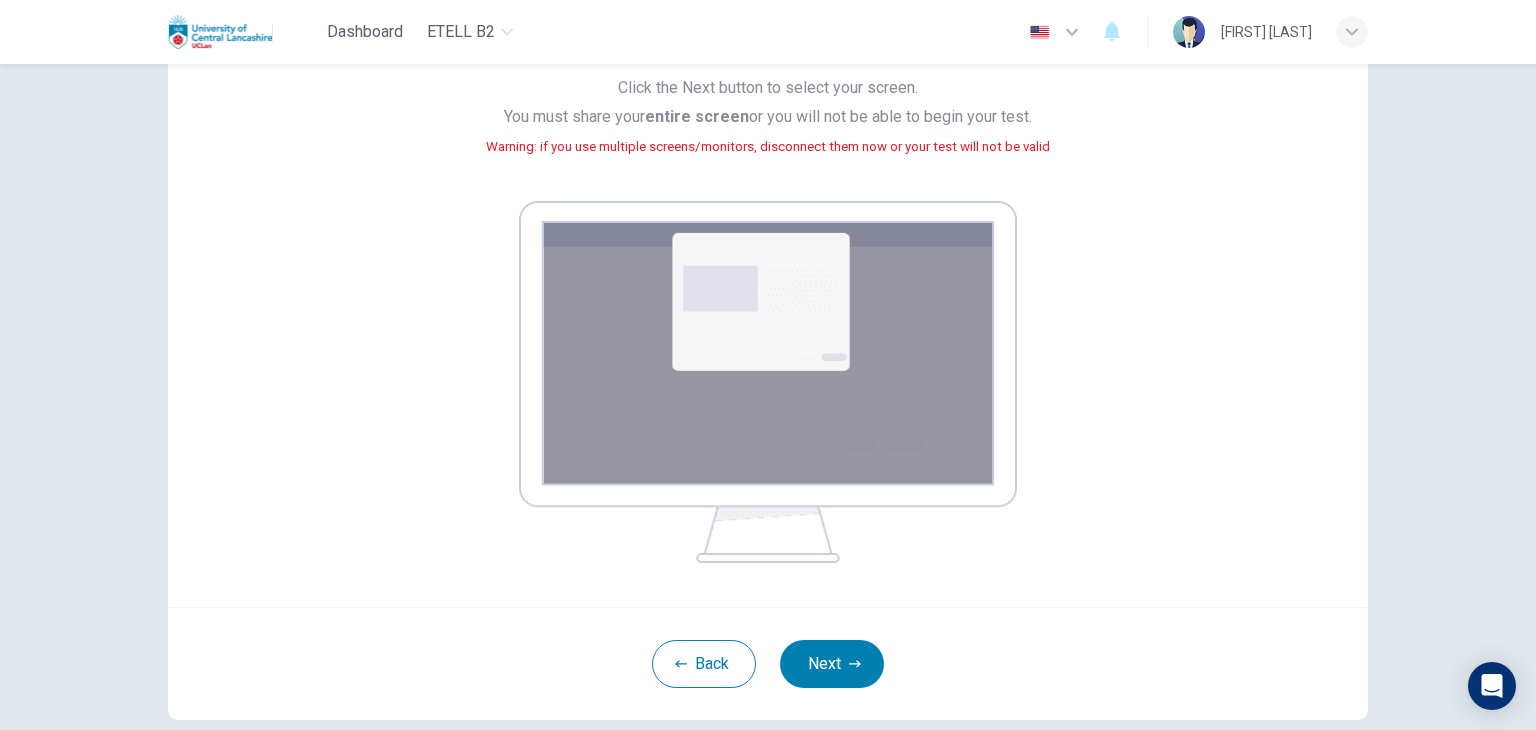 scroll, scrollTop: 200, scrollLeft: 0, axis: vertical 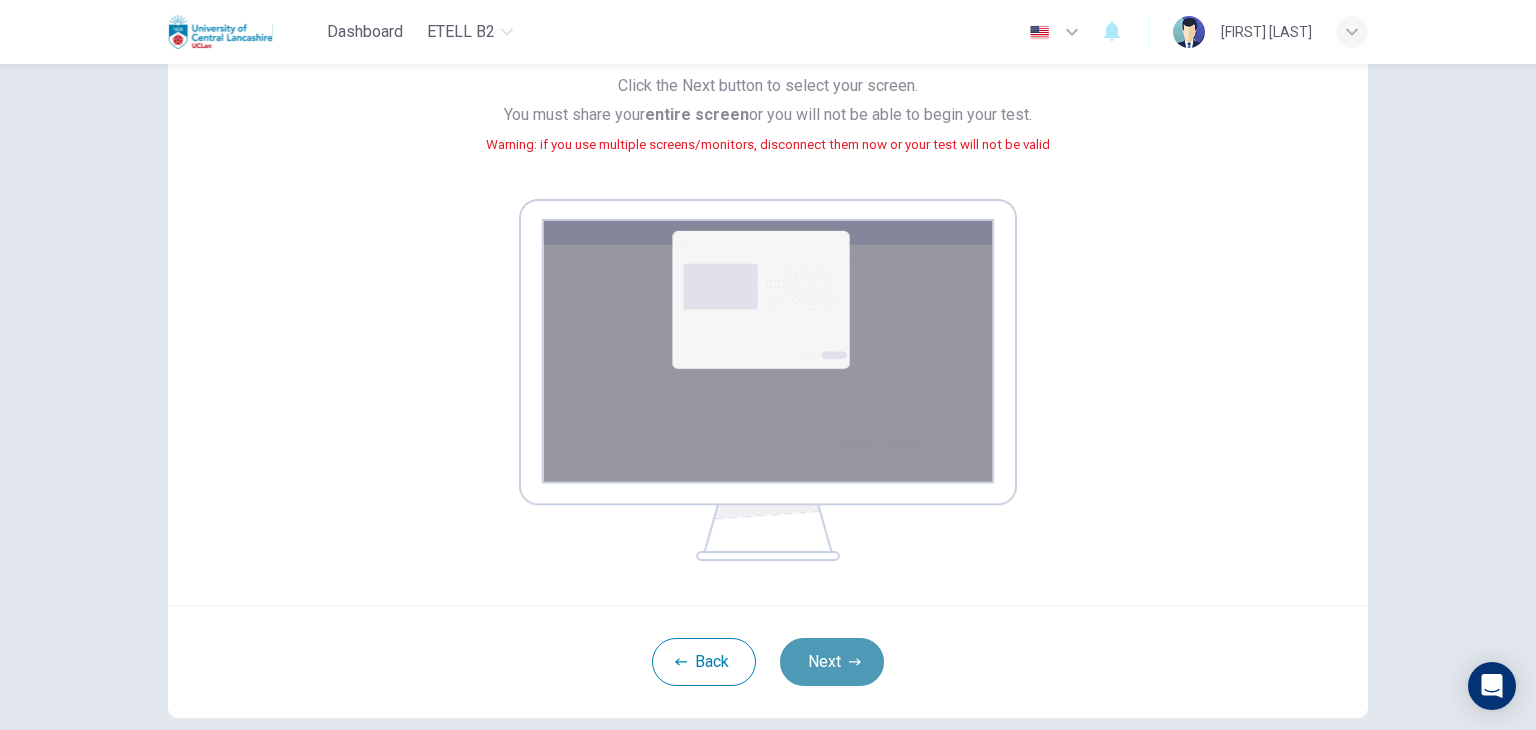 click on "Next" at bounding box center (832, 662) 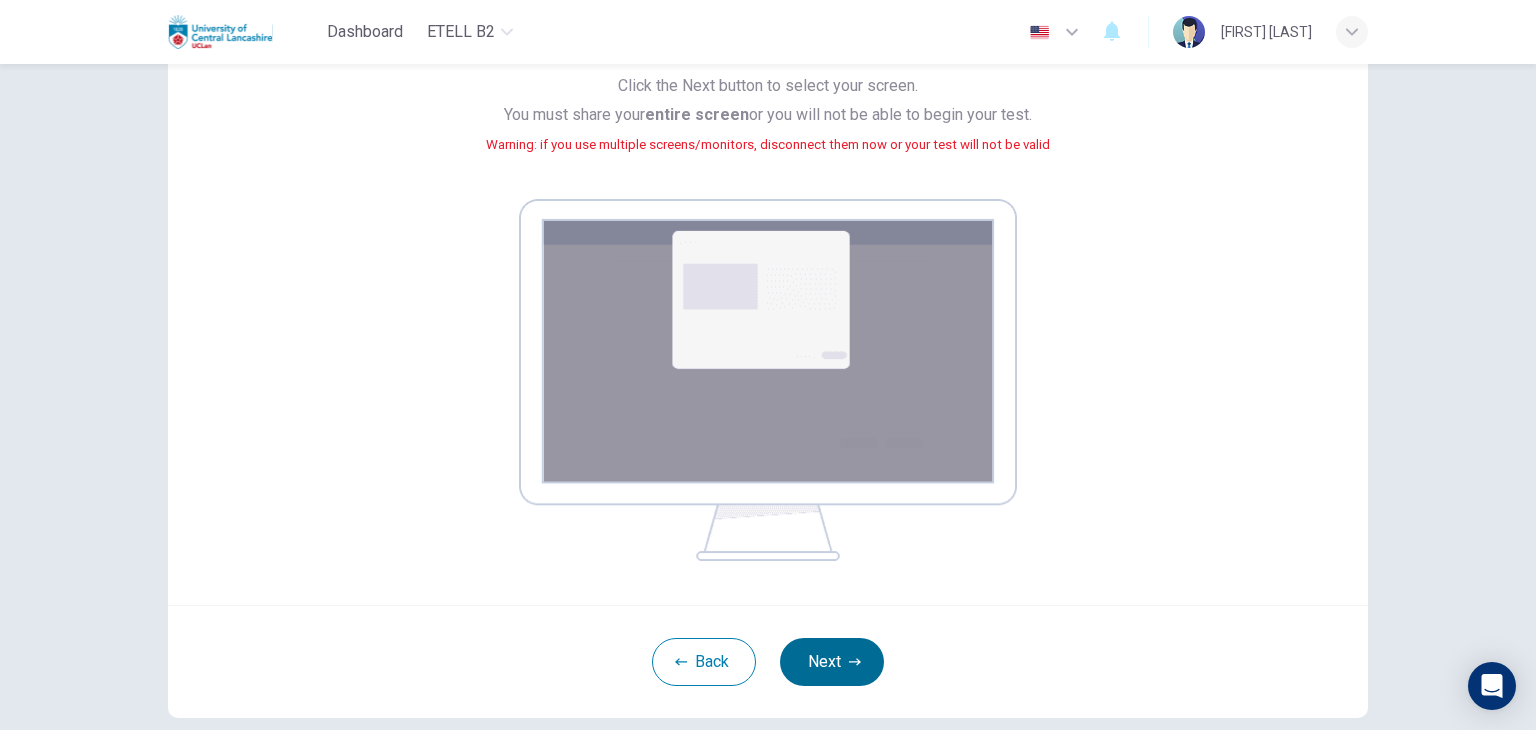 click on "Next" at bounding box center [832, 662] 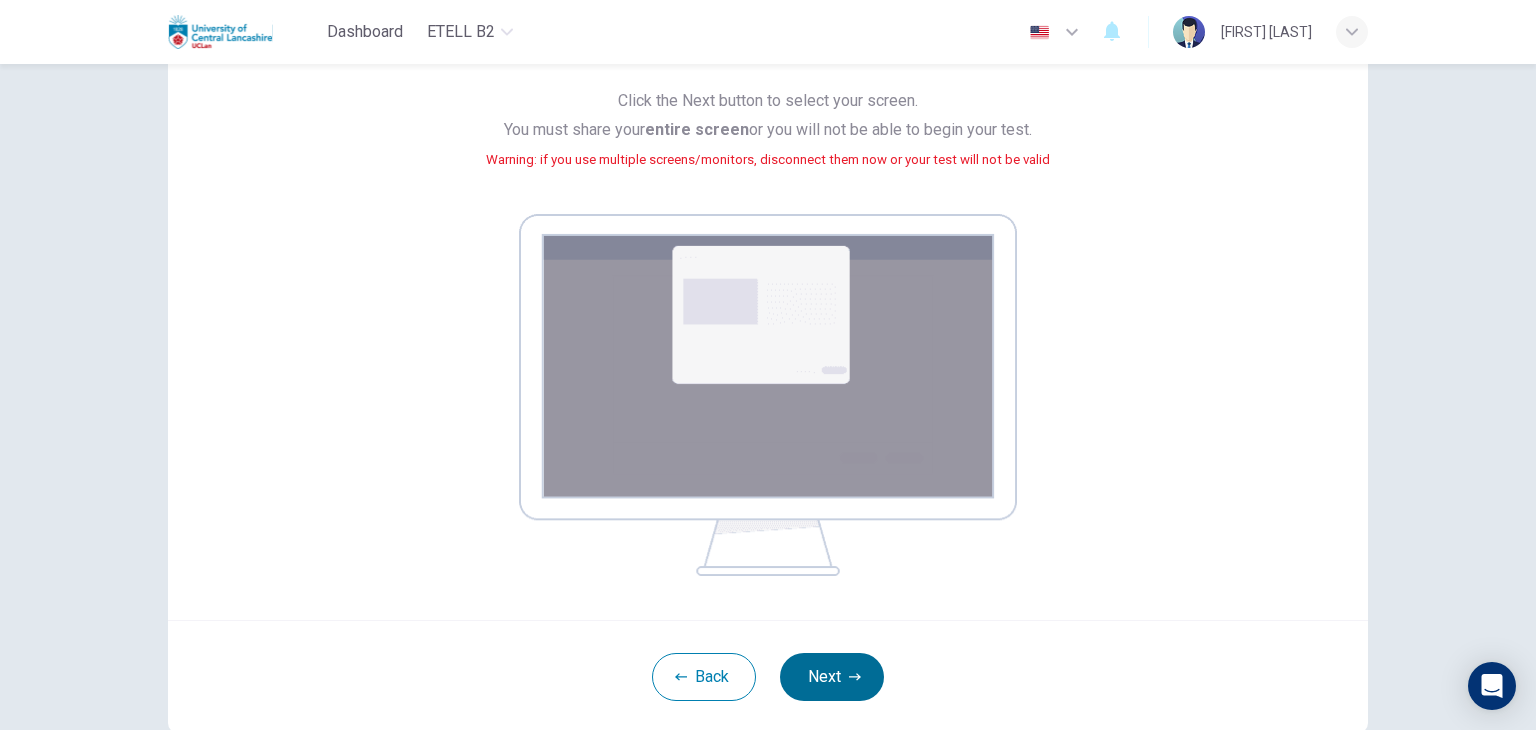 scroll, scrollTop: 188, scrollLeft: 0, axis: vertical 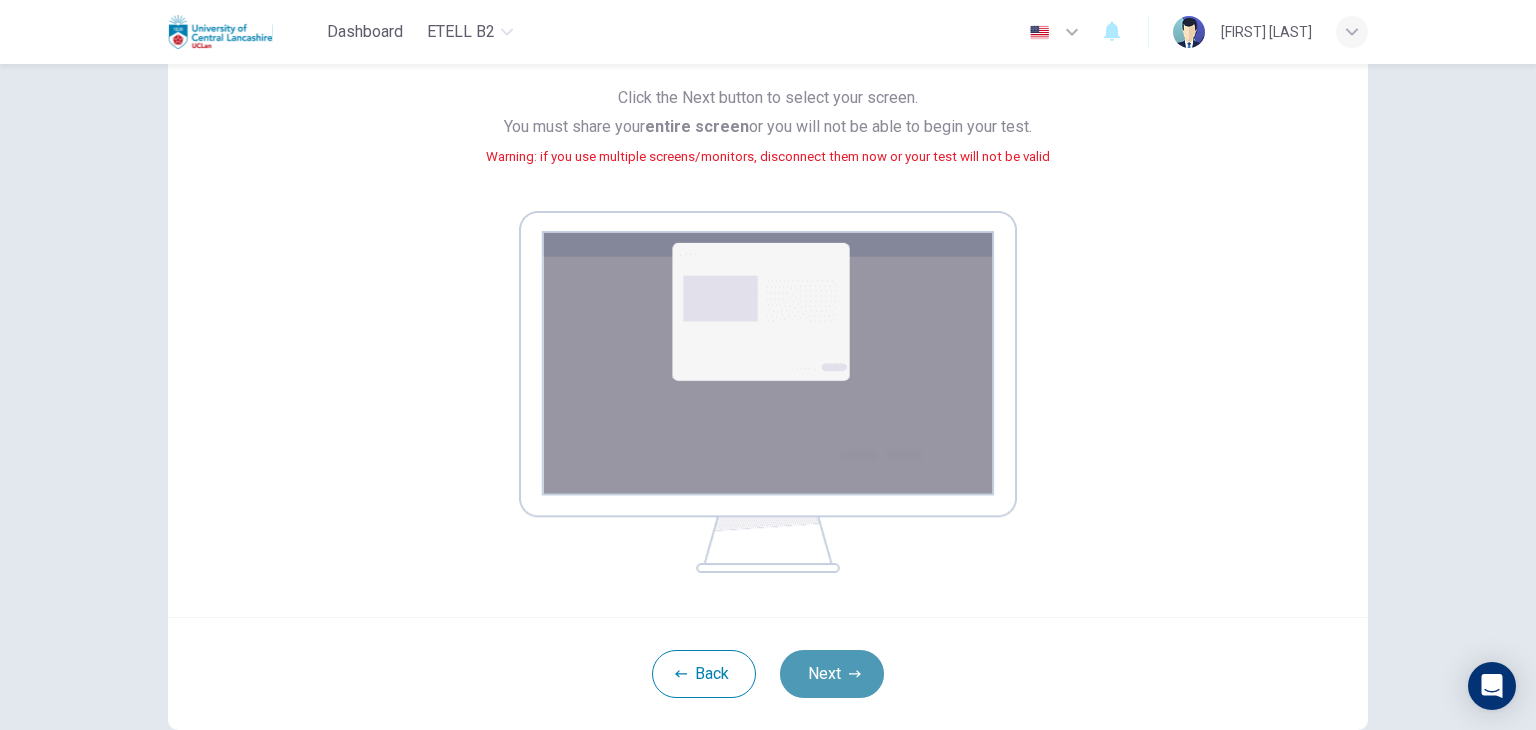 click on "Next" at bounding box center (832, 674) 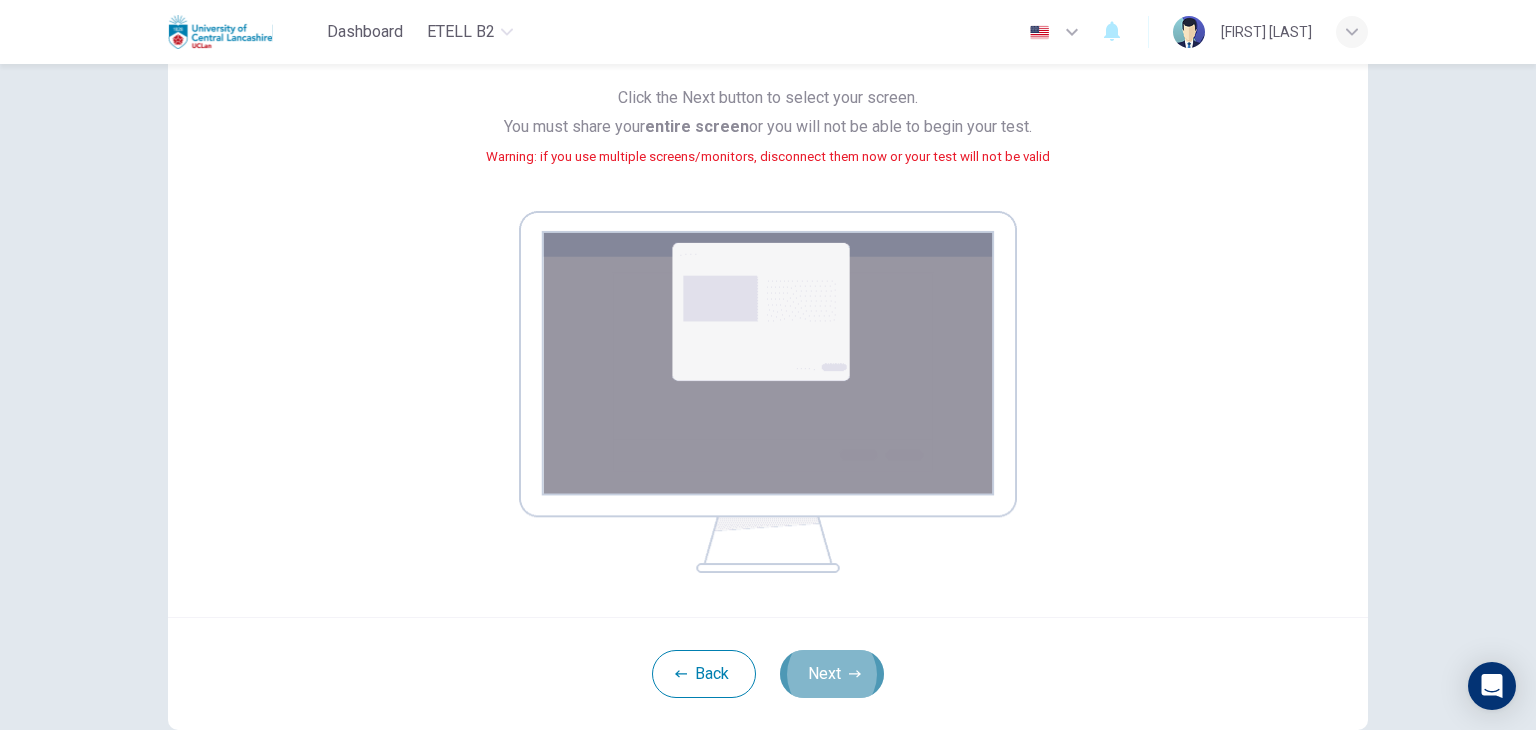 click on "Next" at bounding box center [832, 674] 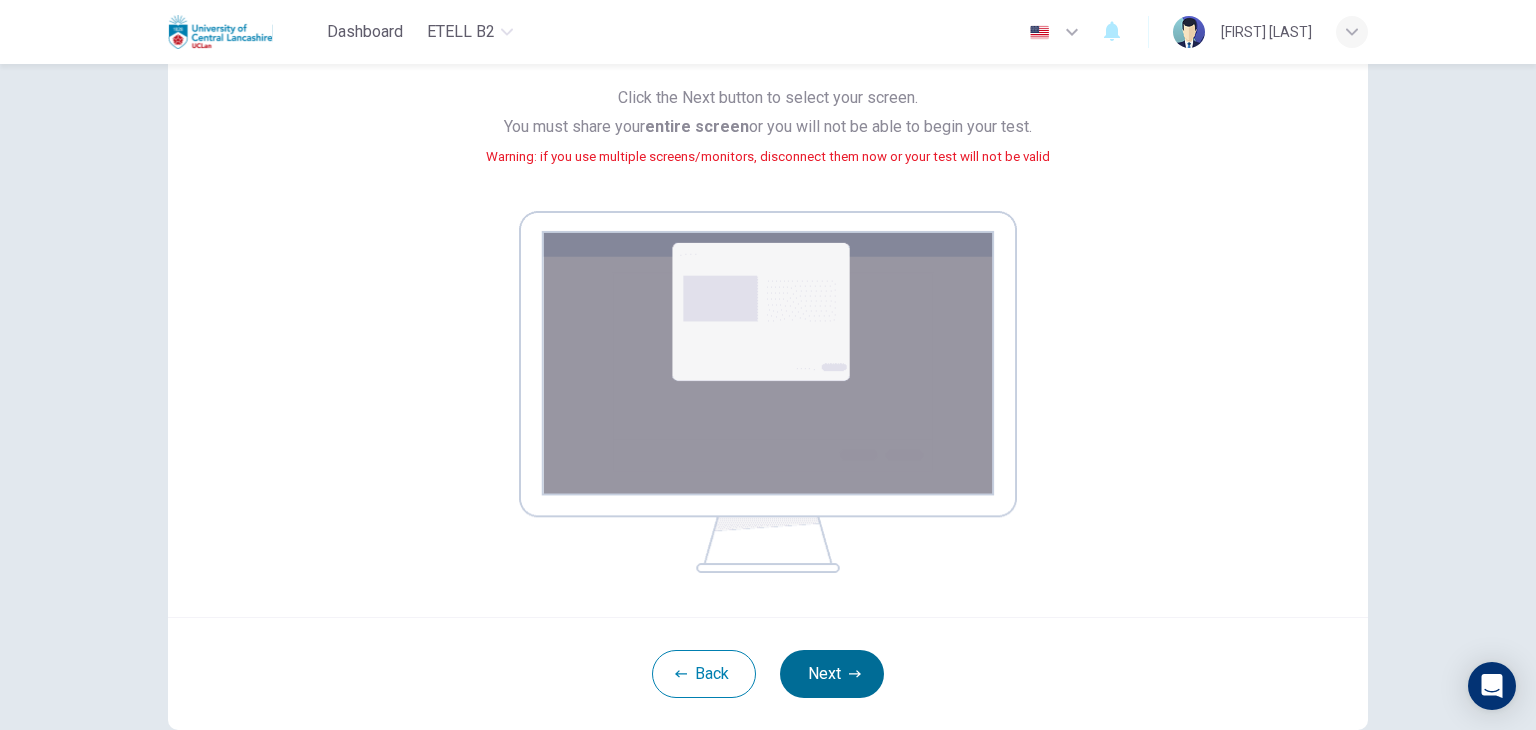 click on "Next" at bounding box center (832, 674) 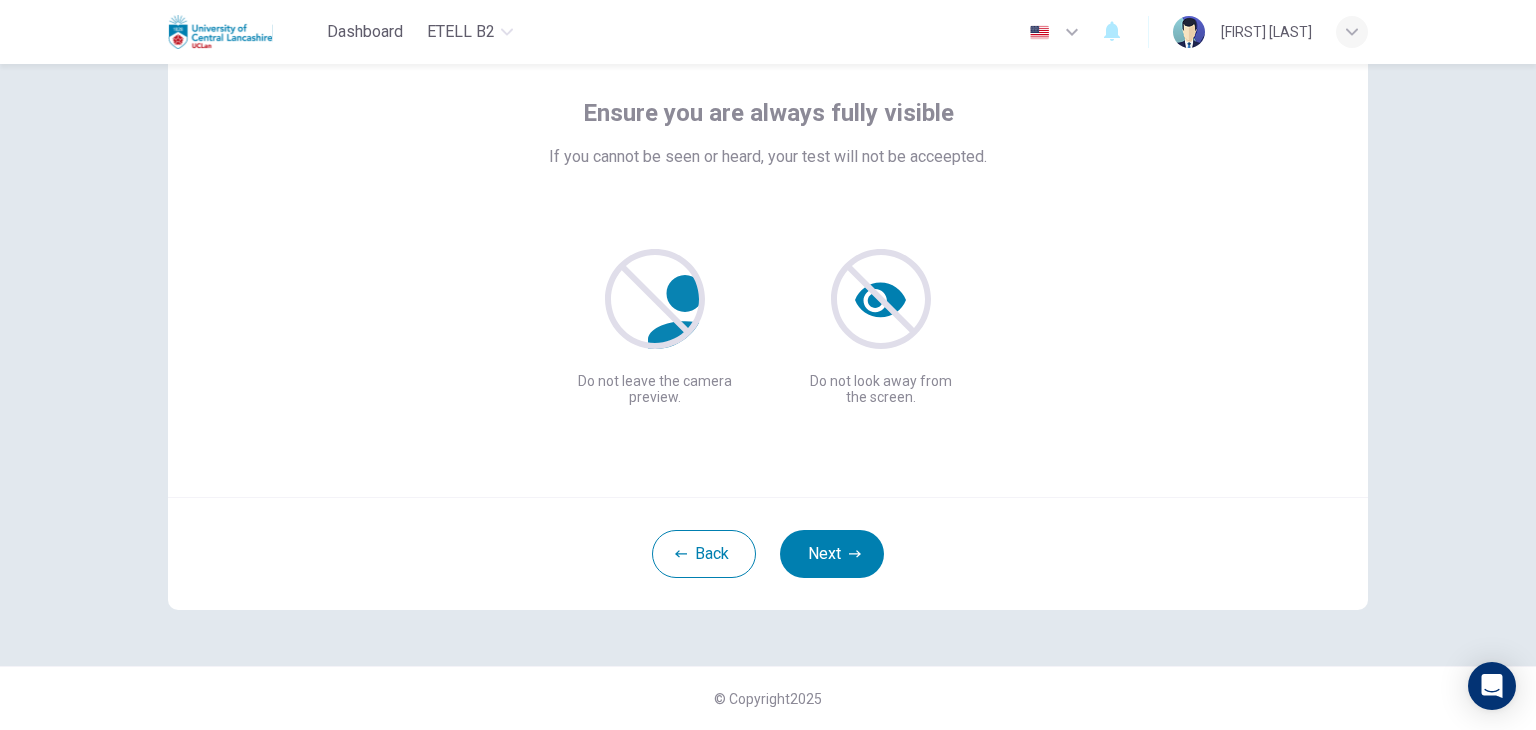 scroll, scrollTop: 103, scrollLeft: 0, axis: vertical 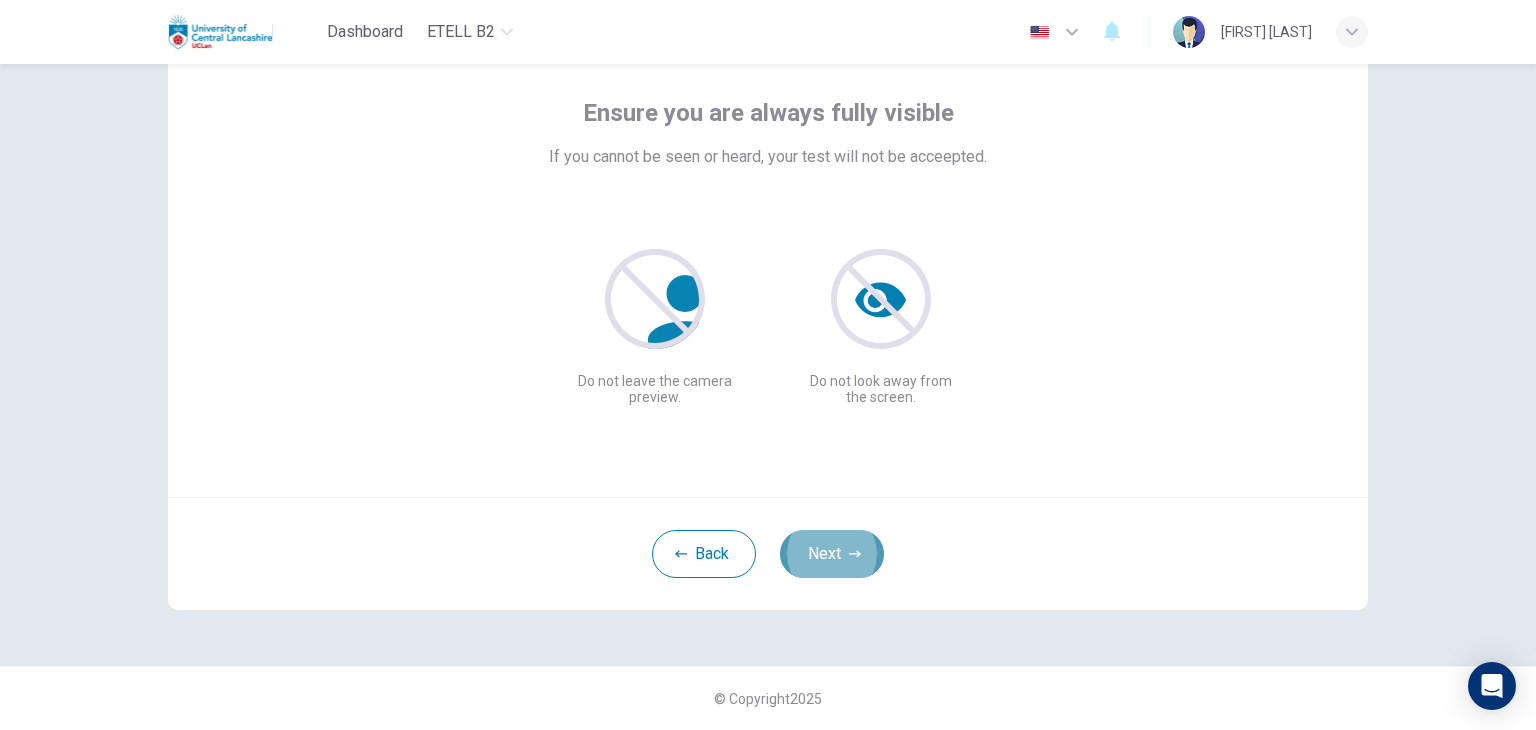 click on "Next" at bounding box center (832, 554) 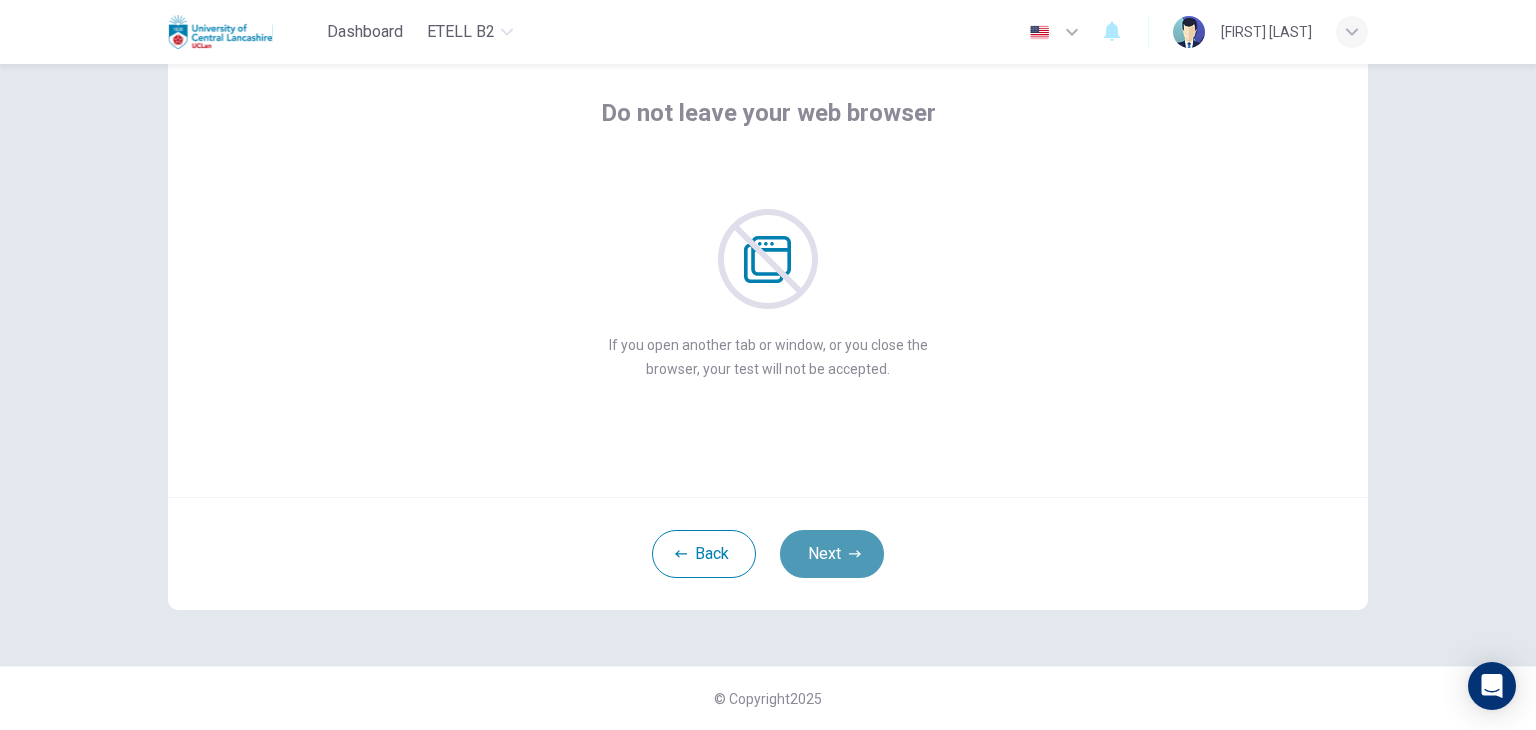 click on "Next" at bounding box center [832, 554] 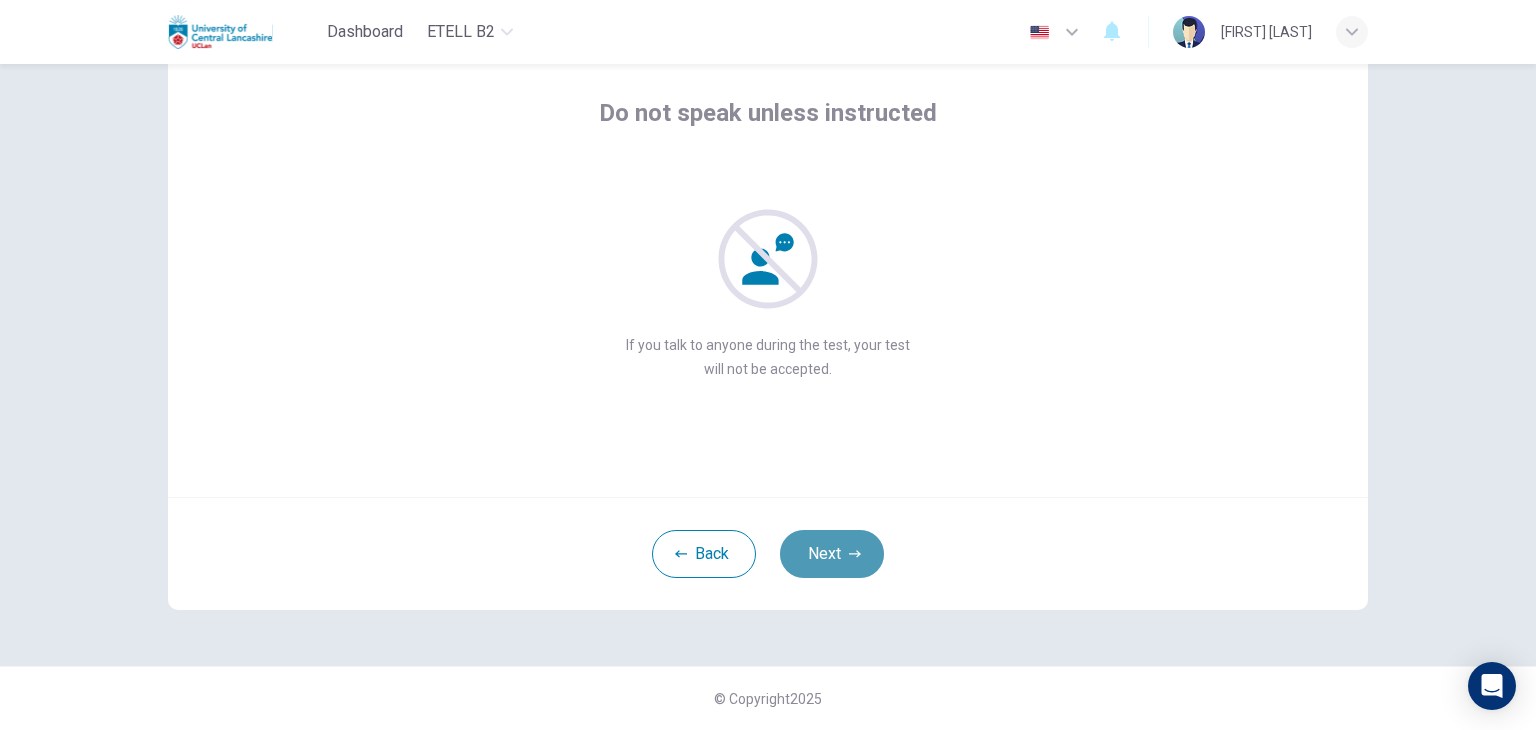 click on "Next" at bounding box center (832, 554) 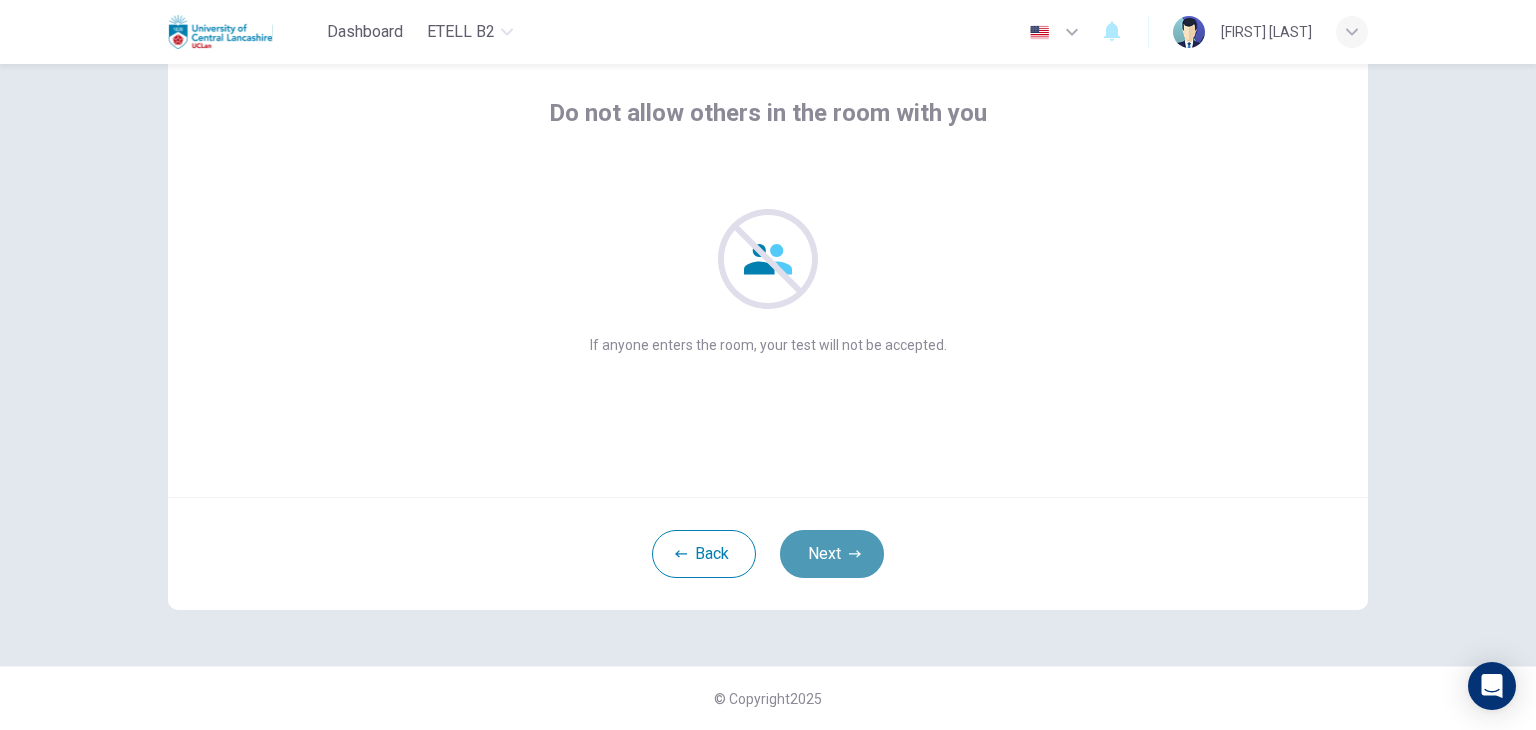 click on "Next" at bounding box center (832, 554) 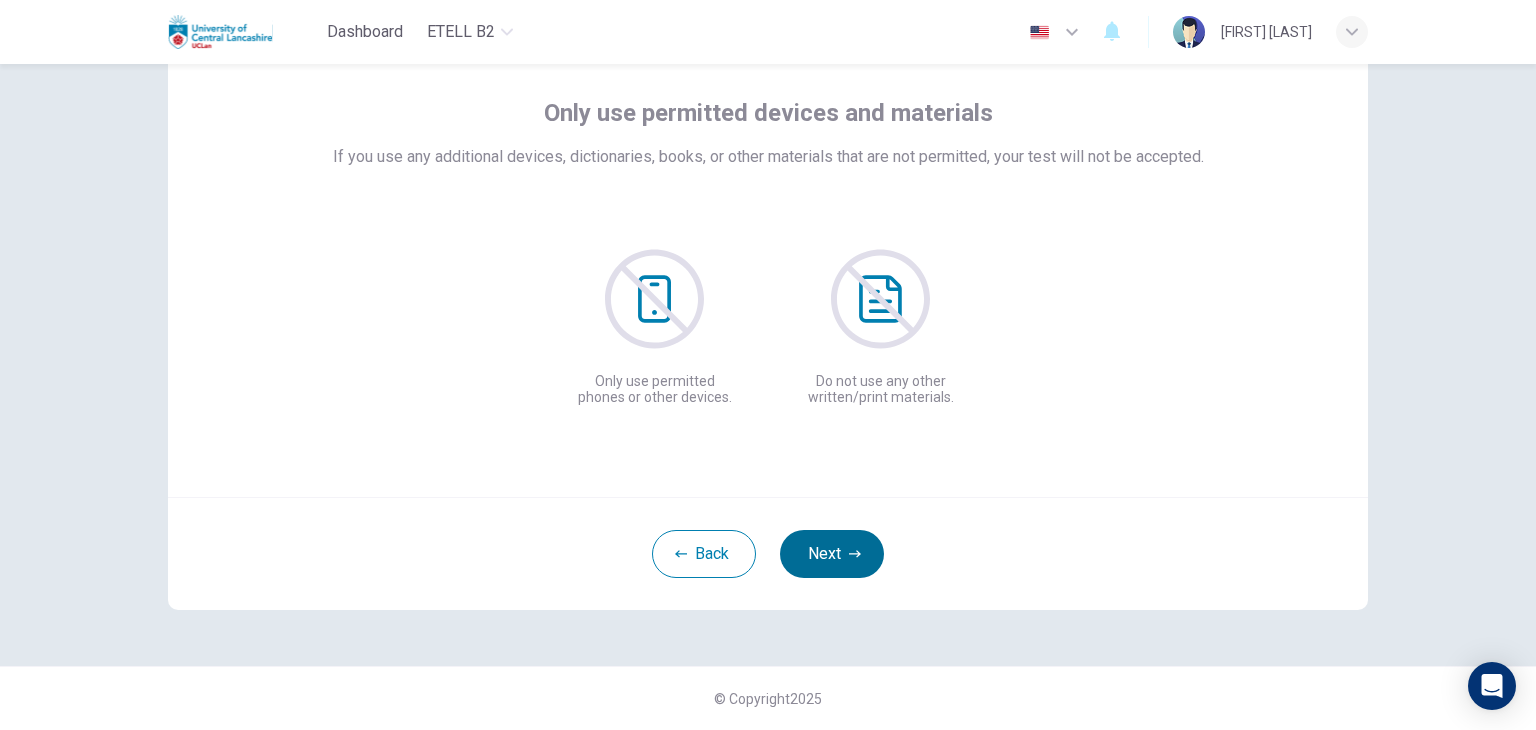 click on "Next" at bounding box center (832, 554) 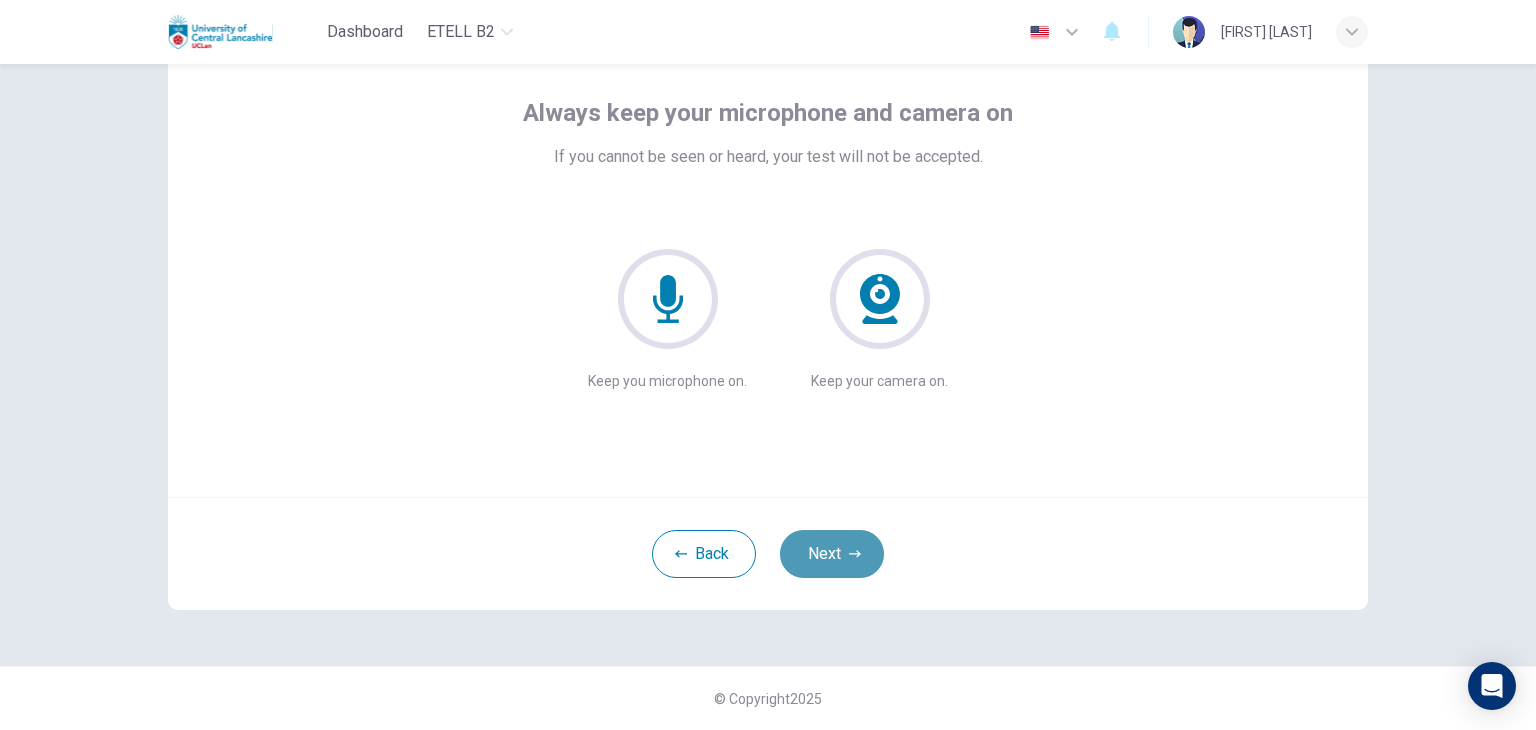 click on "Next" at bounding box center [832, 554] 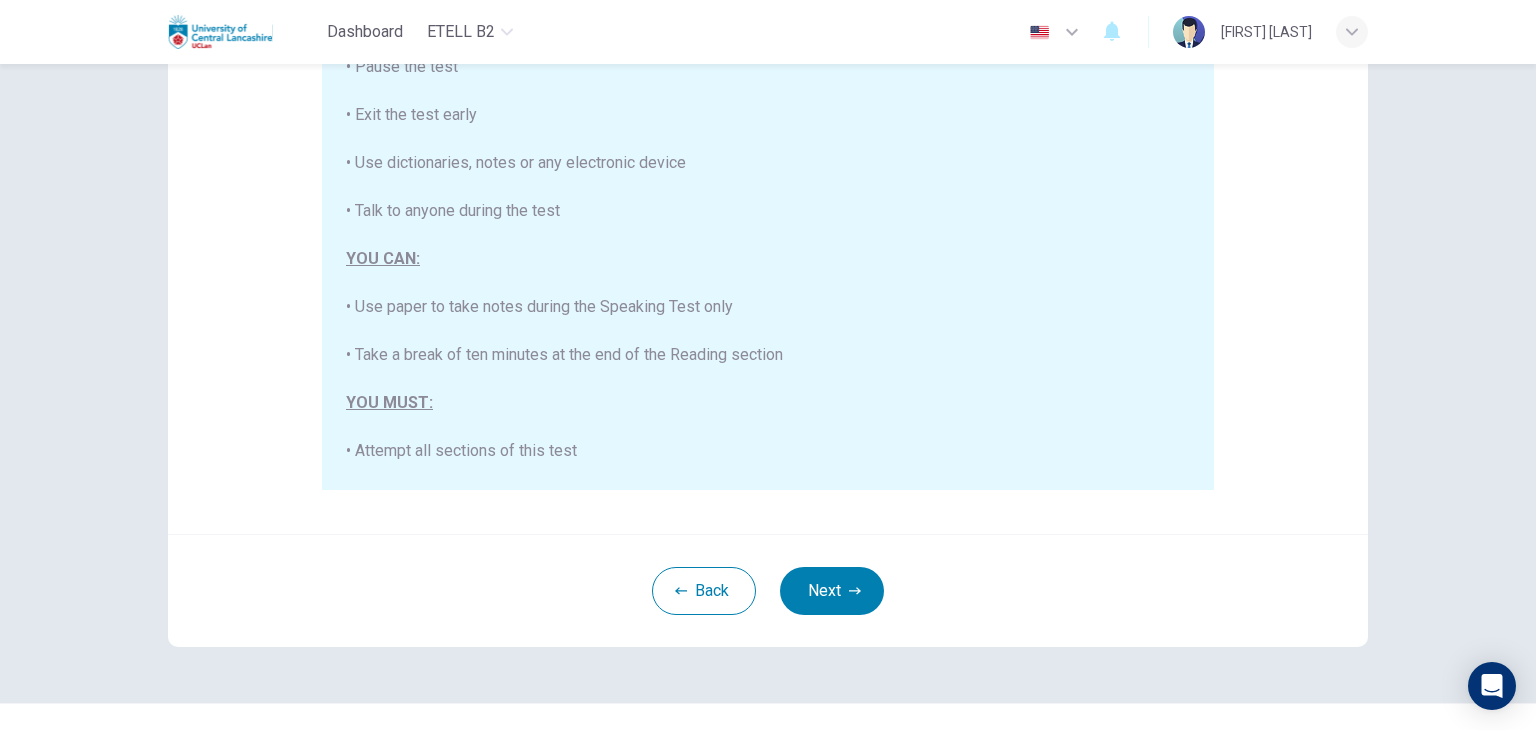 scroll, scrollTop: 382, scrollLeft: 0, axis: vertical 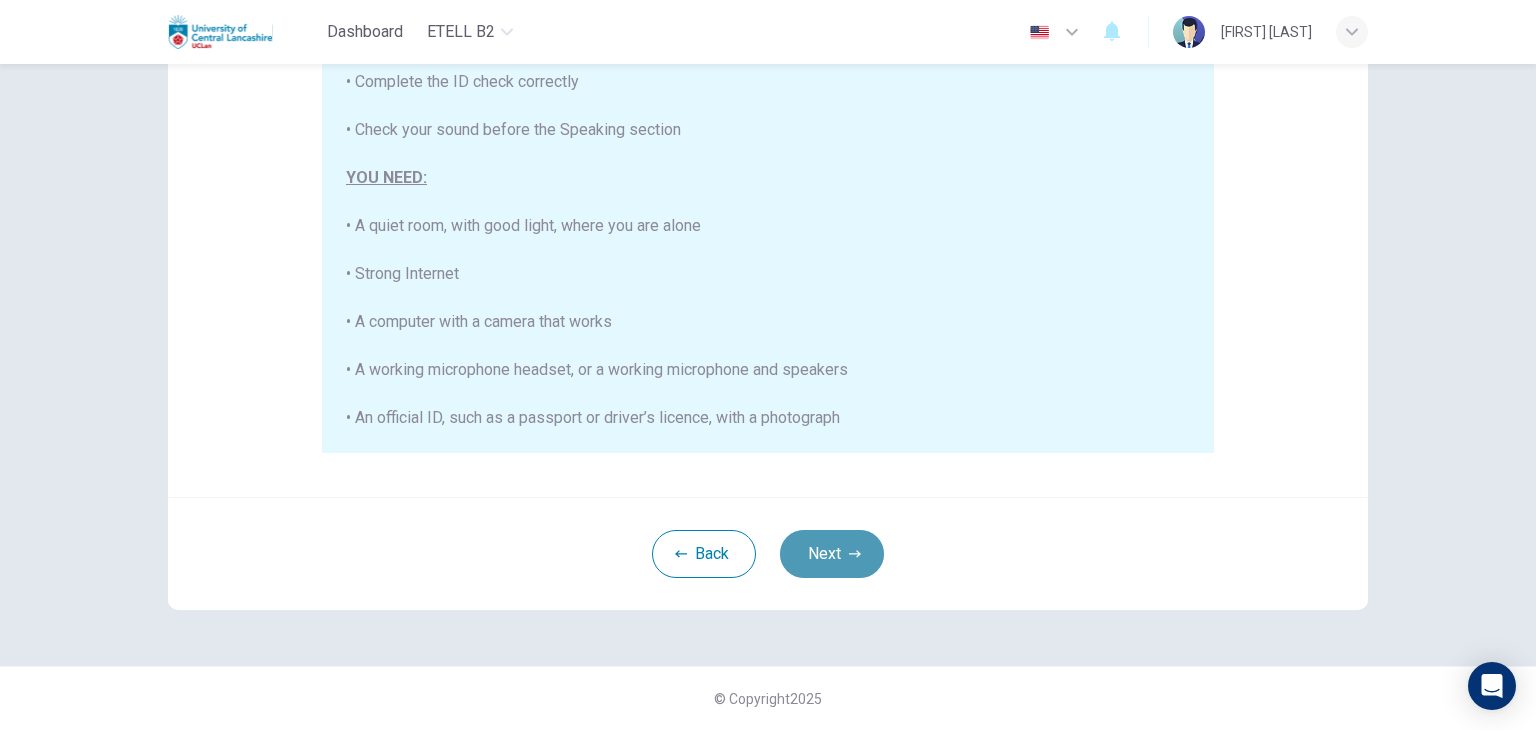 click on "Next" at bounding box center (832, 554) 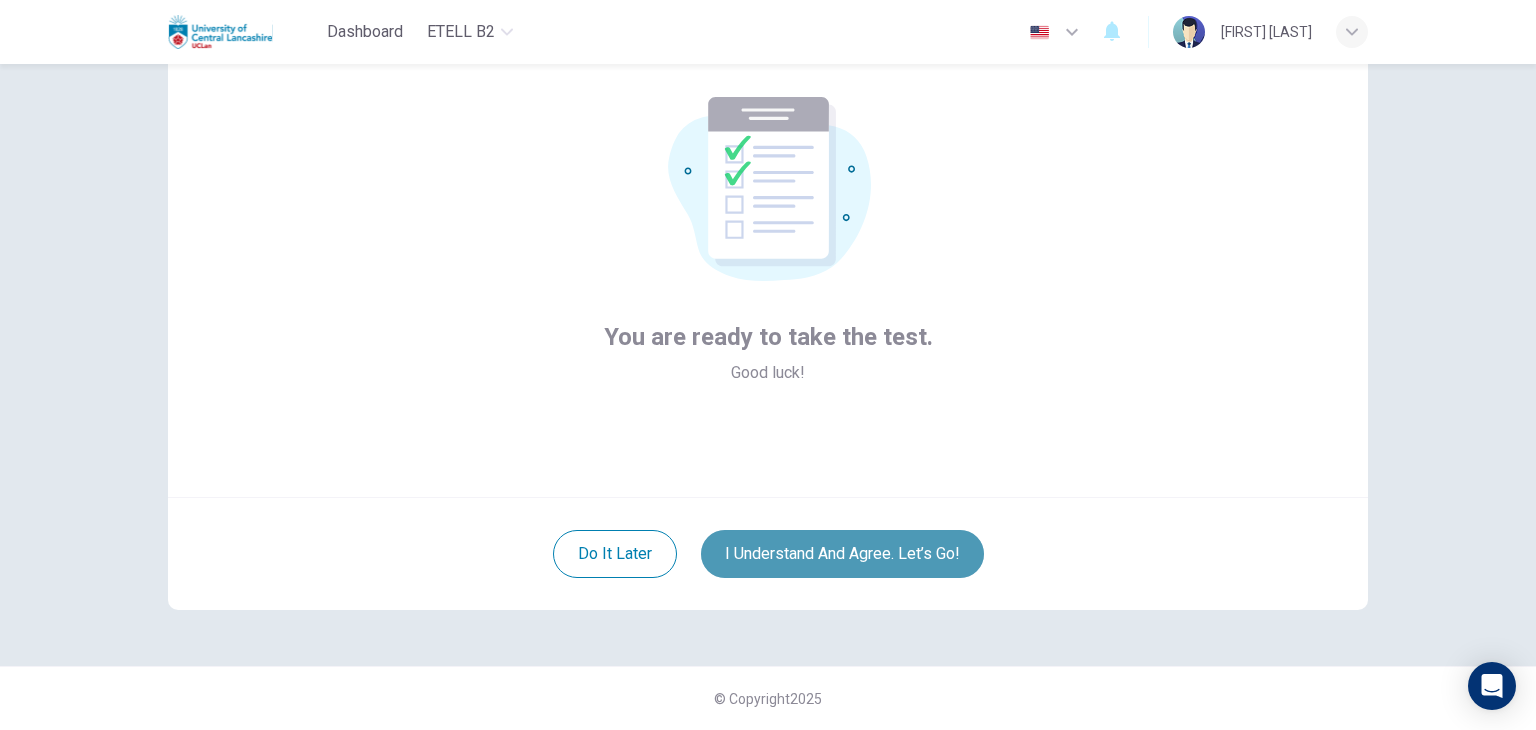 click on "I understand and agree. Let’s go!" at bounding box center (842, 554) 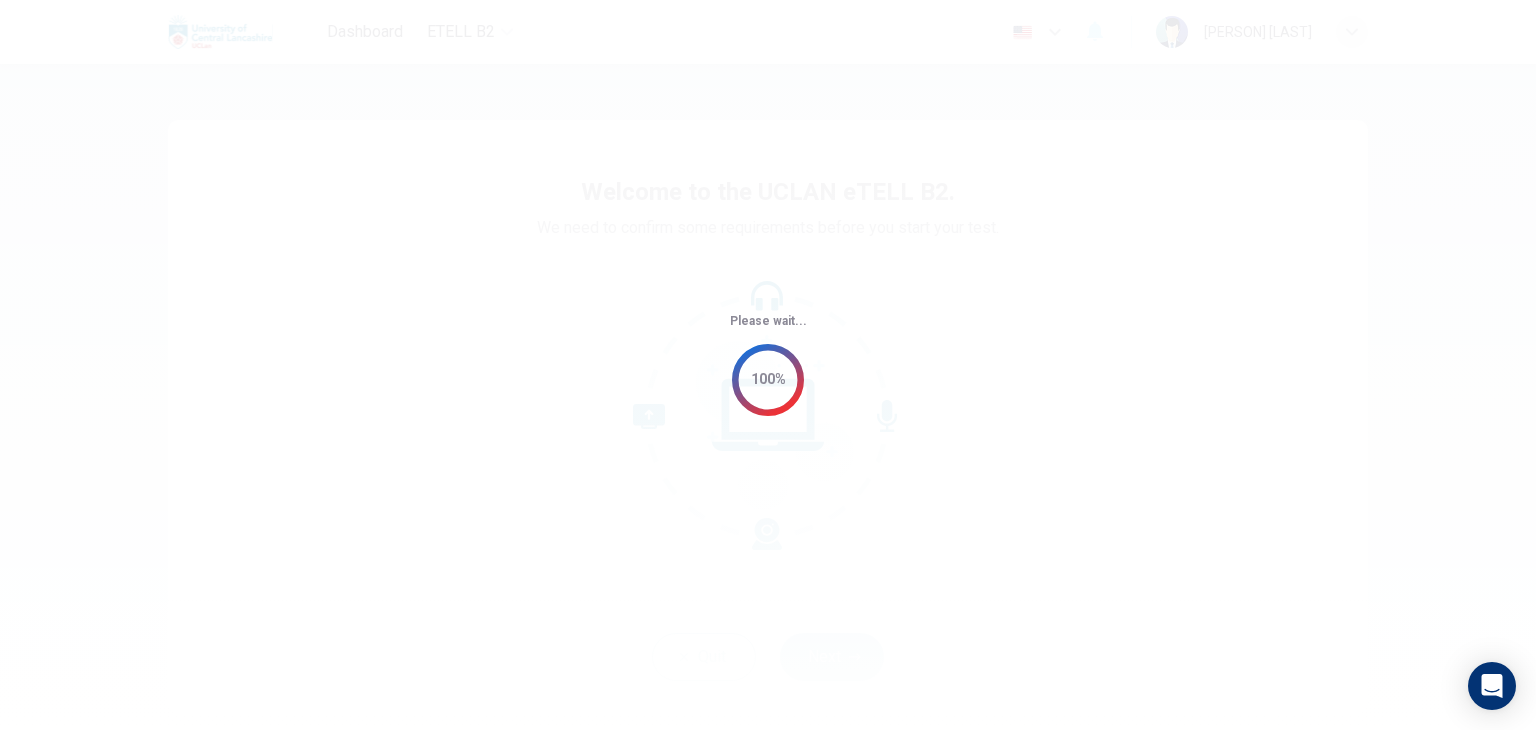 scroll, scrollTop: 0, scrollLeft: 0, axis: both 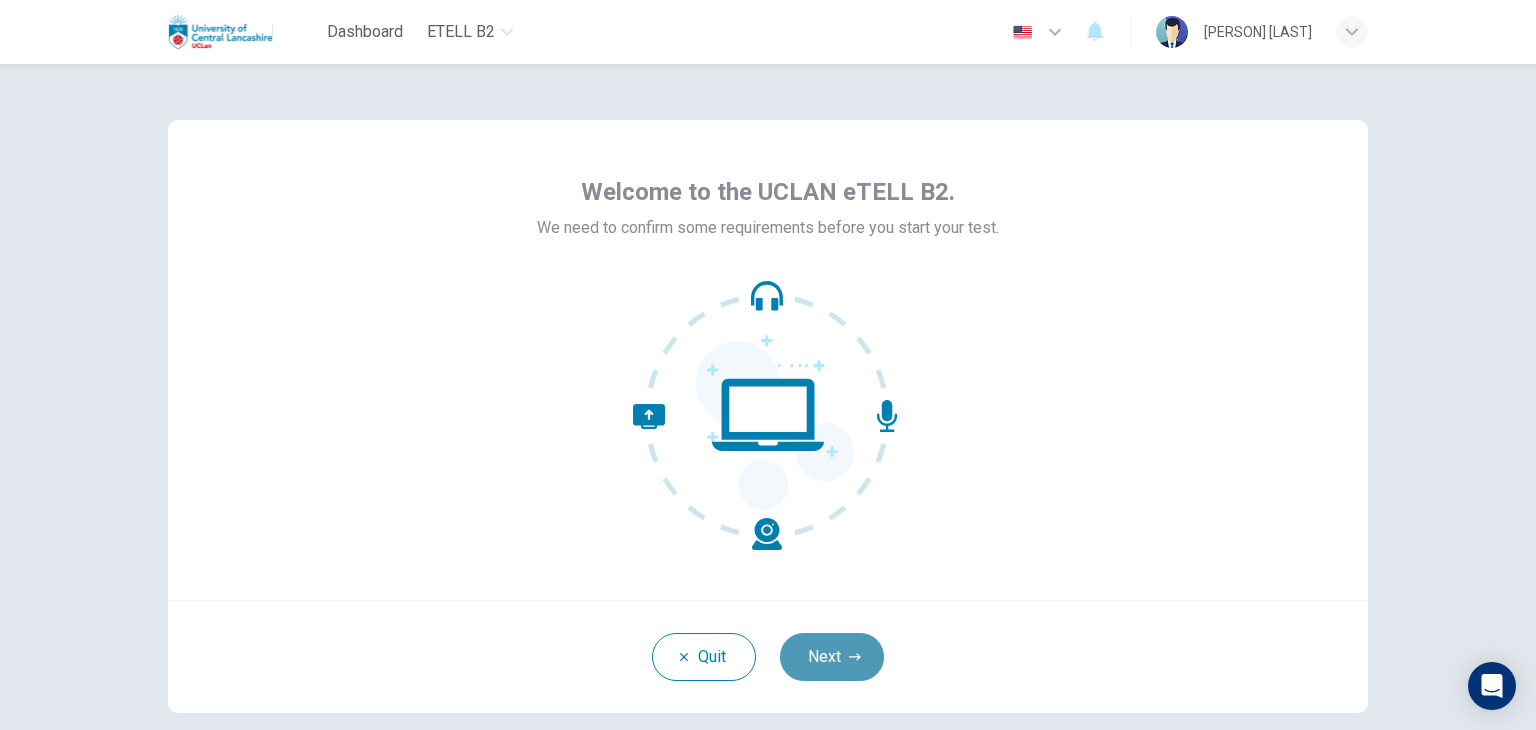 click on "Next" at bounding box center (832, 657) 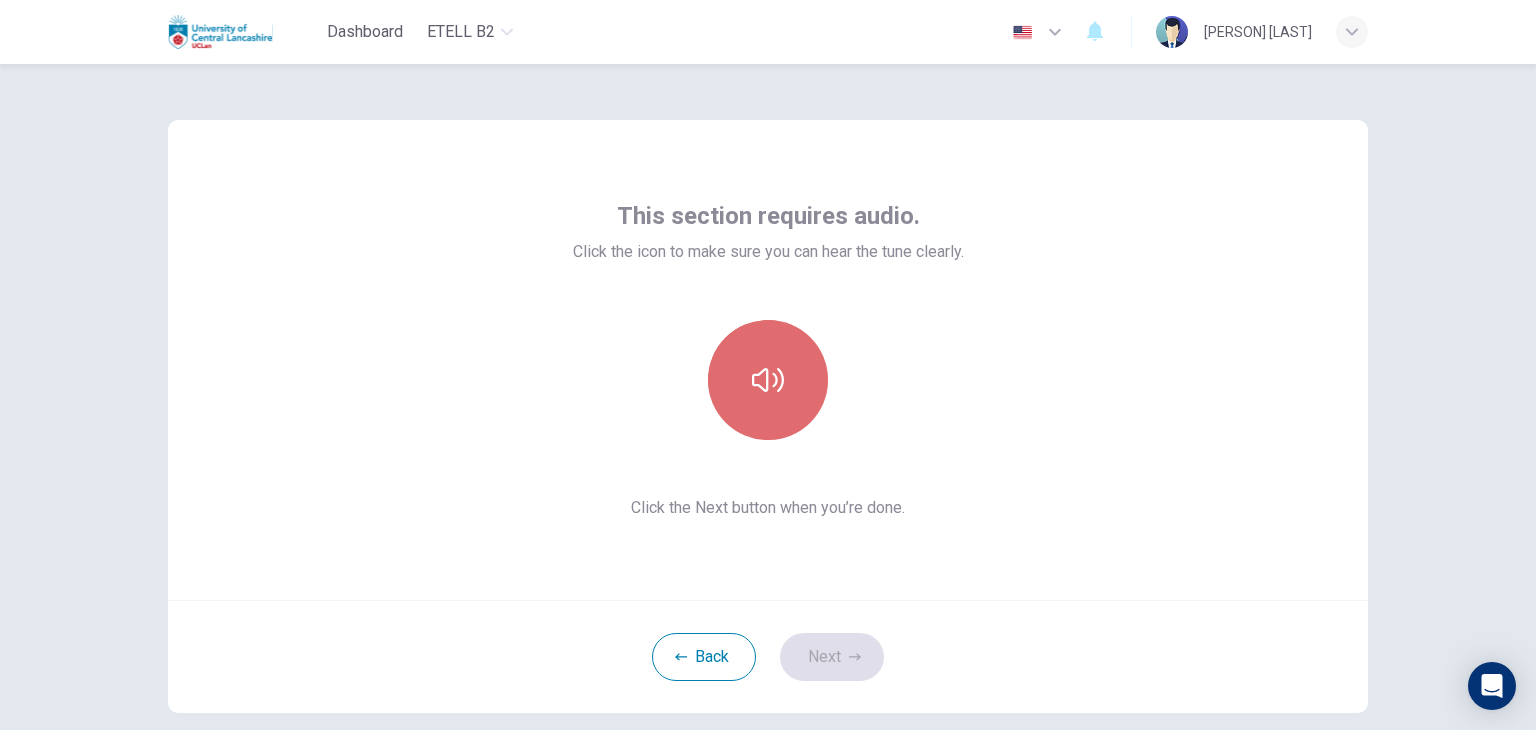 click 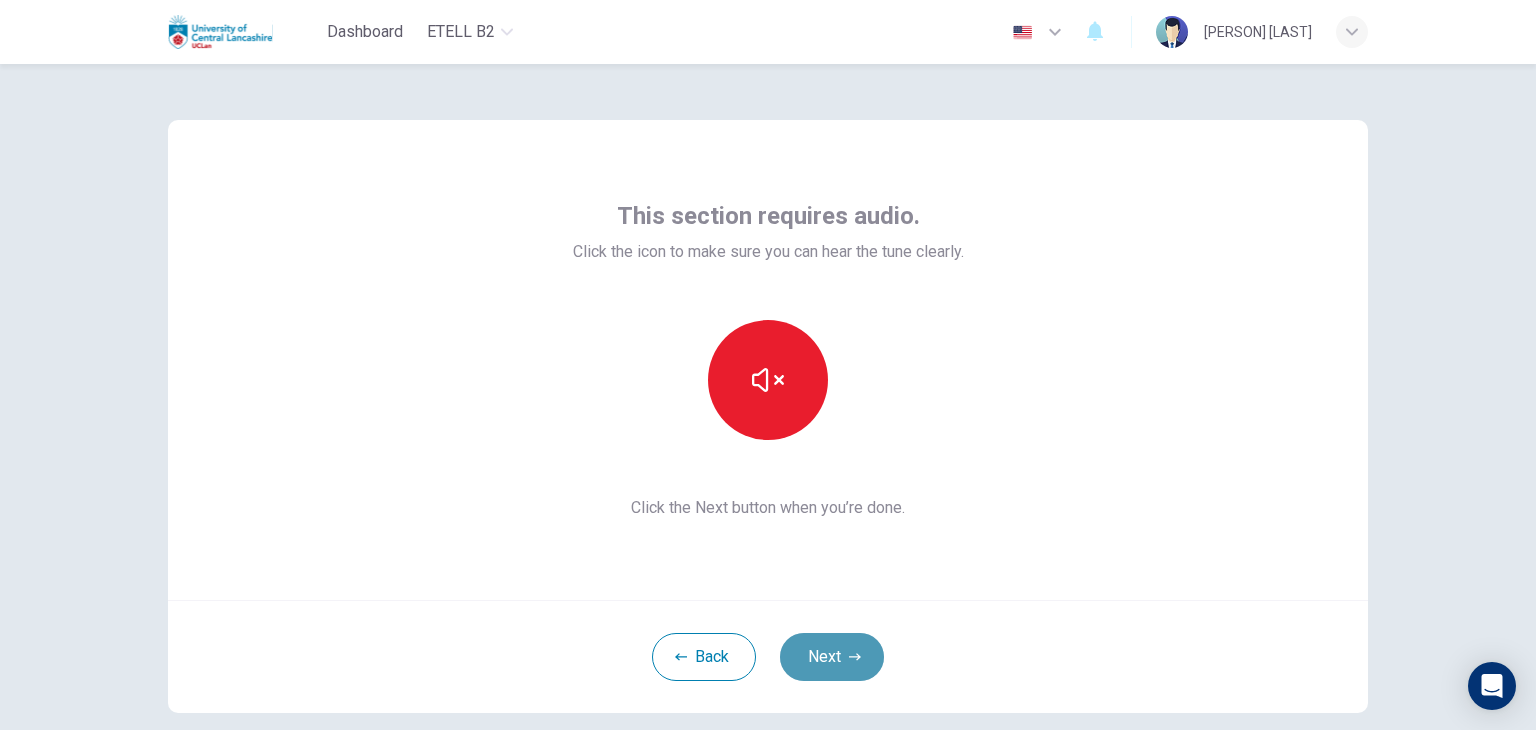 click 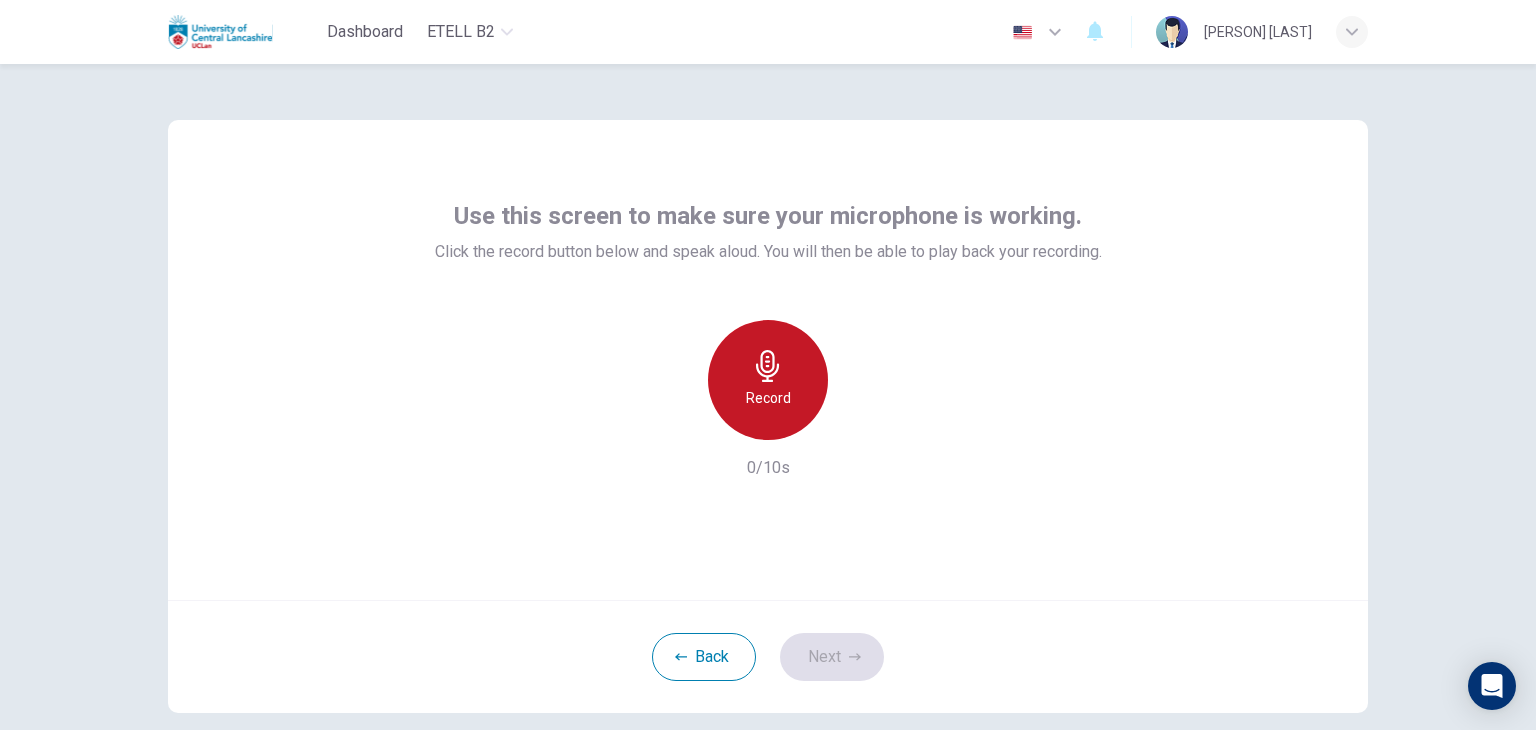 click 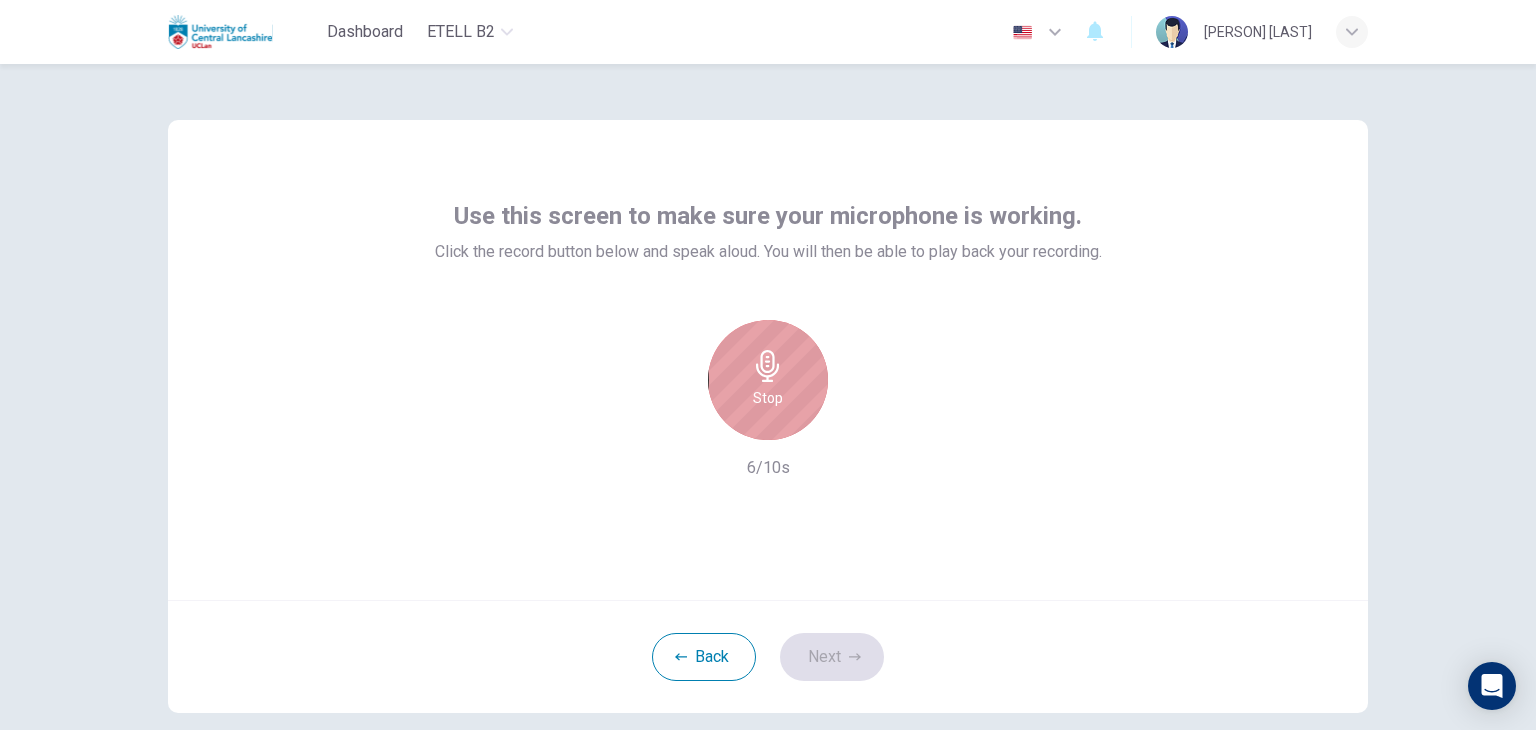 click 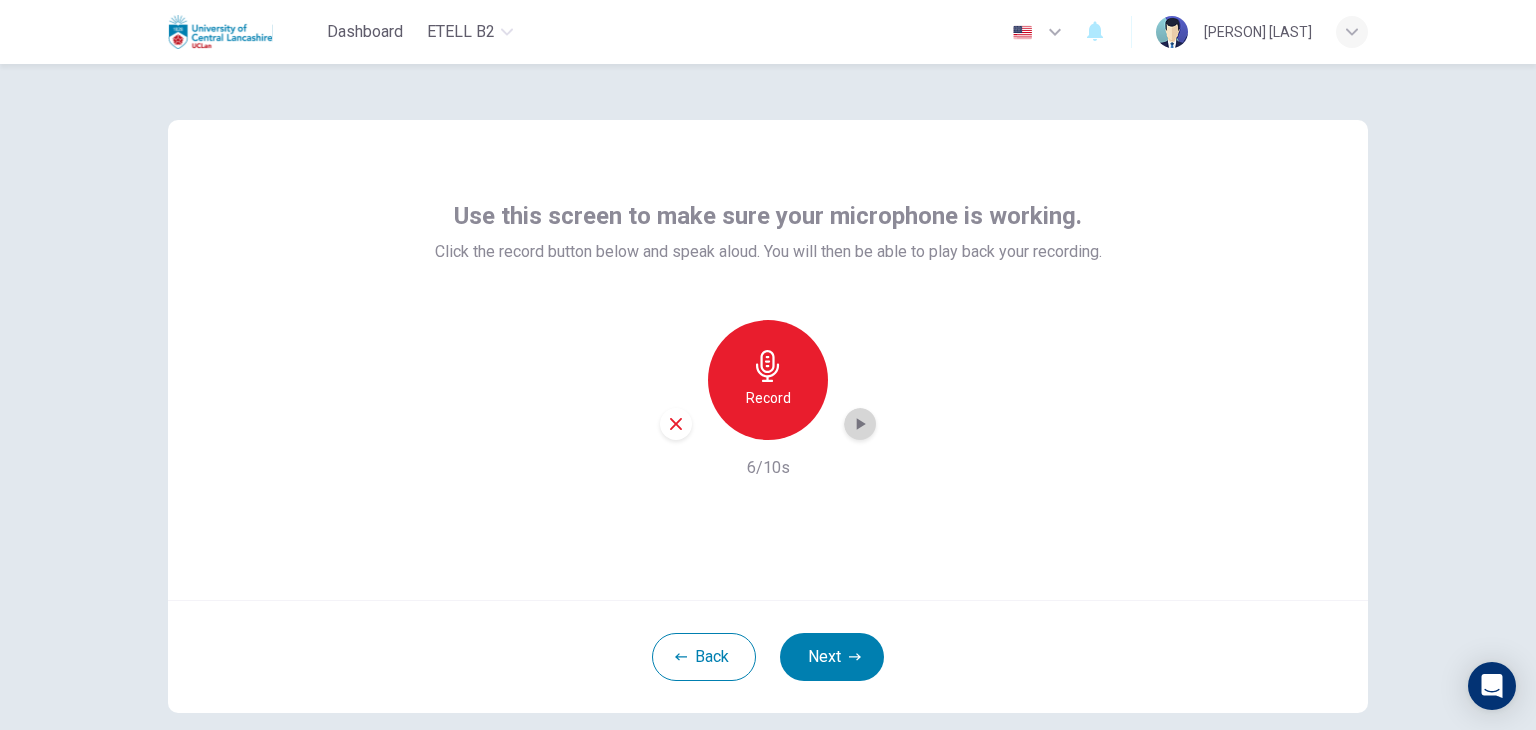 click 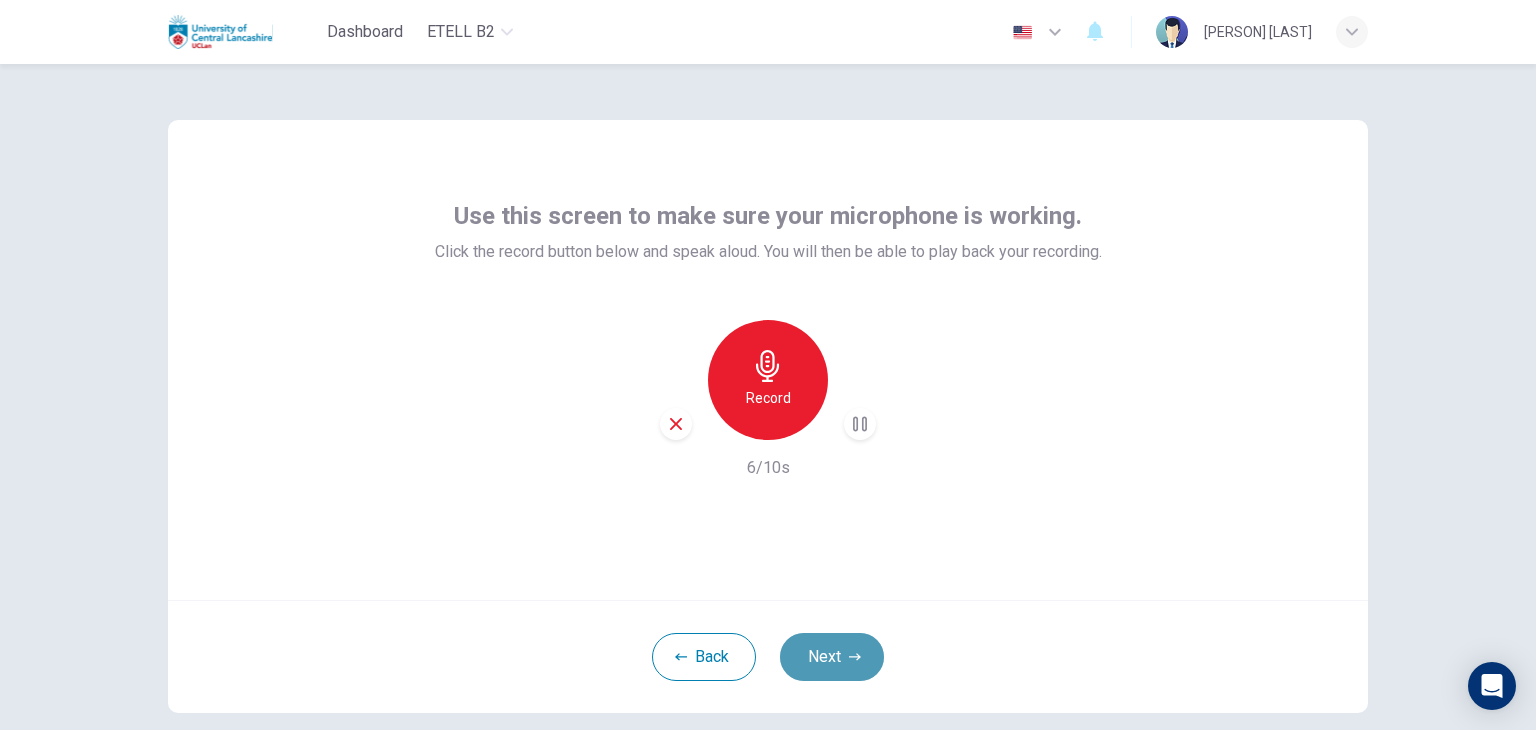 click on "Next" at bounding box center [832, 657] 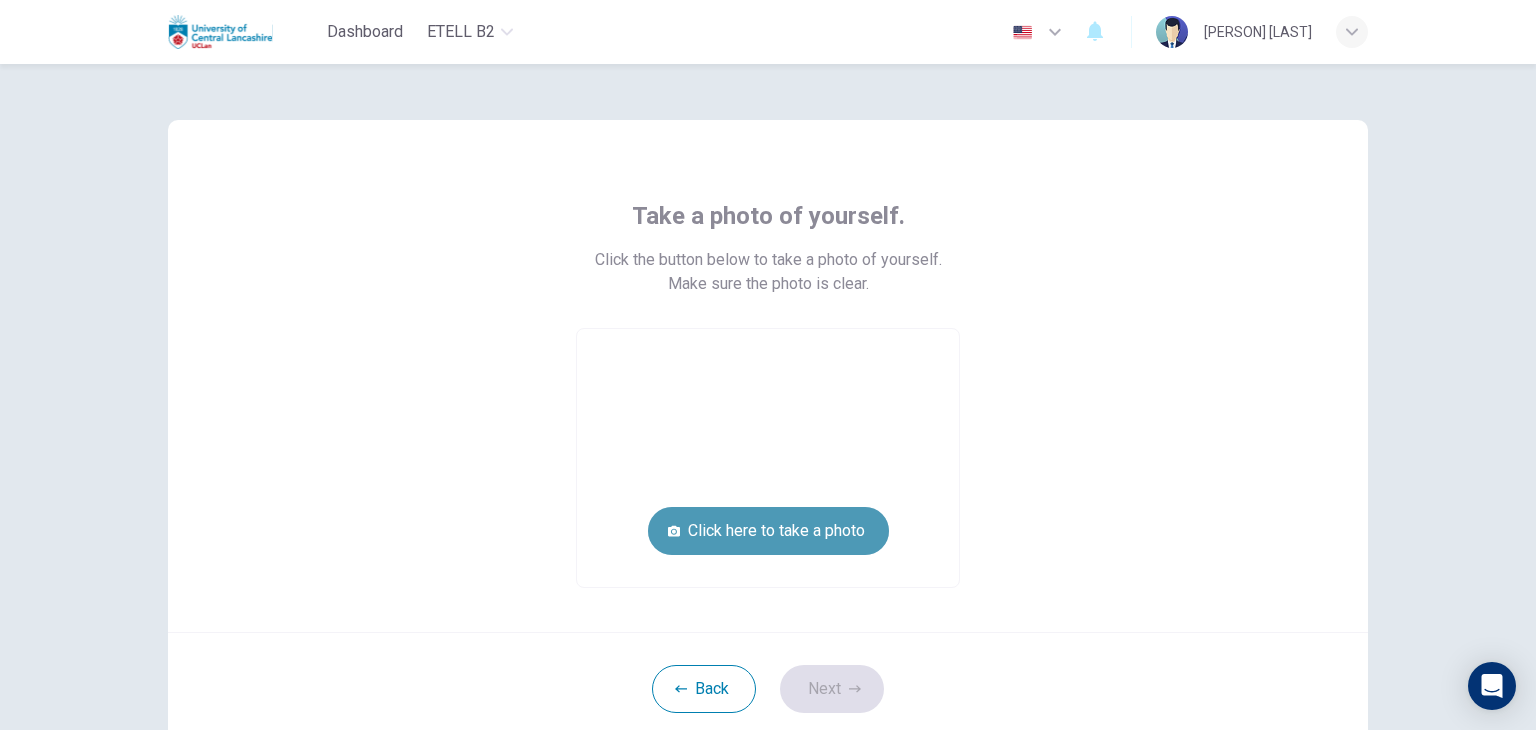 click on "Click here to take a photo" at bounding box center [768, 531] 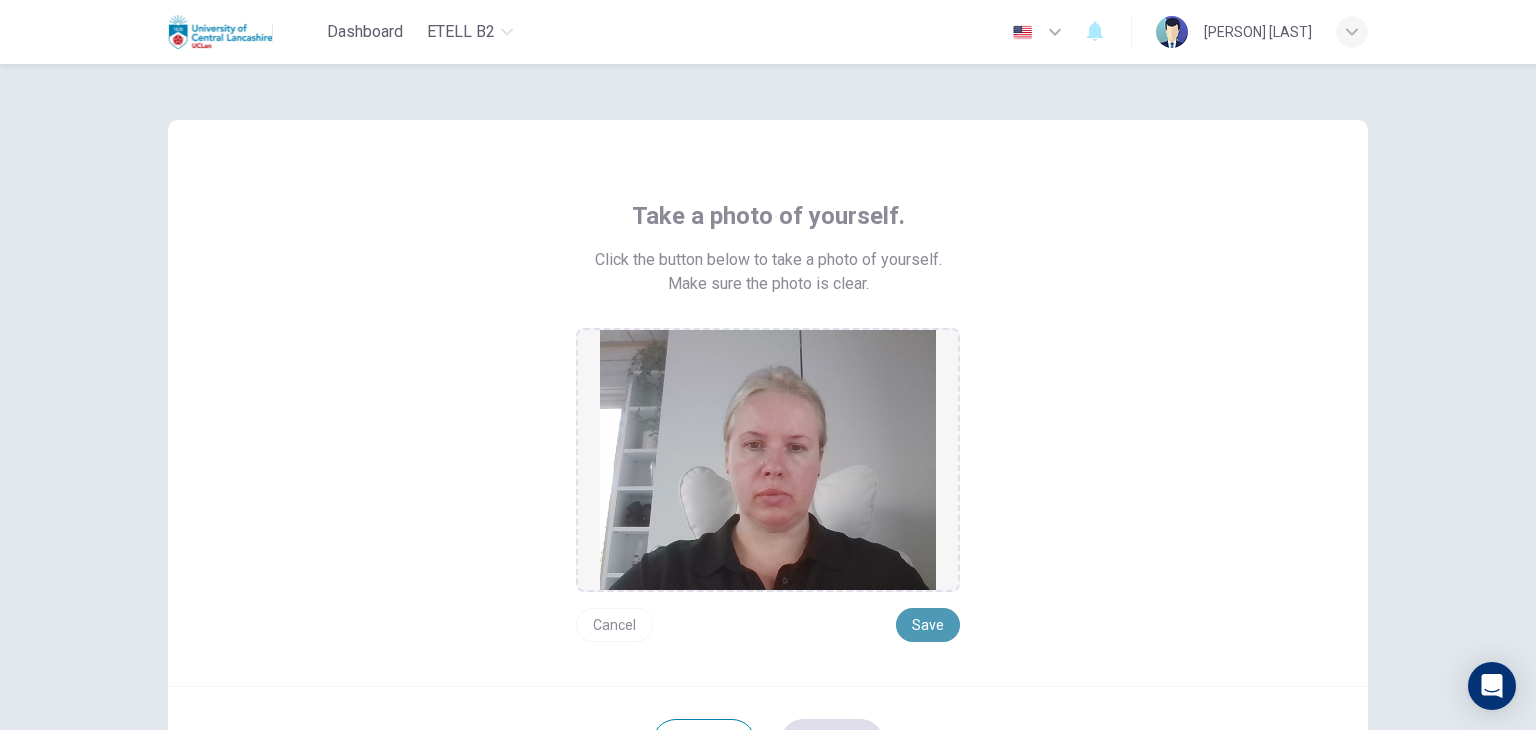 click on "Save" at bounding box center (928, 625) 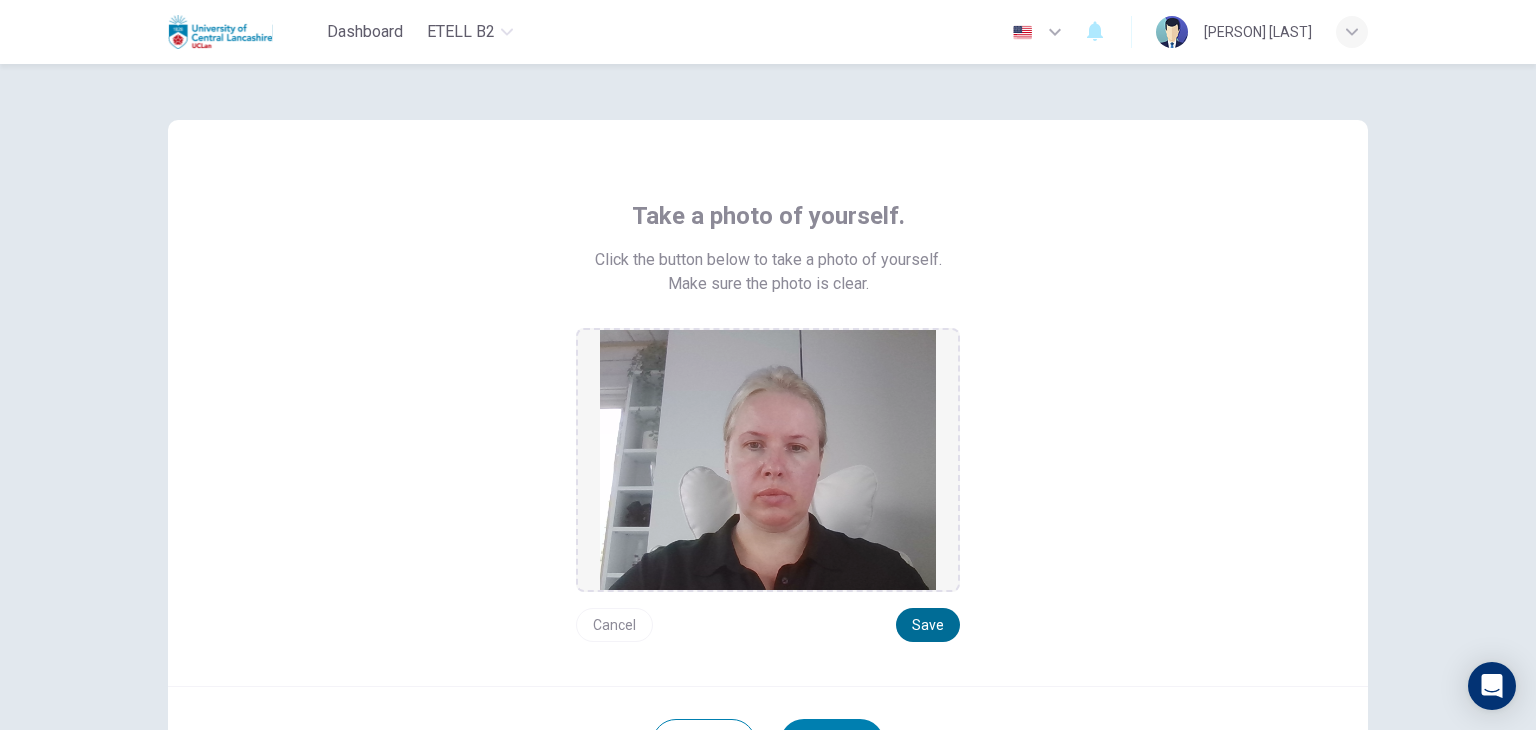 type 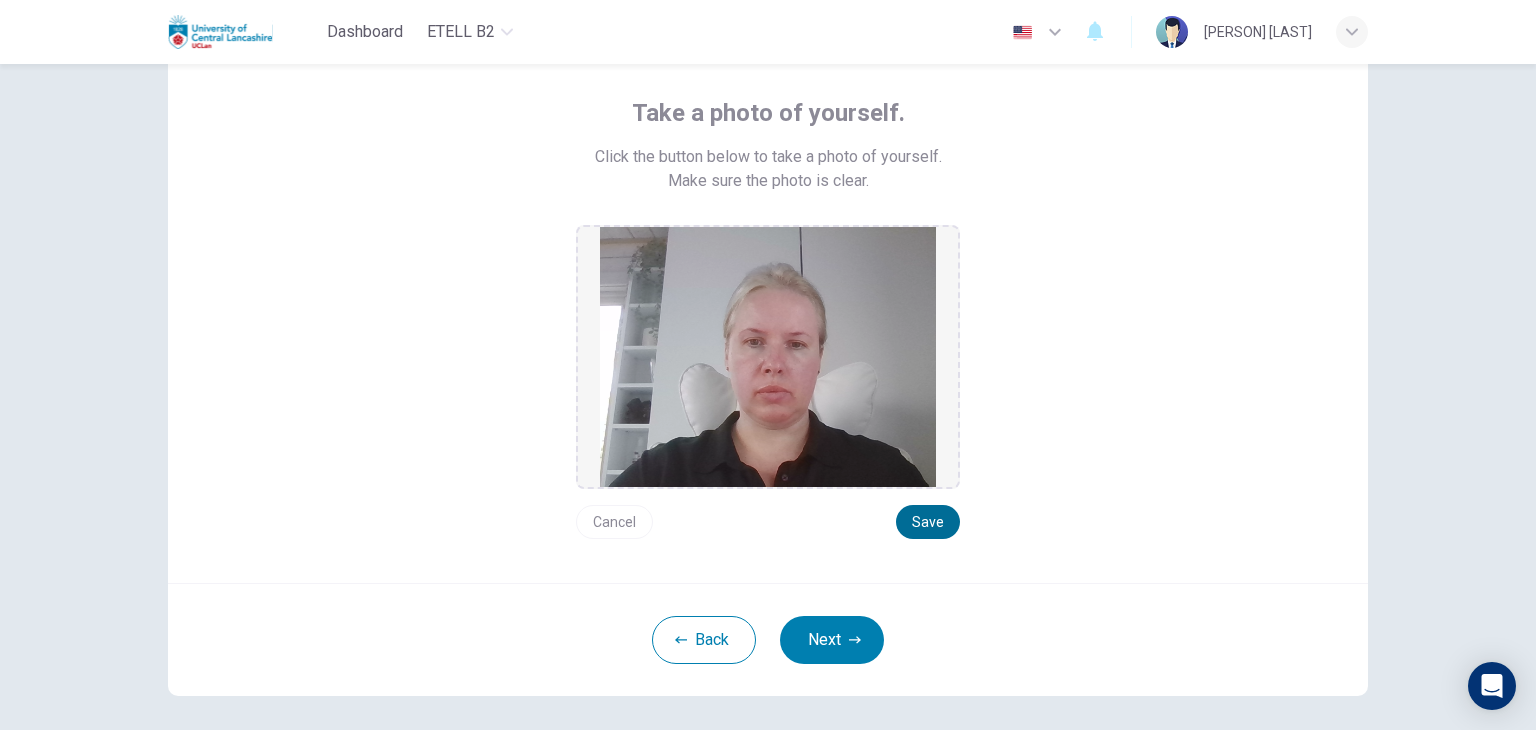scroll, scrollTop: 120, scrollLeft: 0, axis: vertical 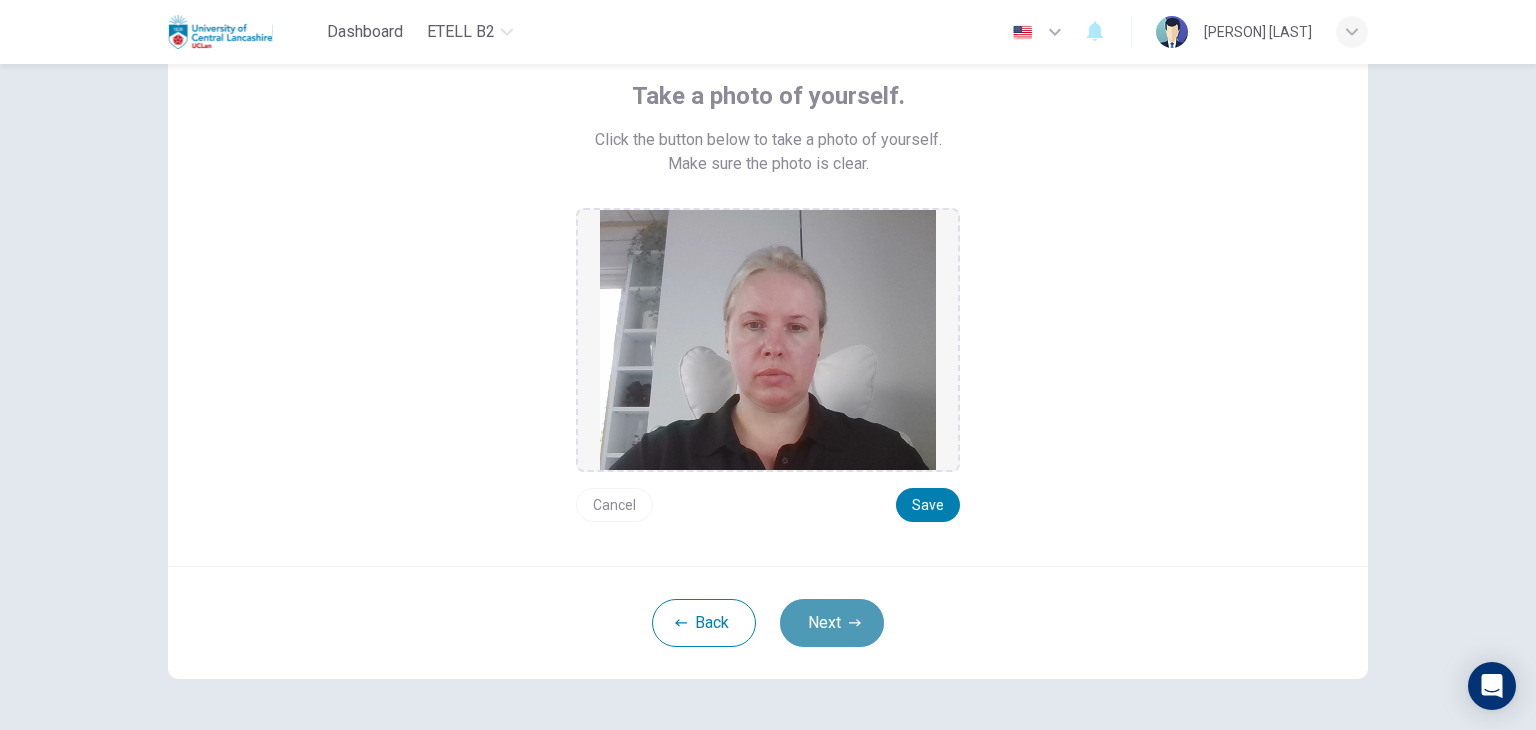 click on "Next" at bounding box center (832, 623) 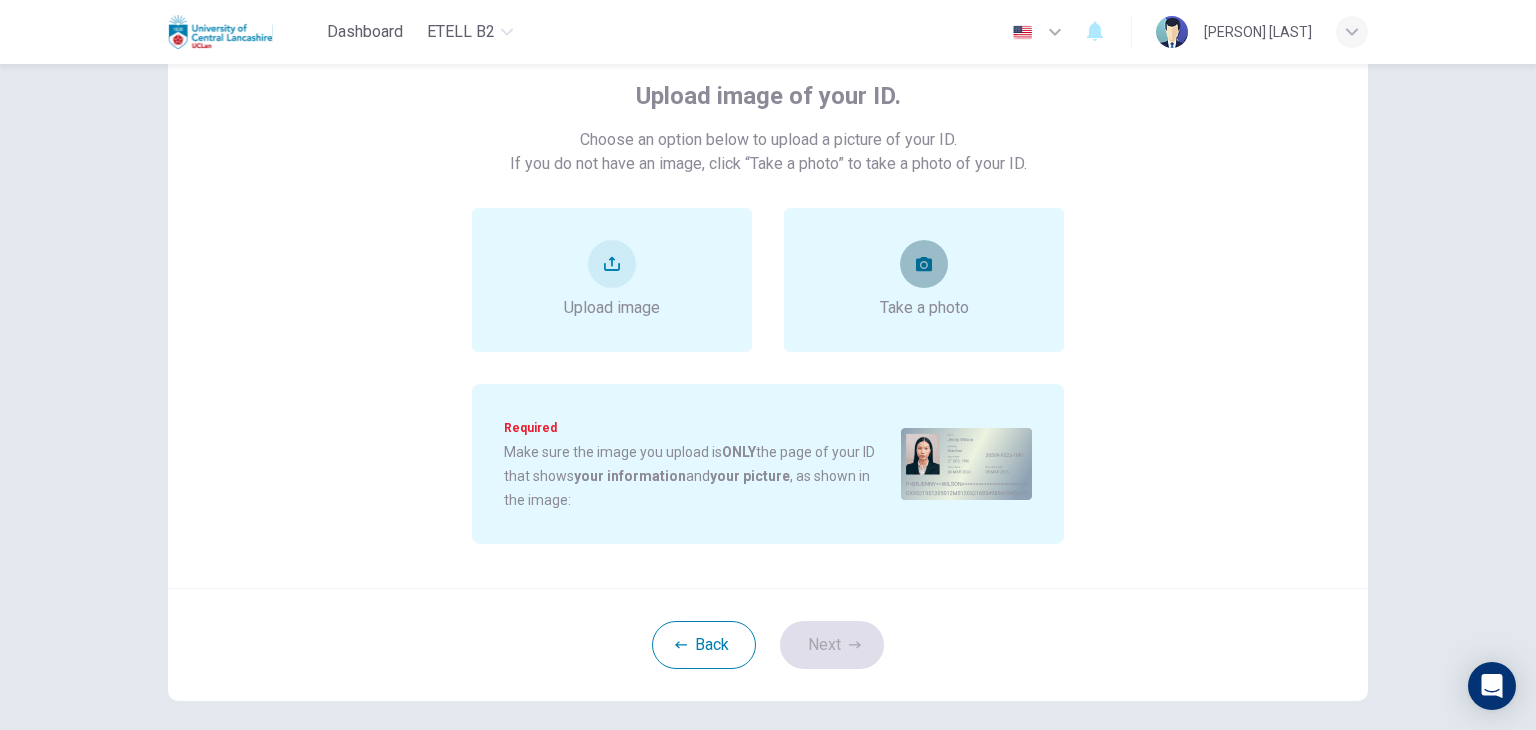 click at bounding box center [924, 264] 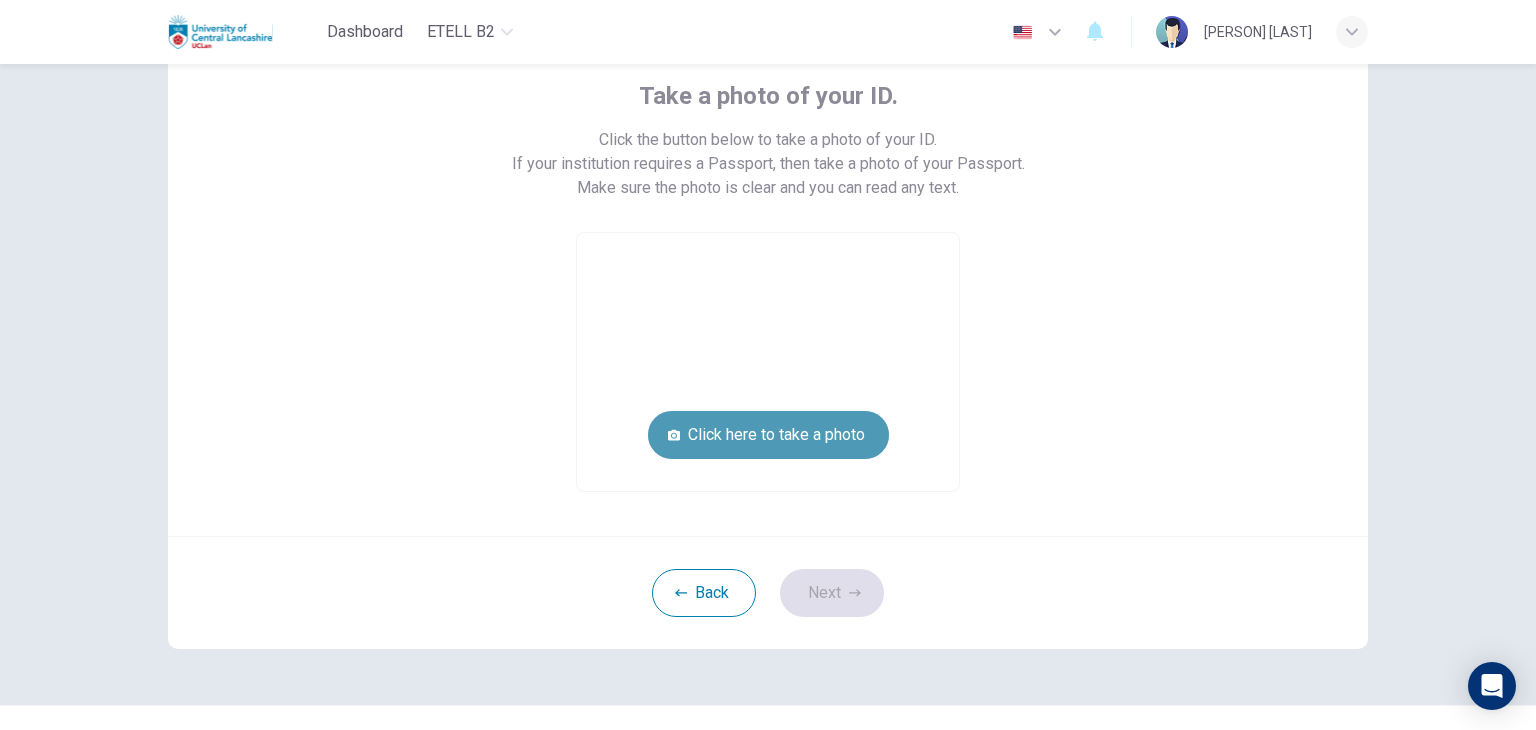 click on "Click here to take a photo" at bounding box center [768, 435] 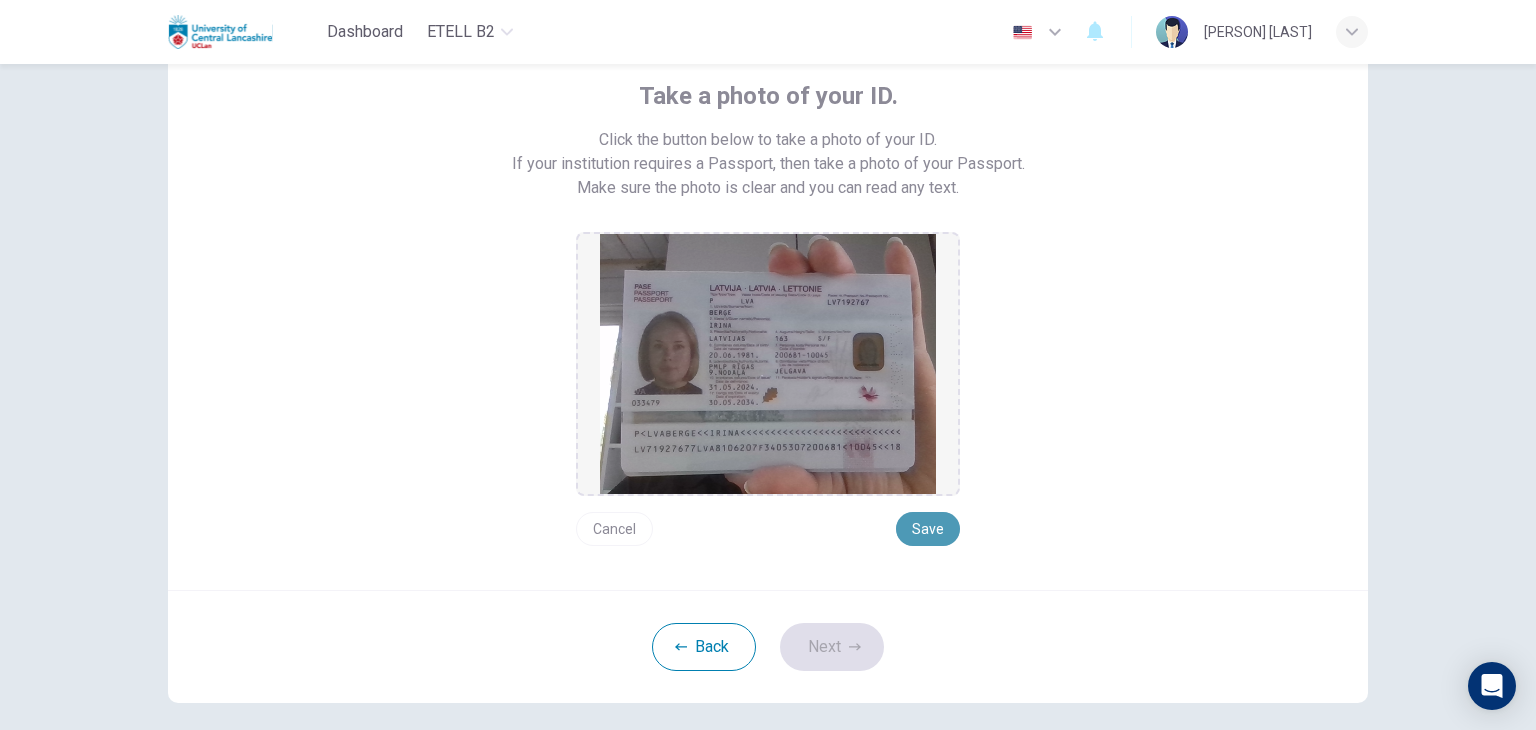 click on "Save" at bounding box center [928, 529] 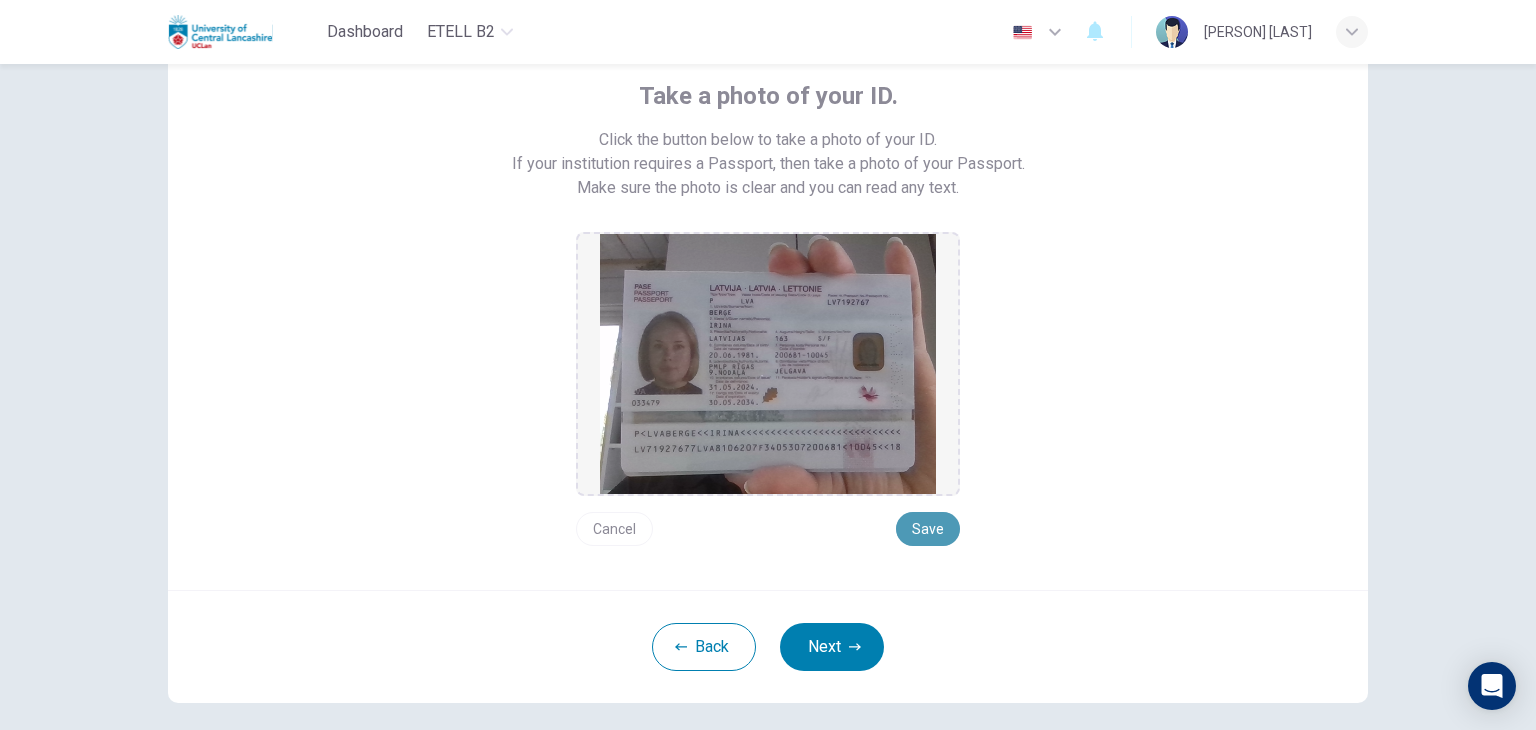 click on "Save" at bounding box center [928, 529] 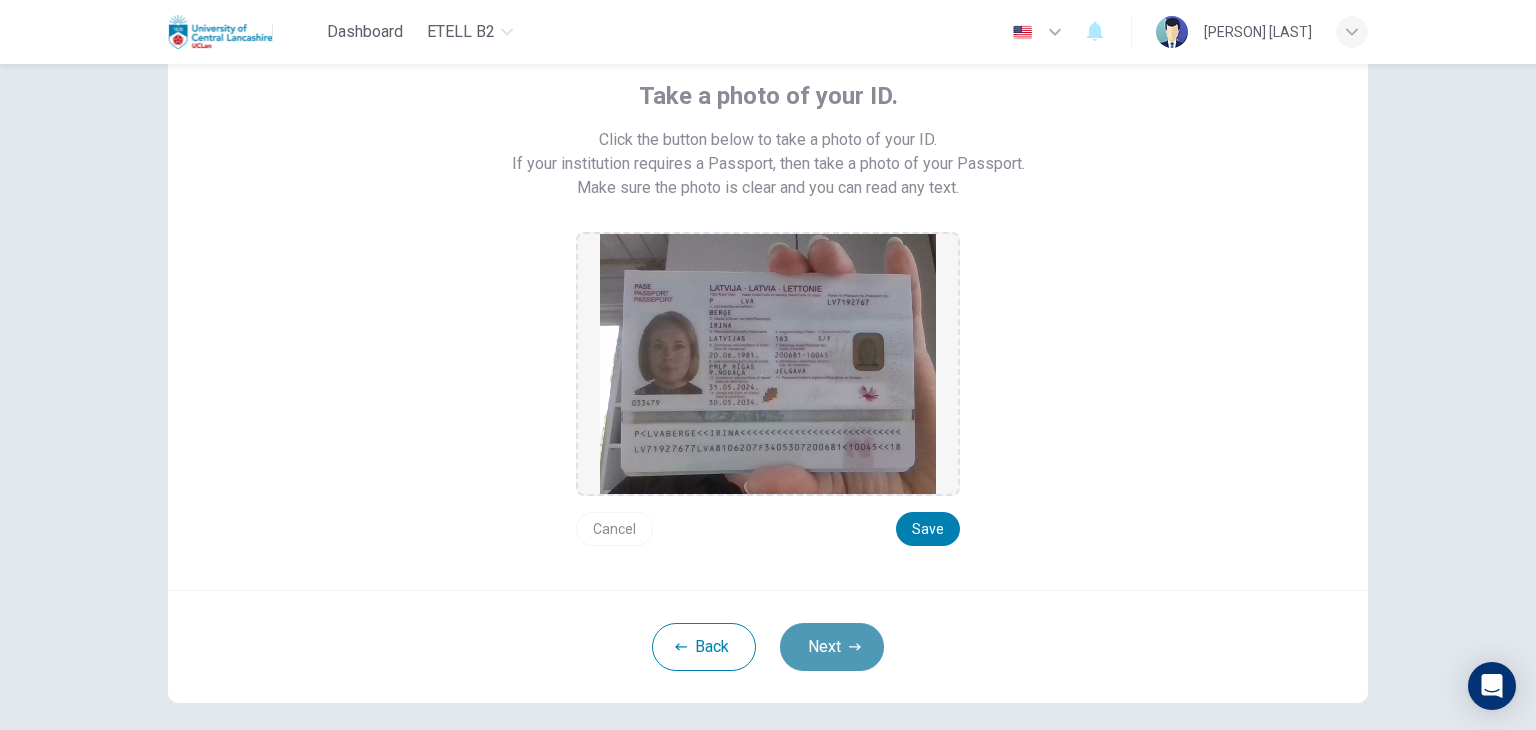 click on "Next" at bounding box center [832, 647] 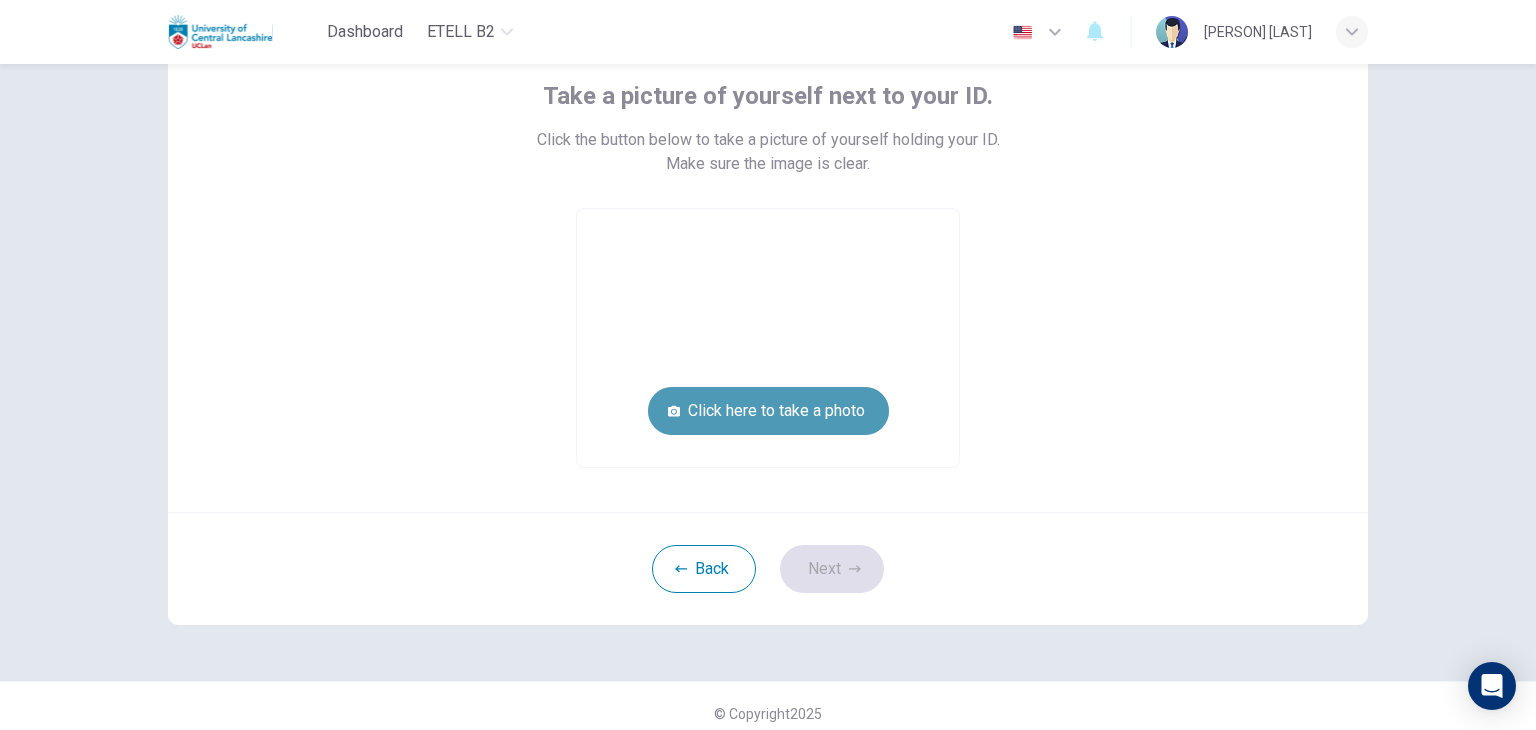 click on "Click here to take a photo" at bounding box center [768, 411] 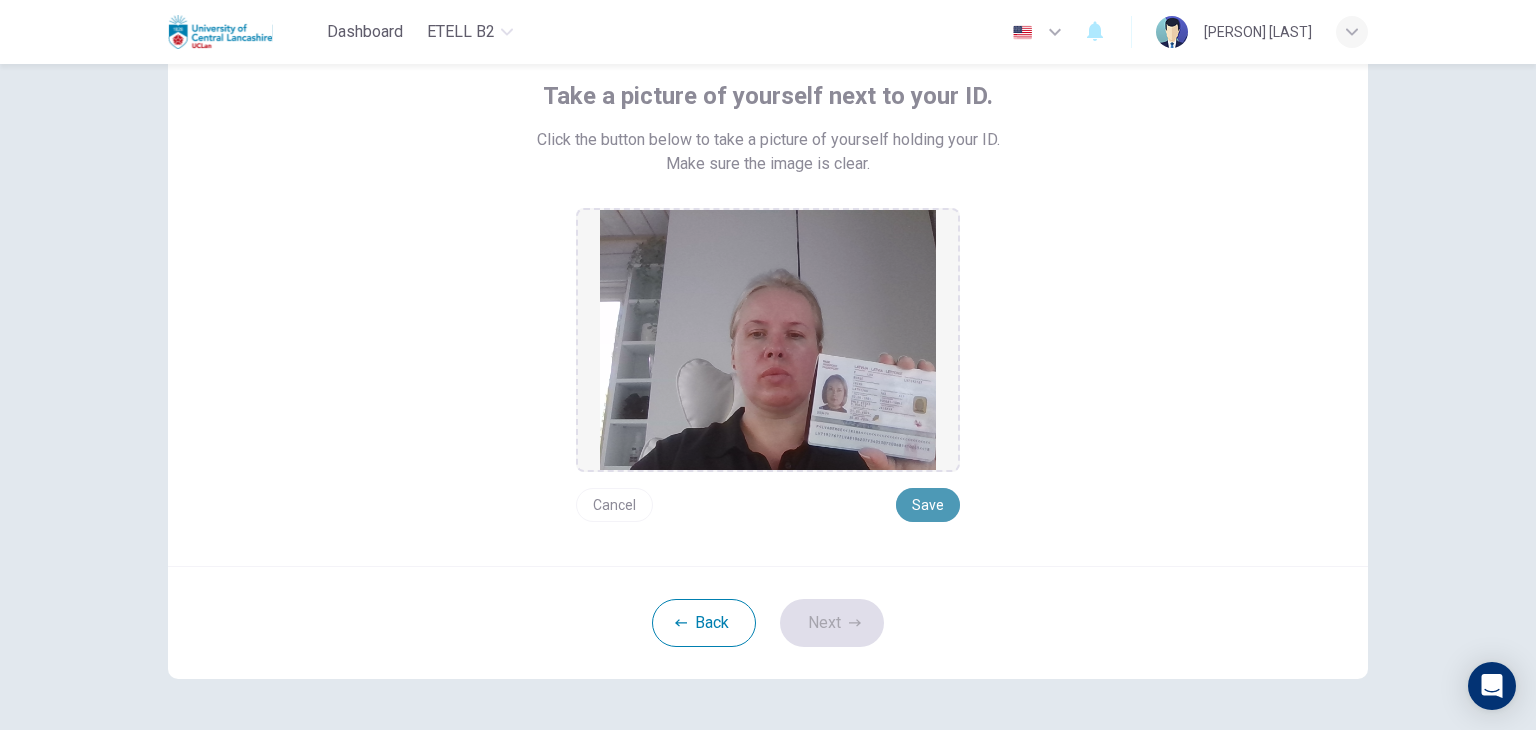 click on "Save" at bounding box center (928, 505) 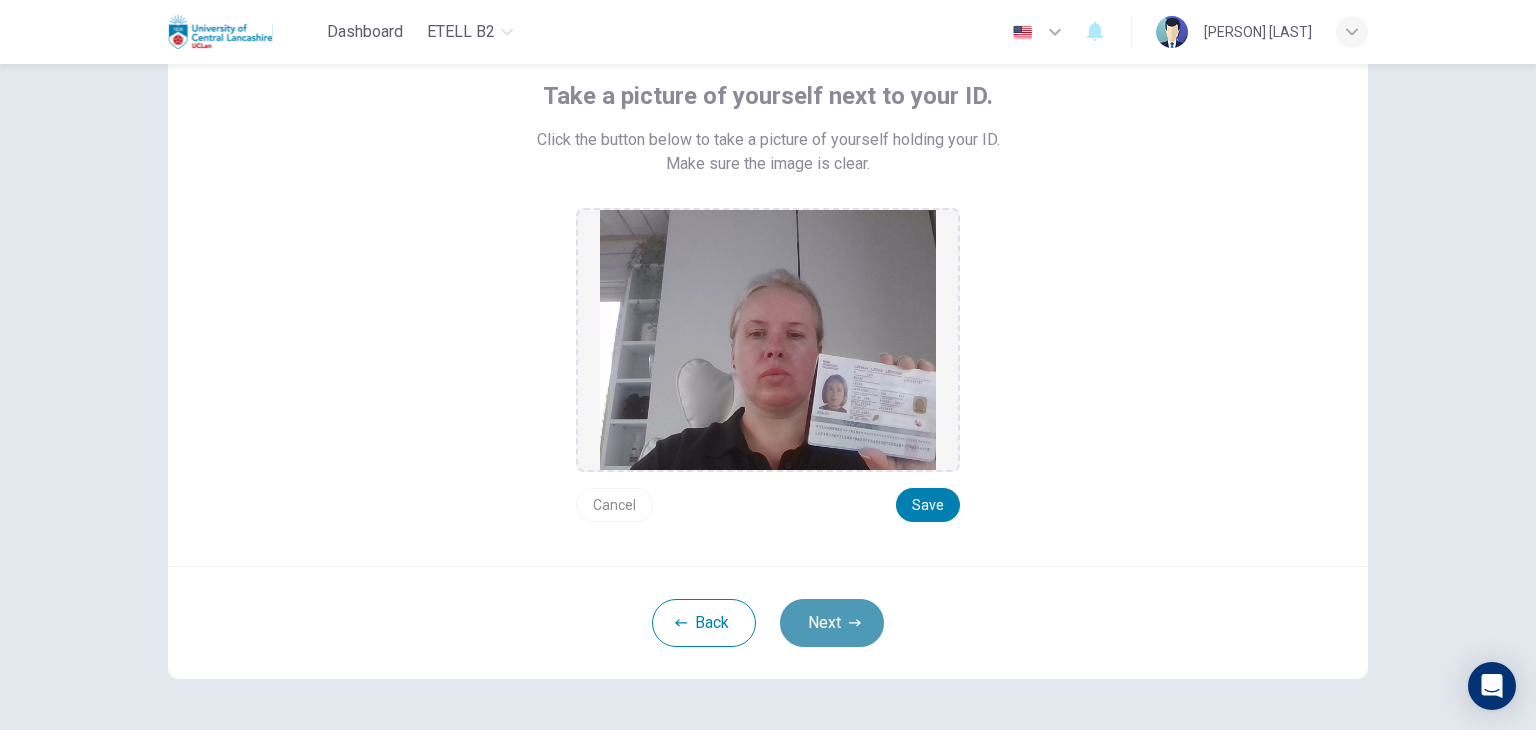 click on "Next" at bounding box center [832, 623] 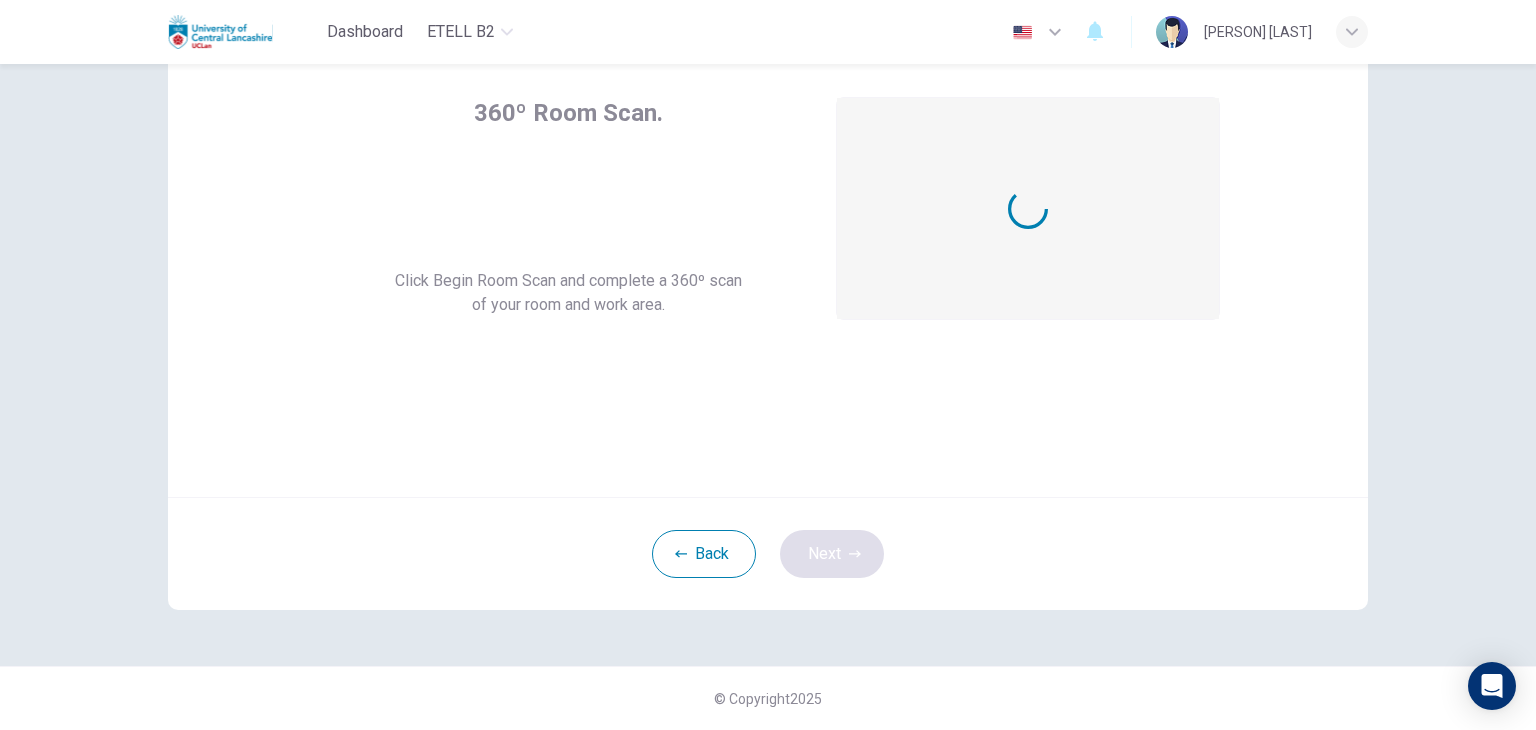 scroll, scrollTop: 103, scrollLeft: 0, axis: vertical 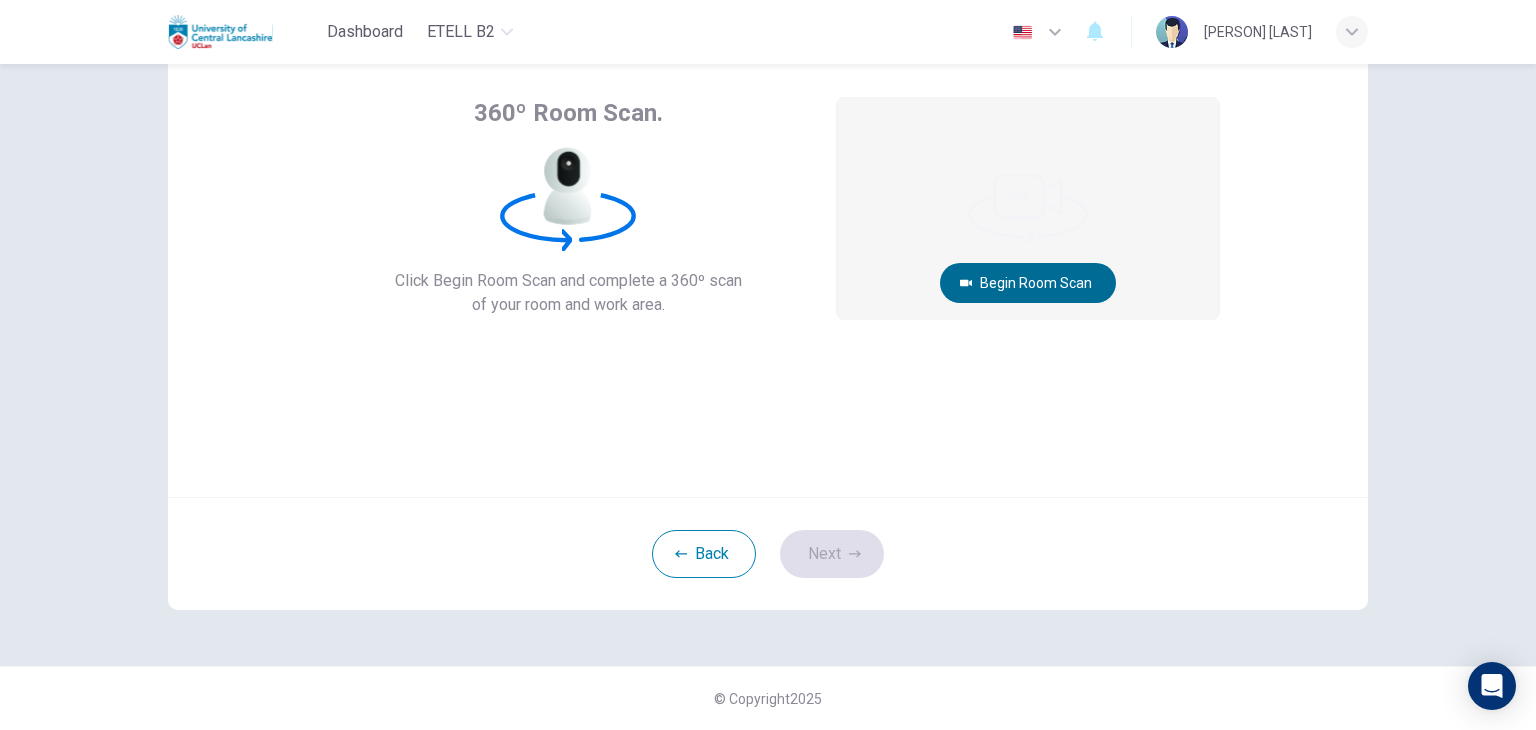 click on "Begin Room Scan" at bounding box center [1028, 283] 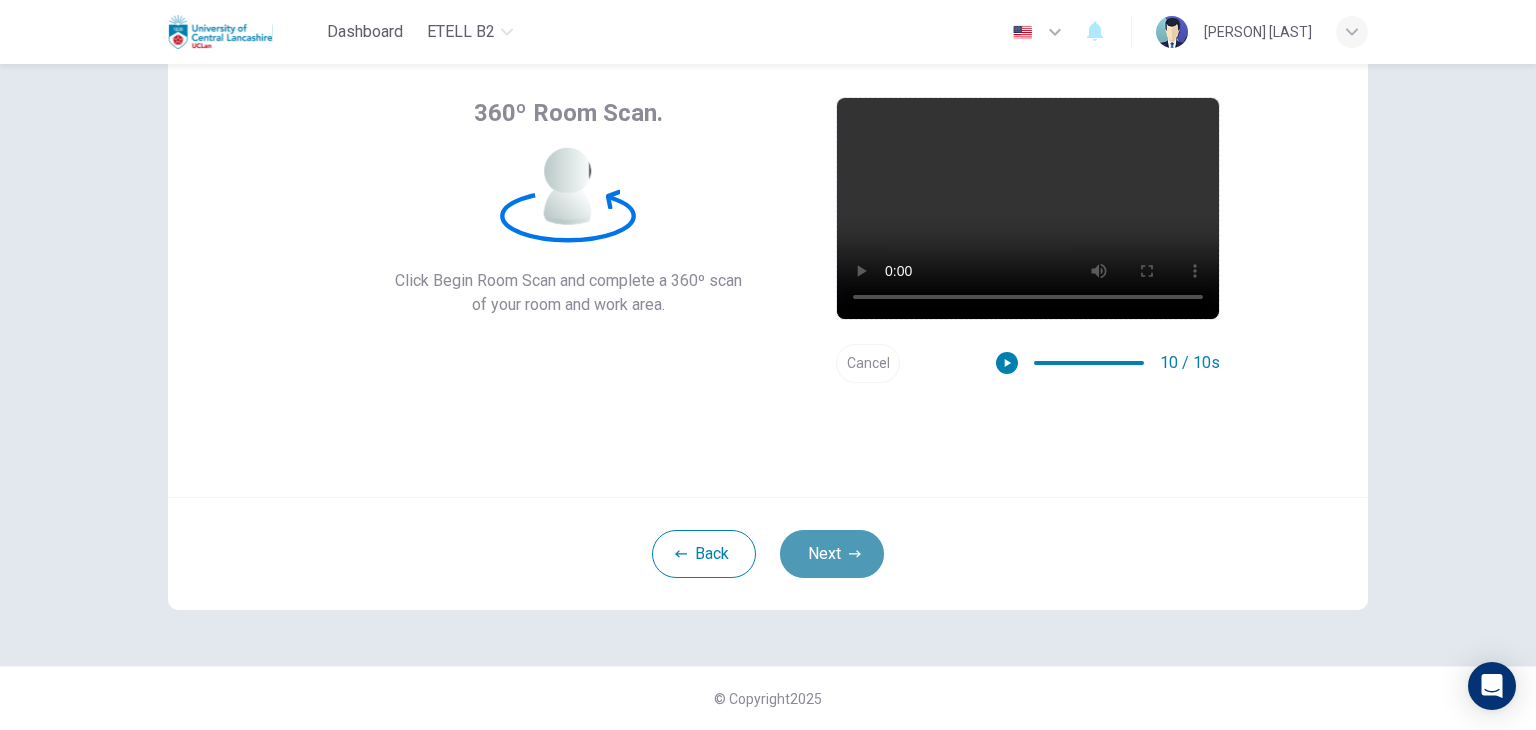 click on "Next" at bounding box center (832, 554) 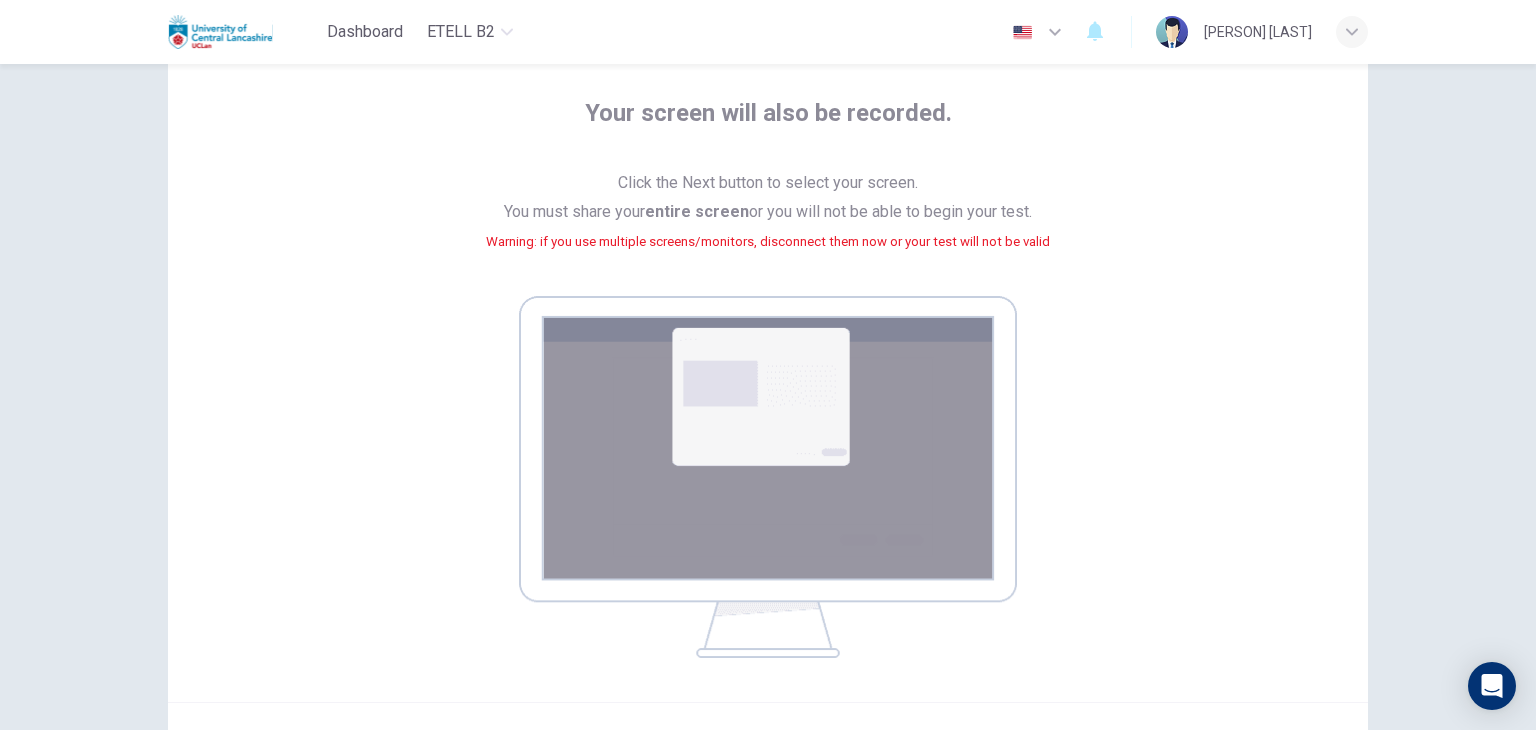 click on "Your screen will also be recorded. Click the Next button to select your screen.  You must share your  entire screen  or you will not be able to begin your test.    Warning: if you use multiple screens/monitors, disconnect them now or your test will not be valid" at bounding box center (768, 377) 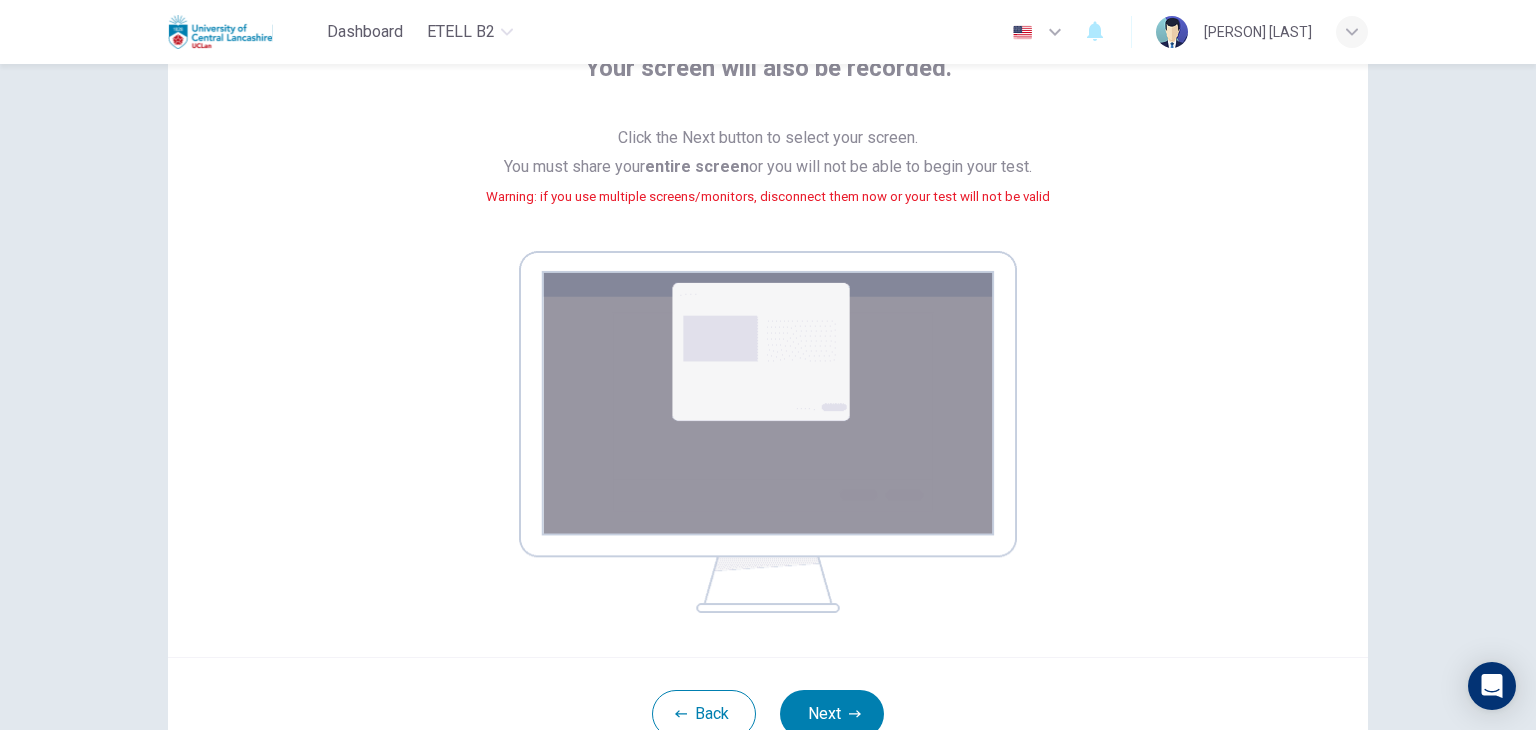 scroll, scrollTop: 183, scrollLeft: 0, axis: vertical 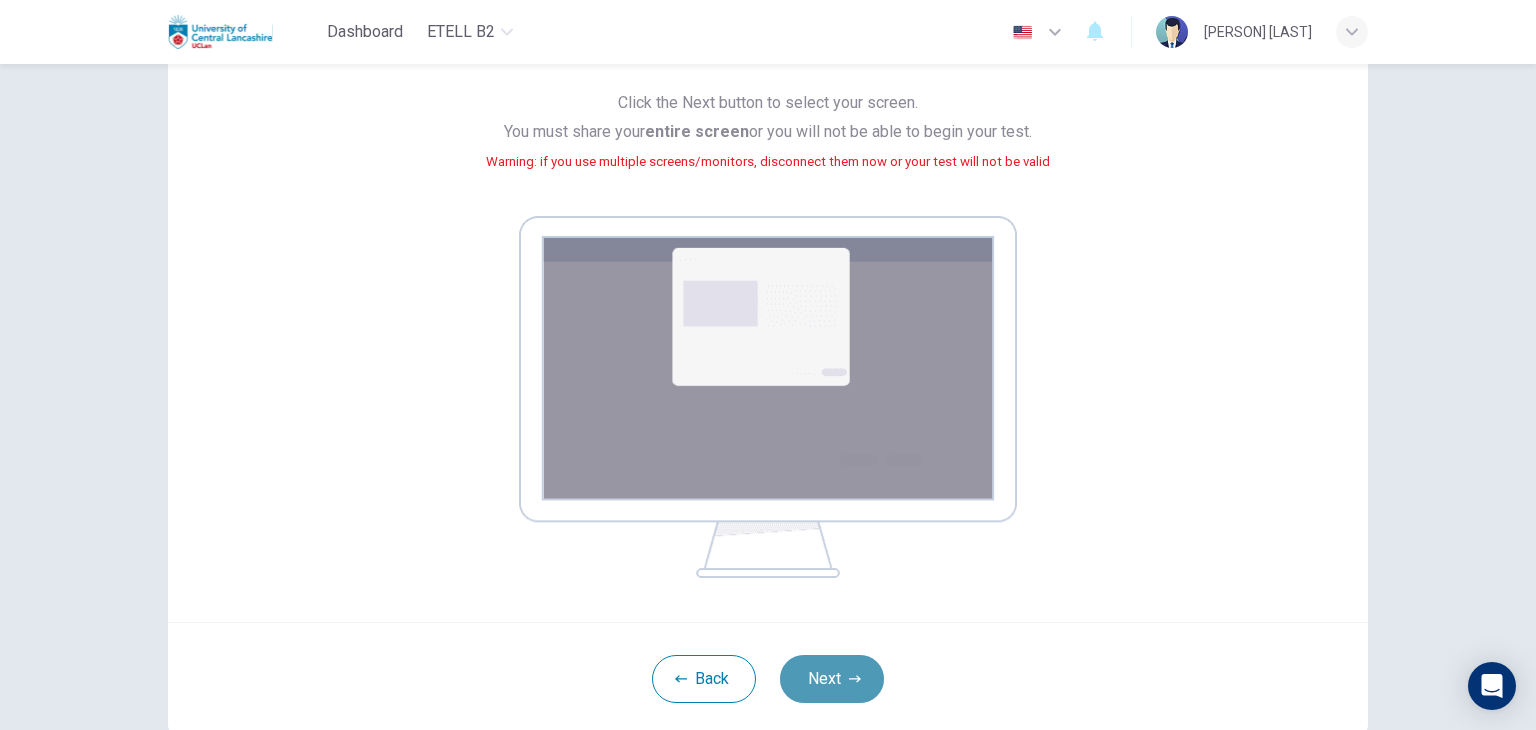 click on "Next" at bounding box center [832, 679] 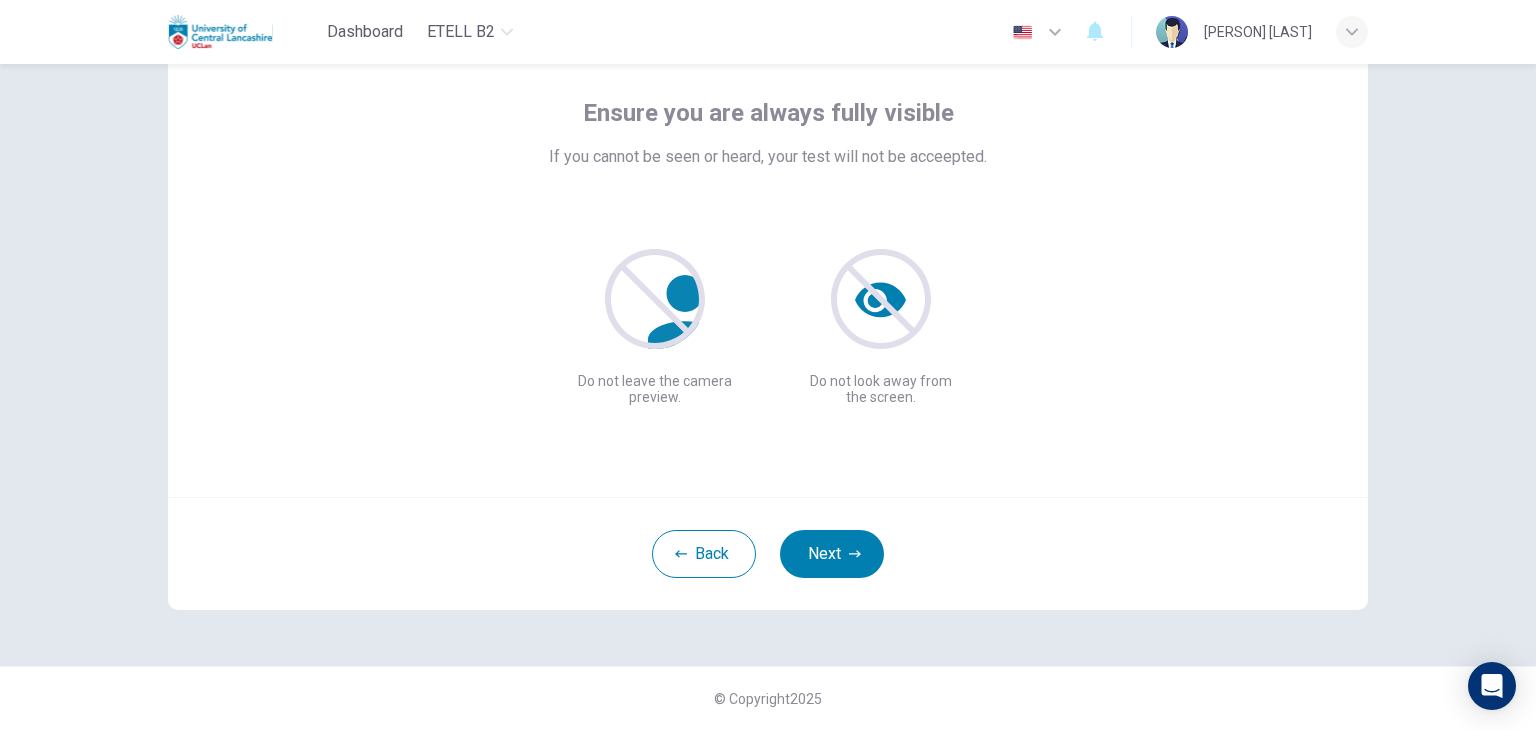 scroll, scrollTop: 103, scrollLeft: 0, axis: vertical 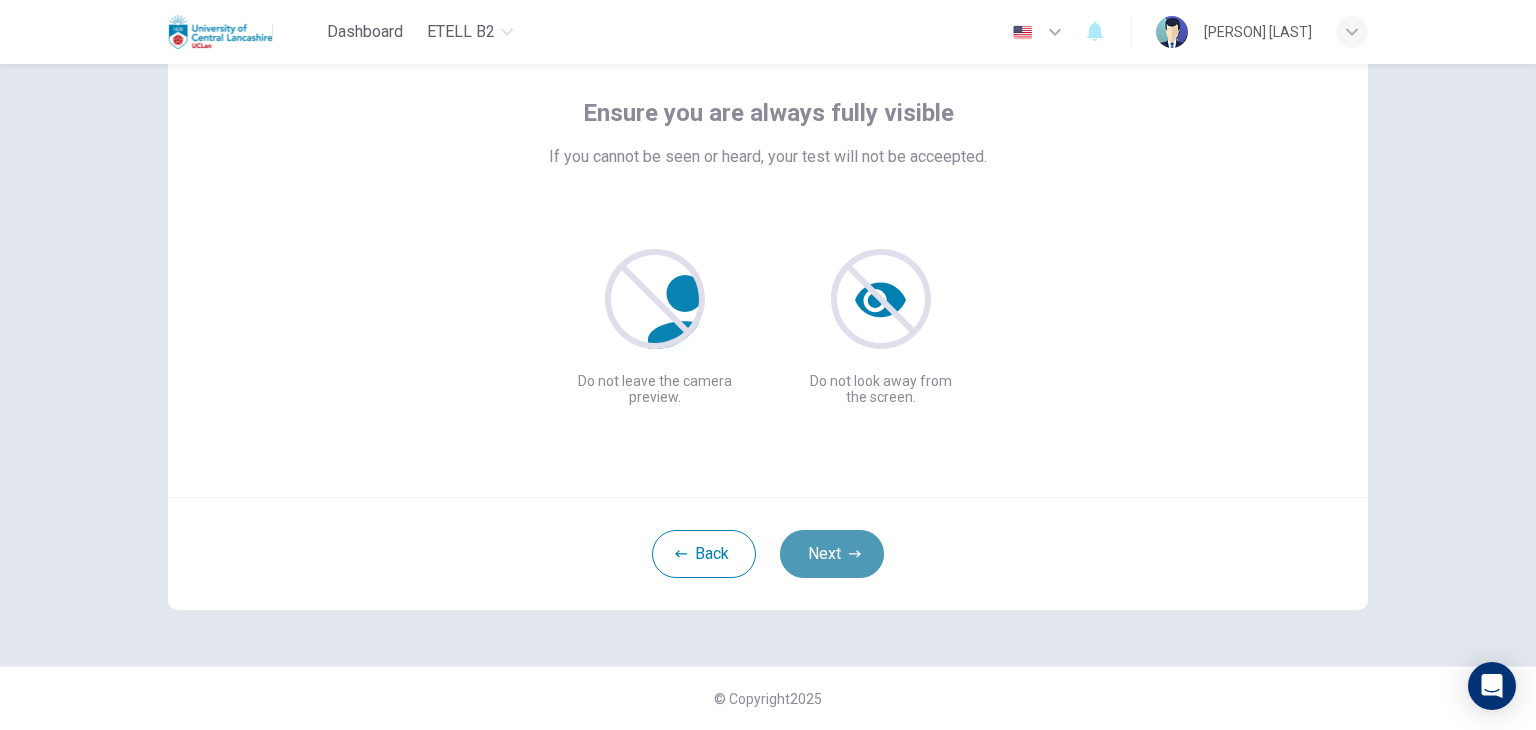 click on "Next" at bounding box center (832, 554) 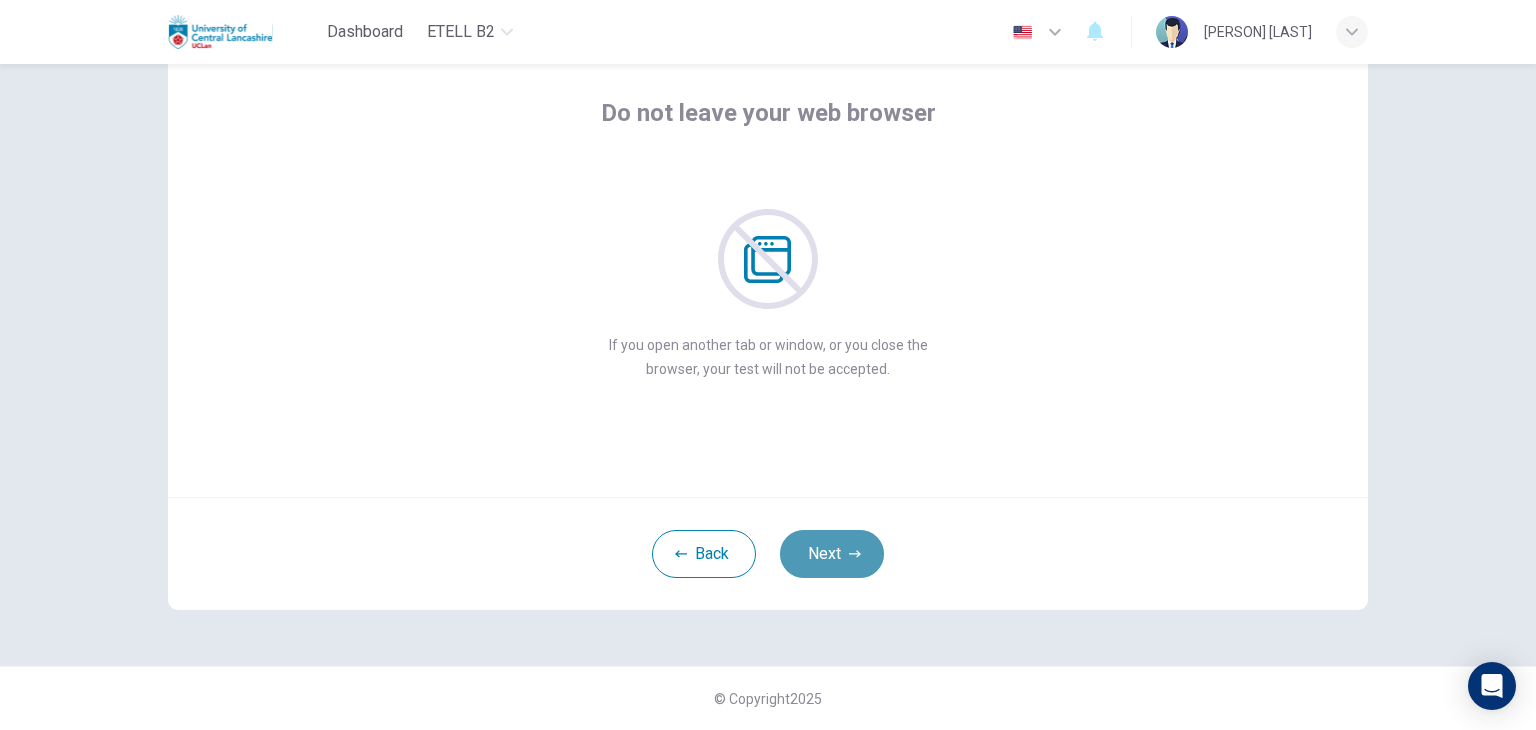 click on "Next" at bounding box center (832, 554) 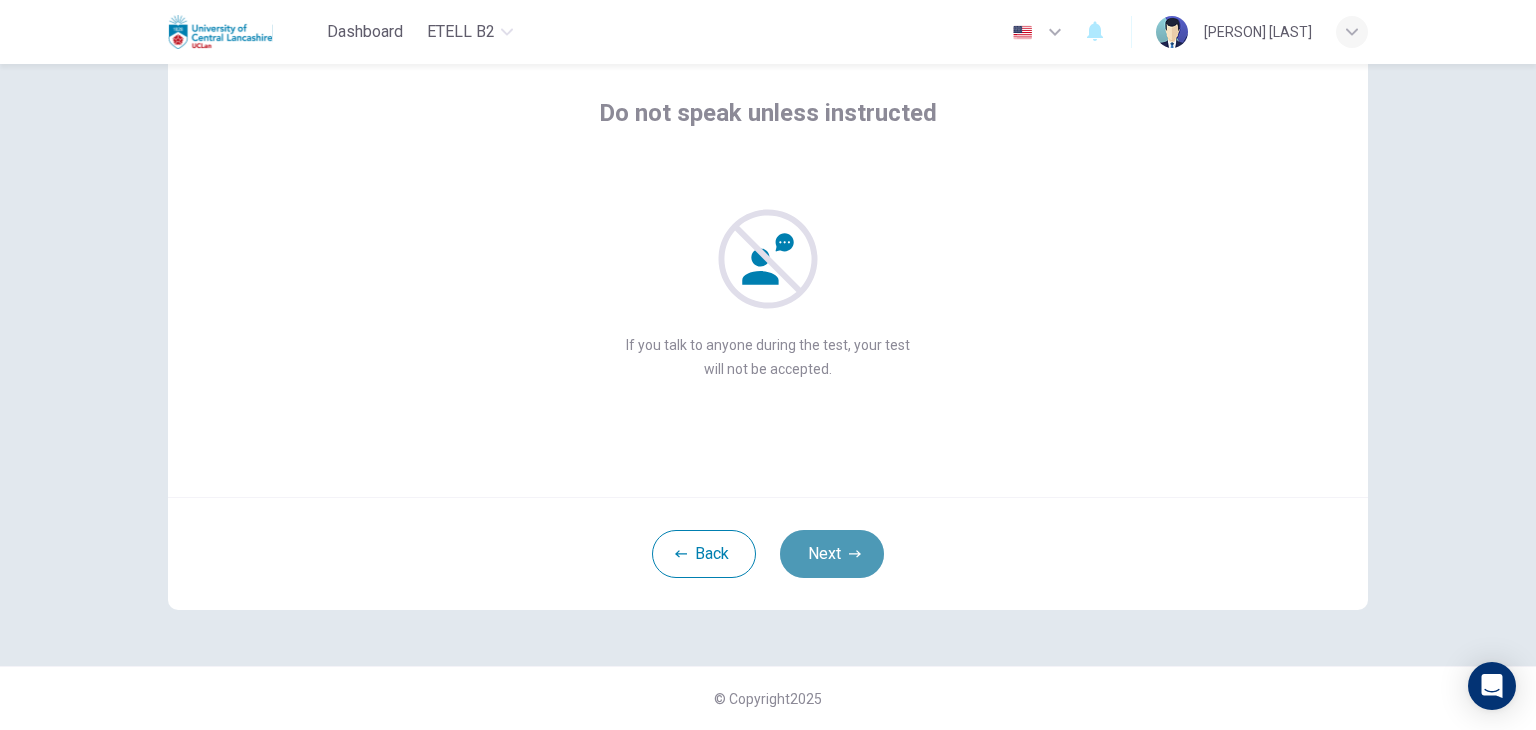 click on "Next" at bounding box center (832, 554) 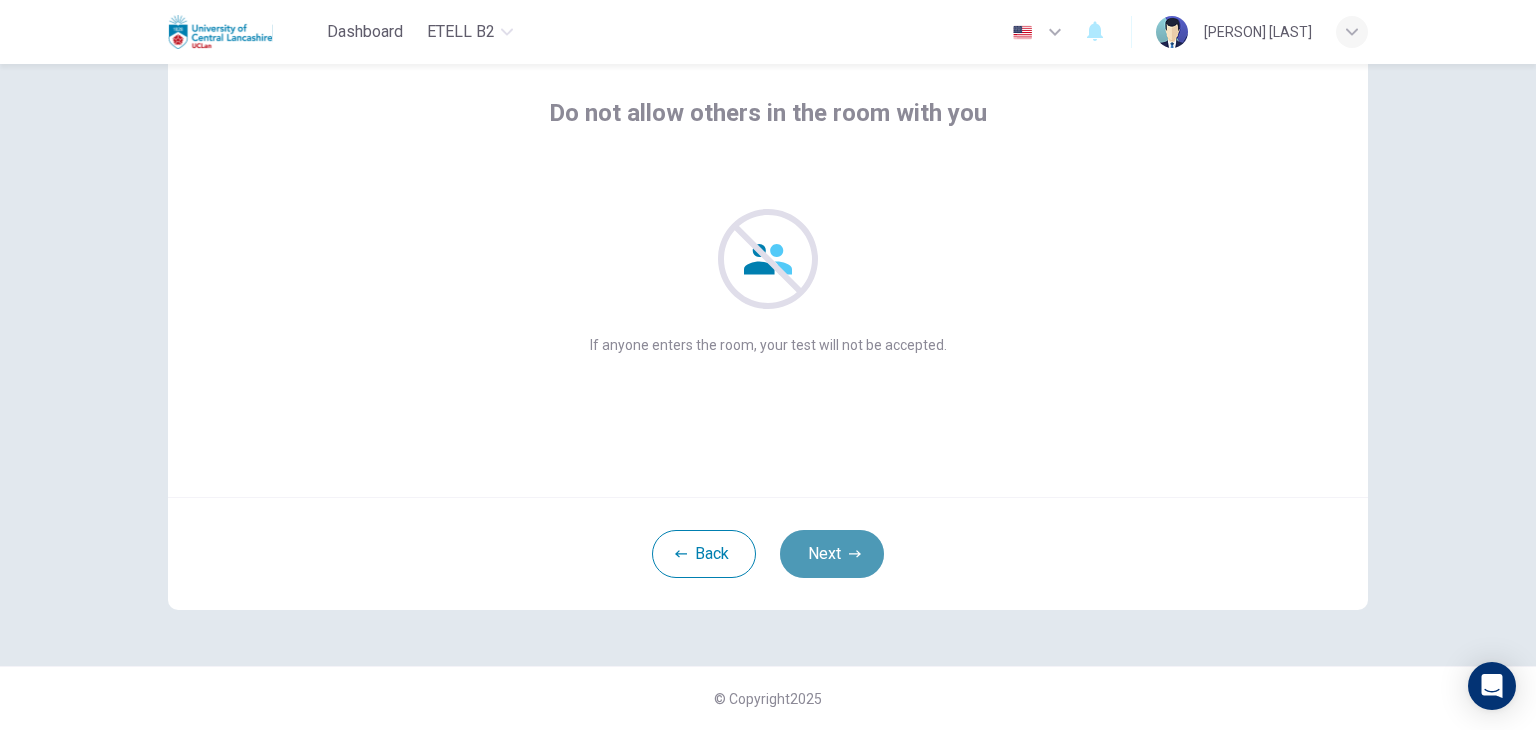 click on "Next" at bounding box center [832, 554] 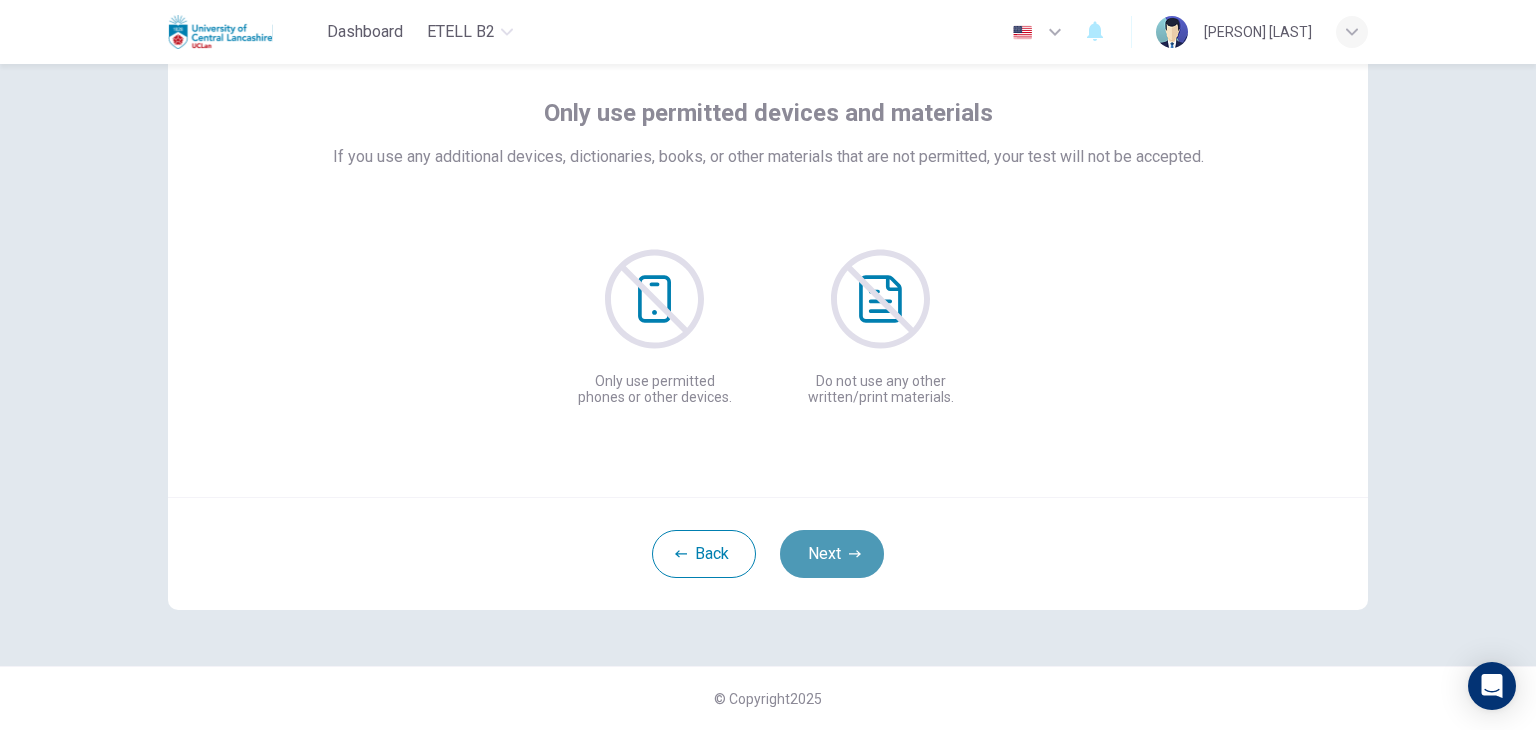 click on "Next" at bounding box center [832, 554] 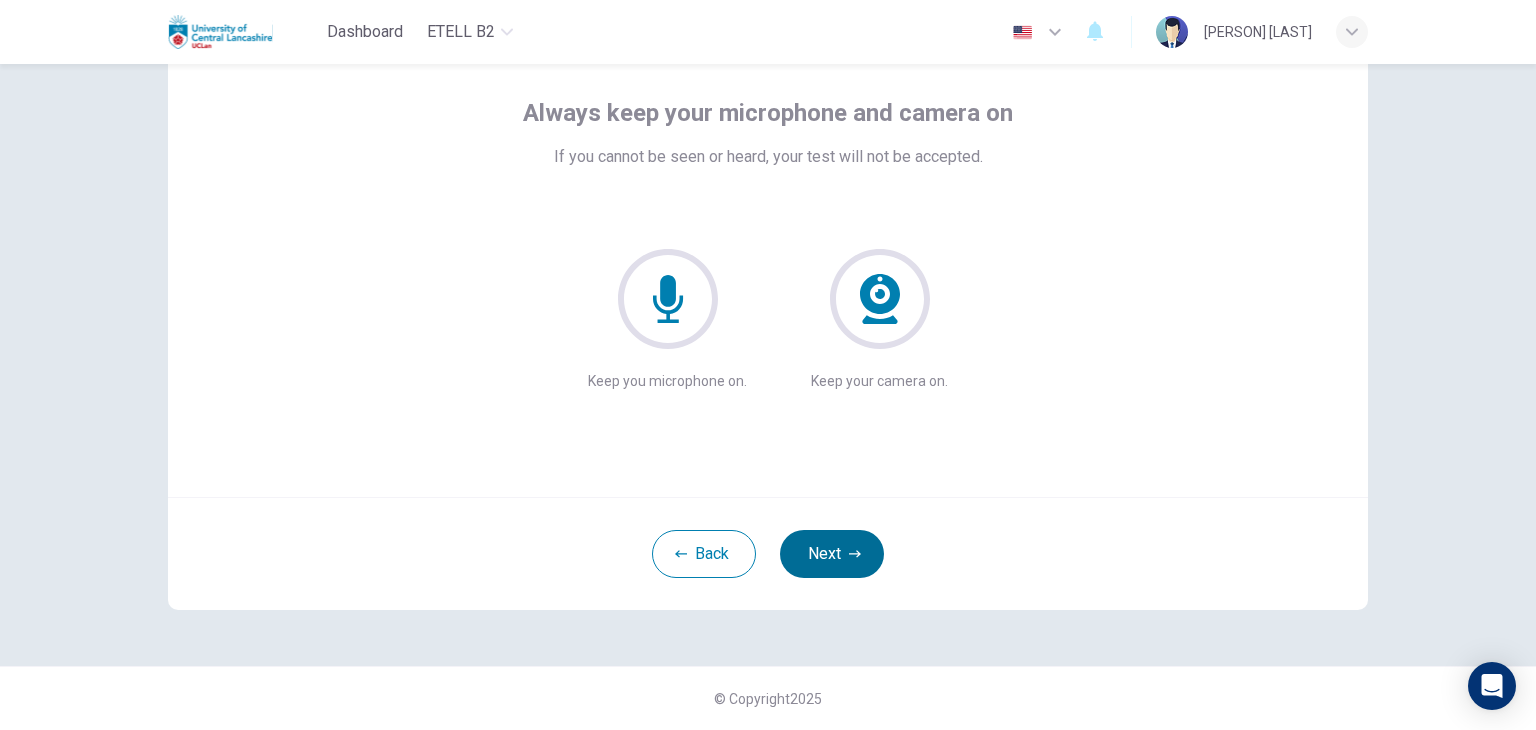 click on "Next" at bounding box center (832, 554) 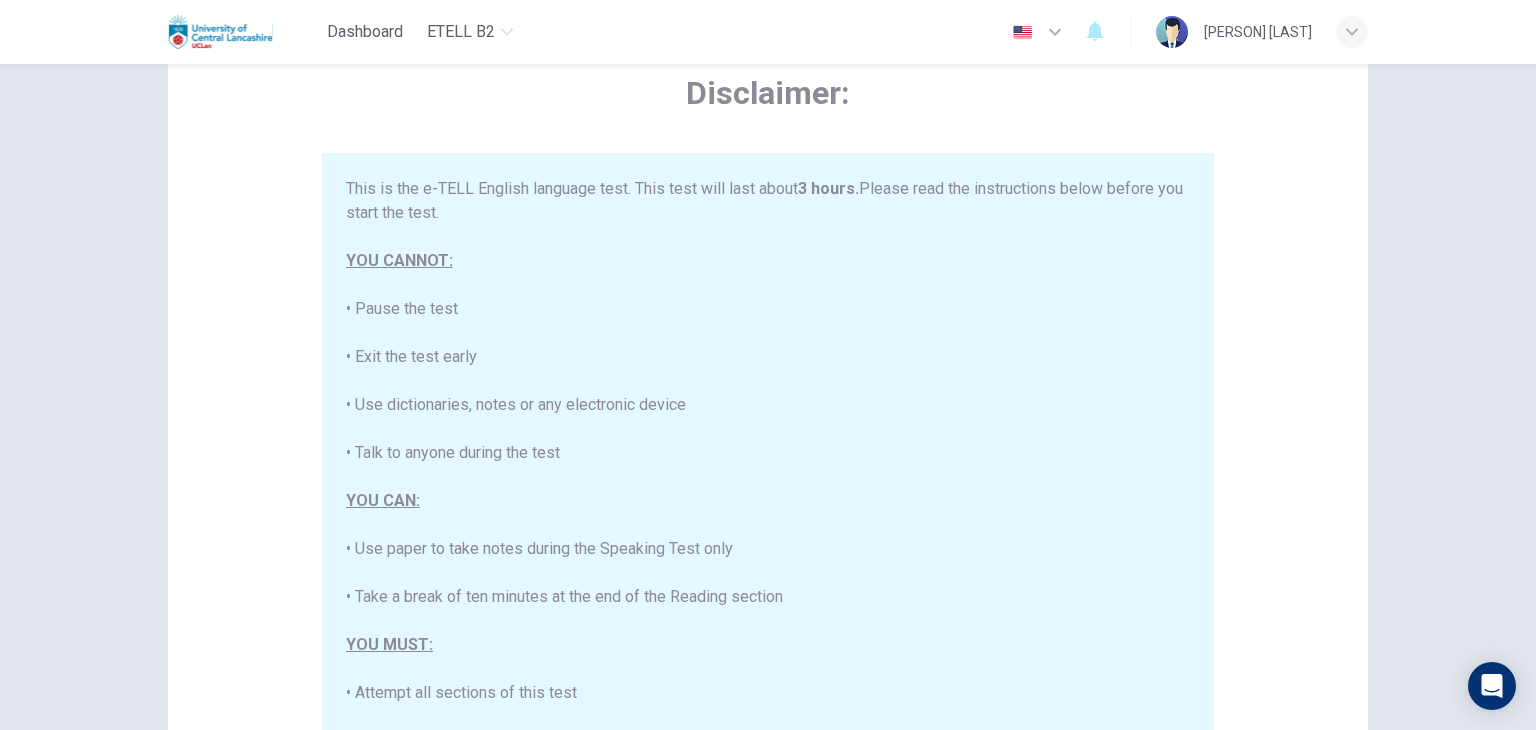 click on "Disclaimer: This is the e-TELL English language test. This test will last about  3 hours.
Please read the instructions below before you start the test.
YOU CANNOT:
• Pause the test
• Exit the test early
• Use dictionaries, notes or any electronic device
• Talk to anyone during the test
YOU CAN:
• Use paper to take notes during the Speaking Test only
• Take a break of ten minutes at the end of the Reading section
YOU MUST:
• Attempt all sections of this test
• Complete the ID check correctly
• Check your sound before the Speaking section
YOU NEED:
• A quiet room, with good light, where you are alone
• Strong Internet
• A computer with a camera that works
• A working microphone headset, or a working microphone and speakers
• An official ID, such as a passport or driver’s licence, with a photograph" at bounding box center [768, 396] 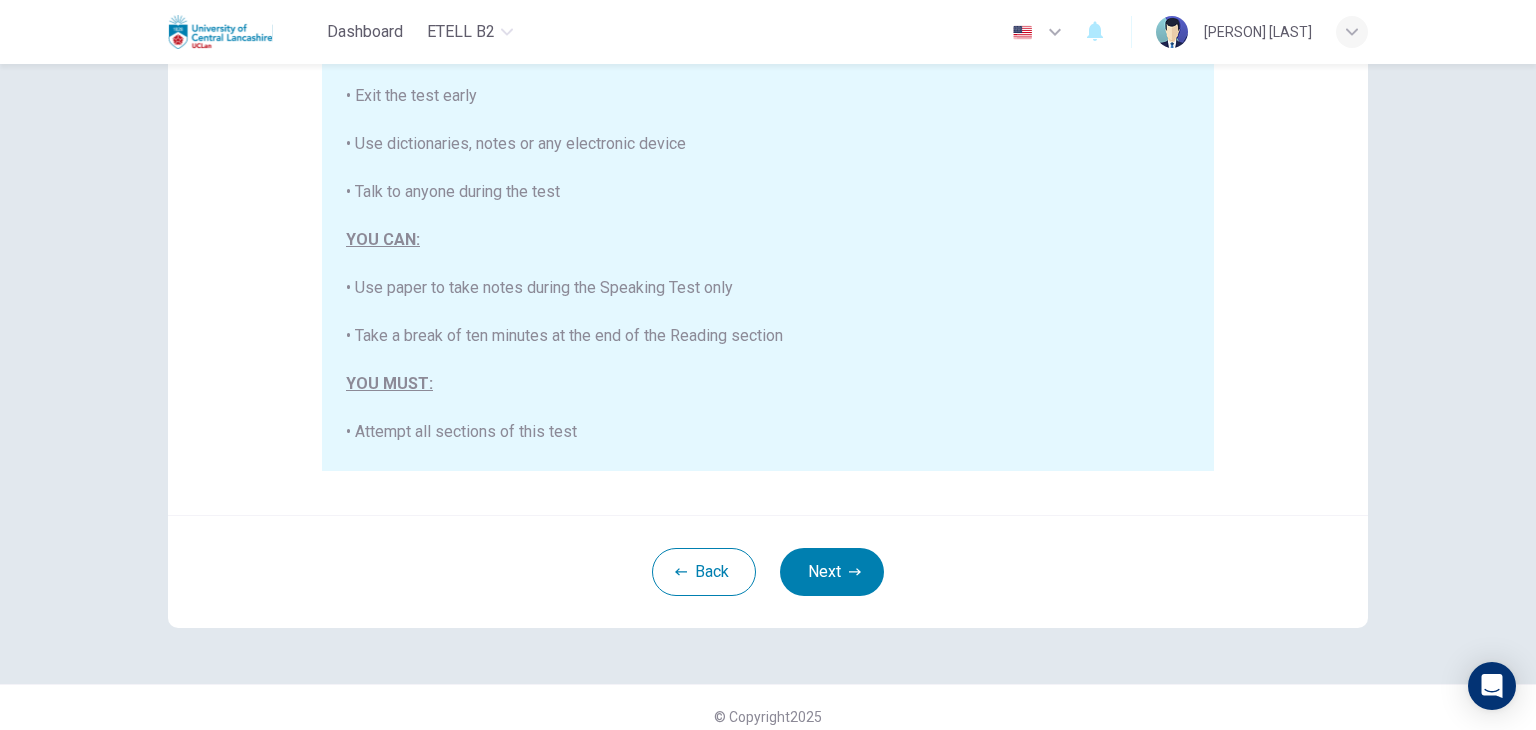 scroll, scrollTop: 382, scrollLeft: 0, axis: vertical 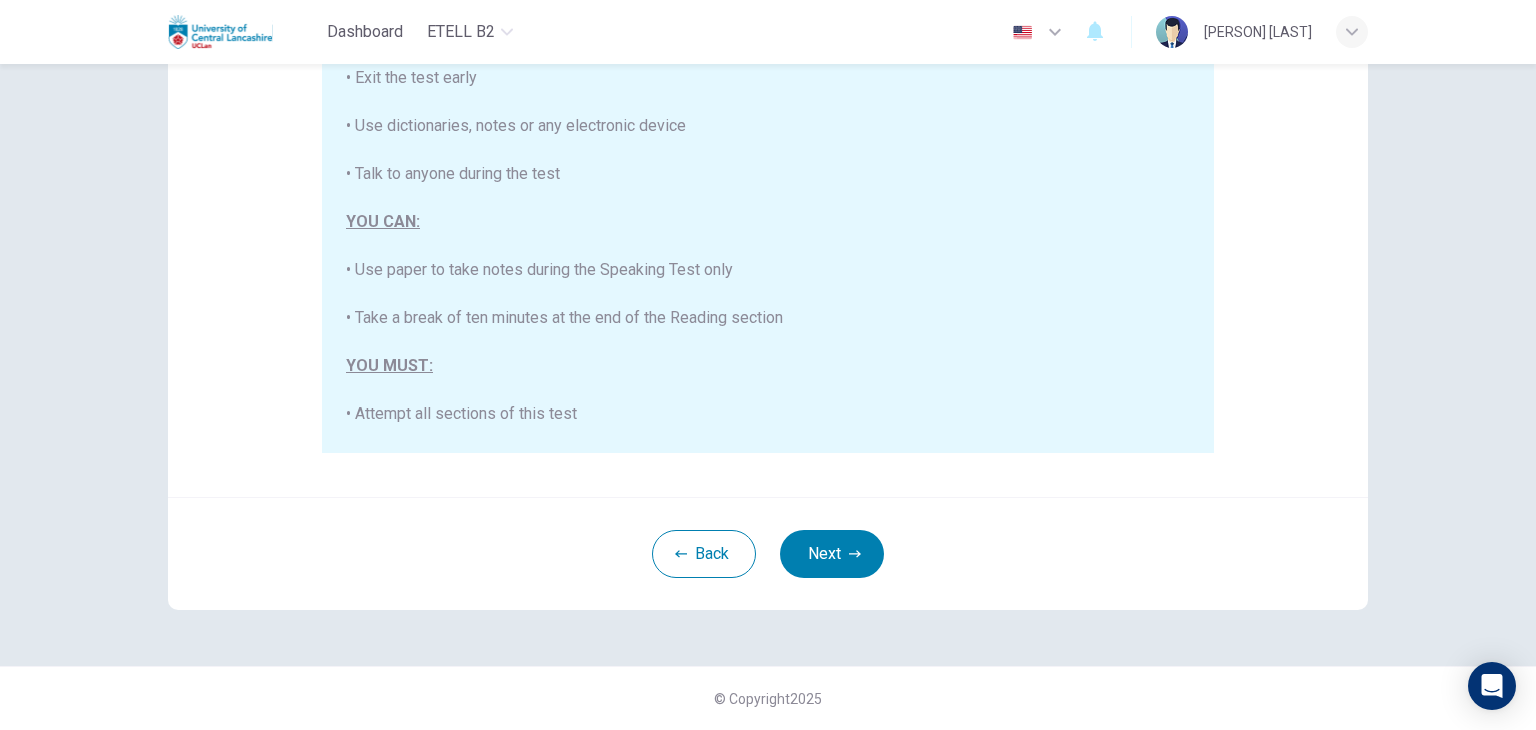 click on "This is the e-TELL English language test. This test will last about  3 hours.
Please read the instructions below before you start the test.
YOU CANNOT:
• Pause the test
• Exit the test early
• Use dictionaries, notes or any electronic device
• Talk to anyone during the test
YOU CAN:
• Use paper to take notes during the Speaking Test only
• Take a break of ten minutes at the end of the Reading section
YOU MUST:
• Attempt all sections of this test
• Complete the ID check correctly
• Check your sound before the Speaking section
YOU NEED:
• A quiet room, with good light, where you are alone
• Strong Internet
• A computer with a camera that works
• A working microphone headset, or a working microphone and speakers
• An official ID, such as a passport or driver’s licence, with a photograph" at bounding box center (768, 163) 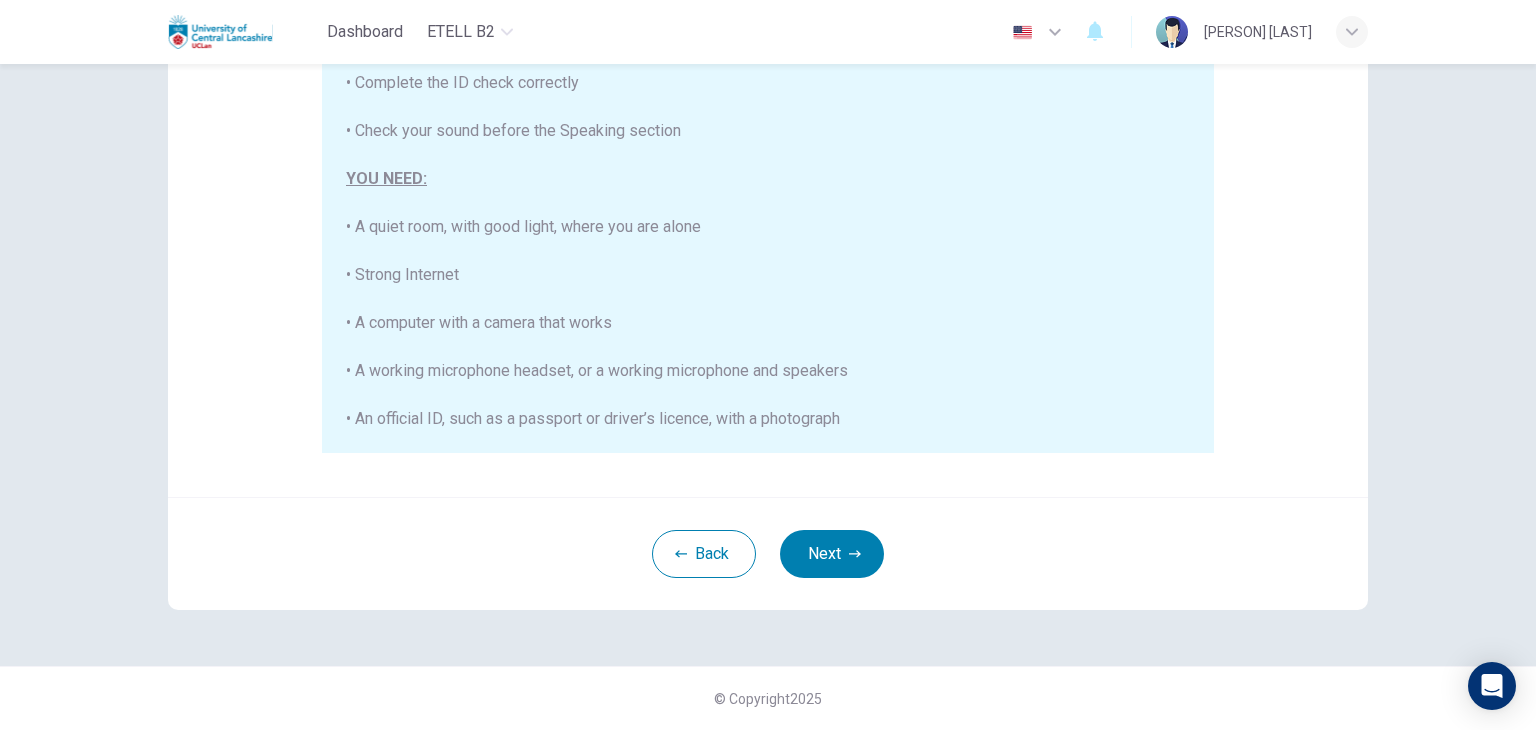 scroll, scrollTop: 380, scrollLeft: 0, axis: vertical 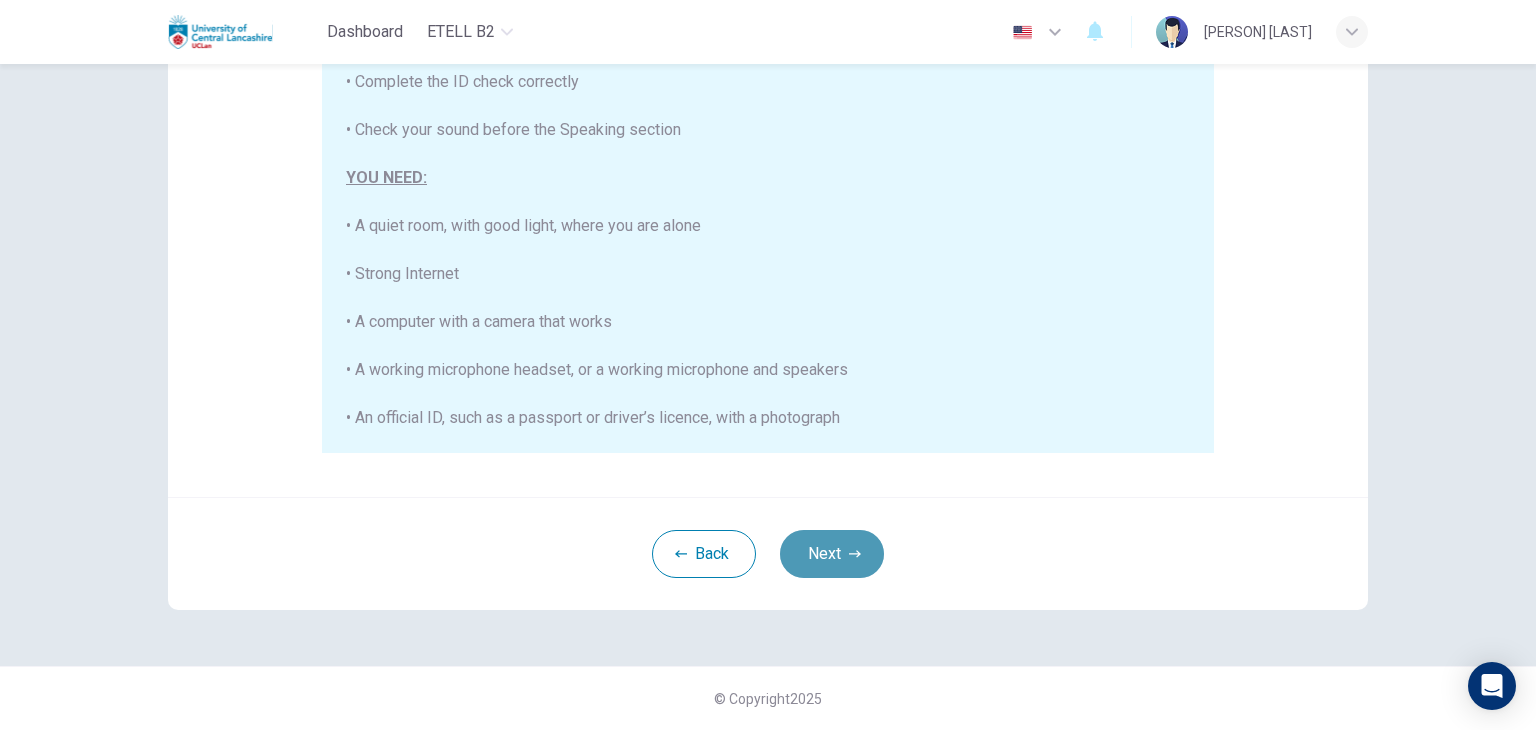 click on "Next" at bounding box center [832, 554] 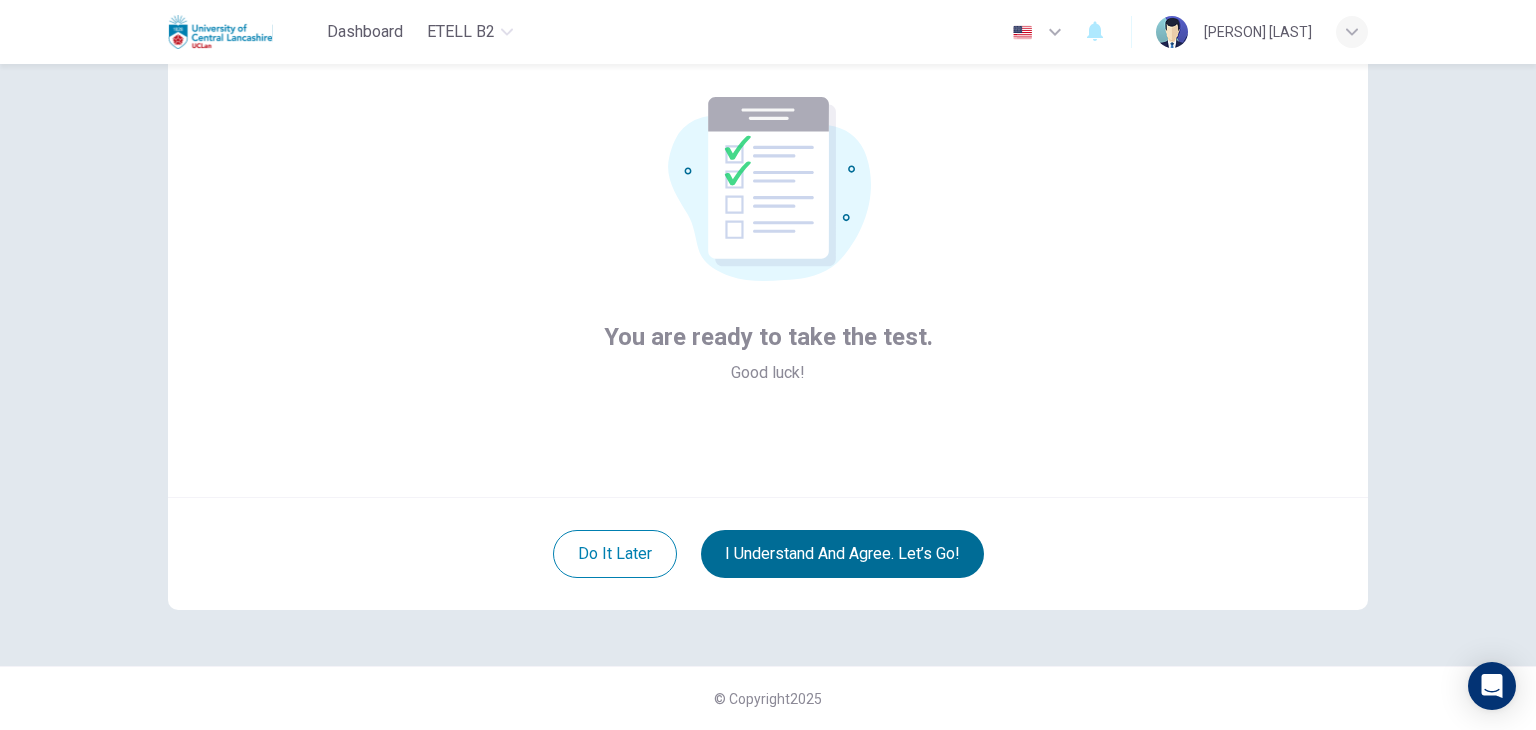 scroll, scrollTop: 103, scrollLeft: 0, axis: vertical 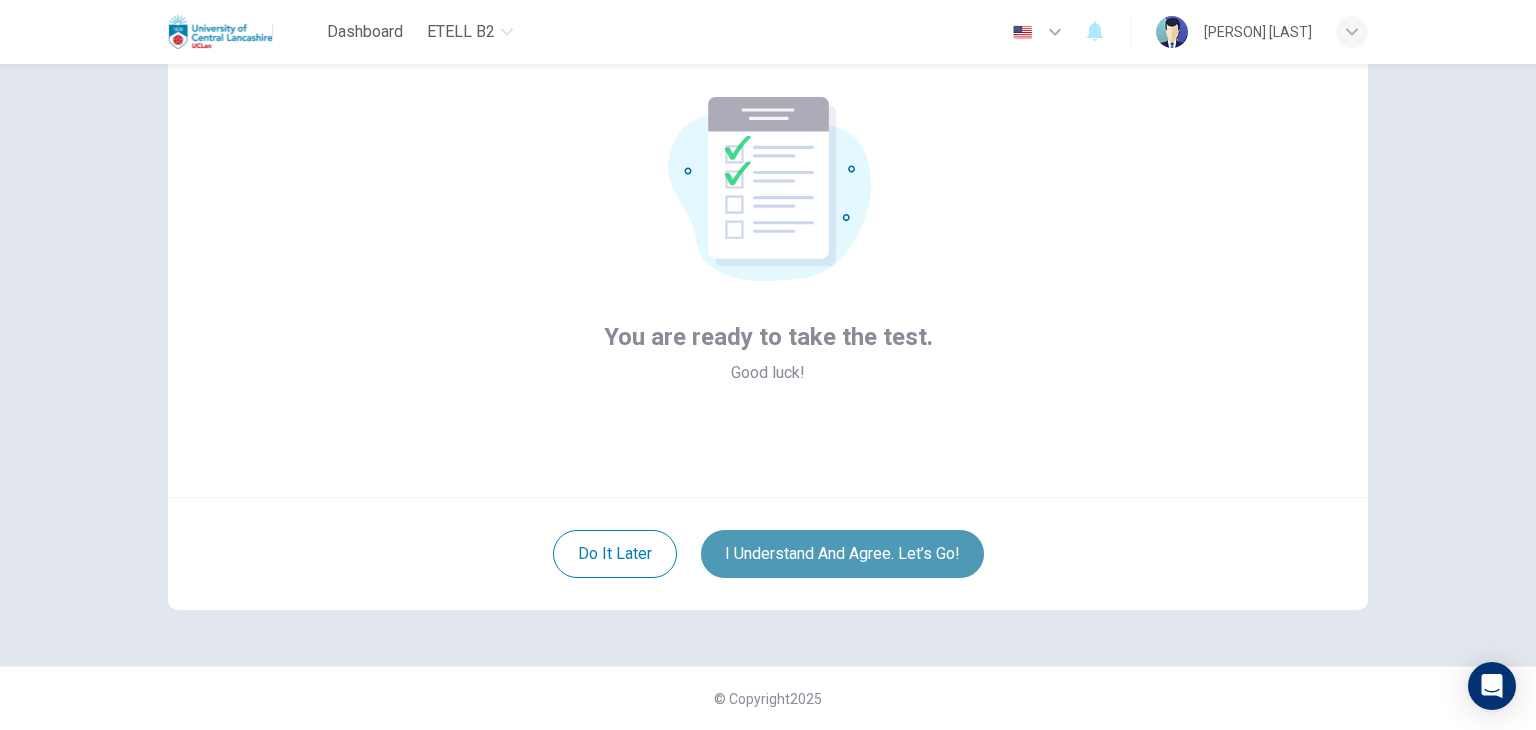 click on "I understand and agree. Let’s go!" at bounding box center [842, 554] 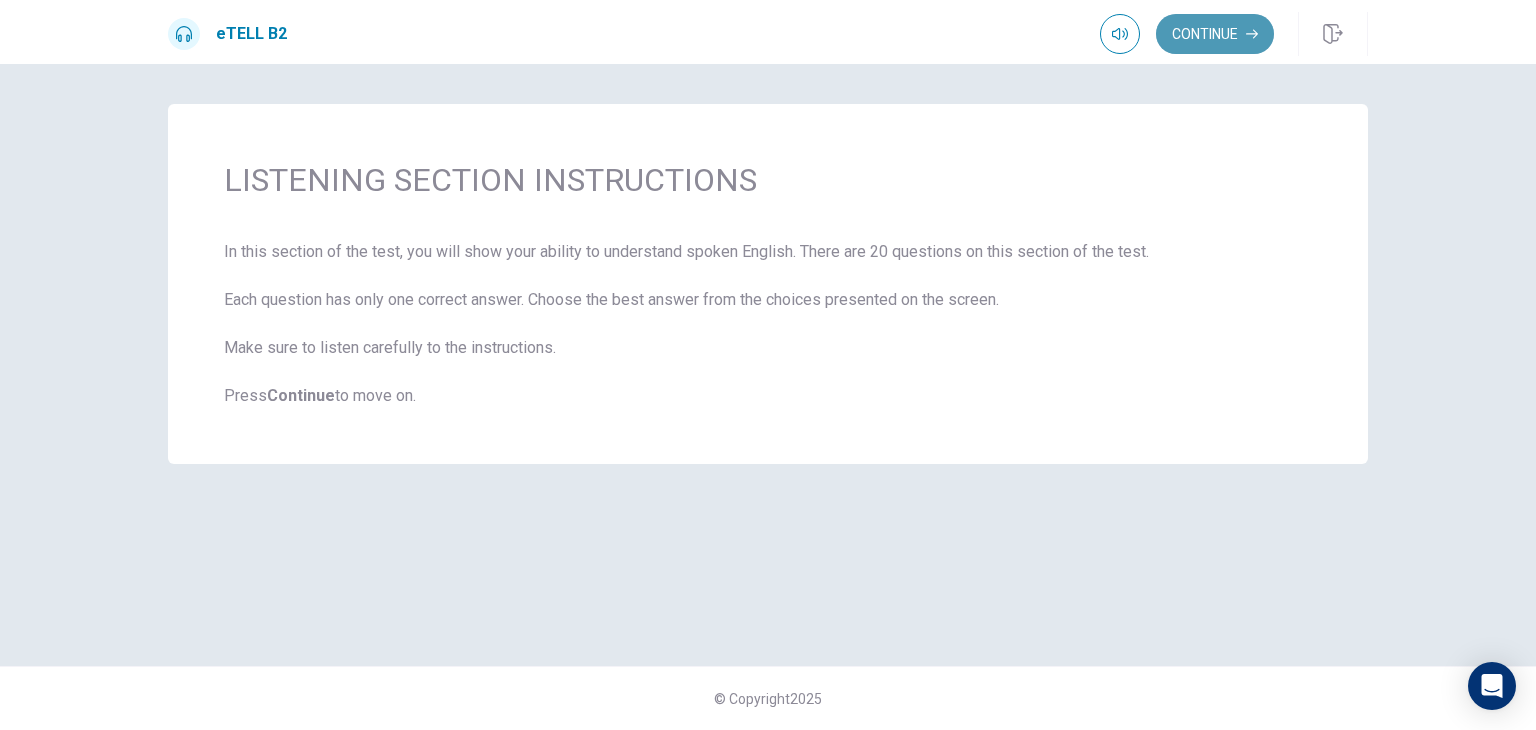 click on "Continue" at bounding box center (1215, 34) 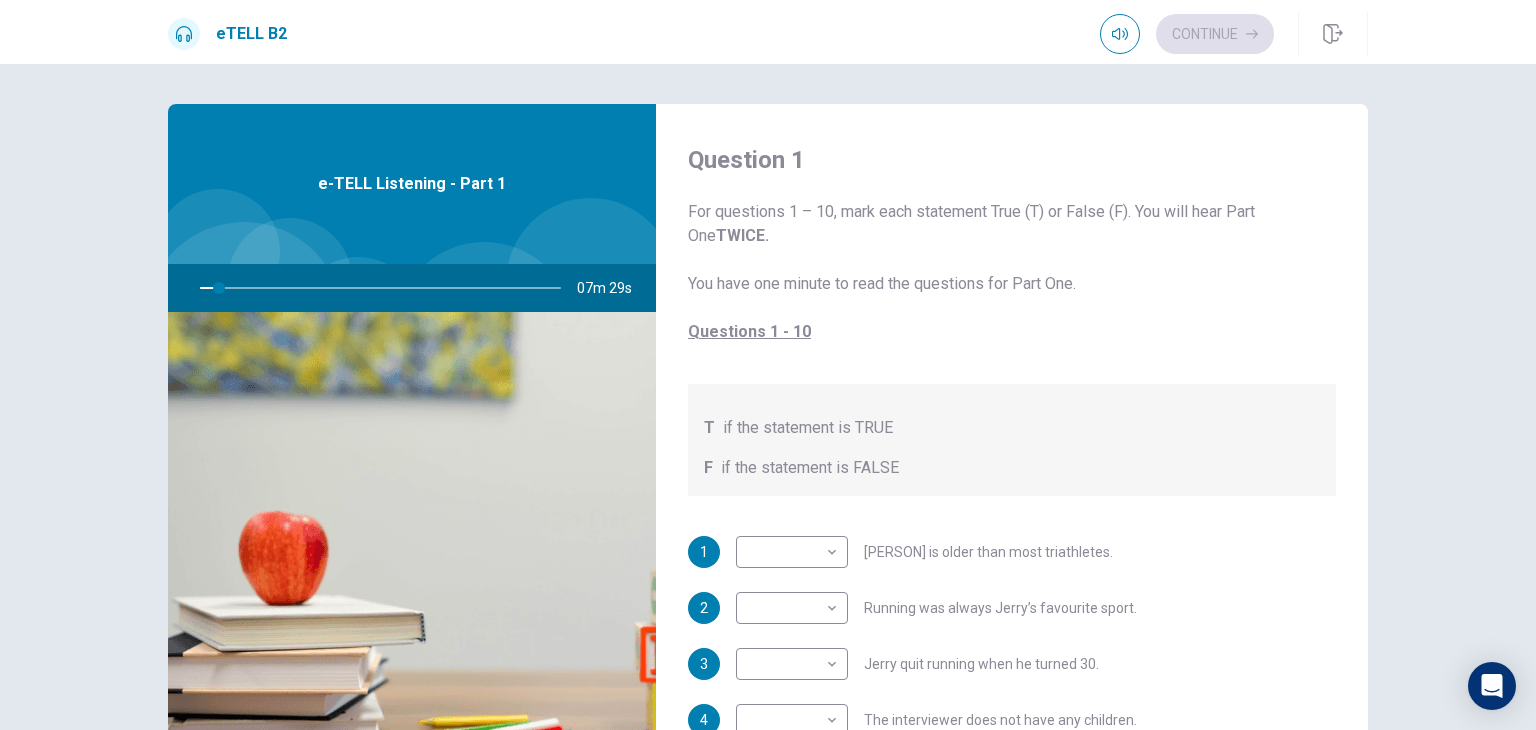 click on "2 ​ ​ Running was always Jerry’s favourite sport." at bounding box center [1012, 608] 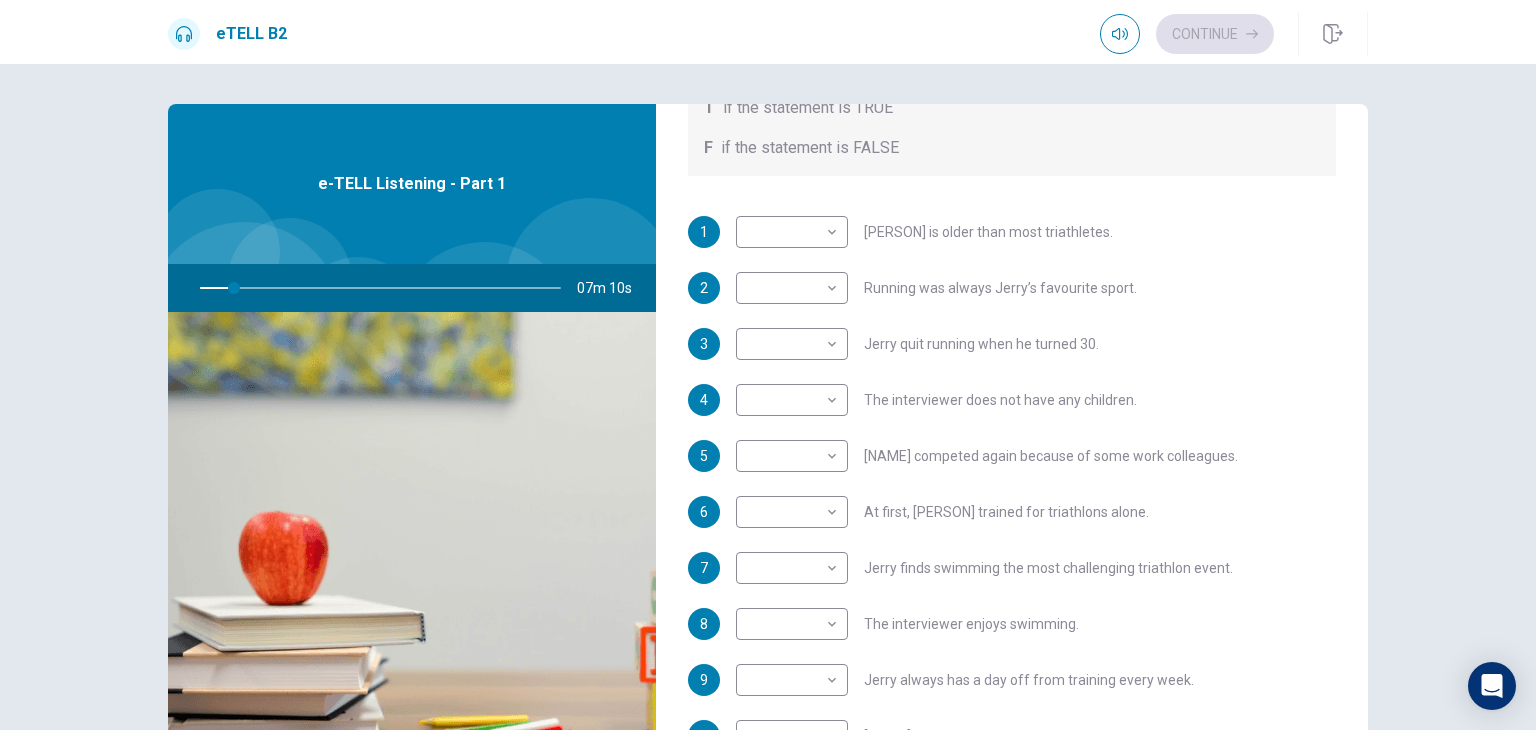 scroll, scrollTop: 352, scrollLeft: 0, axis: vertical 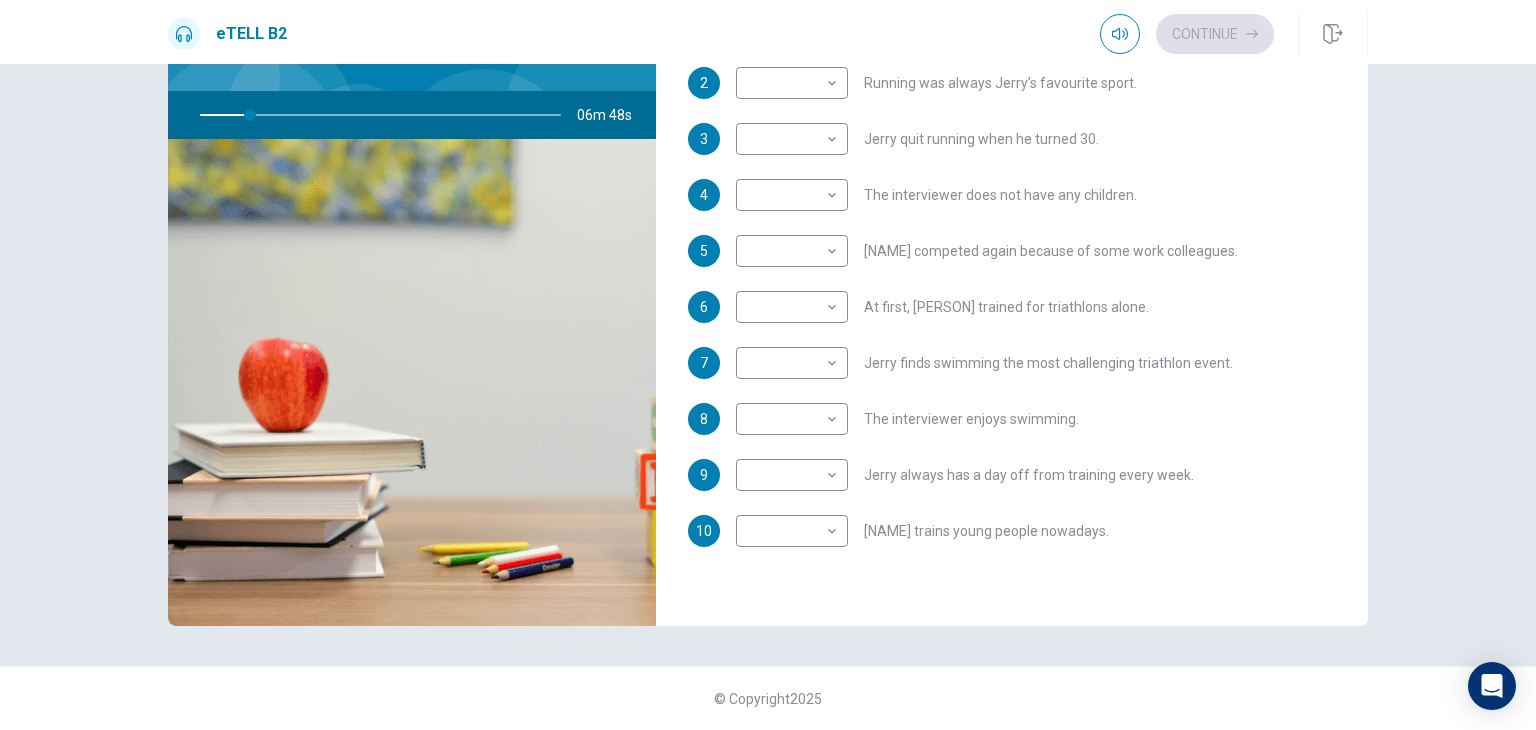click on "Question 1 For questions 1 – 10, mark each statement True (T) or False (F). You will hear Part One TWICE.
You have one minute to read the questions for Part One.
Questions 1 - 10 T if the statement is TRUE F if the statement is FALSE 1 ​ ​ Jerry is older than most triathletes.  2 ​ ​ Running was always Jerry’s favourite sport. 3 ​ ​ Jerry quit running when he turned 30. 4 ​ ​ The interviewer does not have any children.  5 ​ ​ Jerry competed again because of some work colleagues. 6 ​ ​ At first, Jerry trained for triathlons alone. 7 ​ ​ Jerry finds swimming the most challenging triathlon event. 8 ​ ​ The interviewer enjoys swimming. 9 ​ ​ Jerry always has a day off from training every week.  10 ​ ​ Jerry trains young people nowadays." at bounding box center (1012, 103) 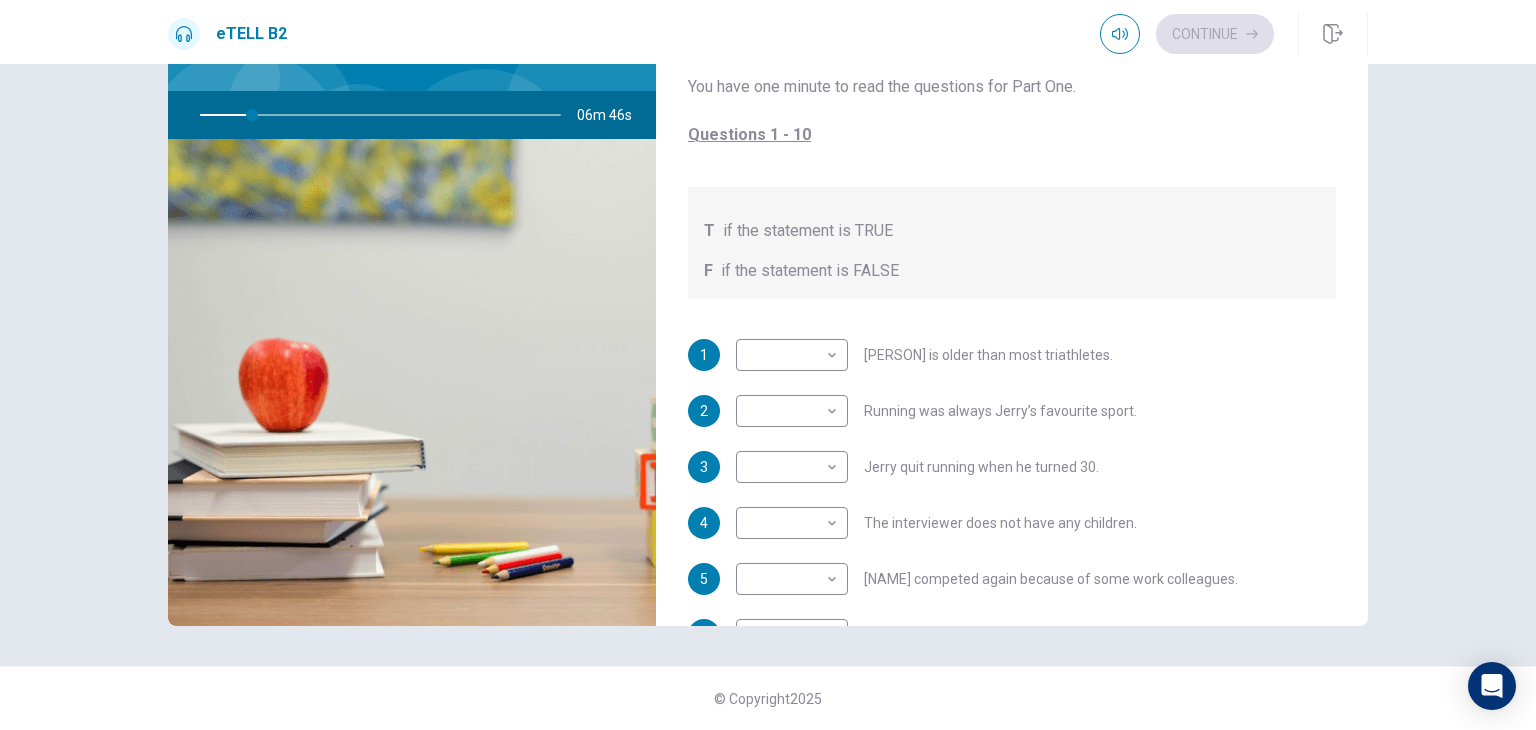 scroll, scrollTop: 0, scrollLeft: 0, axis: both 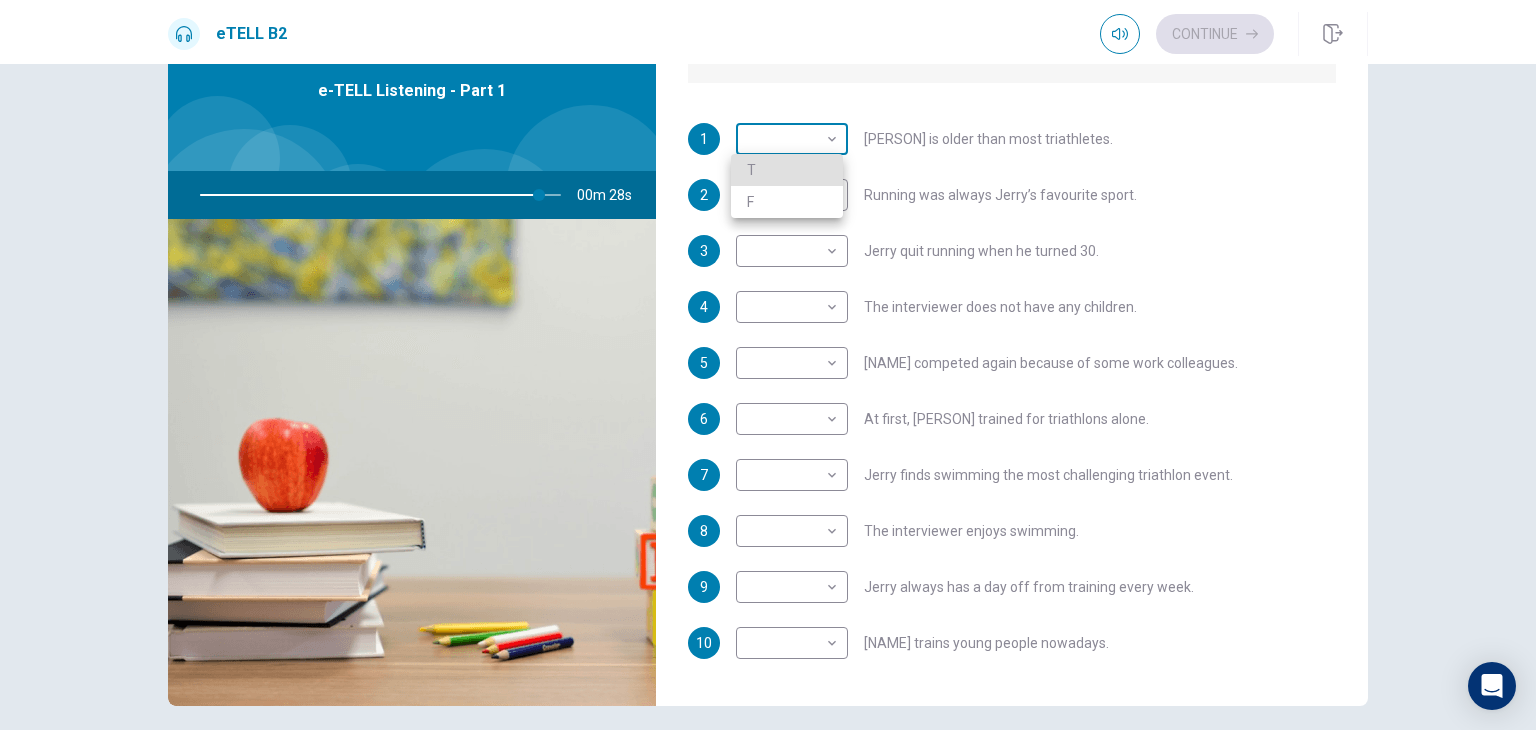 click on "This site uses cookies, as explained in our Privacy Policy. If you agree to the use of cookies, please click the Accept button and continue to browse our site. Privacy Policy Accept eTELL B2 Continue Continue Question 1 For questions 1 – 10, mark each statement True (T) or False (F). You will hear Part One TWICE.
You have one minute to read the questions for Part One.
Questions 1 - 10 T if the statement is TRUE F if the statement is FALSE 1 ​ ​ Jerry is older than most triathletes.  2 ​ ​ Running was always Jerry’s favourite sport. 3 ​ ​ Jerry quit running when he turned 30. 4 ​ ​ The interviewer does not have any children.  5 ​ ​ Jerry competed again because of some work colleagues. 6 ​ ​ At first, Jerry trained for triathlons alone. 7 ​ ​ Jerry finds swimming the most challenging triathlon event. 8 ​ ​ The interviewer enjoys swimming. 9 ​ ​ Jerry always has a day off from training every week.  10 ​ ​ Jerry trains young people nowadays. 00m 28s 2025 00:00" at bounding box center (768, 365) 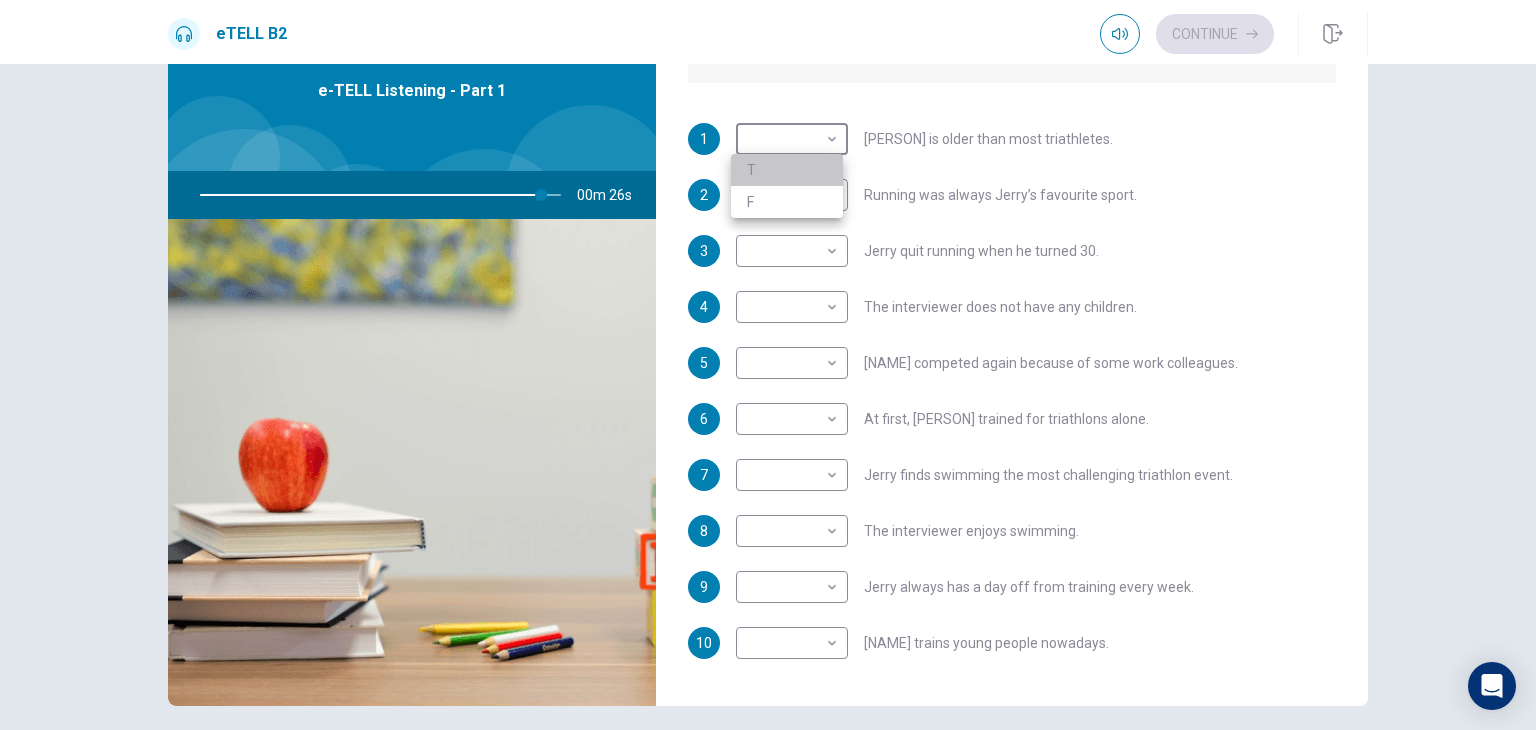 type on "**" 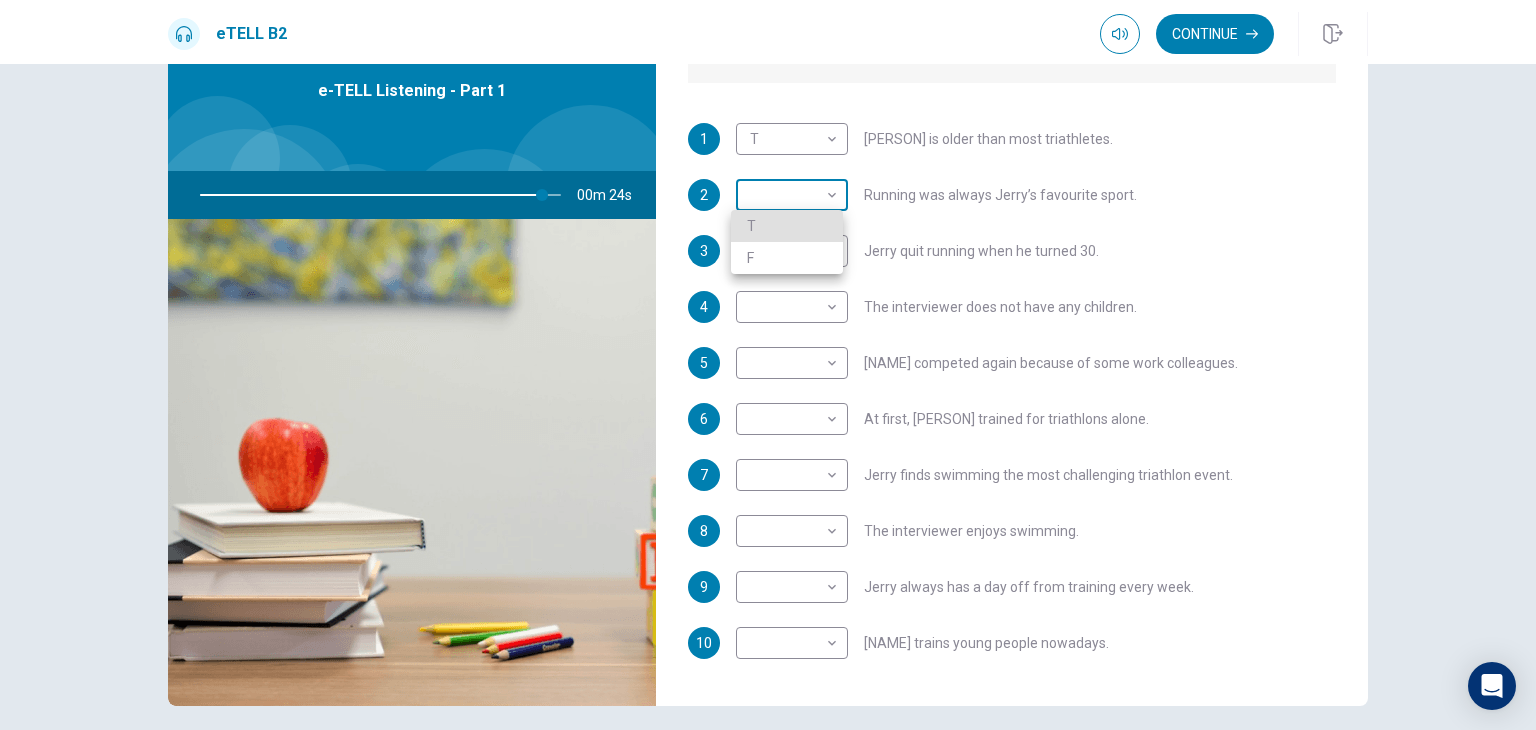 click on "This site uses cookies, as explained in our Privacy Policy . If you agree to the use of cookies, please click the Accept button and continue to browse our site. Privacy Policy Accept eTELL B2 Continue Continue Question 1 For questions 1 – 10, mark each statement True (T) or False (F). You will hear Part One TWICE.
You have one minute to read the questions for Part One.
Questions 1 - 10 T if the statement is TRUE F if the statement is FALSE 1 T * [PERSON] is older than most triathletes. 2 [PERSON] Running was always [PERSON]’s favourite sport. 3 [PERSON] Jerry quit running when he turned 30. 4 [PERSON] The interviewer does not have any children. 5 [PERSON] Jerry competed again because of some work colleagues. 6 [PERSON] At first, Jerry trained for triathlons alone. 7 [PERSON] Jerry finds swimming the most challenging triathlon event. 8 [PERSON] The interviewer enjoys swimming. 9 [PERSON] Jerry always has a day off from training every week. 10 [PERSON] Jerry trains young people nowadays. 00m 24s 2025 00:00" at bounding box center [768, 365] 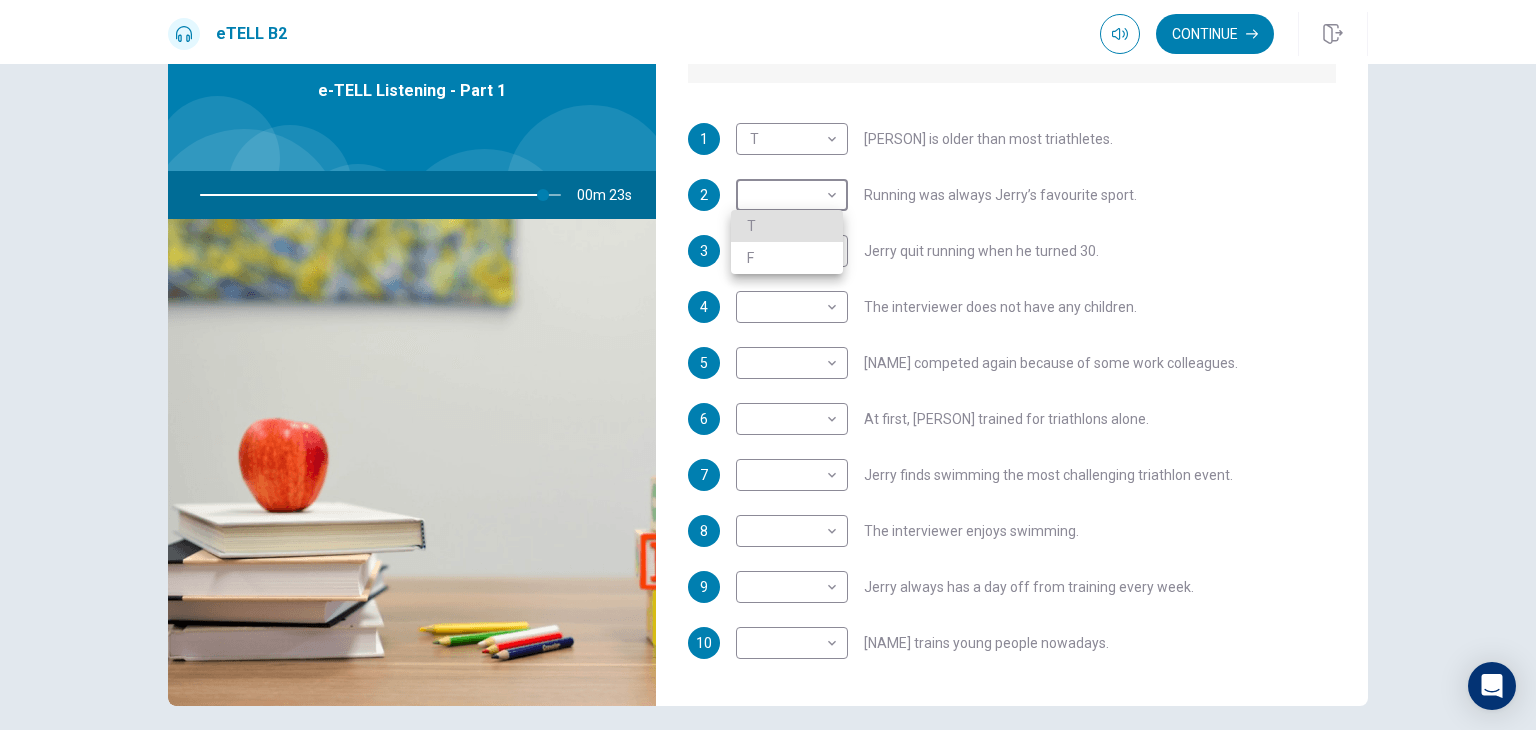 type on "**" 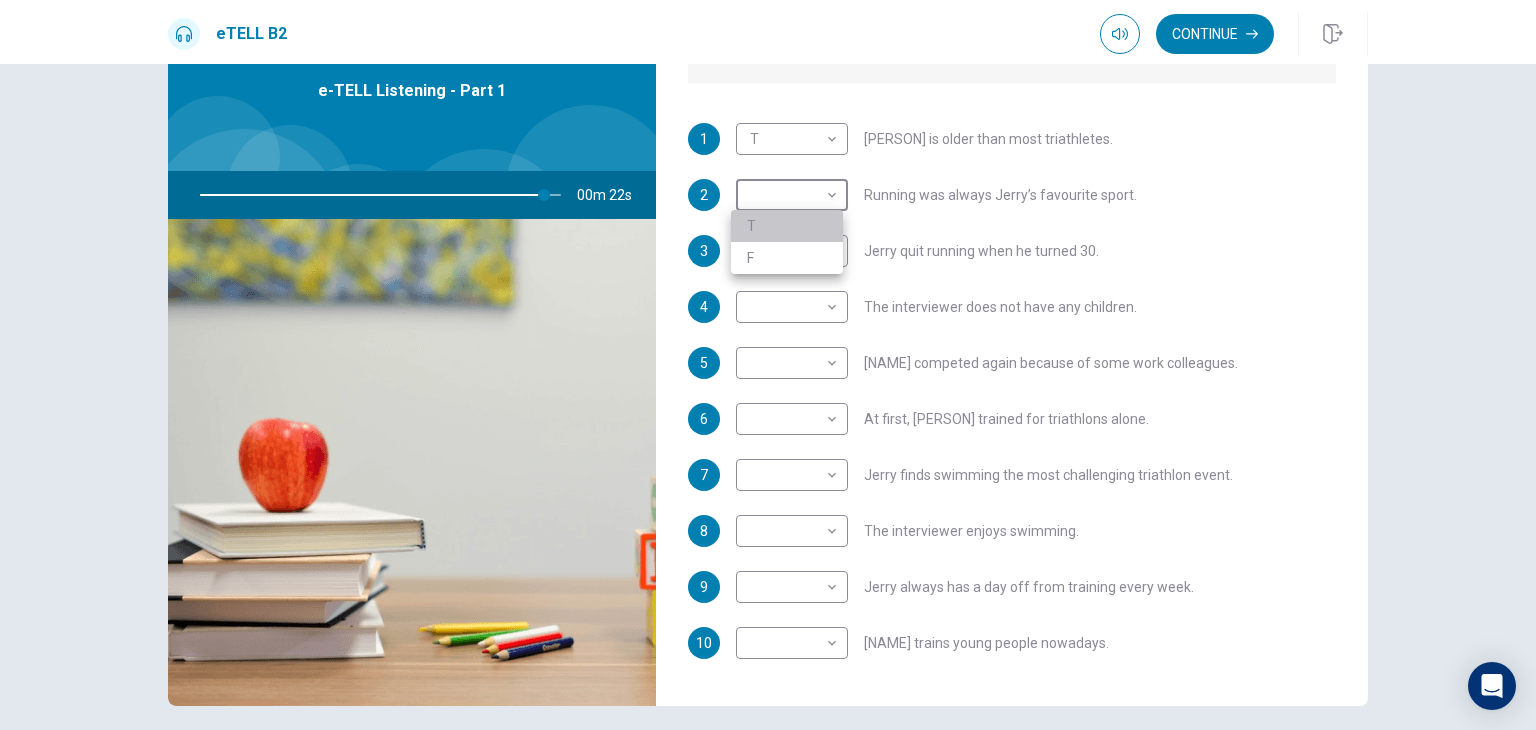 click on "T" at bounding box center (787, 226) 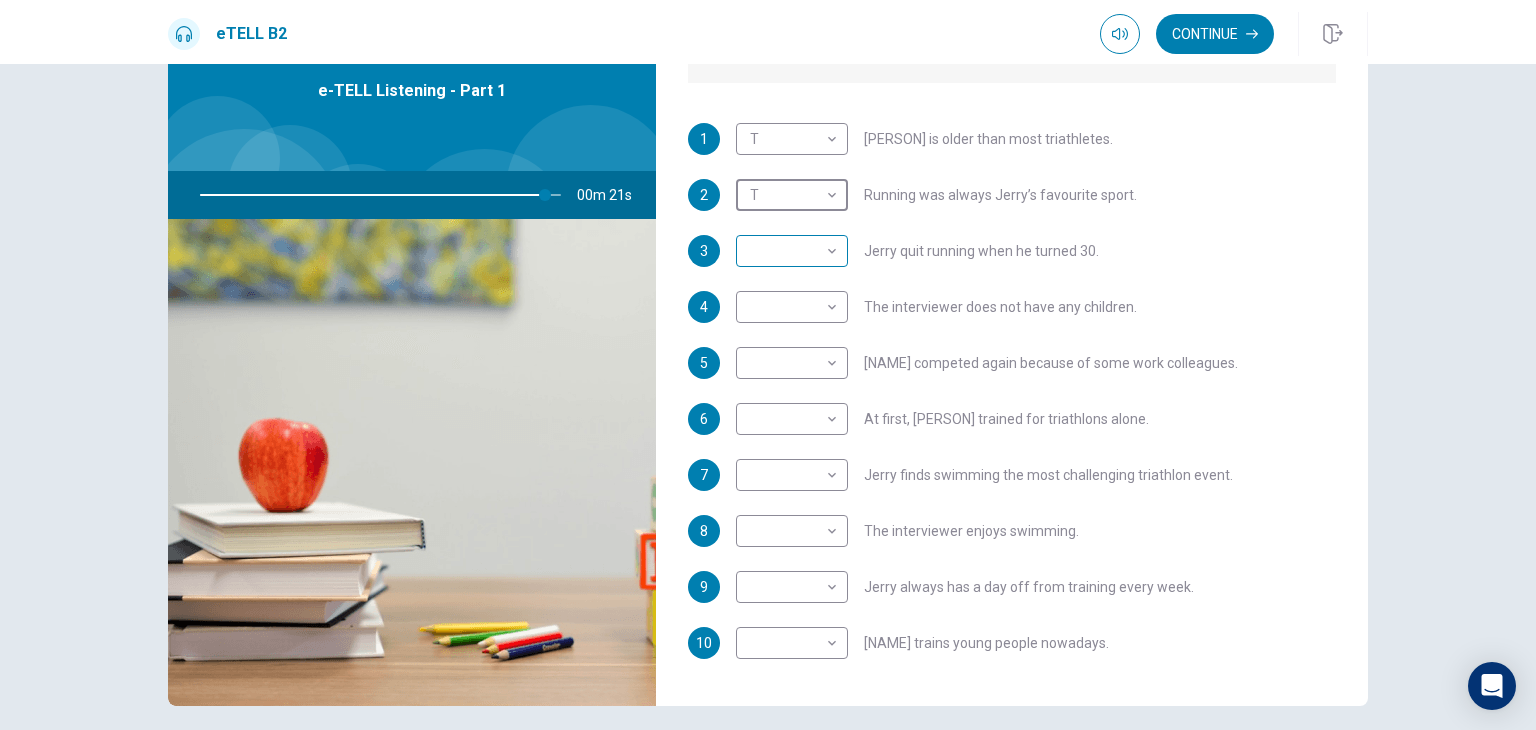 click on "This site uses cookies, as explained in our  Privacy Policy . If you agree to the use of cookies, please click the Accept button and continue to browse our site.   Privacy Policy Accept   eTELL B2 Continue Continue Question 1 For questions 1 – 10, mark each statement True (T) or False (F). You will hear Part One  TWICE.
You have one minute to read the questions for Part One.
Questions 1 - 10 T if the statement is TRUE F if the statement is FALSE 1 T * ​ Jerry is older than most triathletes.  2 T * ​ Running was always Jerry’s favourite sport. 3 ​ ​ Jerry quit running when he turned 30. 4 ​ ​ The interviewer does not have any children.  5 ​ ​ Jerry competed again because of some work colleagues. 6 ​ ​ At first, Jerry trained for triathlons alone. 7 ​ ​ Jerry finds swimming the most challenging triathlon event. 8 ​ ​ The interviewer enjoys swimming. 9 ​ ​ Jerry always has a day off from training every week.  10 ​ ​ Jerry trains young people nowadays. 00m 21s 2025 00:00" at bounding box center [768, 365] 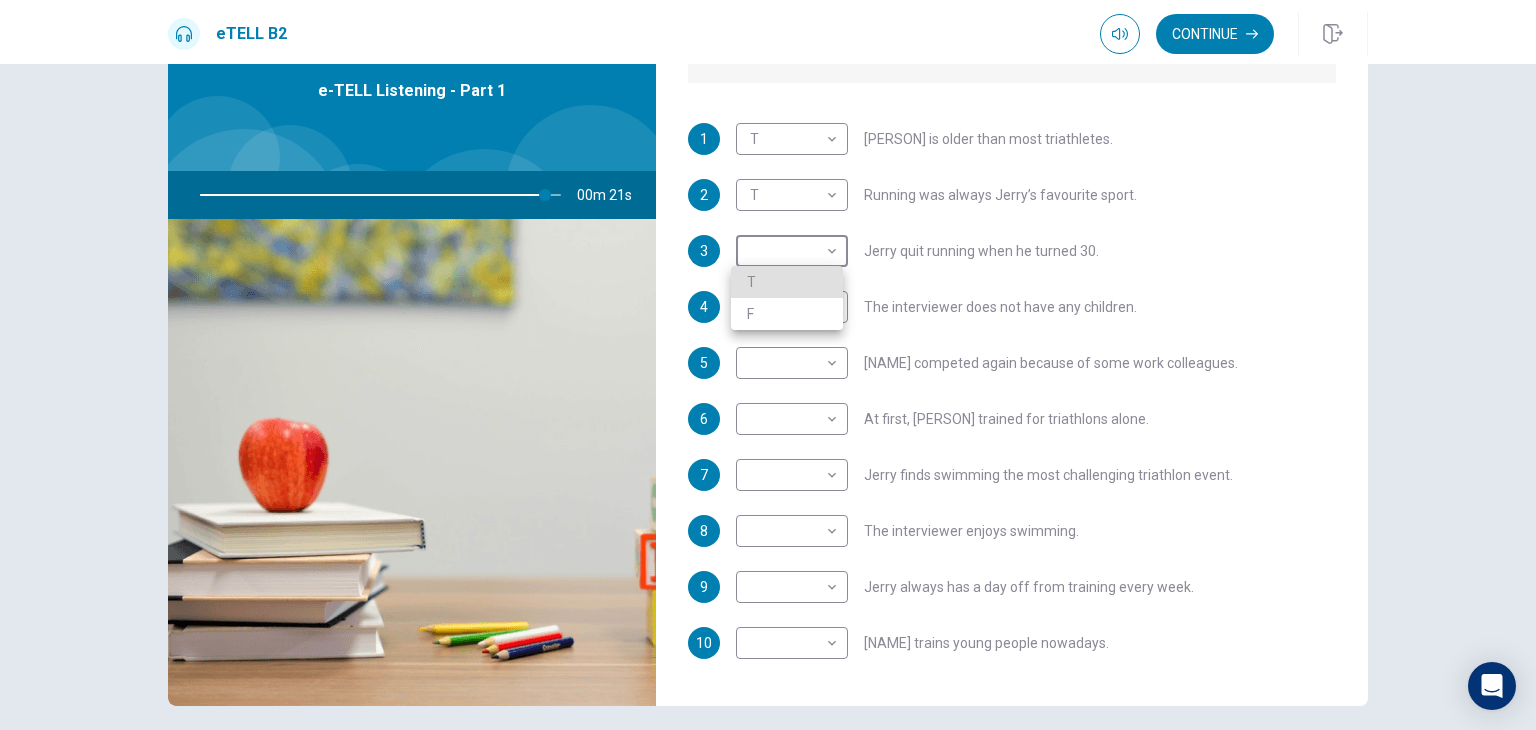 type on "**" 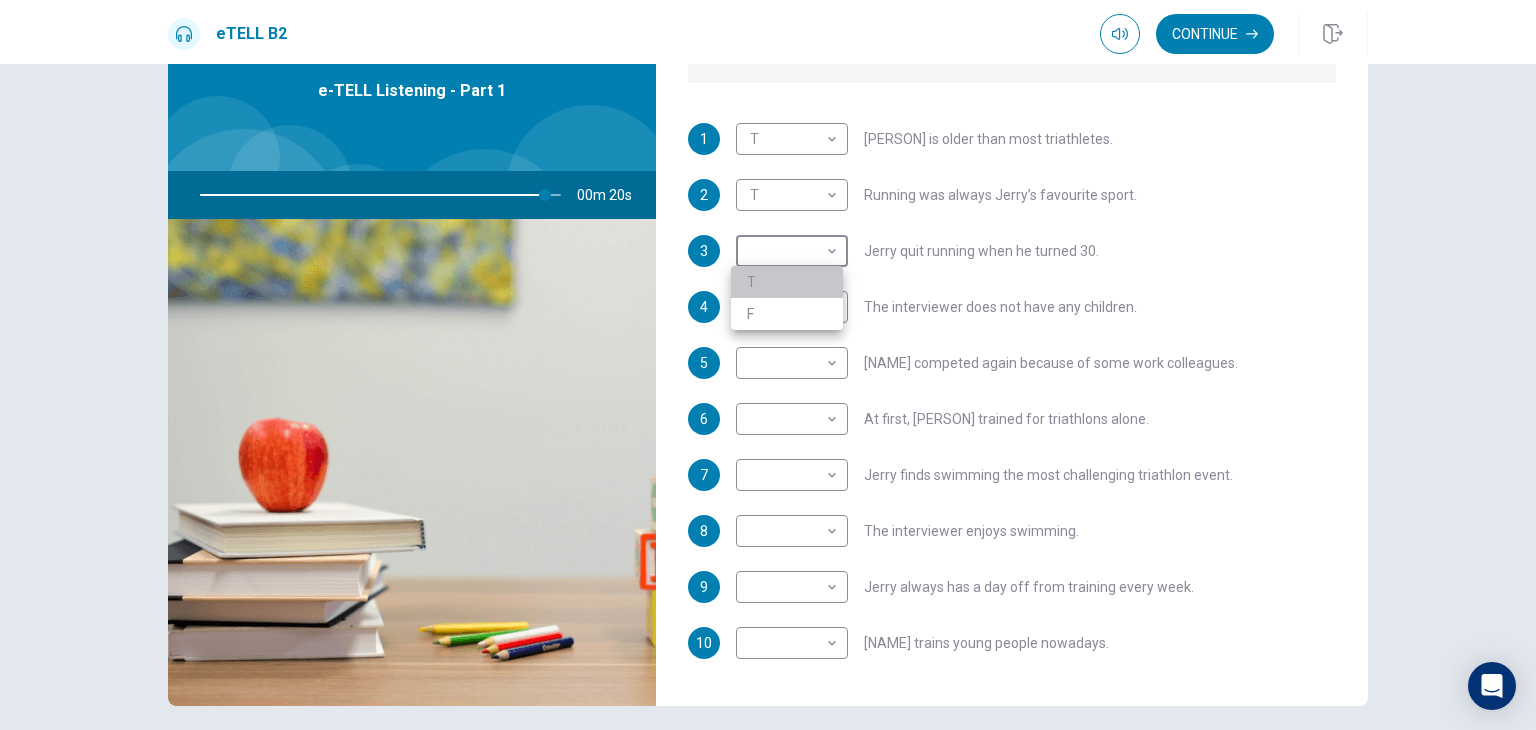 click on "T" at bounding box center [787, 282] 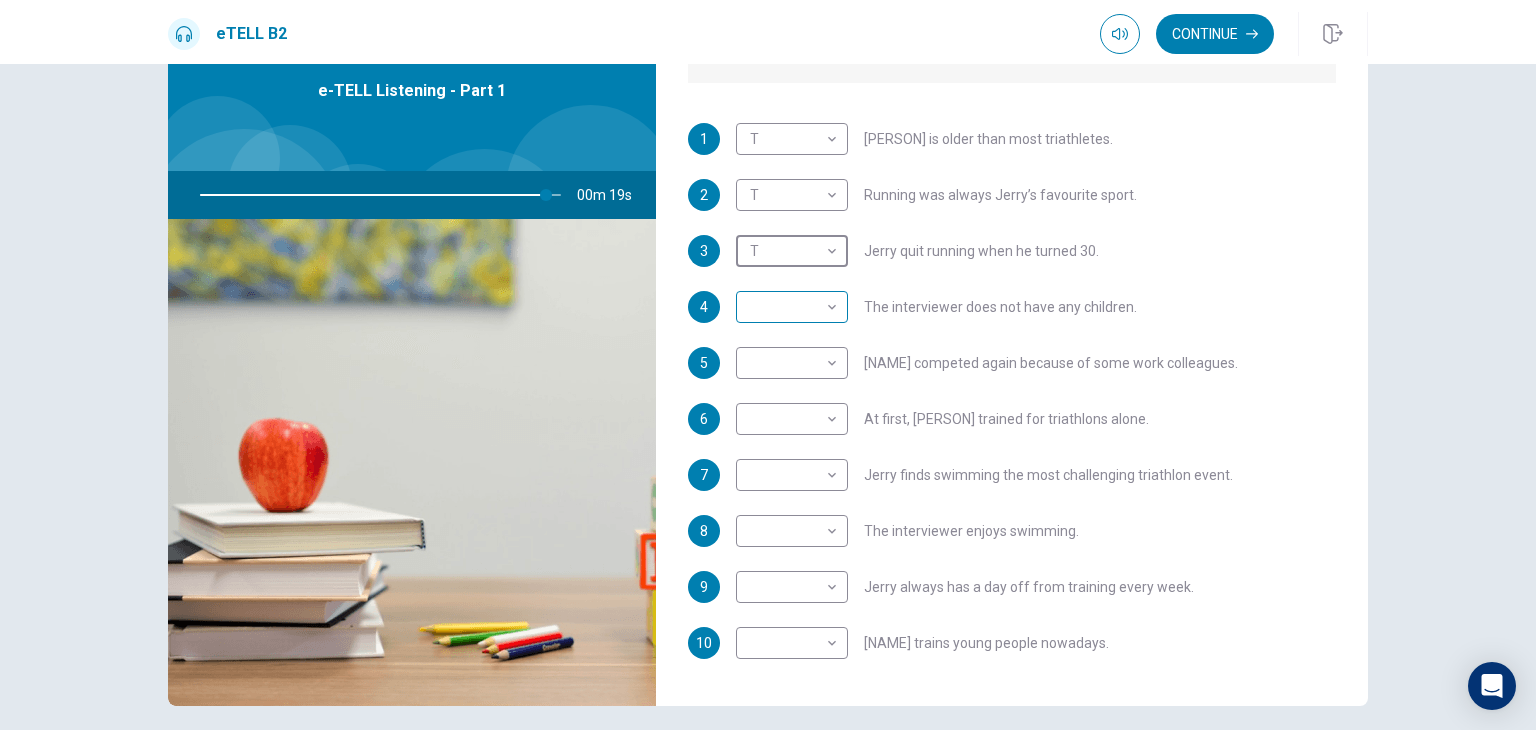 click on "This site uses cookies, as explained in our Privacy Policy . If you agree to the use of cookies, please click the Accept button and continue to browse our site. Privacy Policy Accept eTELL B2 Continue Continue Question 1 For questions 1 – 10, mark each statement True (T) or False (F). You will hear Part One TWICE.
You have one minute to read the questions for Part One.
Questions 1 - 10 T if the statement is TRUE F if the statement is FALSE 1 T * [PERSON] is older than most triathletes. 2 T * Running was always [PERSON]’s favourite sport. 3 T * [PERSON] quit running when he turned 30. 4 [PERSON] The interviewer does not have any children. 5 [PERSON] Jerry competed again because of some work colleagues. 6 [PERSON] At first, Jerry trained for triathlons alone. 7 [PERSON] Jerry finds swimming the most challenging triathlon event. 8 [PERSON] The interviewer enjoys swimming. 9 [PERSON] Jerry always has a day off from training every week. 10 [PERSON] Jerry trains young people nowadays. 00m 19s 2025 00:00" at bounding box center [768, 365] 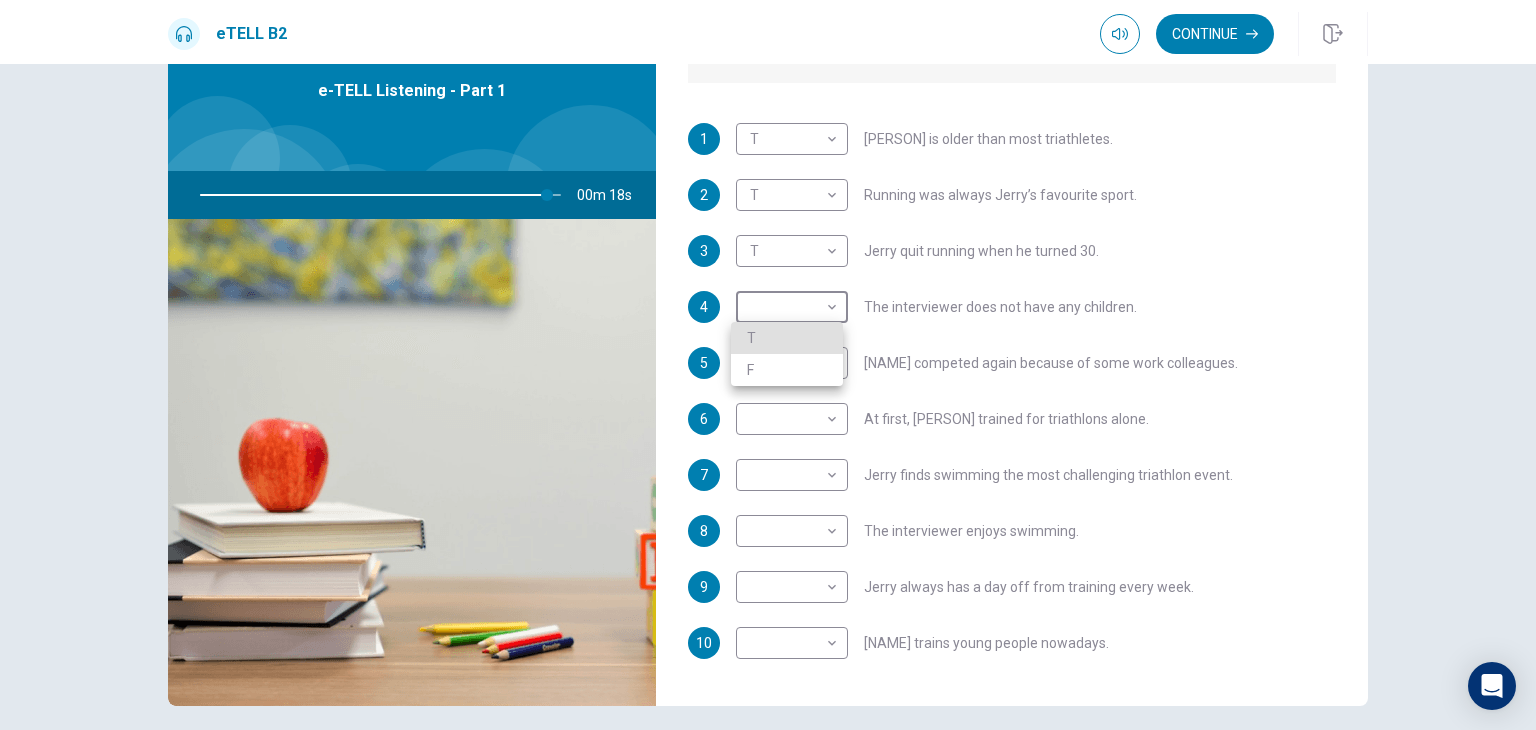 type on "**" 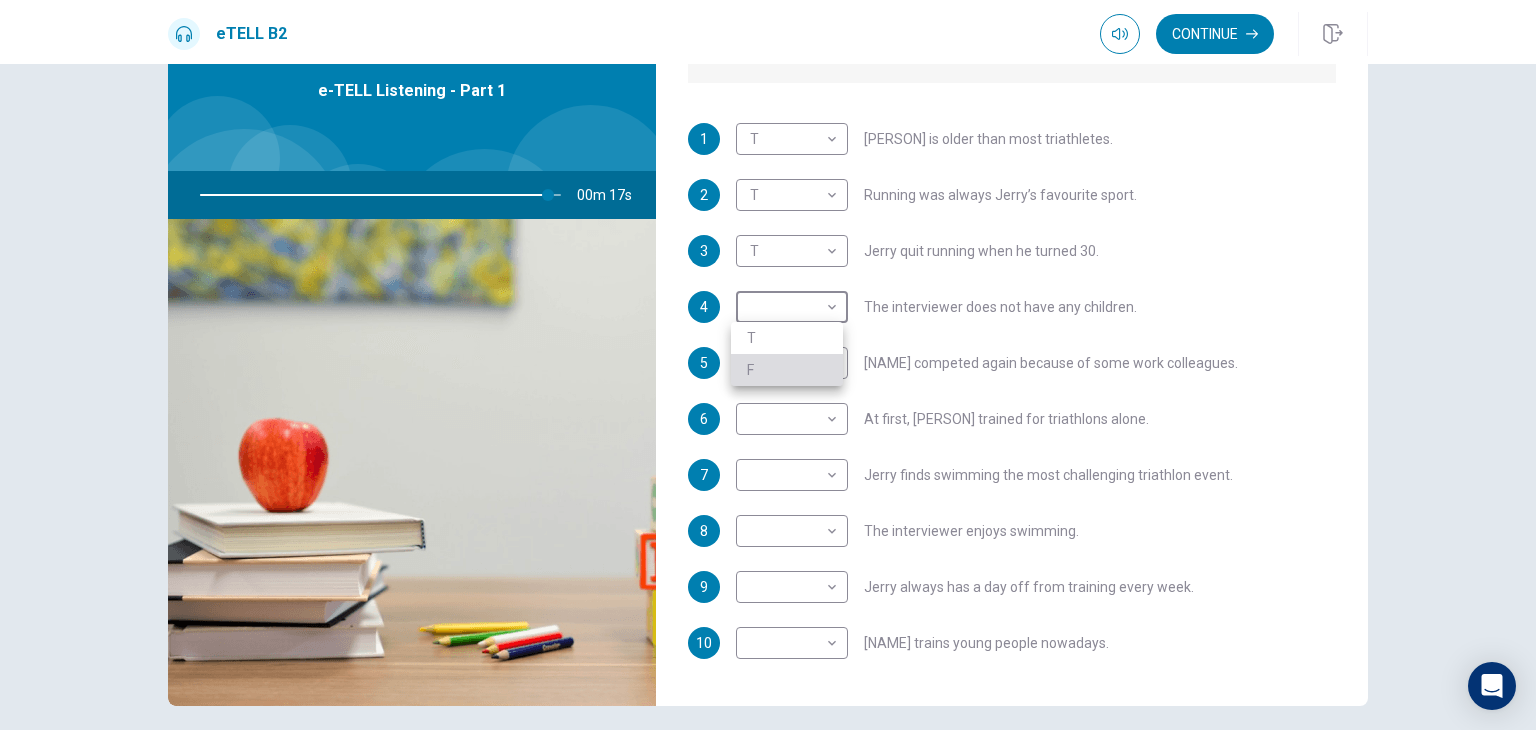 click on "F" at bounding box center (787, 370) 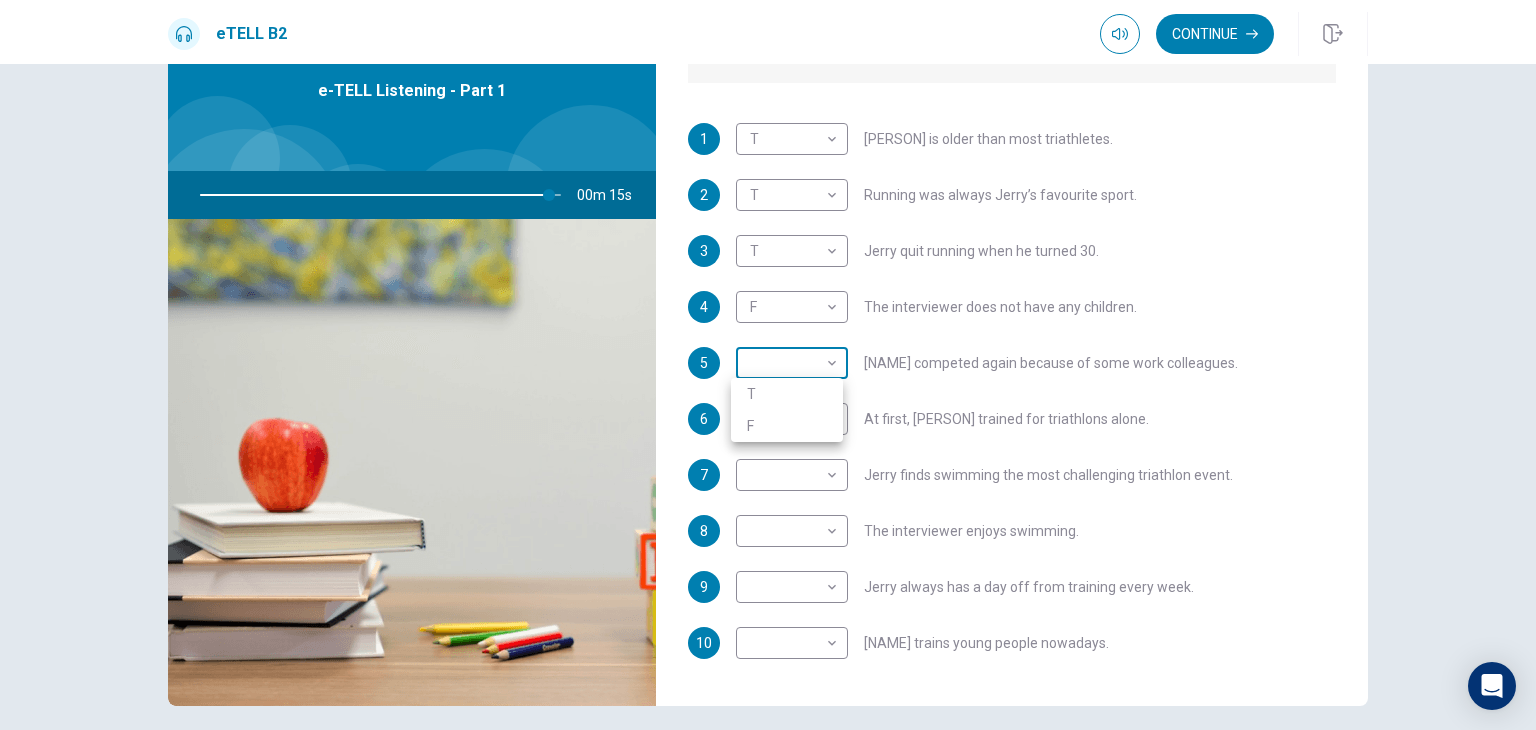 click on "This site uses cookies, as explained in our Privacy Policy . If you agree to the use of cookies, please click the Accept button and continue to browse our site. Privacy Policy Accept eTELL B2 Continue Continue Question 1 For questions 1 – 10, mark each statement True (T) or False (F). You will hear Part One TWICE.
You have one minute to read the questions for Part One.
Questions 1 - 10 T if the statement is TRUE F if the statement is FALSE 1 T * [PERSON] is older than most triathletes. 2 T * Running was always [PERSON]’s favourite sport. 3 T * [PERSON] quit running when he turned 30. 4 F * The interviewer does not have any children. 5 [PERSON] Jerry competed again because of some work colleagues. 6 [PERSON] At first, Jerry trained for triathlons alone. 7 [PERSON] Jerry finds swimming the most challenging triathlon event. 8 [PERSON] The interviewer enjoys swimming. 9 [PERSON] Jerry always has a day off from training every week. 10 [PERSON] Jerry trains young people nowadays. 00m 15s 2025 00:00" at bounding box center (768, 365) 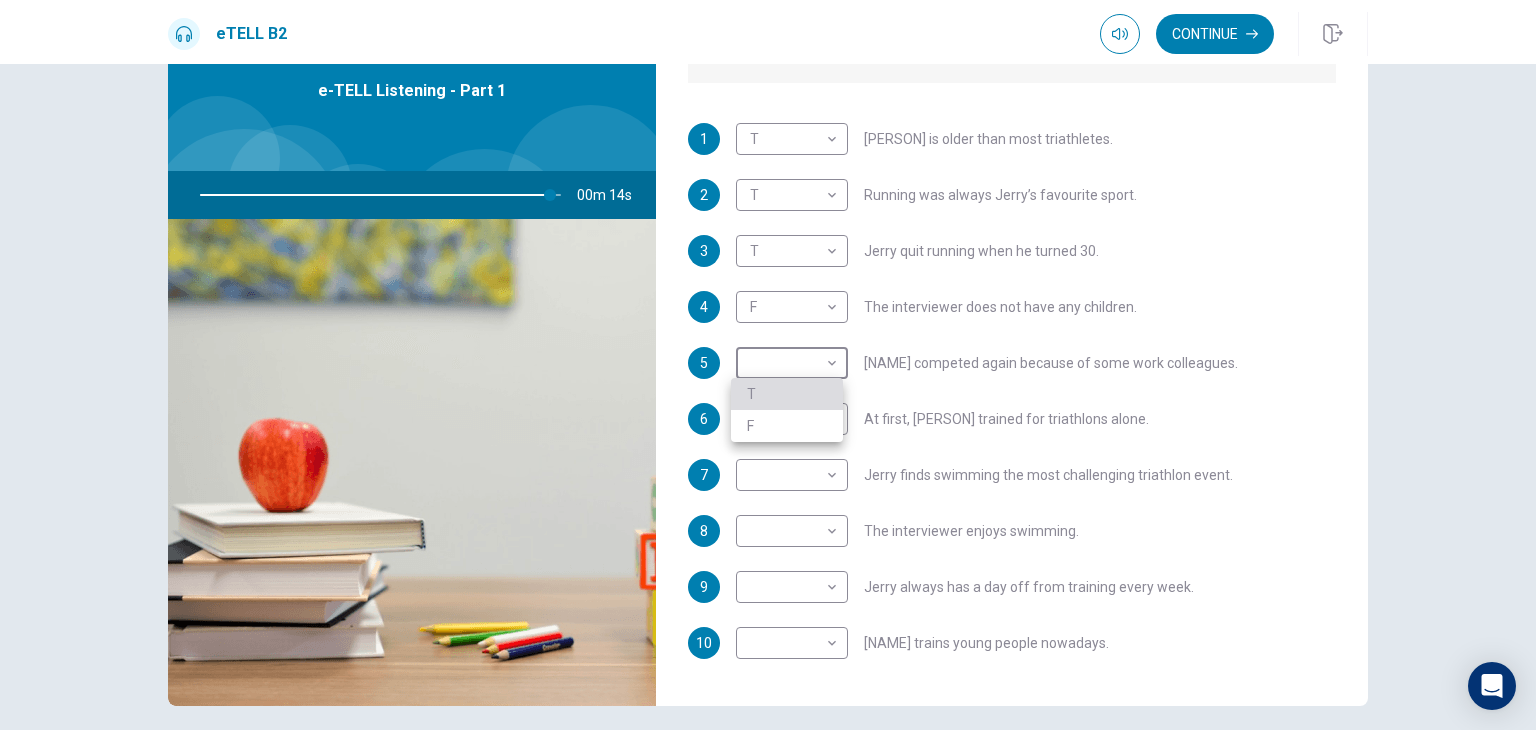 click on "T" at bounding box center [787, 394] 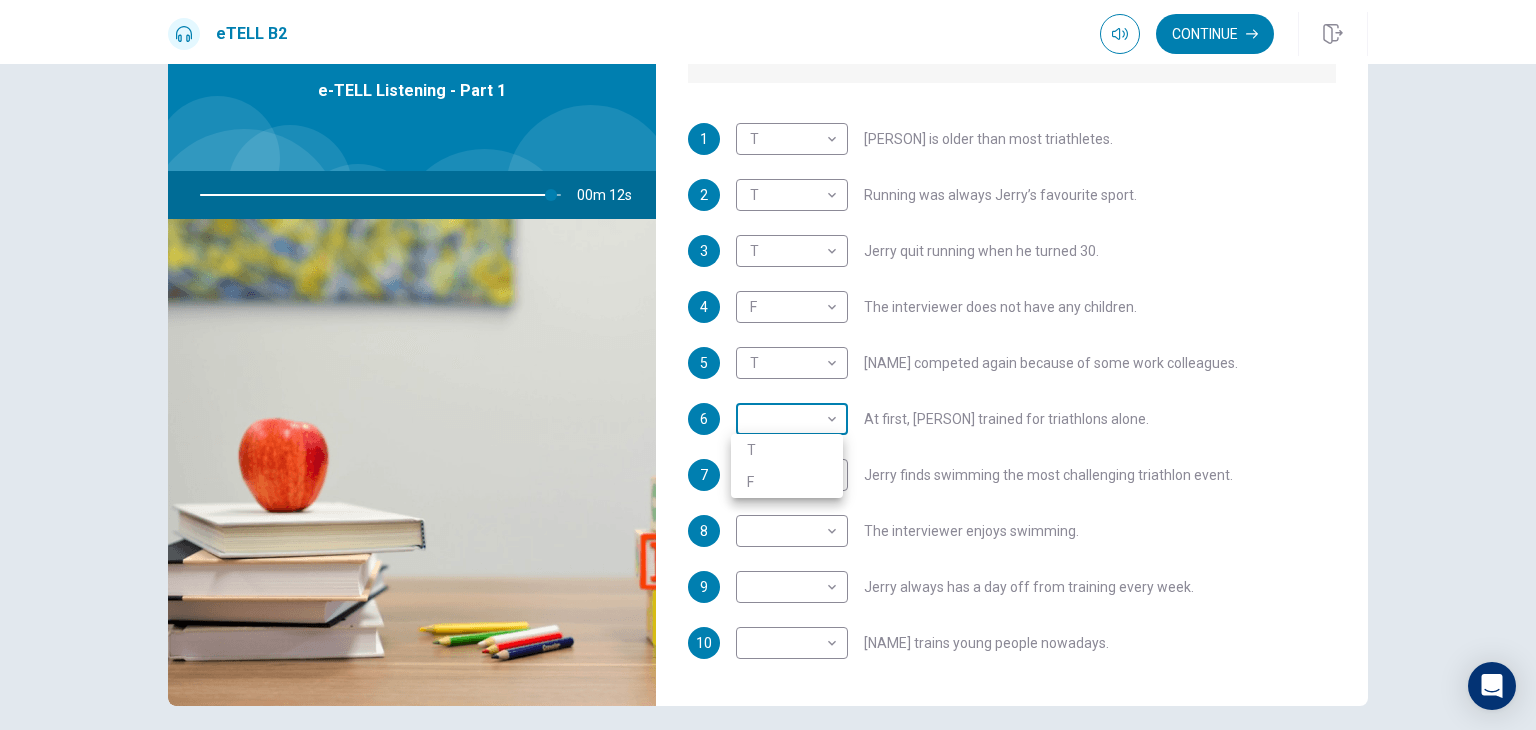click on "This site uses cookies, as explained in our Privacy Policy . If you agree to the use of cookies, please click the Accept button and continue to browse our site. Privacy Policy Accept eTELL B2 Continue Continue Question 1 For questions 1 – 10, mark each statement True (T) or False (F). You will hear Part One TWICE.
You have one minute to read the questions for Part One.
Questions 1 - 10 T if the statement is TRUE F if the statement is FALSE 1 T * [PERSON] is older than most triathletes. 2 T * Running was always [PERSON]’s favourite sport. 3 T * [PERSON] quit running when he turned 30. 4 F * The interviewer does not have any children. 5 T * [PERSON] competed again because of some work colleagues. 6 [PERSON] At first, [PERSON] trained for triathlons alone. 7 [PERSON] finds swimming the most challenging triathlon event. 8 The interviewer enjoys swimming. 9 [PERSON] always has a day off from training every week. 10 [PERSON] trains young people nowadays. 00m 12s 2025 00:00" at bounding box center [768, 365] 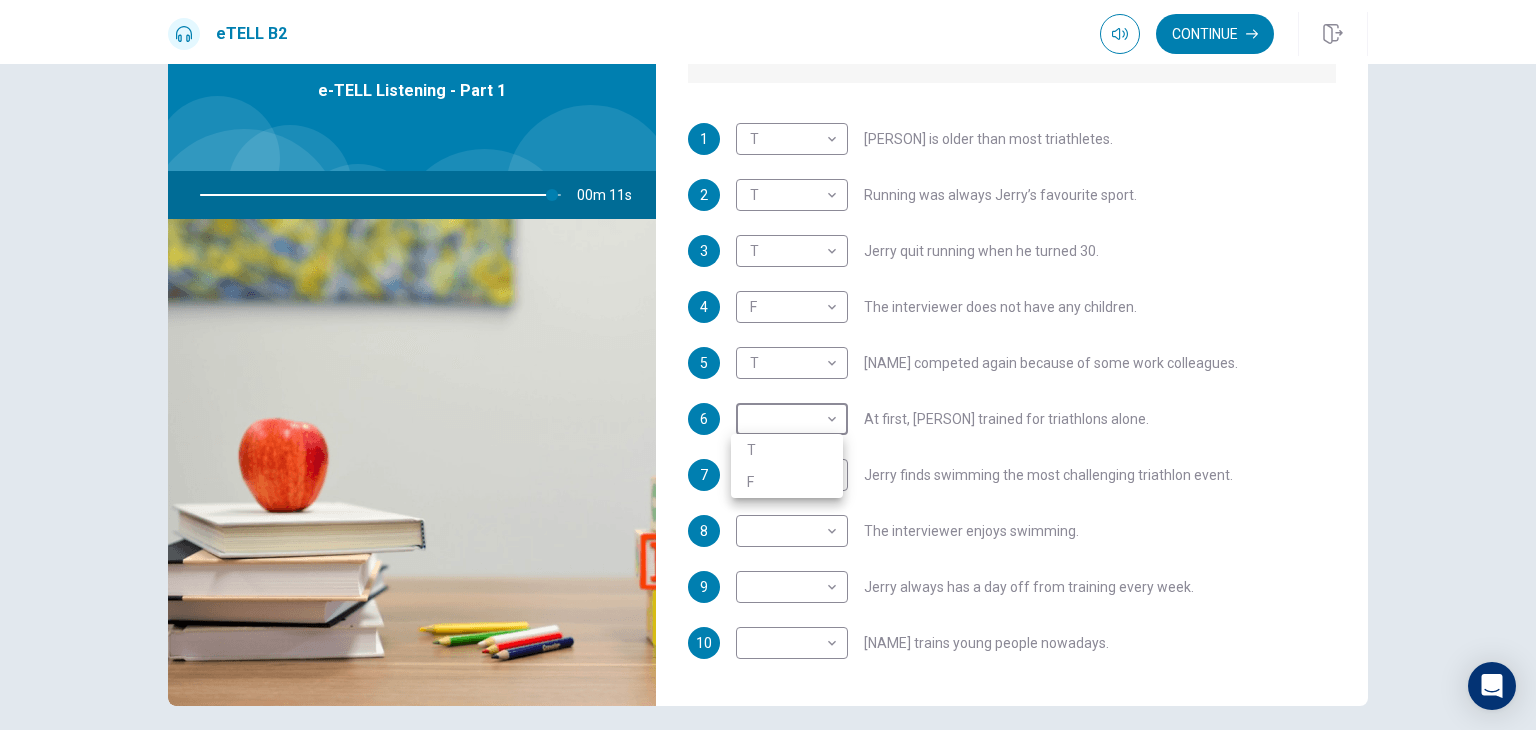 type on "**" 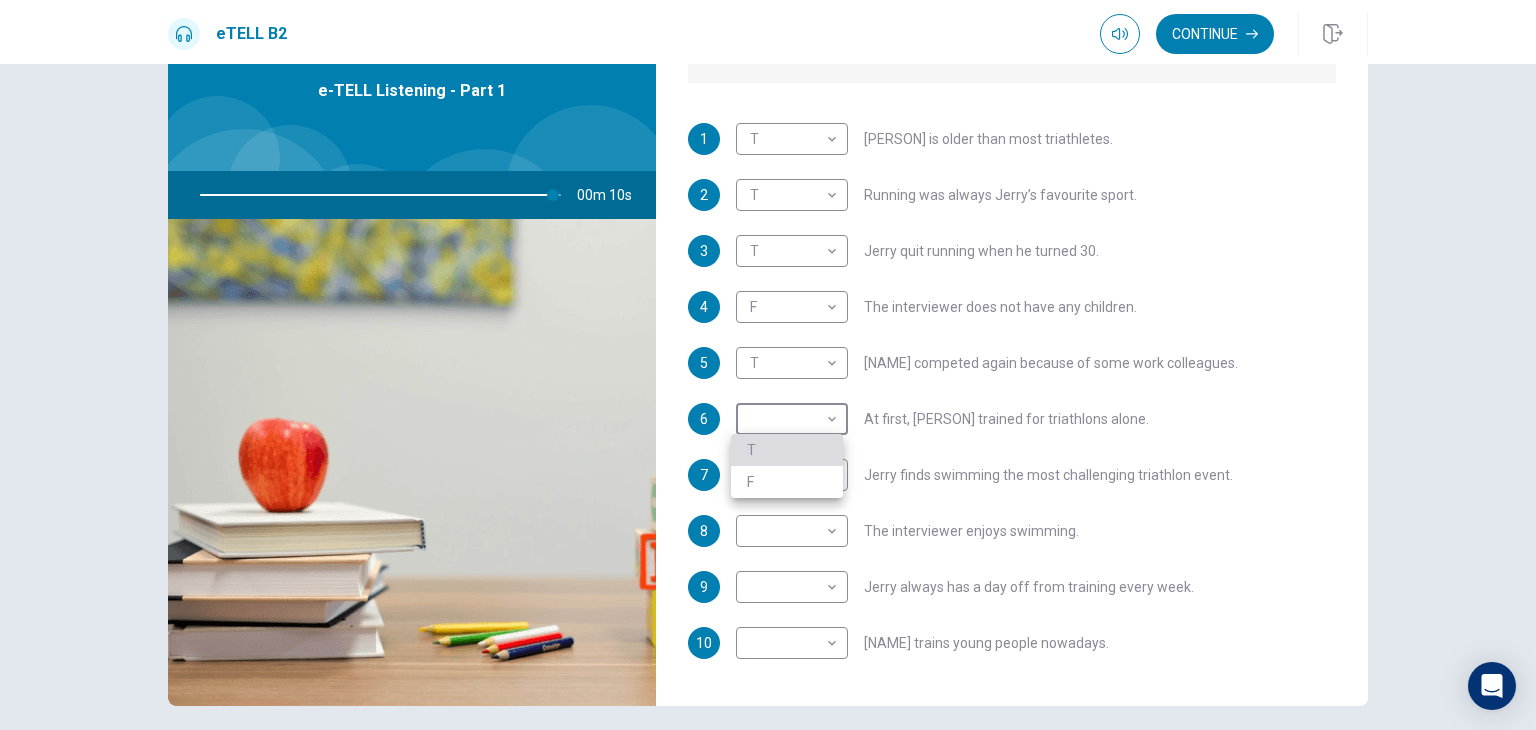 click on "T" at bounding box center (787, 450) 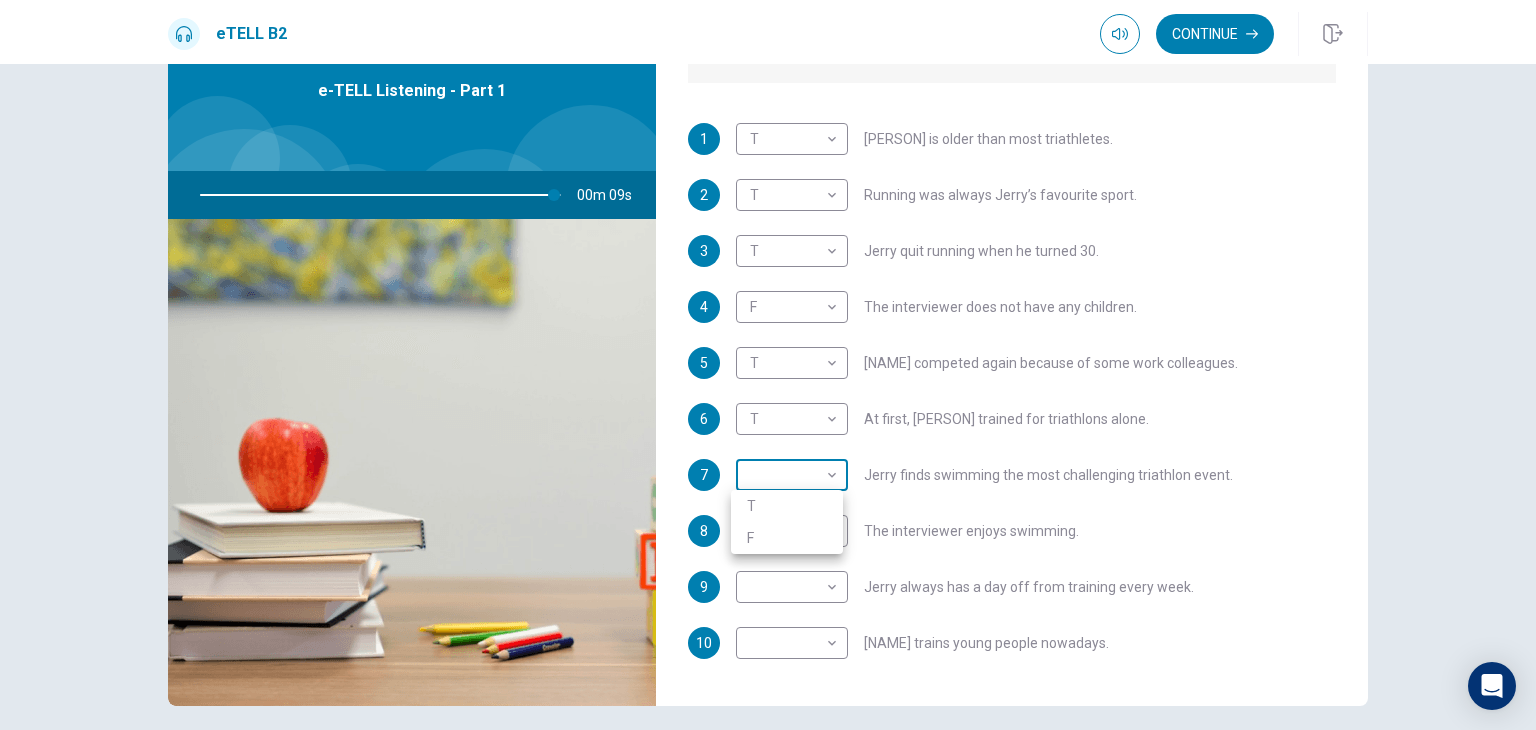 click on "This site uses cookies, as explained in our Privacy Policy . If you agree to the use of cookies, please click the Accept button and continue to browse our site. Privacy Policy Accept eTELL B2 Continue Continue Question 1 For questions 1 – 10, mark each statement True (T) or False (F). You will hear Part One TWICE.
You have one minute to read the questions for Part One.
Questions 1 - 10 T if the statement is TRUE F if the statement is FALSE 1 T * [PERSON] is older than most triathletes. 2 T * Running was always [PERSON]’s favourite sport. 3 T * [PERSON] quit running when he turned 30. 4 F * The interviewer does not have any children. 5 T * [PERSON] competed again because of some work colleagues. 6 T * At first, [PERSON] trained for triathlons alone. 7 [PERSON] finds swimming the most challenging triathlon event. 8 The interviewer enjoys swimming. 9 [PERSON] always has a day off from training every week. 10 [PERSON] trains young people nowadays. 00m 09s 2025 00:00" at bounding box center [768, 365] 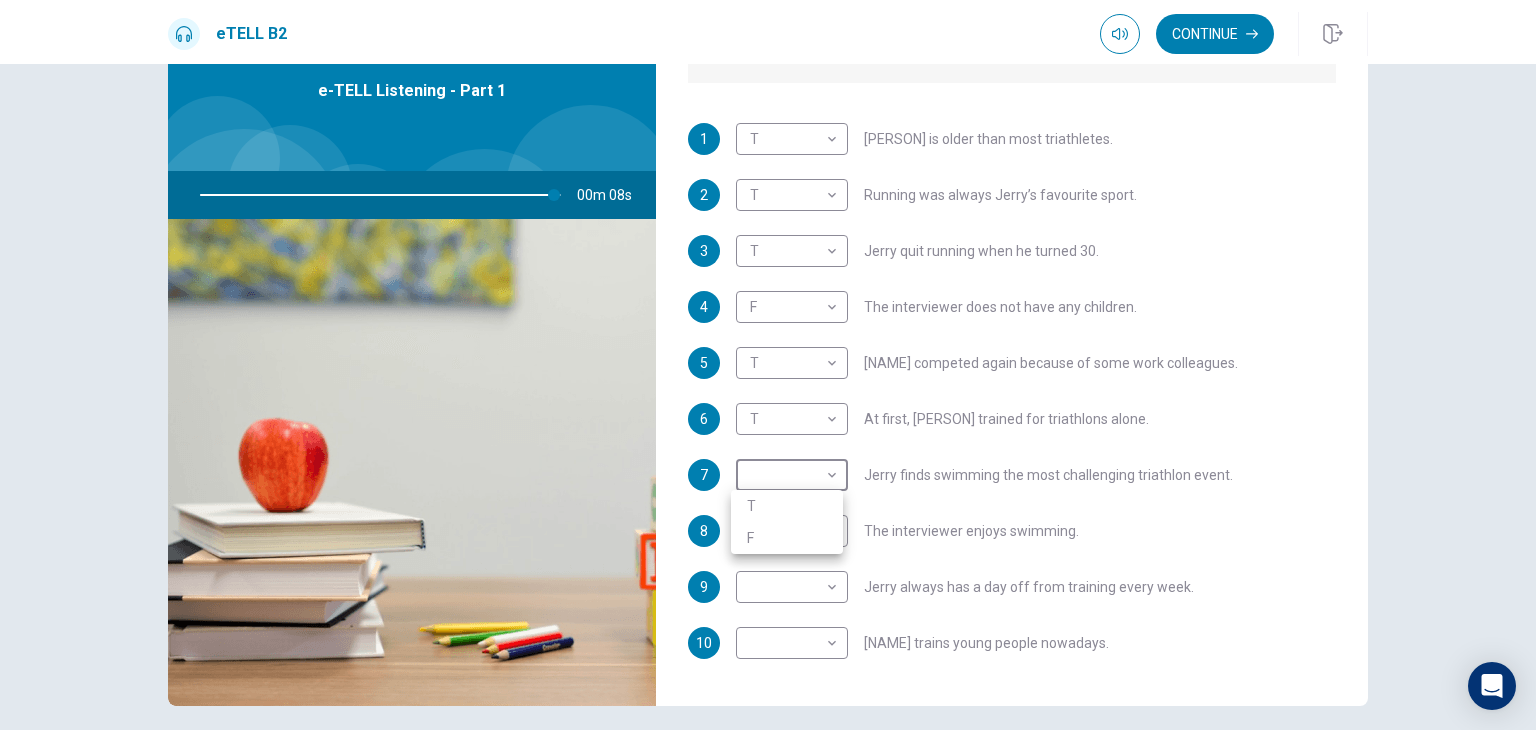 type on "**" 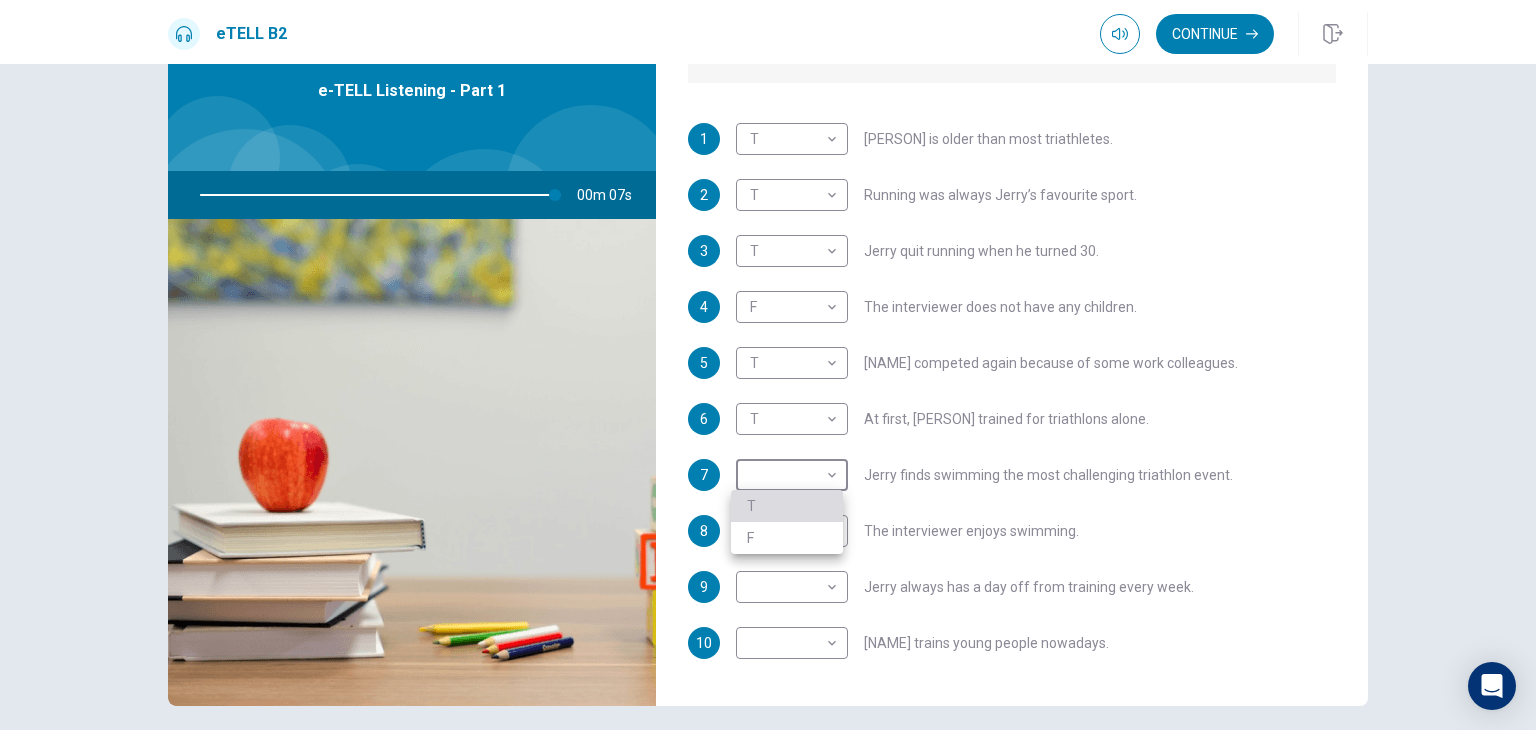 click on "T" at bounding box center (787, 506) 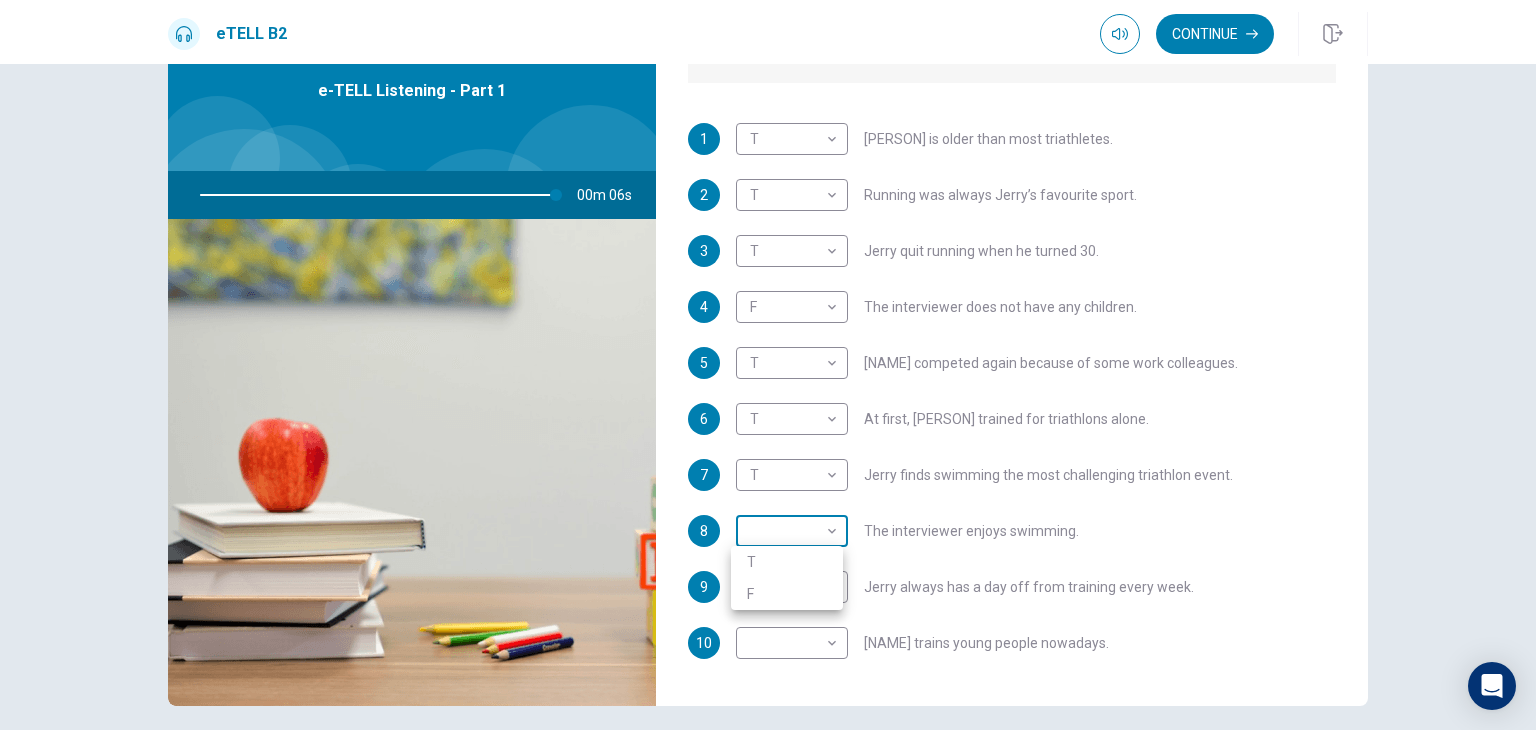 click on "This site uses cookies, as explained in our  Privacy Policy . If you agree to the use of cookies, please click the Accept button and continue to browse our site.   Privacy Policy Accept   eTELL B2 Continue Continue Question 1 For questions 1 – 10, mark each statement True (T) or False (F). You will hear Part One  TWICE.
You have one minute to read the questions for Part One.
Questions 1 - 10 T if the statement is TRUE F if the statement is FALSE 1 T * ​ Jerry is older than most triathletes.  2 T * ​ Running was always Jerry’s favourite sport. 3 T * ​ Jerry quit running when he turned 30. 4 F * ​ The interviewer does not have any children.  5 T * ​ Jerry competed again because of some work colleagues. 6 T * ​ At first, Jerry trained for triathlons alone. 7 T * ​ Jerry finds swimming the most challenging triathlon event. 8 ​ ​ The interviewer enjoys swimming. 9 ​ ​ Jerry always has a day off from training every week.  10 ​ ​ Jerry trains young people nowadays. 00m 06s 2025 00:00" at bounding box center (768, 365) 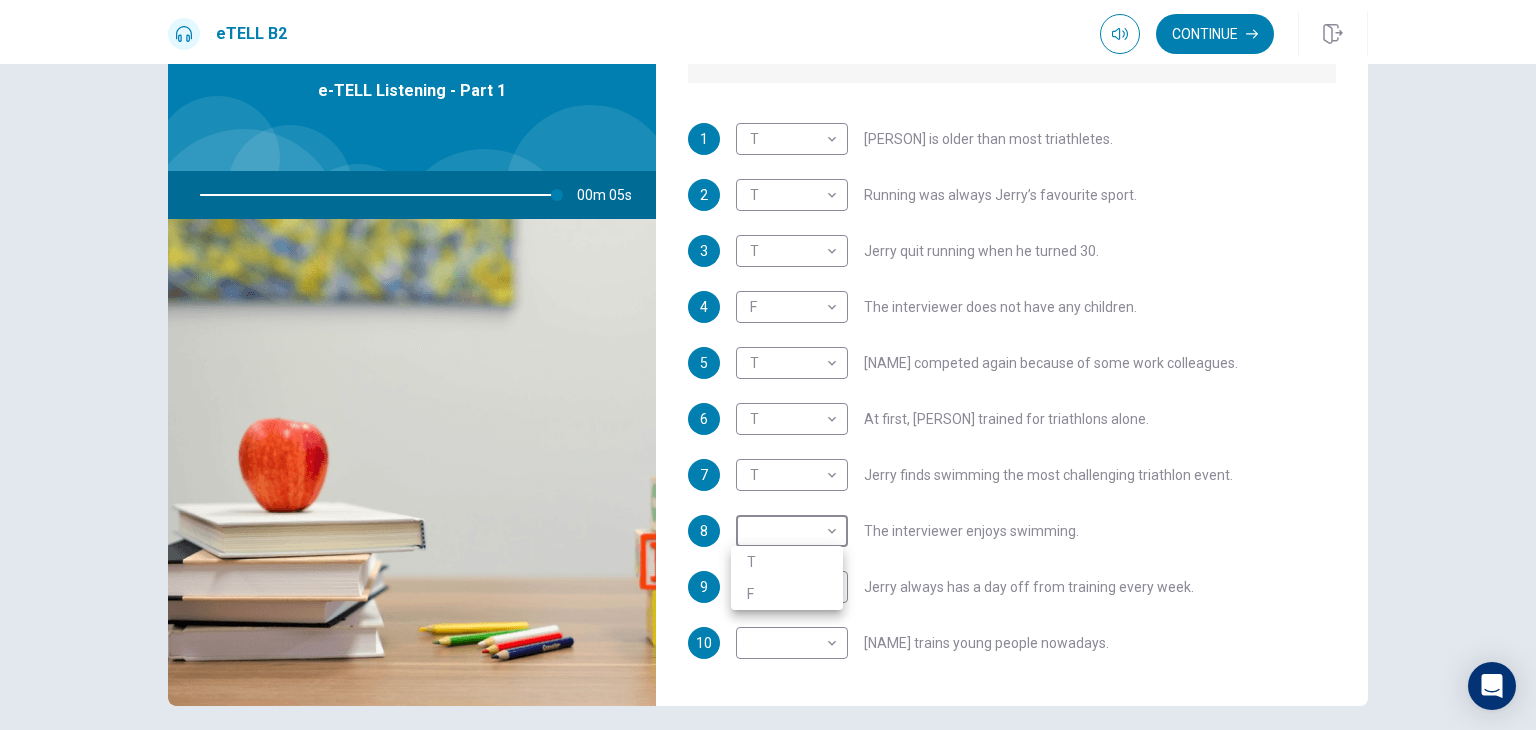 type on "**" 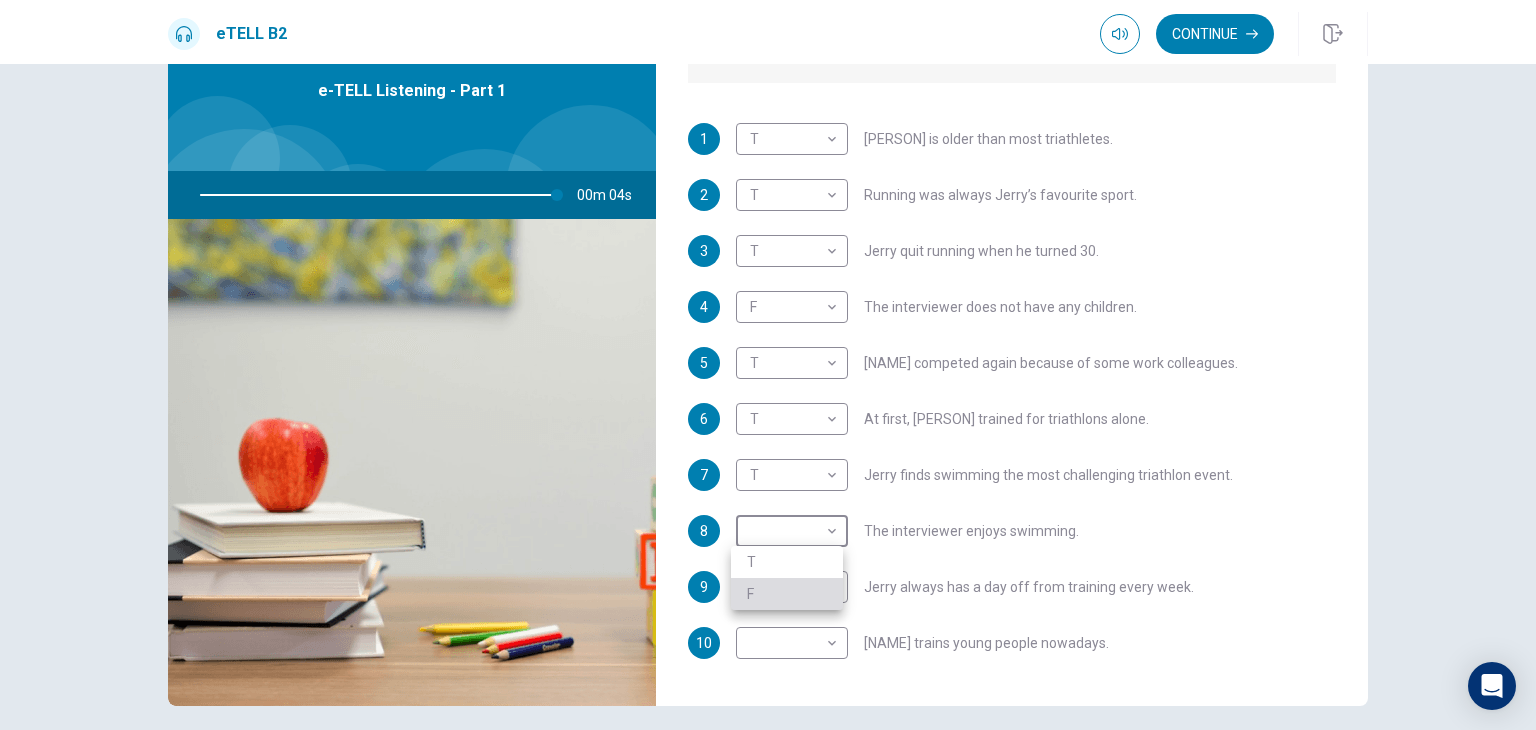 click on "F" at bounding box center (787, 594) 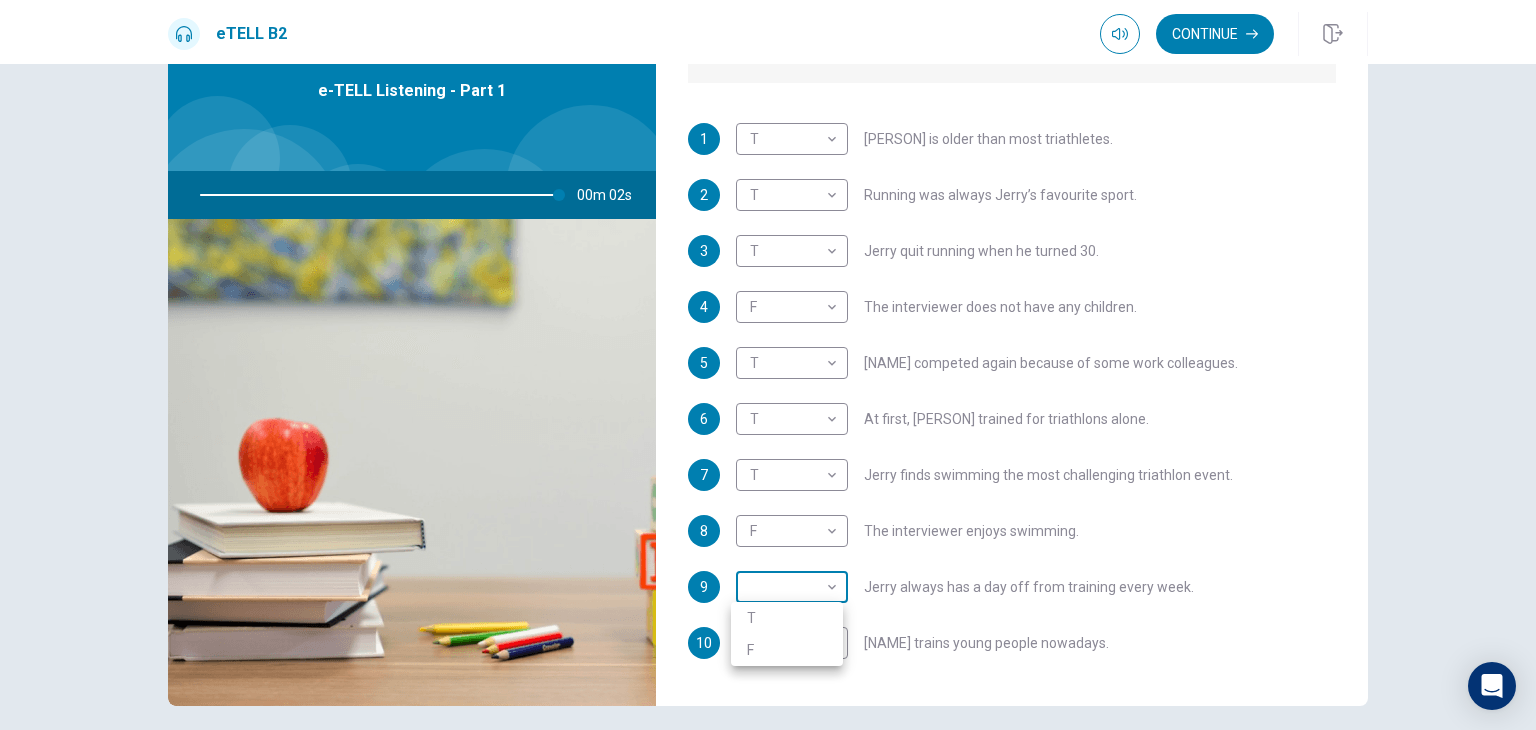 click on "This site uses cookies, as explained in our  Privacy Policy . If you agree to the use of cookies, please click the Accept button and continue to browse our site.   Privacy Policy Accept   eTELL B2 Continue Continue Question 1 For questions 1 – 10, mark each statement True (T) or False (F). You will hear Part One  TWICE.
You have one minute to read the questions for Part One.
Questions 1 - 10 T if the statement is TRUE F if the statement is FALSE 1 T * ​ Jerry is older than most triathletes.  2 T * ​ Running was always Jerry’s favourite sport. 3 T * ​ Jerry quit running when he turned 30. 4 F * ​ The interviewer does not have any children.  5 T * ​ Jerry competed again because of some work colleagues. 6 T * ​ At first, Jerry trained for triathlons alone. 7 T * ​ Jerry finds swimming the most challenging triathlon event. 8 F * ​ The interviewer enjoys swimming. 9 ​ ​ Jerry always has a day off from training every week.  10 ​ ​ Jerry trains young people nowadays. 00m 02s 2025 00:00" at bounding box center (768, 365) 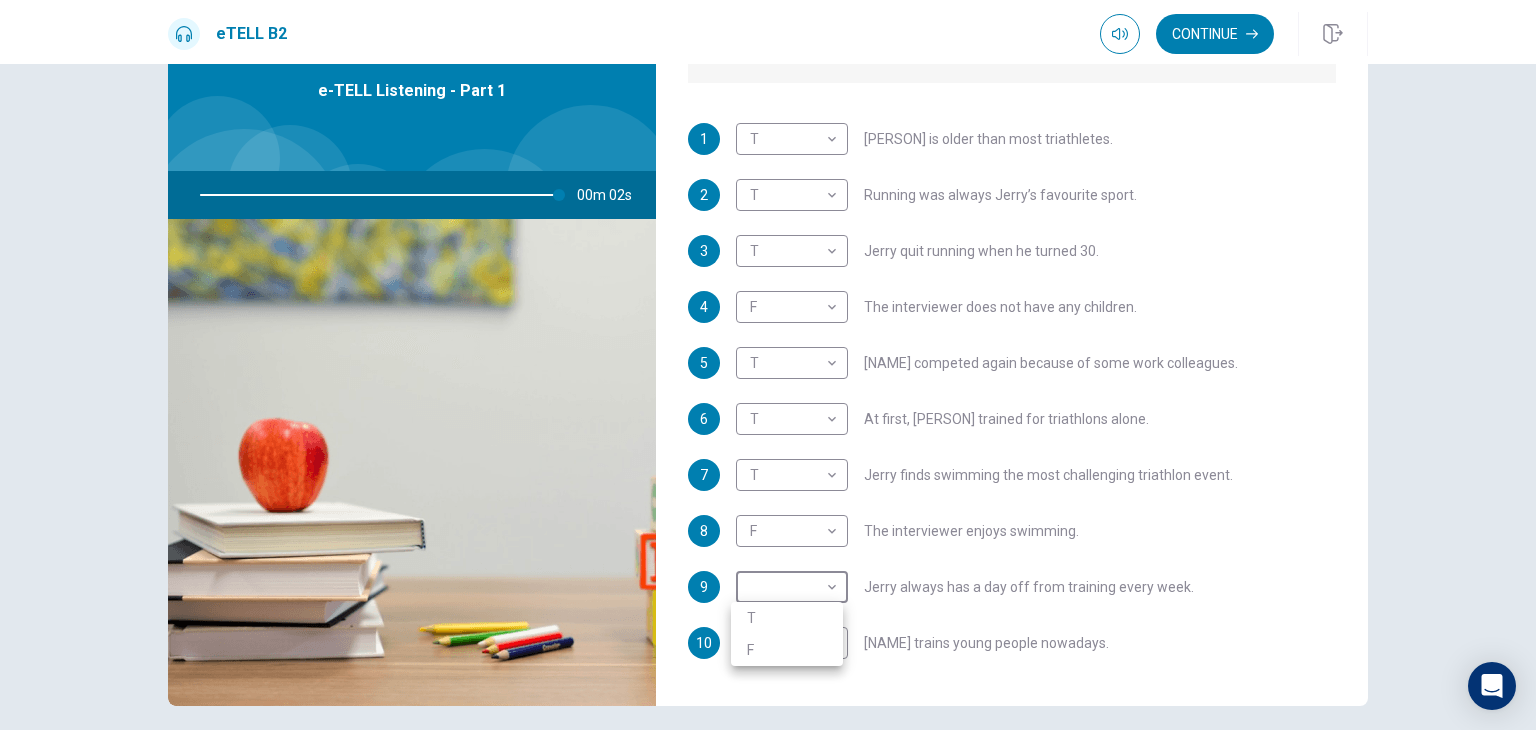 type on "***" 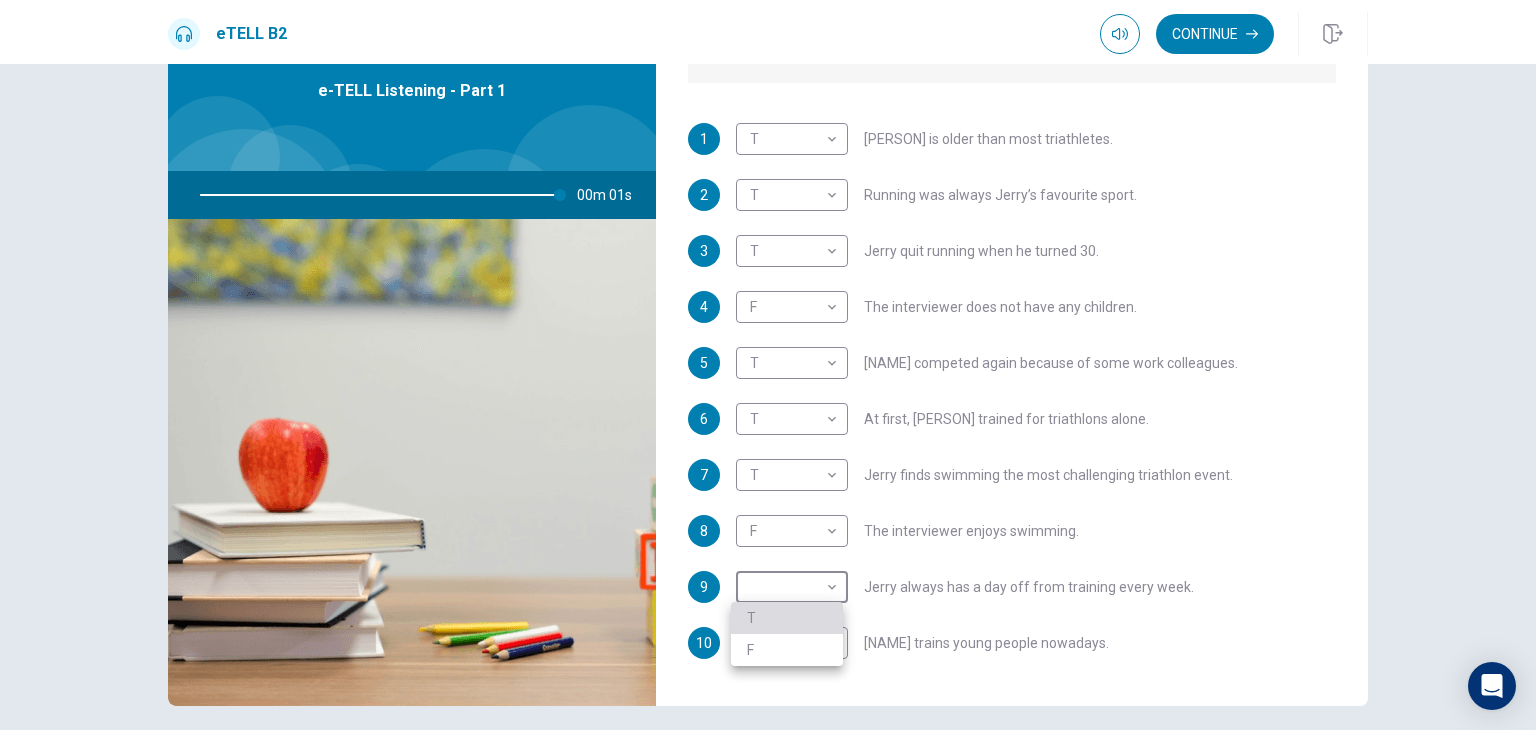 click on "T" at bounding box center [787, 618] 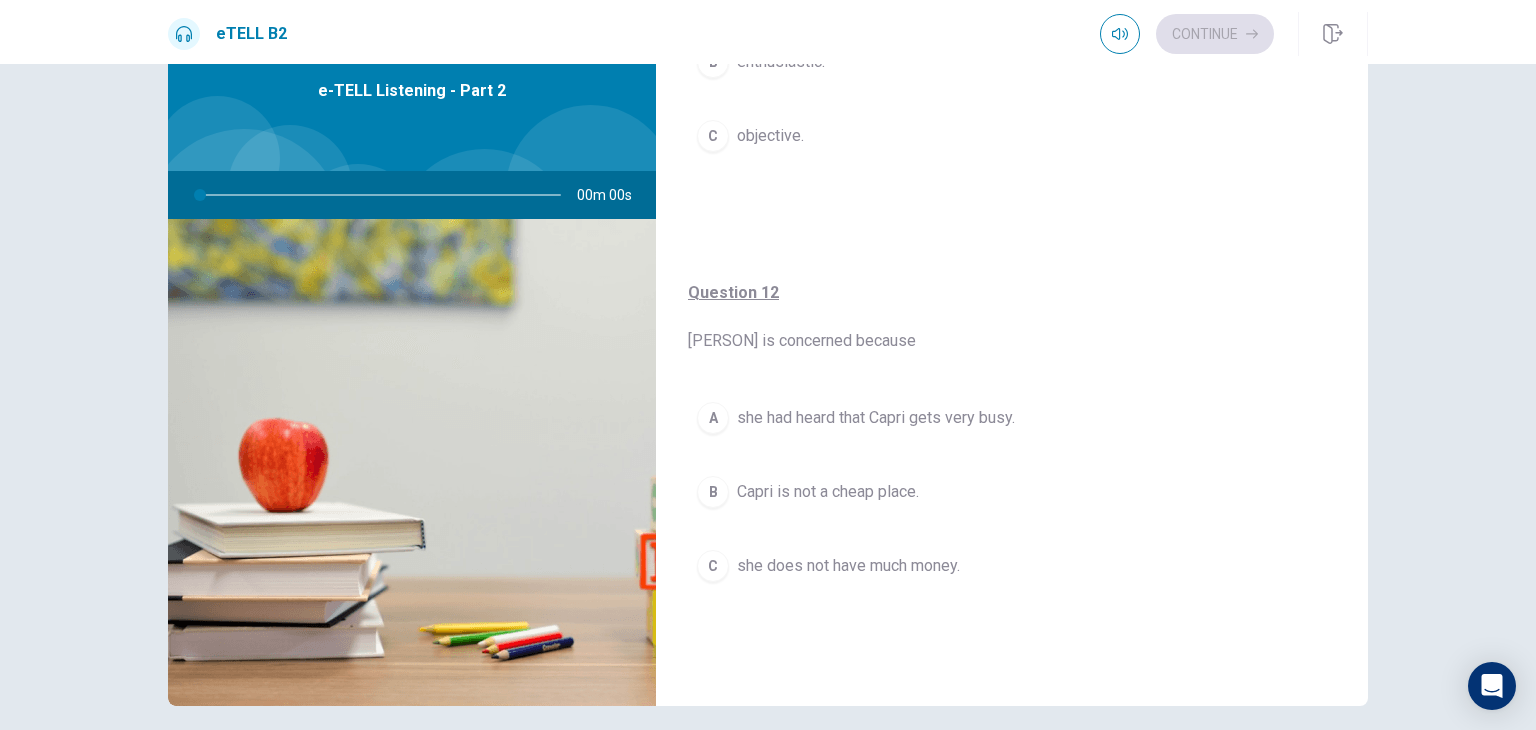 click on "Question 12 [PERSON] is concerned because A she had heard that Capri gets very busy. B Capri is not a cheap place. C she does not have much money." at bounding box center [1012, 456] 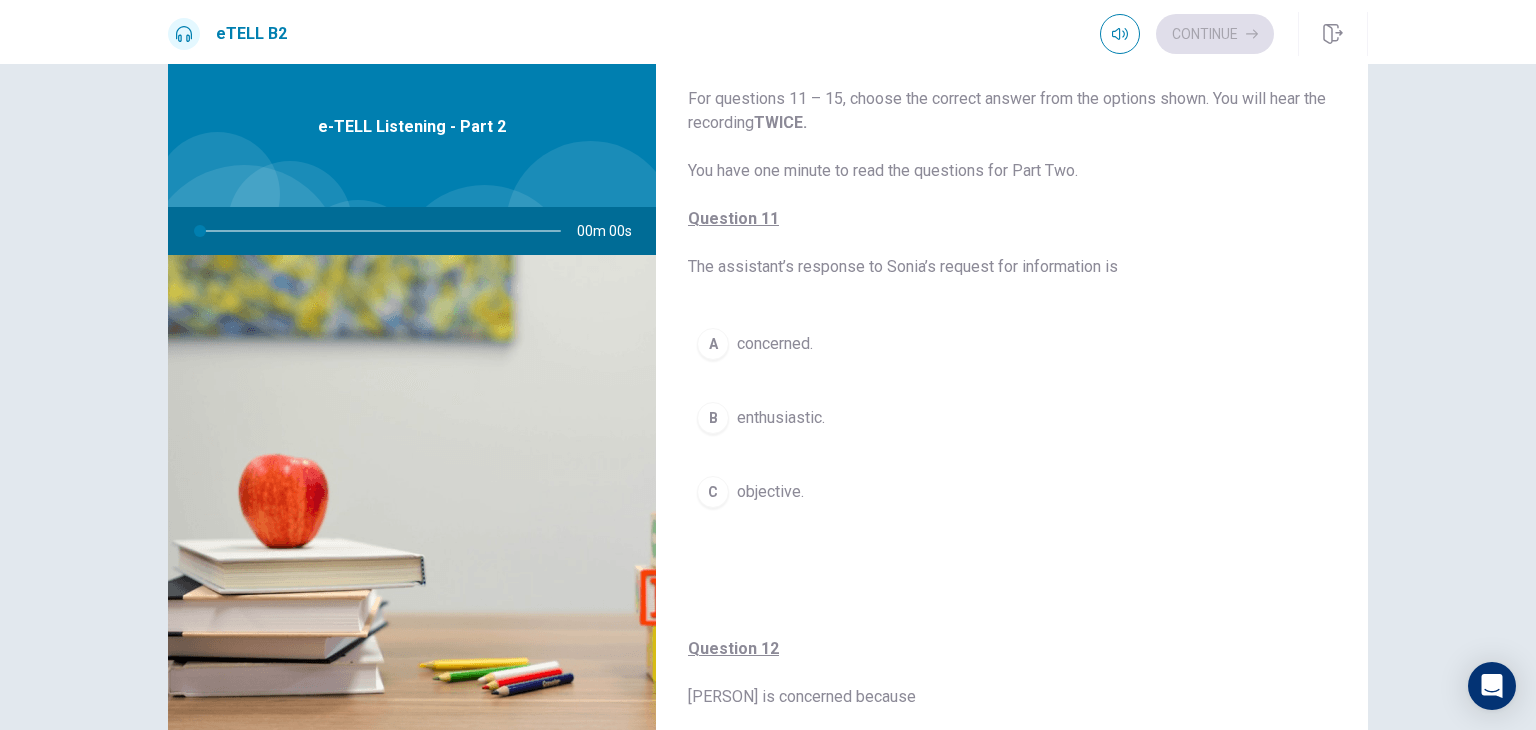scroll, scrollTop: 53, scrollLeft: 0, axis: vertical 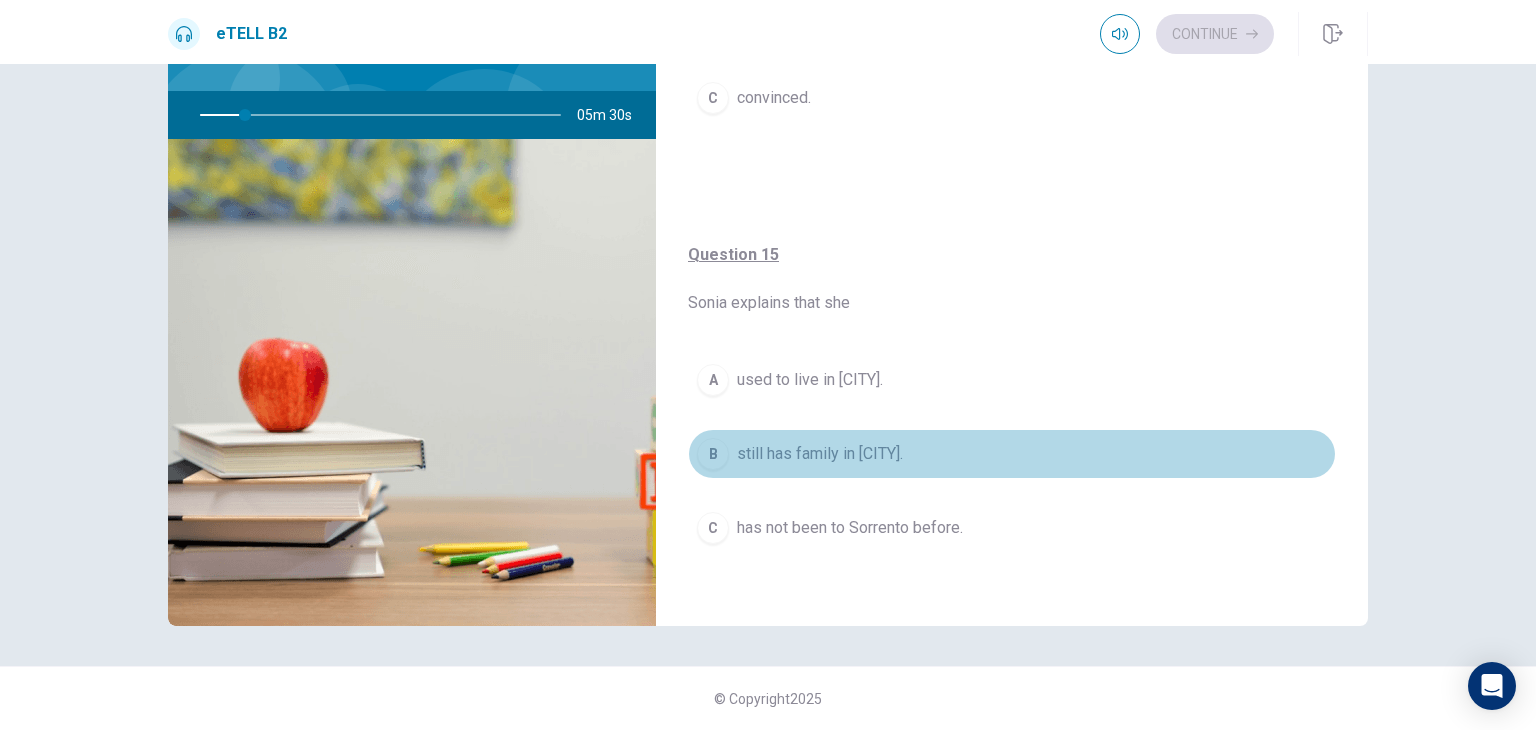 click on "B still has family in [PERSON]." at bounding box center [1012, 454] 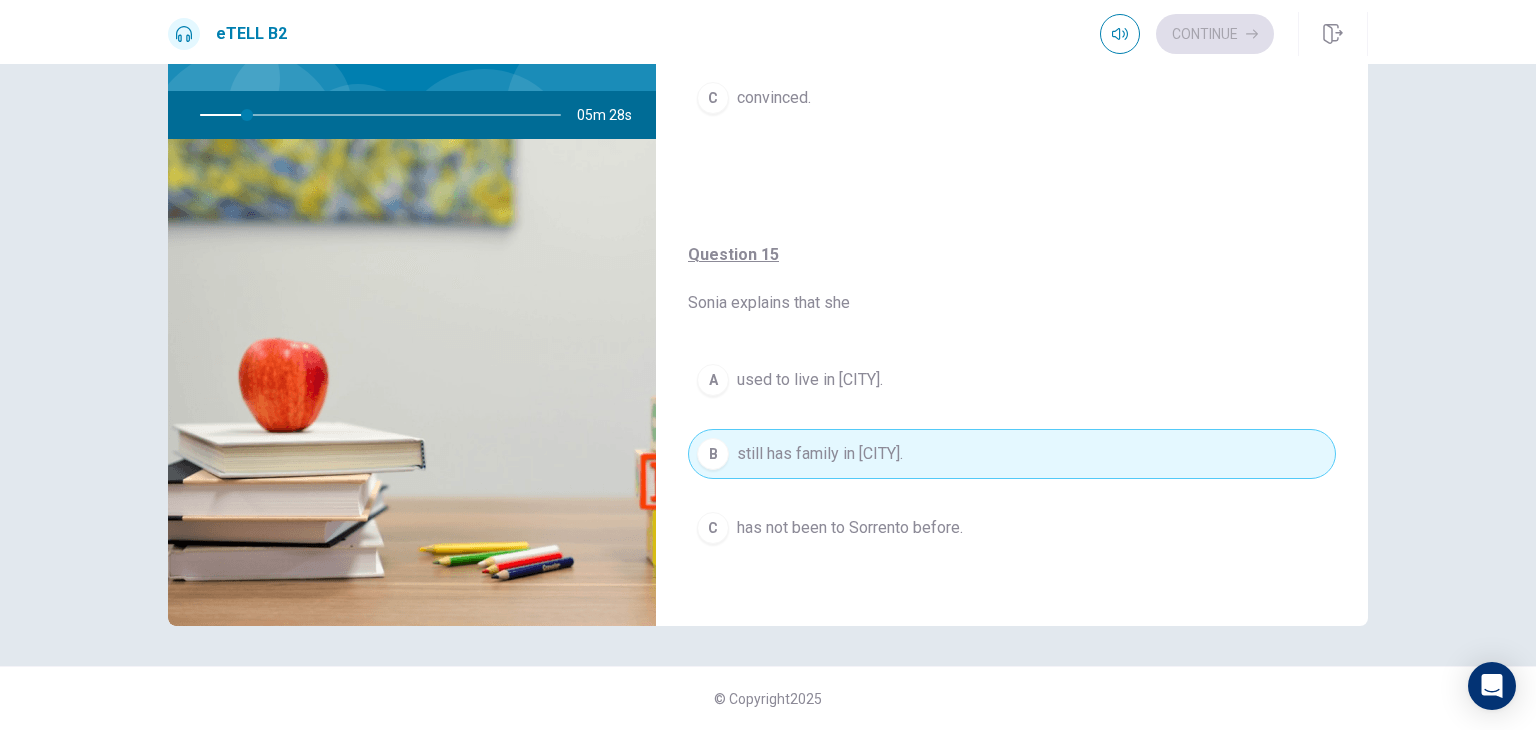 click on "Question 15 Sonia explains that she A used to live in Sorrento. B still has family in Sorrento. C has not been to Sorrento before." at bounding box center [1012, 418] 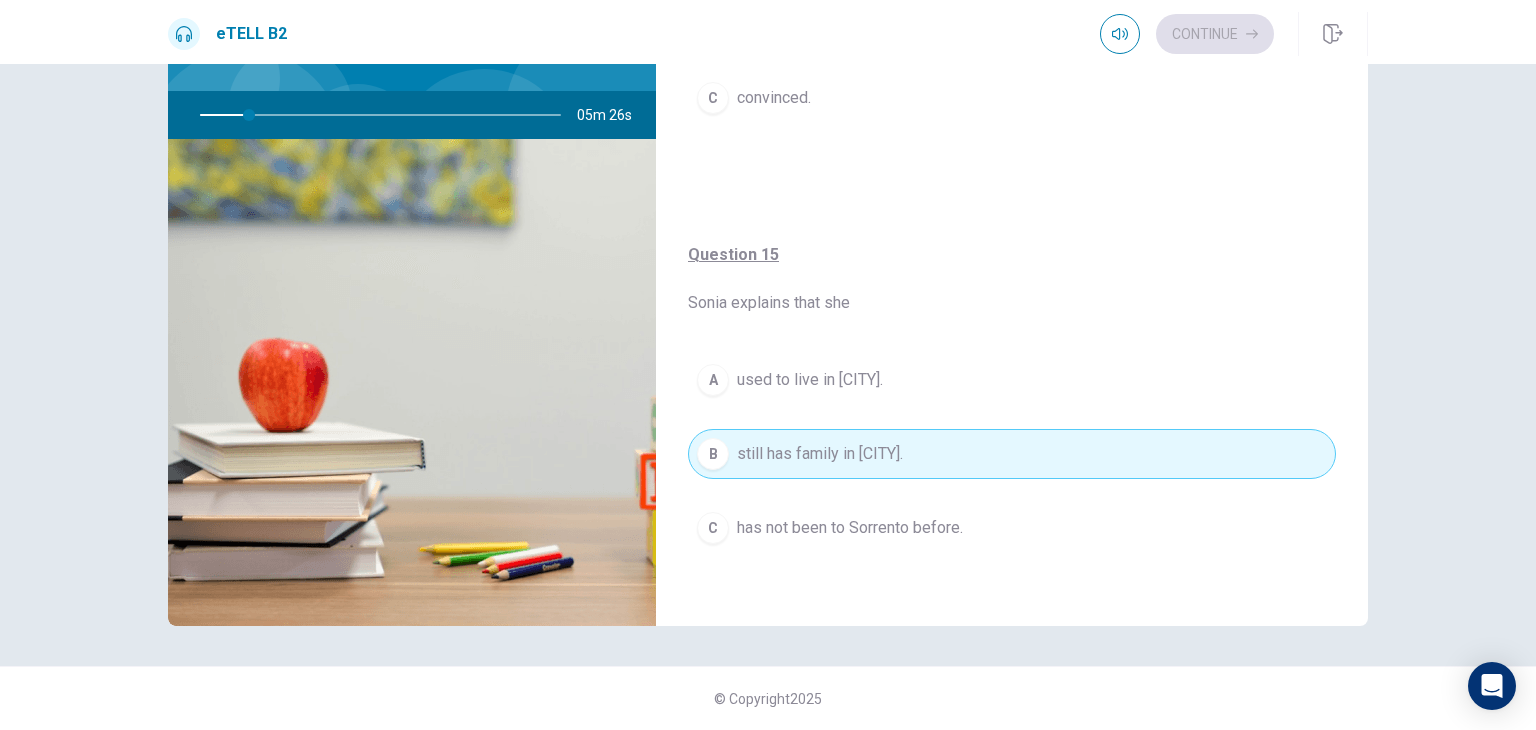 click on "Question 15 Sonia explains that she A used to live in Sorrento. B still has family in Sorrento. C has not been to Sorrento before." at bounding box center (1012, 418) 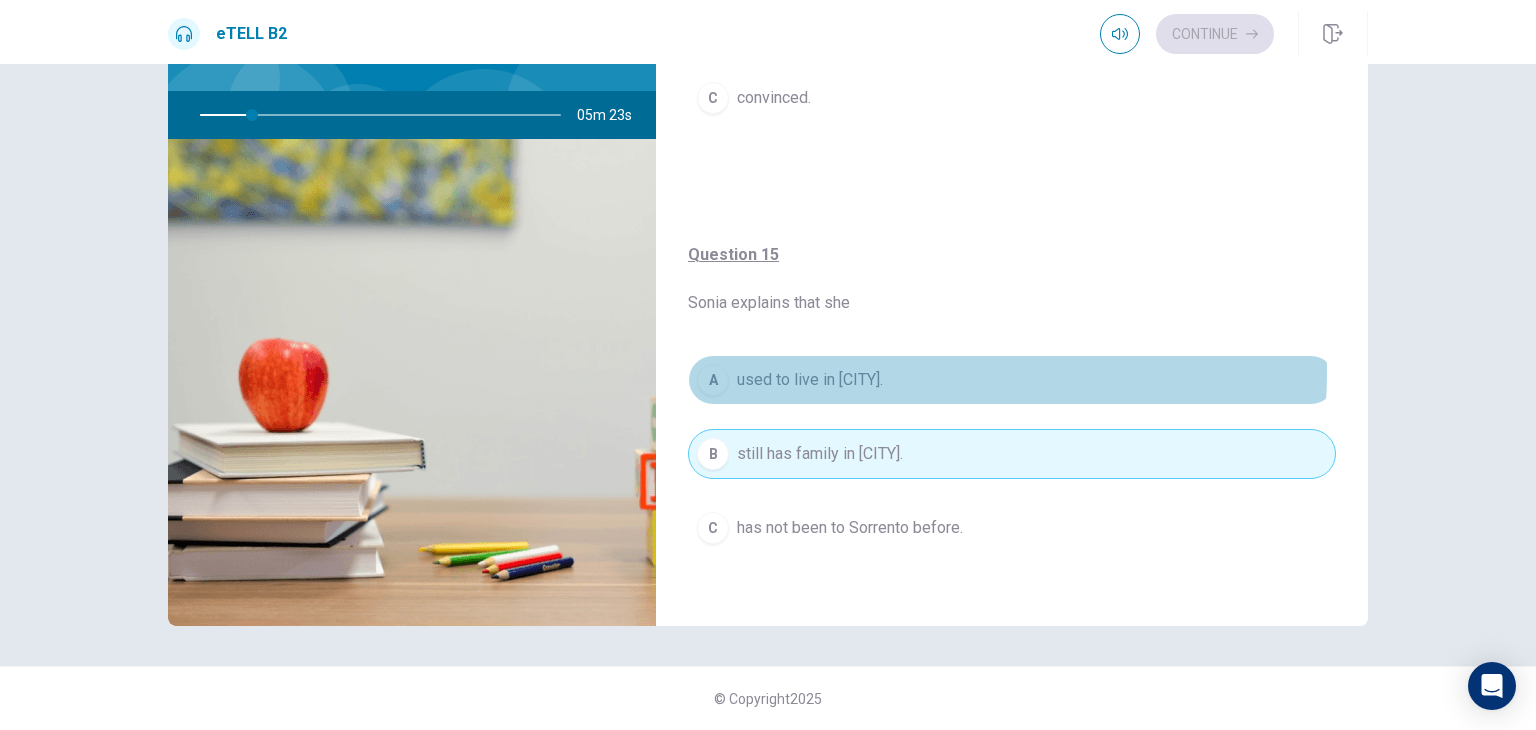 click on "A used to live in [CITY]." at bounding box center (1012, 380) 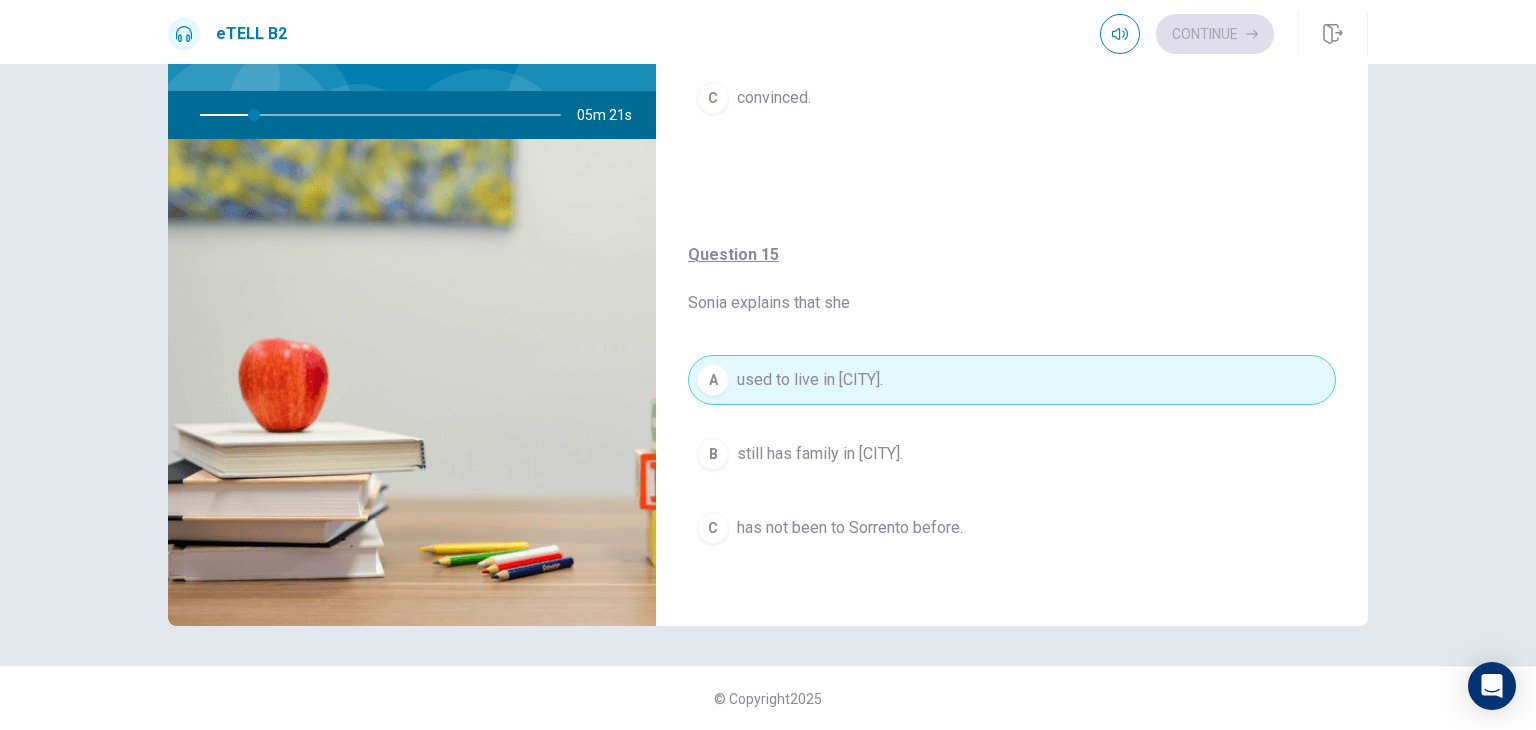 click on "Question 15 Sonia explains that she A used to live in Sorrento. B still has family in Sorrento. C has not been to Sorrento before." at bounding box center (1012, 418) 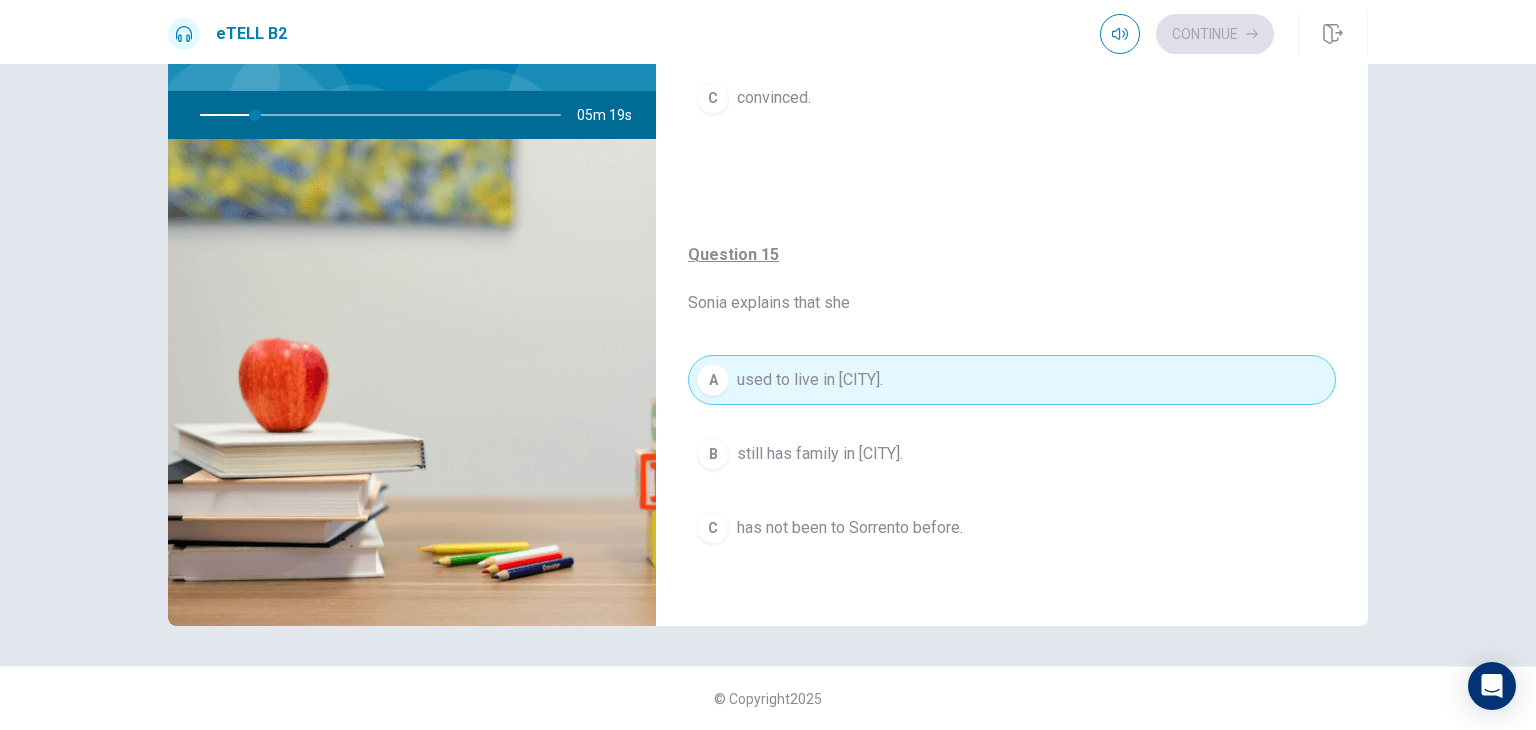 click on "Question 15 Sonia explains that she A used to live in Sorrento. B still has family in Sorrento. C has not been to Sorrento before." at bounding box center (1012, 418) 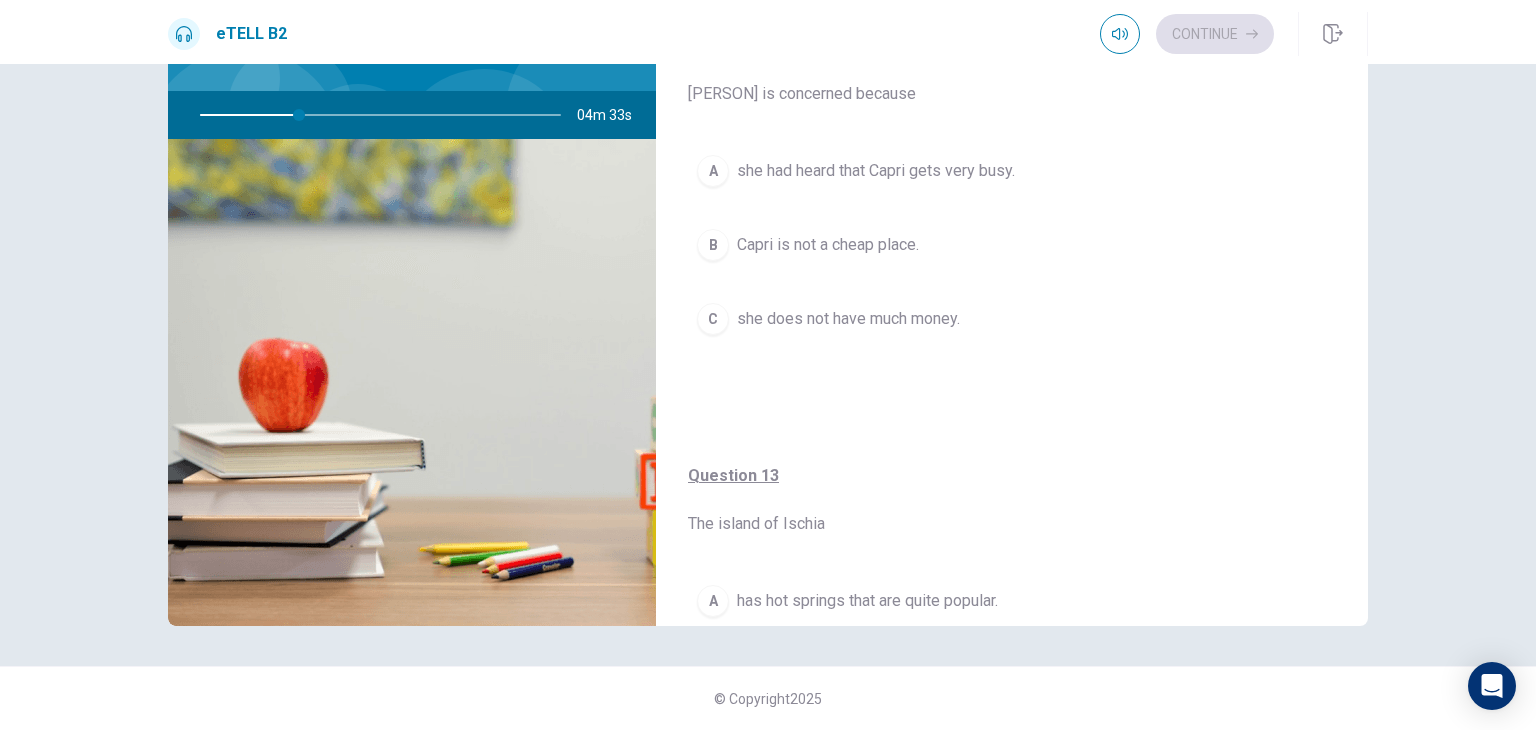 scroll, scrollTop: 488, scrollLeft: 0, axis: vertical 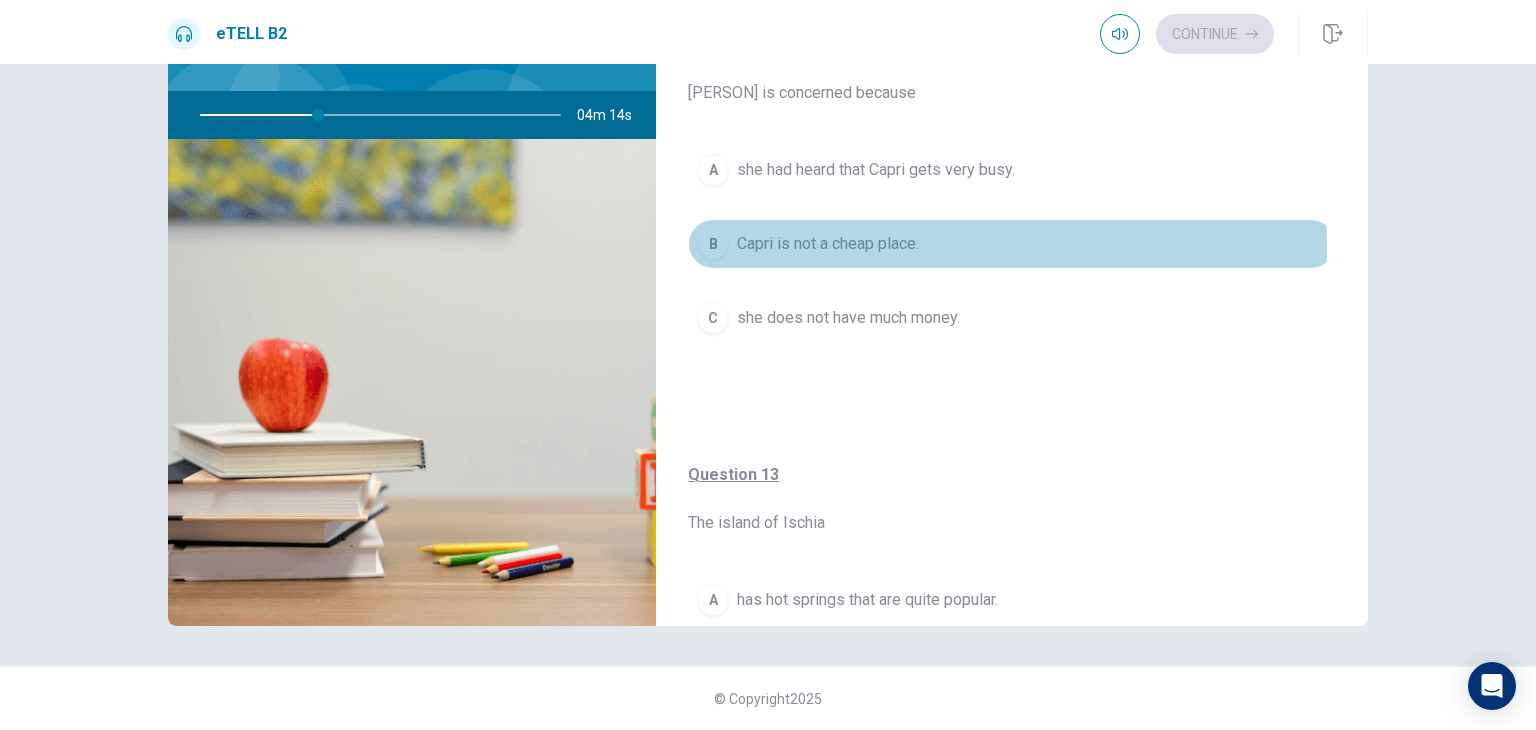 click on "Capri is not a cheap place." at bounding box center [828, 244] 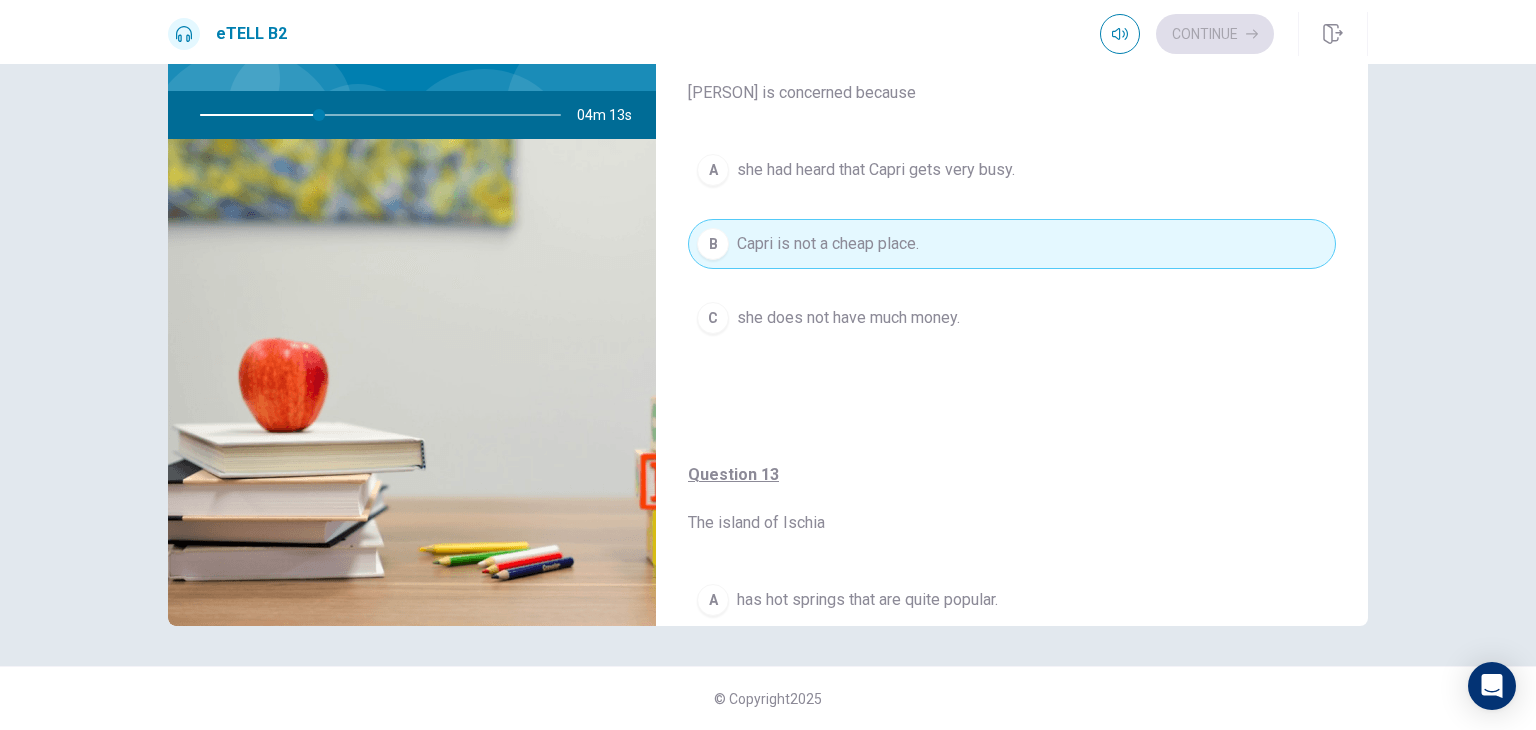 click on "Question 13 The island of Ischia A has hot springs that are quite popular. B is best toured by car or by coach. C has a castle which is currently closed." at bounding box center (1012, 638) 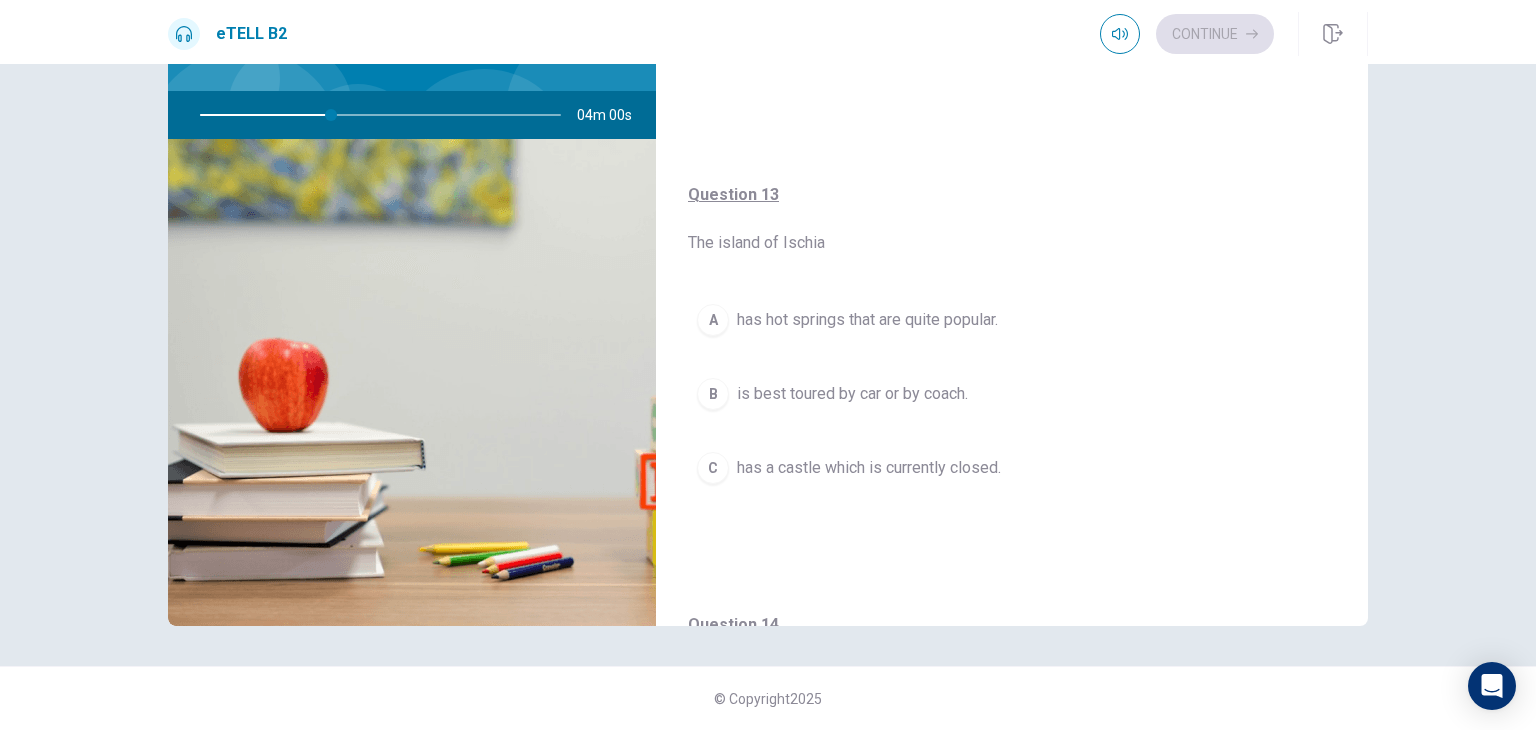 scroll, scrollTop: 768, scrollLeft: 0, axis: vertical 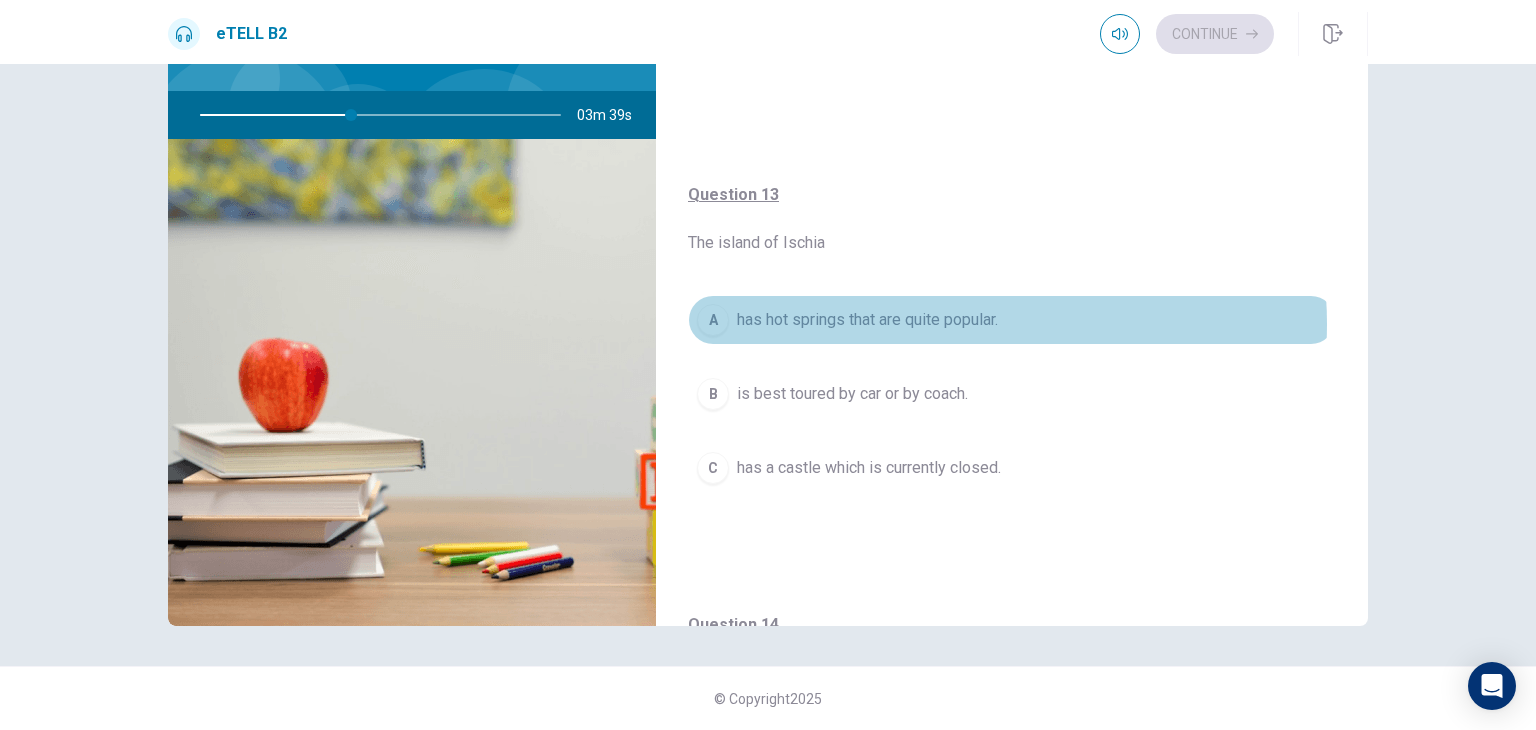 click on "has hot springs that are quite popular." at bounding box center (867, 320) 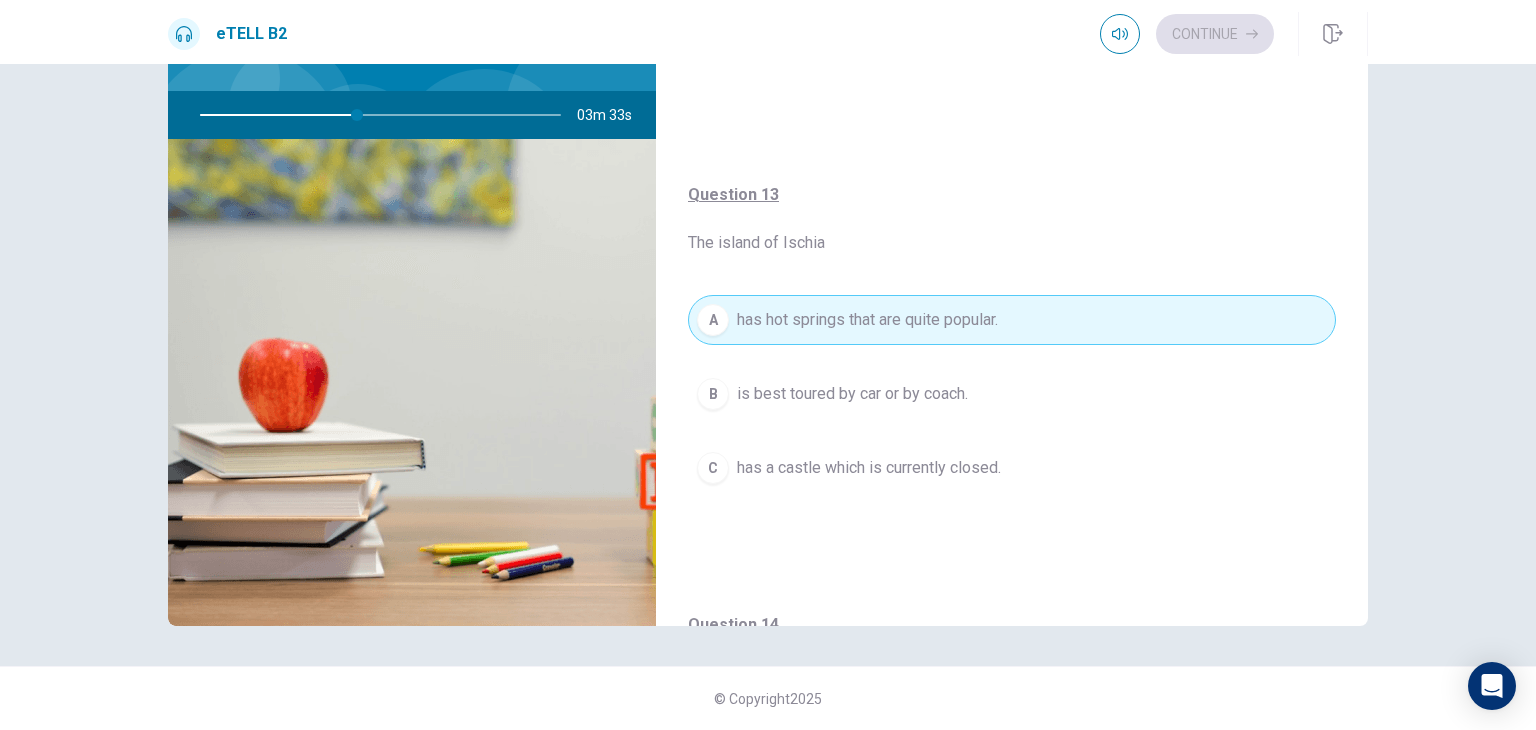 click on "Question 14 Sonia’s reaction to the Spa idea is A cautious. B keen. C convinced." at bounding box center [1012, 788] 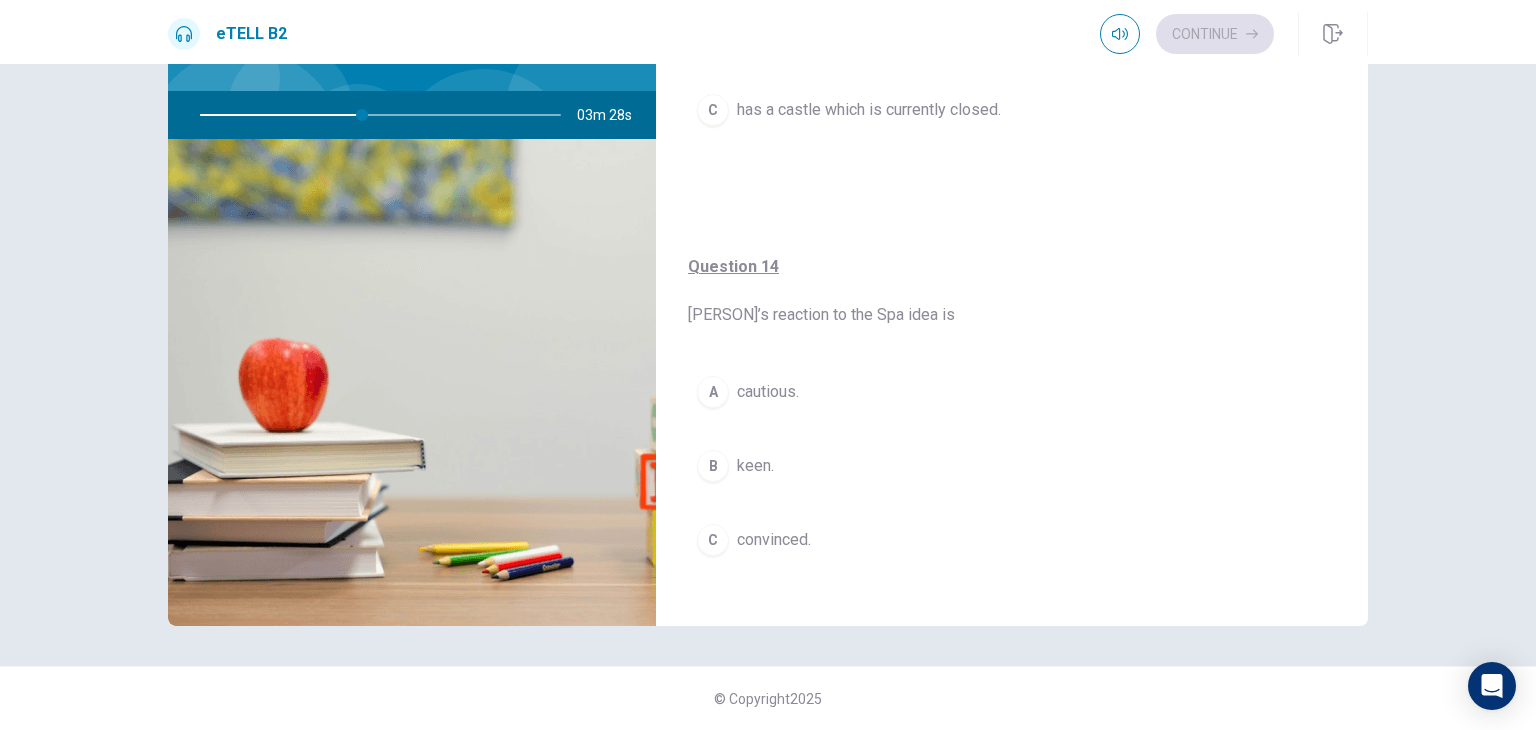 scroll, scrollTop: 1128, scrollLeft: 0, axis: vertical 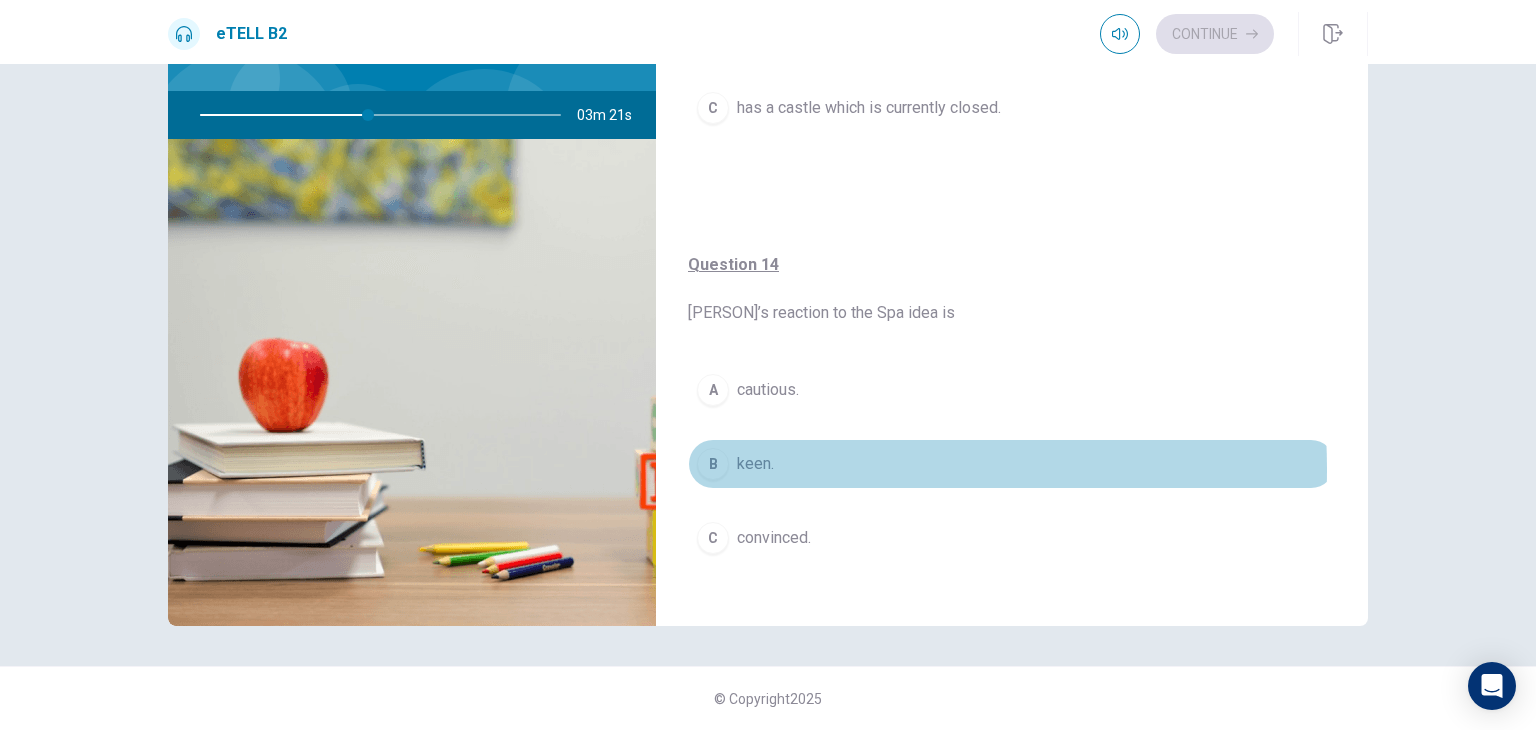 click on "keen." at bounding box center (755, 464) 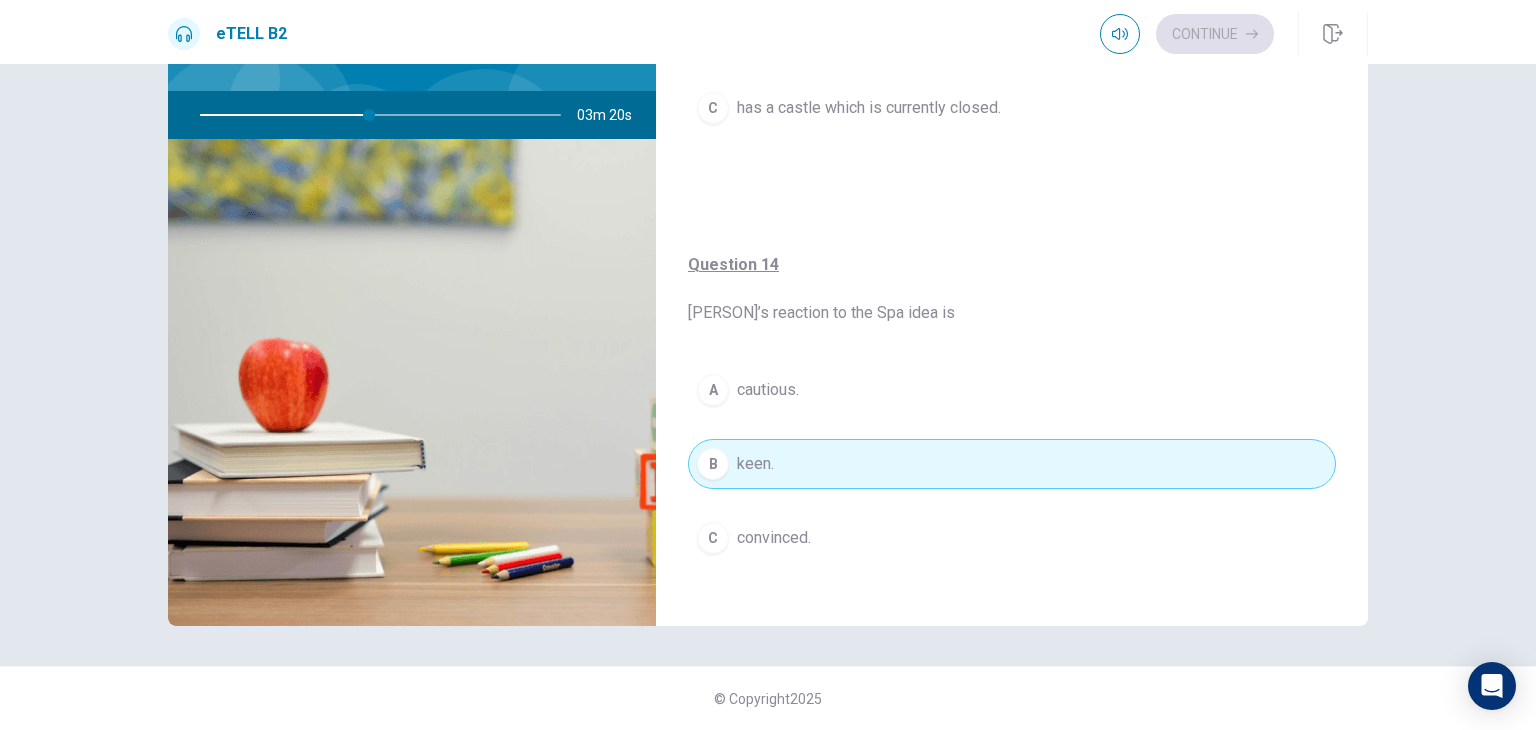type on "**" 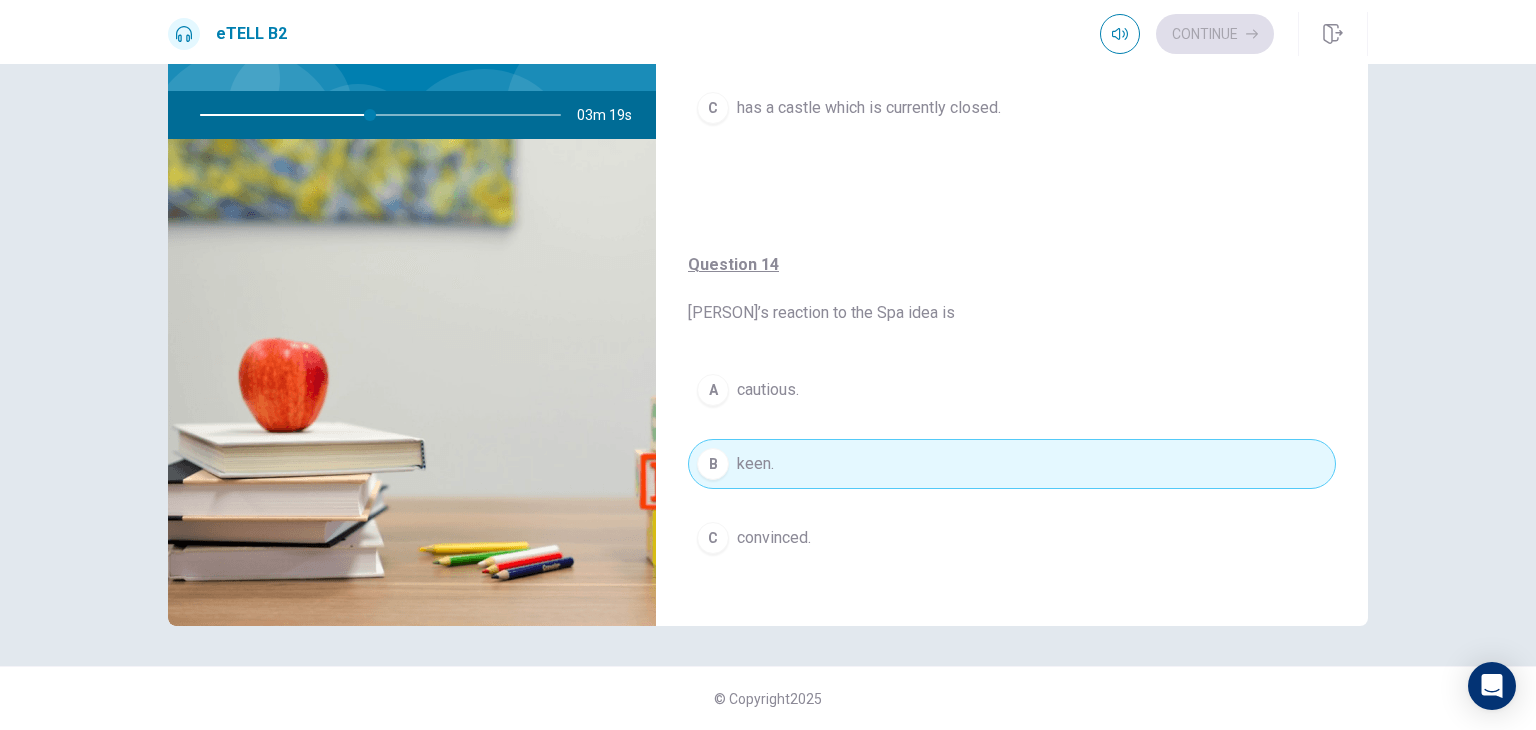 type 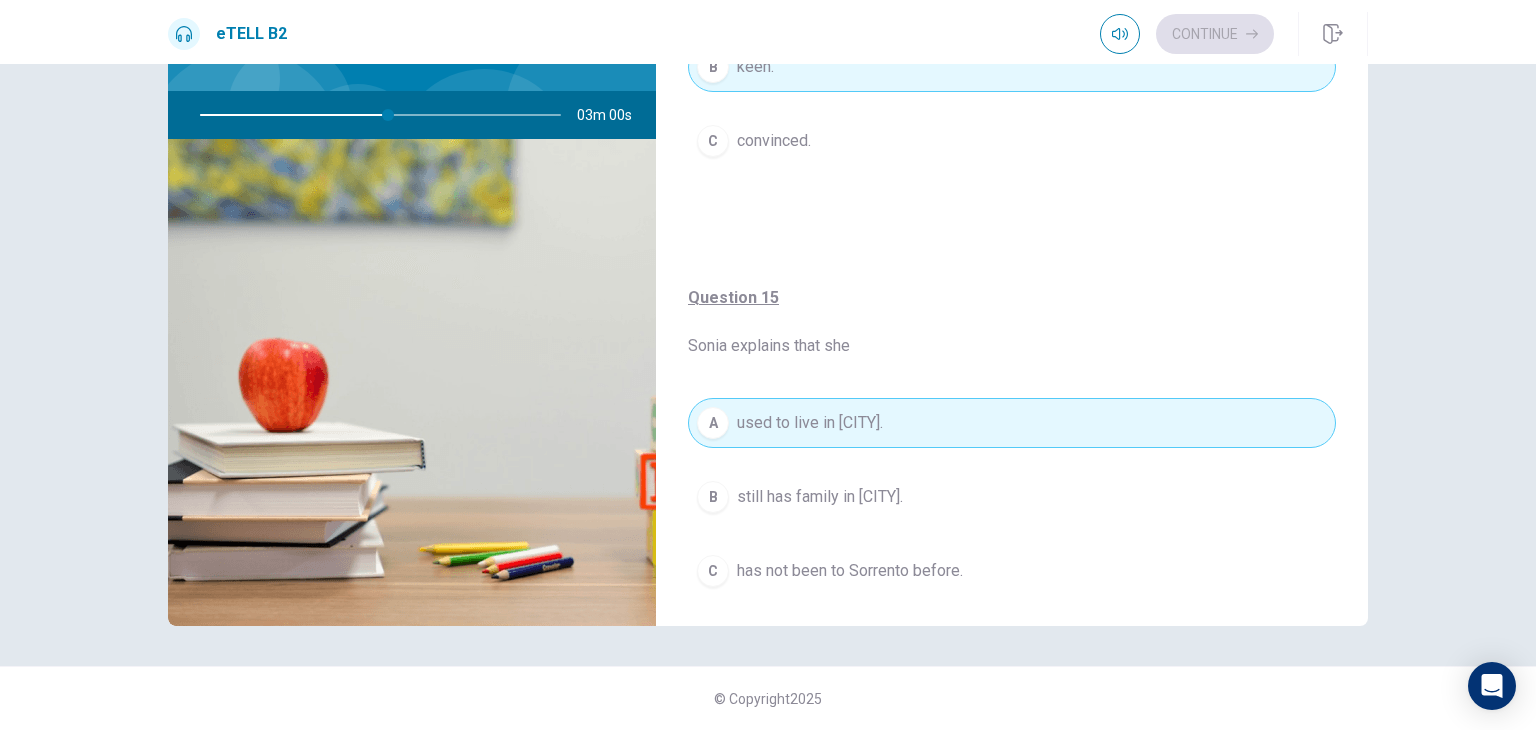 scroll, scrollTop: 1528, scrollLeft: 0, axis: vertical 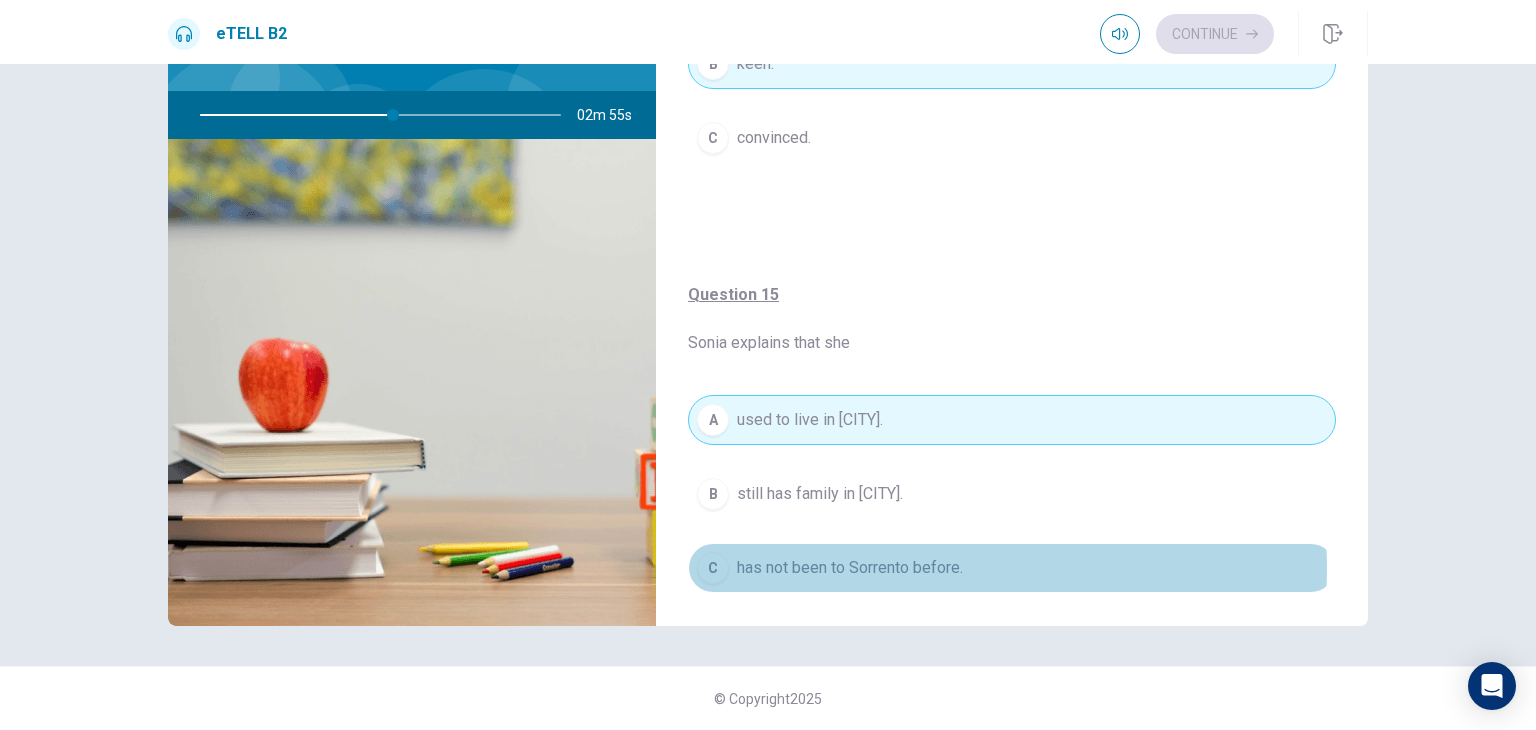 click on "has not been to Sorrento before." at bounding box center (850, 568) 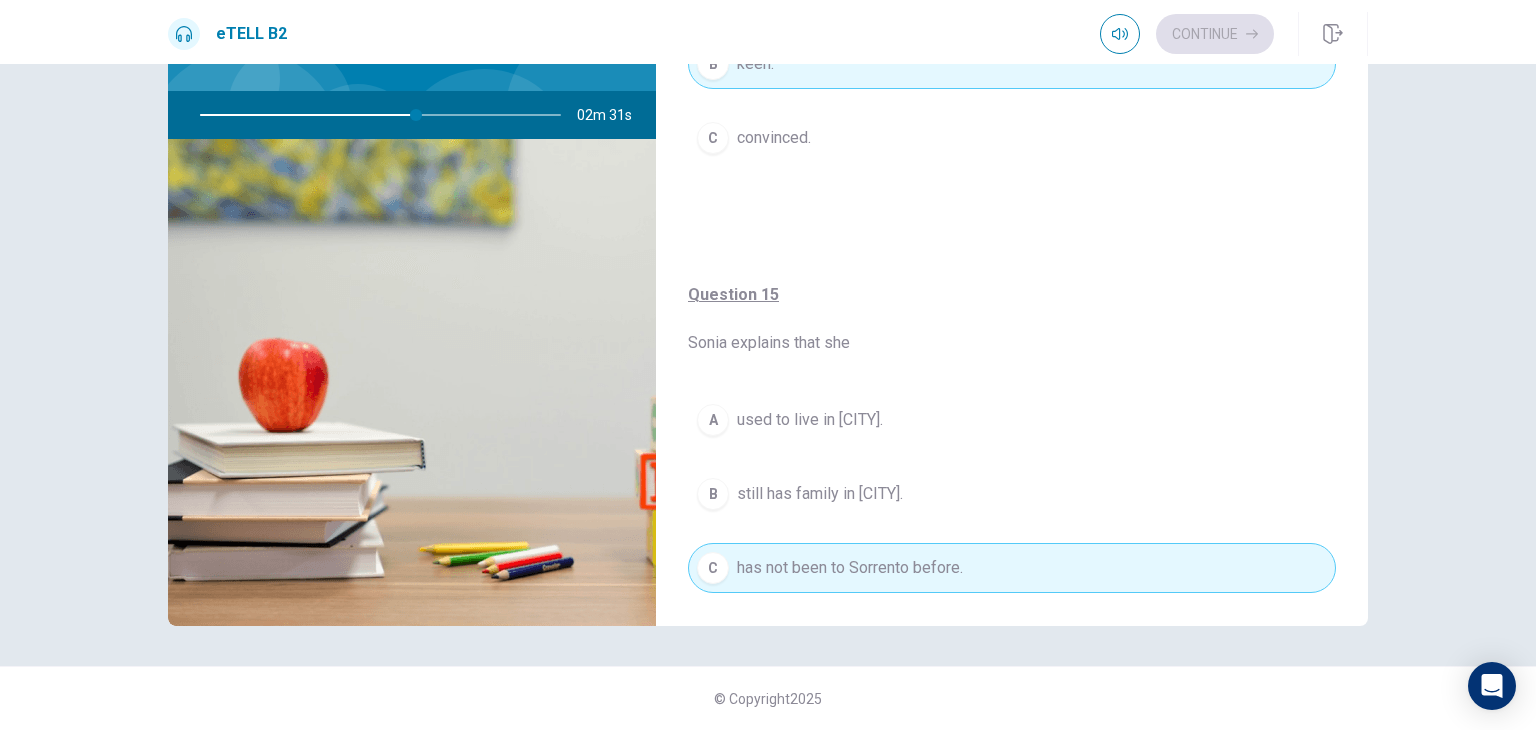 scroll, scrollTop: 920, scrollLeft: 0, axis: vertical 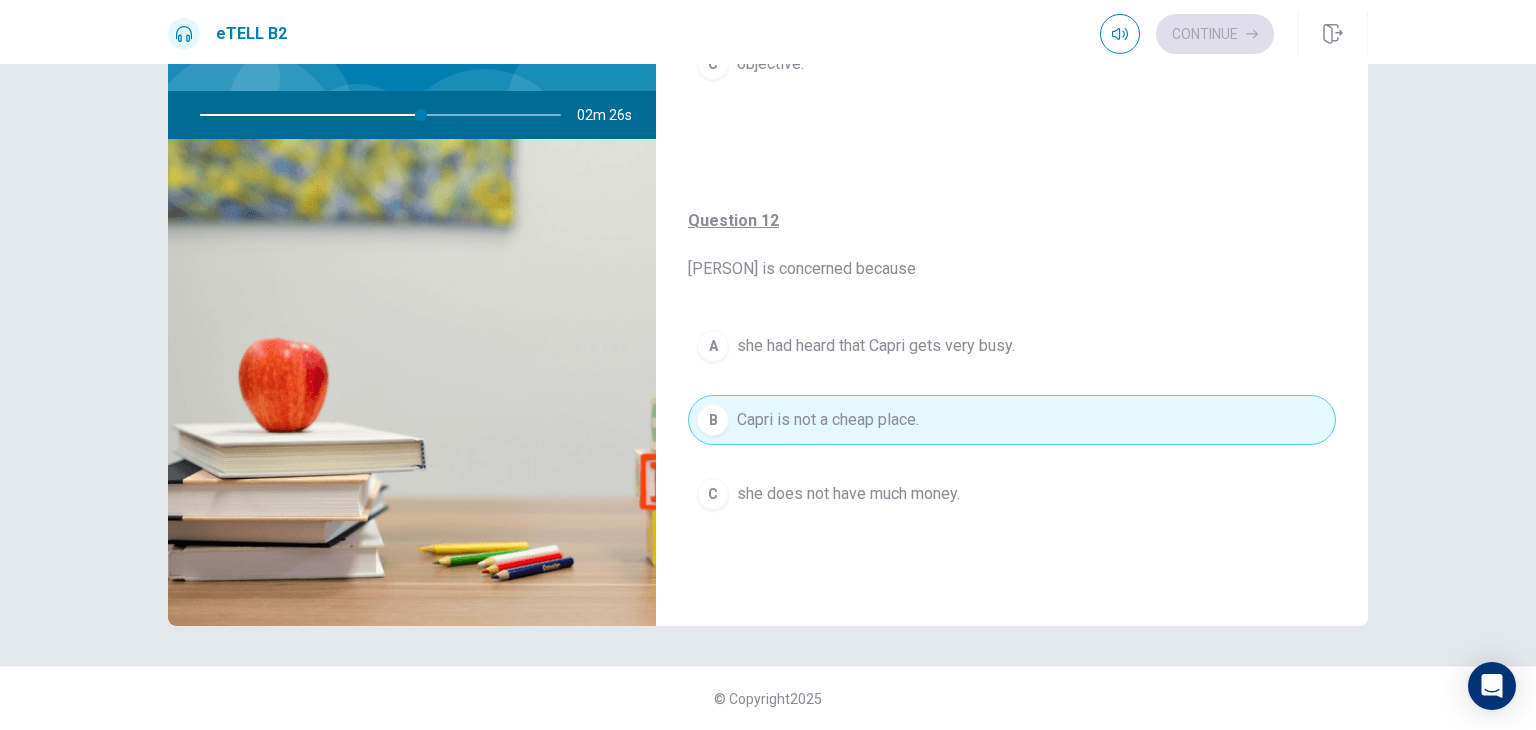 type on "**" 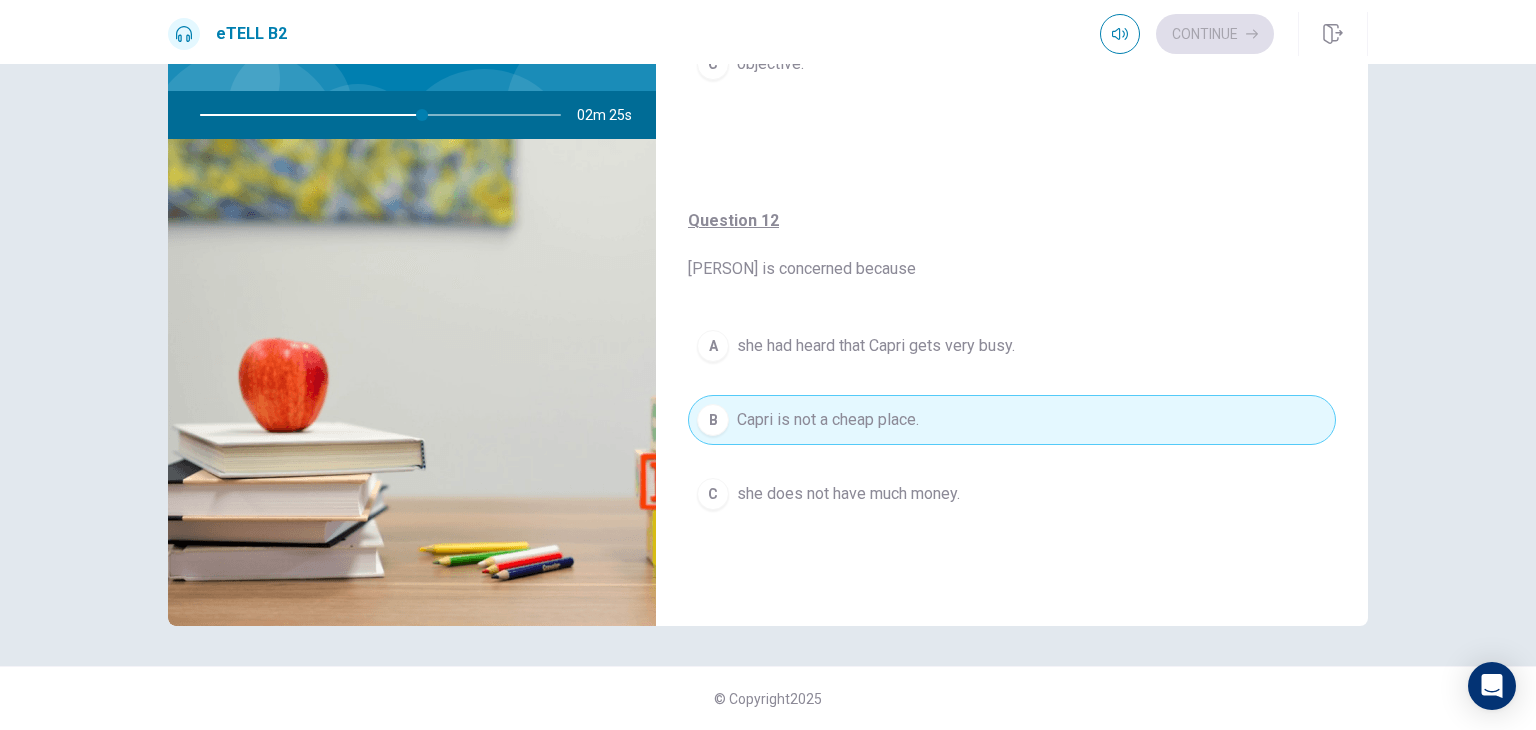 type 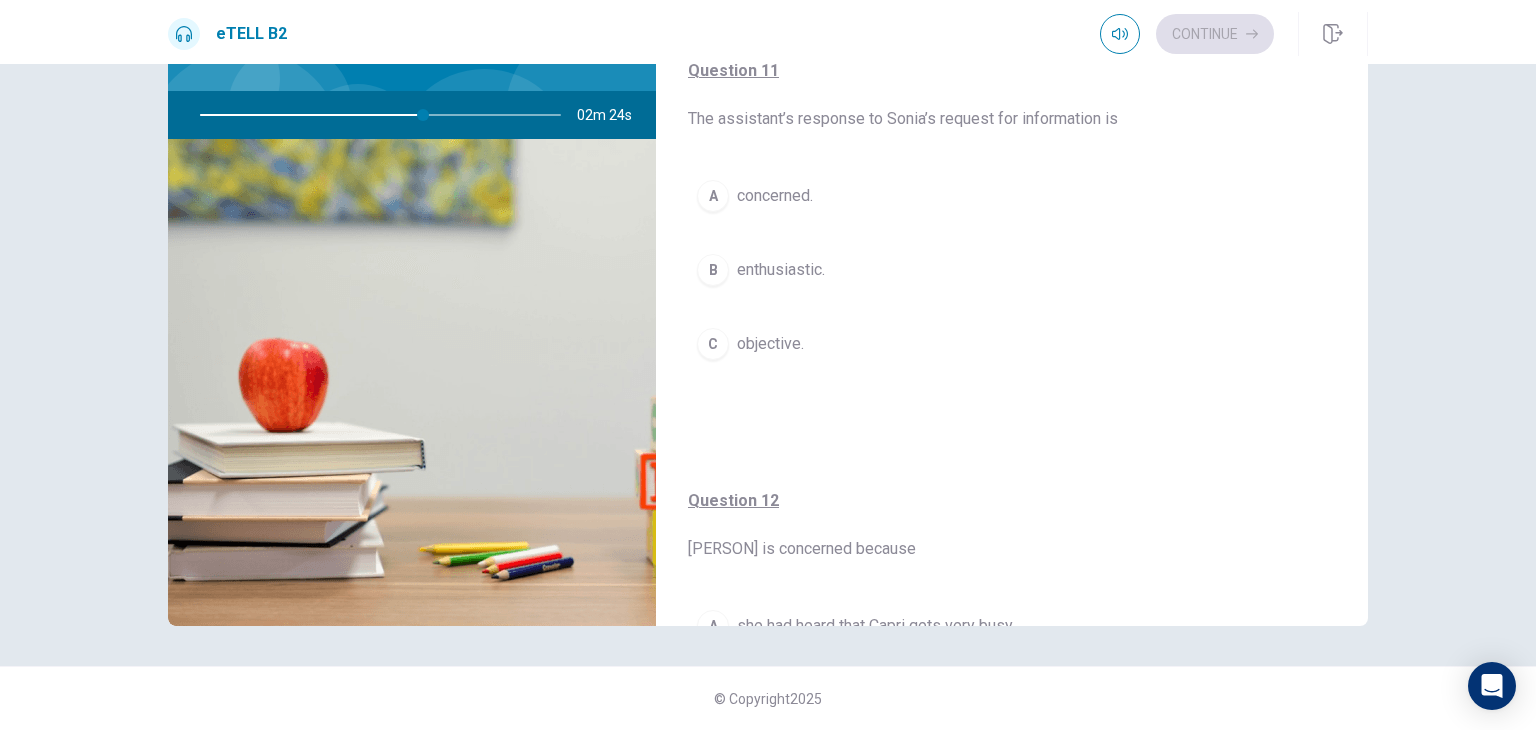 scroll, scrollTop: 0, scrollLeft: 0, axis: both 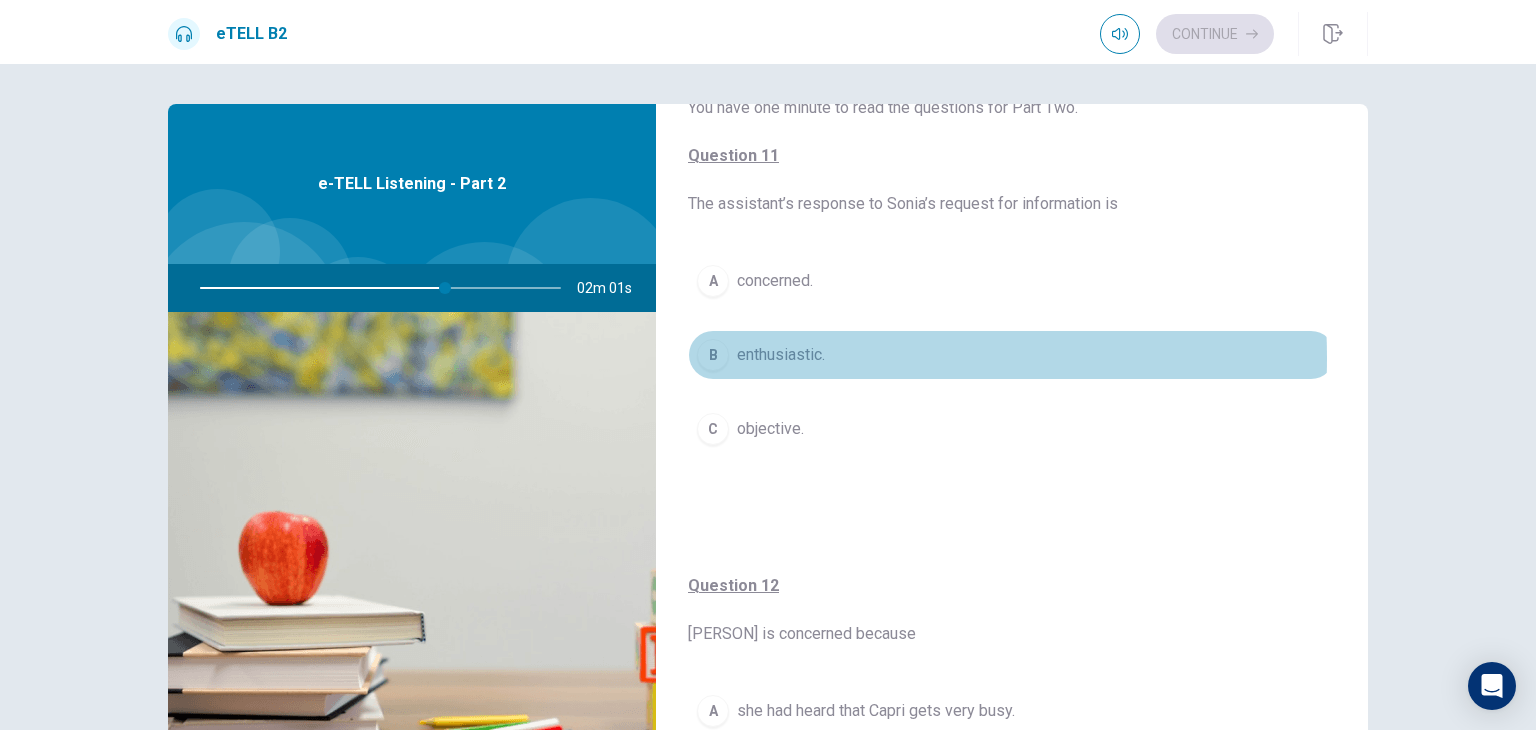 click on "enthusiastic." at bounding box center [781, 355] 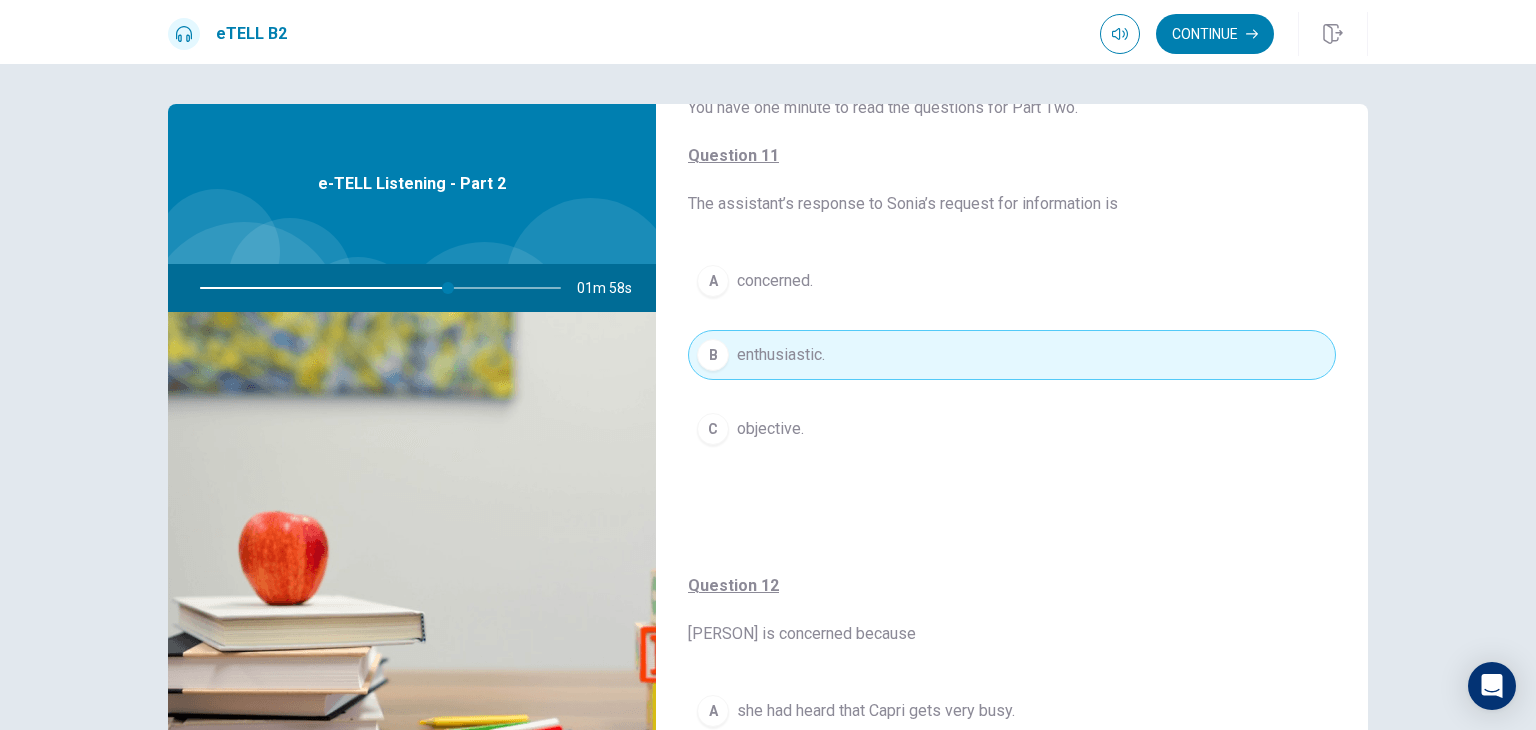 type on "**" 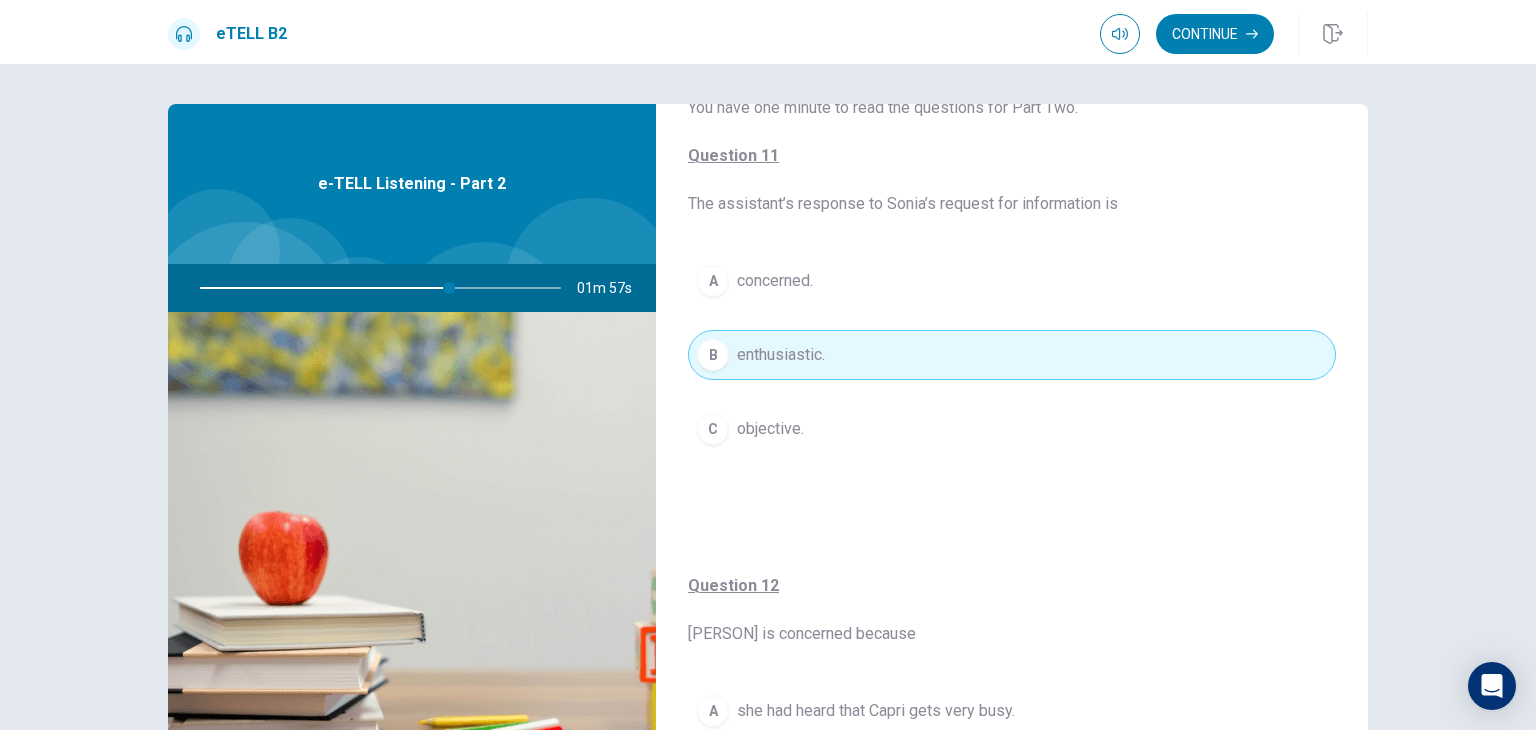 type 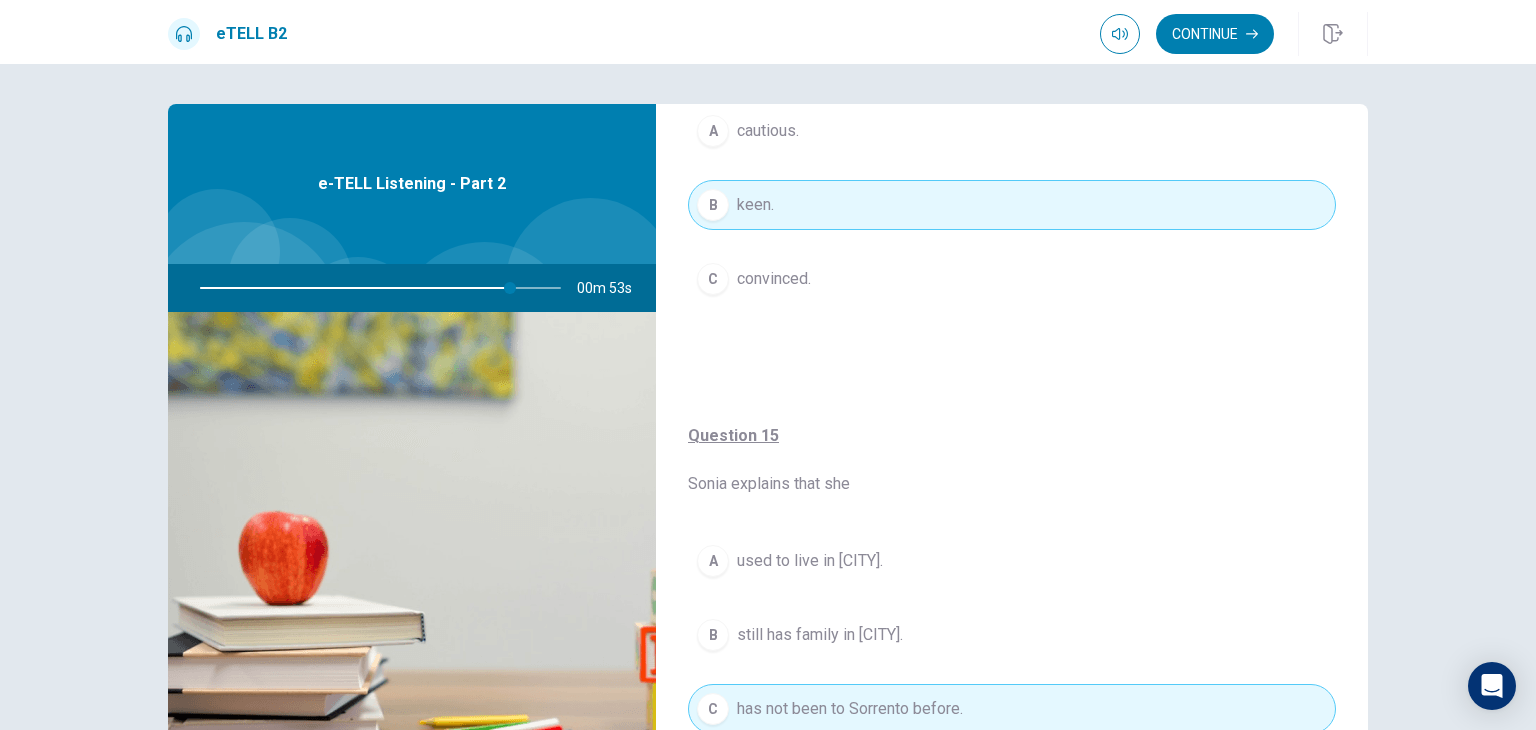 scroll, scrollTop: 1568, scrollLeft: 0, axis: vertical 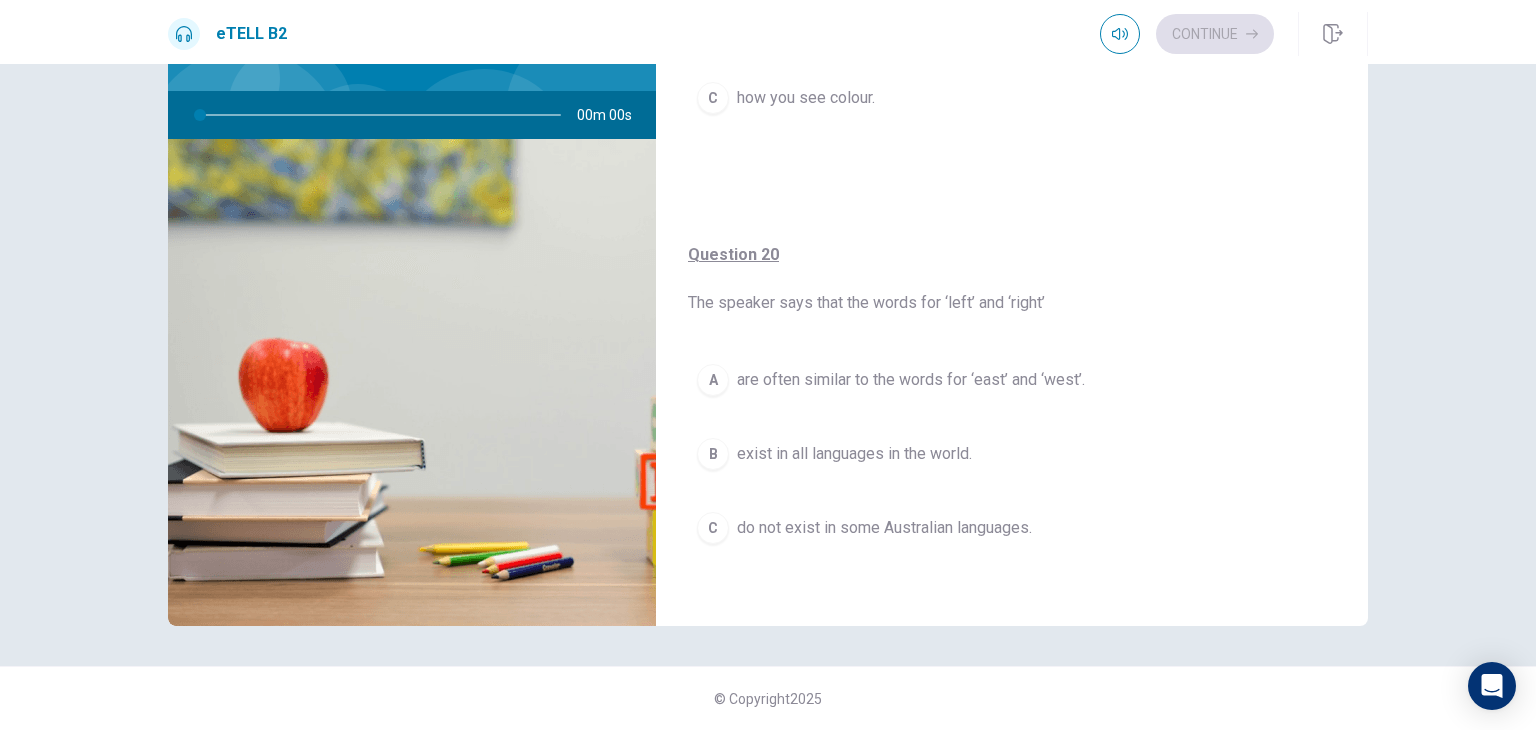 click on "Question 20 The speaker says that the words for ‘left’ and ‘right’ A are often similar to the words for ‘east’ and ‘west’. B exist in all languages in the world. C do not exist in some Australian languages." at bounding box center [1012, 418] 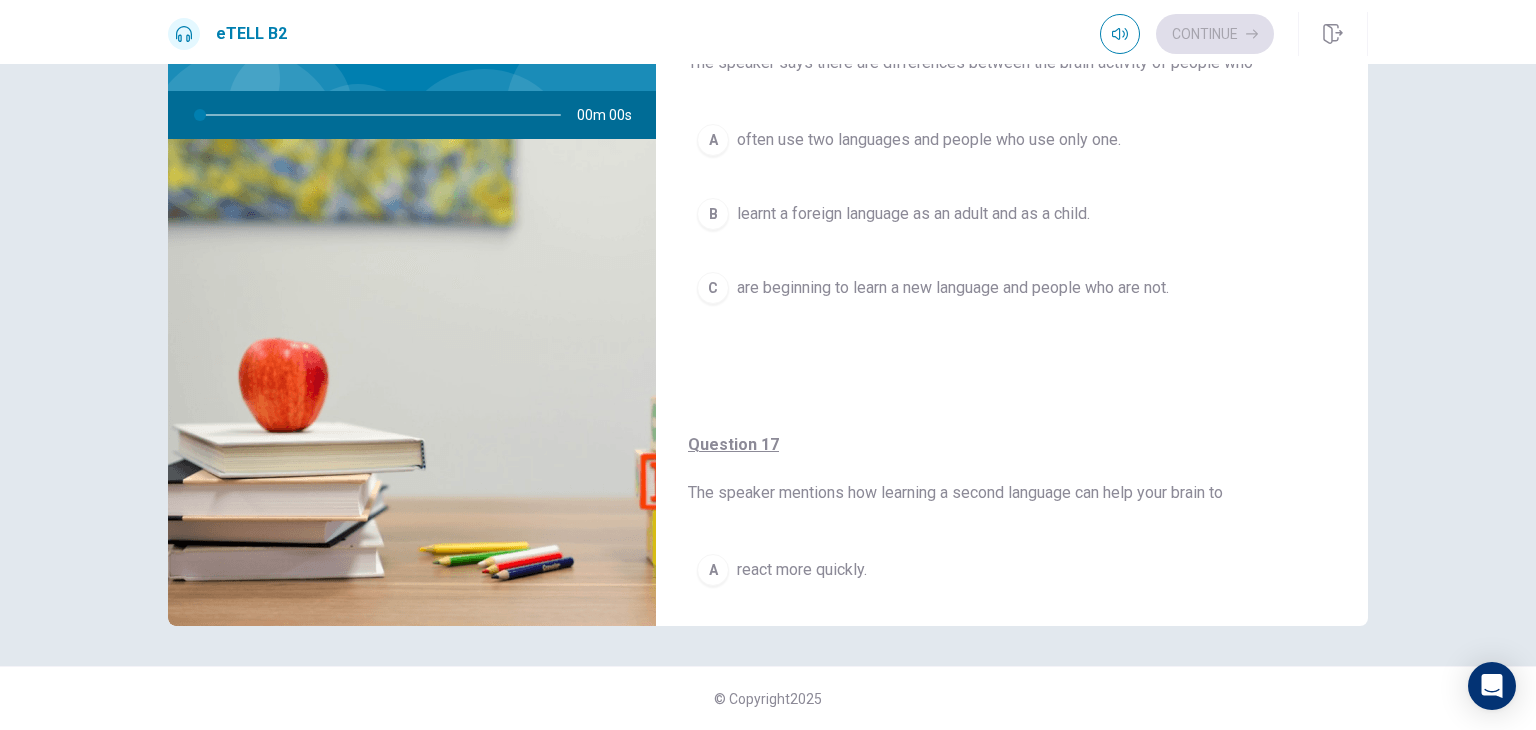 scroll, scrollTop: 0, scrollLeft: 0, axis: both 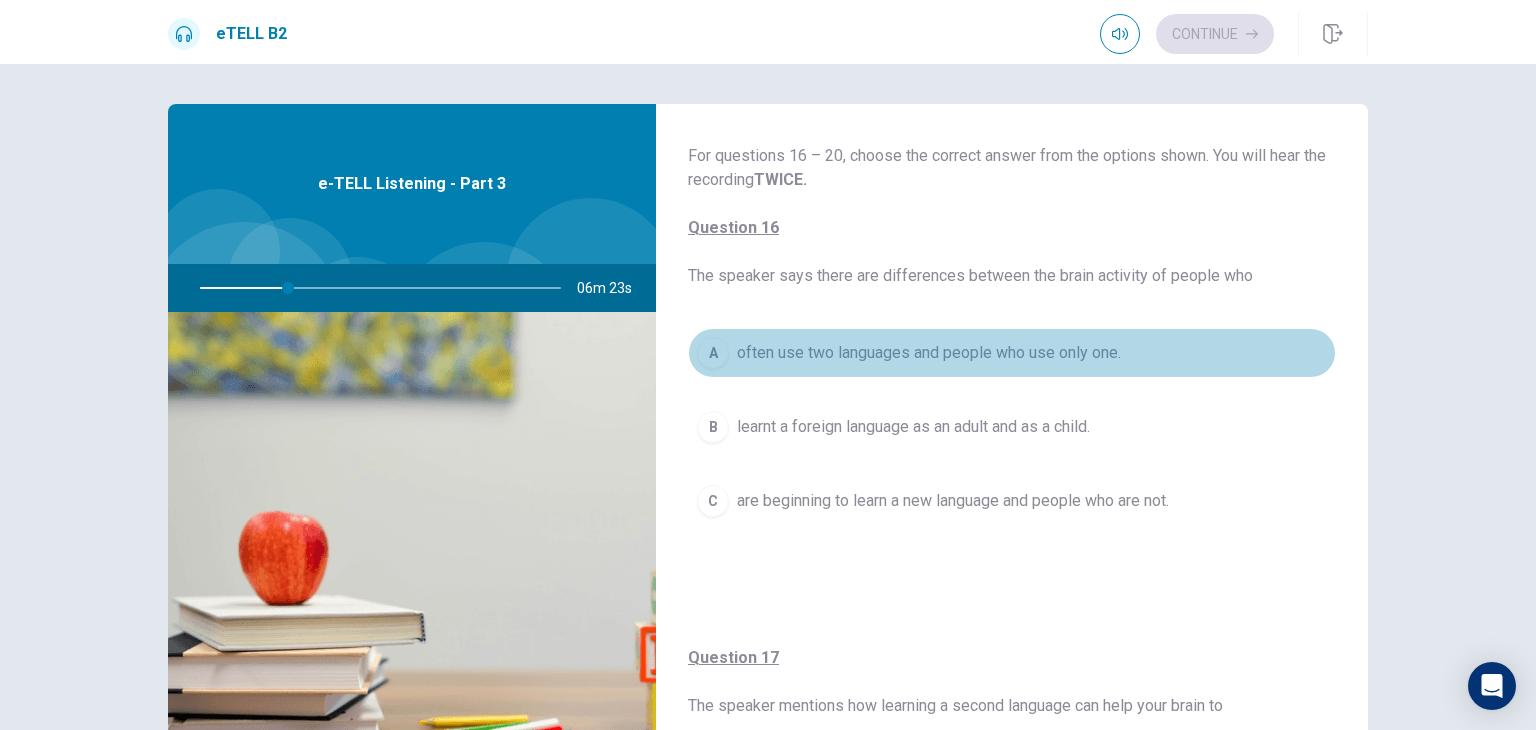 click on "often use two languages and people who use only one." at bounding box center [929, 353] 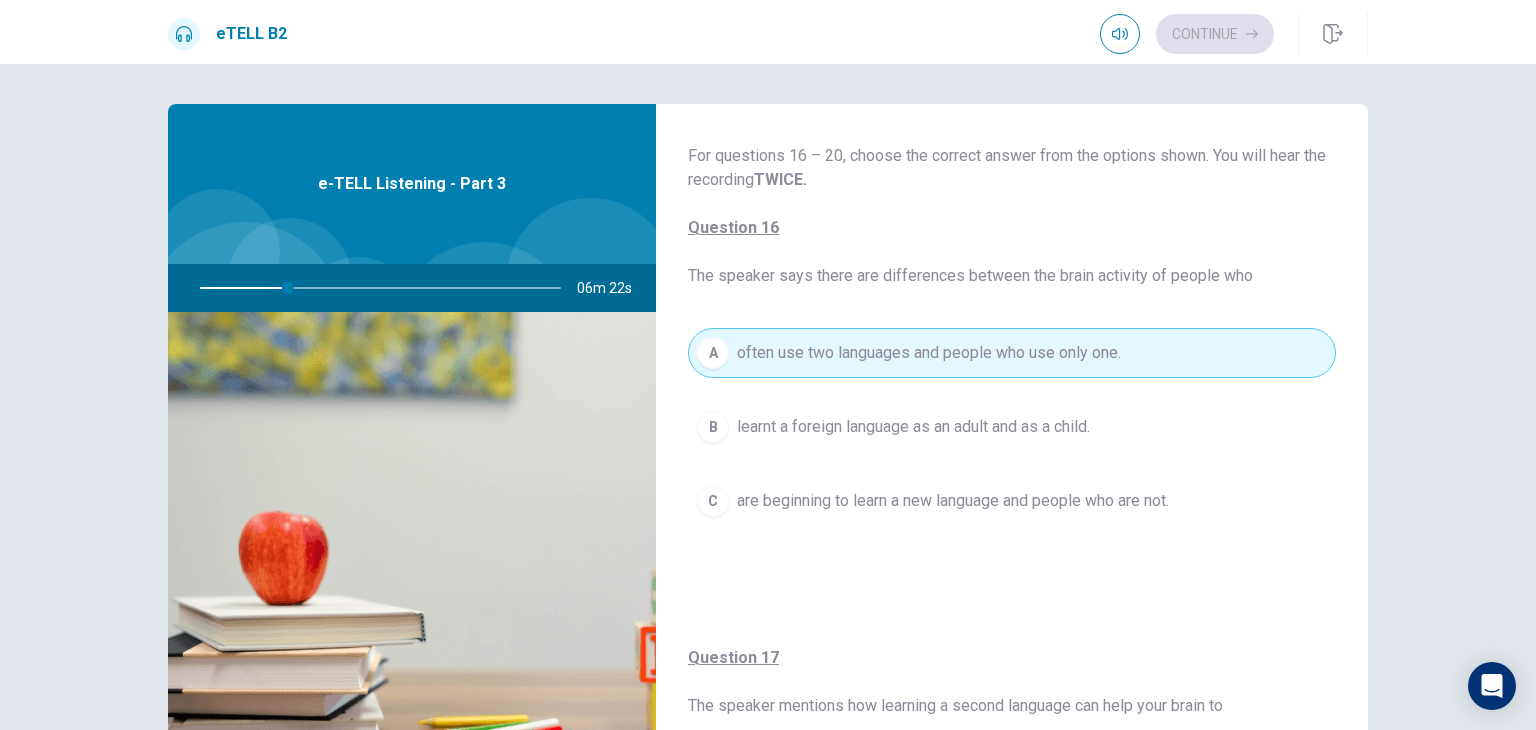 type on "**" 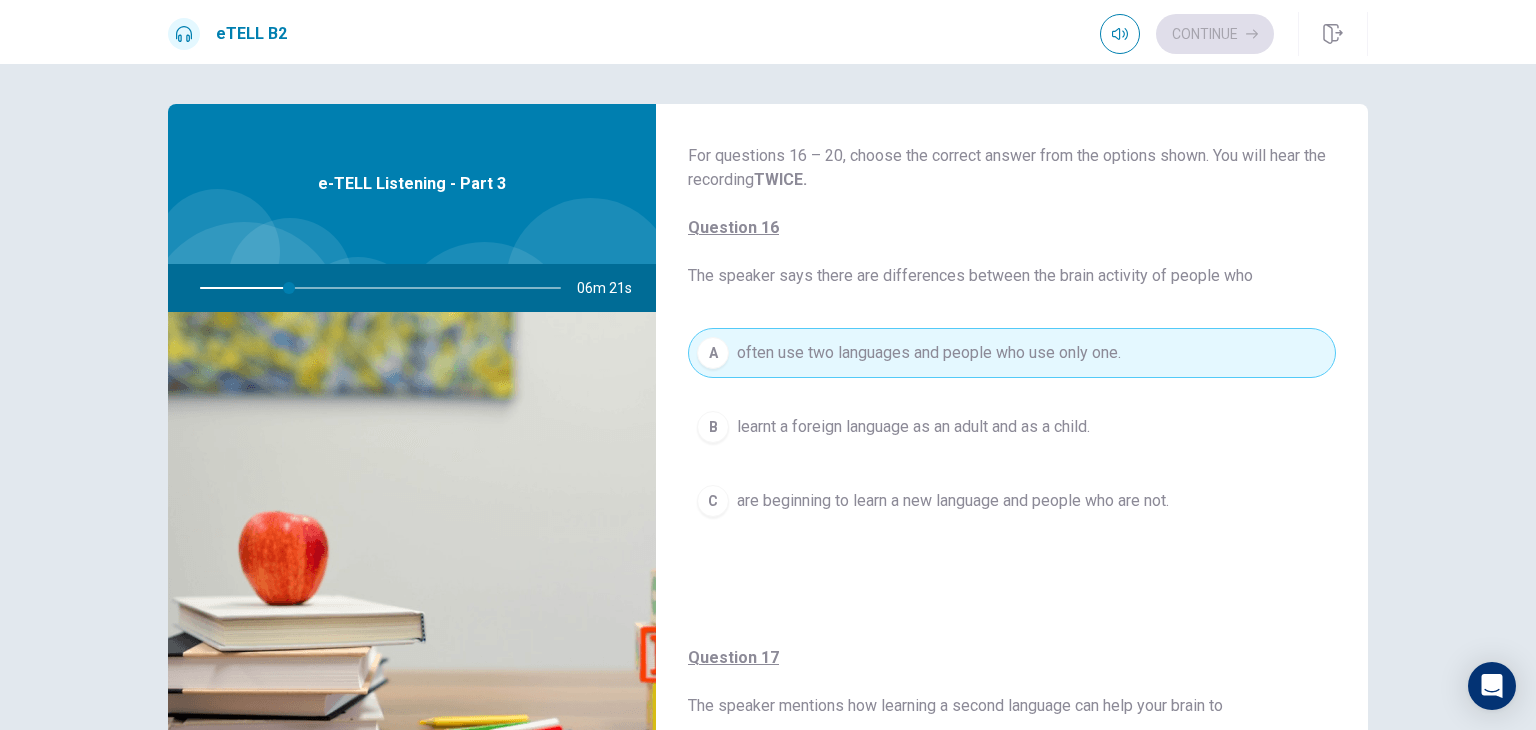 type 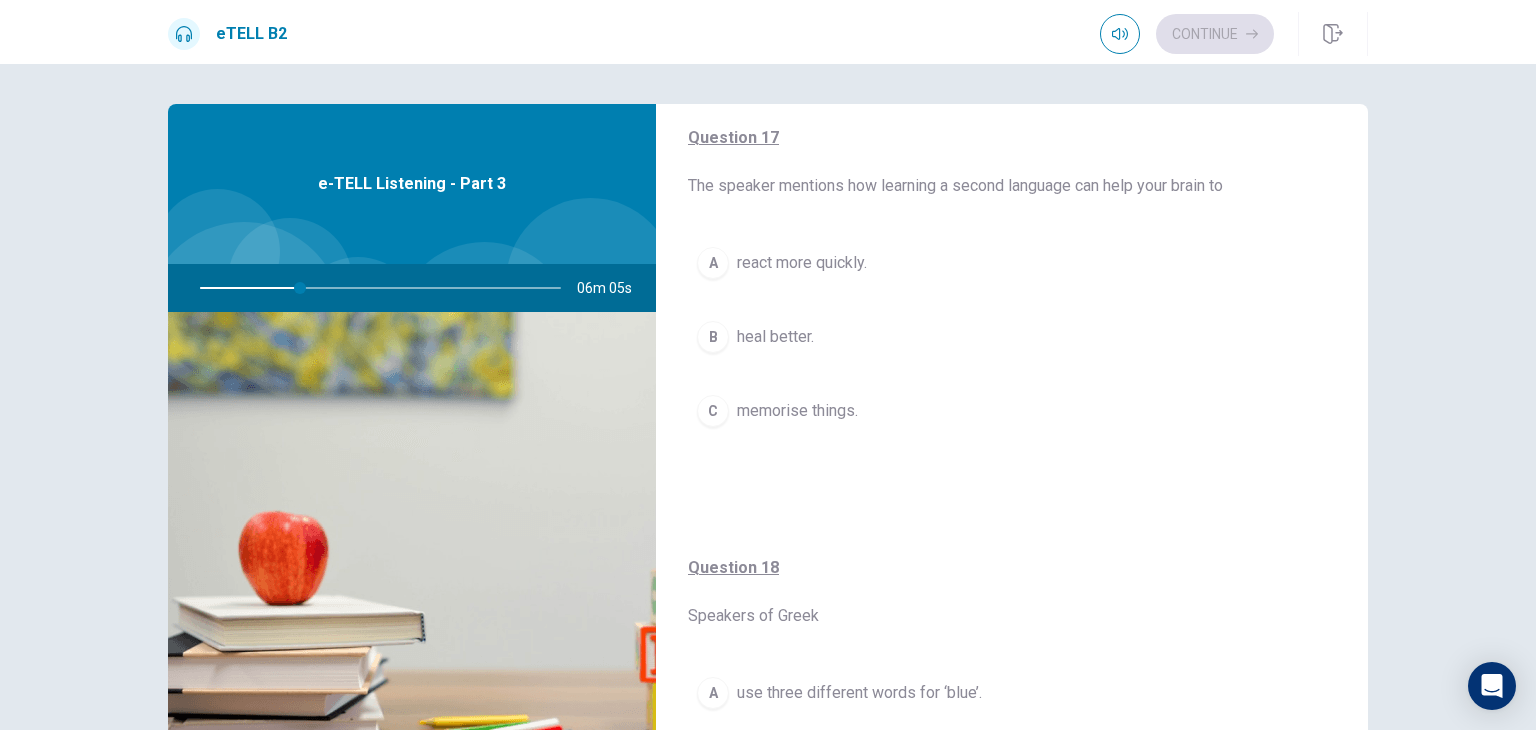 scroll, scrollTop: 560, scrollLeft: 0, axis: vertical 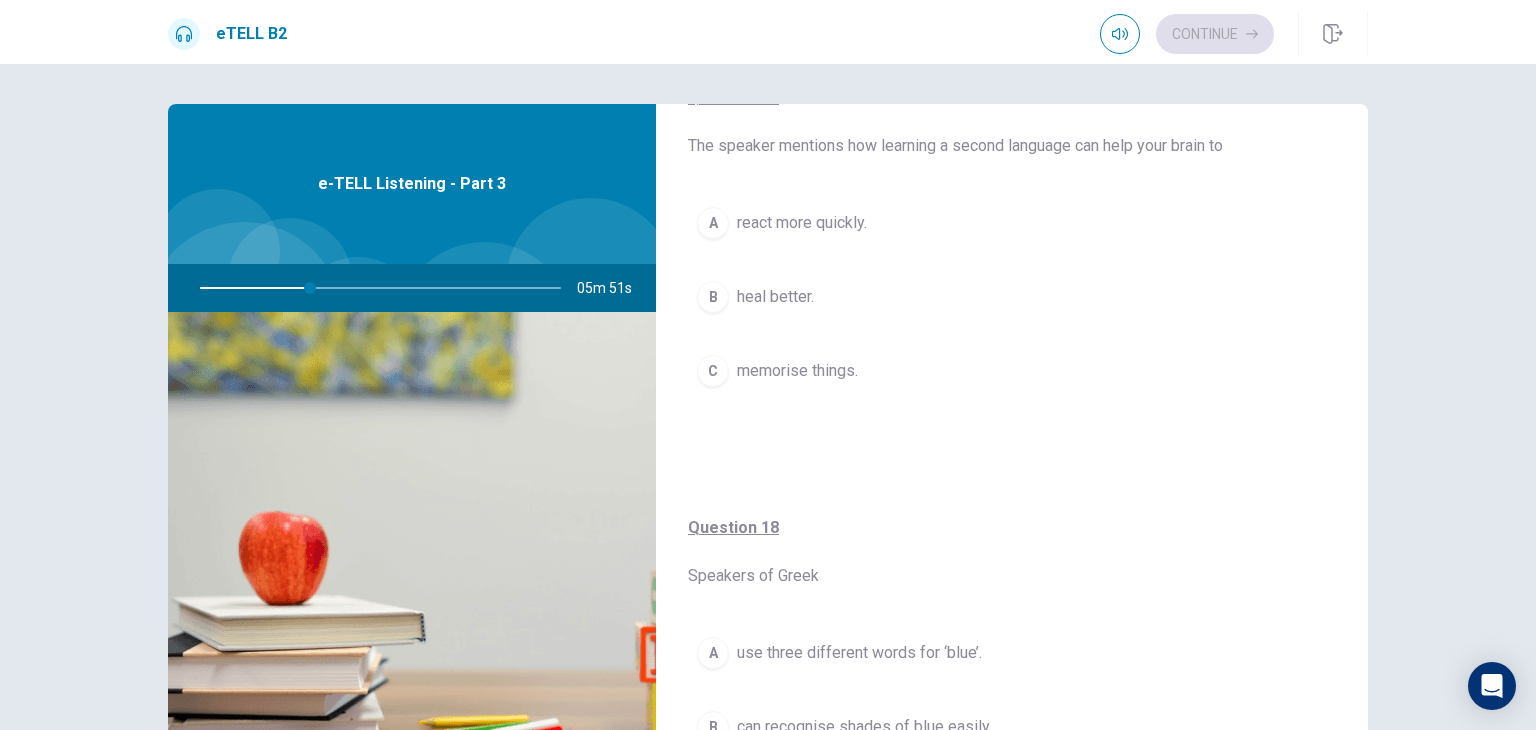 click on "heal better." at bounding box center (775, 297) 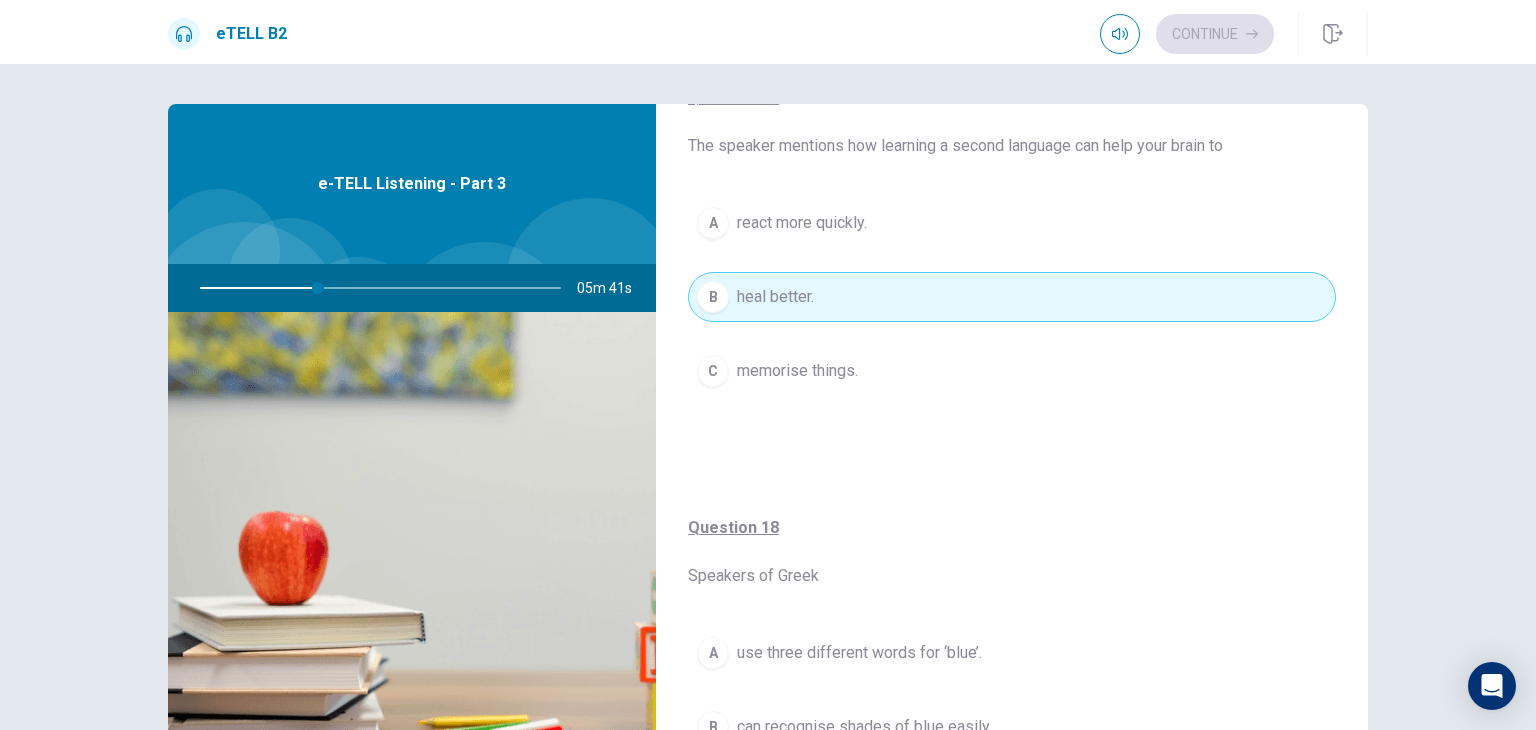 type on "**" 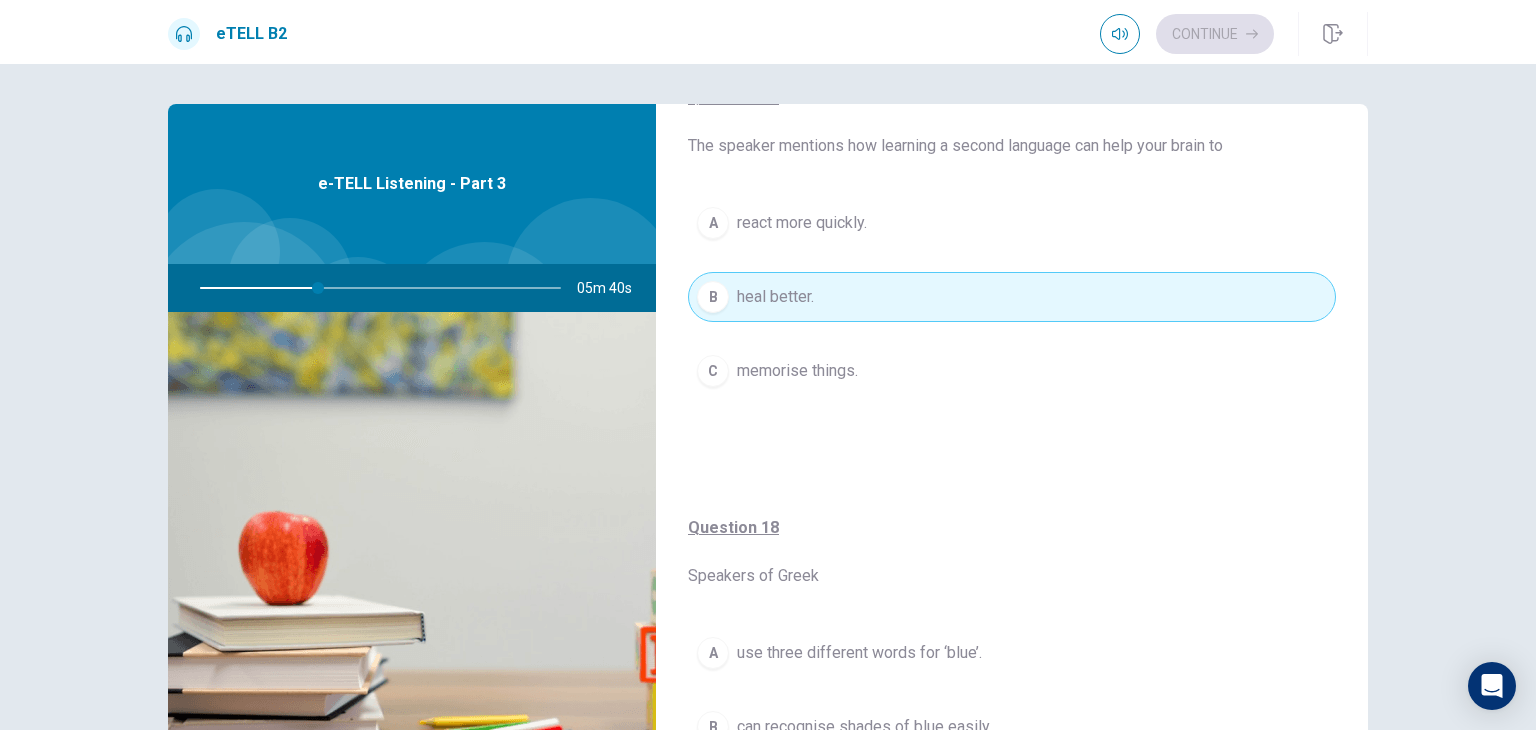 type 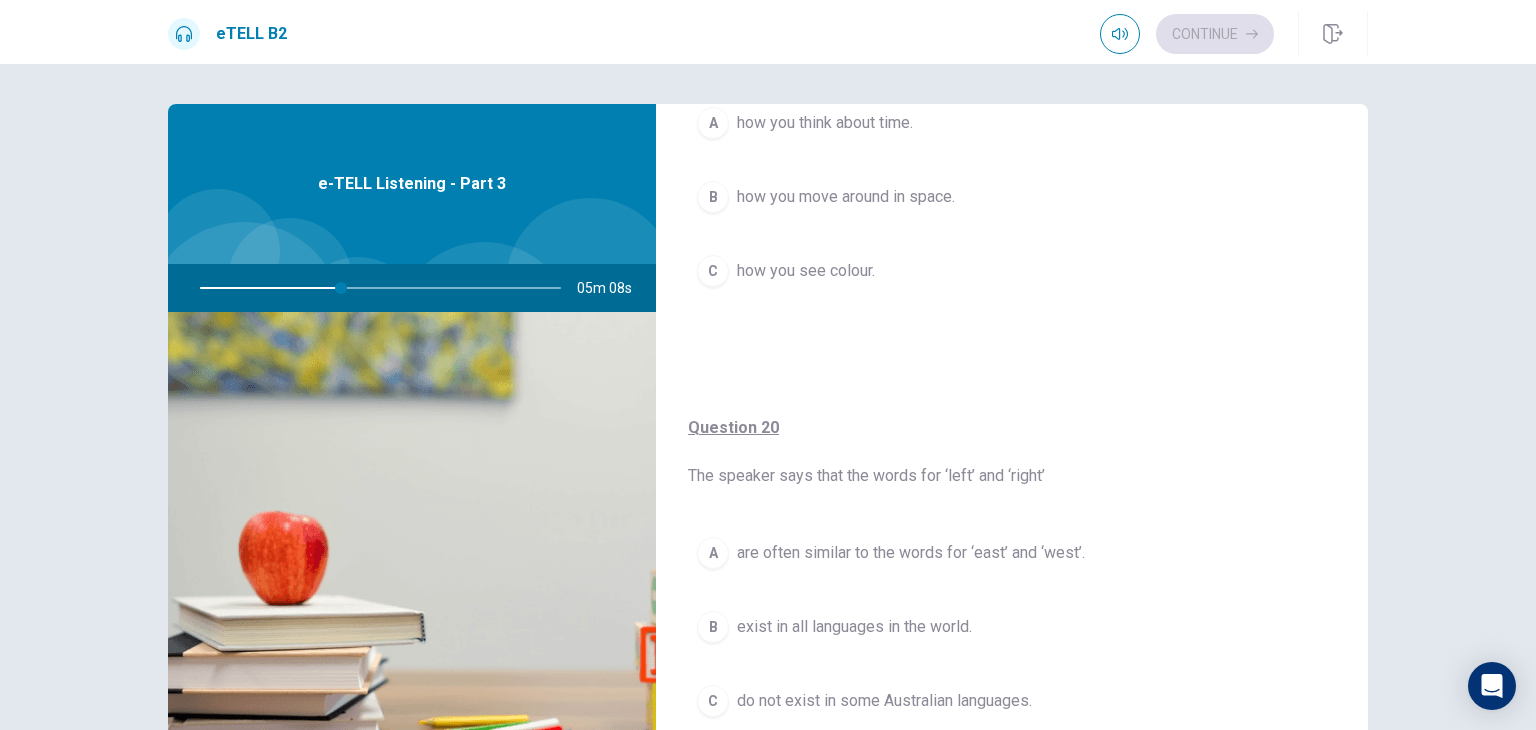 scroll, scrollTop: 1520, scrollLeft: 0, axis: vertical 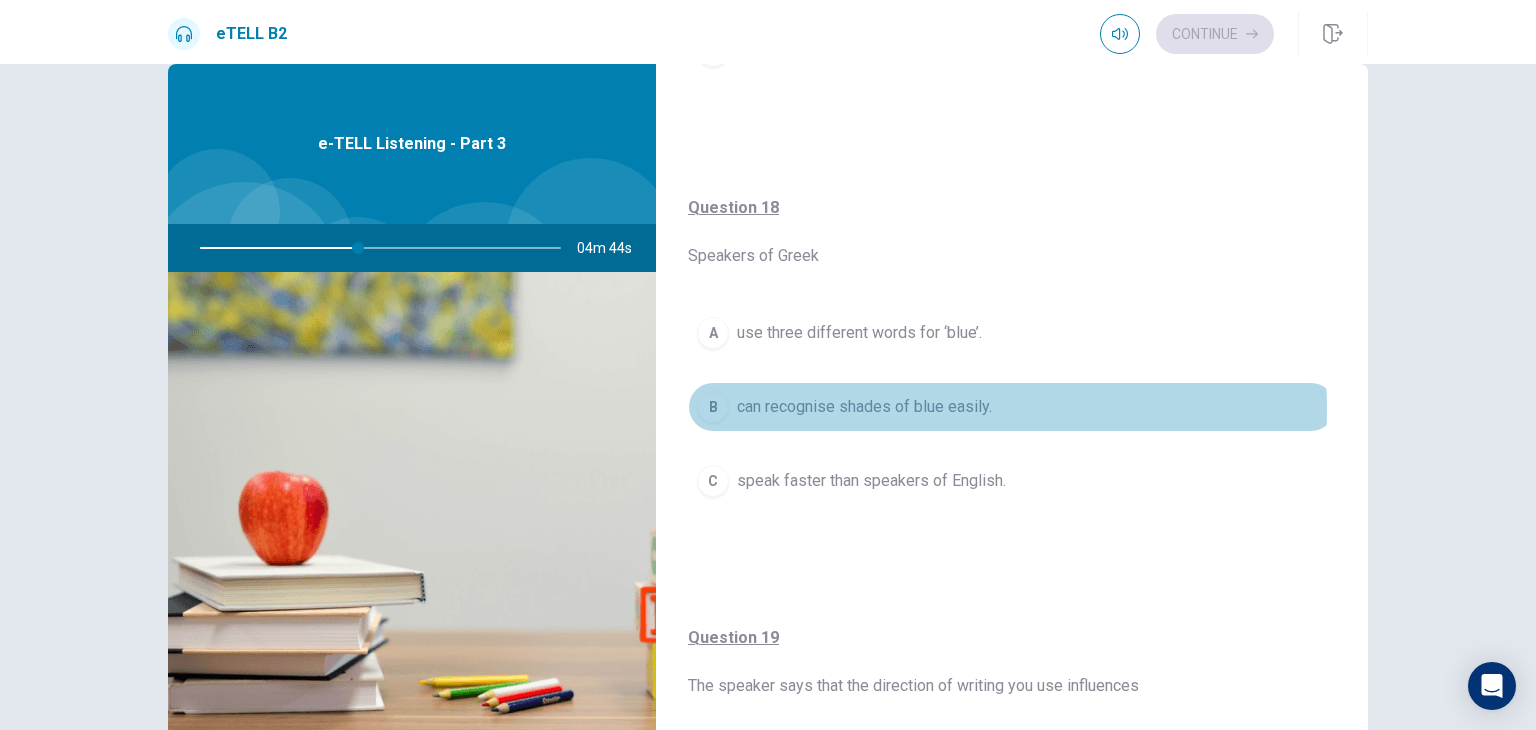 click on "can recognise shades of blue easily." at bounding box center [864, 407] 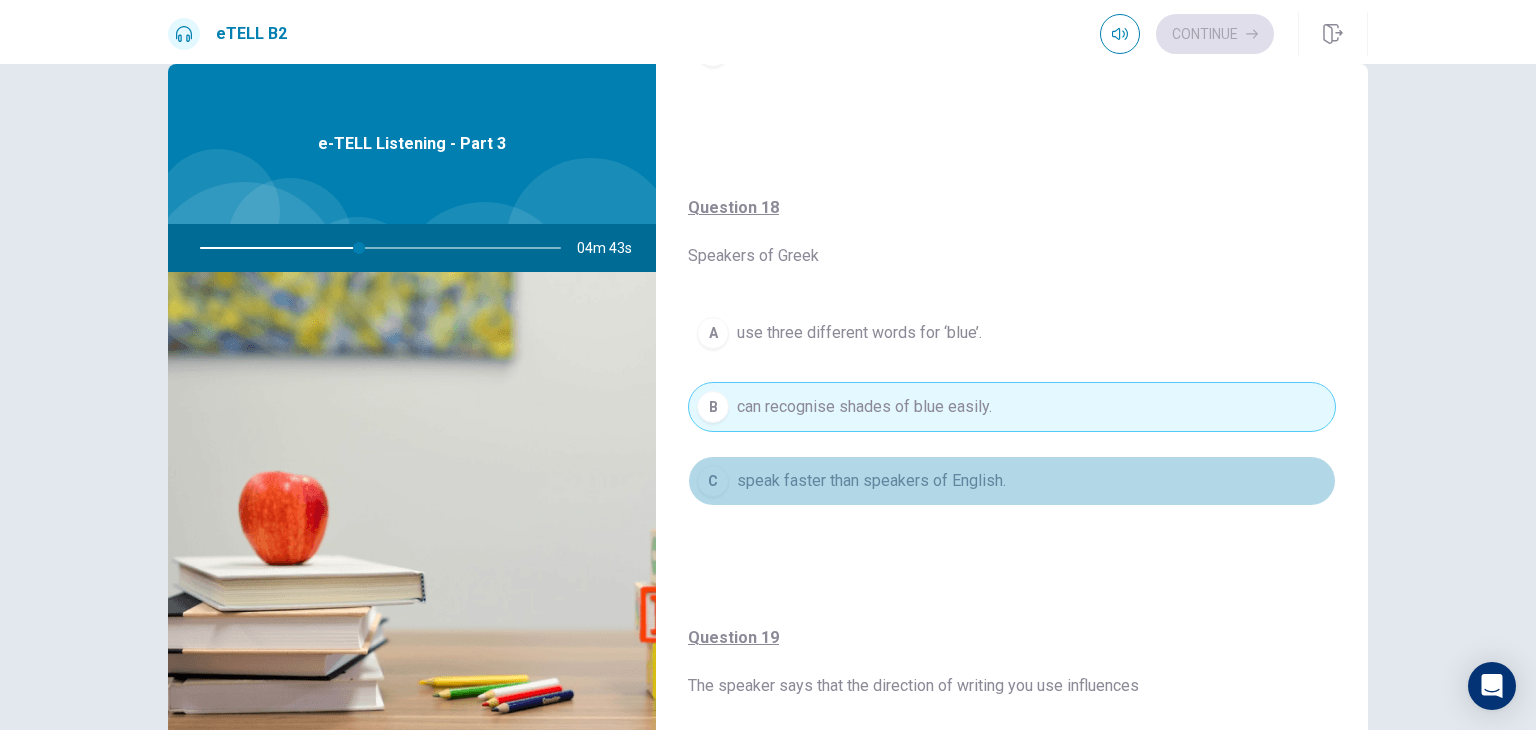 click on "C speak faster than speakers of English." at bounding box center [1012, 481] 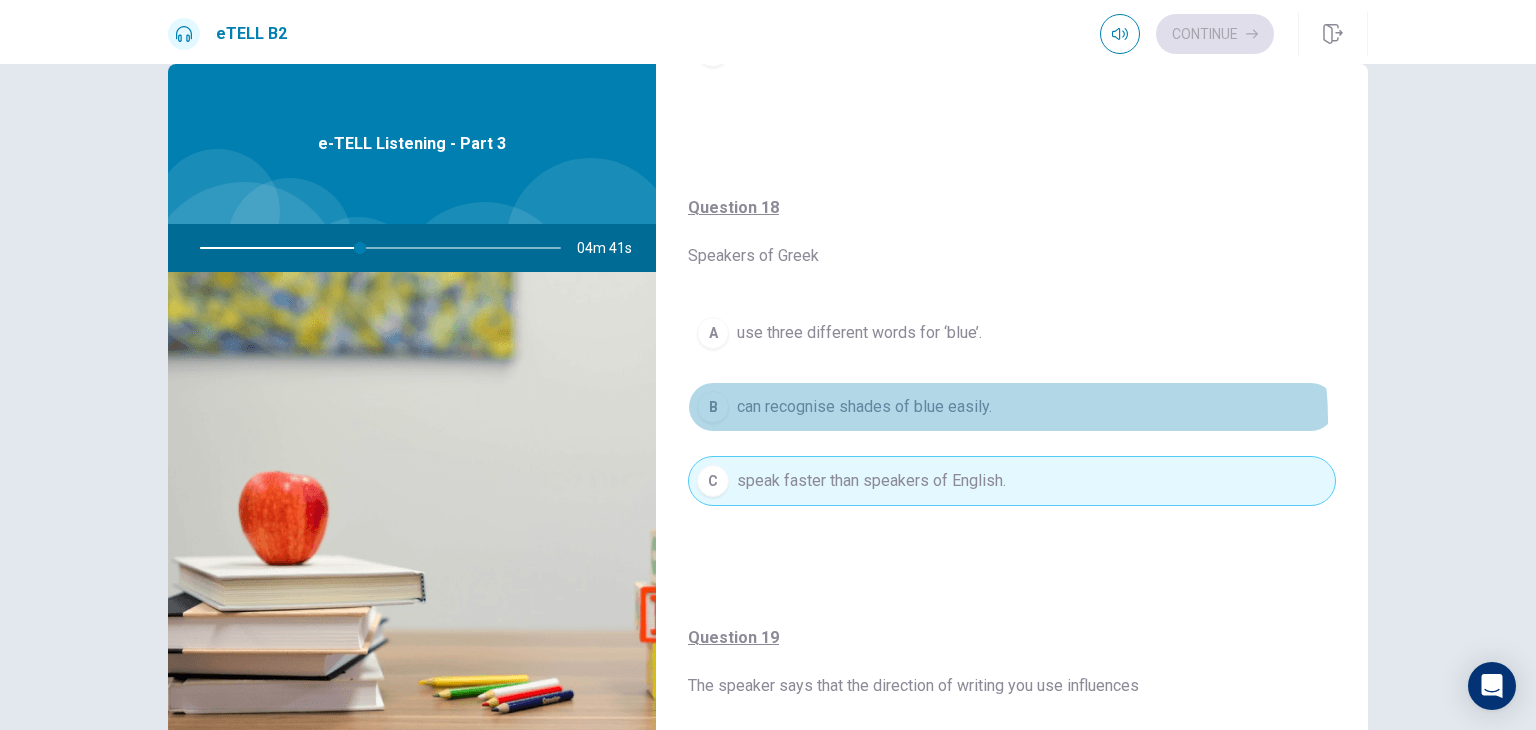 click on "B can recognise shades of blue easily." at bounding box center (1012, 407) 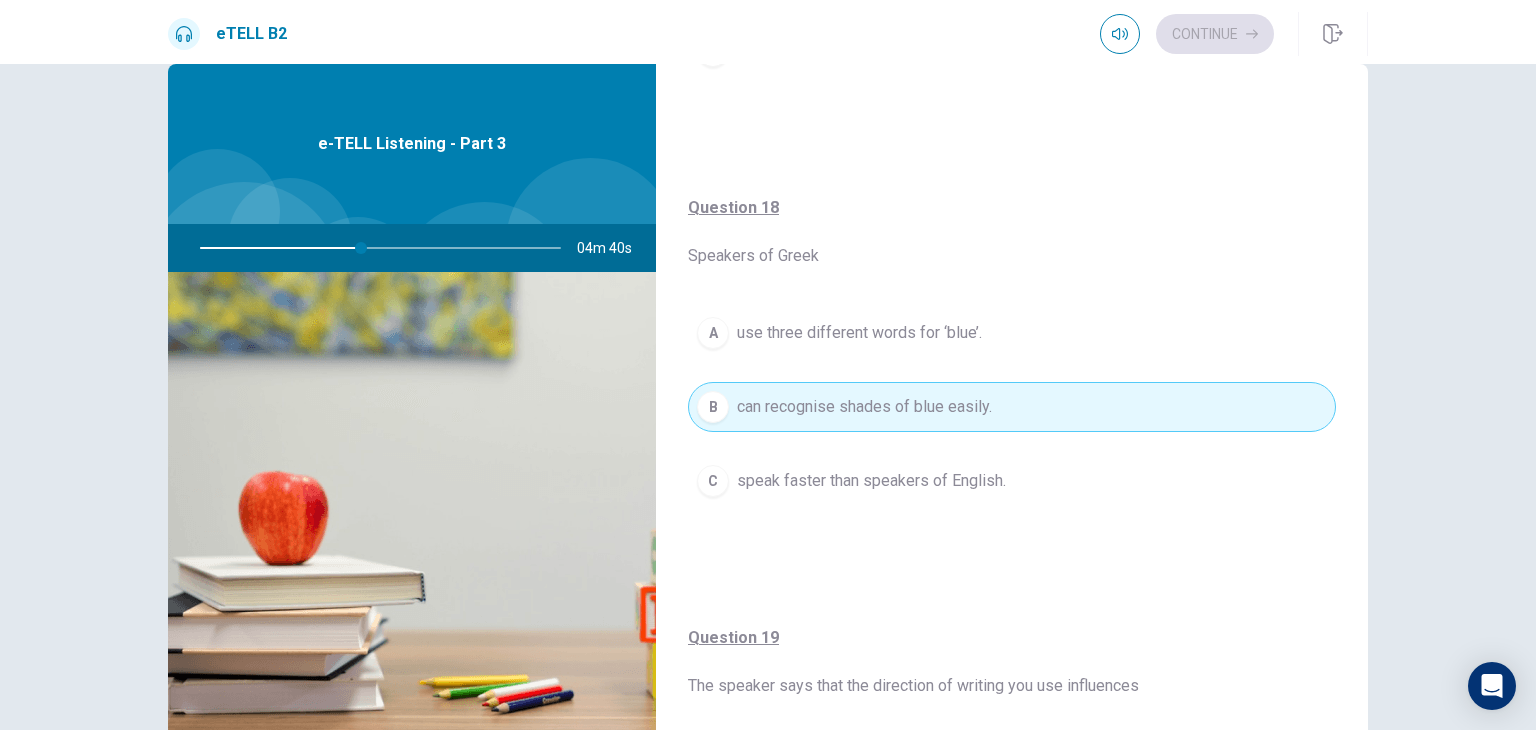 type on "**" 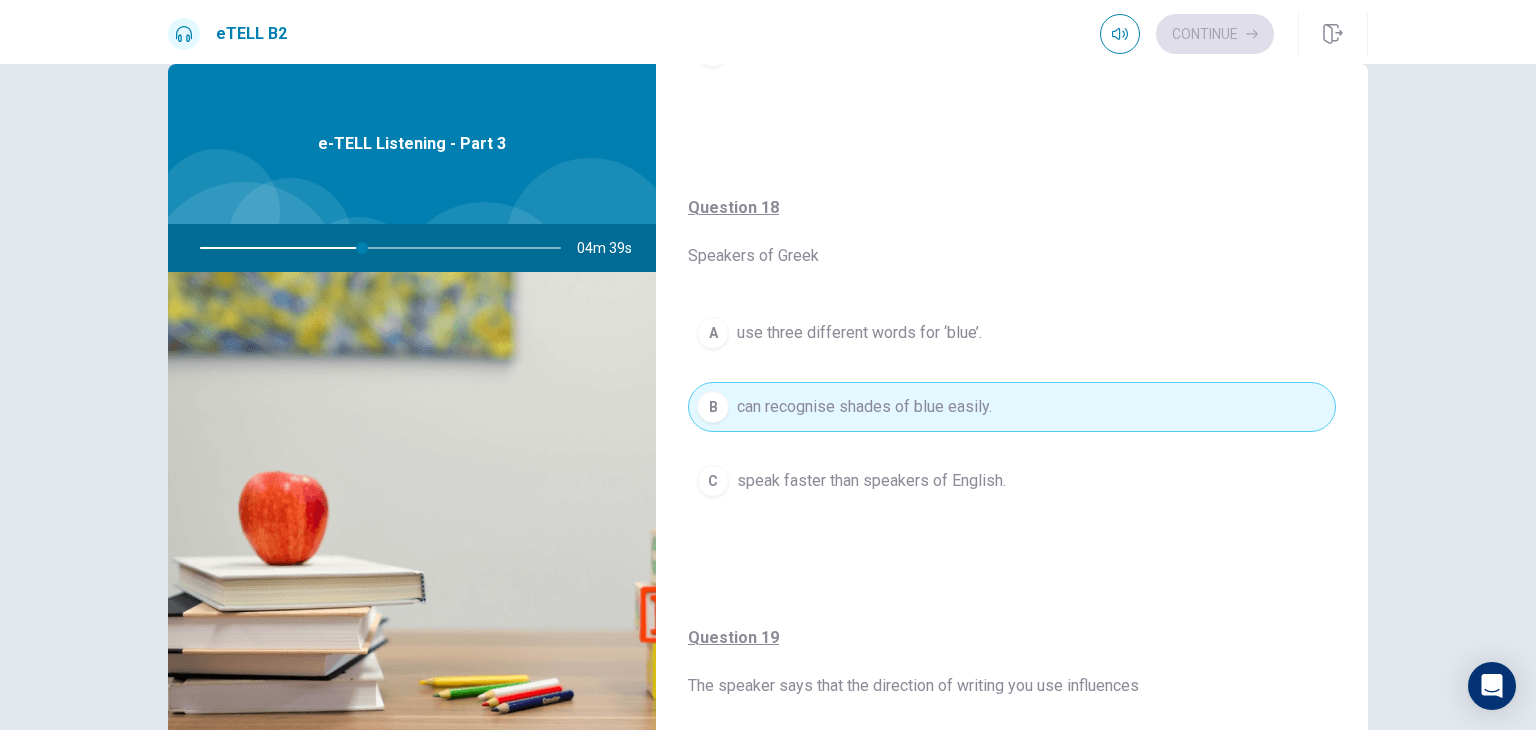 type 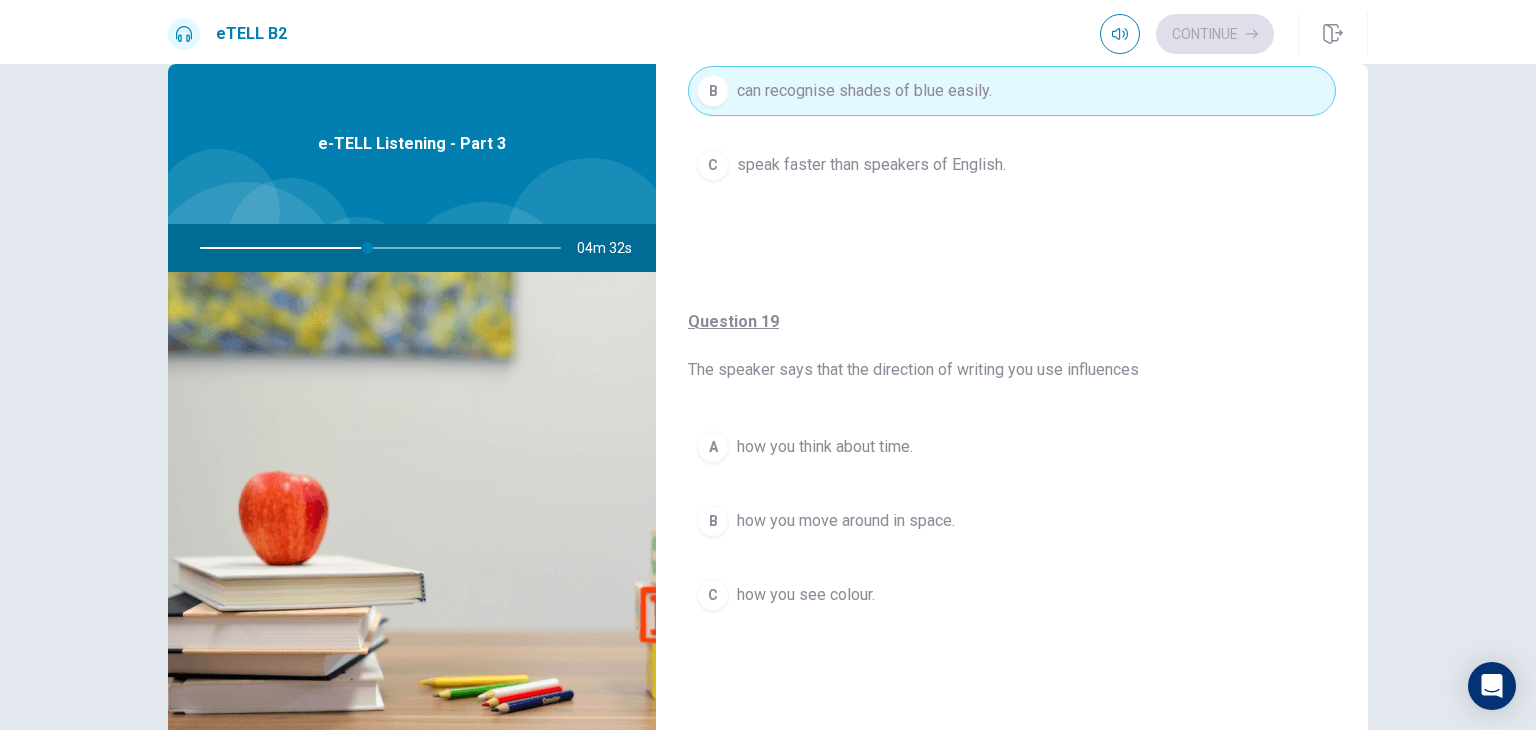 scroll, scrollTop: 1160, scrollLeft: 0, axis: vertical 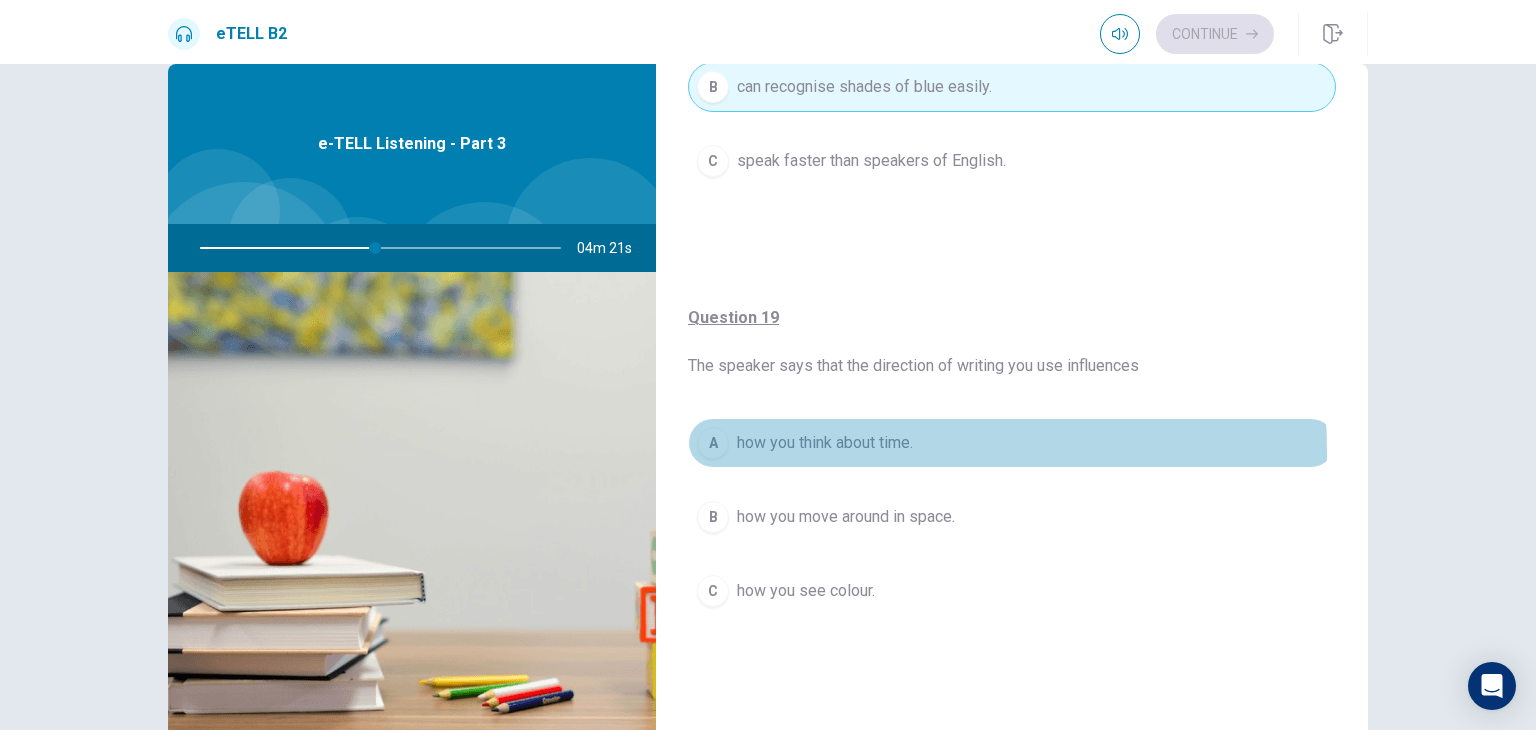 click on "how you think about time." at bounding box center (825, 443) 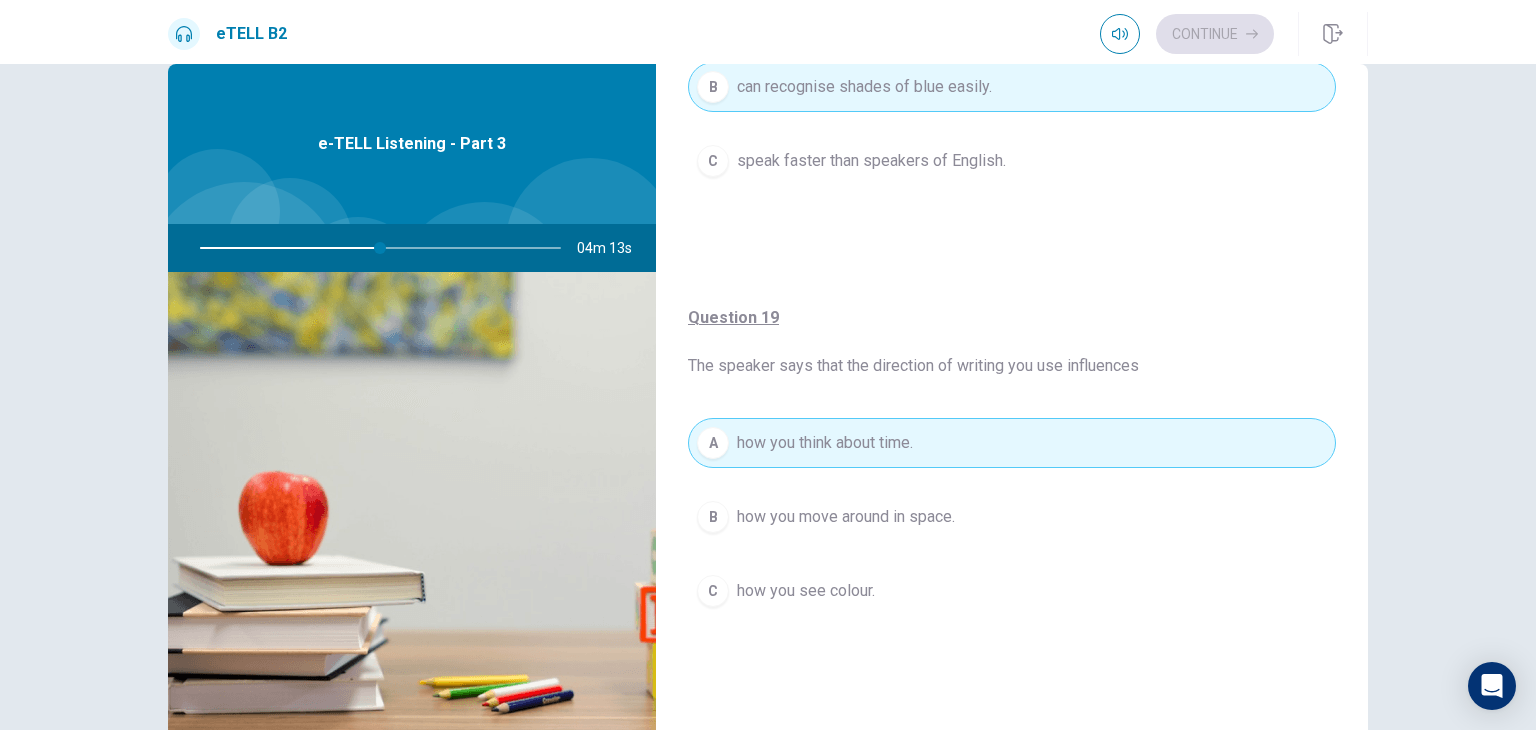 type on "**" 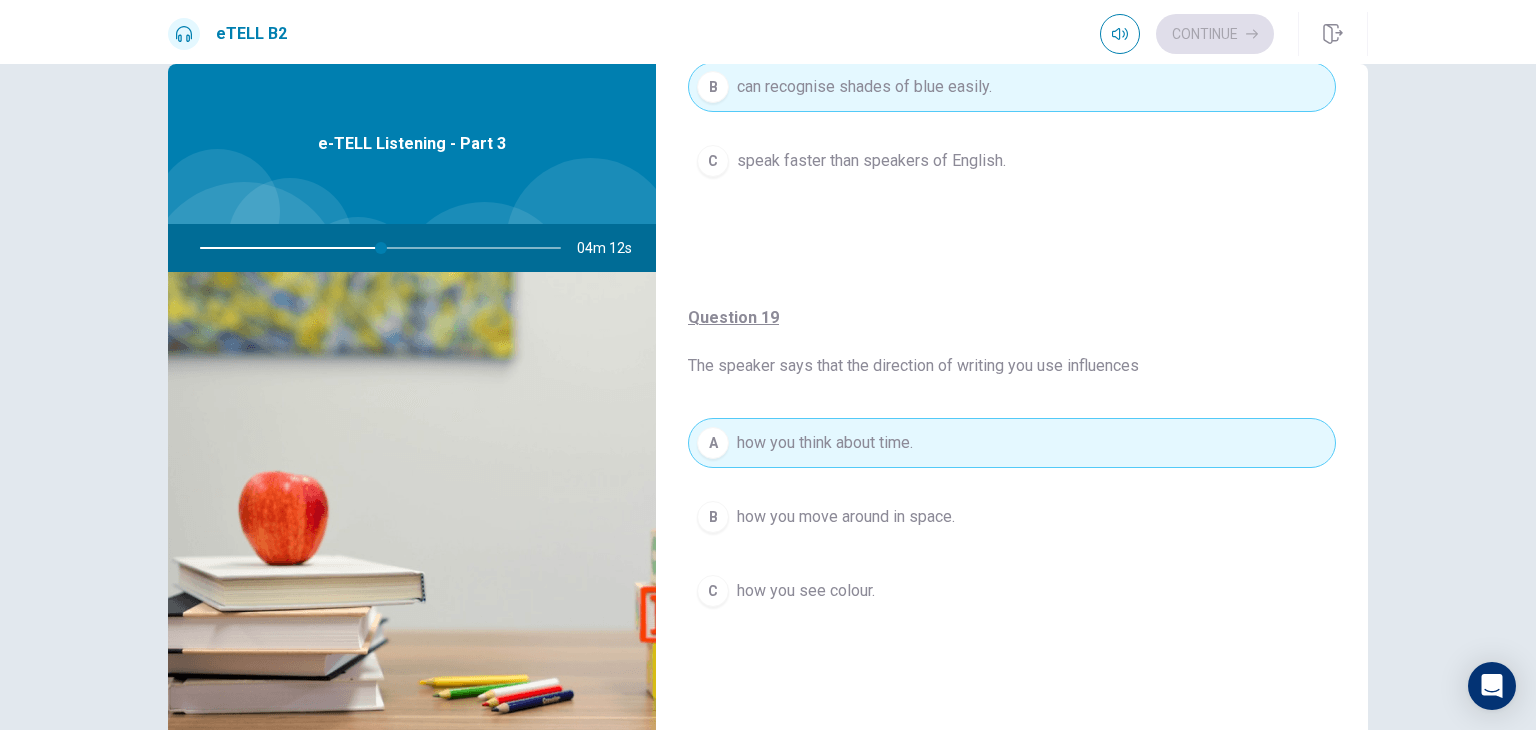 type 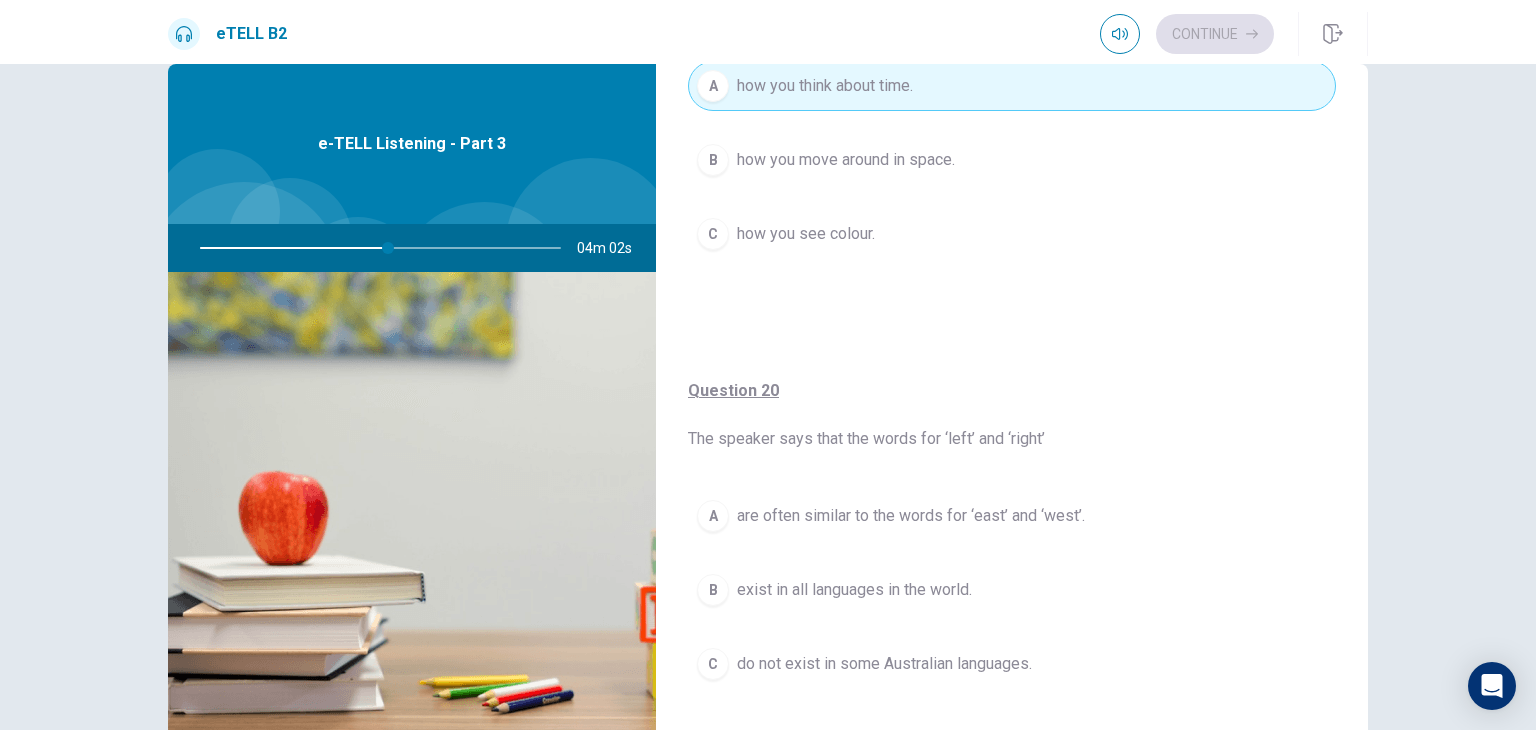 scroll, scrollTop: 1520, scrollLeft: 0, axis: vertical 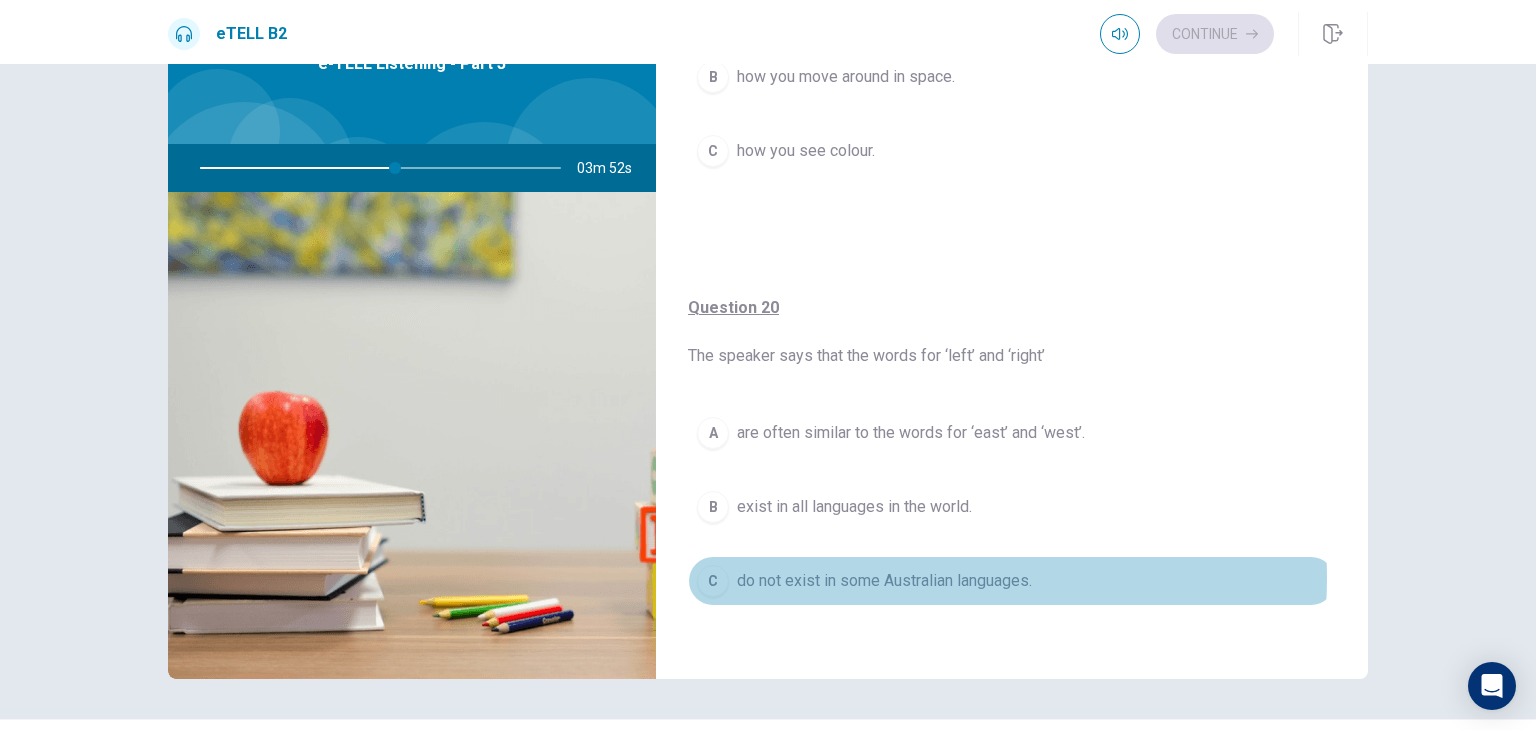 click on "do not exist in some Australian languages." at bounding box center (884, 581) 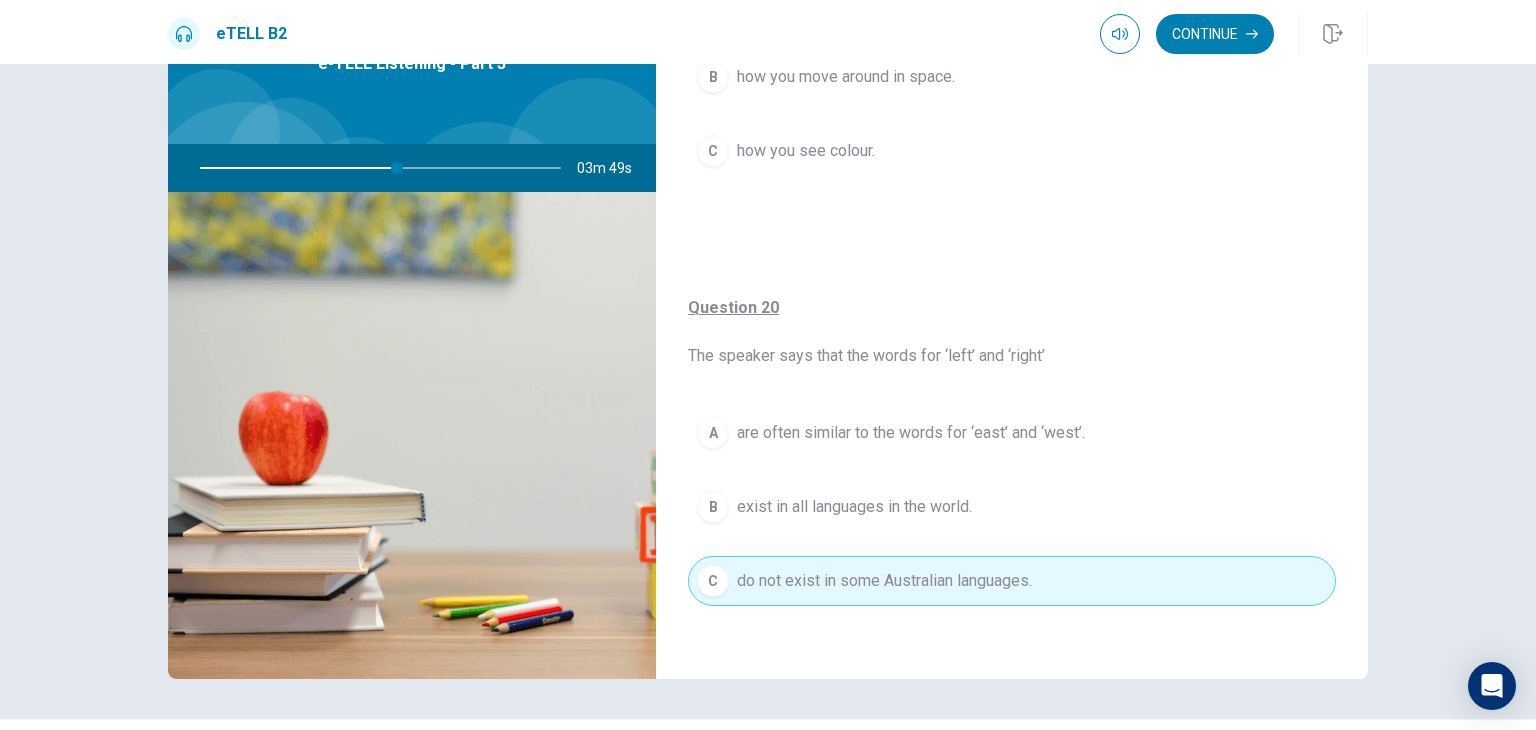 type on "**" 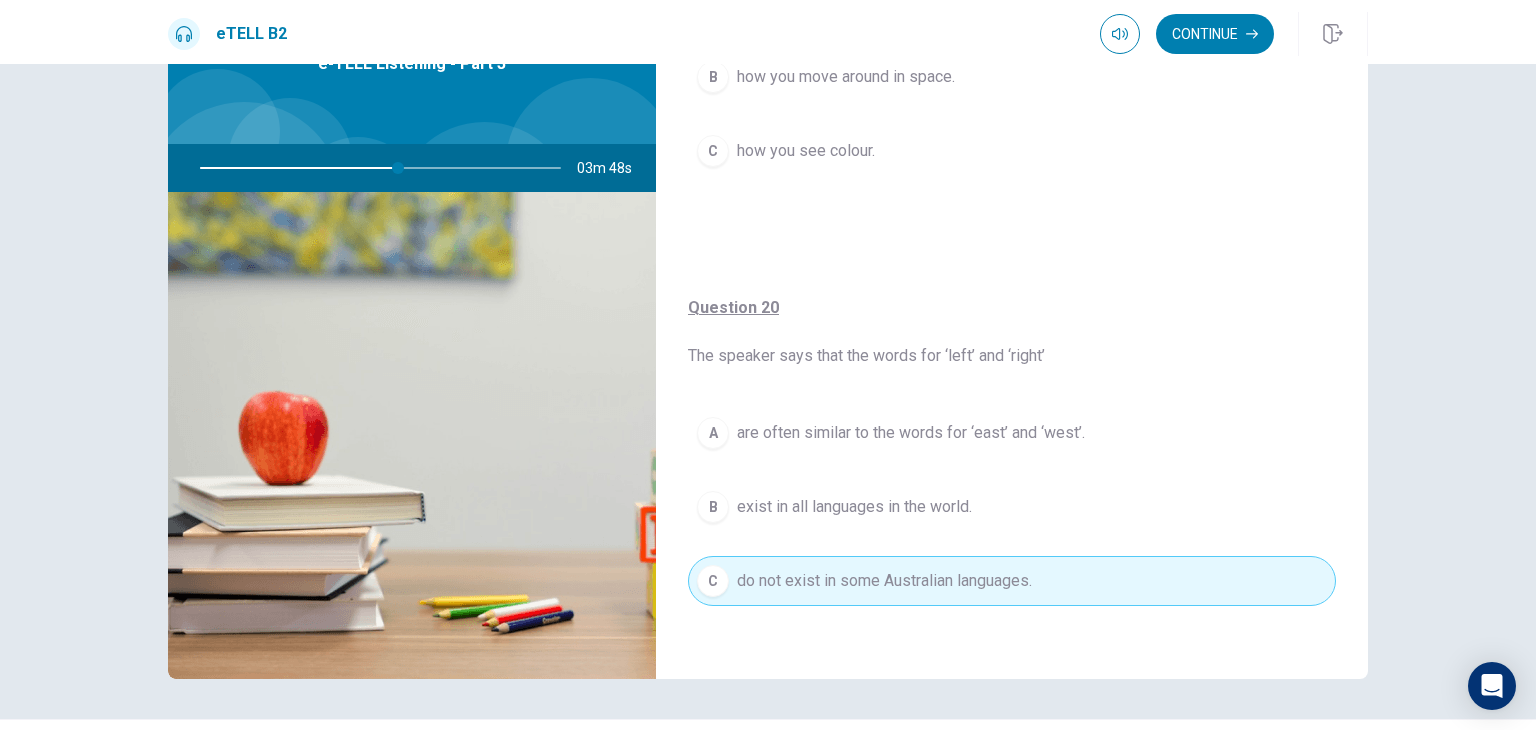 type 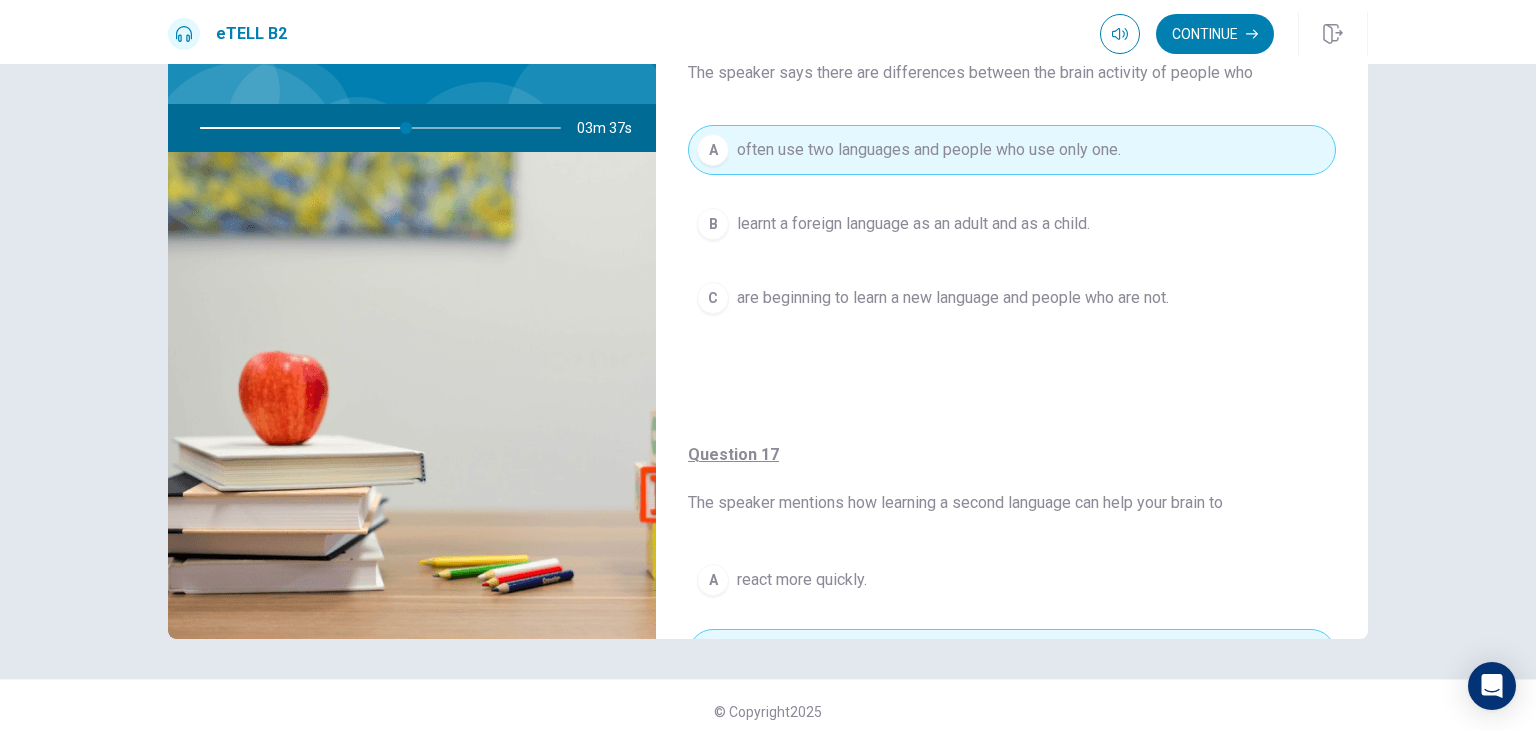 scroll, scrollTop: 0, scrollLeft: 0, axis: both 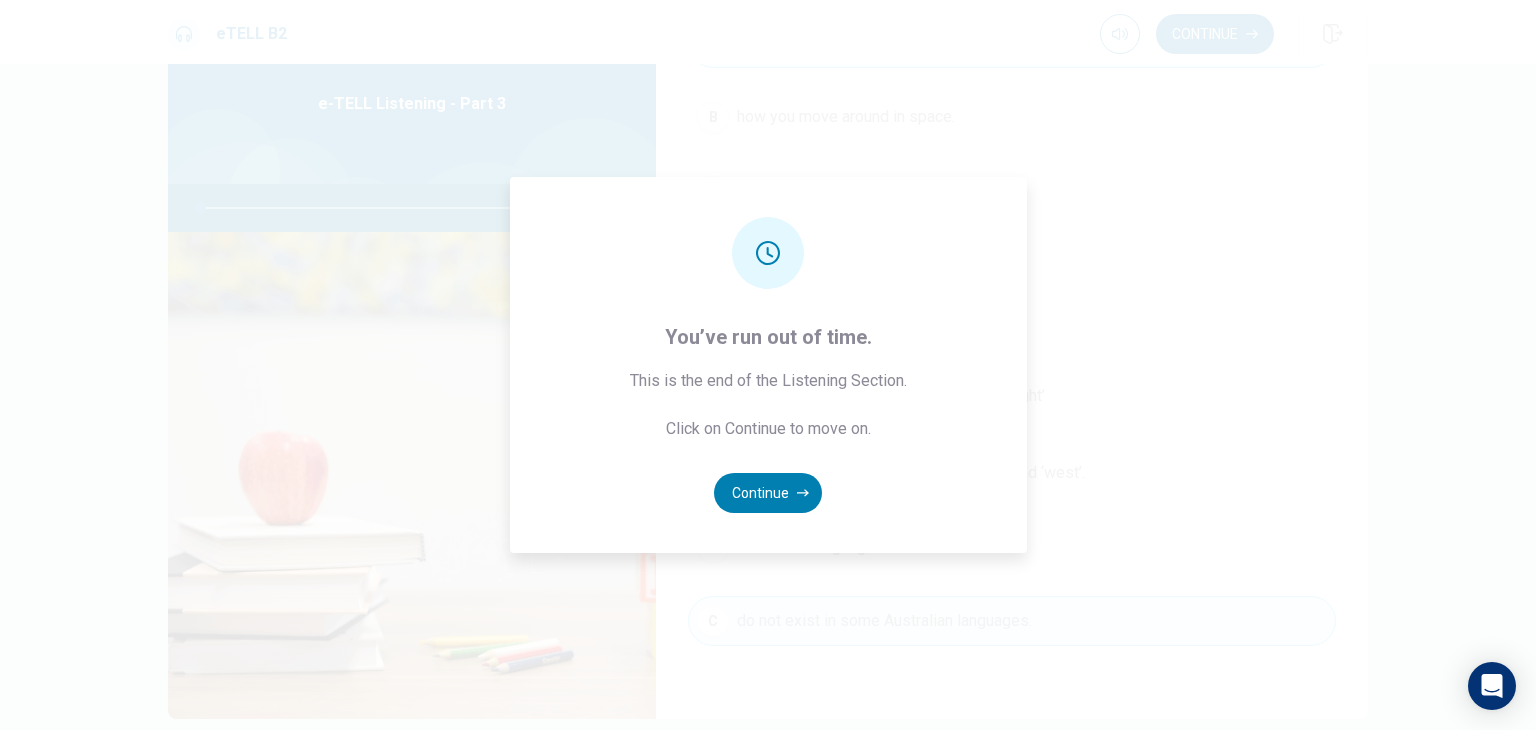 type on "*" 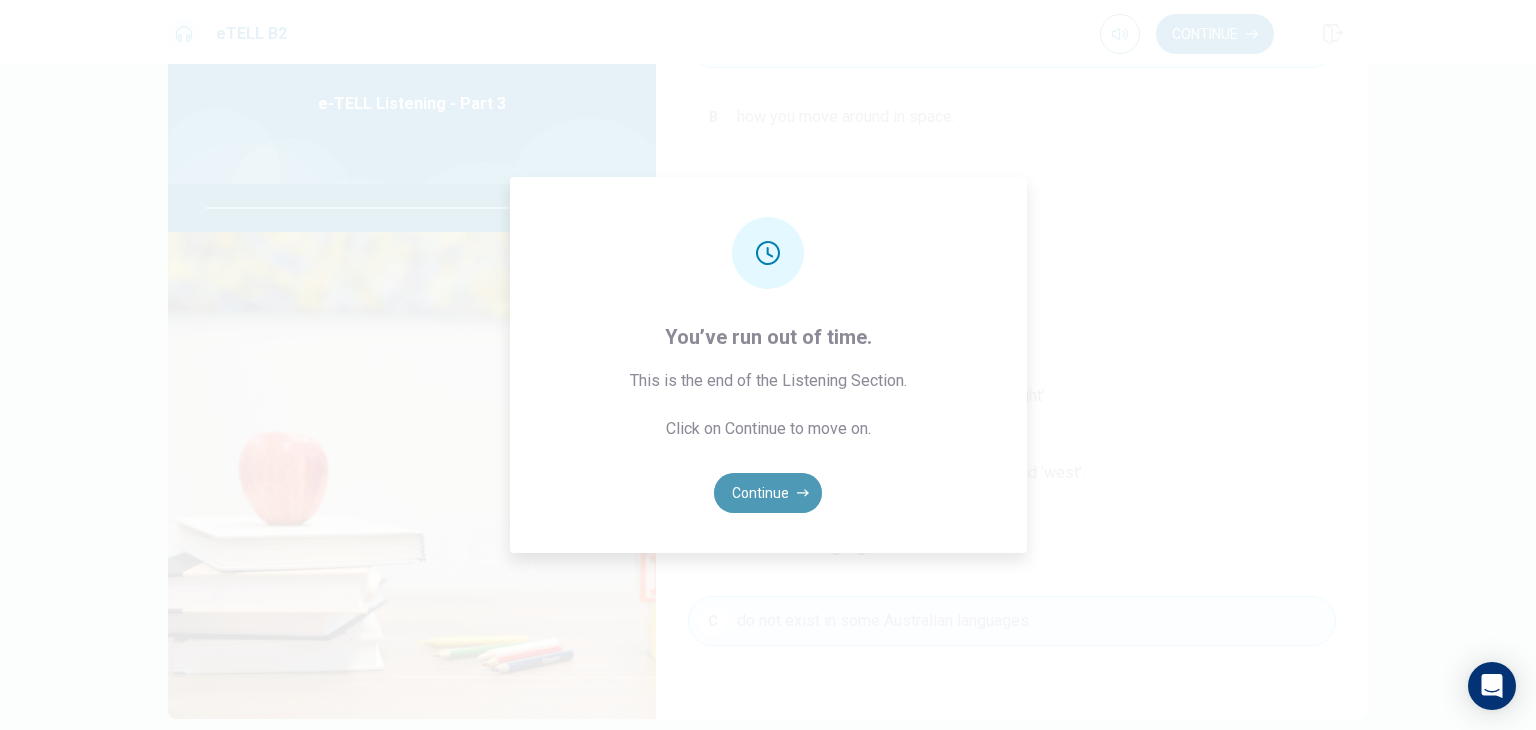 click on "Continue" at bounding box center [768, 493] 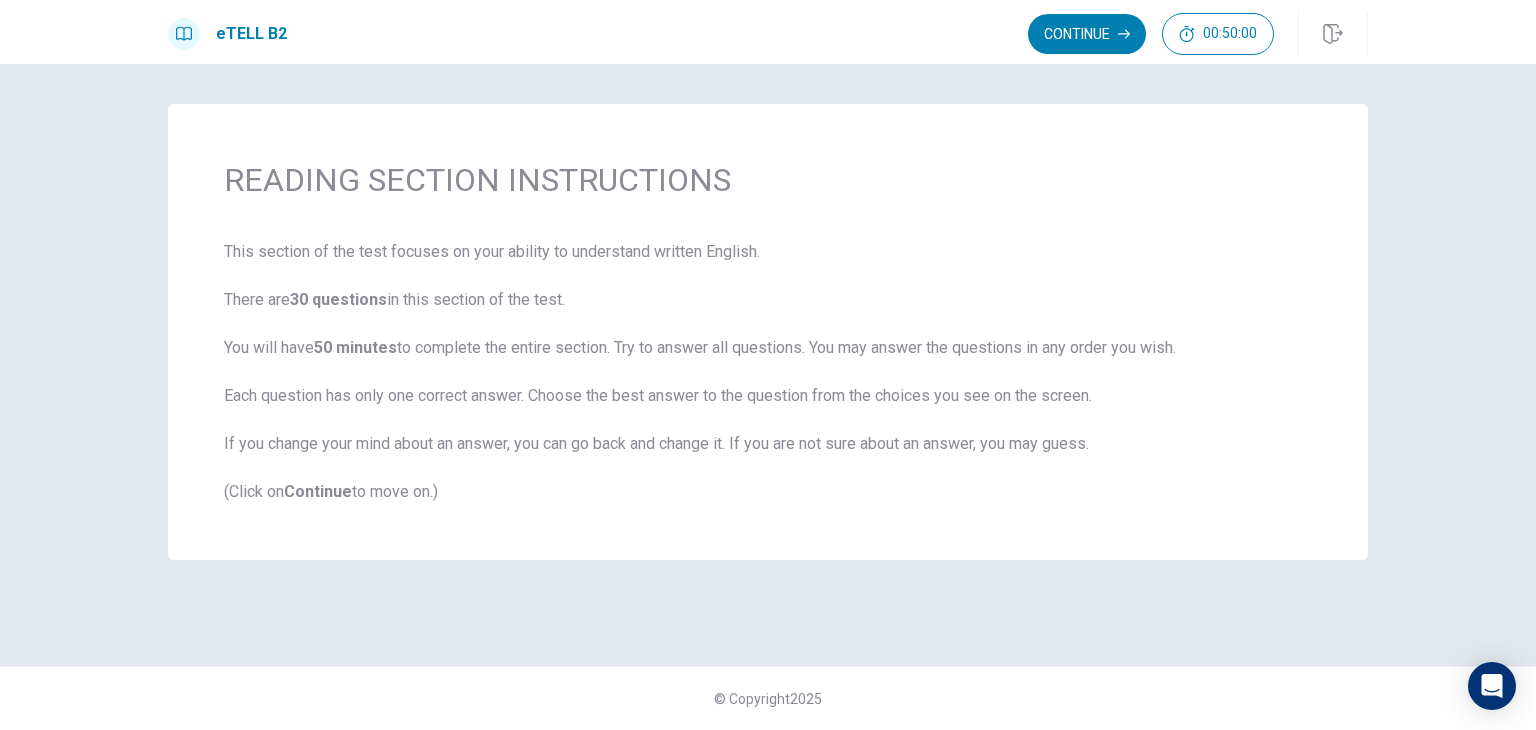scroll, scrollTop: 0, scrollLeft: 0, axis: both 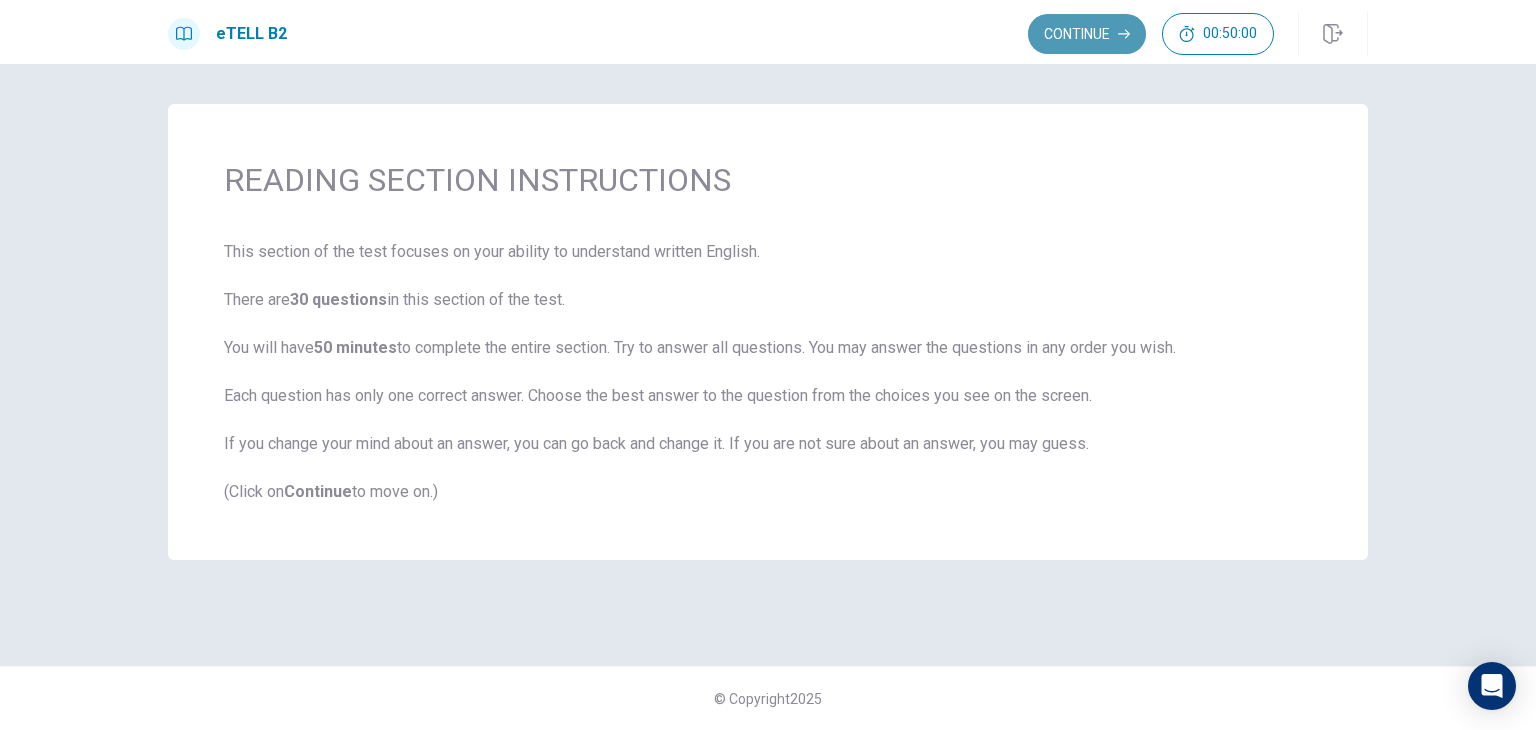 click on "Continue" at bounding box center (1087, 34) 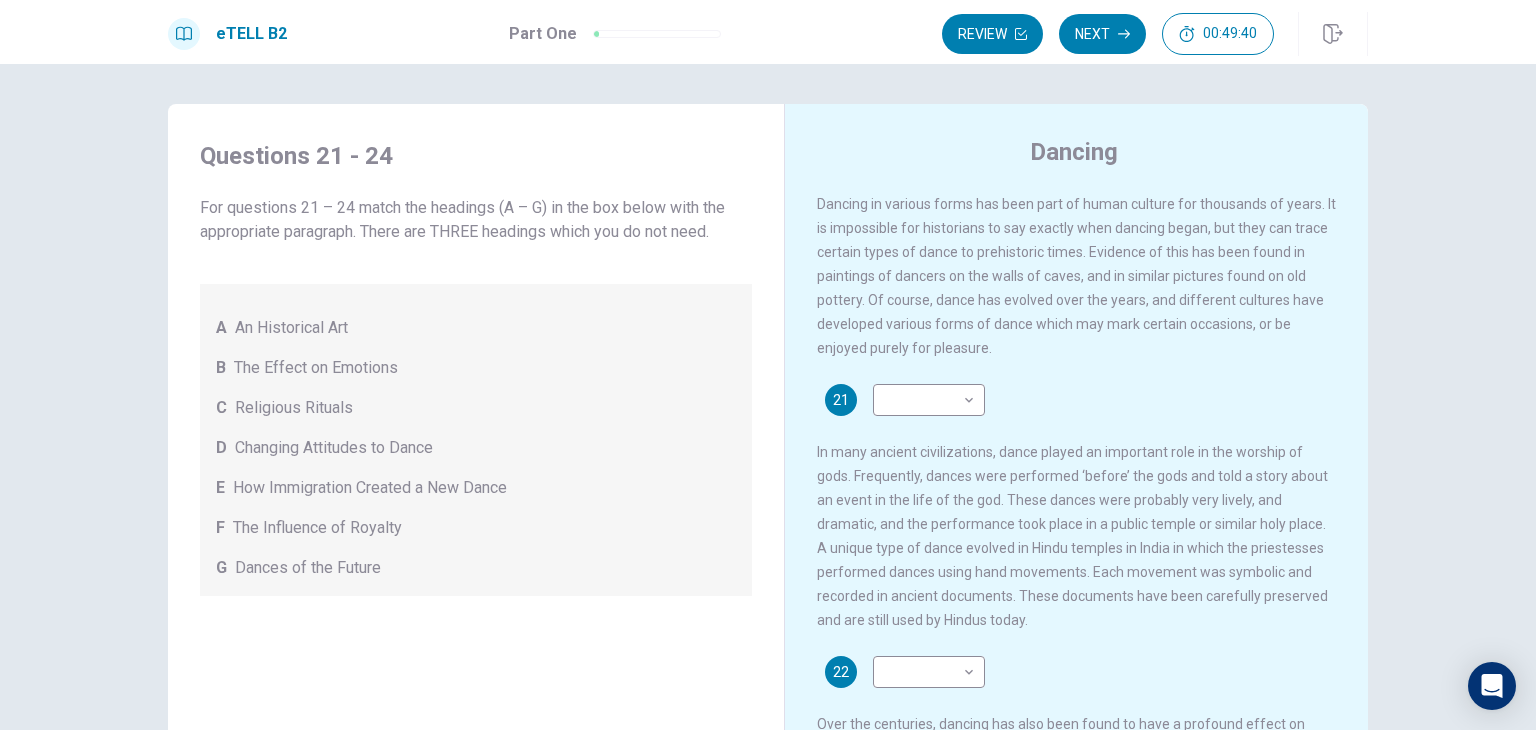 click on "Dancing Dancing in various forms has been part of human culture for thousands of years. It is  impossible for historians to say exactly when dancing began, but they can trace  certain types of dance to prehistoric times. Evidence of this has been found in  paintings of dancers on the walls of caves, and in similar pictures found on old  pottery. Of course, dance has evolved over the years, and different cultures have  developed various forms of dance which may mark certain occasions, or be enjoyed  purely for pleasure.  21 ​ ​ 22 ​ ​ 23 ​ ​ 24 ​ ​" at bounding box center (1076, 467) 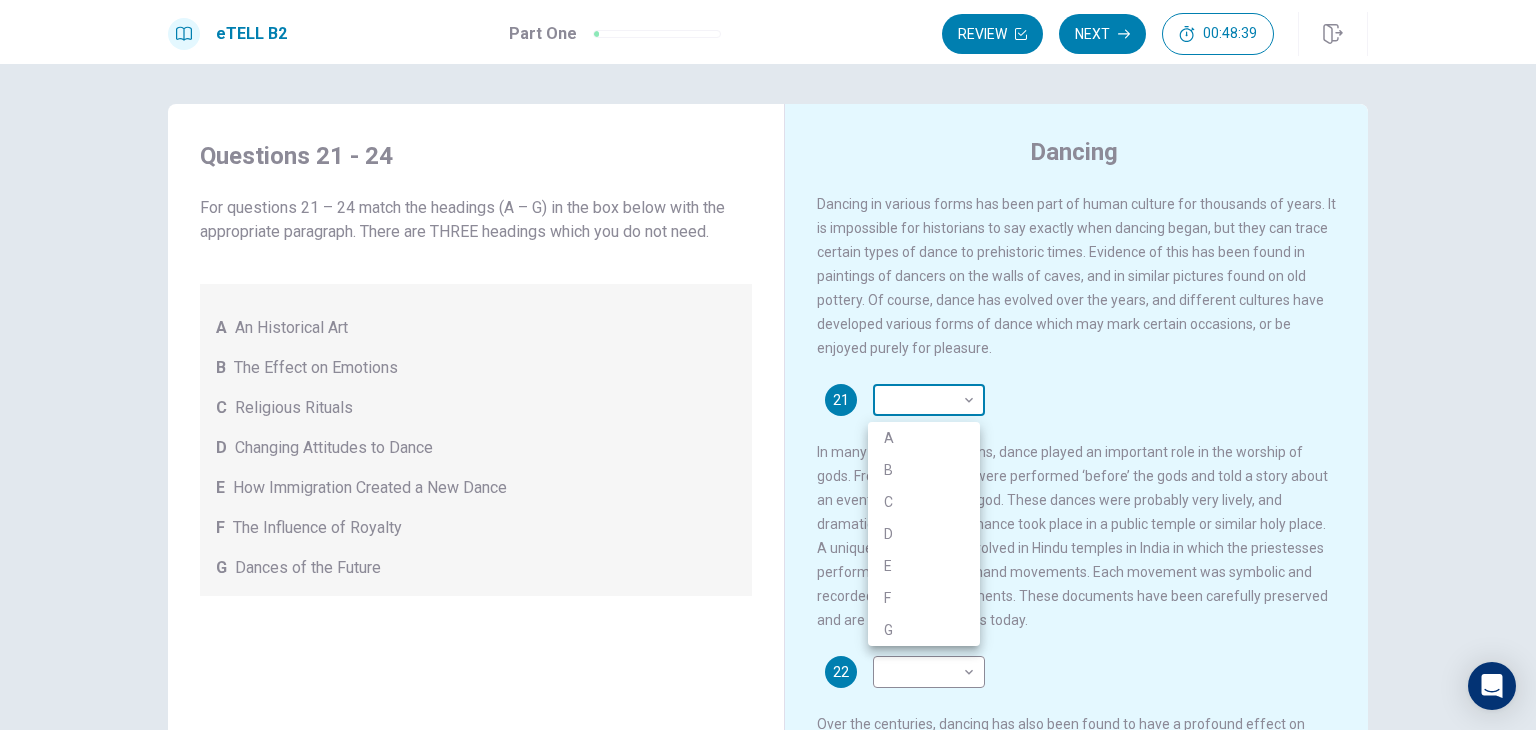 click on "This site uses cookies, as explained in our  Privacy Policy . If you agree to the use of cookies, please click the Accept button and continue to browse our site.   Privacy Policy Accept   eTELL B2 Part One Review Next 00:48:39 Question 1 - 4 of 30 00:48:39 Review Next Questions 21 - 24 For questions 21 – 24 match the headings (A – G) in the box below with the appropriate paragraph. There are THREE headings which you do not need. A An Historical Art B The Effect on Emotions C Religious Rituals D Changing Attitudes to Dance E How Immigration Created a New Dance F The Influence of Royalty G Dances of the Future Dancing 21 ​ ​ 22 ​ ​ 23 ​ ​ 24 ​ ​ © Copyright  2025 Going somewhere? You are not allowed to open other tabs/pages or switch windows during a test. Doing this will be reported as cheating to the Administrators. Are you sure you want to leave this page? Please continue until you finish your test. It looks like there is a problem with your internet connection. 00:00 Click to reconnect" at bounding box center (768, 365) 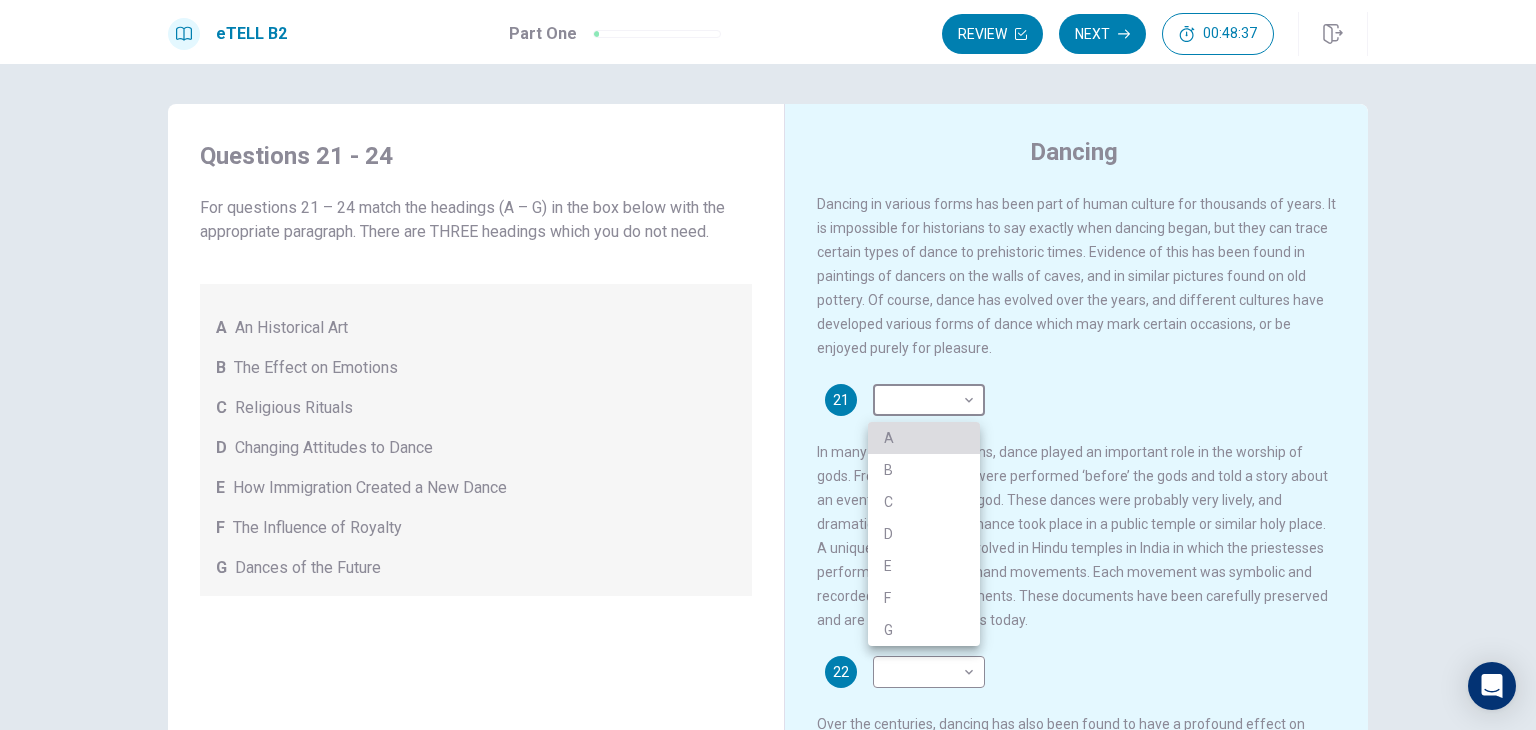 click on "A" at bounding box center [924, 438] 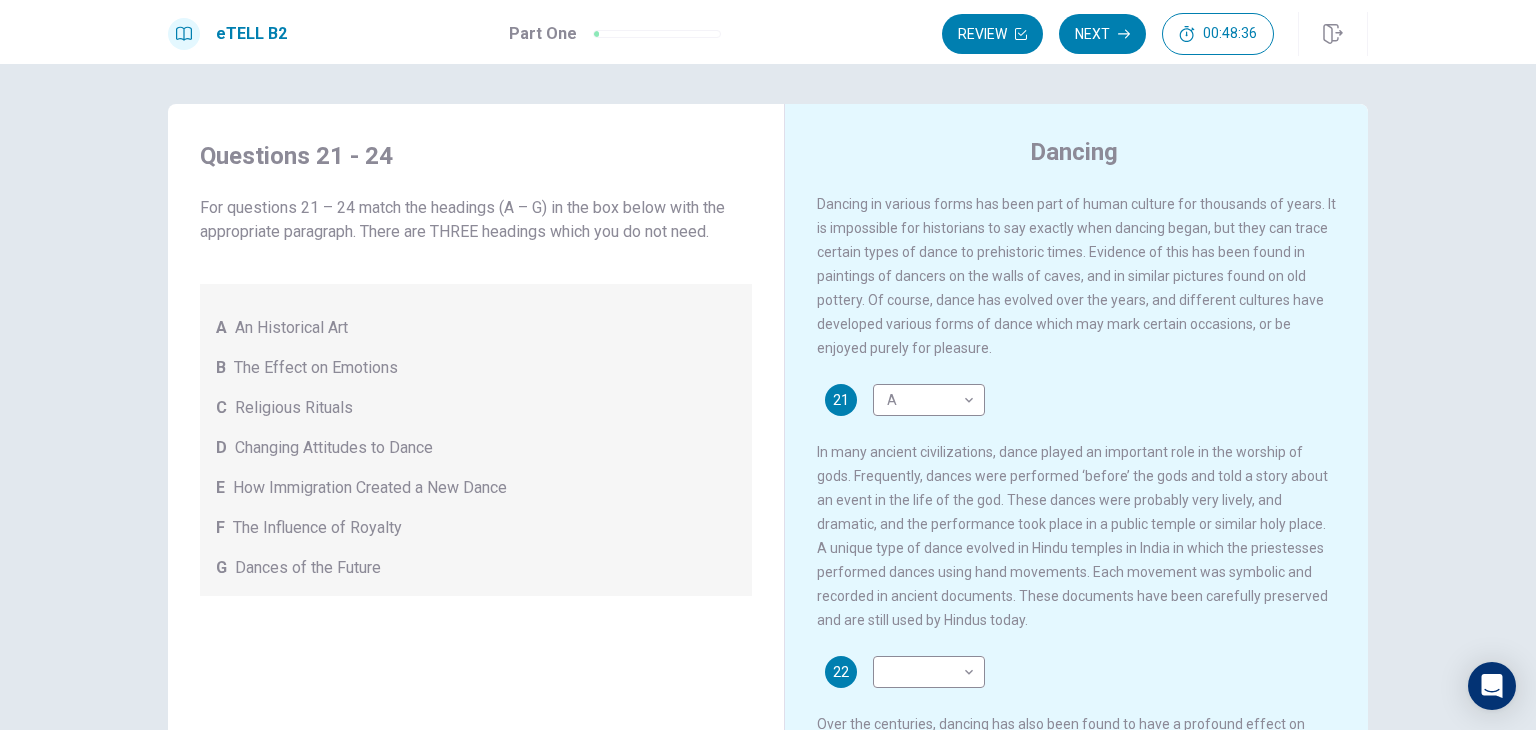 click on "21 A * ​
In many ancient civilizations, dance played an important role in the worship of gods. Frequently, dances were performed ‘before’ the gods and told a story about an event in the life of the god. These dances were probably very lively, and dramatic, and the performance took place in a public temple or similar holy place. A unique type of dance evolved in Hindu temples in India in which the priestesses performed dances using hand movements. Each movement was symbolic and recorded in ancient documents. These documents have been carefully preserved and are still used by Hindus today." at bounding box center (1077, 508) 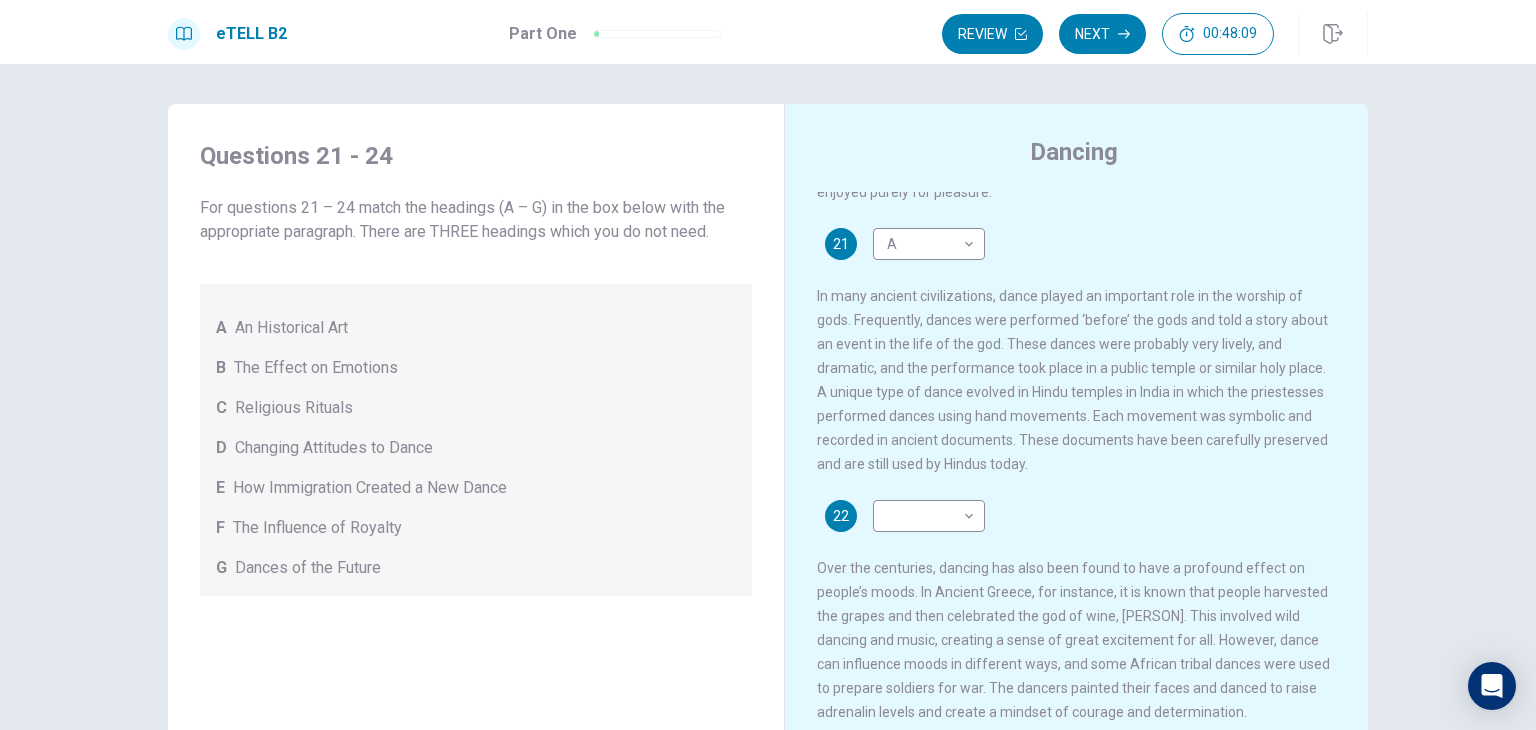 scroll, scrollTop: 160, scrollLeft: 0, axis: vertical 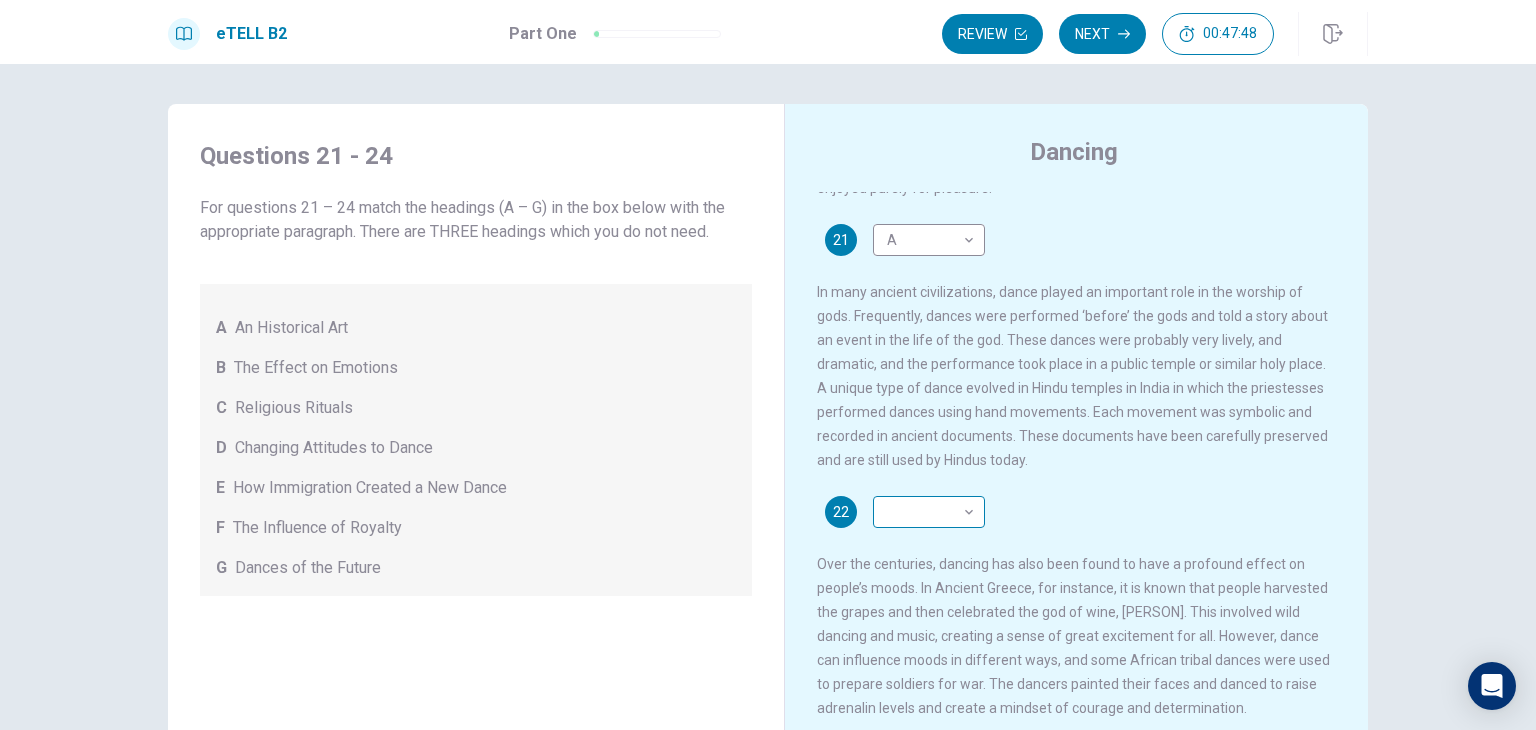 click on "This site uses cookies, as explained in our  Privacy Policy . If you agree to the use of cookies, please click the Accept button and continue to browse our site.   Privacy Policy Accept   eTELL B2 Part One Review Next 00:47:48 Question 1 - 4 of 30 00:47:48 Review Next Questions 21 - 24 For questions 21 – 24 match the headings (A – G) in the box below with the appropriate paragraph. There are THREE headings which you do not need. A An Historical Art B The Effect on Emotions C Religious Rituals D Changing Attitudes to Dance E How Immigration Created a New Dance F The Influence of Royalty G Dances of the Future Dancing 21 A * ​ 22 ​ ​ 23 ​ ​ 24 ​ ​ © Copyright  2025 Going somewhere? You are not allowed to open other tabs/pages or switch windows during a test. Doing this will be reported as cheating to the Administrators. Are you sure you want to leave this page? Please continue until you finish your test. It looks like there is a problem with your internet connection. 00:00 Click to reconnect" at bounding box center (768, 365) 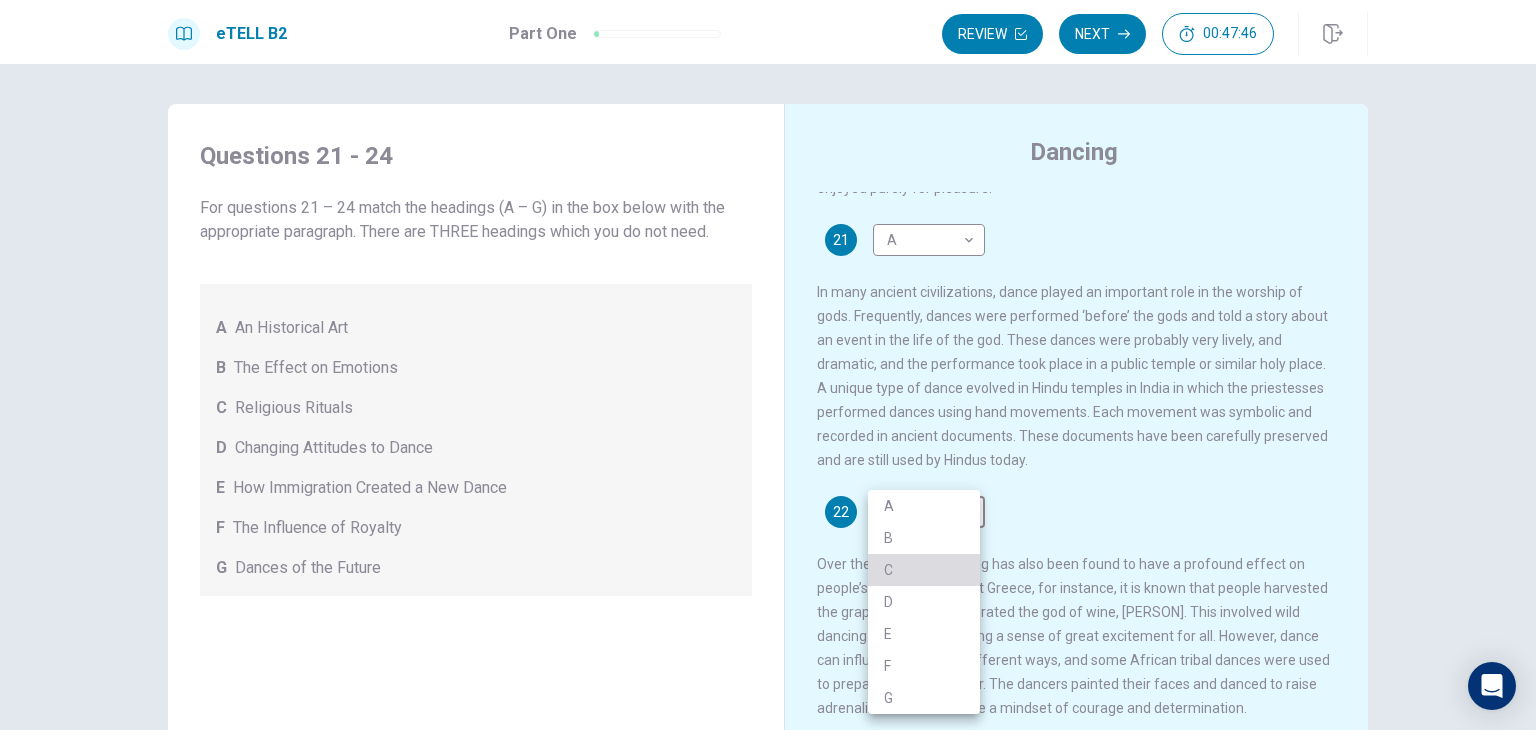click on "C" at bounding box center [924, 570] 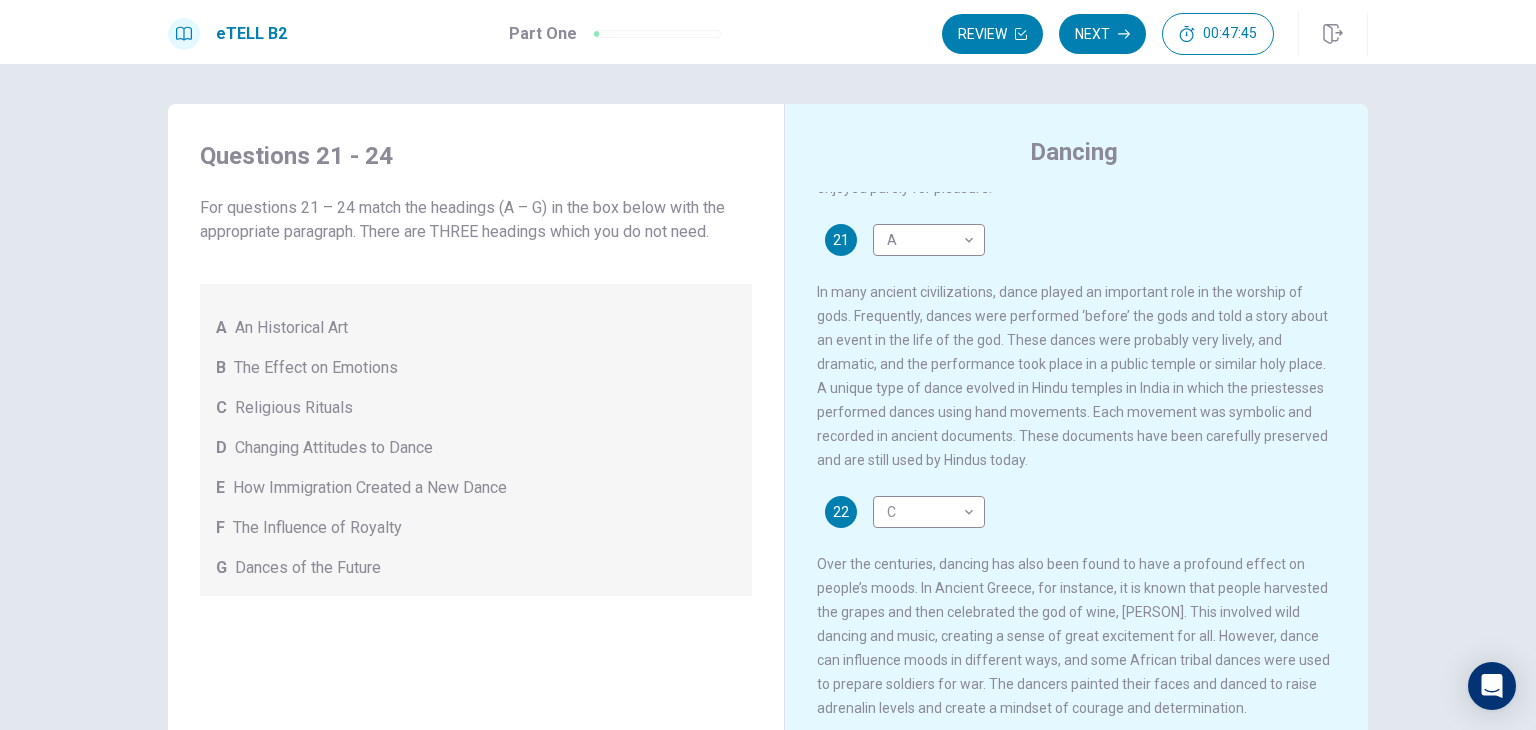 click on "22 C *
Over the centuries, dancing has also been found to have a profound effect on people’s moods. In Ancient Greece, for instance, it is known that people harvested the grapes and then celebrated the god of wine, [PERSON]. This involved wild dancing and music, creating a sense of great excitement for all. However, dance can influence moods in different ways, and some African tribal dances were used to prepare soldiers for war. The dancers painted their faces and danced to raise adrenalin levels and create a mindset of courage and determination." at bounding box center (1077, 608) 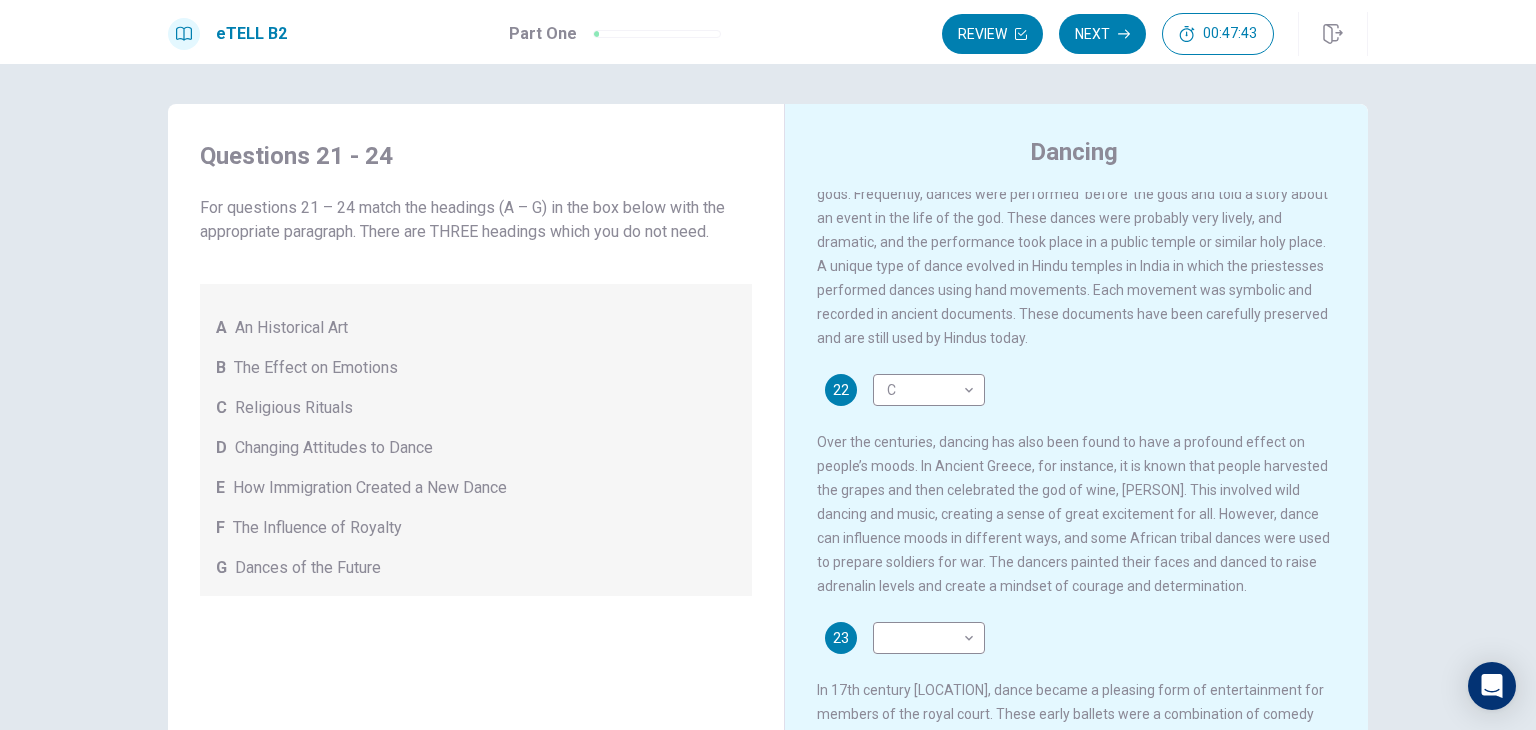 scroll, scrollTop: 320, scrollLeft: 0, axis: vertical 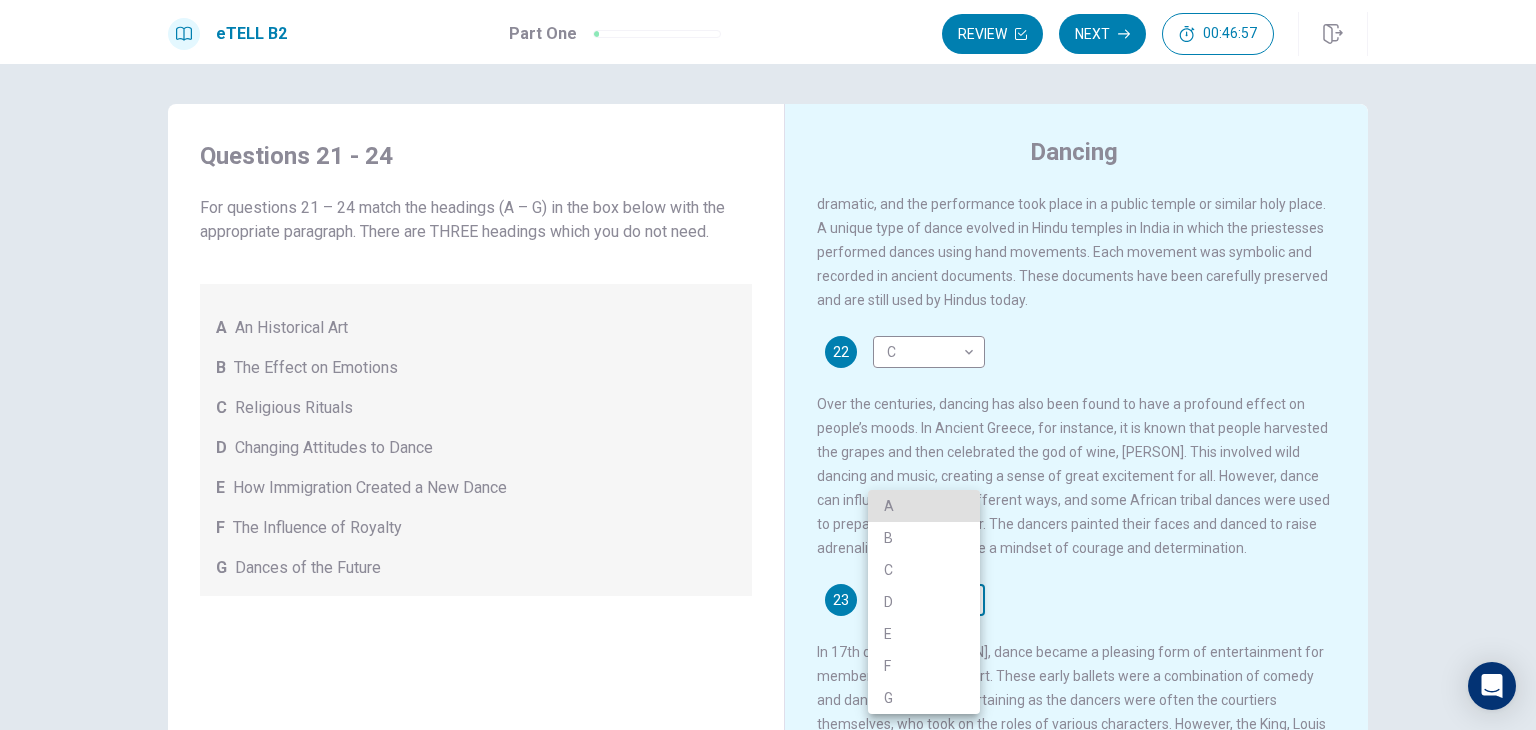 click on "This site uses cookies, as explained in our Privacy Policy. If you agree to the use of cookies, please click the Accept button and continue to browse our site. Privacy Policy Accept eTELL B2 Part One Review Next 00:46:57 Question 1 - 4 of 30 00:46:57 Review Next Questions 21 - 24 For questions 21 – 24 match the headings (A – G) in the box below with the appropriate paragraph. There are THREE headings which you do not need. A An Historical Art B The Effect on Emotions C Religious Rituals D Changing Attitudes to Dance E How Immigration Created a New Dance F The Influence of Royalty G Dances of the Future Dancing 21 A * ​ 22 C * ​ 23 ​ ​ 24 ​ ​ © Copyright 2025 Going somewhere? You are not allowed to open other tabs/pages or switch windows during a test. Doing this will be reported as cheating to the Administrators. Are you sure you want to leave this page? Please continue until you finish your test. It looks like there is a problem with your internet connection. 00:00 Click to reconnect" at bounding box center [768, 365] 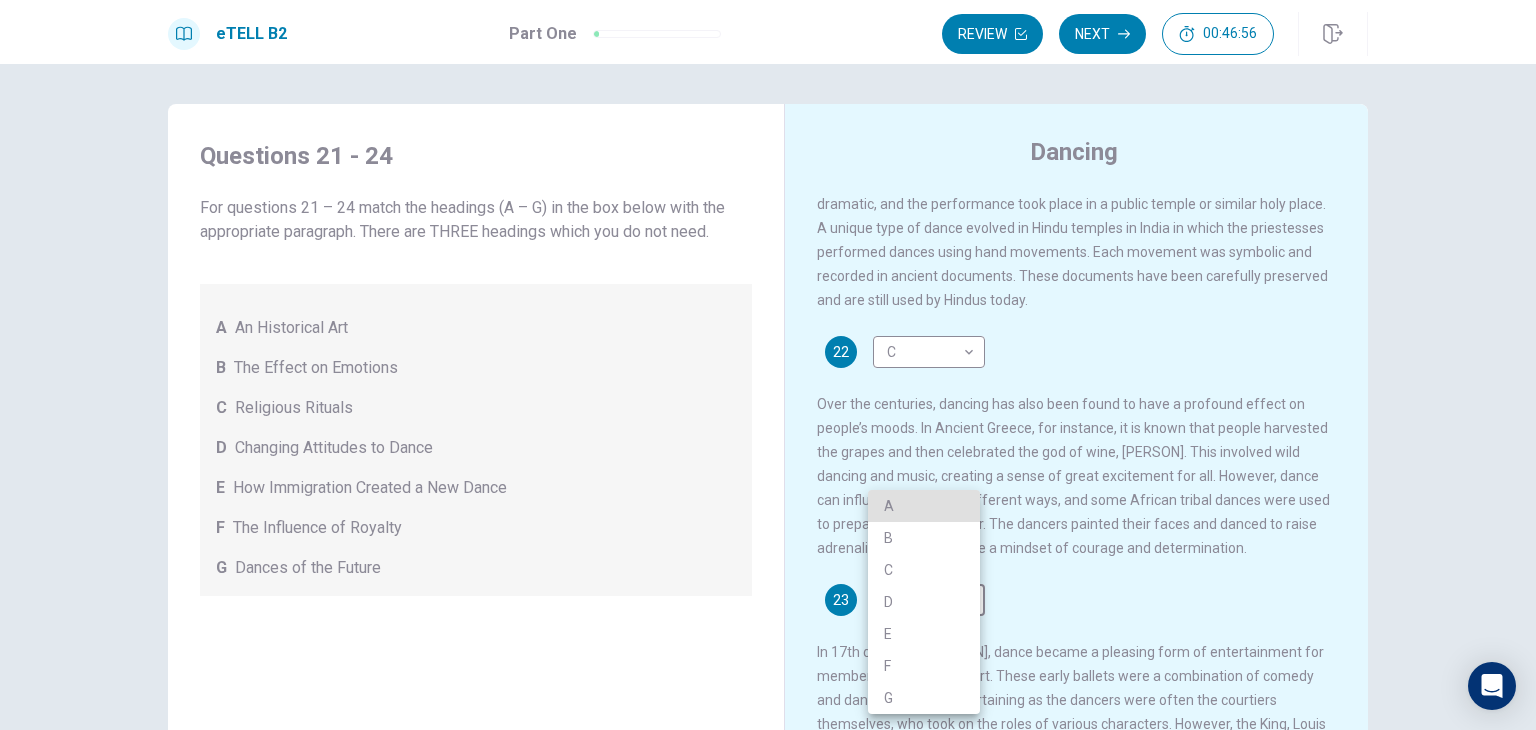click on "B" at bounding box center (924, 538) 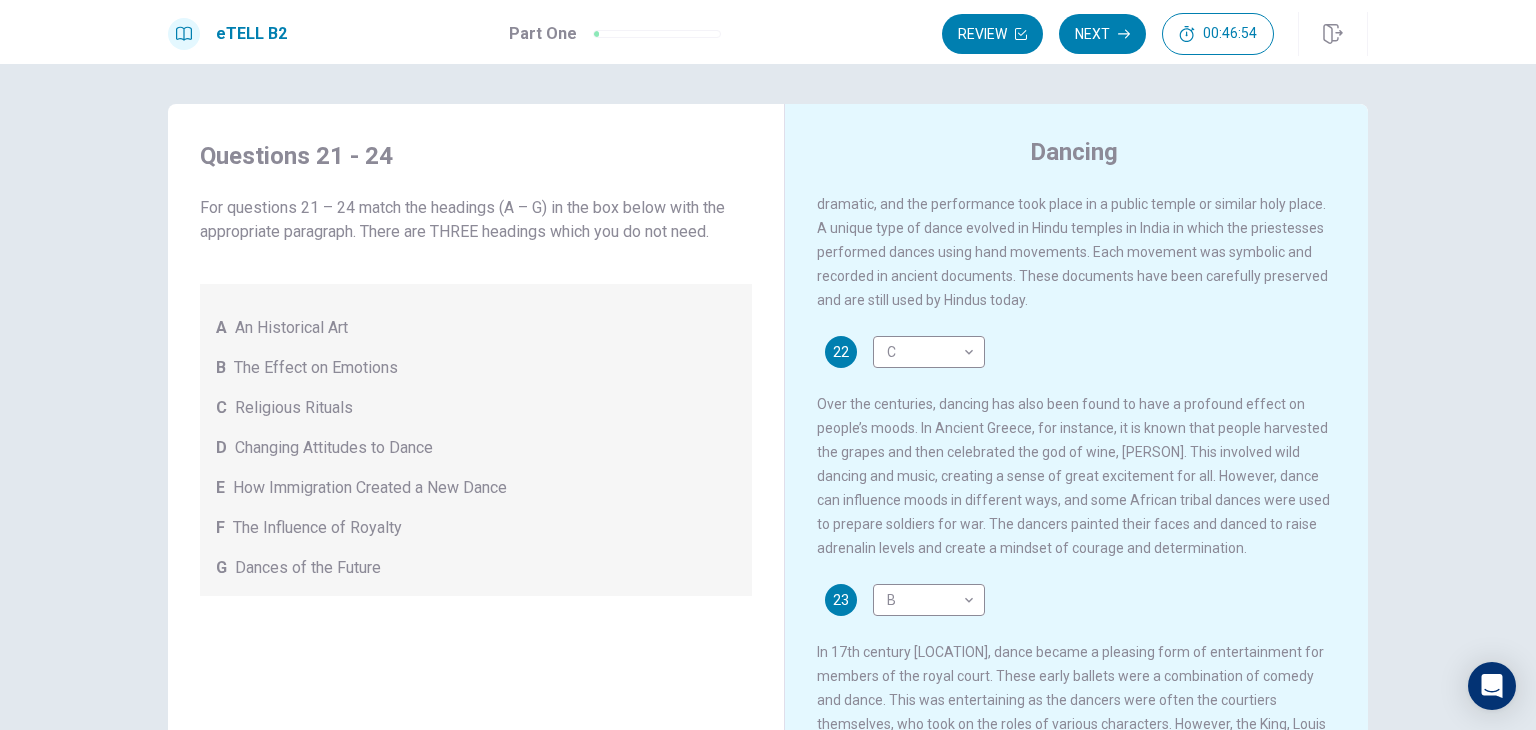 drag, startPoint x: 893, startPoint y: 545, endPoint x: 1128, endPoint y: 618, distance: 246.07722 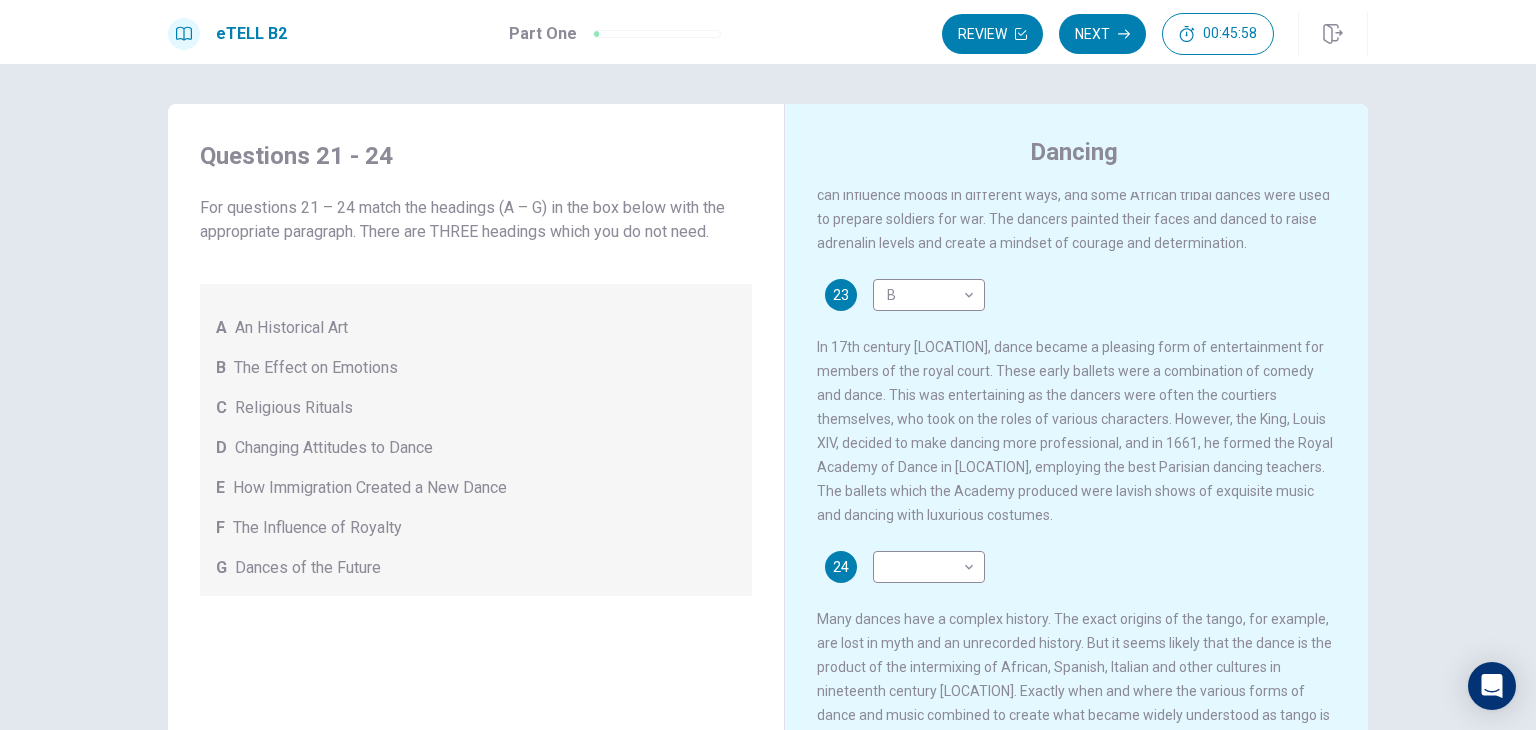 scroll, scrollTop: 640, scrollLeft: 0, axis: vertical 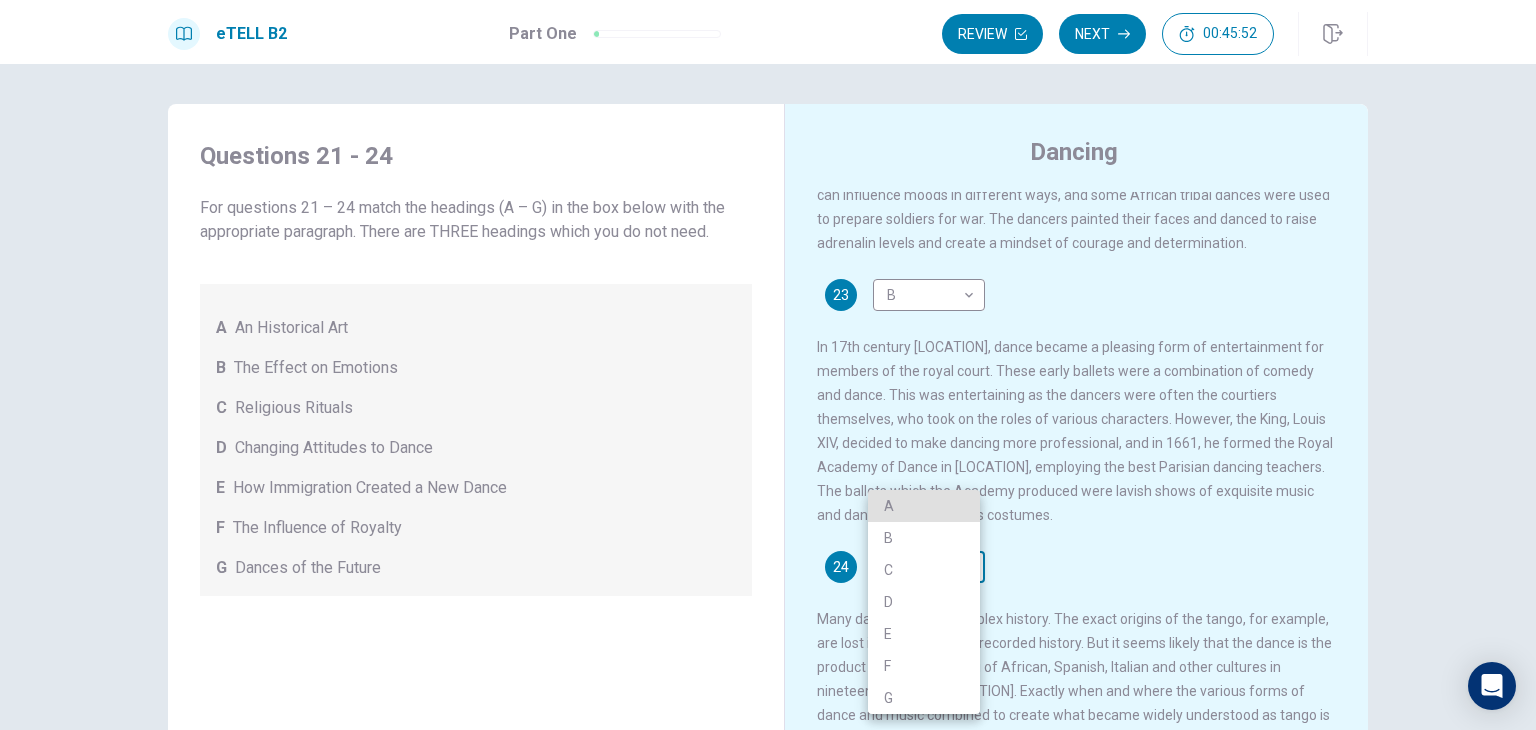 click on "This site uses cookies, as explained in our  Privacy Policy . If you agree to the use of cookies, please click the Accept button and continue to browse our site.   Privacy Policy Accept   eTELL B2 Part One Review Next 00:45:52 Question 1 - 4 of 30 00:45:52 Review Next Questions 21 - 24 For questions 21 – 24 match the headings (A – G) in the box below with the appropriate paragraph. There are THREE headings which you do not need. A An Historical Art B The Effect on Emotions C Religious Rituals D Changing Attitudes to Dance E How Immigration Created a New Dance F The Influence of Royalty G Dances of the Future Dancing 21 A * ​ 22 C * ​ 23 B * ​ 24 ​ ​ © Copyright  2025 Going somewhere? You are not allowed to open other tabs/pages or switch windows during a test. Doing this will be reported as cheating to the Administrators. Are you sure you want to leave this page? Please continue until you finish your test. It looks like there is a problem with your internet connection. 00:00 Click to reconnect" at bounding box center [768, 365] 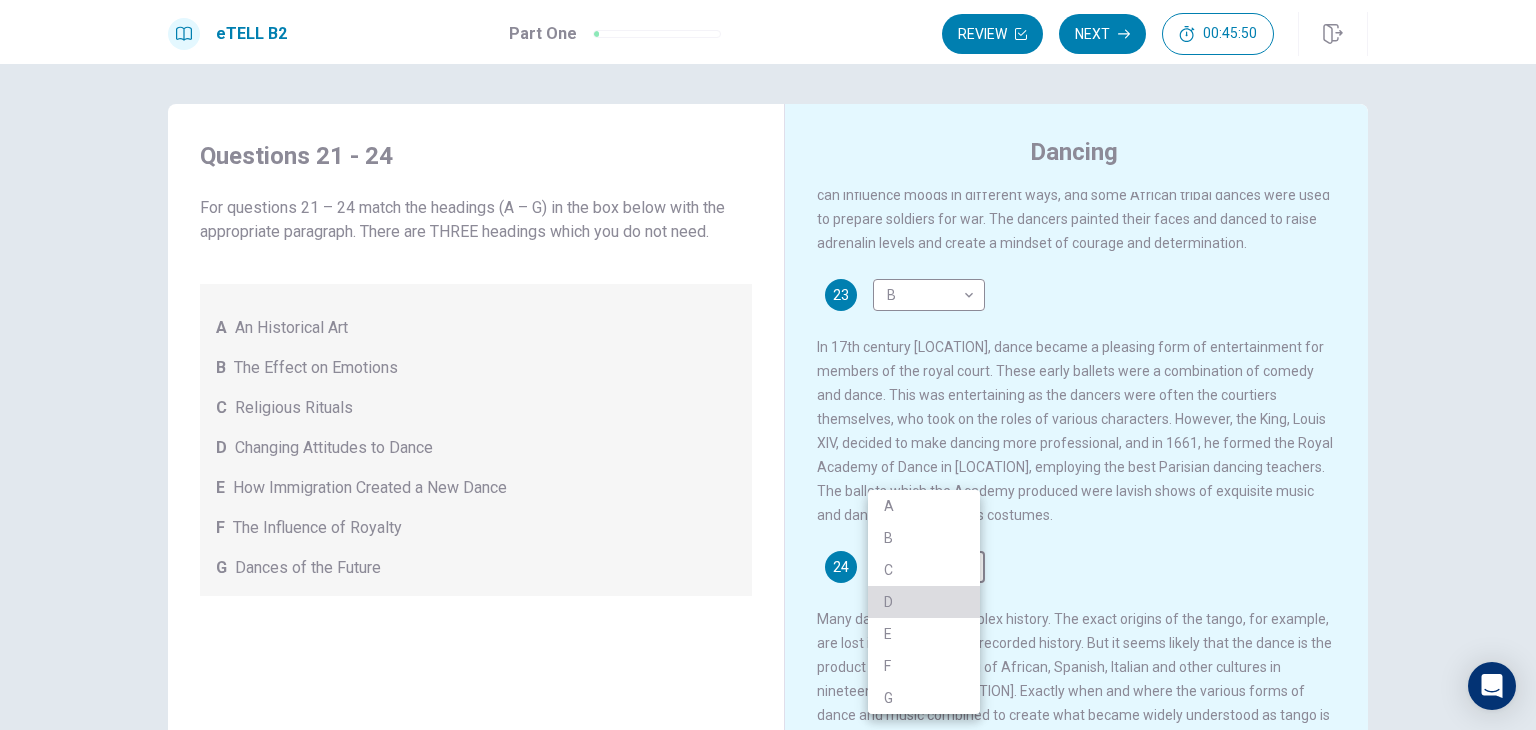 click on "D" at bounding box center (924, 602) 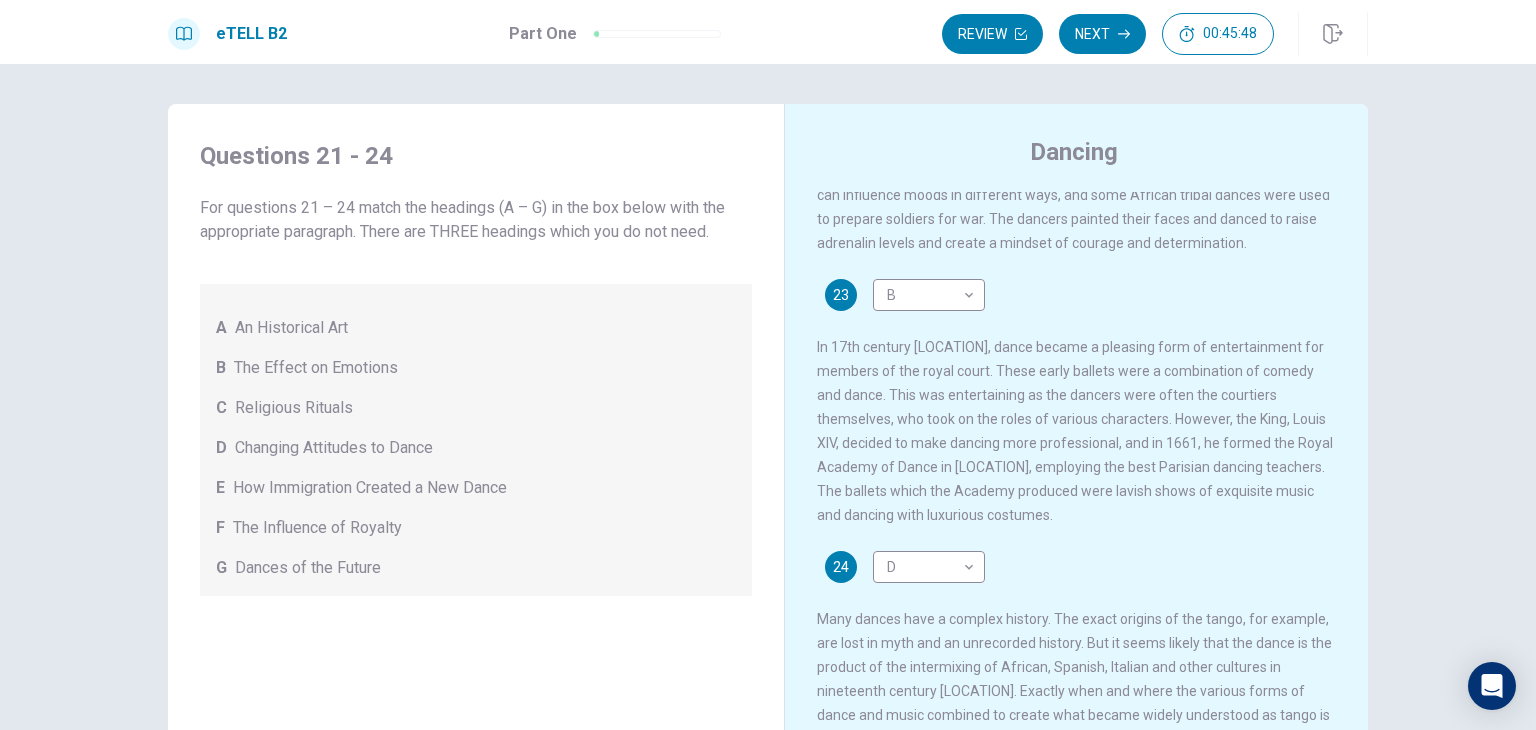 click on "Dancing in various forms has been part of human culture for thousands of years. It is  impossible for historians to say exactly when dancing began, but they can trace  certain types of dance to prehistoric times. Evidence of this has been found in  paintings of dancers on the walls of caves, and in similar pictures found on old  pottery. Of course, dance has evolved over the years, and different cultures have  developed various forms of dance which may mark certain occasions, or be enjoyed  purely for pleasure.  21 A * ​ 22 C * ​ 23 B * ​ 24 D * ​" at bounding box center (1090, 495) 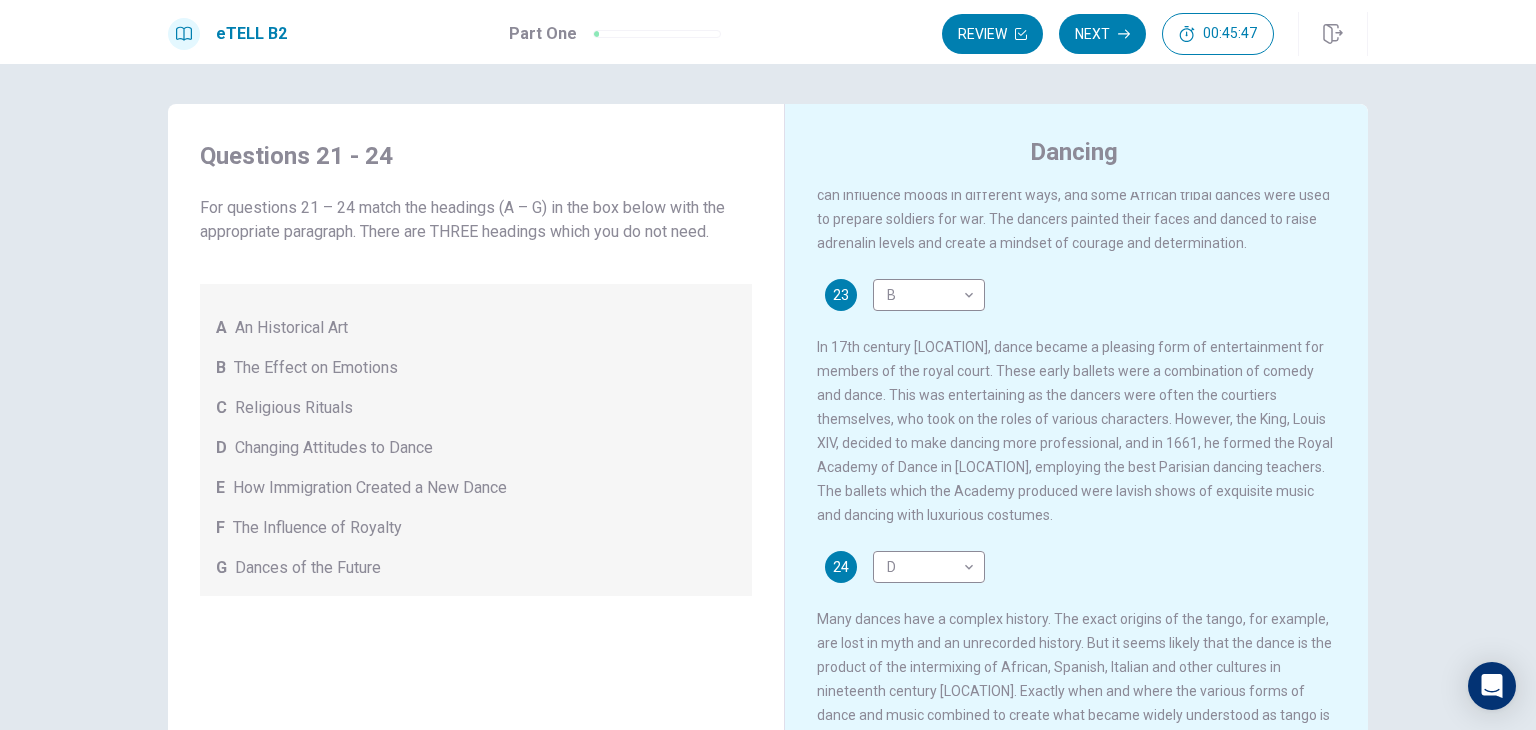 scroll, scrollTop: 657, scrollLeft: 0, axis: vertical 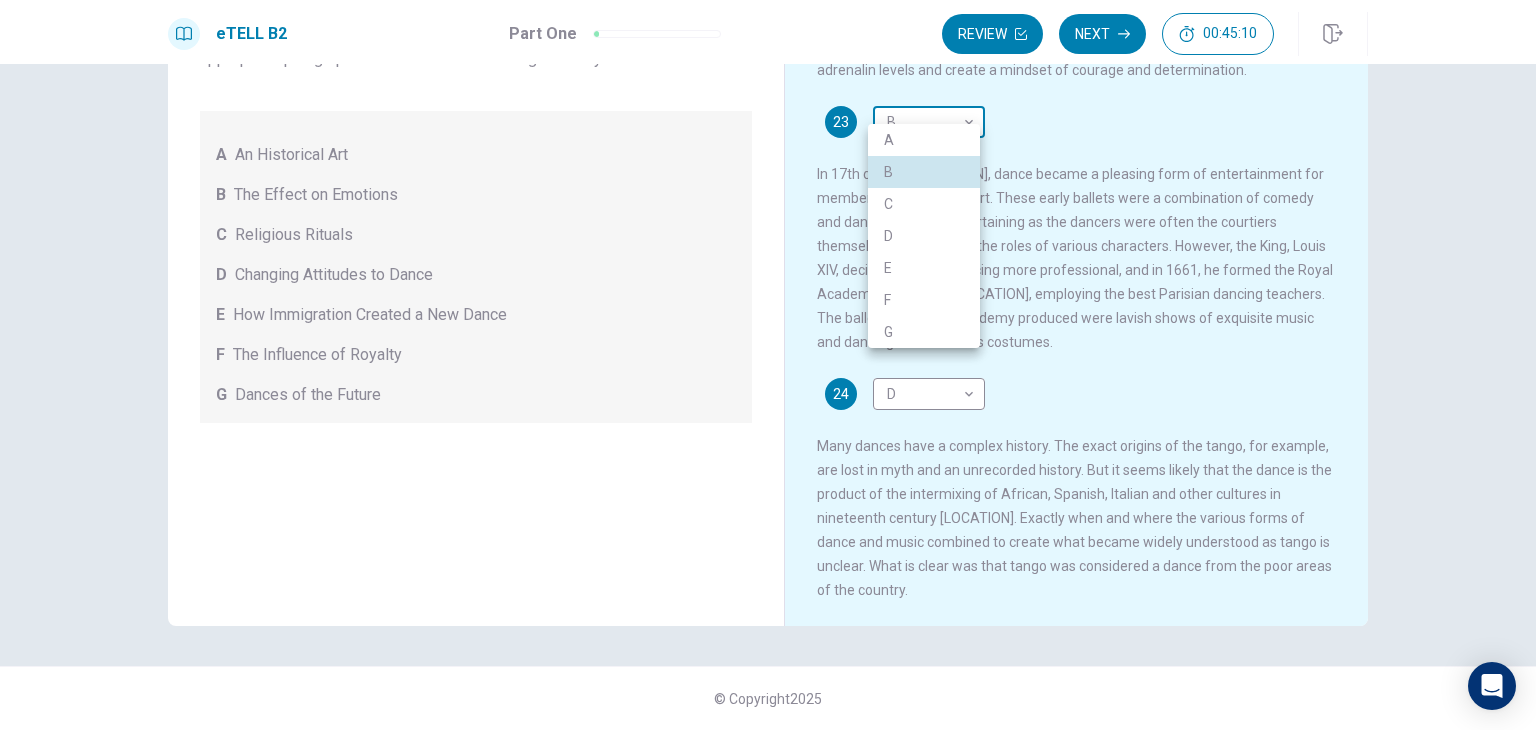 click on "This site uses cookies, as explained in our Privacy Policy . If you agree to the use of cookies, please click the Accept button and continue to browse our site. Privacy Policy Accept eTELL B2 Part One Review Next 00:45:10 Question 1 - 4 of 30 00:45:10 Review Next Questions 21 – 24 For questions 21 – 24 match the headings (A – G) in the box below with the appropriate paragraph. There are THREE headings which you do not need. A An Historical Art B The Effect on Emotions C Religious Rituals D Changing Attitudes to Dance E How Immigration Created a New Dance F The Influence of Royalty G Dances of the Future Dancing 21 A * 22 C * 23 B * 24 D * © Copyright 2025 Going somewhere? You are not allowed to open other tabs/pages or switch windows during a test. Doing this will be reported as cheating to the Administrators. Are you sure you want to leave this page? Please continue until you finish your test. It looks like there is a problem with your internet connection. 00:00 Click to reconnect" at bounding box center (768, 365) 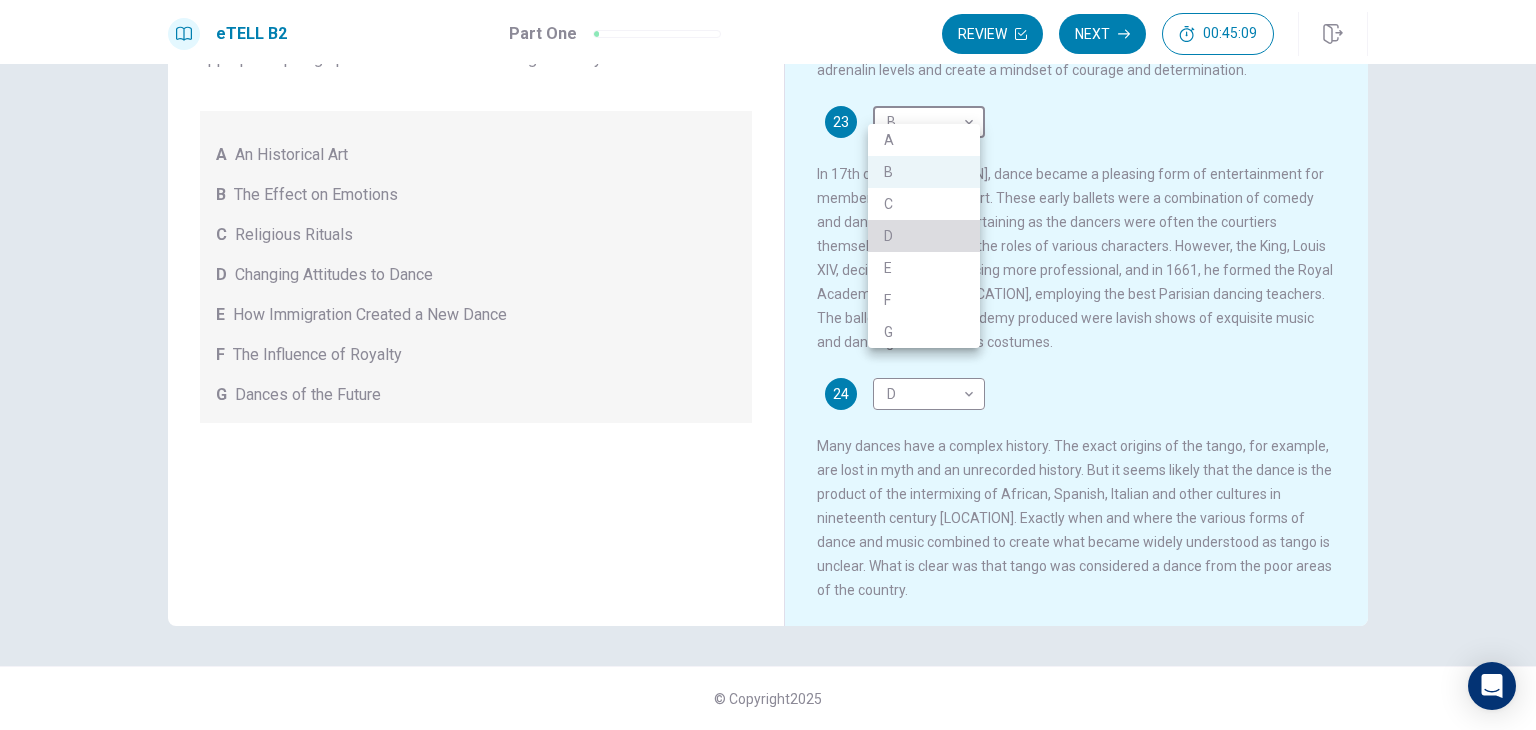 click on "D" at bounding box center (924, 236) 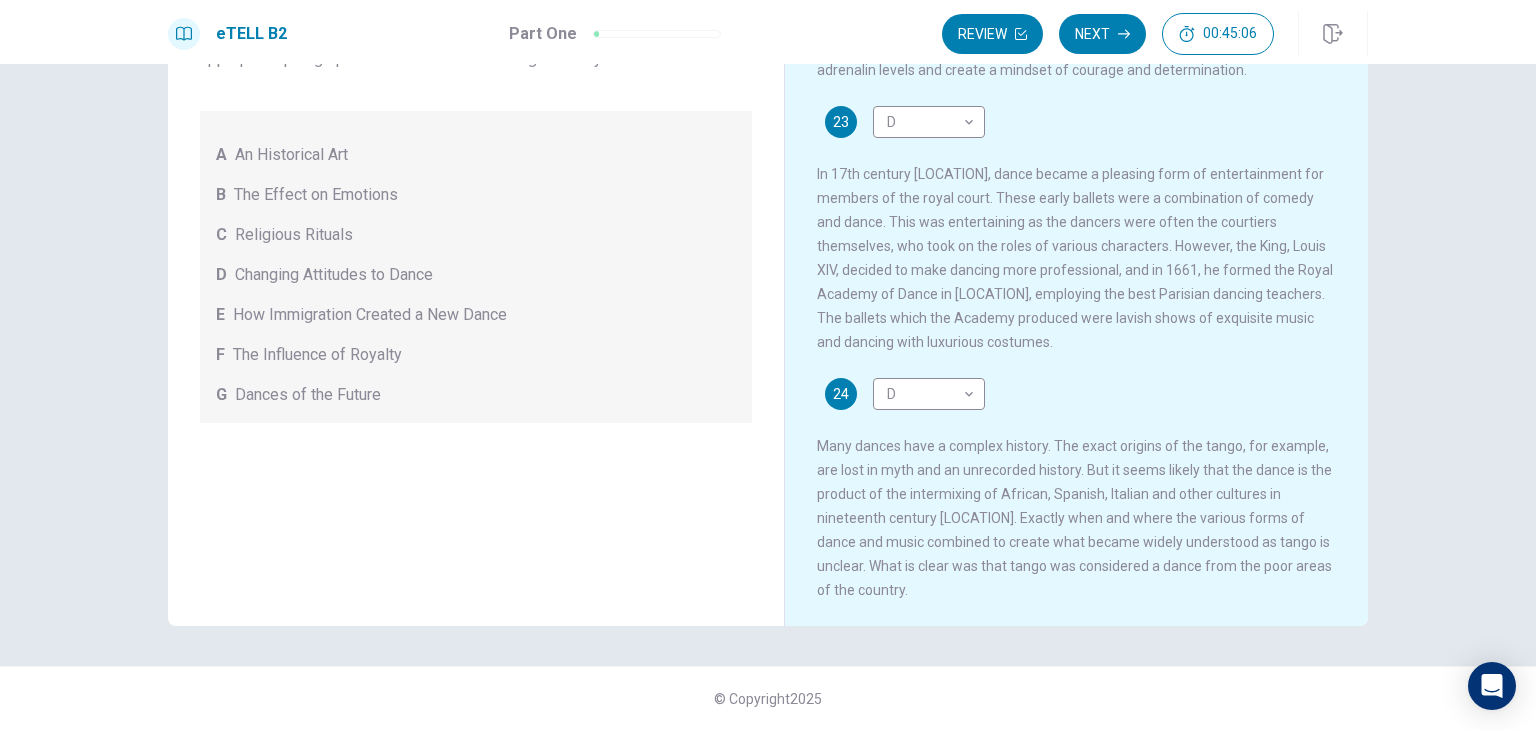 click on "23 D *
In 17th century France, dance became a pleasing form of entertainment for members of the royal court. These early ballets were a combination of comedy and dance. This was entertaining as the dancers were often the courtiers themselves, who took on the roles of various characters. However, the King, [PERSON], decided to make dancing more professional, and in 1661, he formed the Royal Academy of Dance in Paris, employing the best Parisian dancing teachers. The ballets which the Academy produced were lavish shows of exquisite music and dancing with luxurious costumes." at bounding box center [1077, 230] 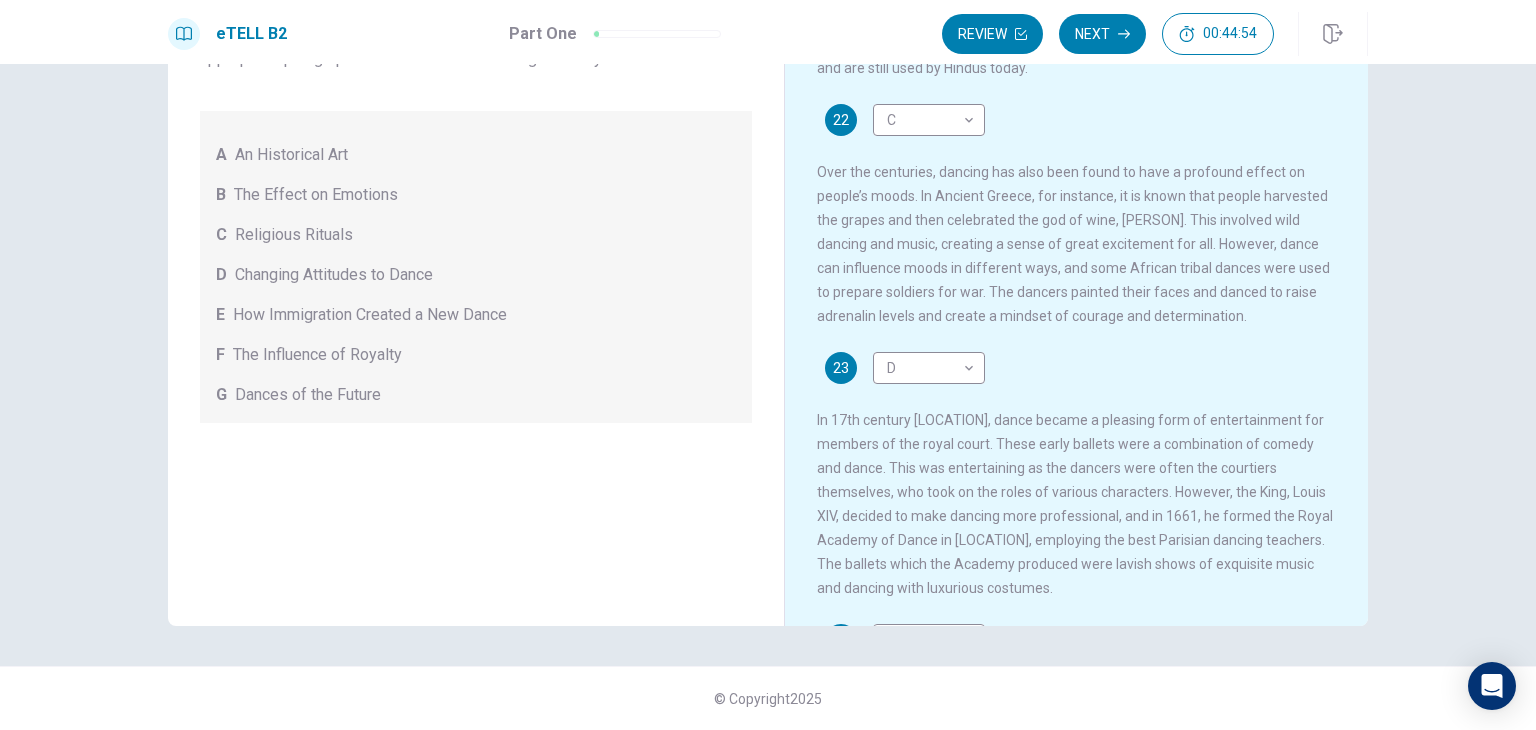 scroll, scrollTop: 377, scrollLeft: 0, axis: vertical 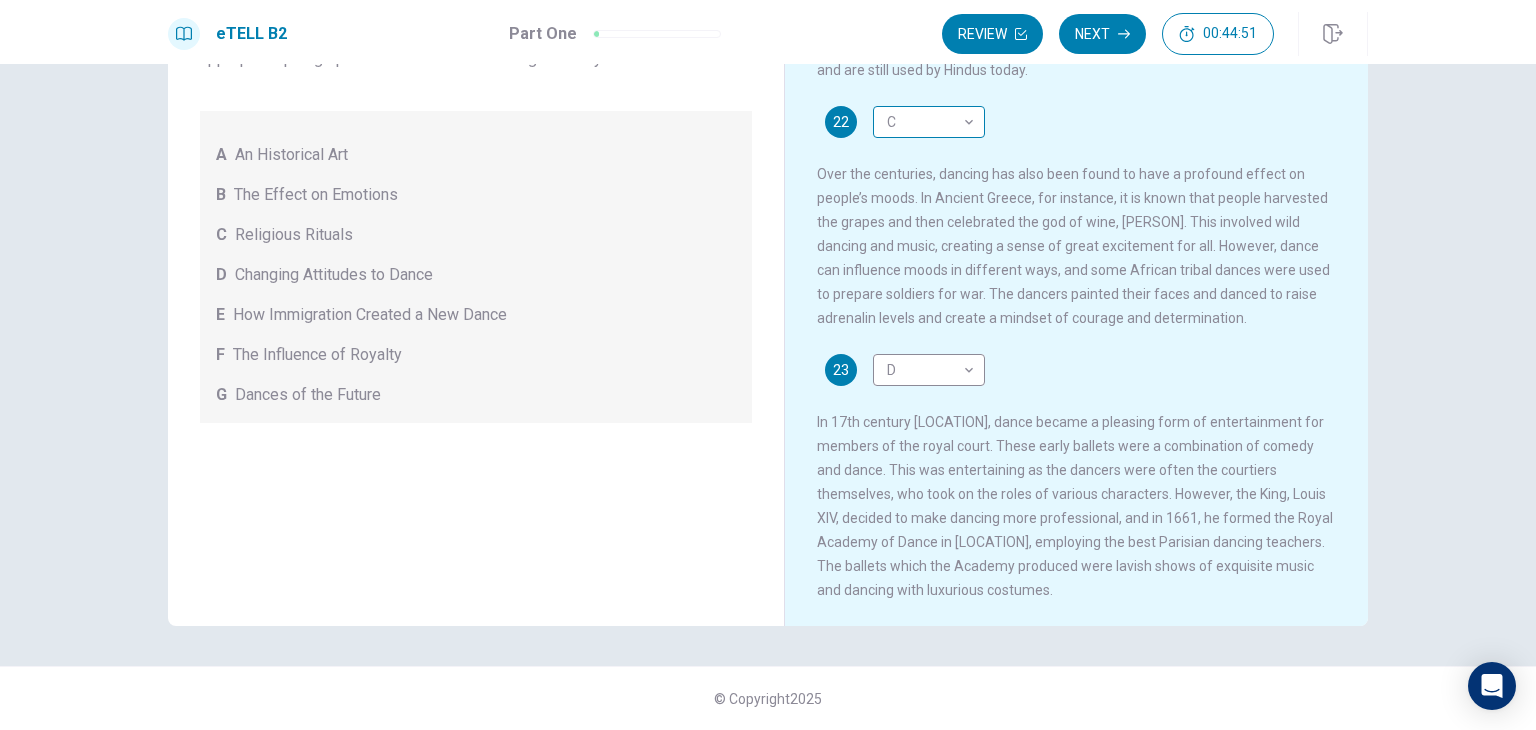 click on "This site uses cookies, as explained in our Privacy Policy. If you agree to the use of cookies, please click the Accept button and continue to browse our site. Privacy Policy Accept eTELL B2 Part One Review Next 00:44:51 Question 1 - 4 of 30 00:44:51 Review Next Questions 21 - 24 For questions 21 – 24 match the headings (A – G) in the box below with the appropriate paragraph. There are THREE headings which you do not need. A An Historical Art B The Effect on Emotions C Religious Rituals D Changing Attitudes to Dance E How Immigration Created a New Dance F The Influence of Royalty G Dances of the Future Dancing 21 A * ​ 22 C * ​ 23 D * ​ 24 D * ​ © Copyright 2025 Going somewhere? You are not allowed to open other tabs/pages or switch windows during a test. Doing this will be reported as cheating to the Administrators. Are you sure you want to leave this page? Please continue until you finish your test. It looks like there is a problem with your internet connection. 00:00 Click to reconnect" at bounding box center [768, 365] 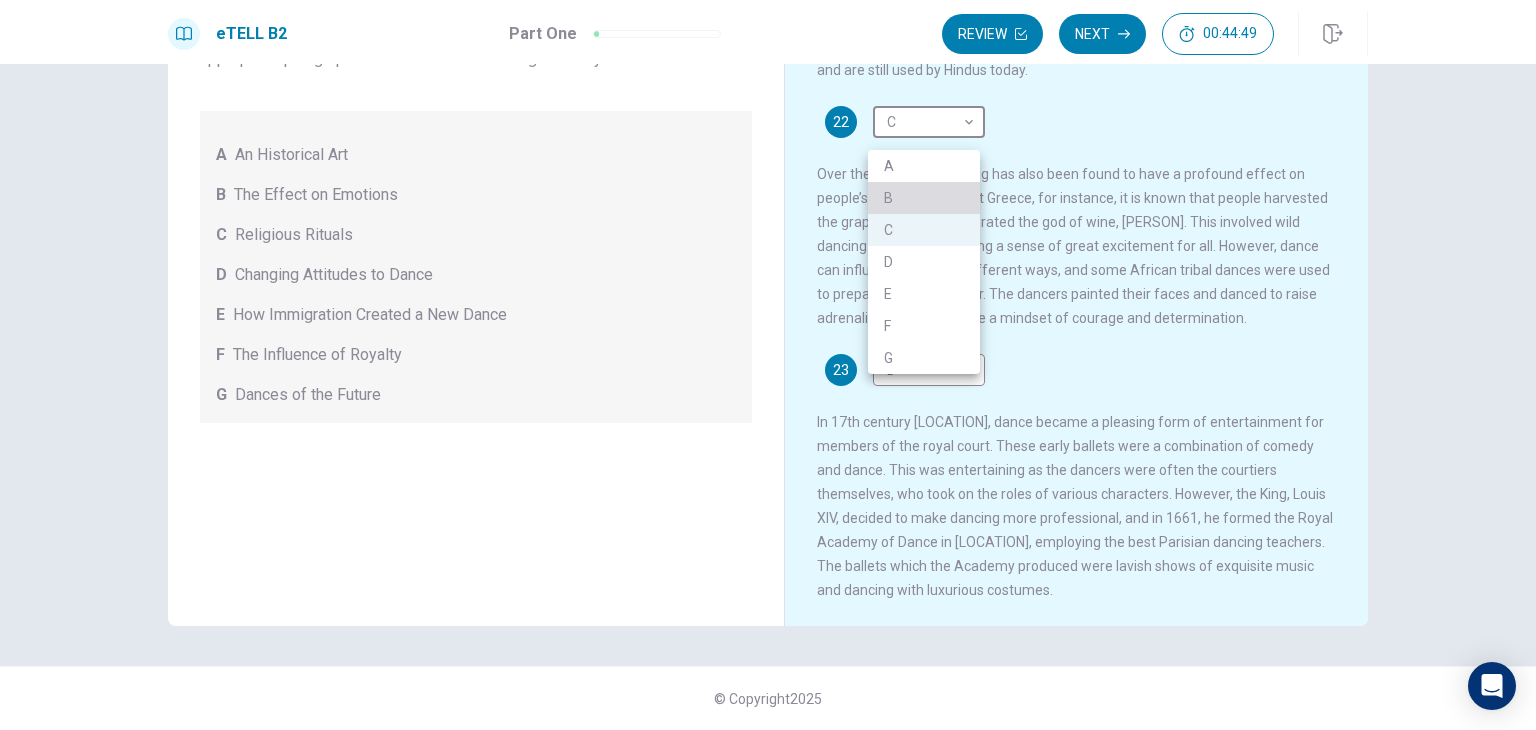 click on "B" at bounding box center (924, 198) 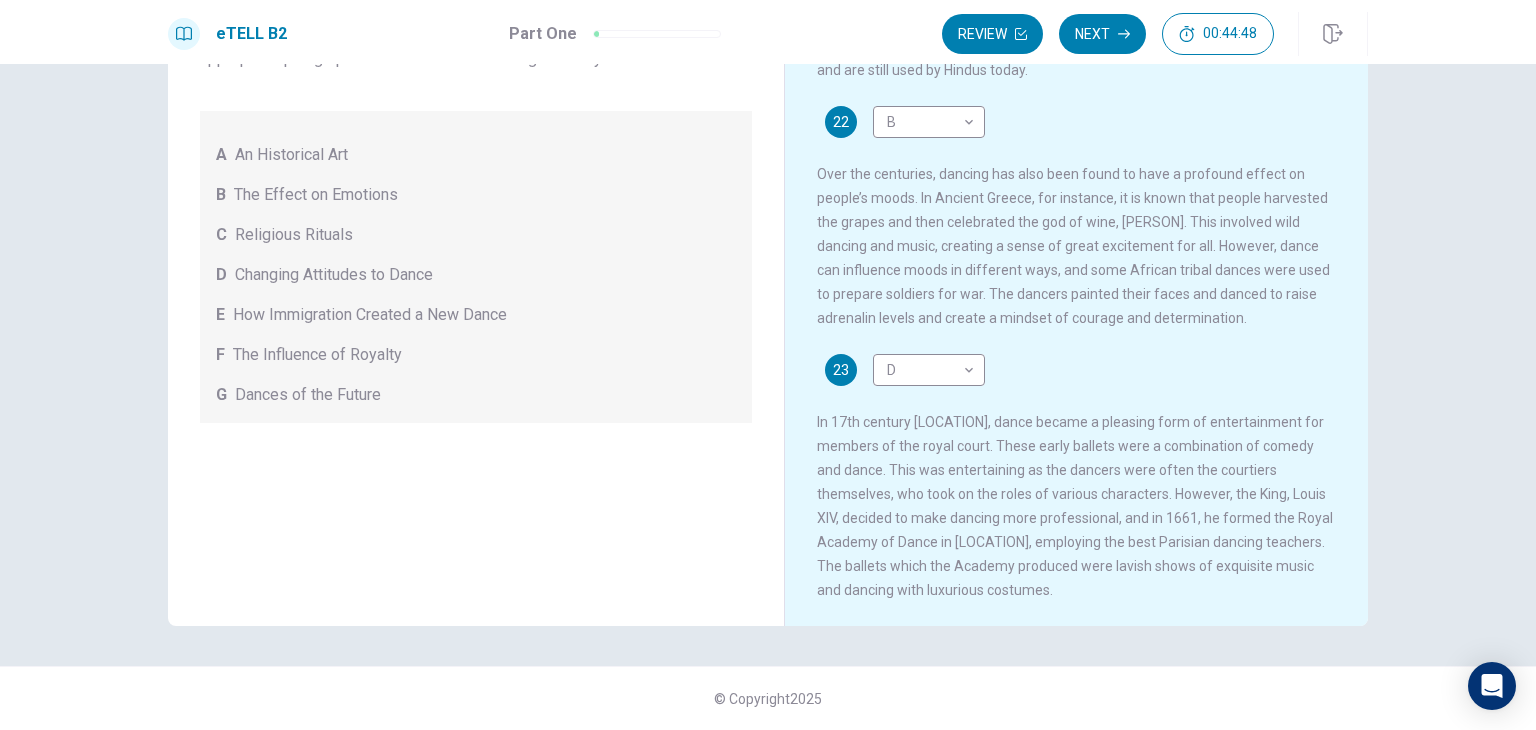 click on "22 B * ​
Over the centuries, dancing has also been found to have a profound effect on people’s moods. In Ancient Greece, for instance, it is known that people harvested  the grapes and then celebrated the god of wine, Dionysus. This involved wild  dancing and music, creating a sense of great excitement for all. However, dance can  influence moods in different ways, and some African tribal dances were used to  prepare soldiers for war. The dancers painted their faces and danced to create a mindset of courage and determination." at bounding box center [1077, 218] 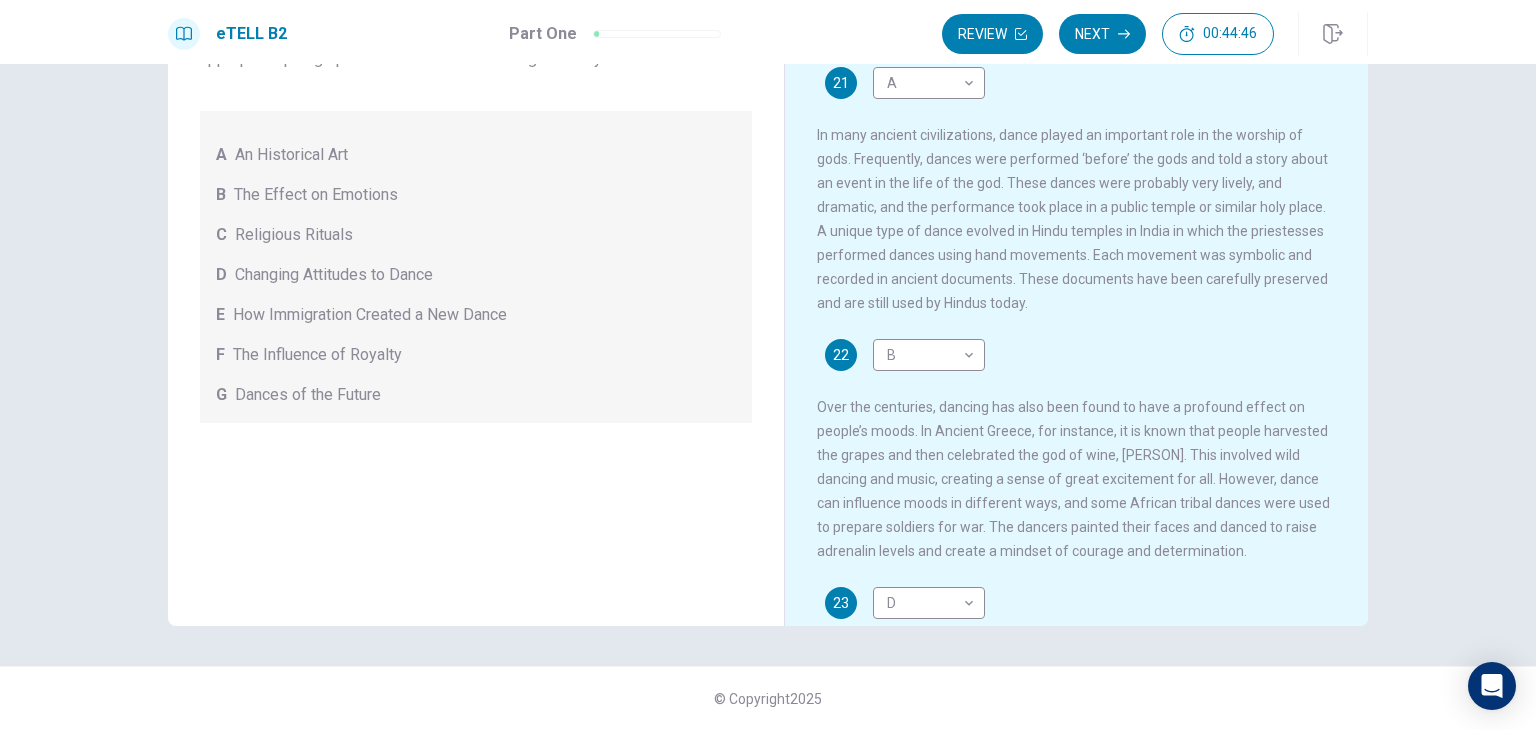scroll, scrollTop: 31, scrollLeft: 0, axis: vertical 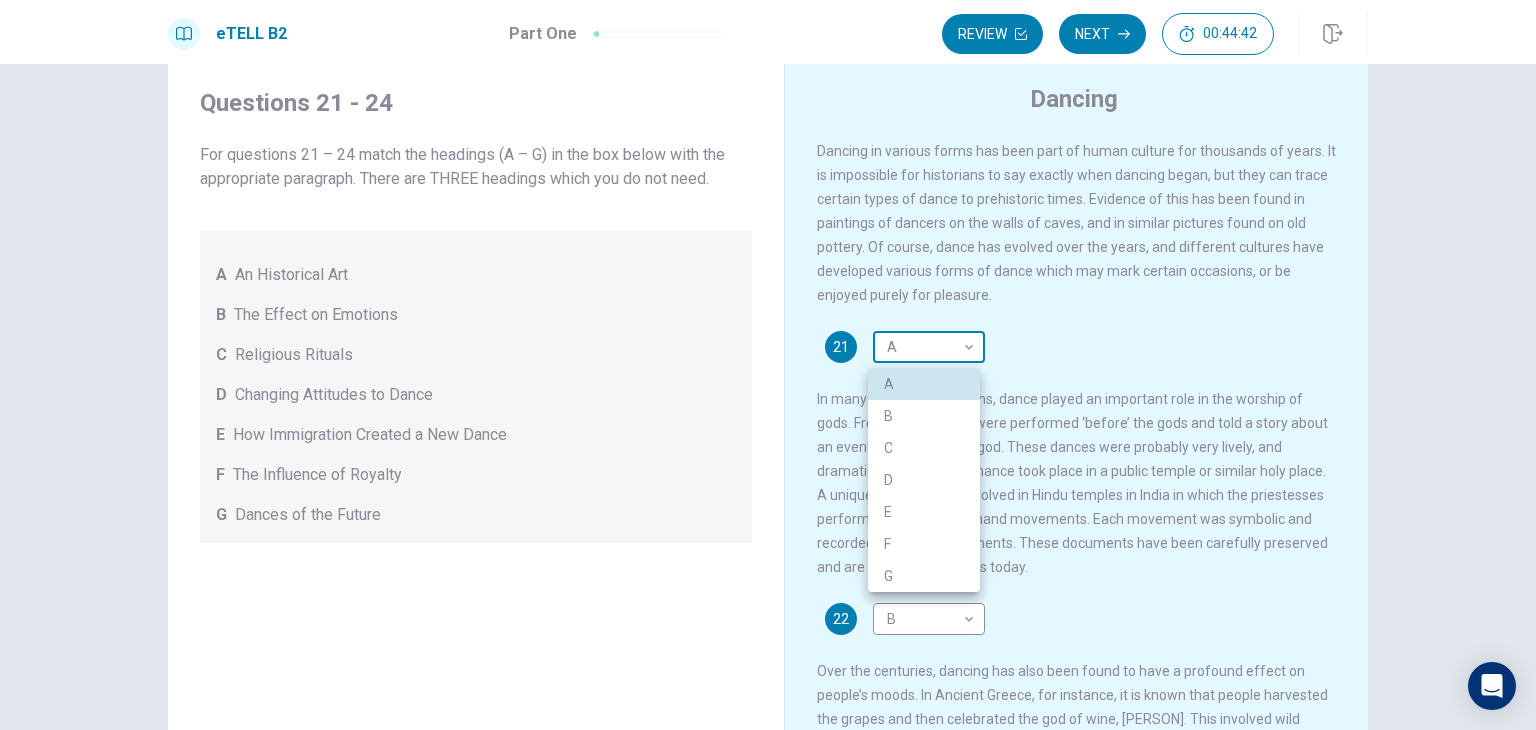 click on "This site uses cookies, as explained in our Privacy Policy. If you agree to the use of cookies, please click the Accept button and continue to browse our site. Privacy Policy Accept eTELL B2 Part One Review Next 00:44:42 Question 1 - 4 of 30 00:44:42 Review Next Questions 21 - 24 For questions 21 – 24 match the headings (A – G) in the box below with the appropriate paragraph. There are THREE headings which you do not need. A An Historical Art B The Effect on Emotions C Religious Rituals D Changing Attitudes to Dance E How Immigration Created a New Dance F The Influence of Royalty G Dances of the Future Dancing 21 A * ​ 22 B * ​ 23 D * ​ 24 D * ​ © Copyright 2025 Going somewhere? You are not allowed to open other tabs/pages or switch windows during a test. Doing this will be reported as cheating to the Administrators. Are you sure you want to leave this page? Please continue until you finish your test. It looks like there is a problem with your internet connection. 00:00 Click to reconnect" at bounding box center [768, 365] 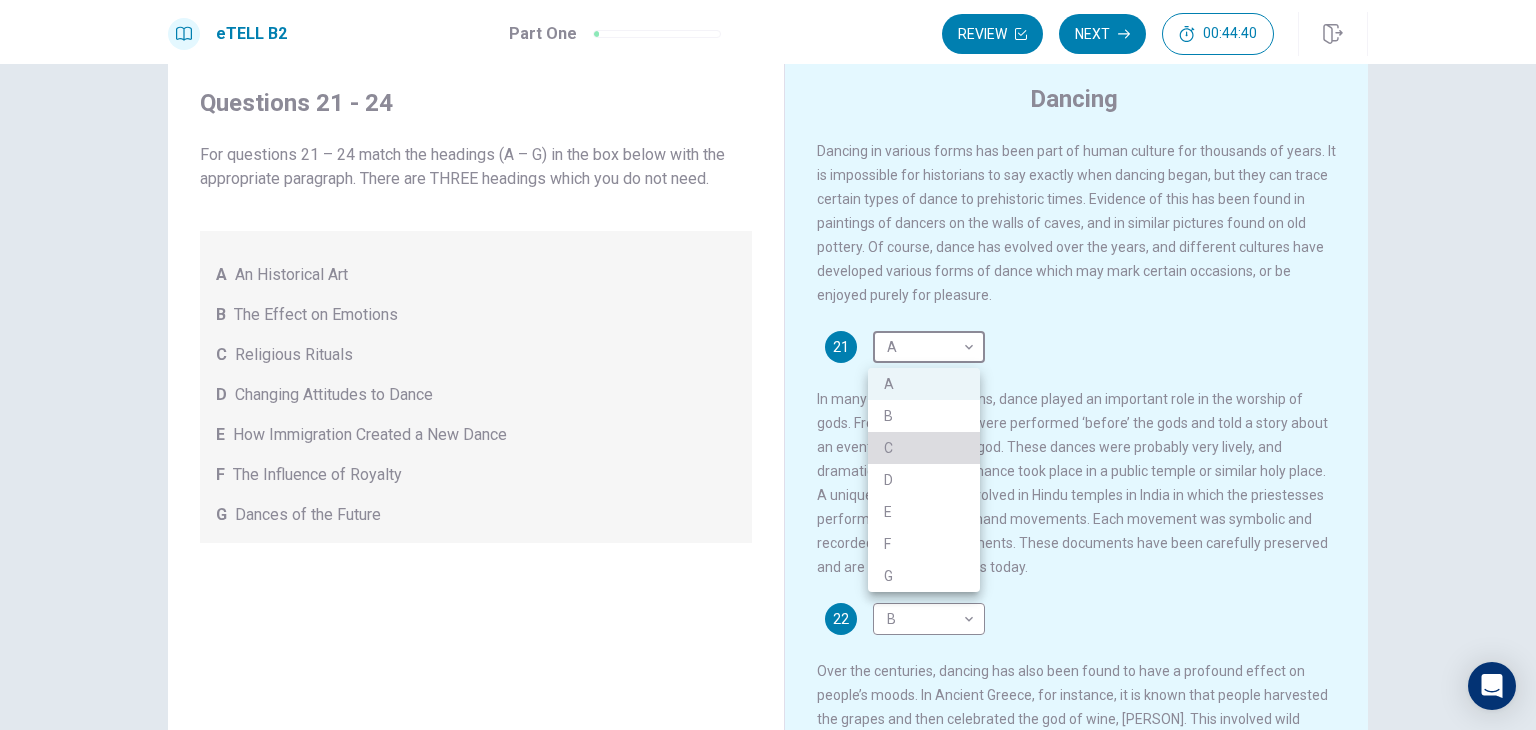 click on "C" at bounding box center [924, 448] 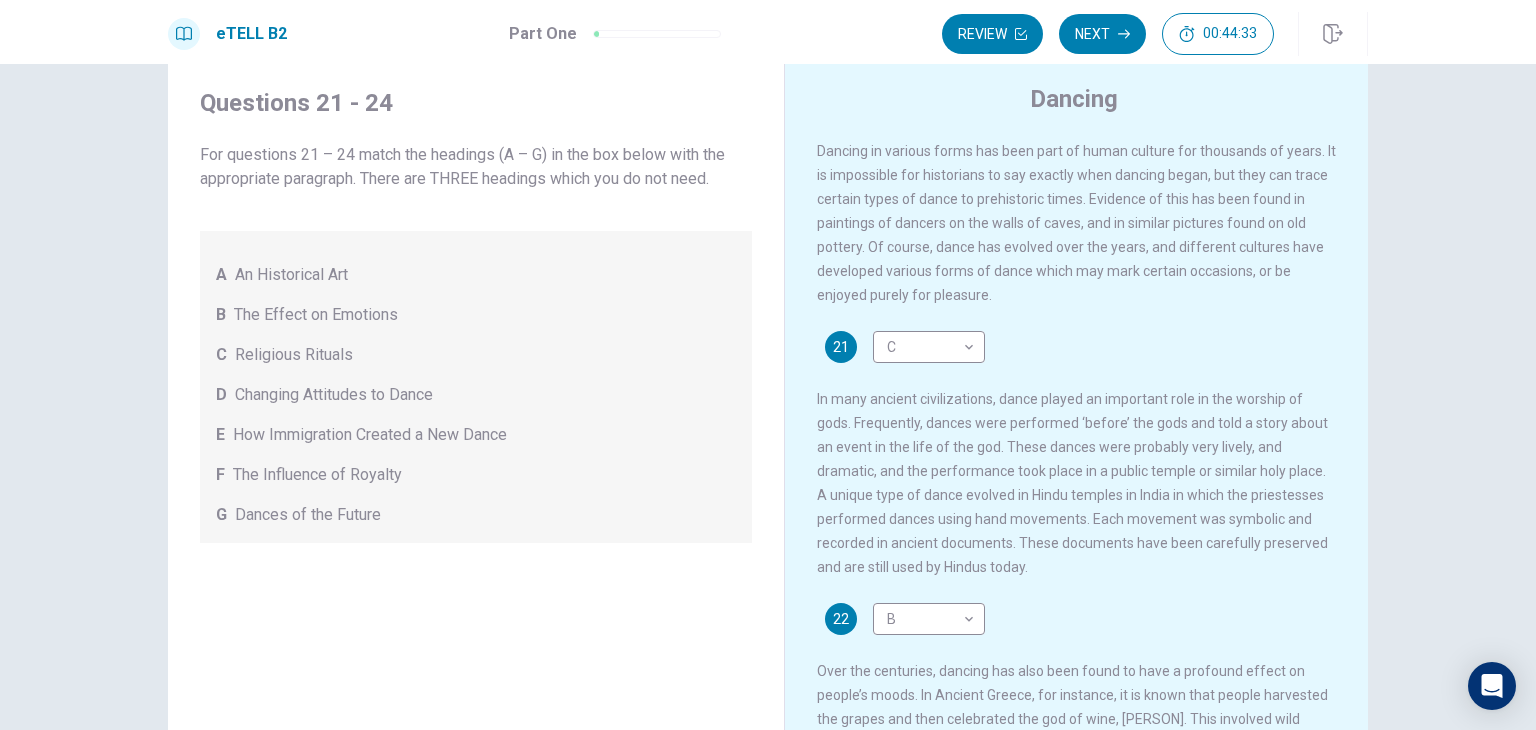 click on "Dancing in various forms has been part of human culture for thousands of years. It is  impossible for historians to say exactly when dancing began, but they can trace  certain types of dance to prehistoric times. Evidence of this has been found in  paintings of dancers on the walls of caves, and in similar pictures found on old  pottery. Of course, dance has evolved over the years, and different cultures have  developed various forms of dance which may mark certain occasions, or be enjoyed  purely for pleasure.  21 C * ​ 22 B * ​ 23 D * ​ 24 D * ​" at bounding box center (1090, 442) 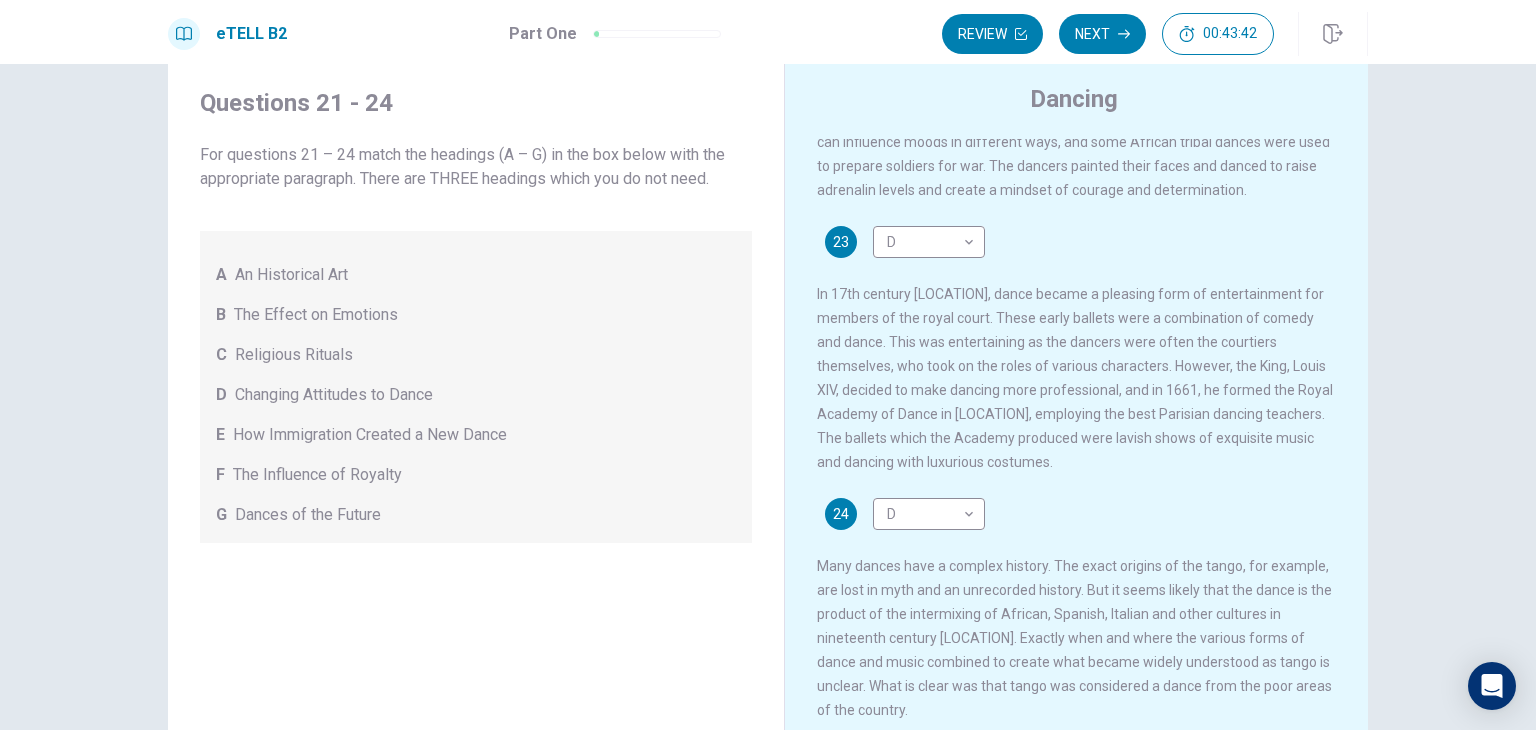 scroll, scrollTop: 657, scrollLeft: 0, axis: vertical 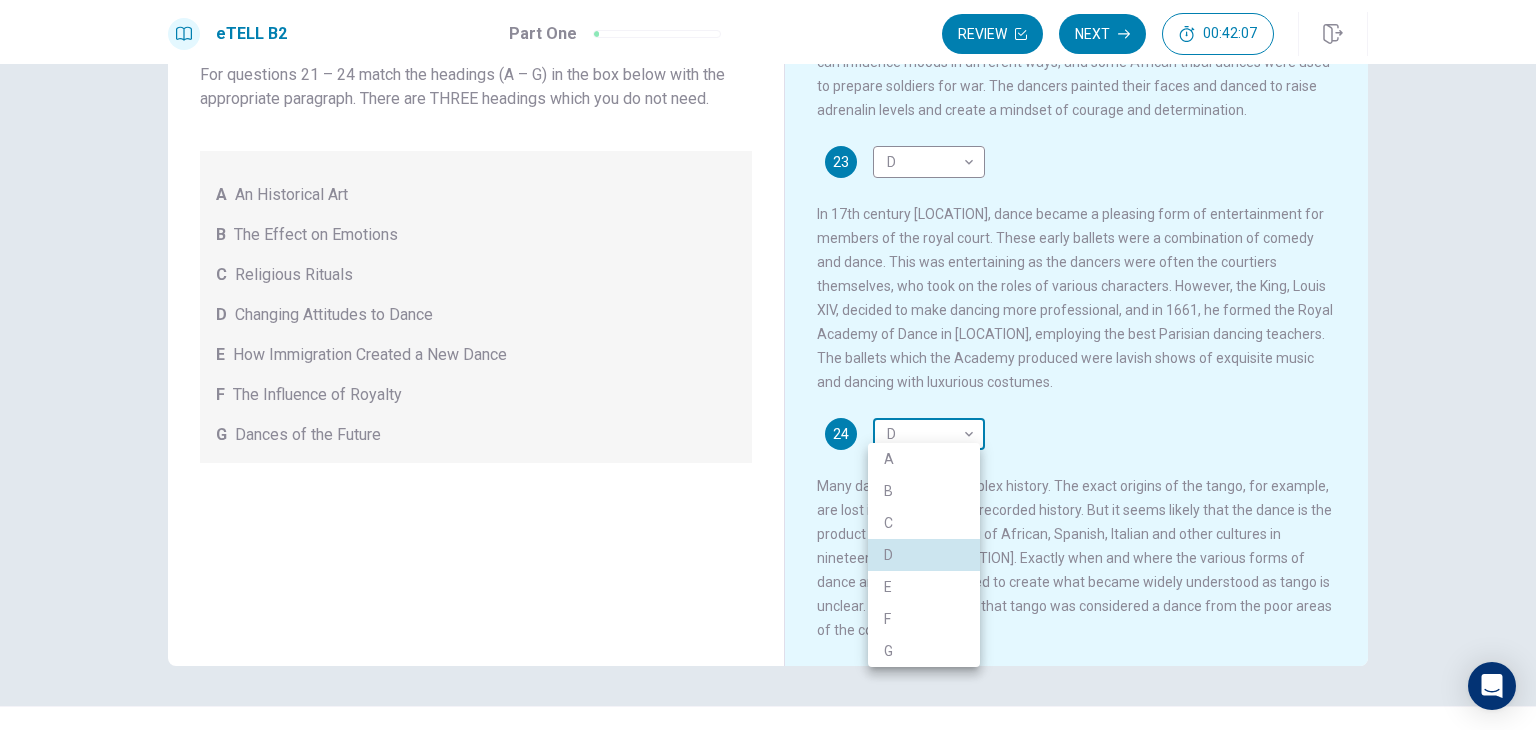 click on "This site uses cookies, as explained in our  Privacy Policy . If you agree to the use of cookies, please click the Accept button and continue to browse our site.   Privacy Policy Accept   eTELL B2 Part One Review Next 00:42:07 Question 1 - 4 of 30 00:42:07 Review Next Questions 21 - 24 For questions 21 – 24 match the headings (A – G) in the box below with the appropriate paragraph. There are THREE headings which you do not need. A An Historical Art B The Effect on Emotions C Religious Rituals D Changing Attitudes to Dance E How Immigration Created a New Dance F The Influence of Royalty G Dances of the Future Dancing 21 C * ​ 22 B * ​ 23 D * ​ 24 D * ​ © Copyright  2025 Going somewhere? You are not allowed to open other tabs/pages or switch windows during a test. Doing this will be reported as cheating to the Administrators. Are you sure you want to leave this page? Please continue until you finish your test. It looks like there is a problem with your internet connection. 00:00 Click to reconnect" at bounding box center [768, 365] 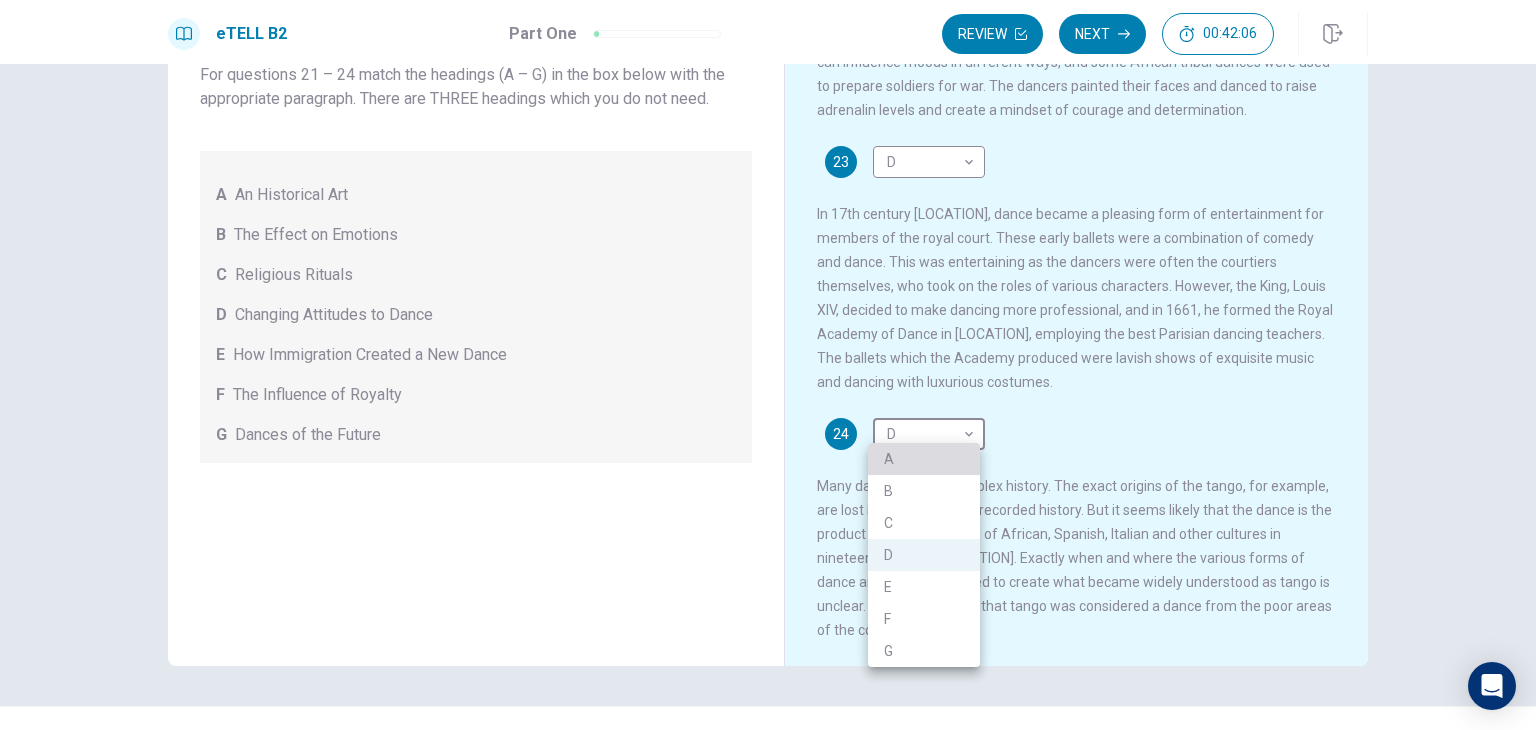 click on "A" at bounding box center (924, 459) 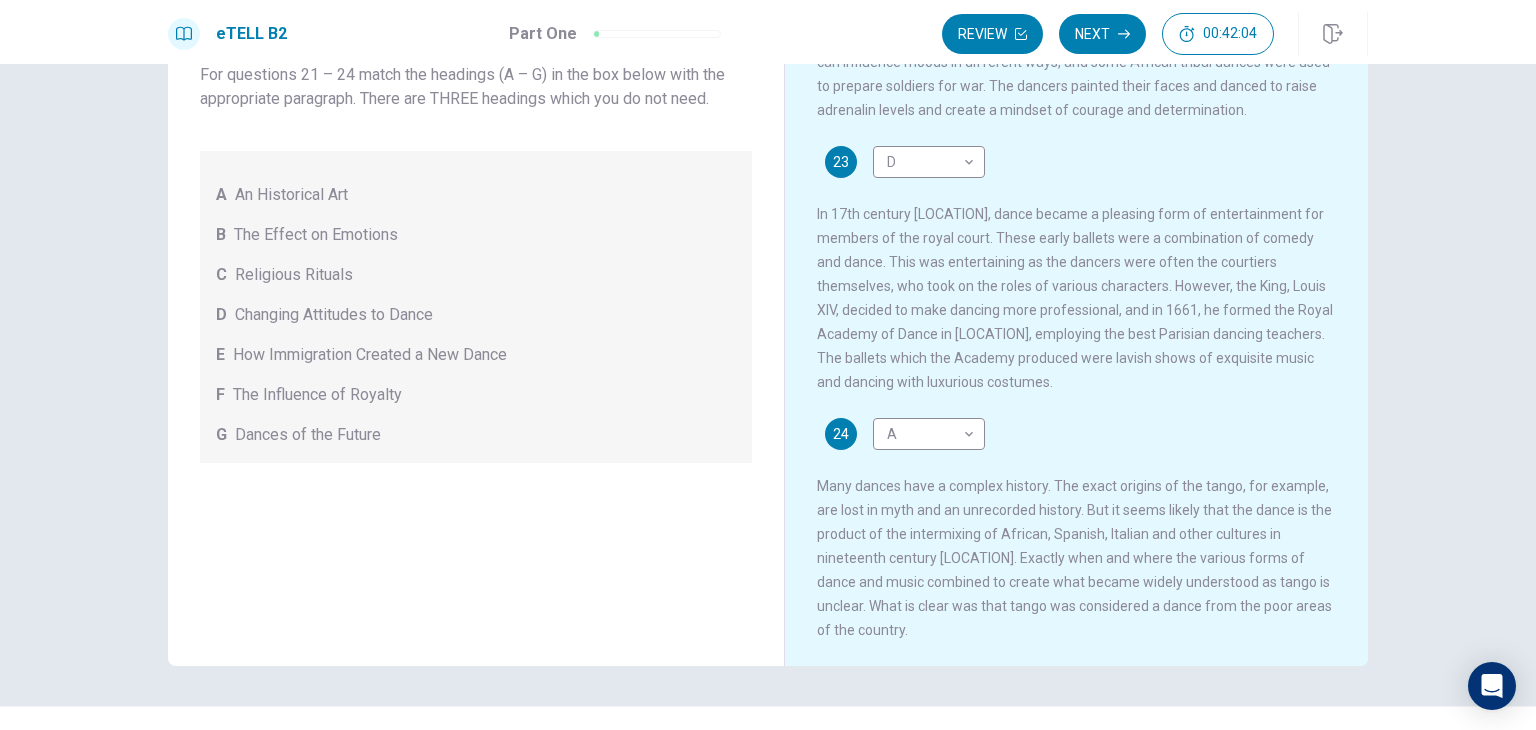 click on "24 A * ​
Many dances have a complex history. The exact origins of the tango, for example, are lost in myth and an unrecorded history. But it seems likely that the dance is the product of the intermixing of African, Spanish, Italian and other cultures in nineteenth century Argentina. Exactly when and where the various forms of dance and music combined to create what became widely understood as tango is unclear. What is clear was that tango was considered a dance from the poor areas of the country." at bounding box center (1077, 530) 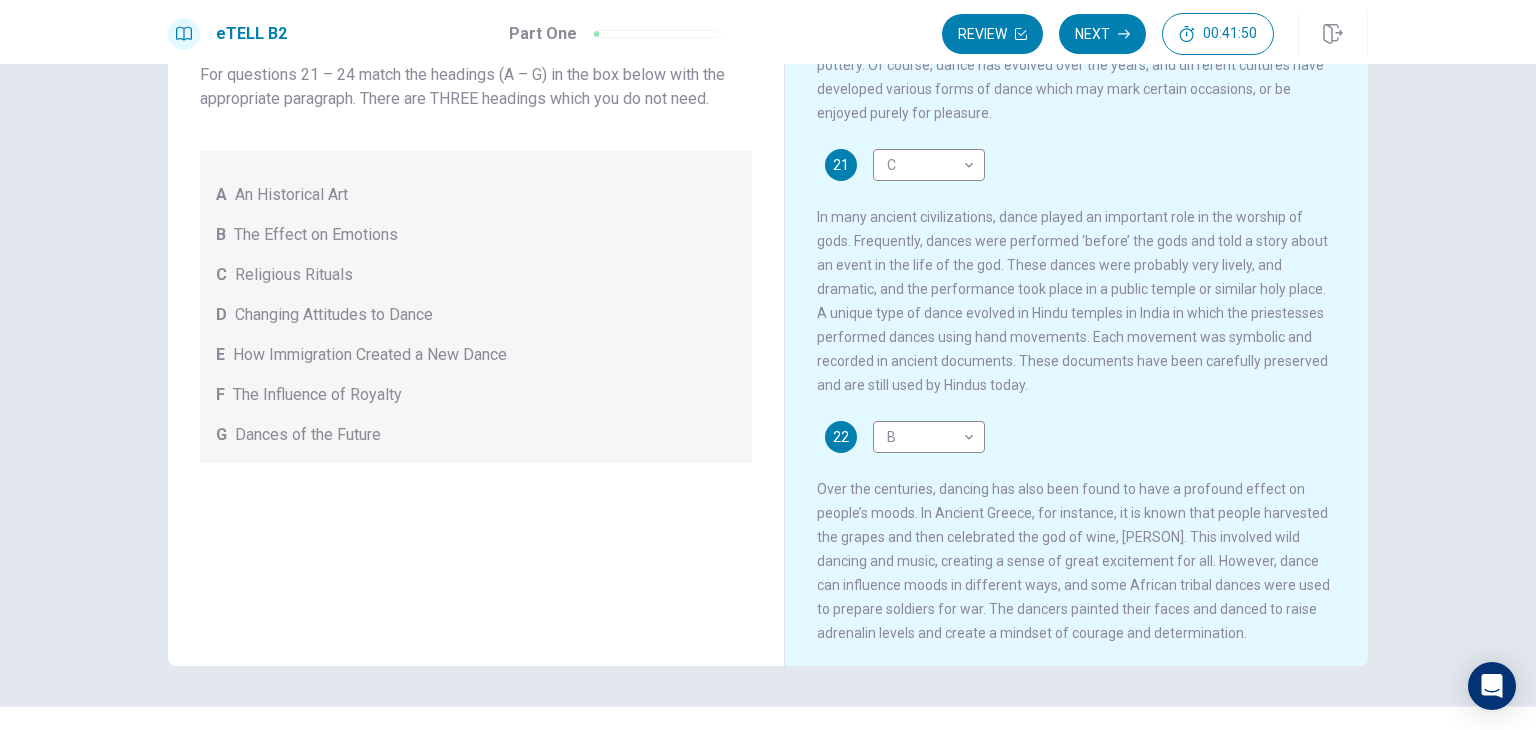 scroll, scrollTop: 97, scrollLeft: 0, axis: vertical 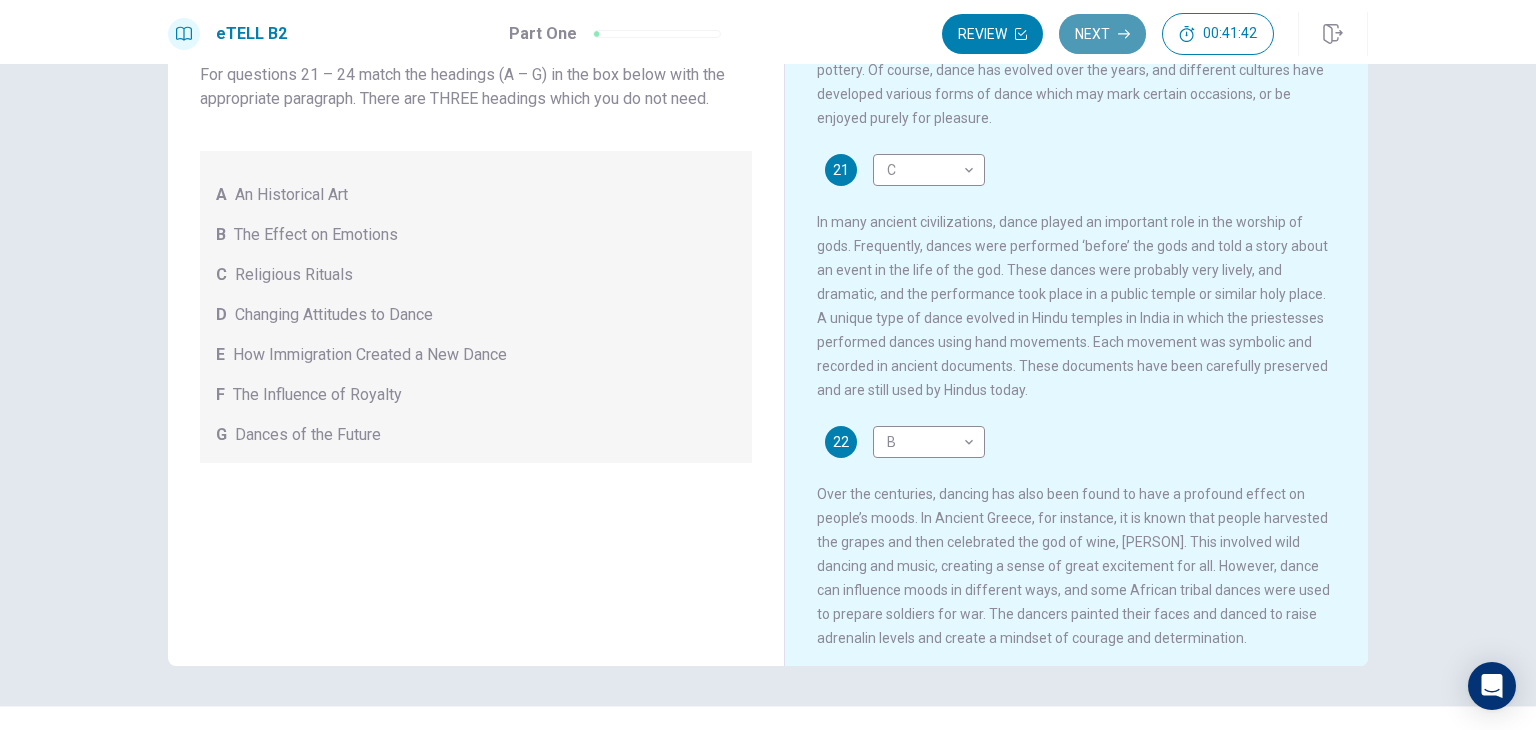 click on "Next" at bounding box center [1102, 34] 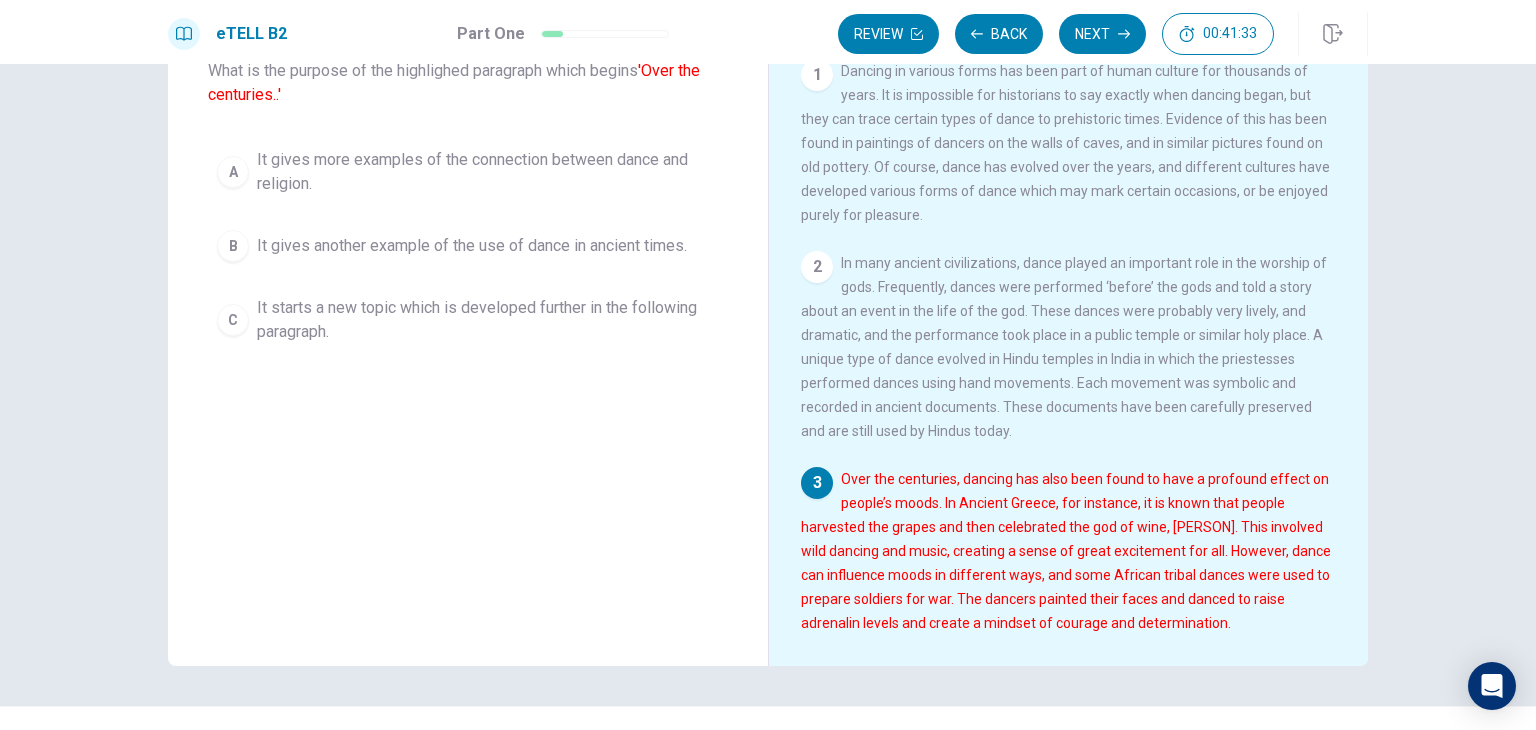 click on "Question 25 What is the purpose of the highlighed paragraph which begins  'Over  the centuries..' A It gives more examples of the connection between dance and religion. B It gives another example of the use of dance in ancient times.  C It starts a new topic which is developed further in the following paragraph." at bounding box center (468, 318) 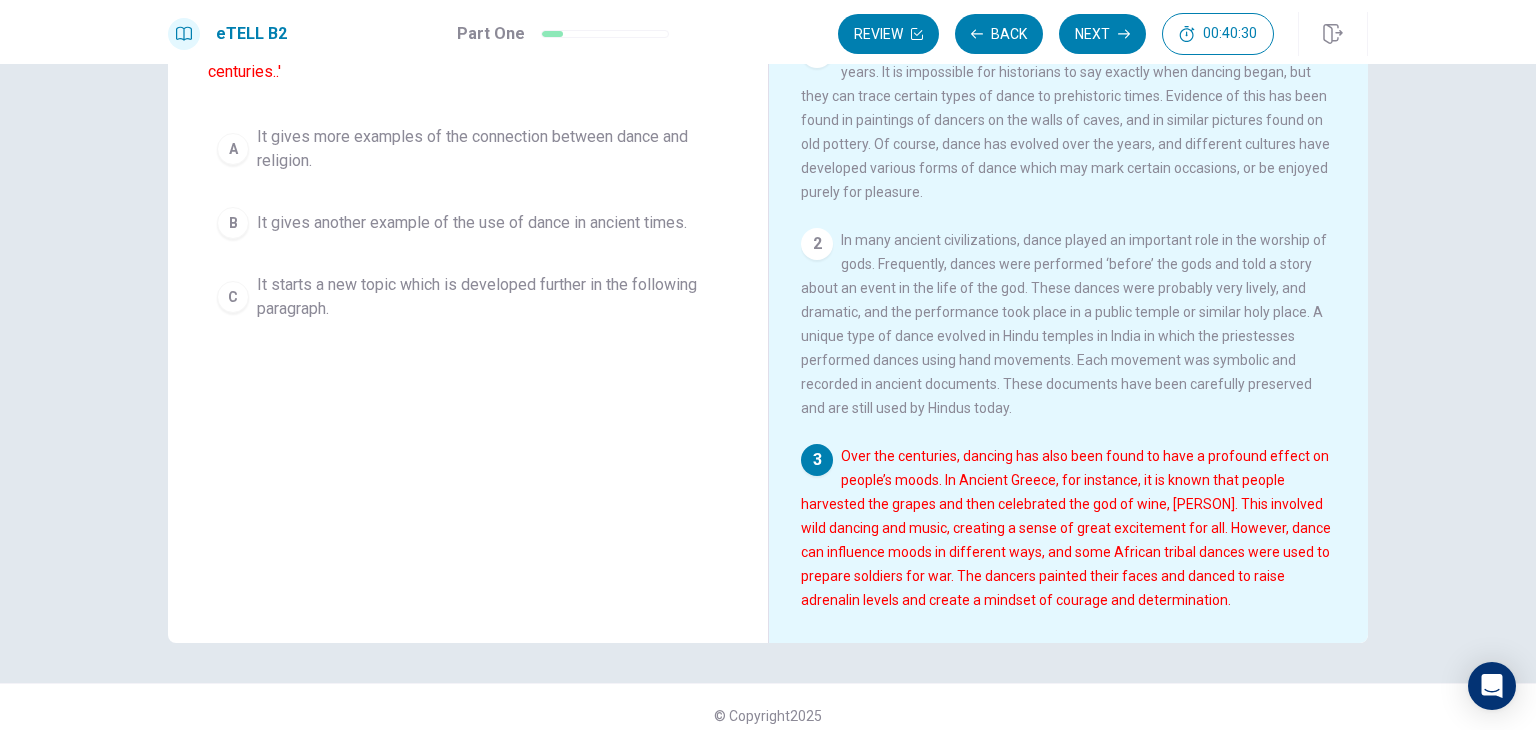 scroll, scrollTop: 160, scrollLeft: 0, axis: vertical 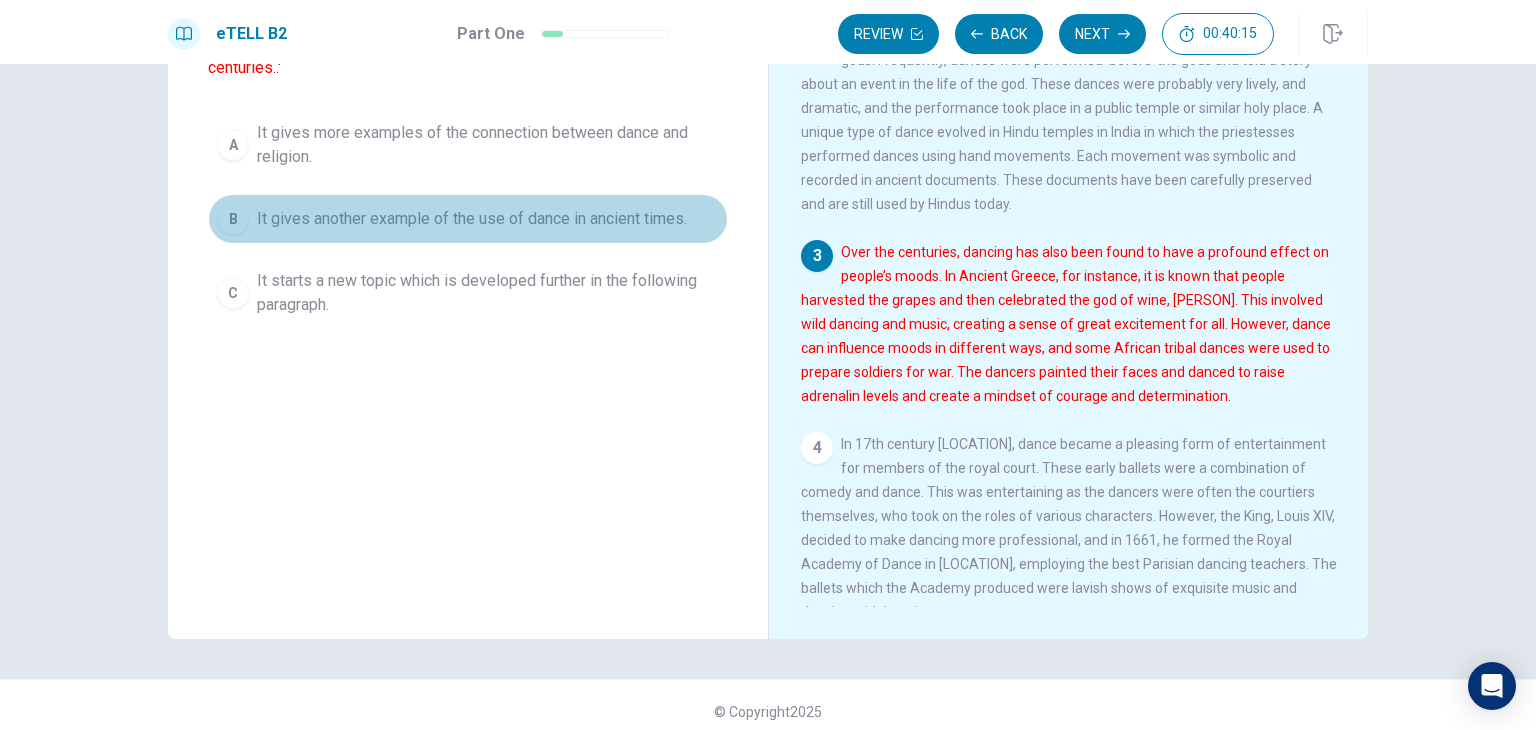 click on "B" at bounding box center [233, 219] 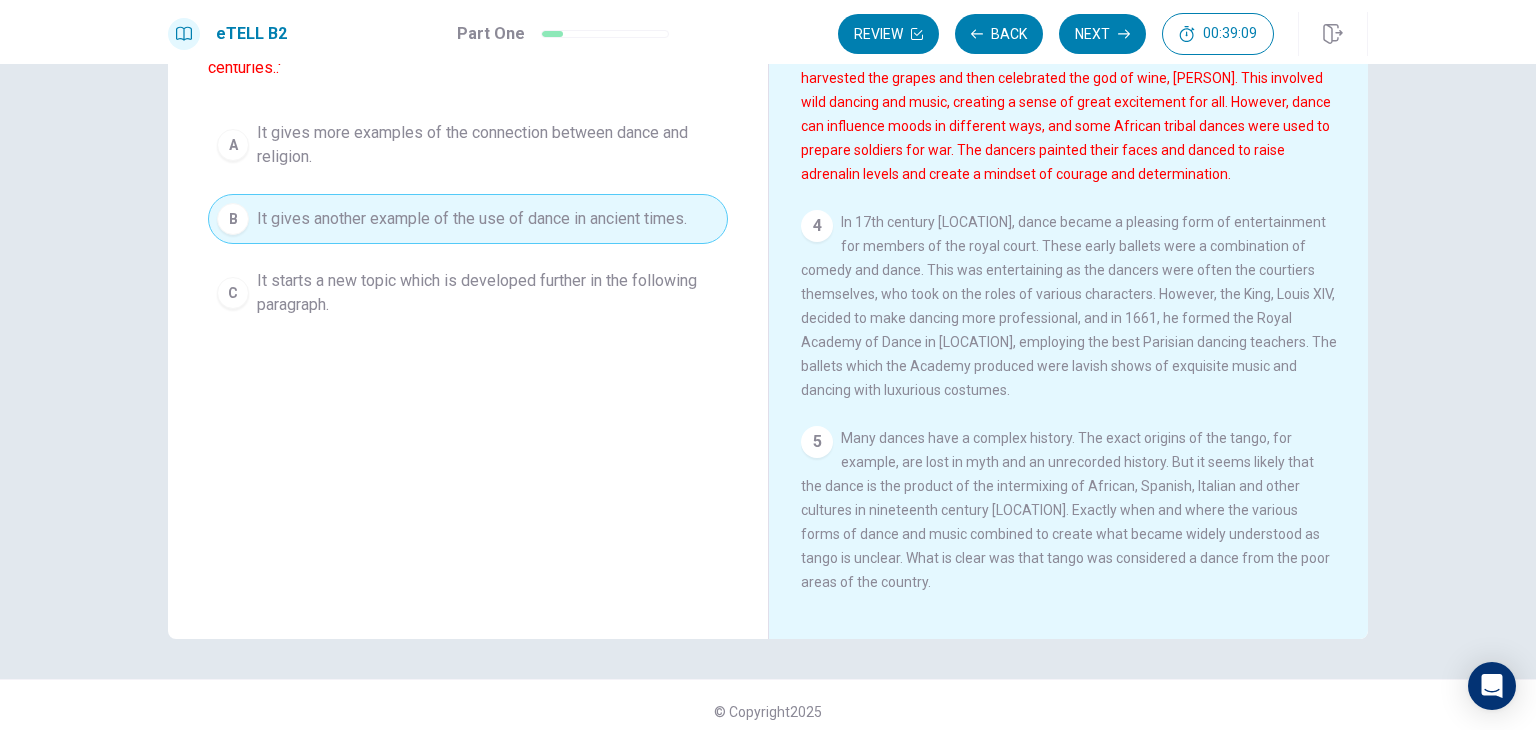 scroll, scrollTop: 440, scrollLeft: 0, axis: vertical 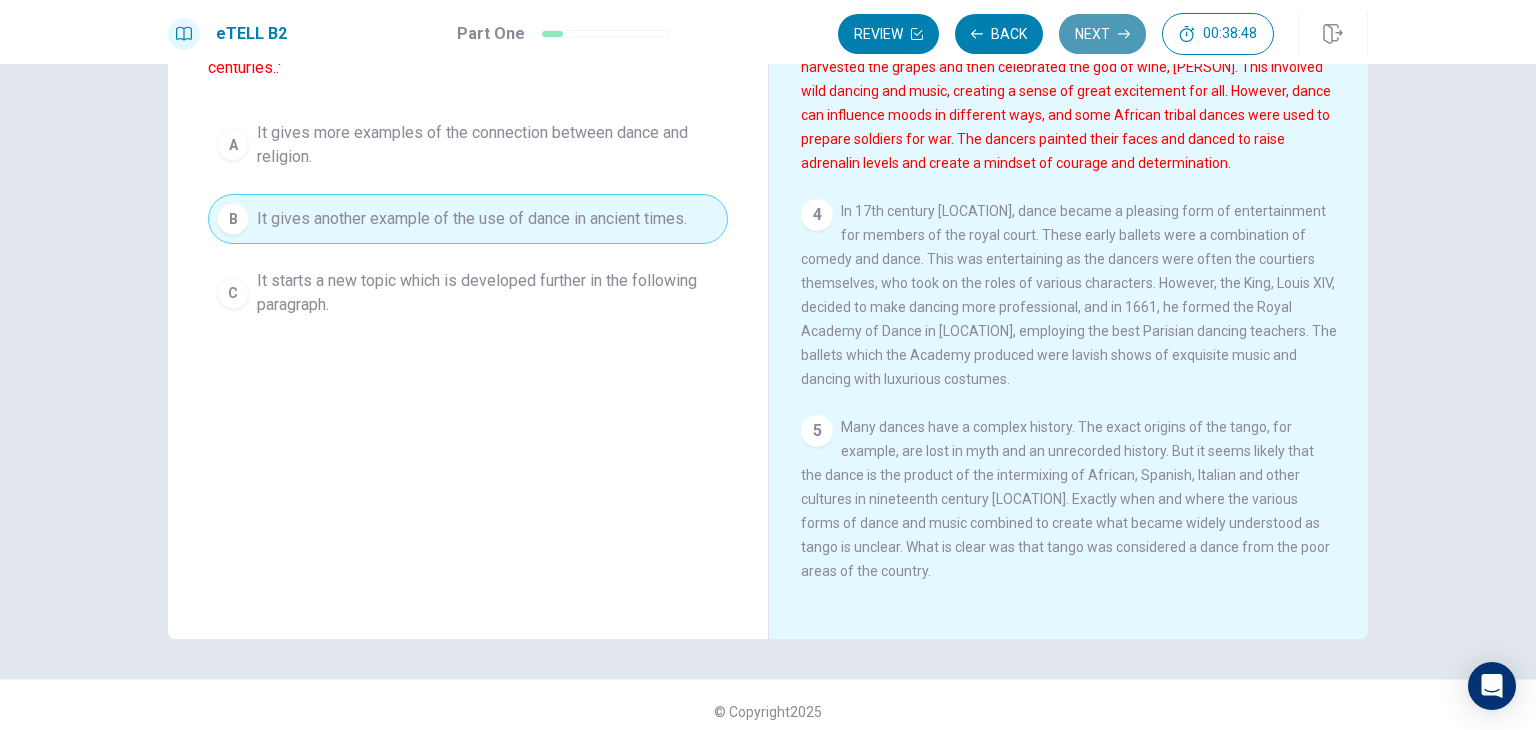 click on "Next" at bounding box center (1102, 34) 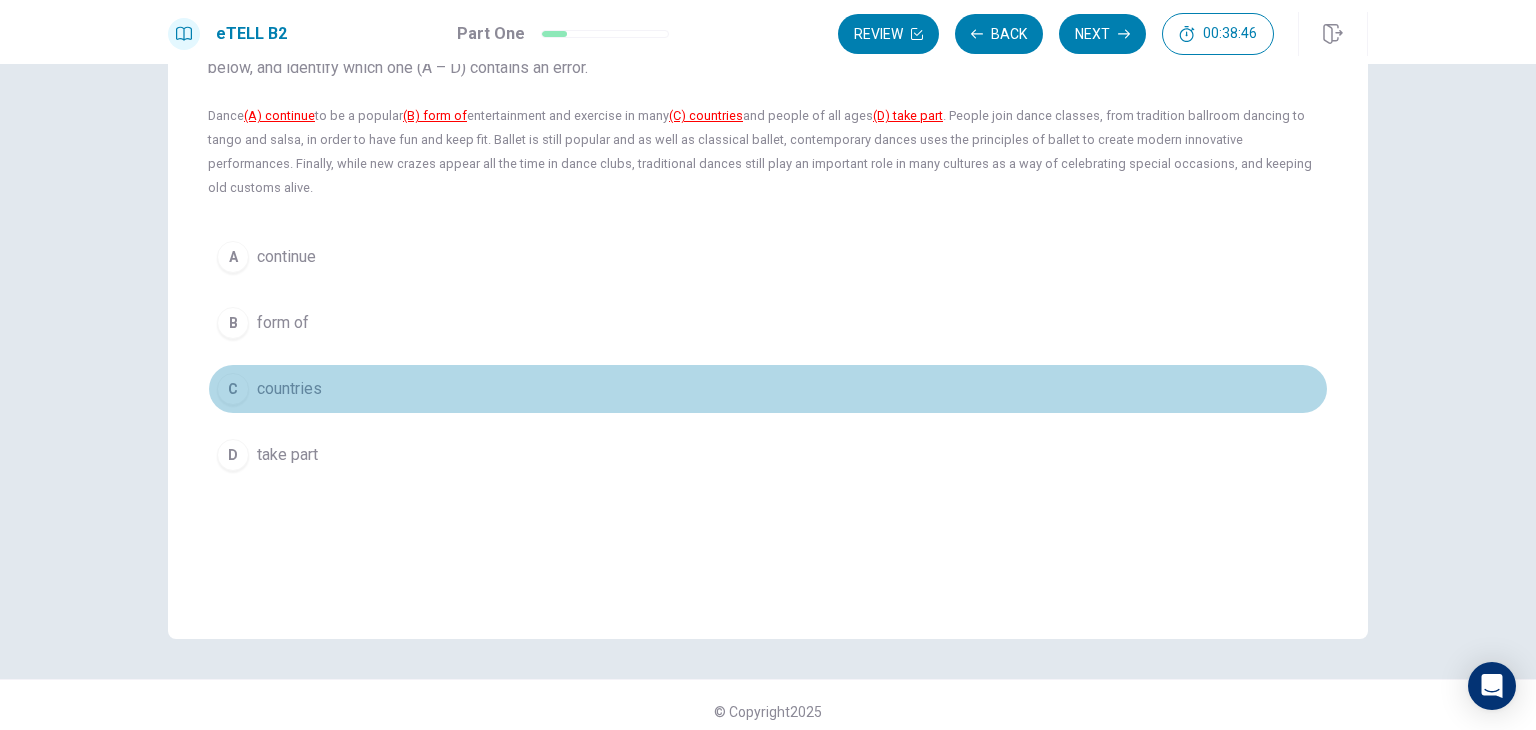click on "C countries" at bounding box center [768, 389] 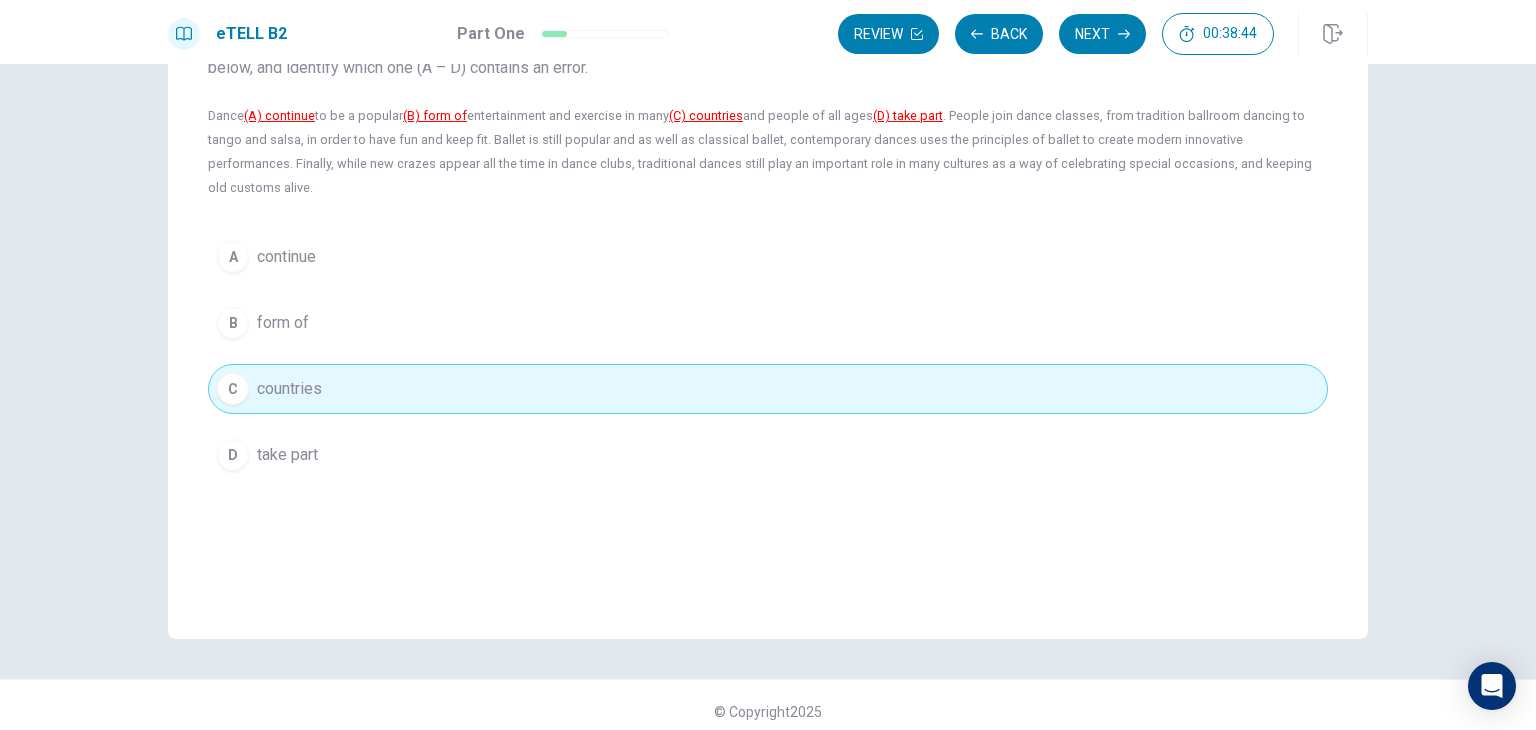type 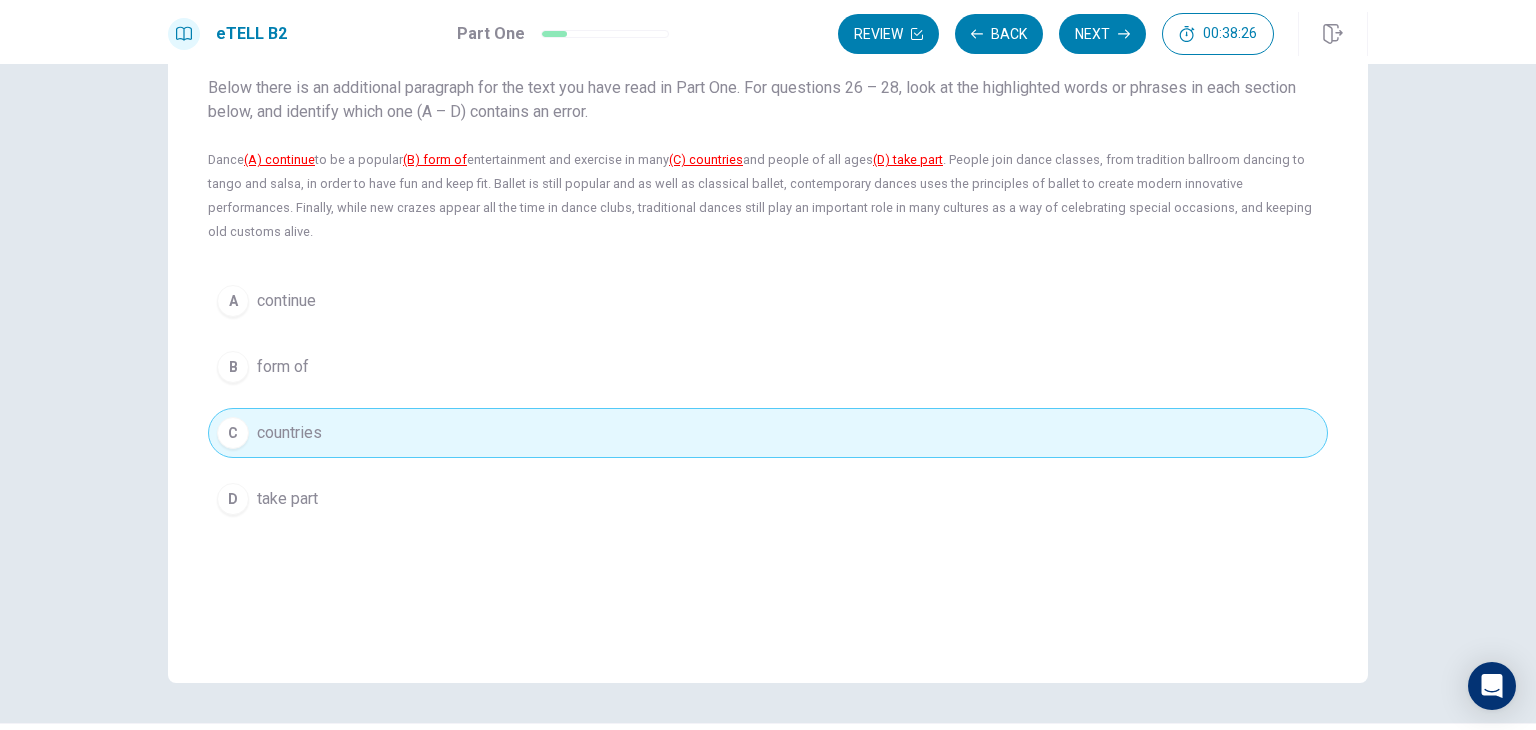 scroll, scrollTop: 120, scrollLeft: 0, axis: vertical 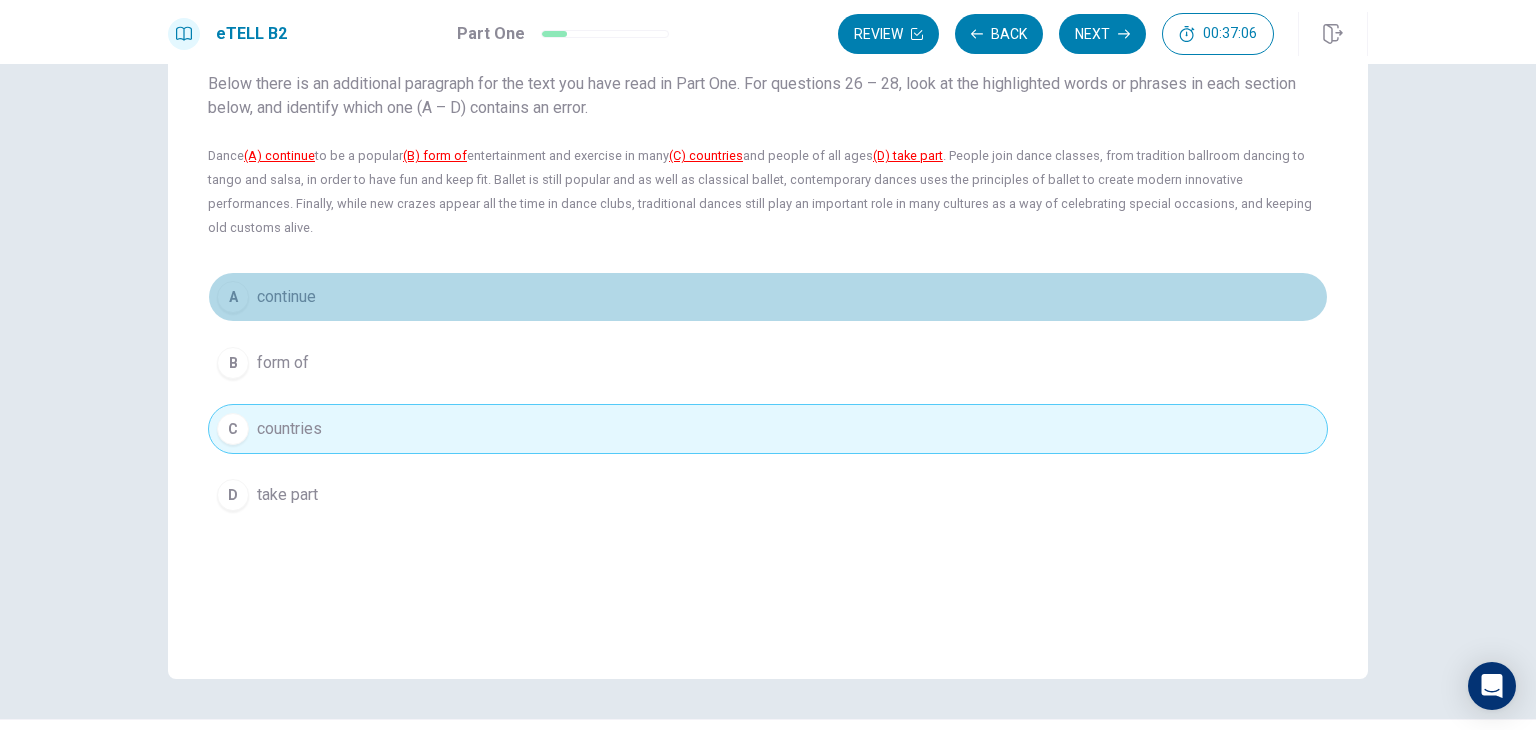 click on "continue" at bounding box center [286, 297] 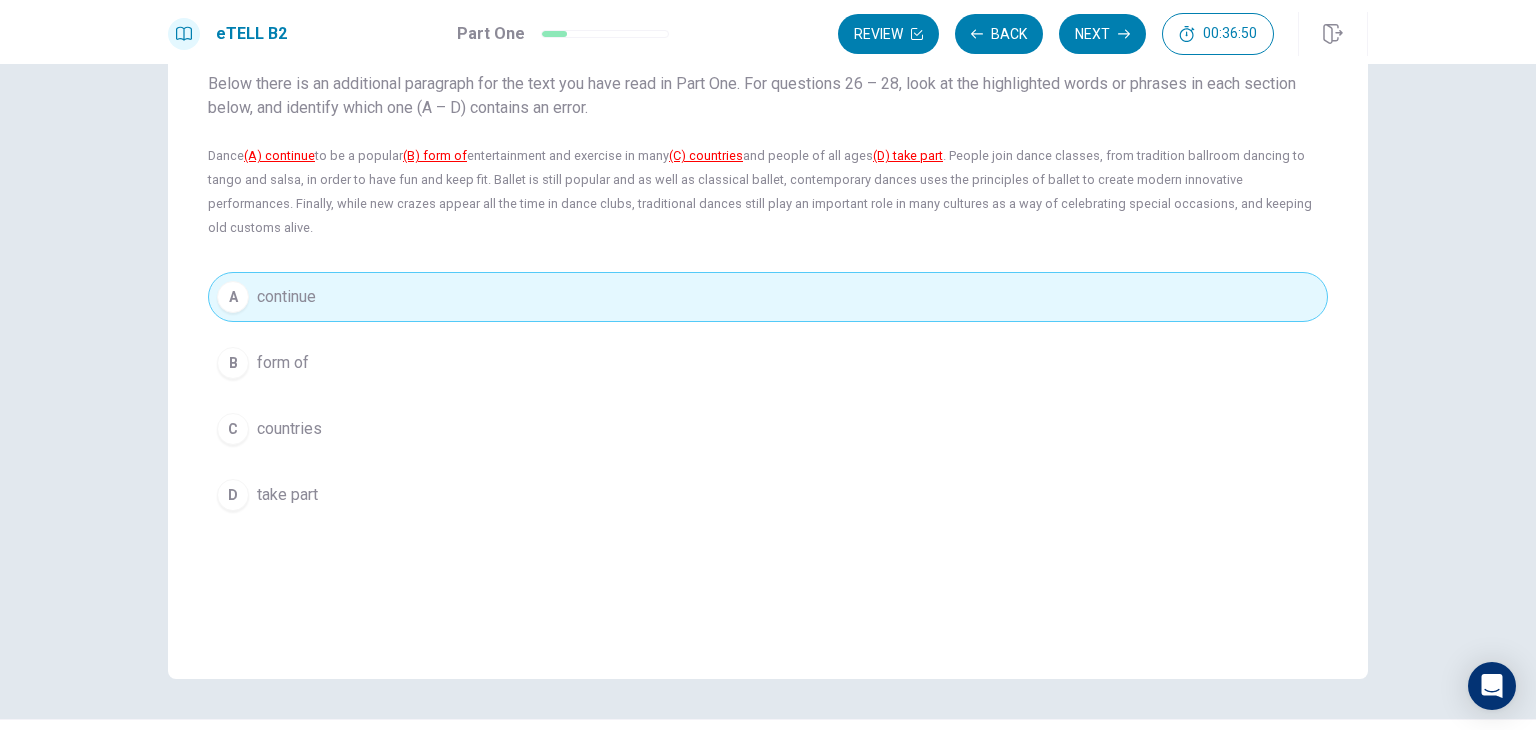 type 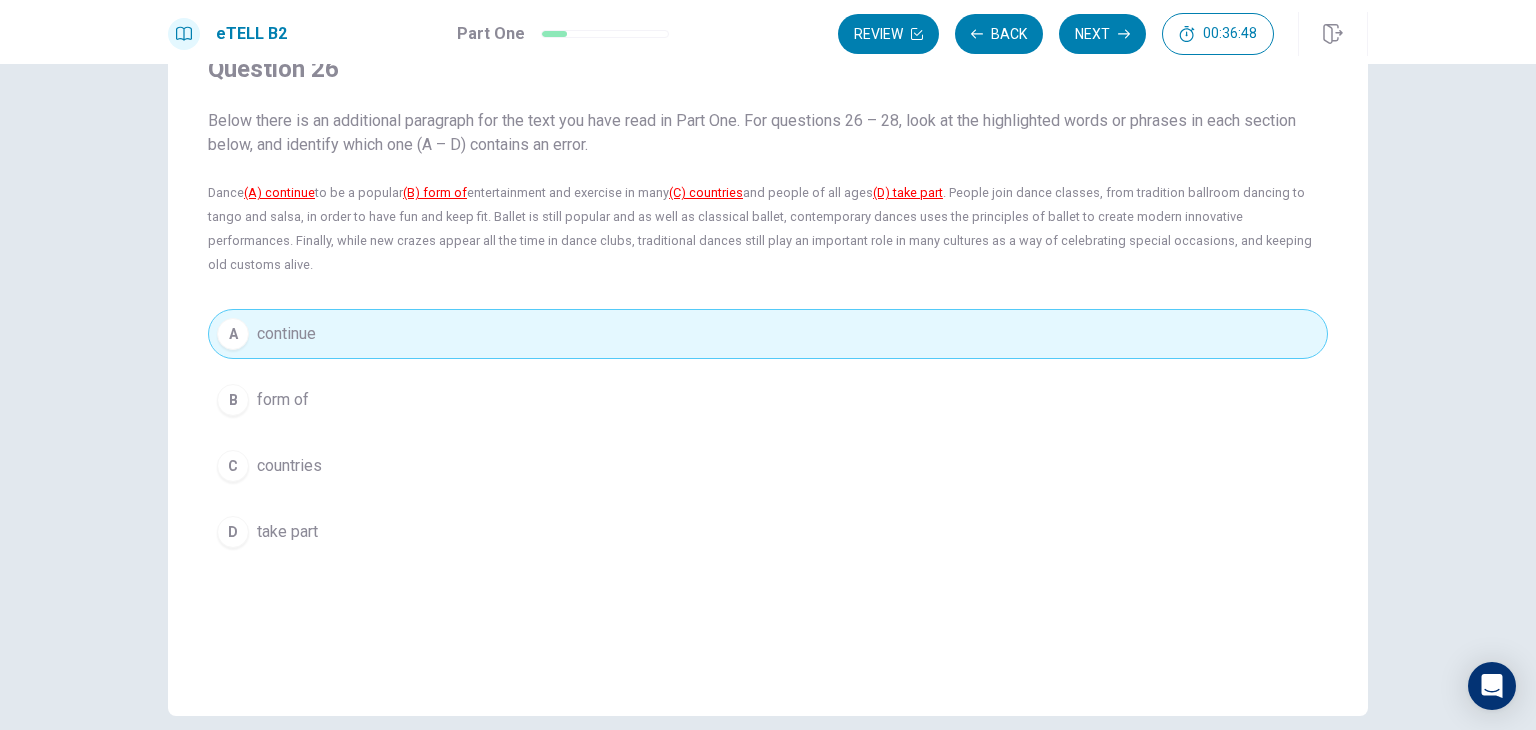 scroll, scrollTop: 53, scrollLeft: 0, axis: vertical 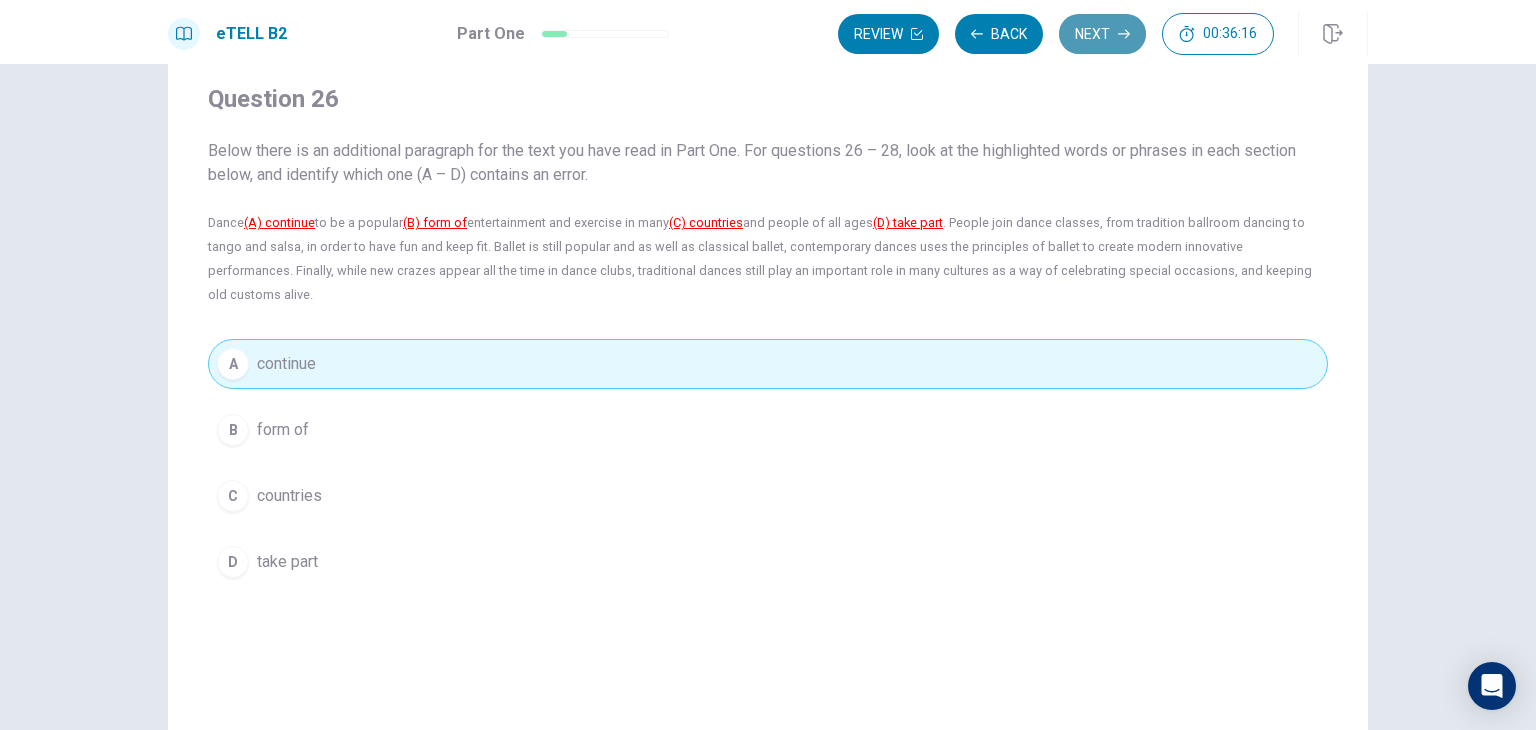 click on "Next" at bounding box center (1102, 34) 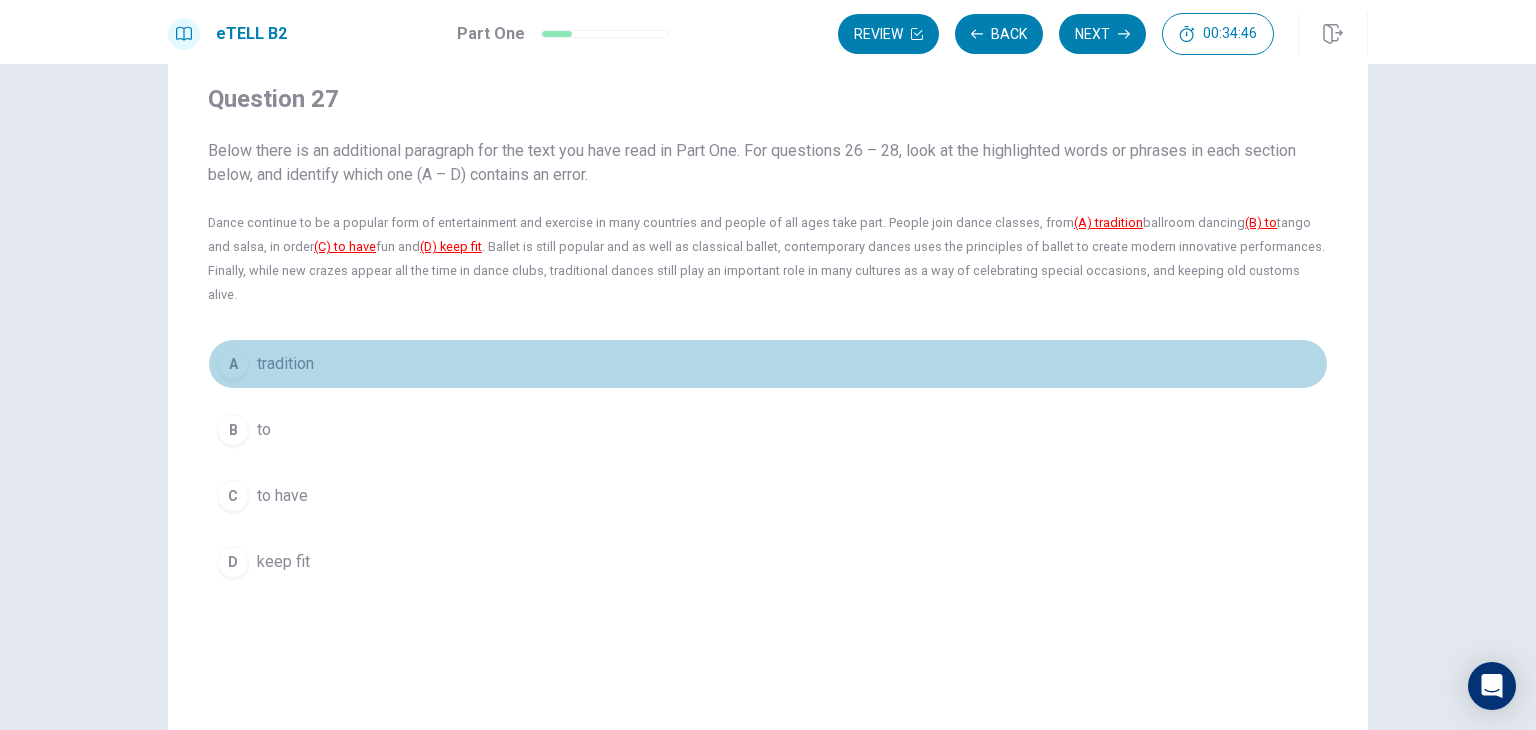 click on "tradition" at bounding box center (285, 364) 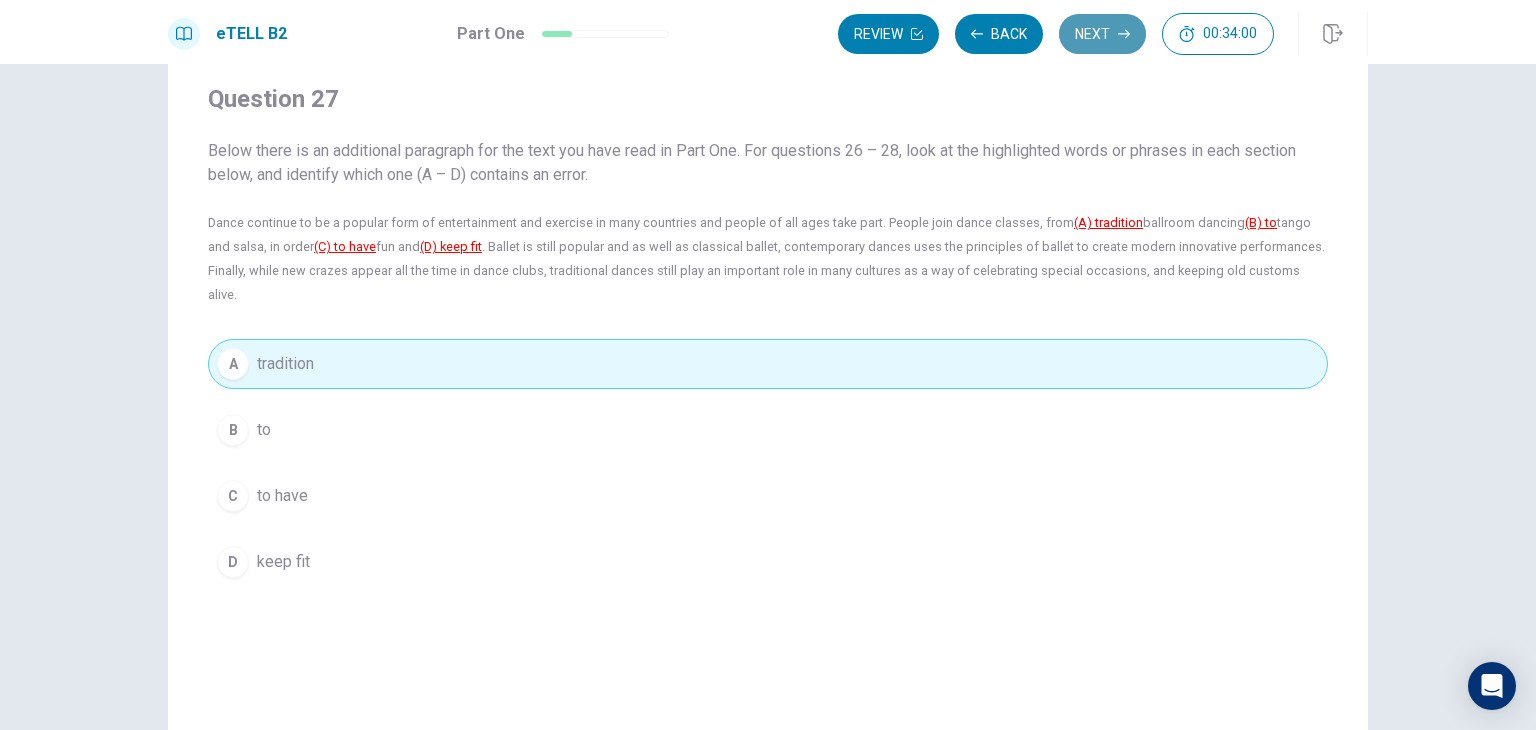 click on "Next" at bounding box center [1102, 34] 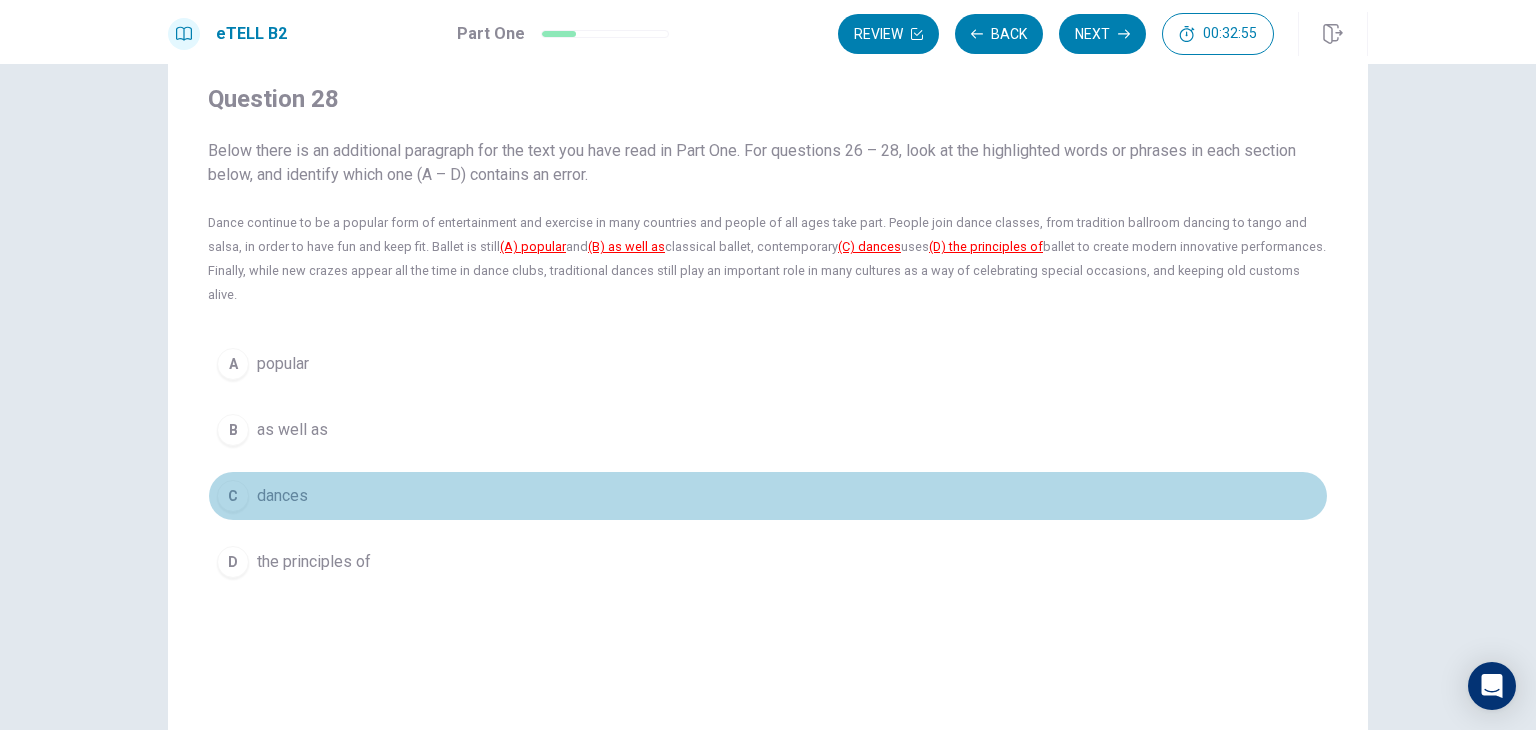 click on "dances" at bounding box center [282, 496] 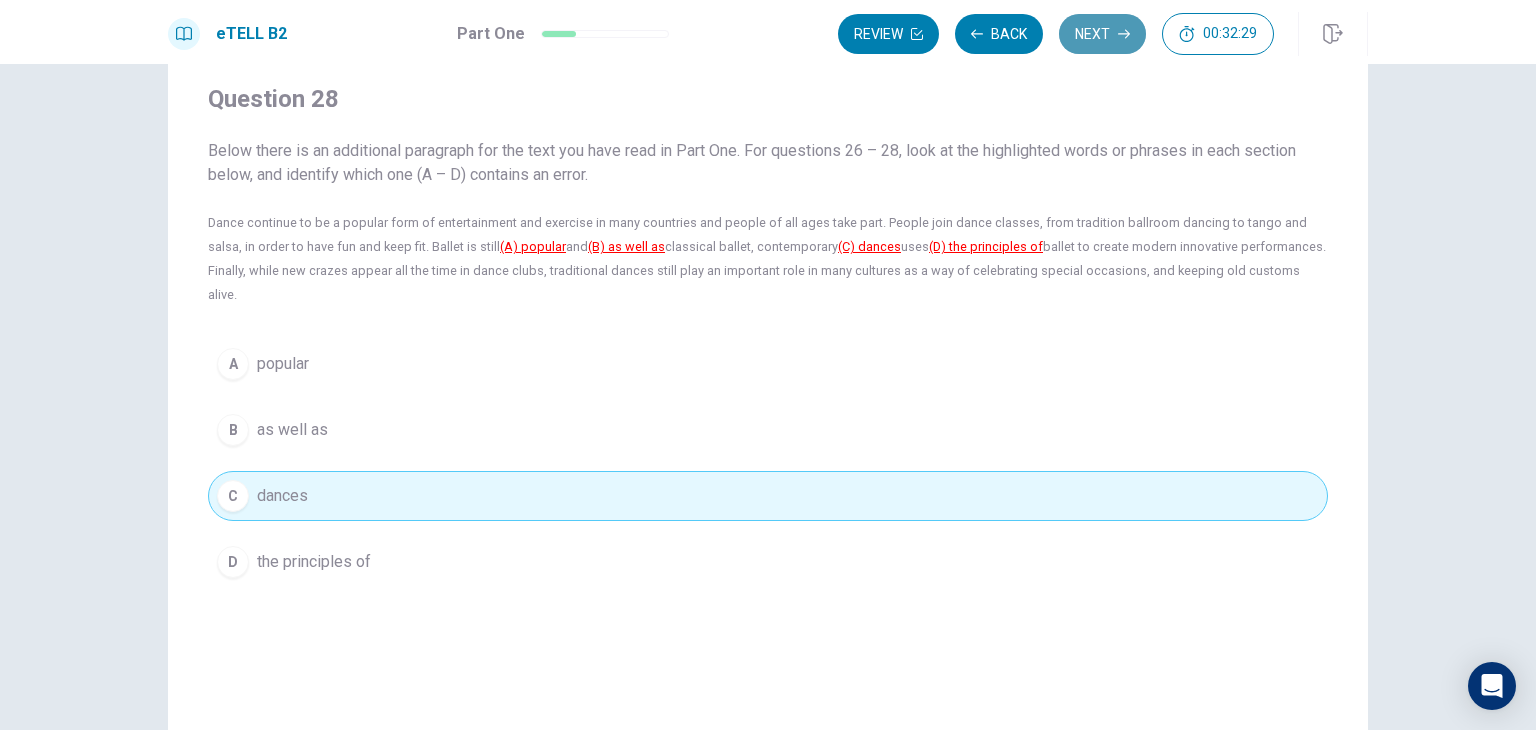 click on "Next" at bounding box center [1102, 34] 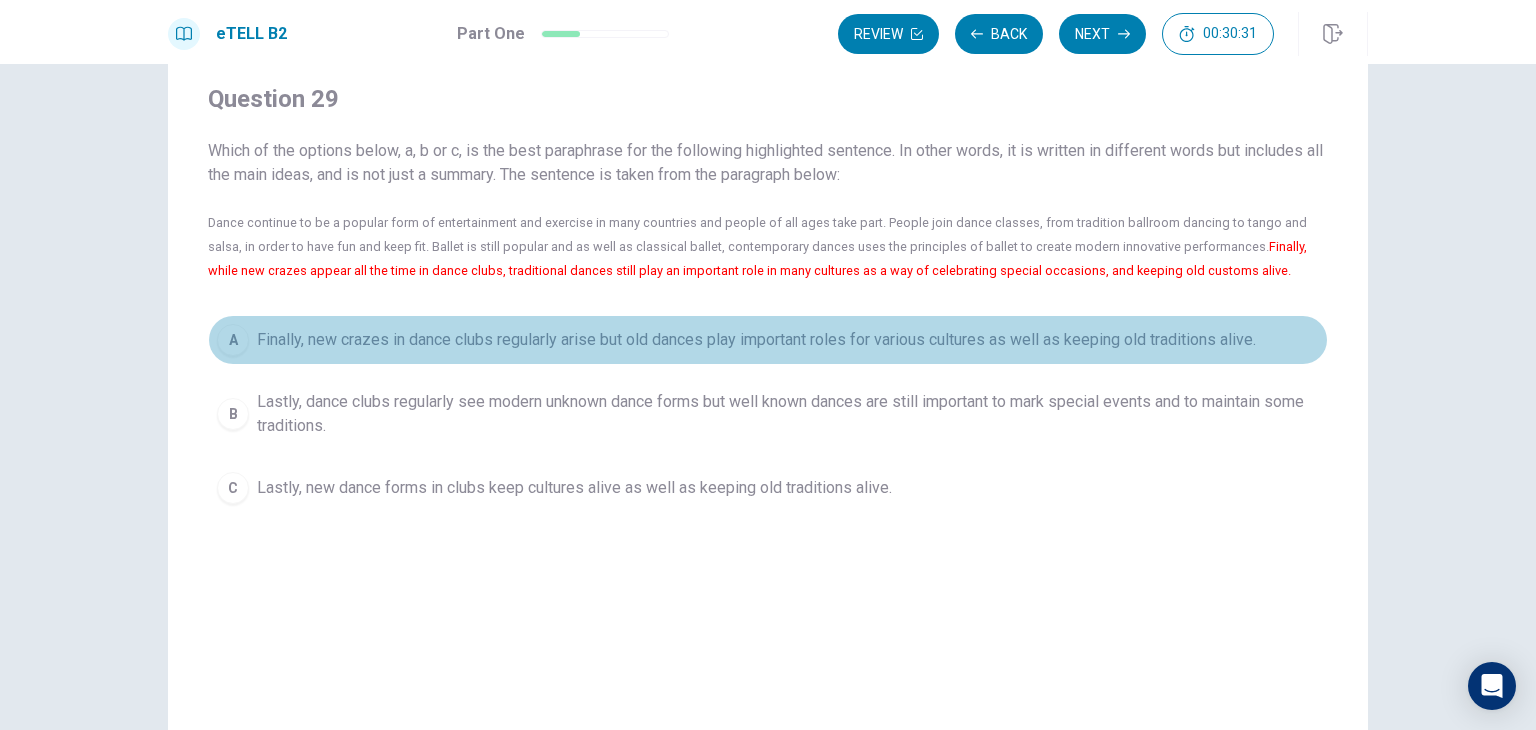 click on "Finally, new crazes in dance clubs regularly arise but old dances play important roles for various cultures as well as keeping old traditions alive." at bounding box center (756, 340) 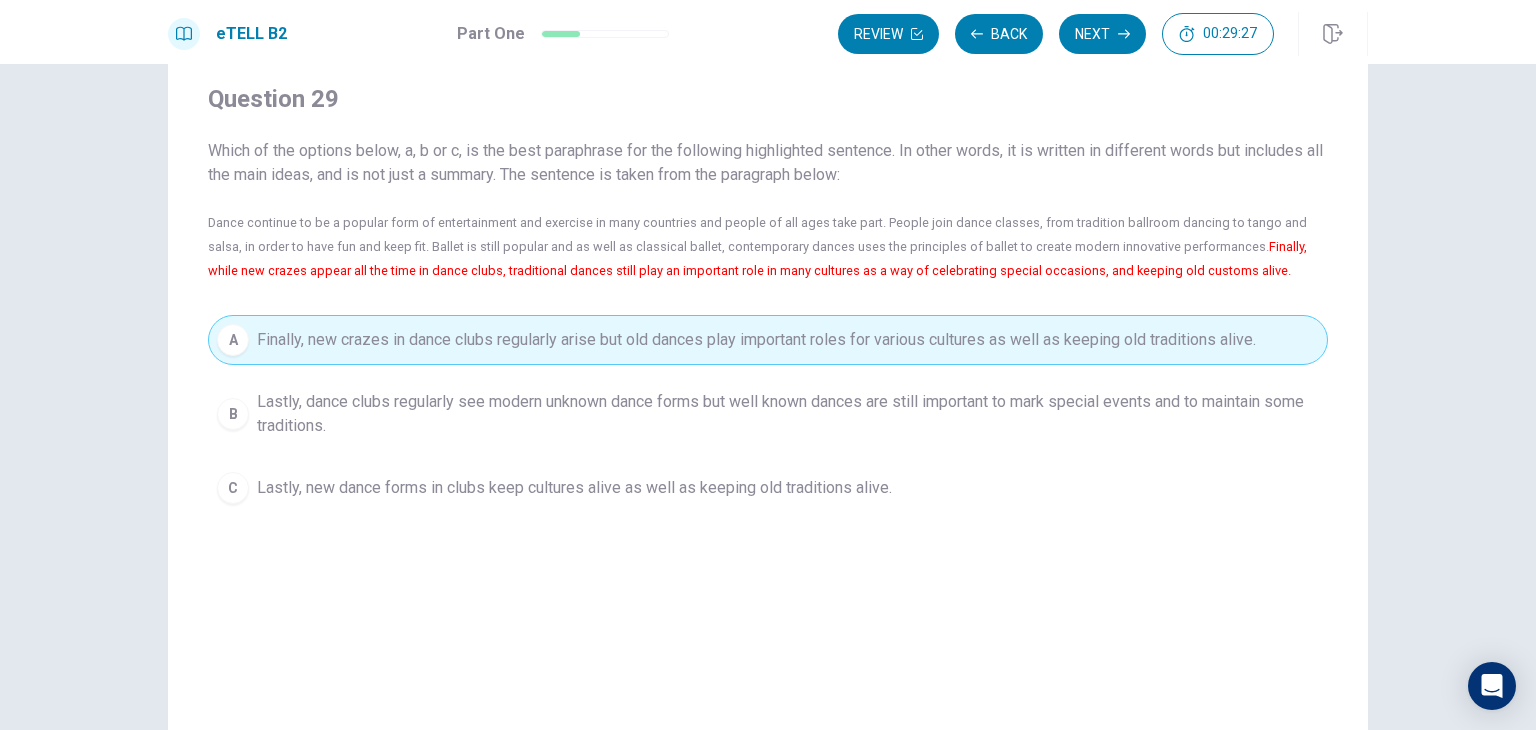 click on "Question 29 Which of the options below, a, b or c, is the best paraphrase for the following highlighted sentence. In other words, it is written in different words but includes all the main ideas, and is not just a summary. The sentence is taken from the paragraph below:
Dance continue to be a popular form of entertainment and exercise in many countries and people of all ages take part. People join dance classes, from tradition ballroom dancing to tango and salsa, in order to have fun and keep fit. Ballet is still popular and as well as classical ballet, contemporary dances uses the principles of ballet to create modern innovative performances. Finally, while new crazes appear all the time in dance clubs, traditional dances still play an important role in many cultures as a way of celebrating special occasions, and keeping old customs alive. A Finally, new crazes in dance clubs regularly arise but old dances play important roles for various cultures as well as keeping old traditions alive. B C" at bounding box center (768, 398) 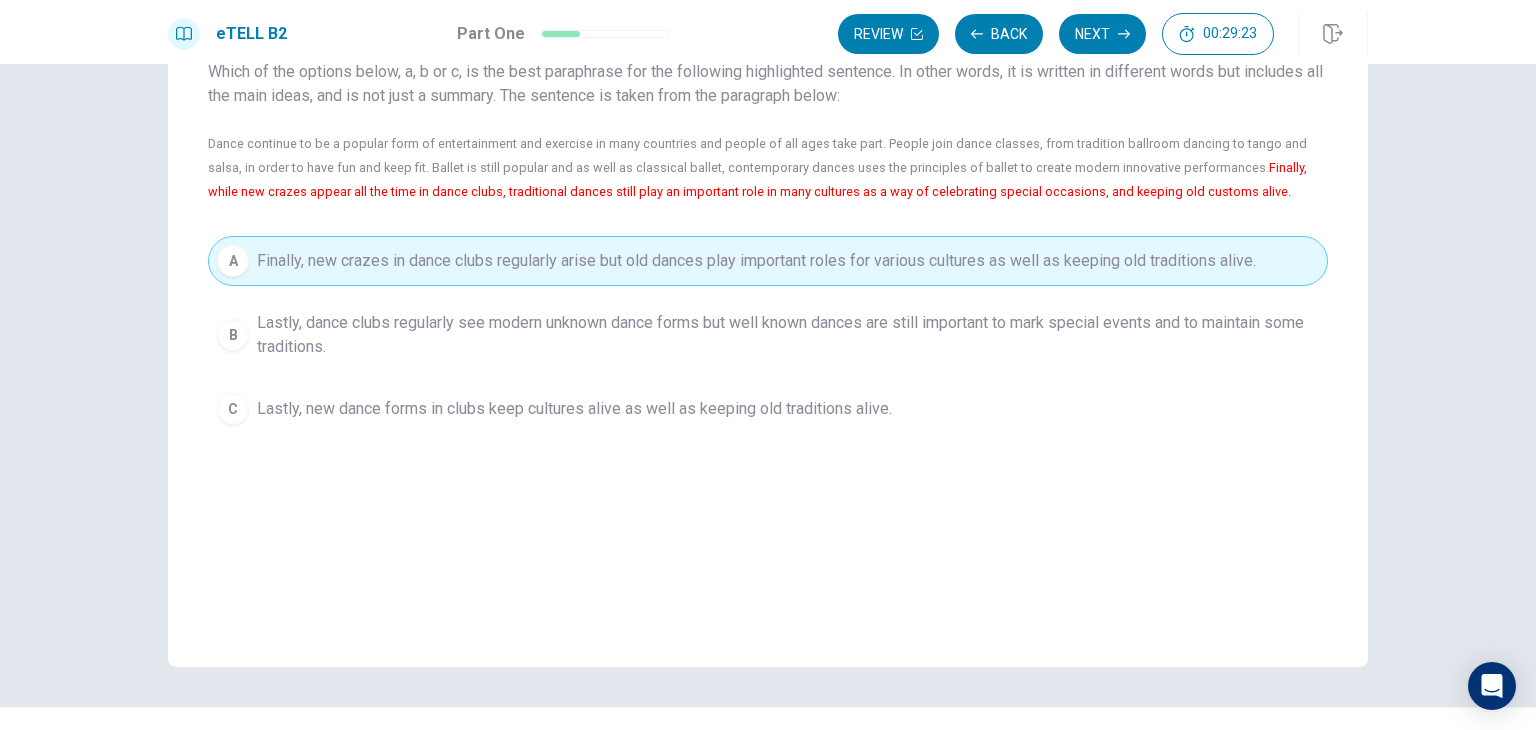 scroll, scrollTop: 133, scrollLeft: 0, axis: vertical 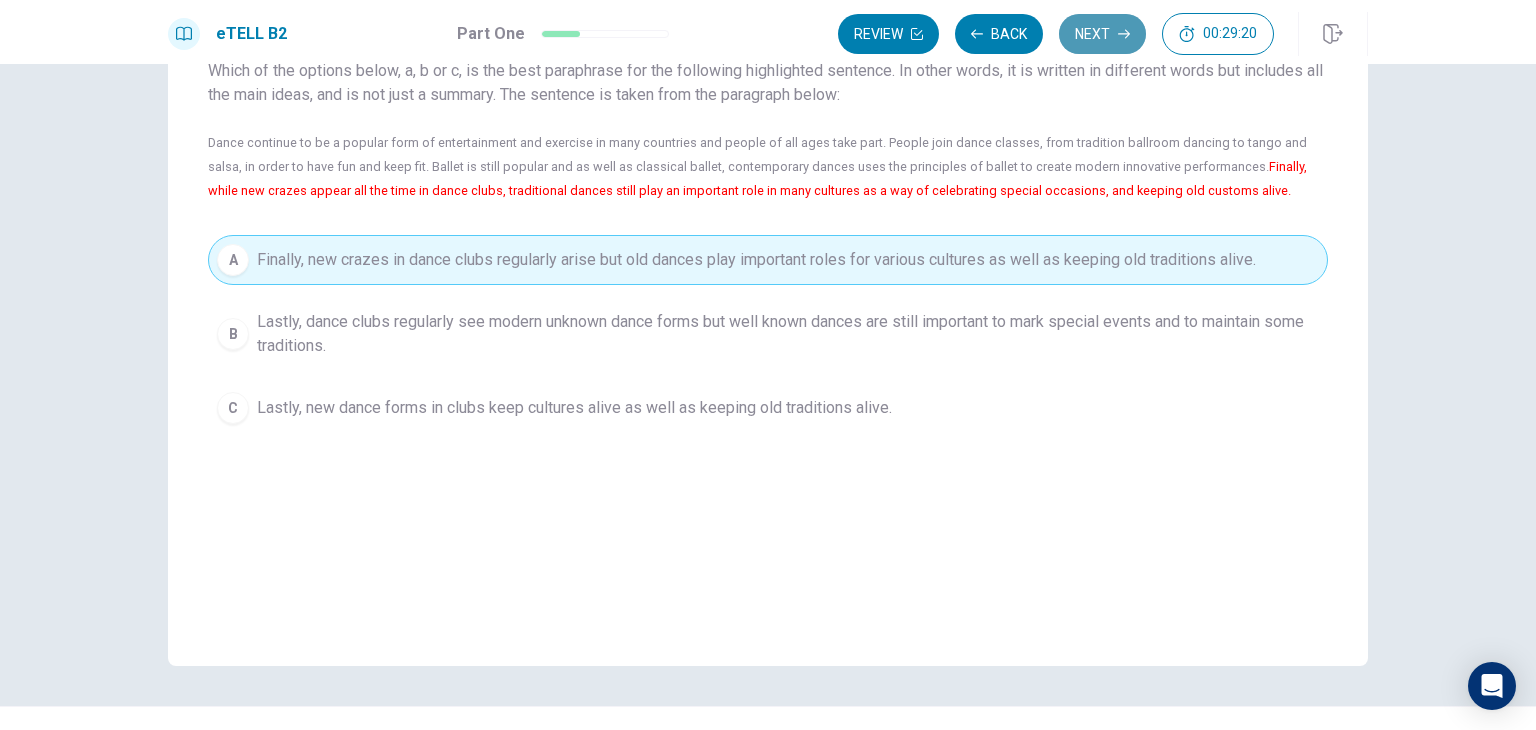 click on "Next" at bounding box center [1102, 34] 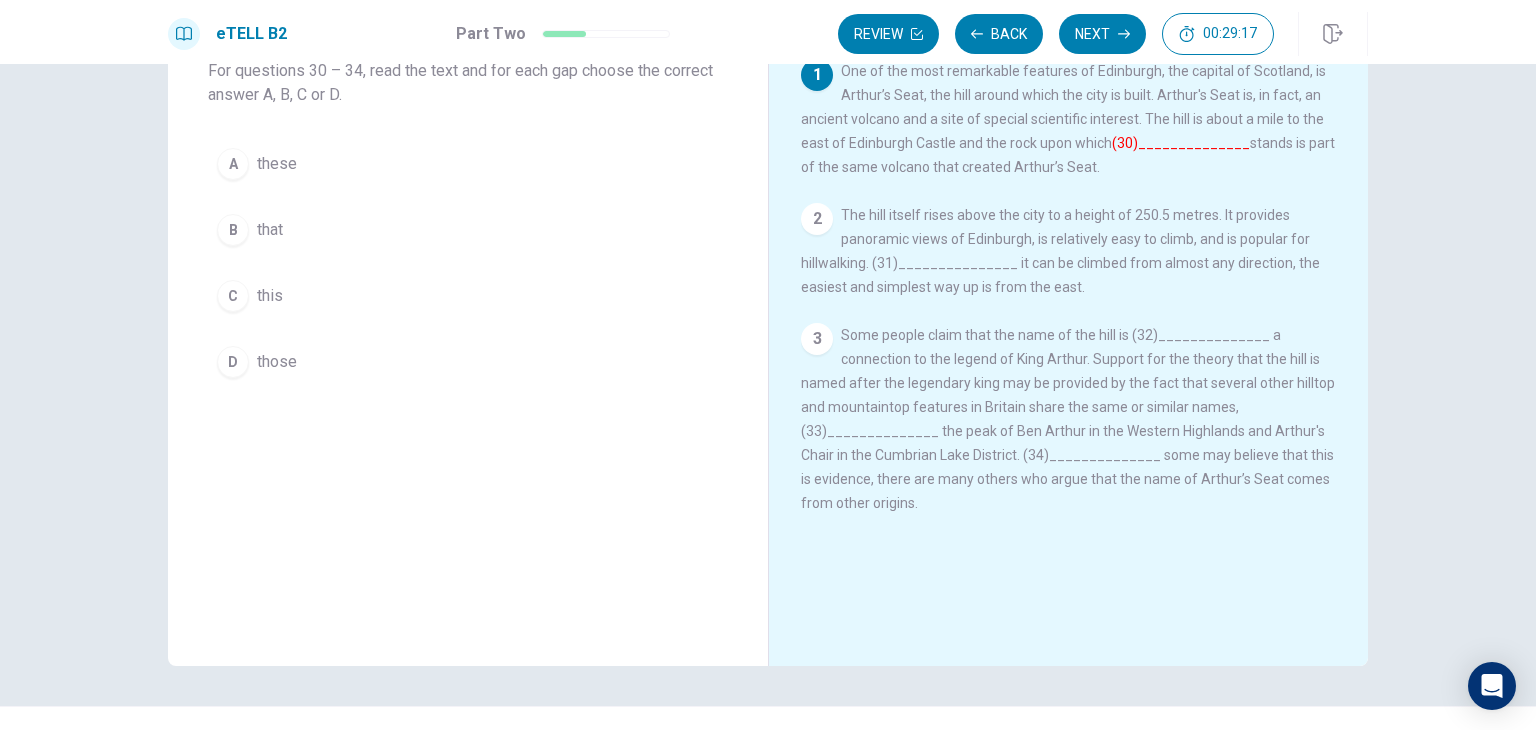 click on "Question 30 For questions 30 – 34, read the text and for each gap choose the correct answer A, B, C or D. A these B that C this D those" at bounding box center (468, 195) 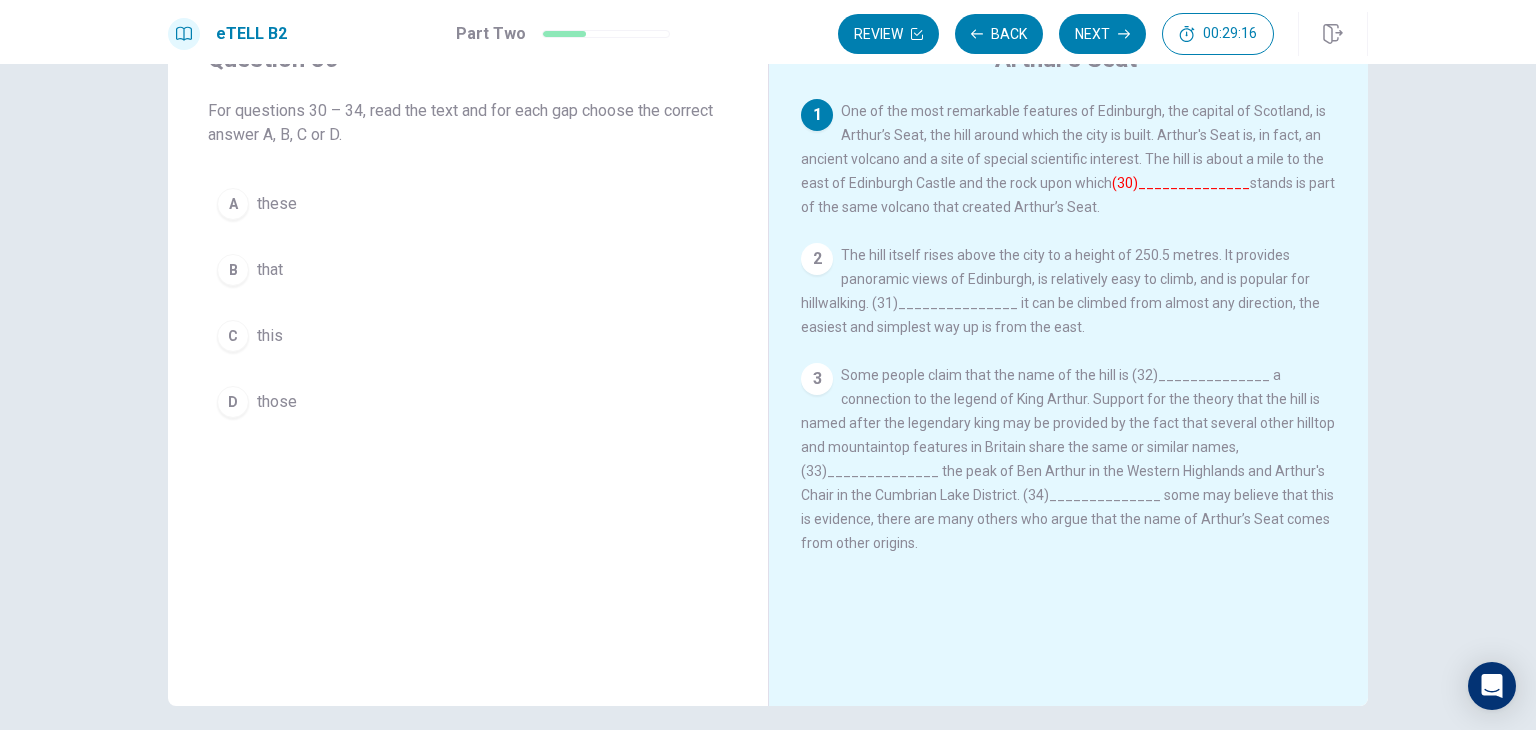 scroll, scrollTop: 53, scrollLeft: 0, axis: vertical 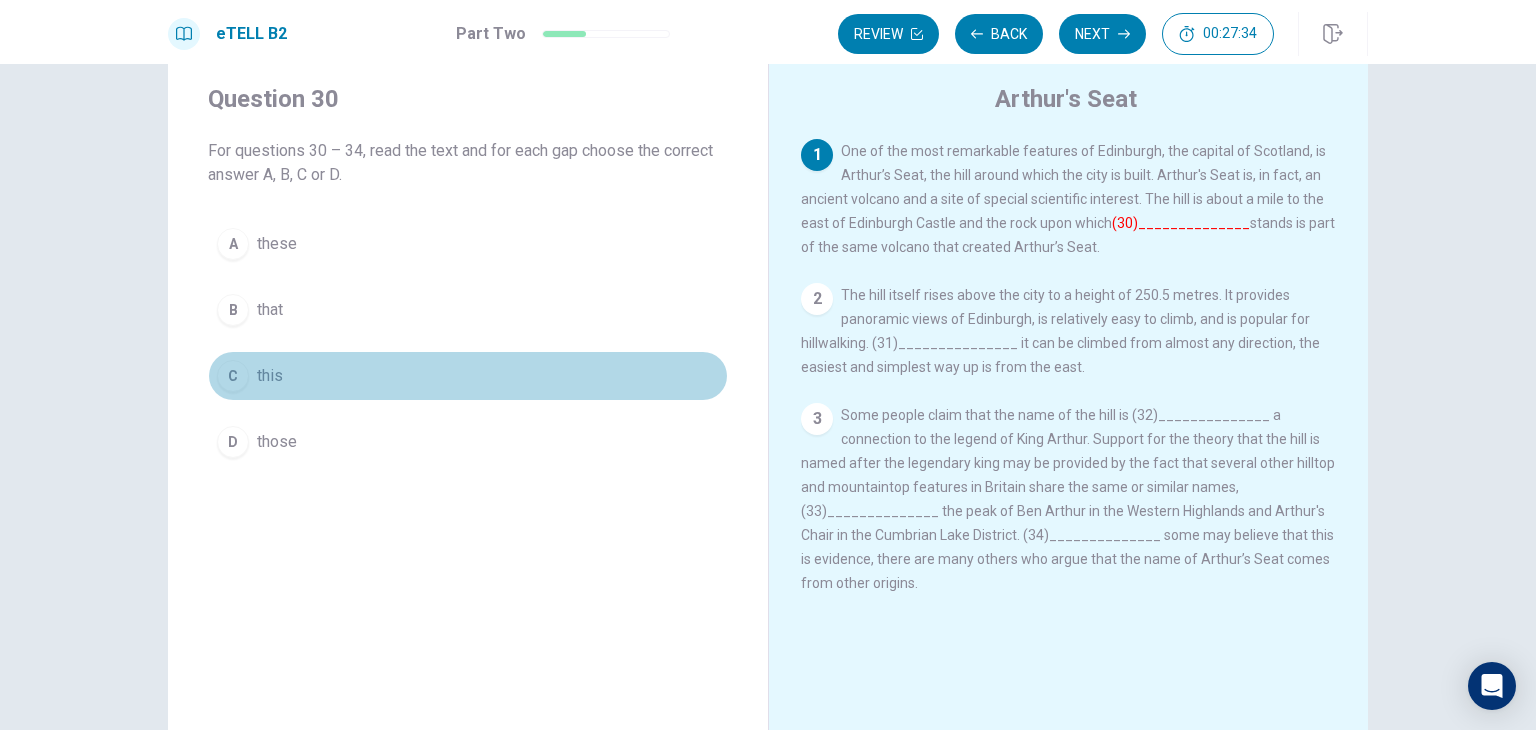 click on "this" at bounding box center (270, 376) 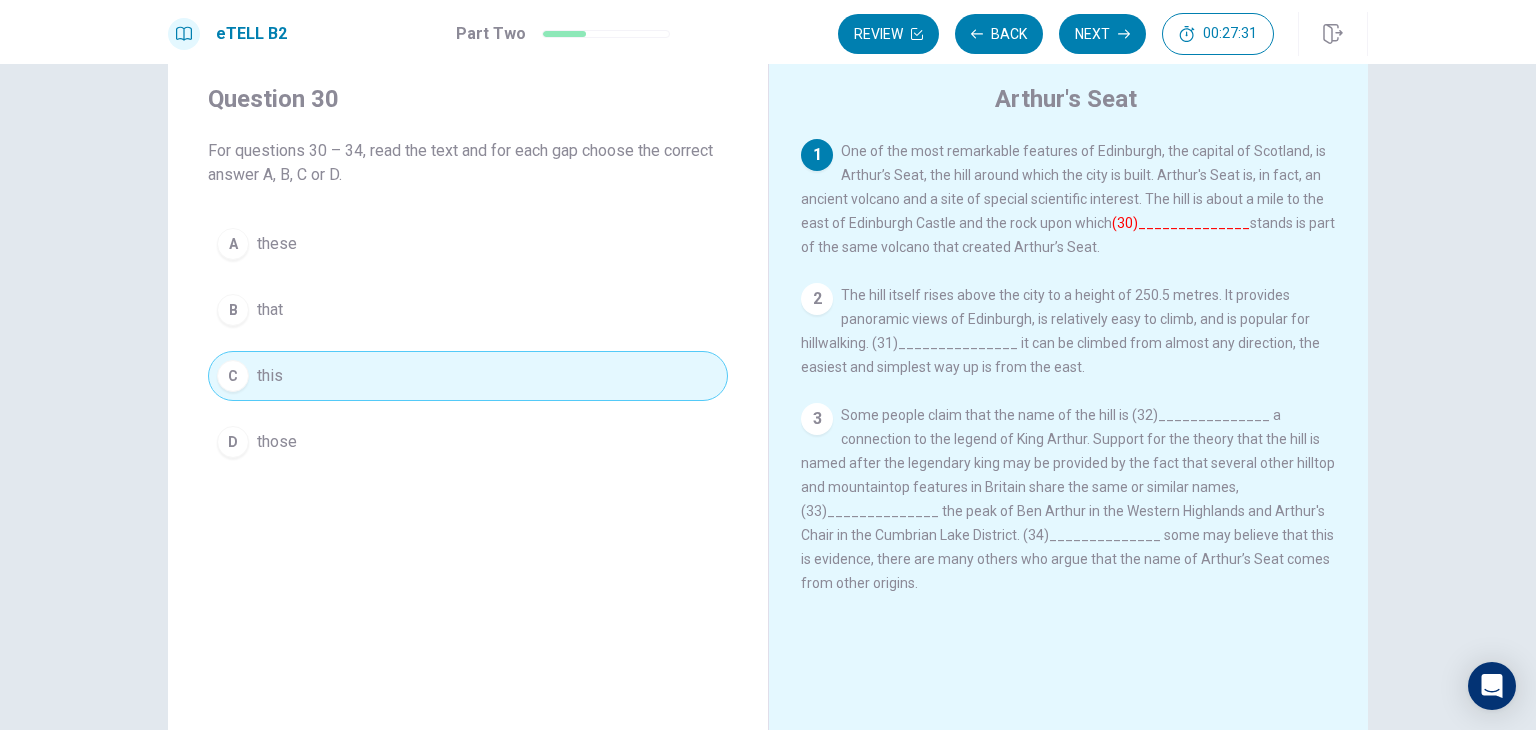 click on "(30)______________" at bounding box center [1181, 223] 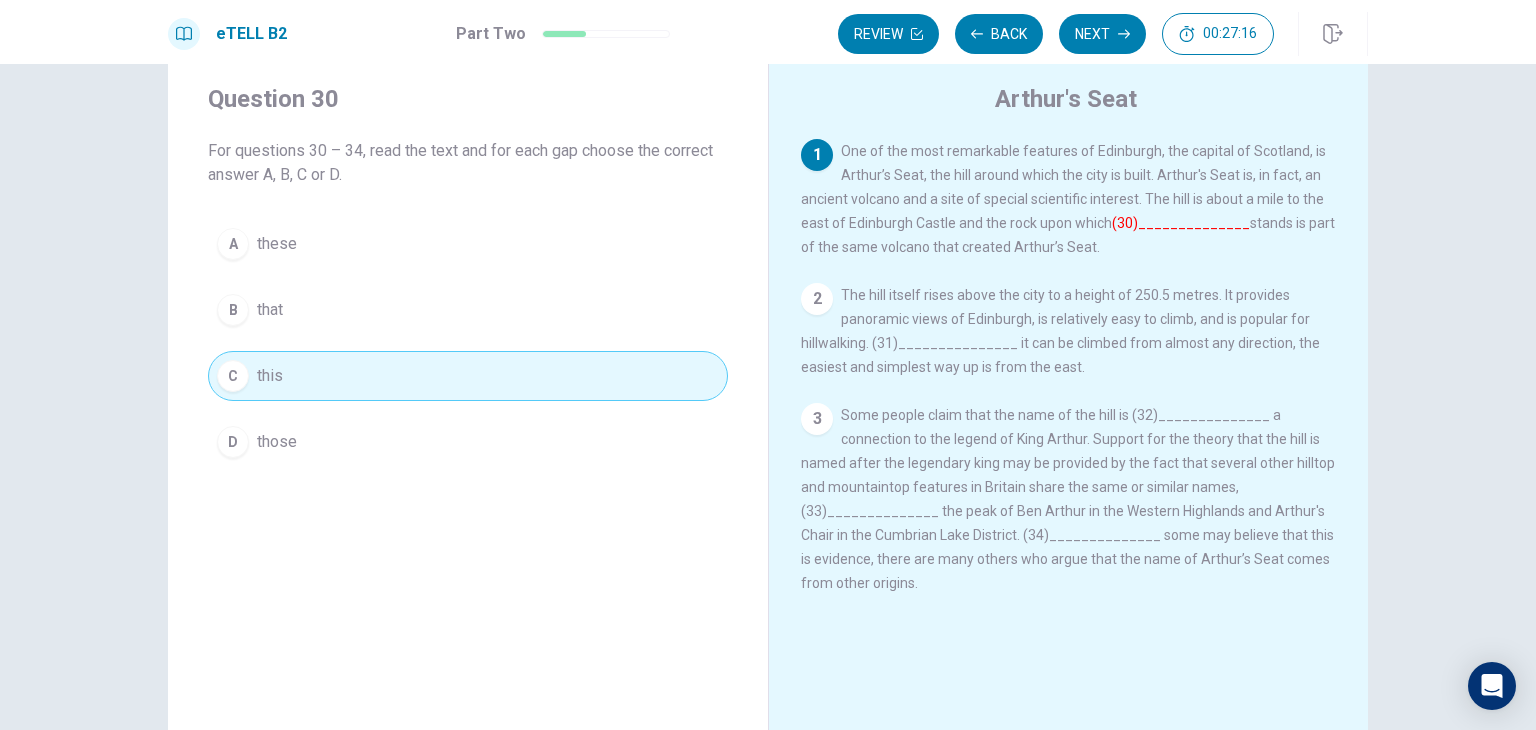 click on "(30)______________" at bounding box center (1181, 223) 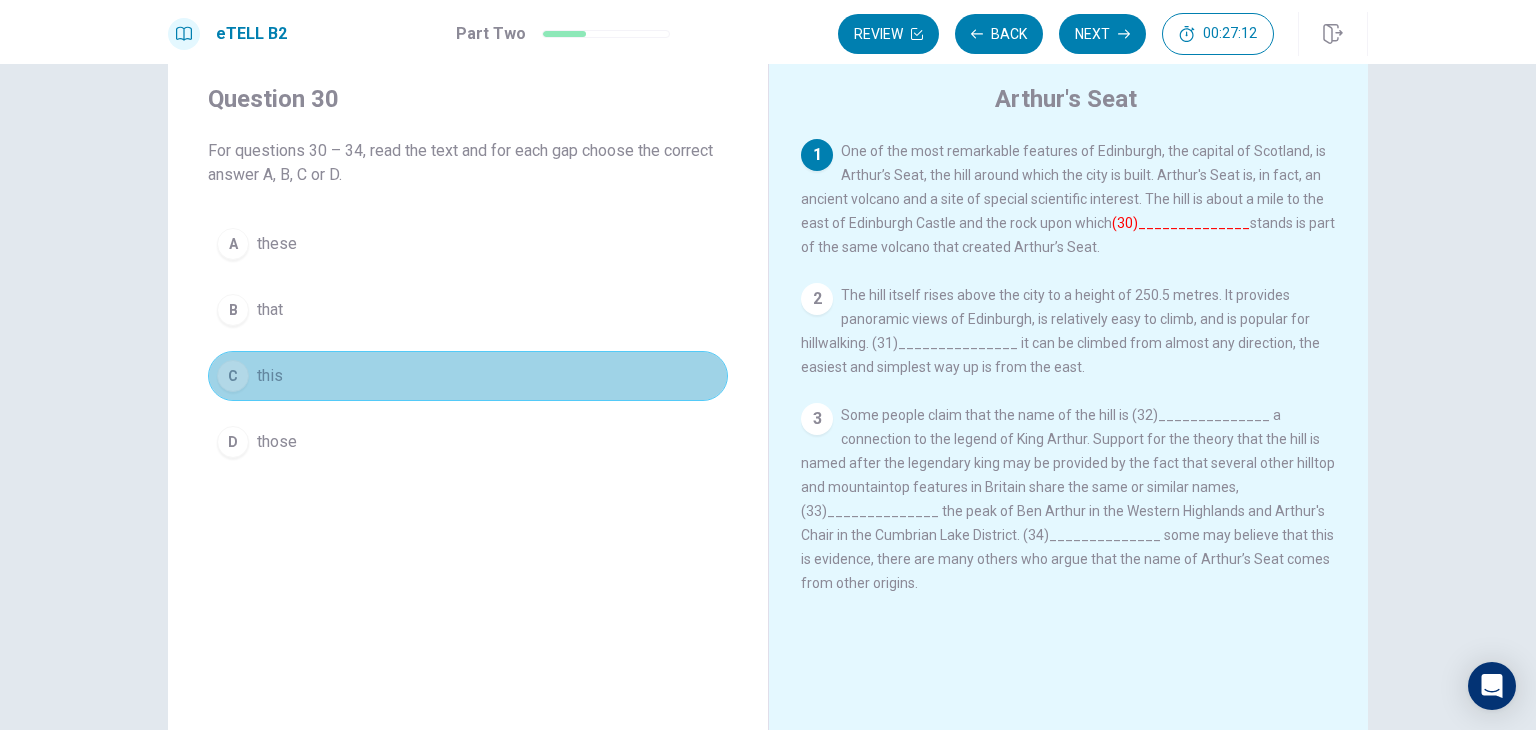 click on "C this" at bounding box center [468, 376] 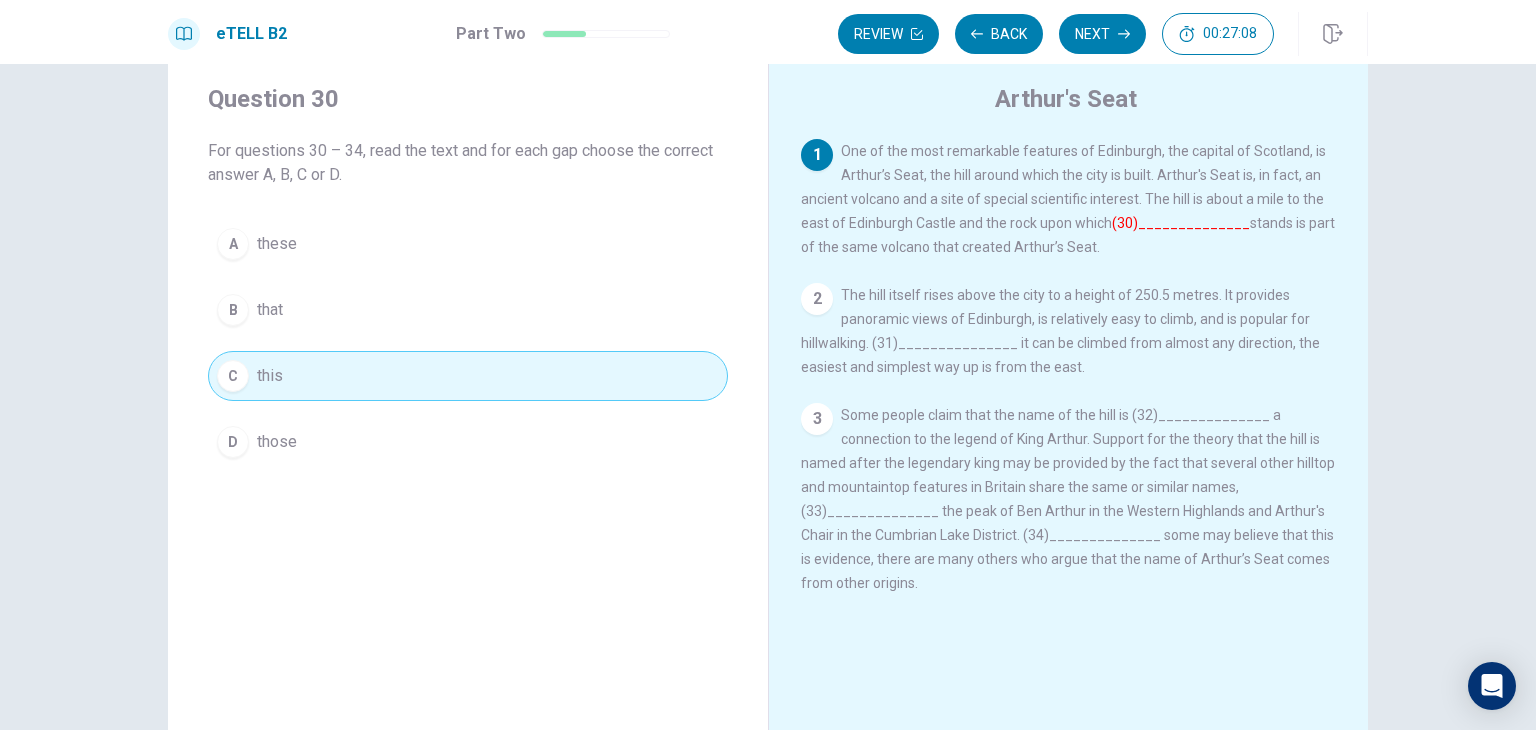 click on "2 The hill itself rises above the city to a height of  250.5 metres. It provides panoramic views of [LOCATION], is relatively easy to climb,  and is popular for hillwalking. (31)_______________ it can be climbed from almost  any direction, the easiest and simplest way up is from the east." at bounding box center [1069, 331] 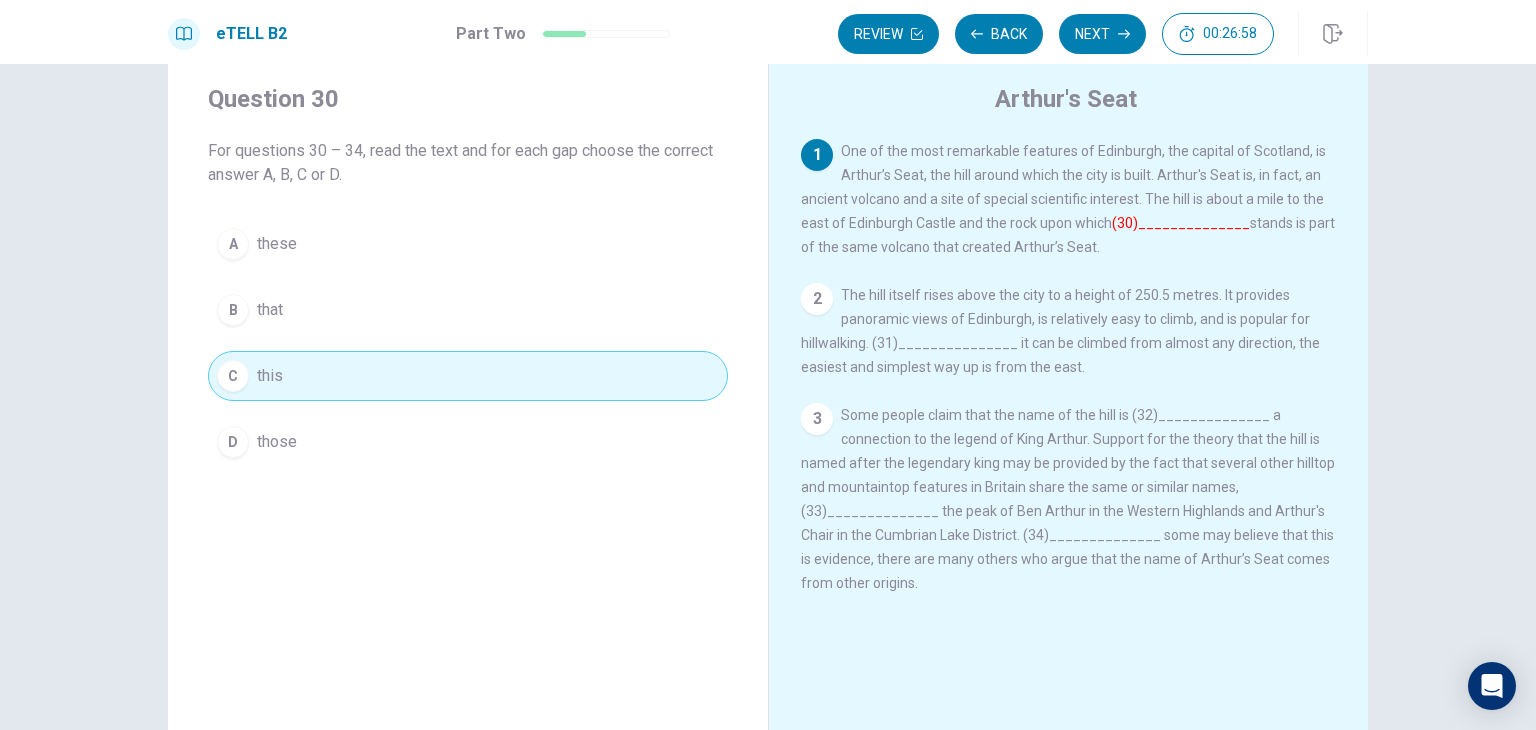 drag, startPoint x: 529, startPoint y: 381, endPoint x: 1204, endPoint y: 246, distance: 688.3676 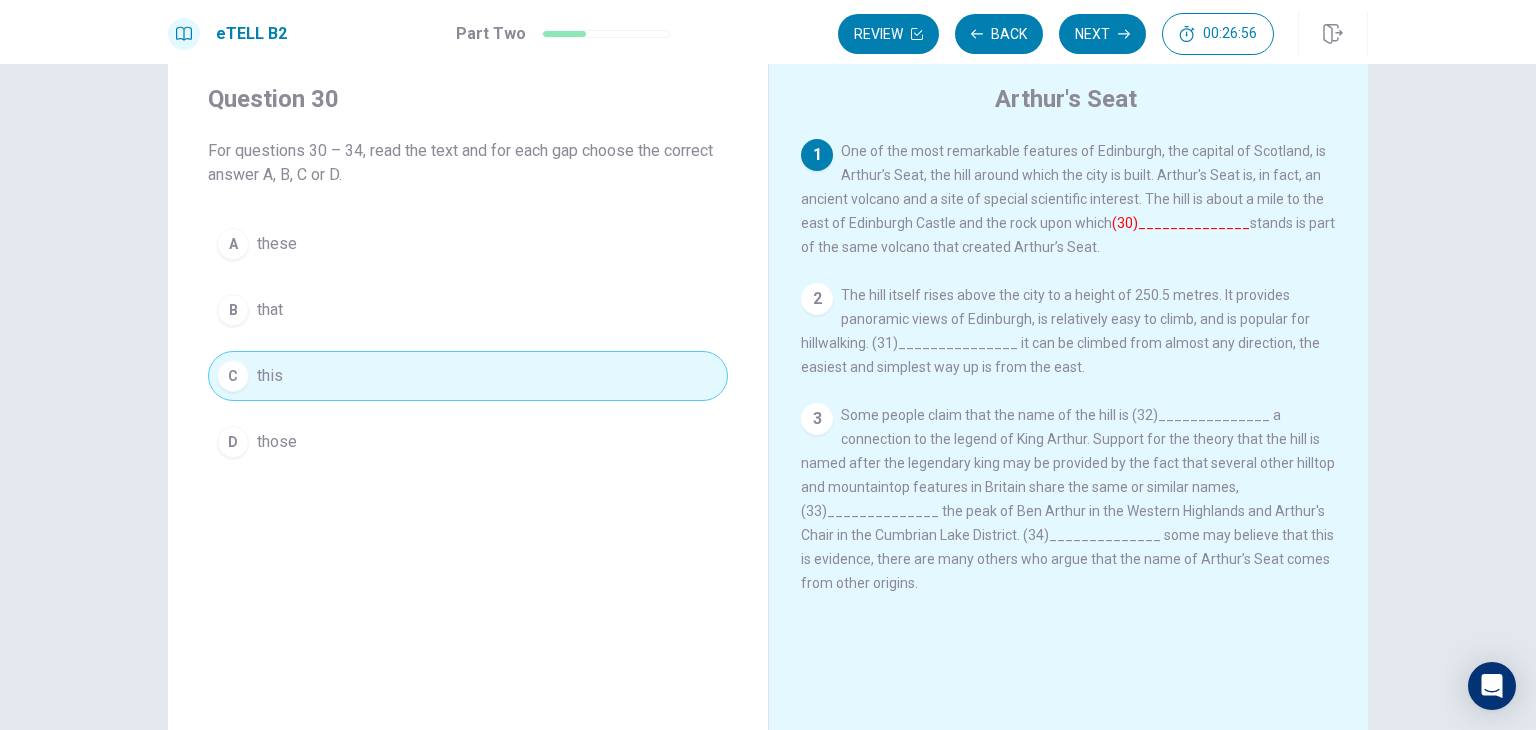 click on "(30)______________" at bounding box center (1181, 223) 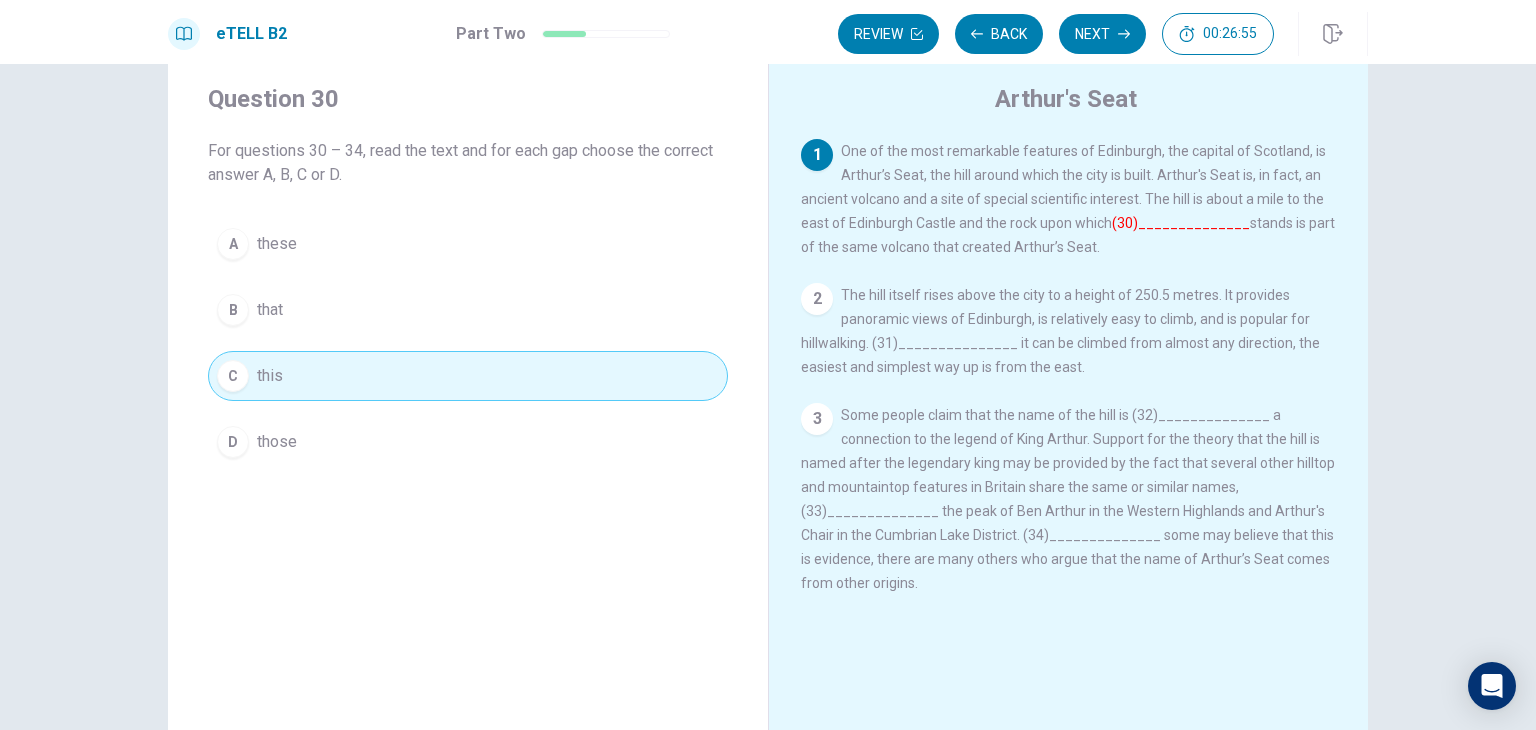 click on "C this" at bounding box center (468, 376) 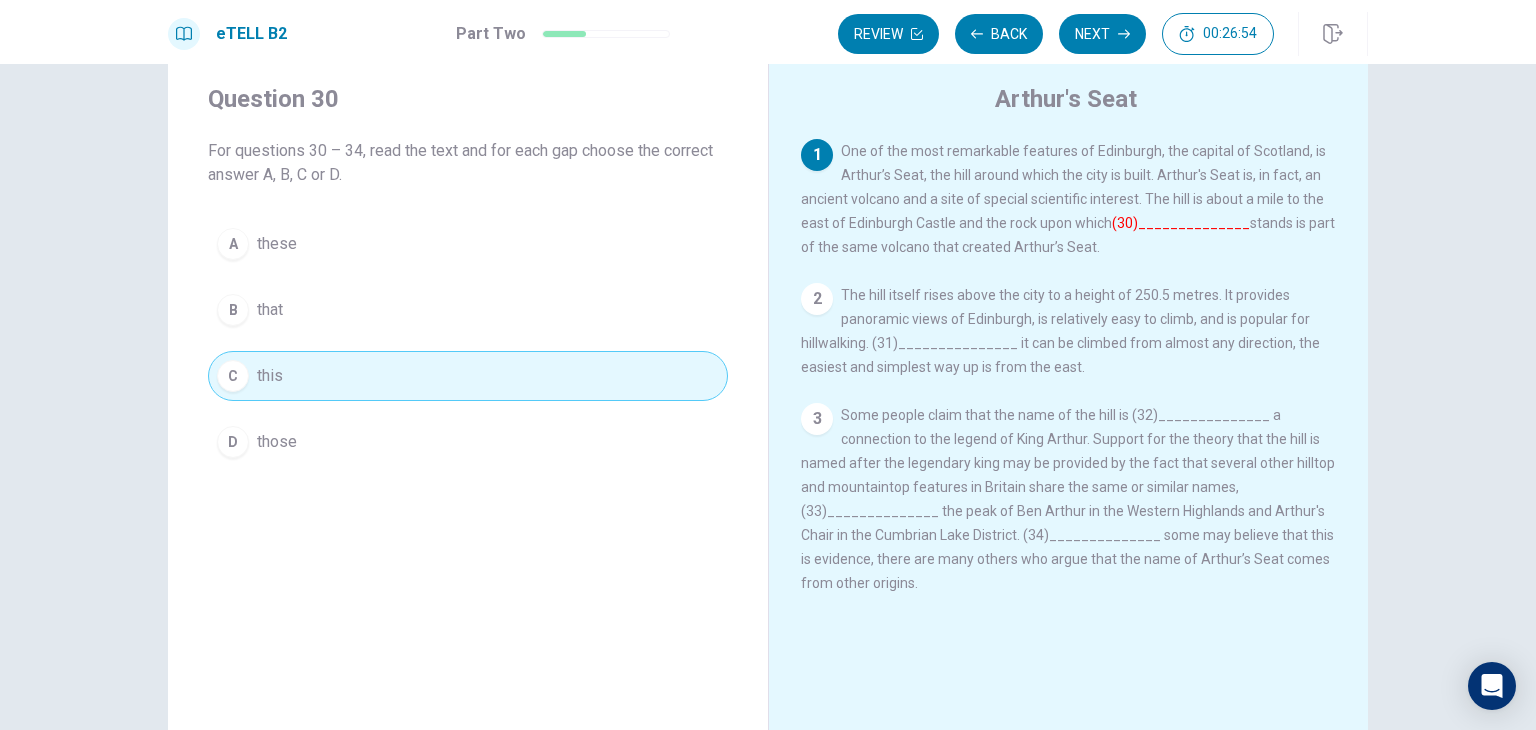 click on "C this" at bounding box center (468, 376) 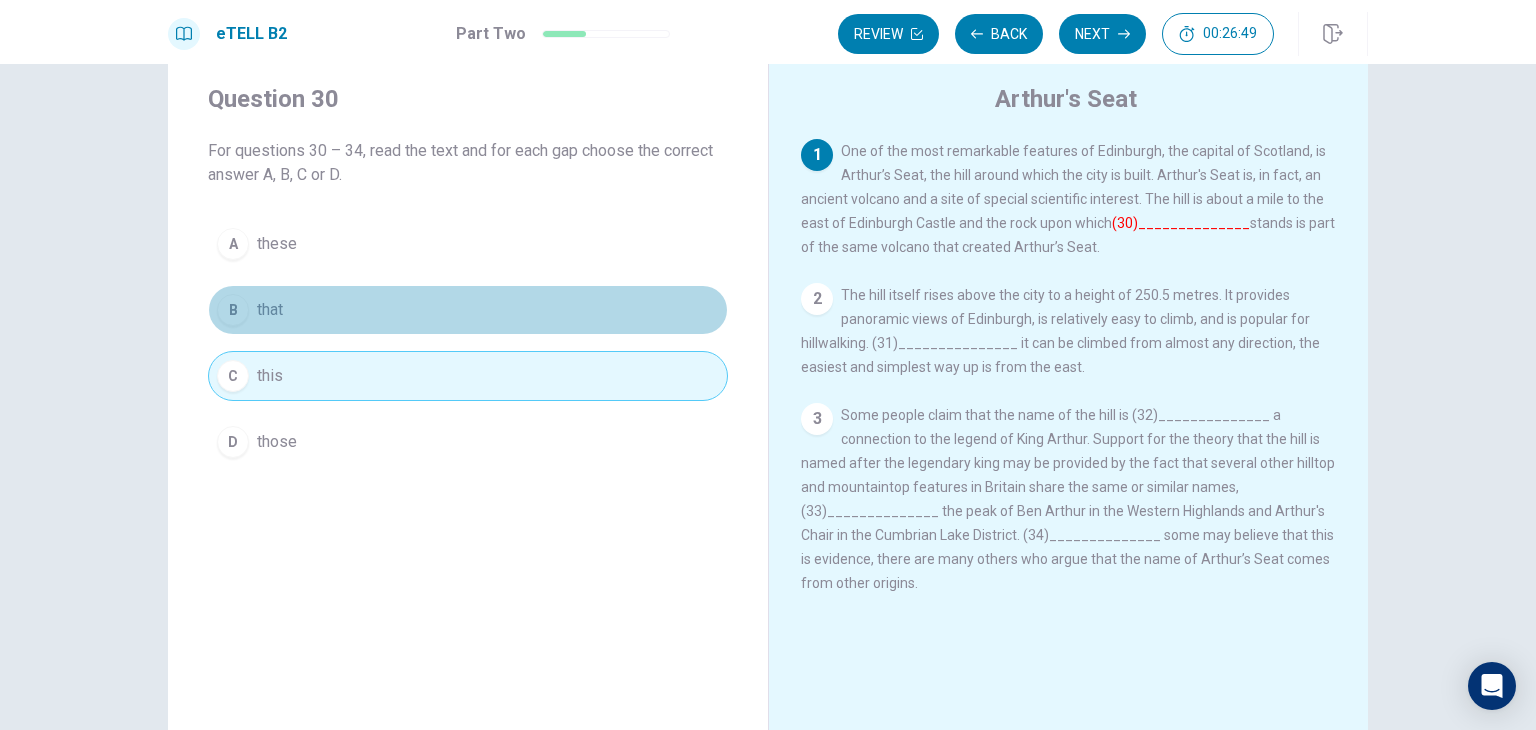 click on "B" at bounding box center (233, 310) 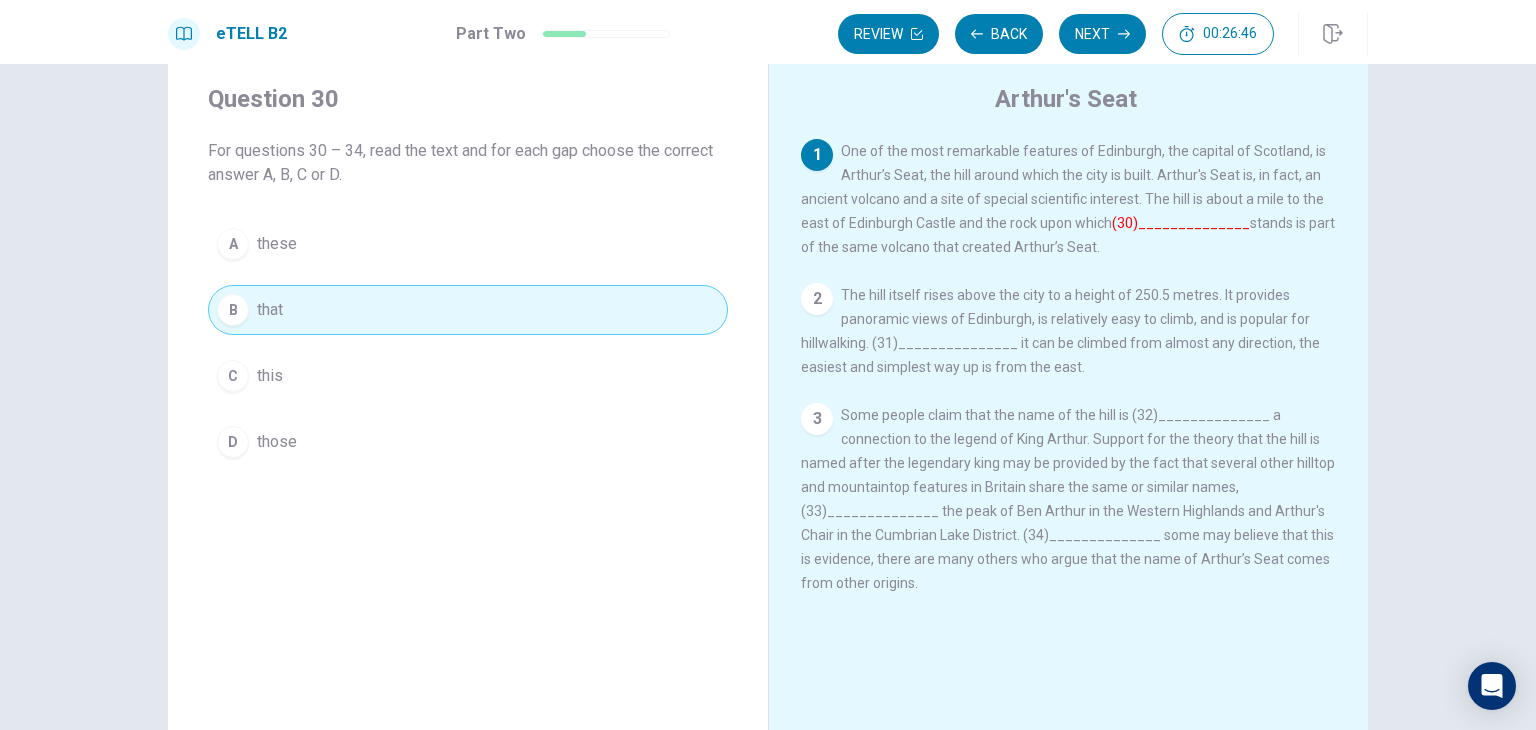 click on "2" at bounding box center [817, 299] 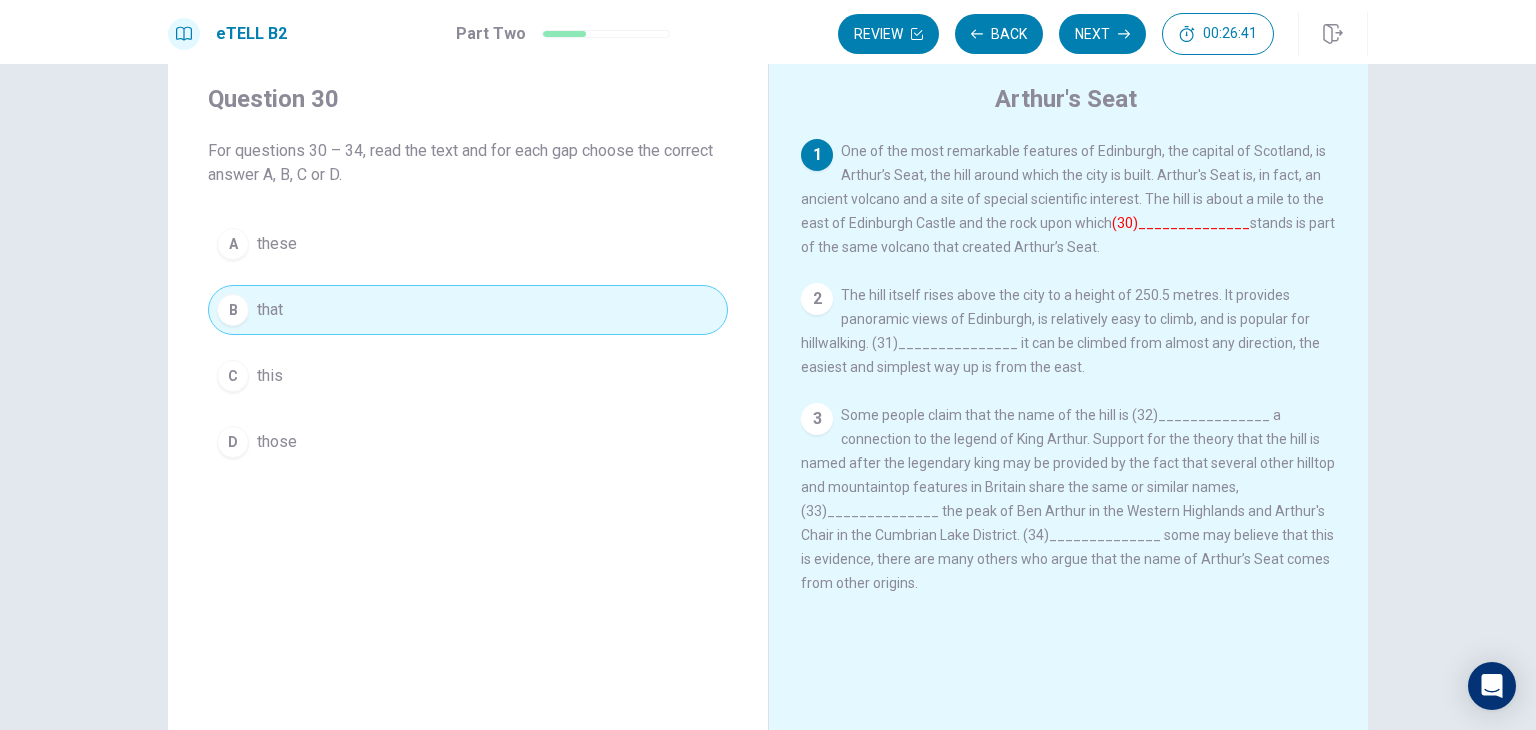 click on "The hill itself rises above the city to a height of 250.5 metres. It provides panoramic views of Edinburgh, is relatively easy to climb, and is popular for hillwalking. (31)_______________ it can be climbed from almost any direction, the easiest and simplest way up is from the east." at bounding box center [1060, 331] 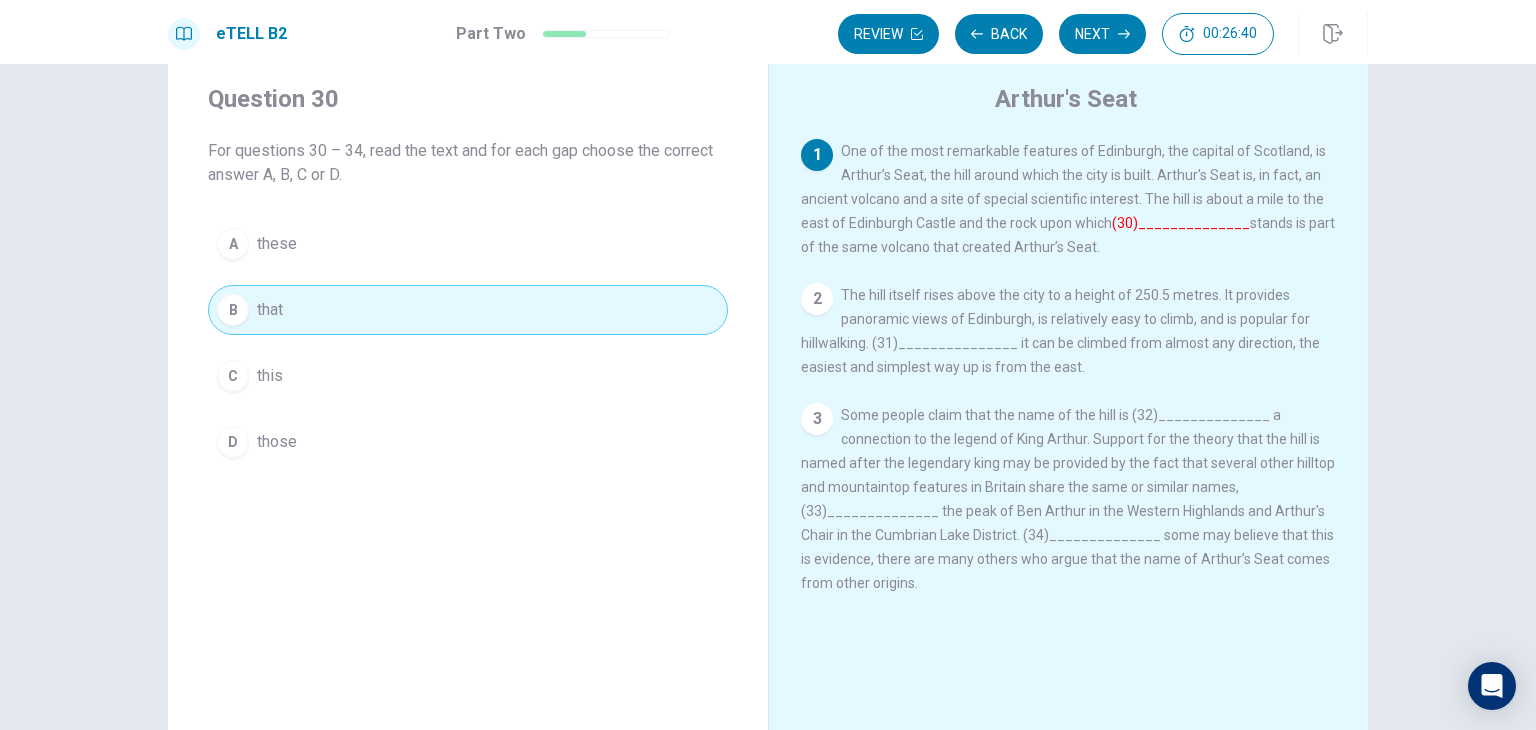 click on "The hill itself rises above the city to a height of 250.5 metres. It provides panoramic views of Edinburgh, is relatively easy to climb, and is popular for hillwalking. (31)_______________ it can be climbed from almost any direction, the easiest and simplest way up is from the east." at bounding box center (1060, 331) 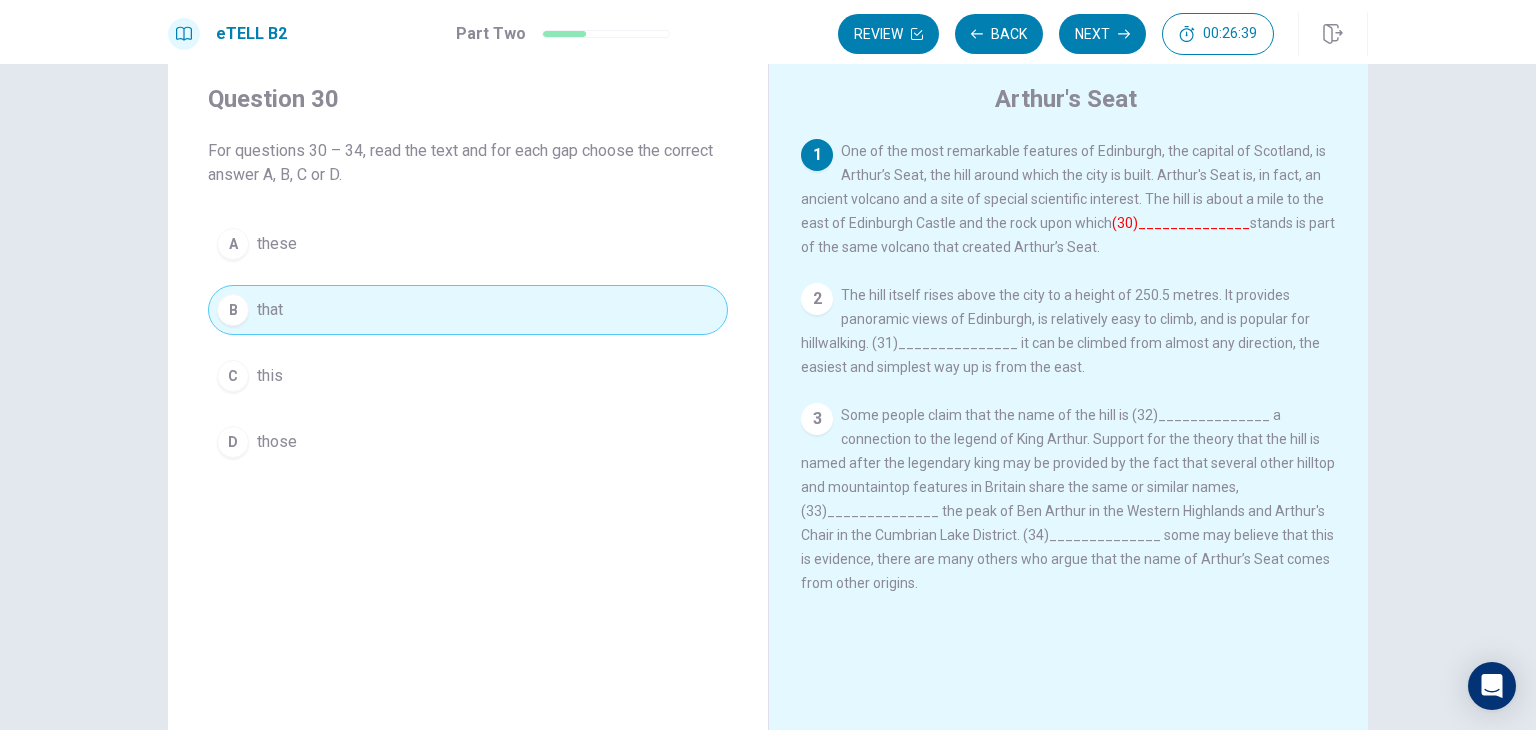 click on "The hill itself rises above the city to a height of 250.5 metres. It provides panoramic views of Edinburgh, is relatively easy to climb, and is popular for hillwalking. (31)_______________ it can be climbed from almost any direction, the easiest and simplest way up is from the east." at bounding box center (1060, 331) 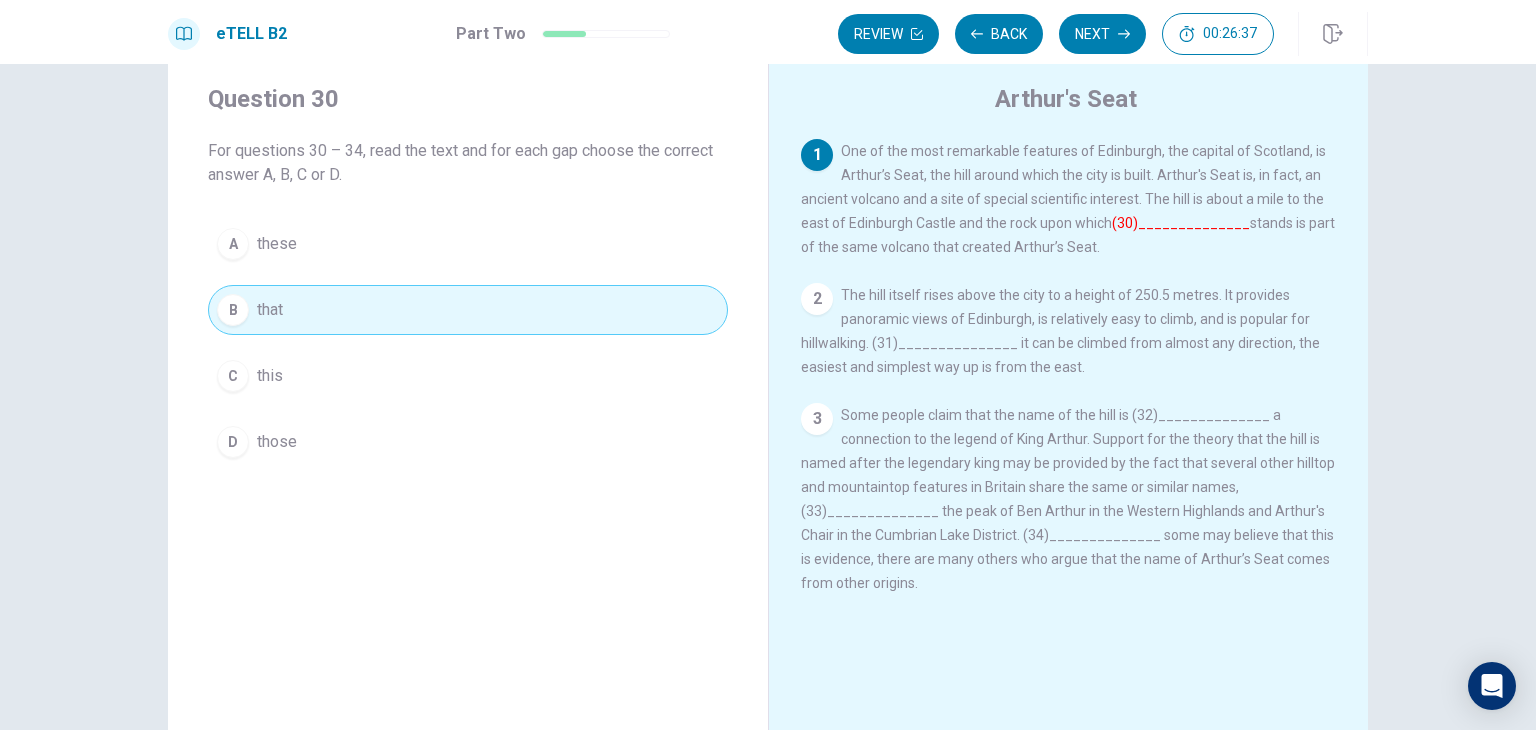 click on "The hill itself rises above the city to a height of 250.5 metres. It provides panoramic views of Edinburgh, is relatively easy to climb, and is popular for hillwalking. (31)_______________ it can be climbed from almost any direction, the easiest and simplest way up is from the east." at bounding box center (1060, 331) 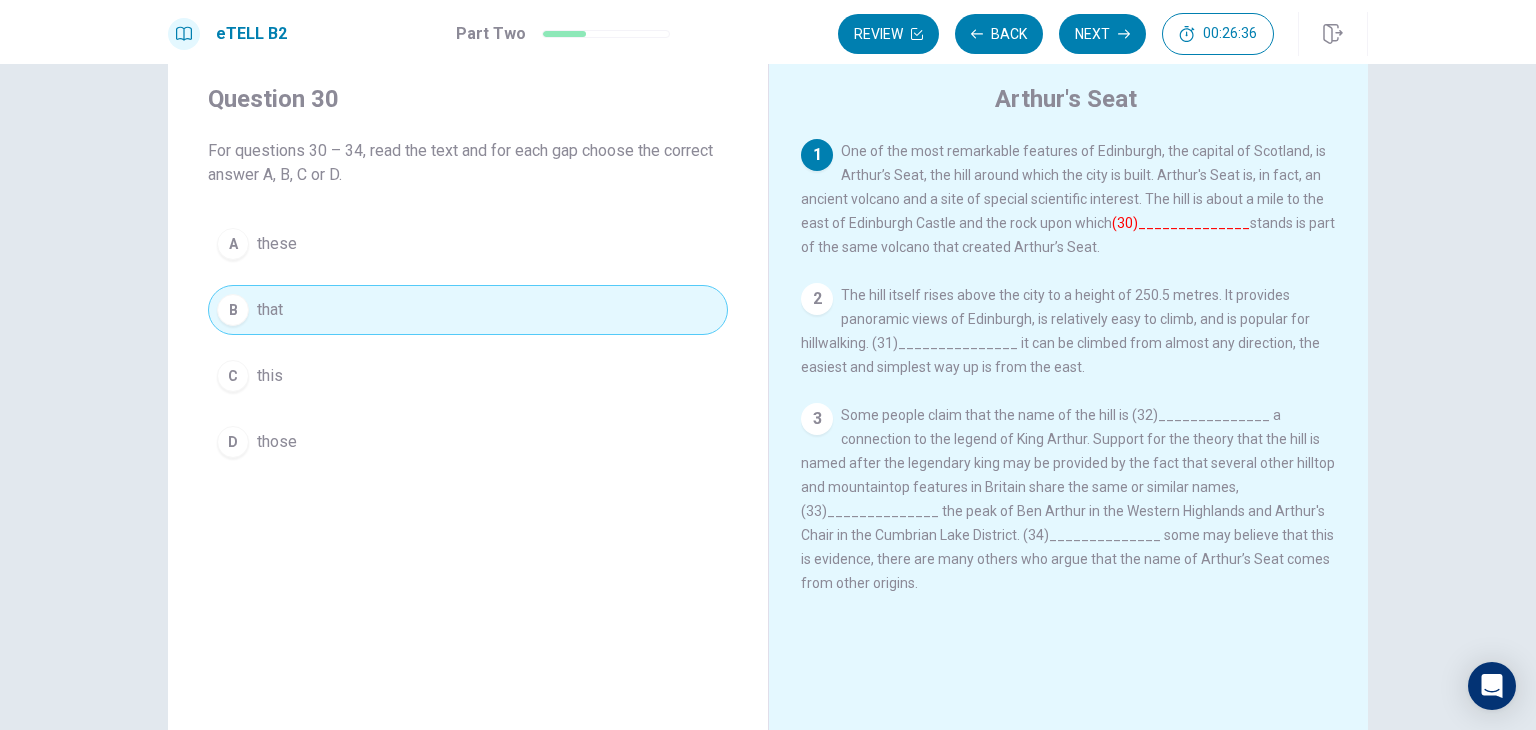 click on "The hill itself rises above the city to a height of 250.5 metres. It provides panoramic views of Edinburgh, is relatively easy to climb, and is popular for hillwalking. (31)_______________ it can be climbed from almost any direction, the easiest and simplest way up is from the east." at bounding box center [1060, 331] 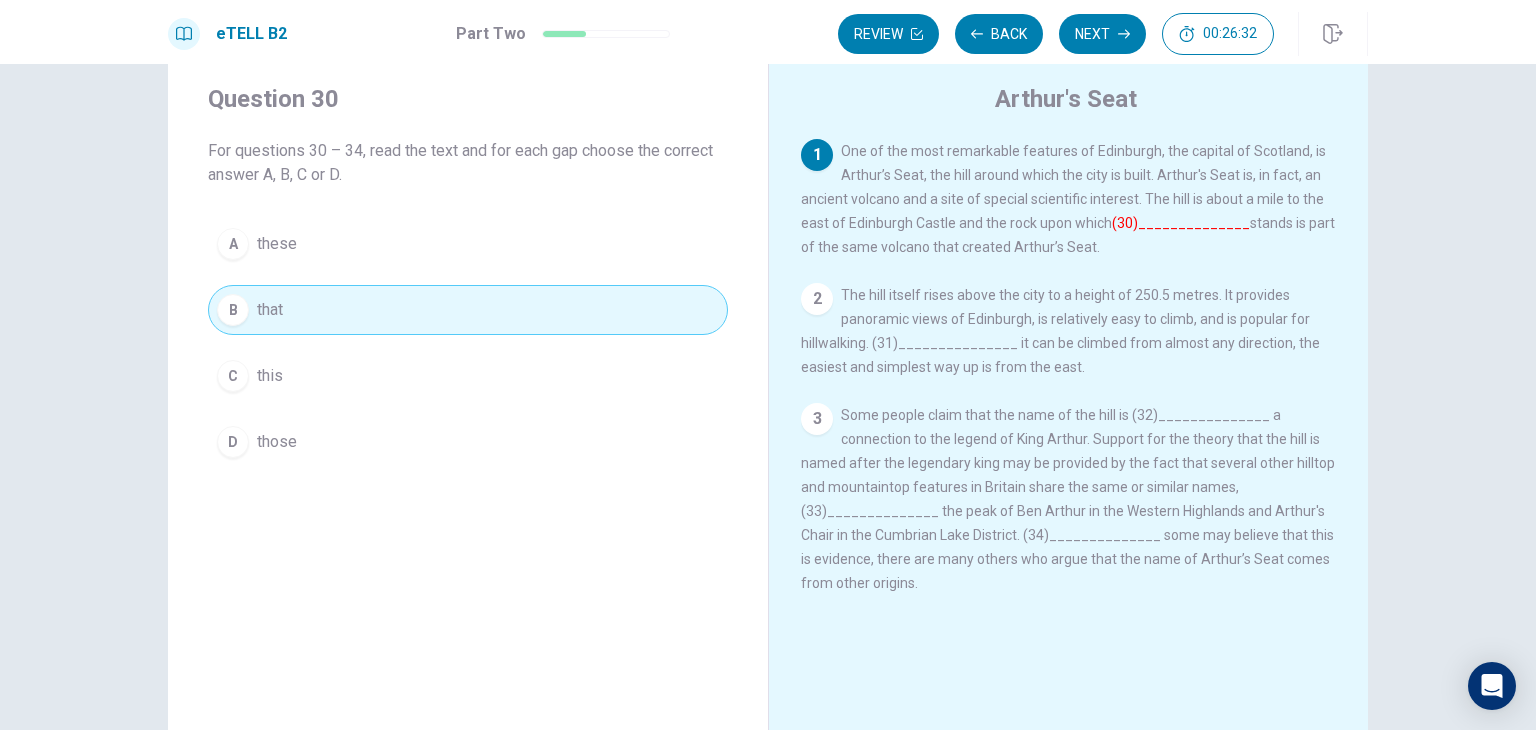 click on "1" at bounding box center (817, 155) 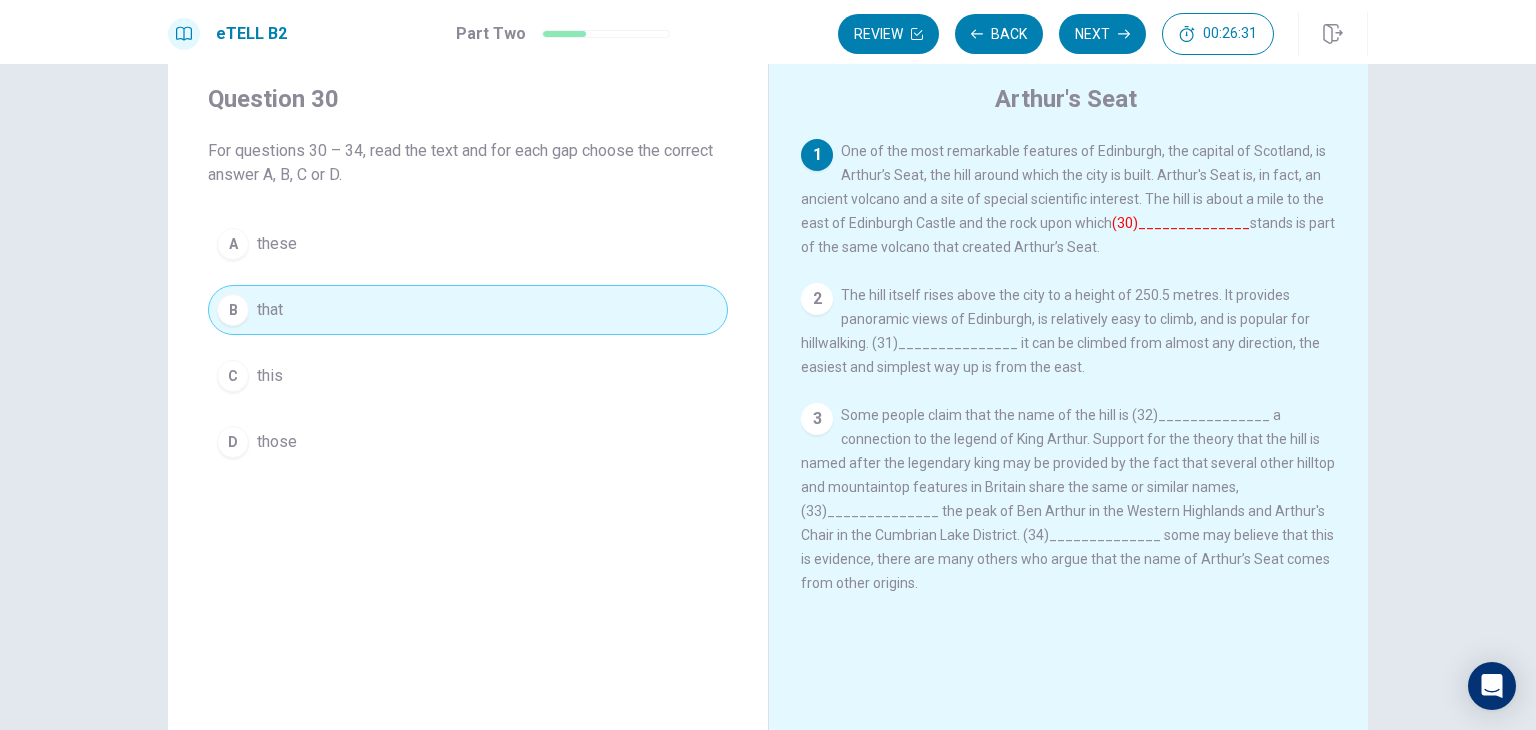 click on "2" at bounding box center (817, 299) 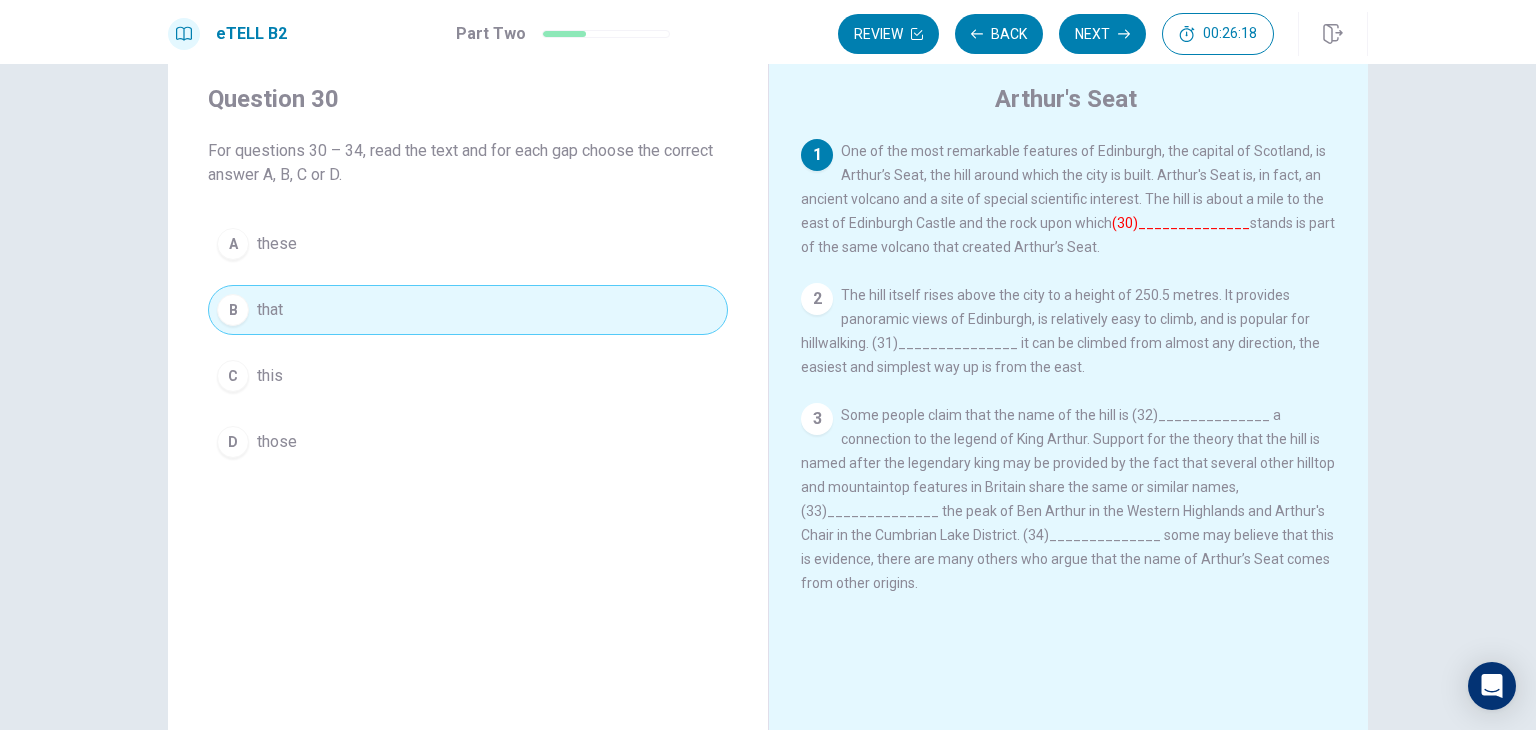 click on "2" at bounding box center (817, 299) 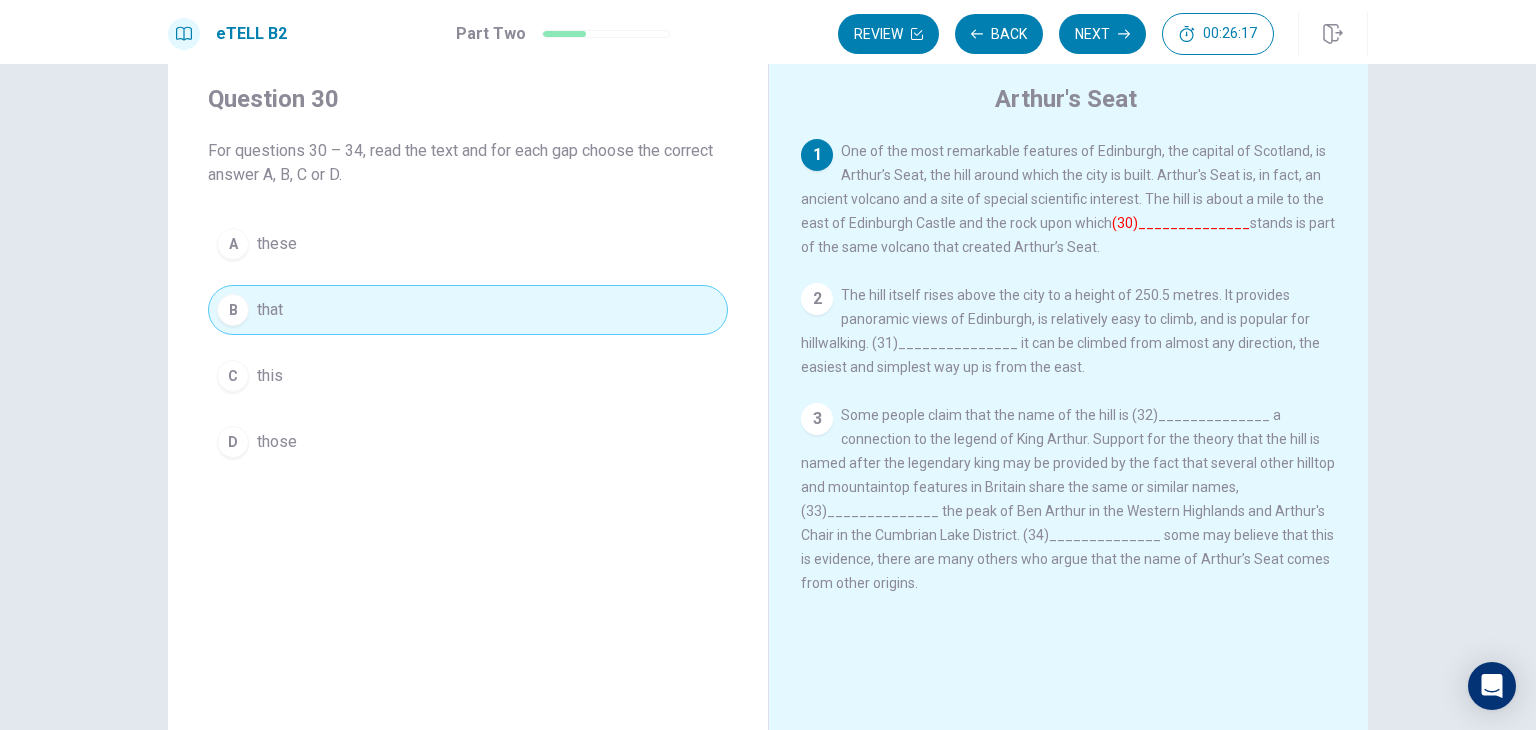 click on "2 The hill itself rises above the city to a height of  250.5 metres. It provides panoramic views of [LOCATION], is relatively easy to climb,  and is popular for hillwalking. (31)_______________ it can be climbed from almost  any direction, the easiest and simplest way up is from the east." at bounding box center [1069, 331] 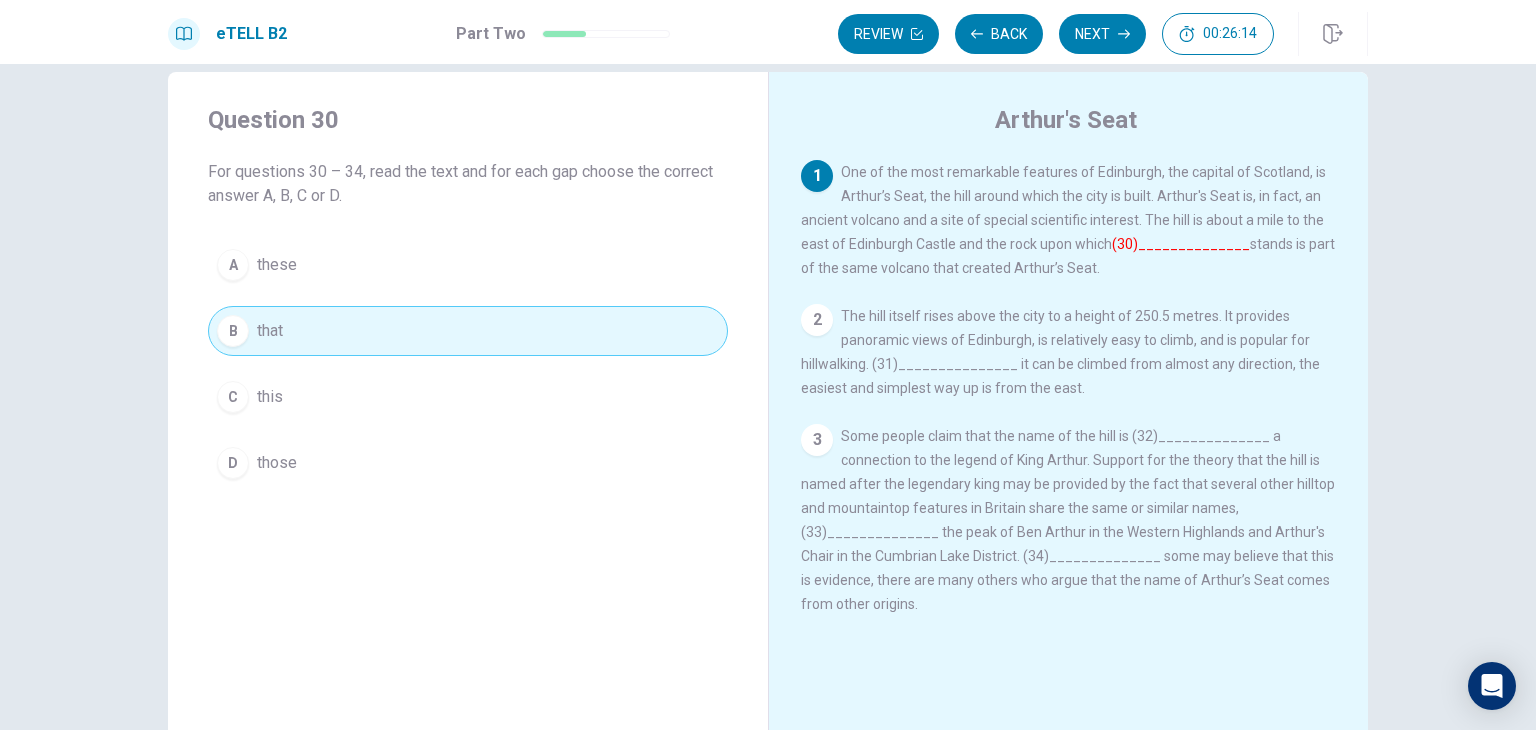 scroll, scrollTop: 13, scrollLeft: 0, axis: vertical 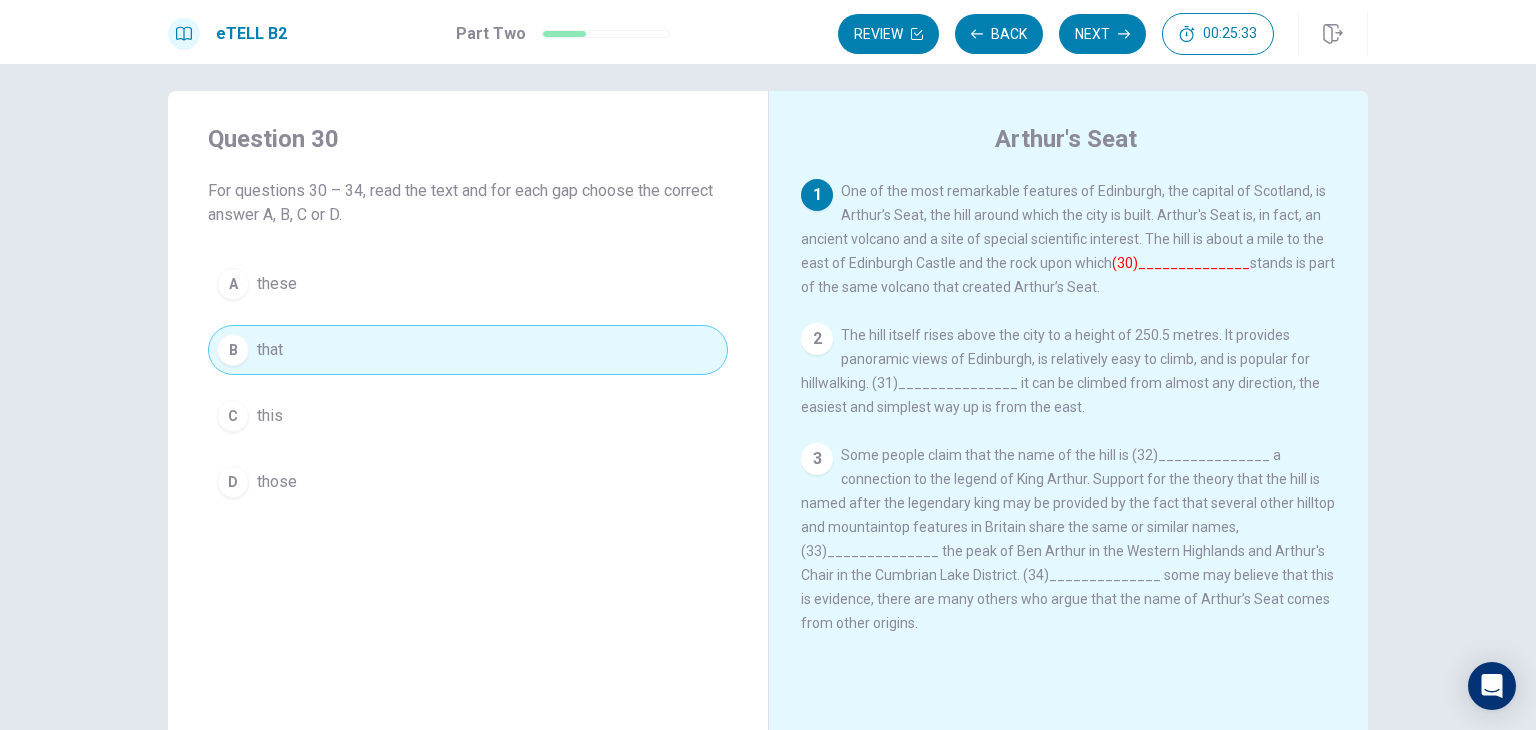 click on "(30)______________" at bounding box center (1181, 263) 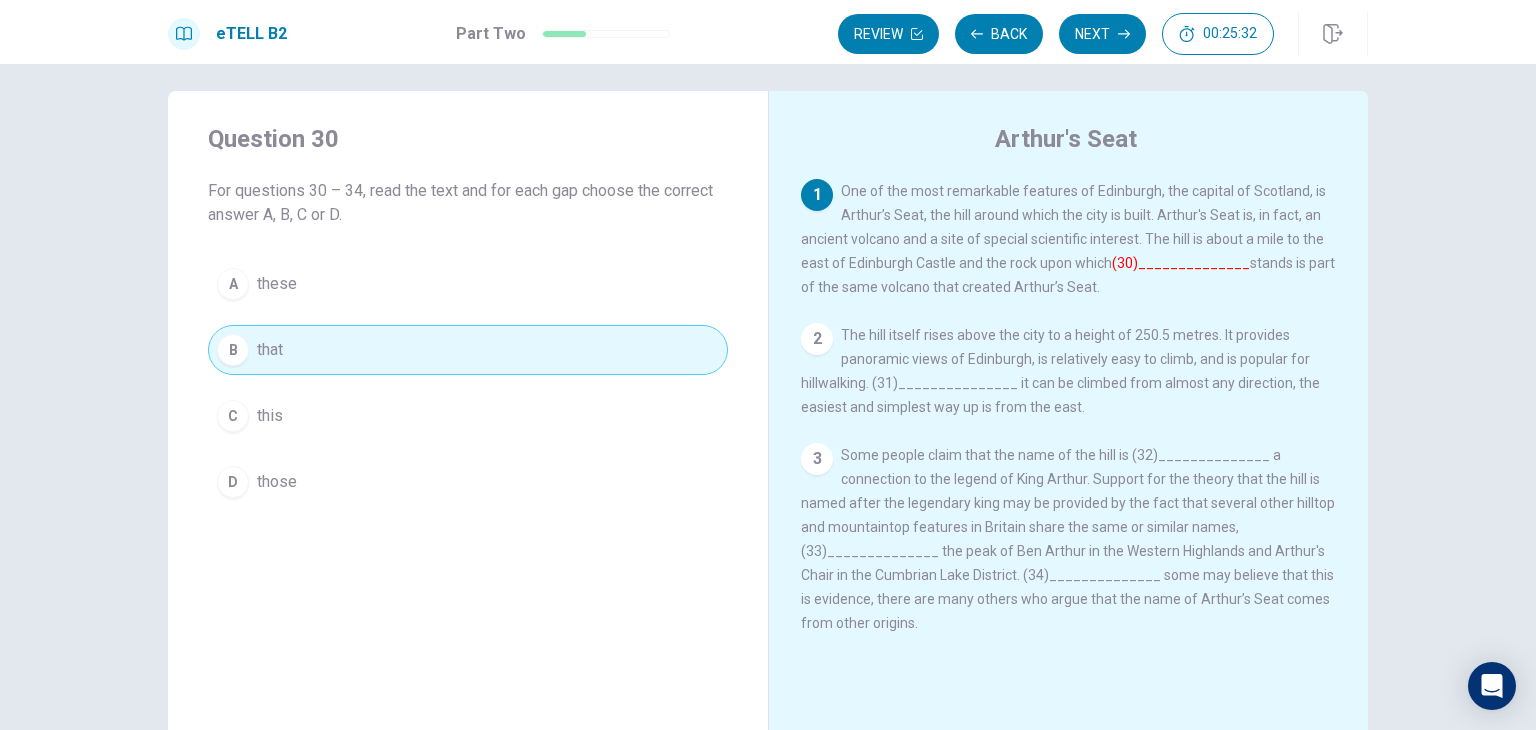 click on "The hill itself rises above the city to a height of 250.5 metres. It provides panoramic views of Edinburgh, is relatively easy to climb, and is popular for hillwalking. (31)_______________ it can be climbed from almost any direction, the easiest and simplest way up is from the east." at bounding box center (1060, 371) 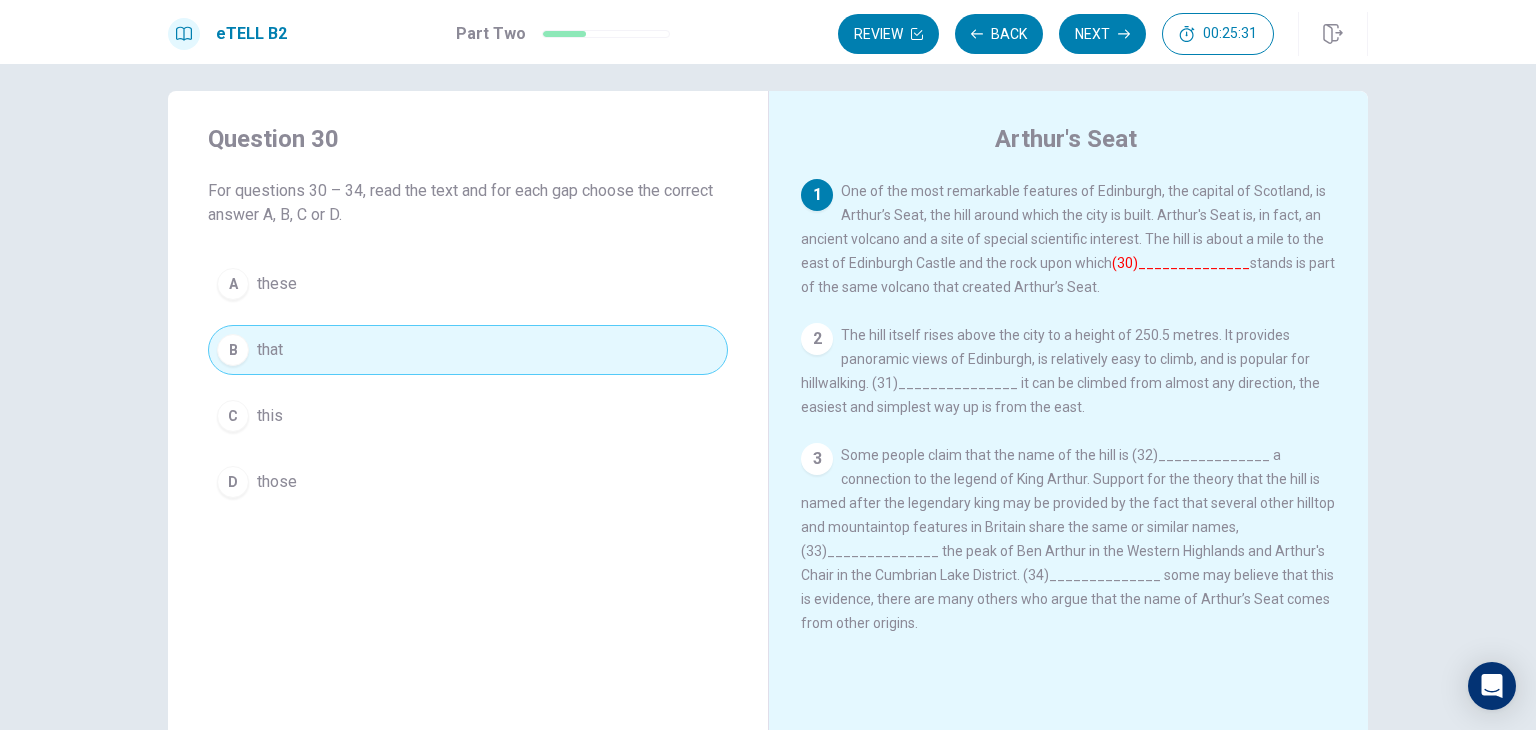 click on "The hill itself rises above the city to a height of 250.5 metres. It provides panoramic views of Edinburgh, is relatively easy to climb, and is popular for hillwalking. (31)_______________ it can be climbed from almost any direction, the easiest and simplest way up is from the east." at bounding box center [1060, 371] 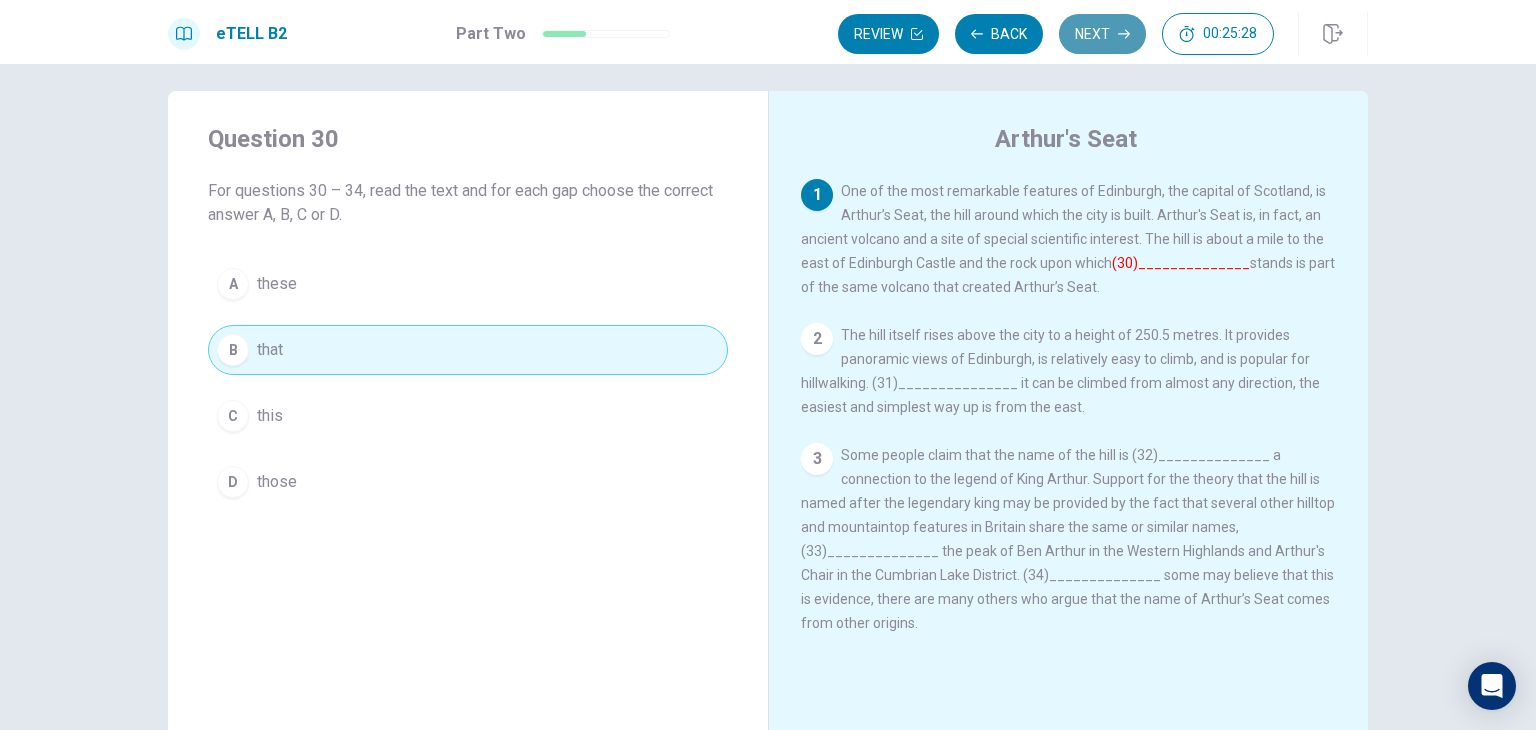 click 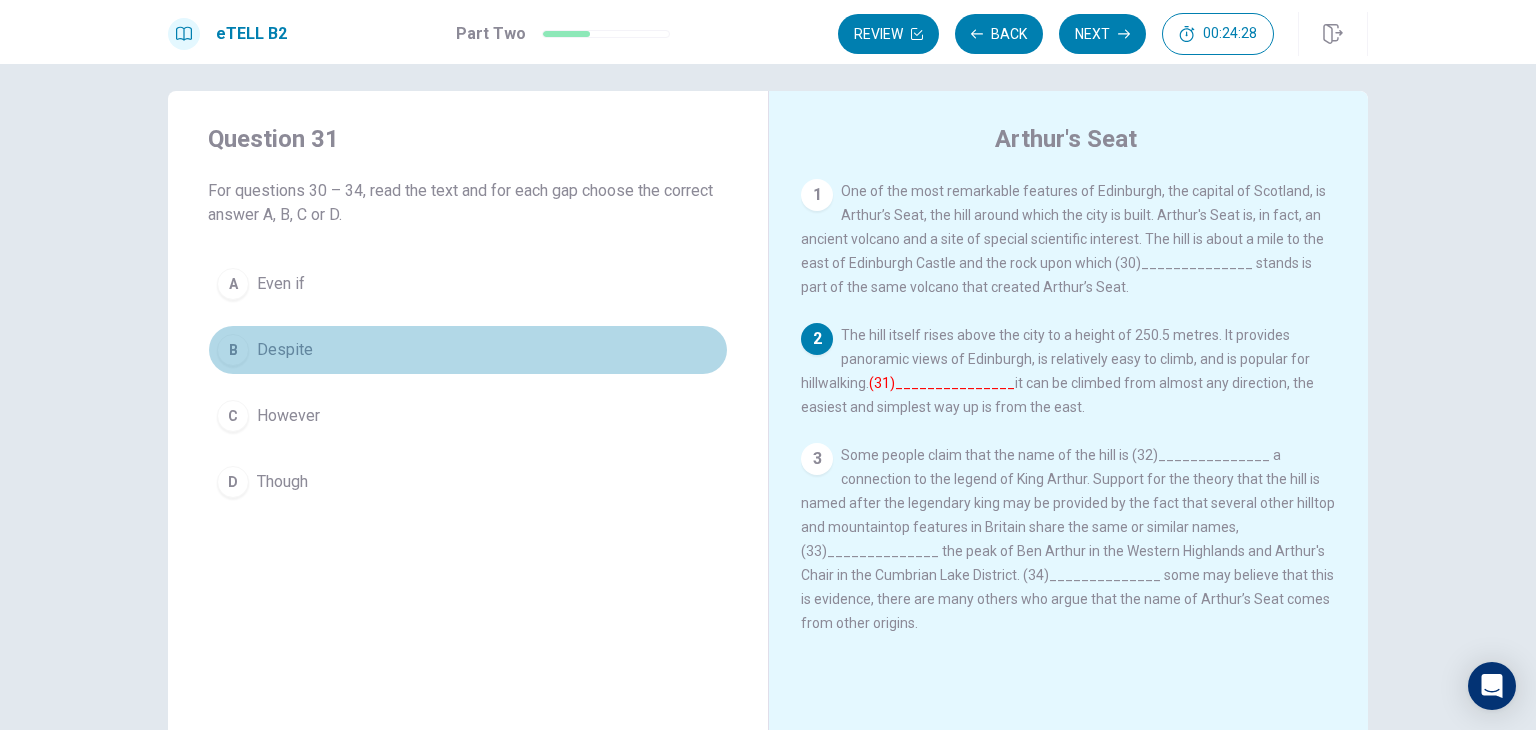click on "Despite" at bounding box center (285, 350) 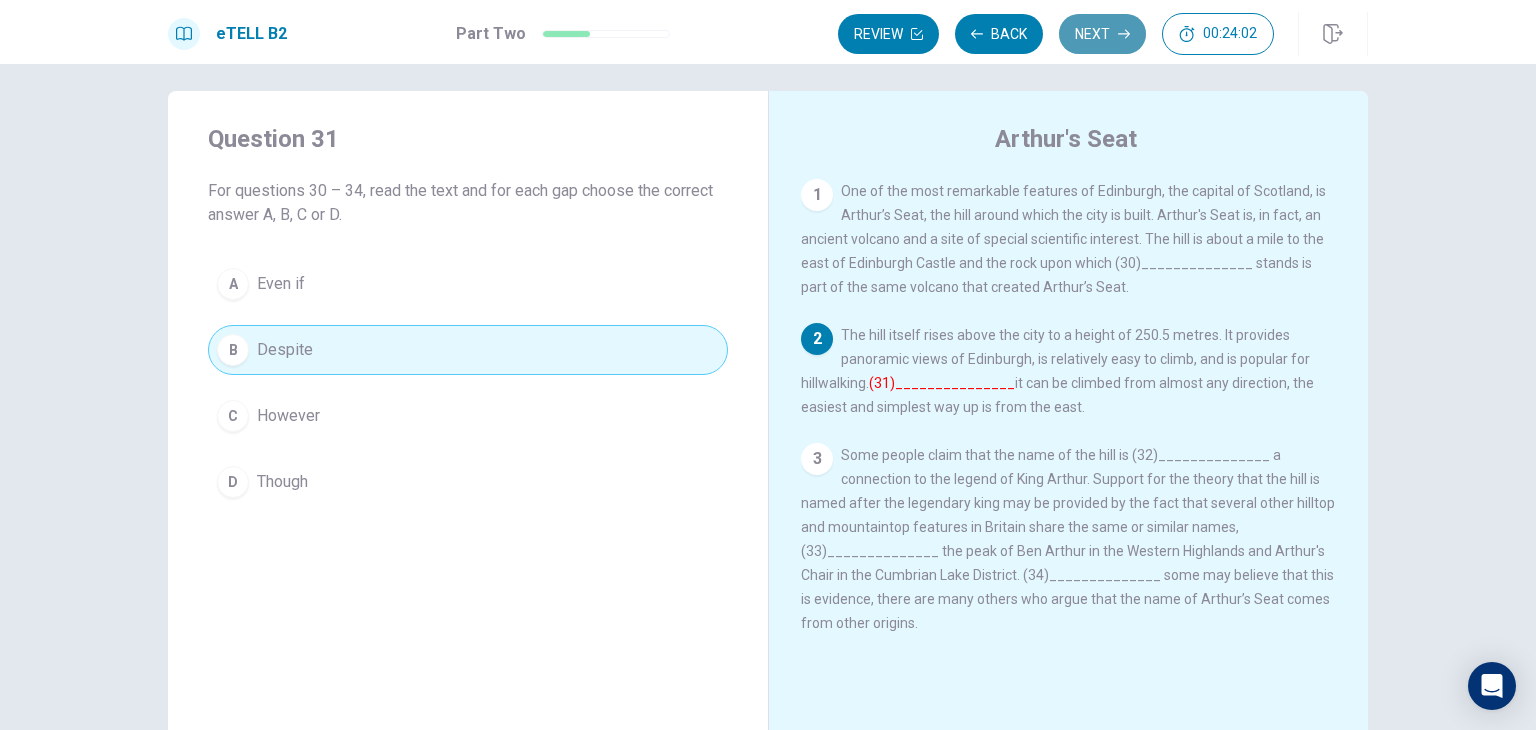 click on "Next" at bounding box center (1102, 34) 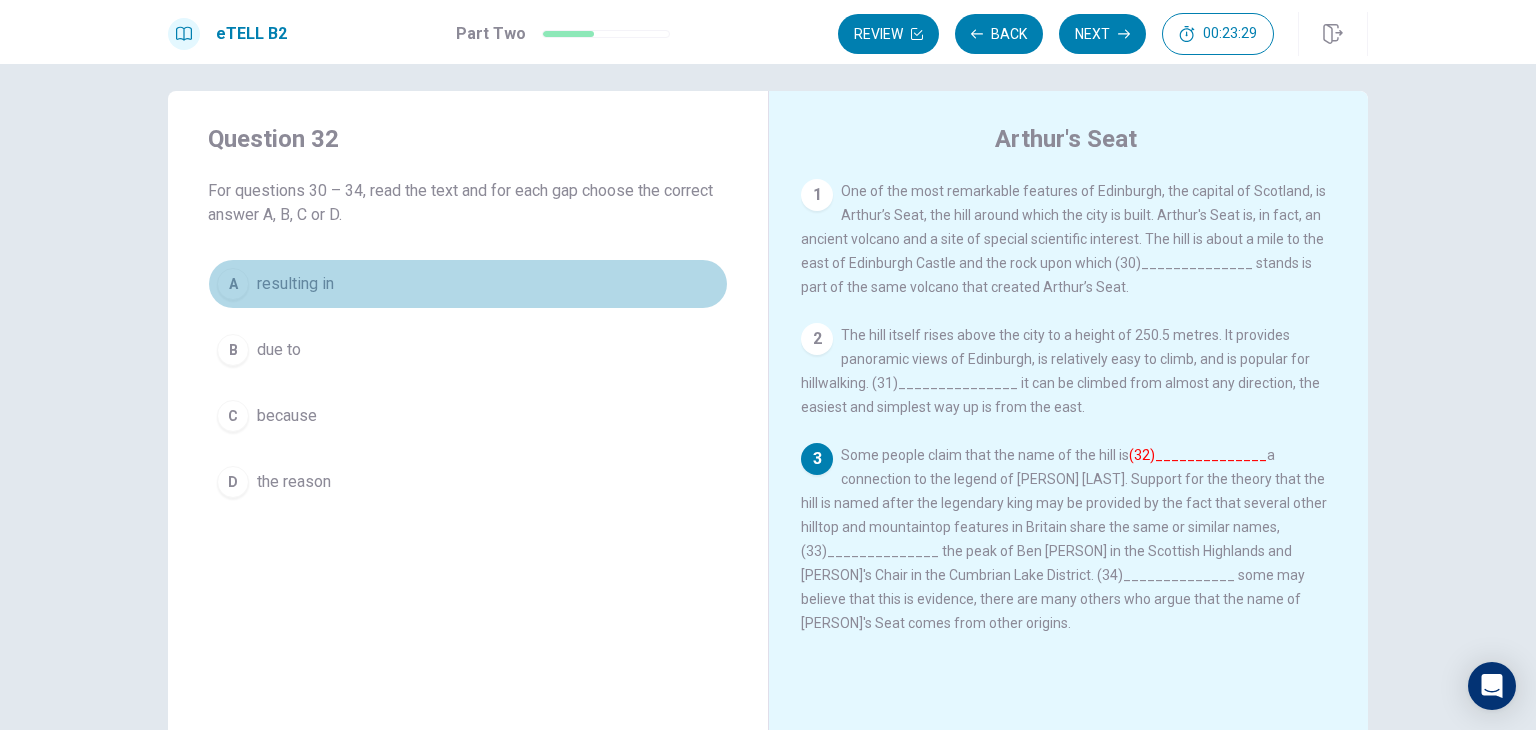 click on "resulting in" at bounding box center (295, 284) 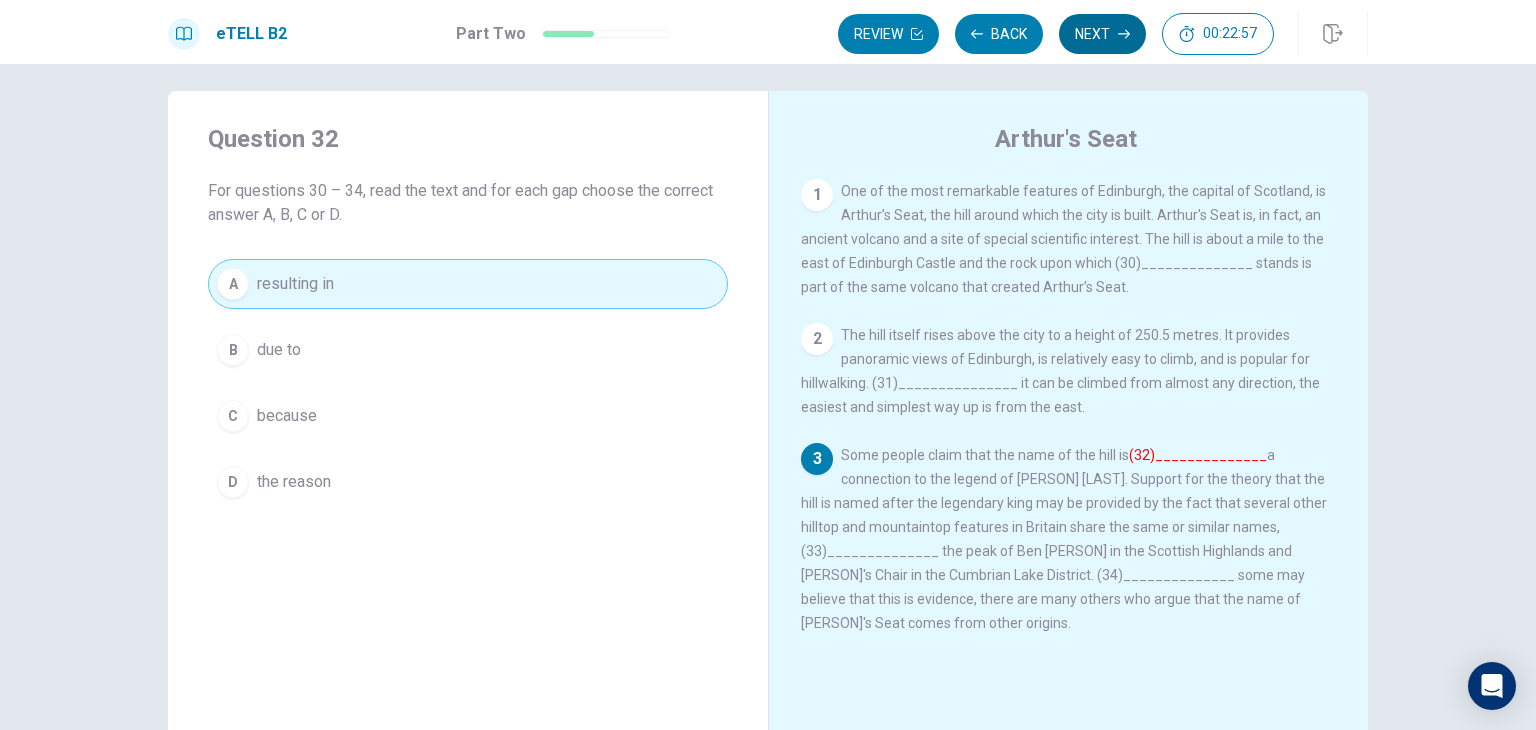 click on "Next" at bounding box center (1102, 34) 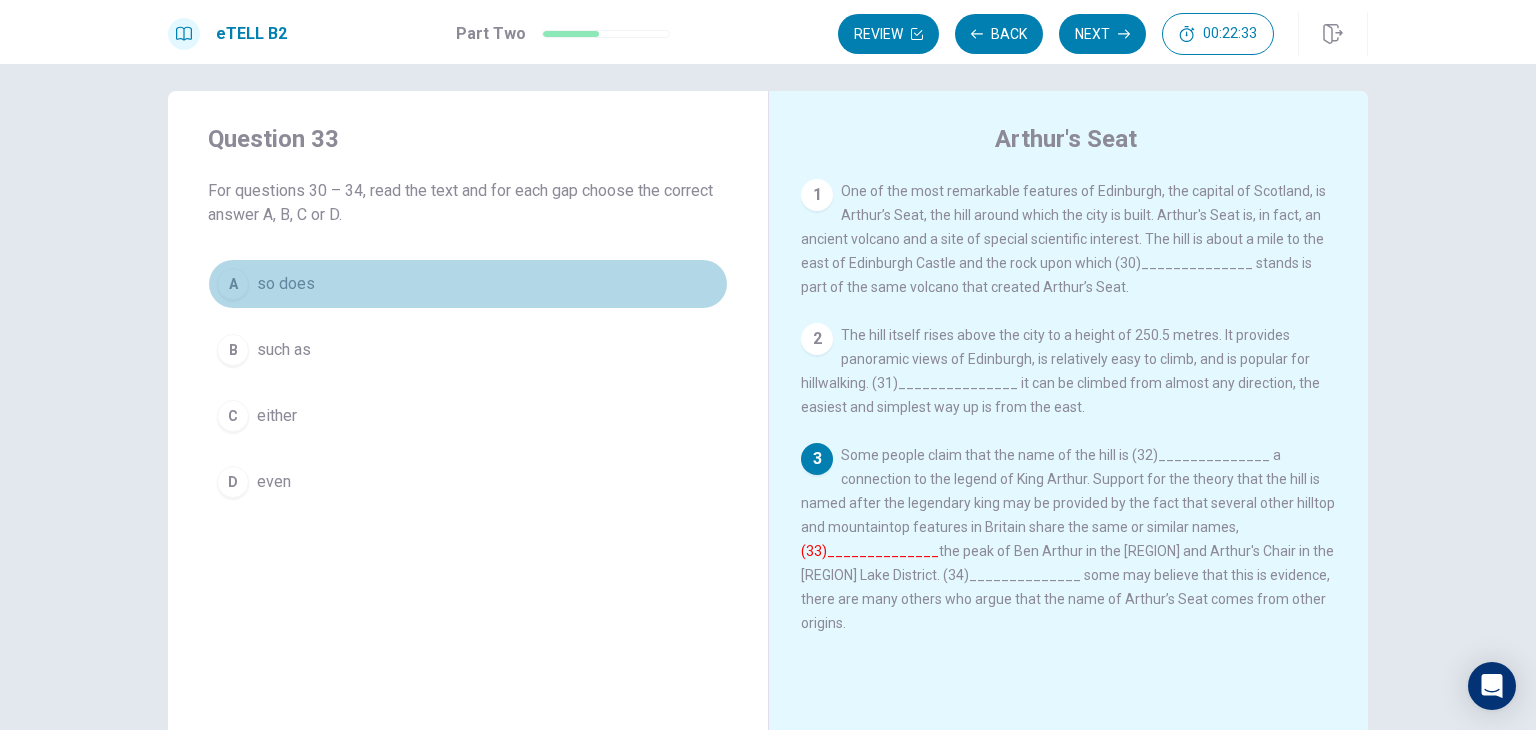 click on "so does" at bounding box center (286, 284) 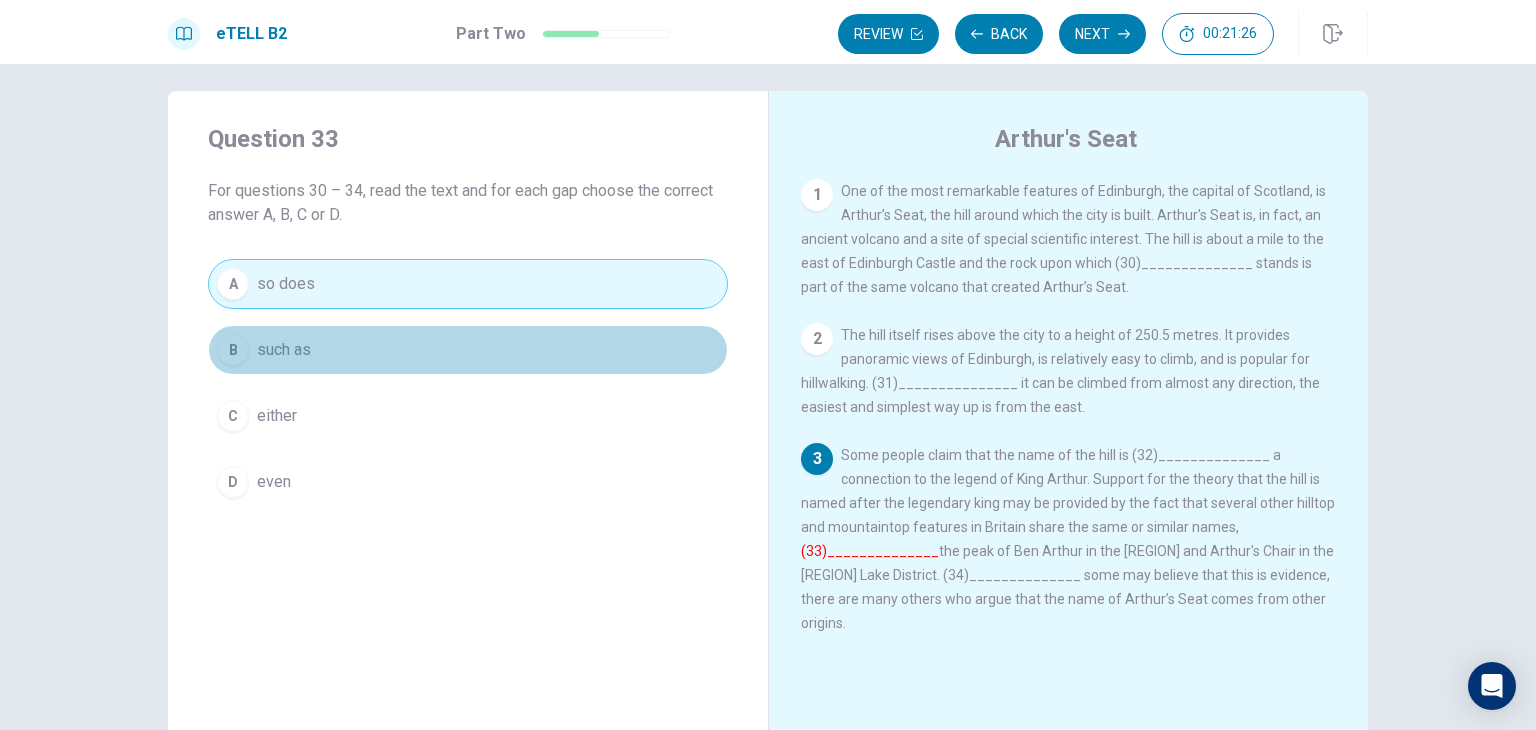 click on "such as" at bounding box center (284, 350) 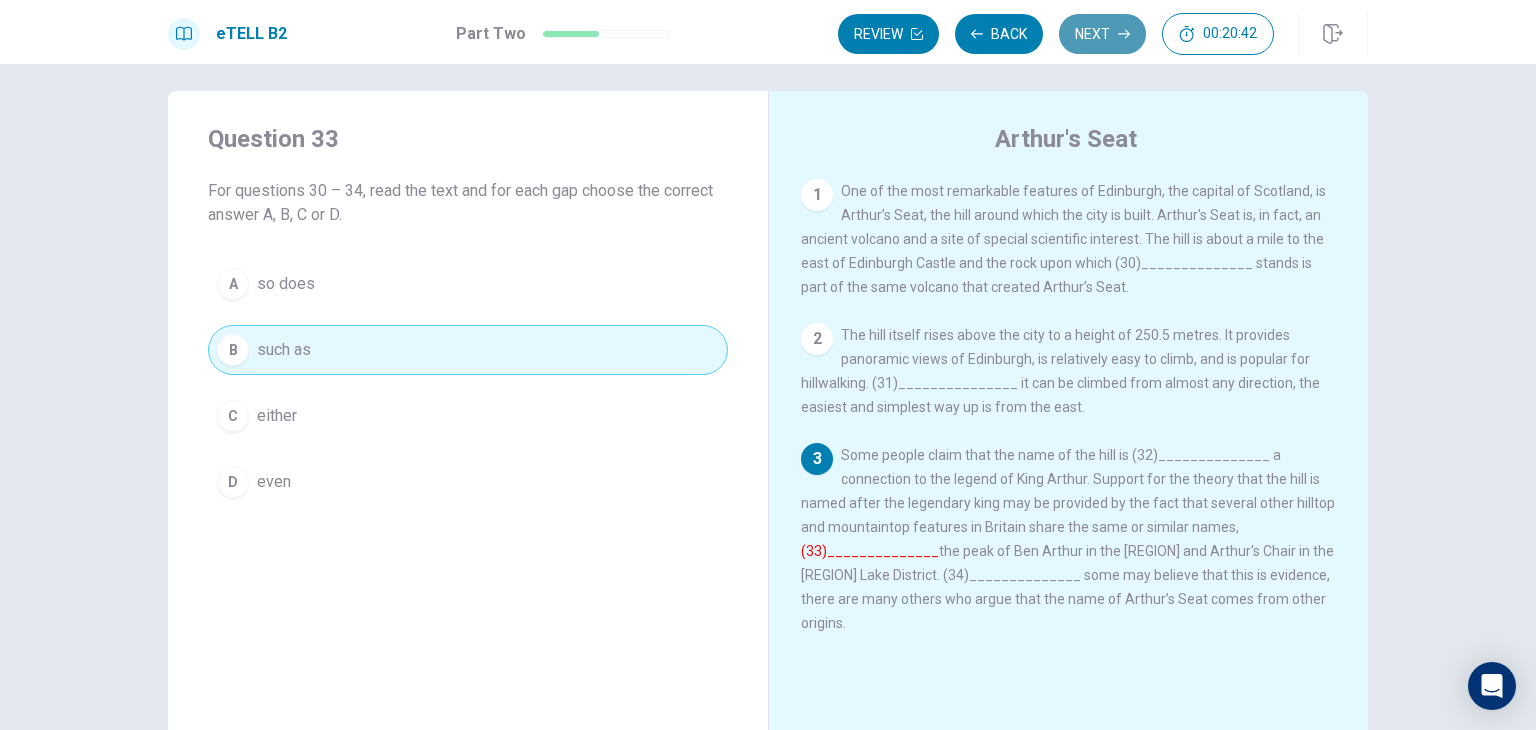 click on "Next" at bounding box center [1102, 34] 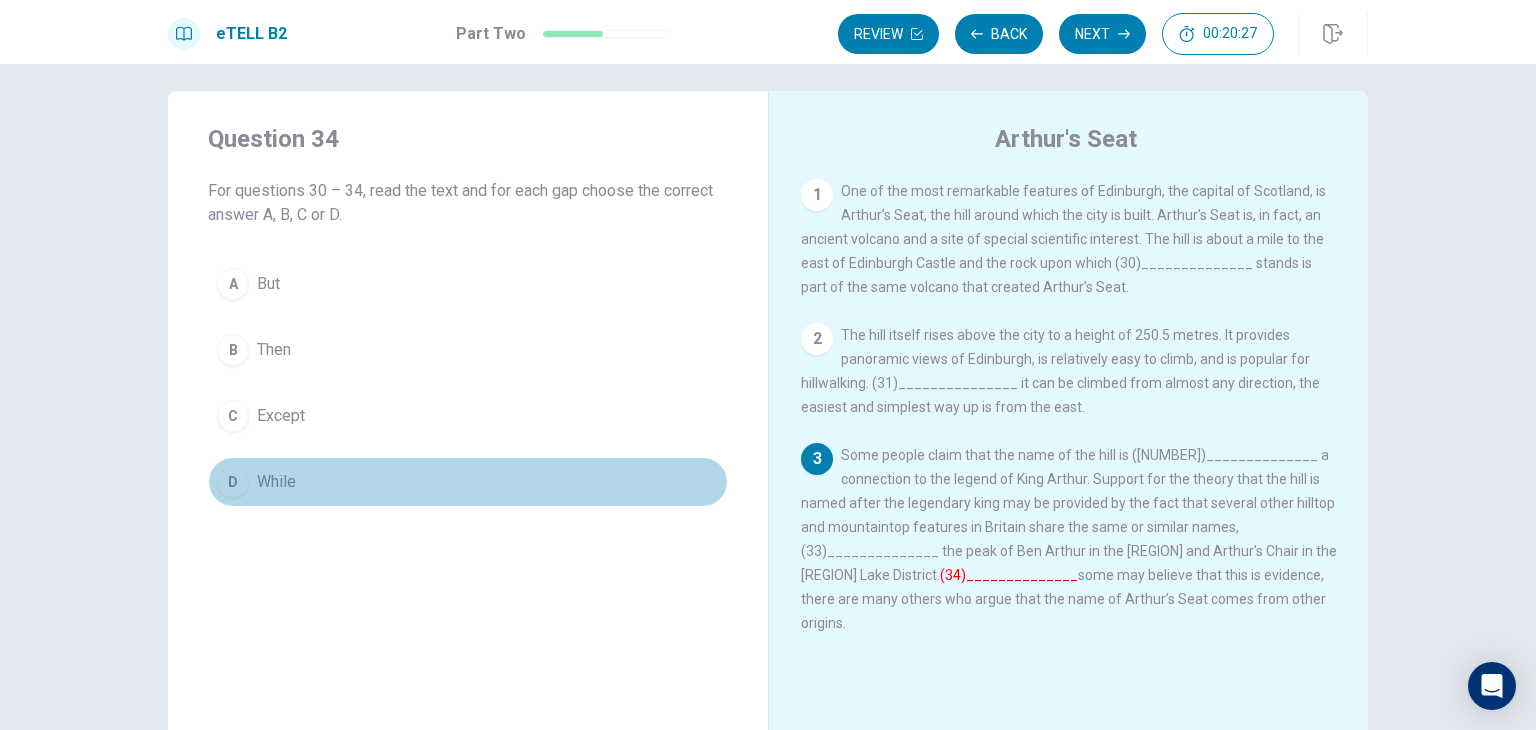 click on "While" at bounding box center [276, 482] 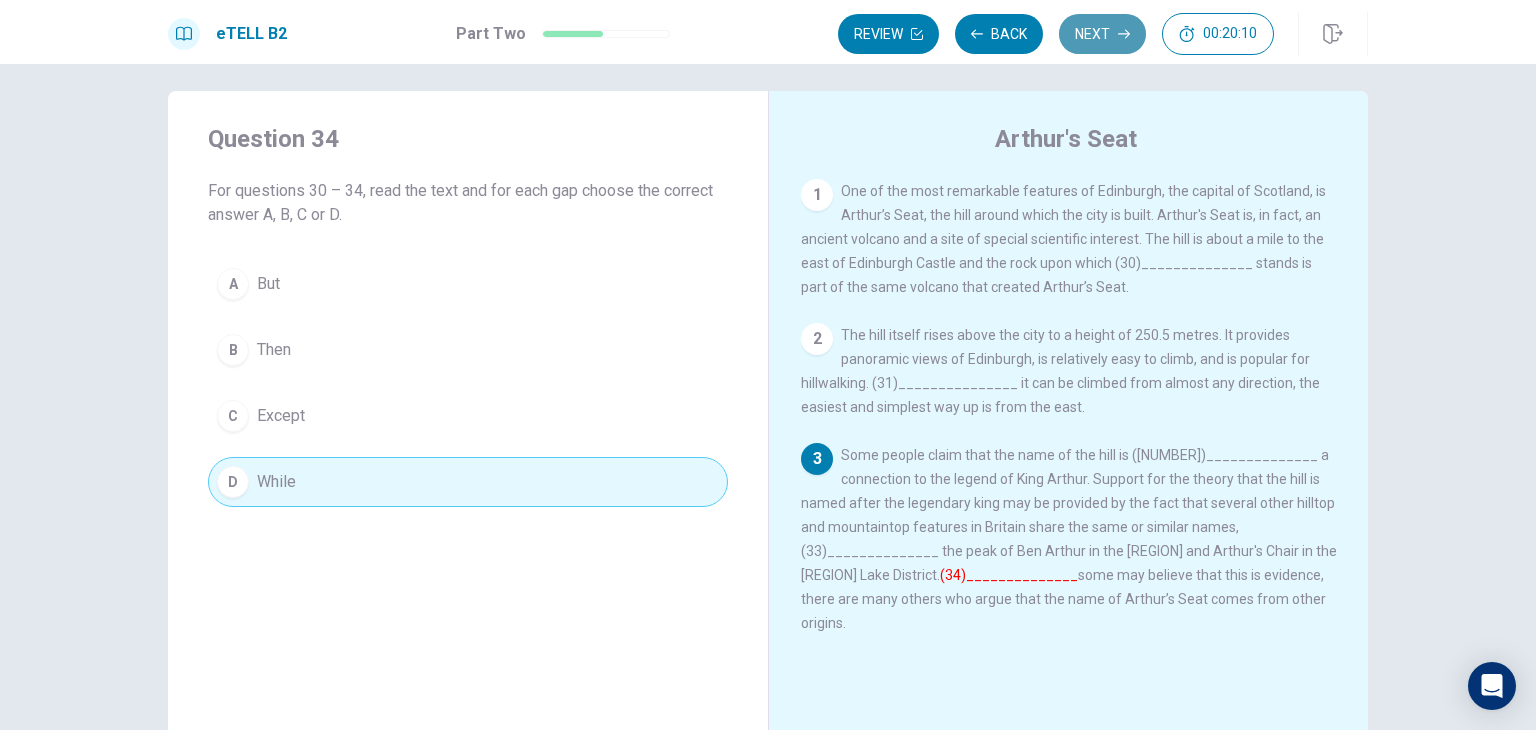 click on "Next" at bounding box center [1102, 34] 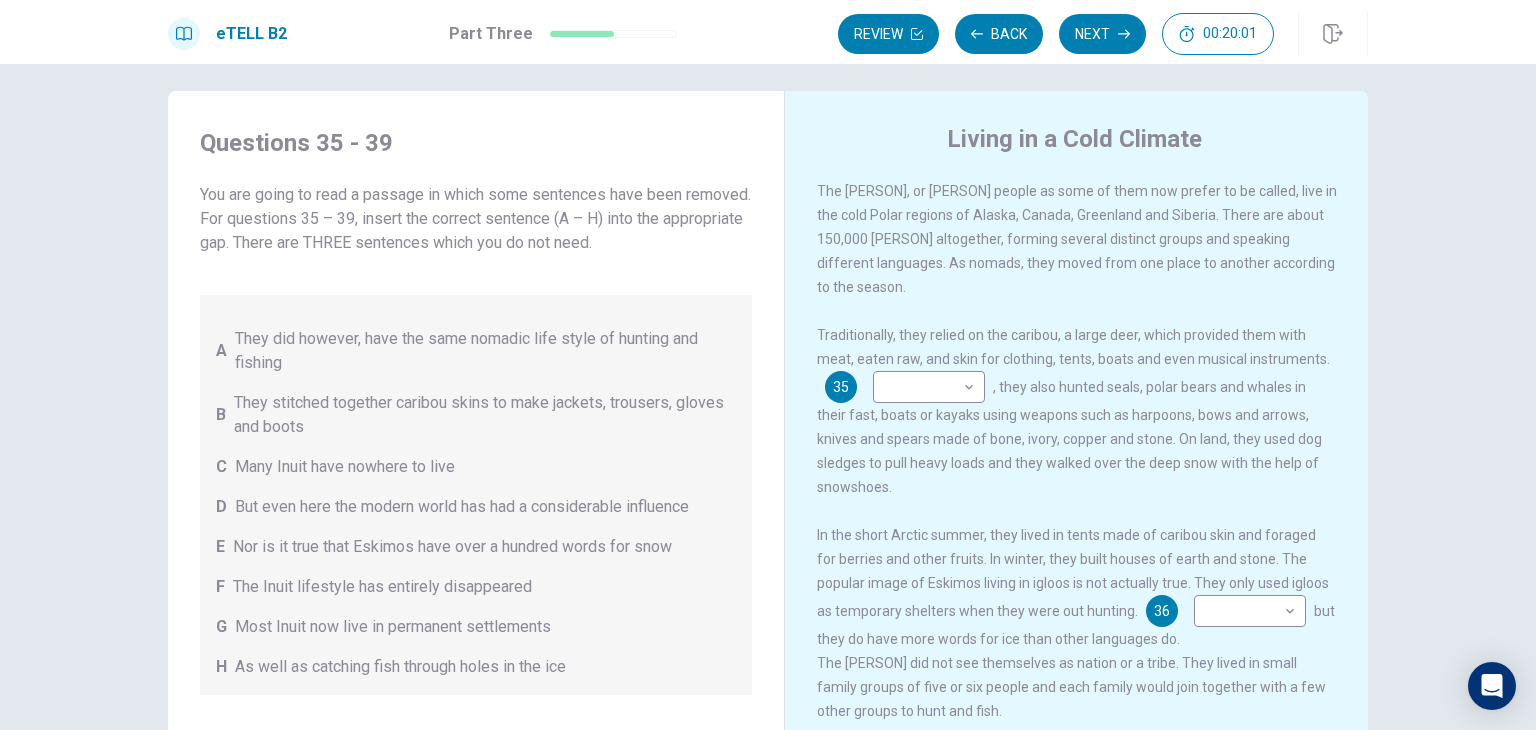 click on "Living in a Cold Climate The Eskimos, or Inuit people as some of them now prefer to be called, live in the cold Polar regions of [LOCATION], [LOCATION], [LOCATION] and [LOCATION]. There are about 150,000 Inuit altogether, forming several distinct groups and speaking different languages. As nomads, they moved from one place to another according to the season. Traditionally, they relied on the caribou, a large deer, which provided them with meat, eaten raw, and skin for clothing, tents, boats and even musical instruments.  35 ​ ​ , they also hunted seals, polar bears and whales in their fast, boats or kayaks using weapons such as harpoons, bows and arrows, knives and spears made of bone, ivory, copper and stone. On land, they used dog sledges to pull heavy loads and they walked over the deep snow with the help of snowshoes. 36 ​ ​  but they do have more words for ice than other languages do. While the men hunted, the women looked after the home and the children and prepared animal skins to make clothes.  37 ​ ​" at bounding box center (1076, 454) 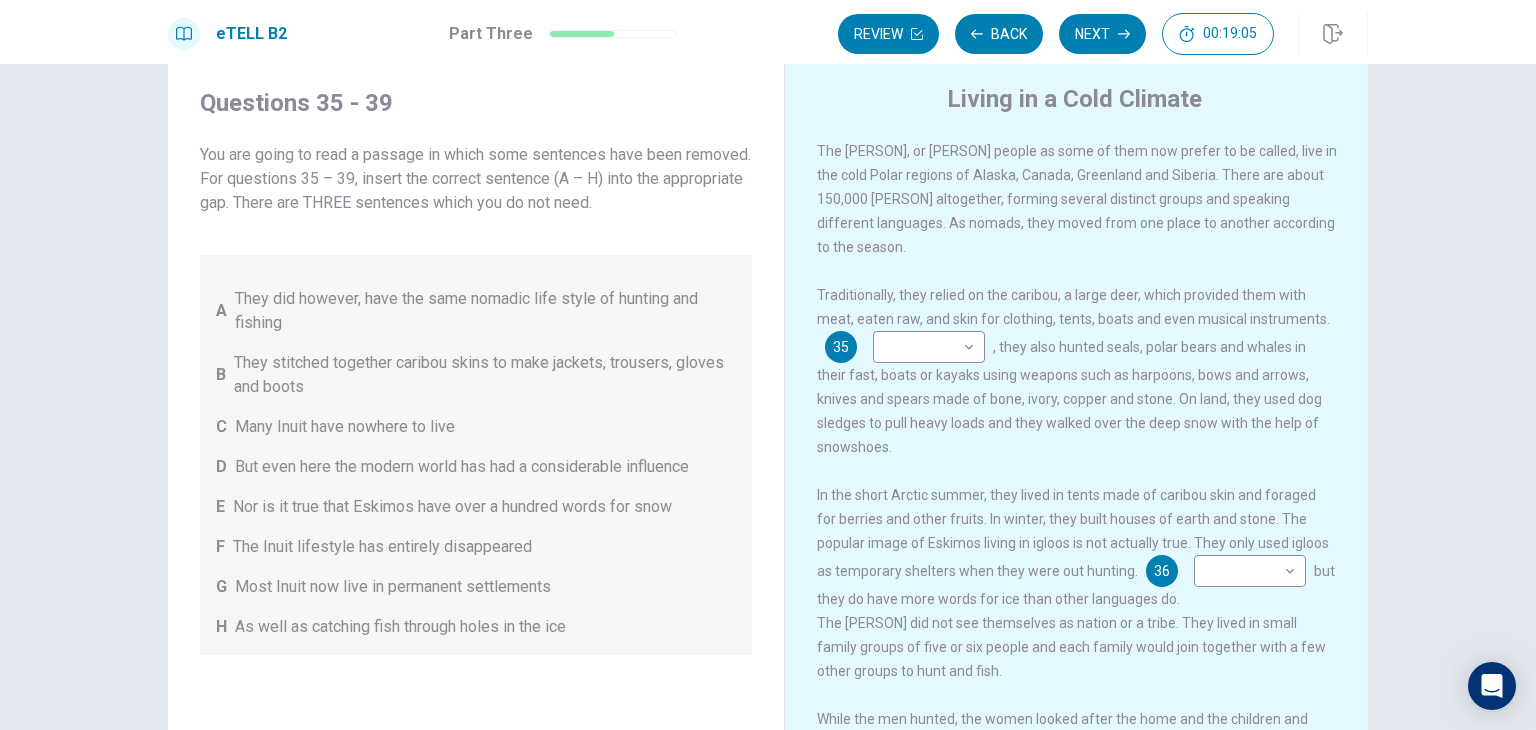 scroll, scrollTop: 93, scrollLeft: 0, axis: vertical 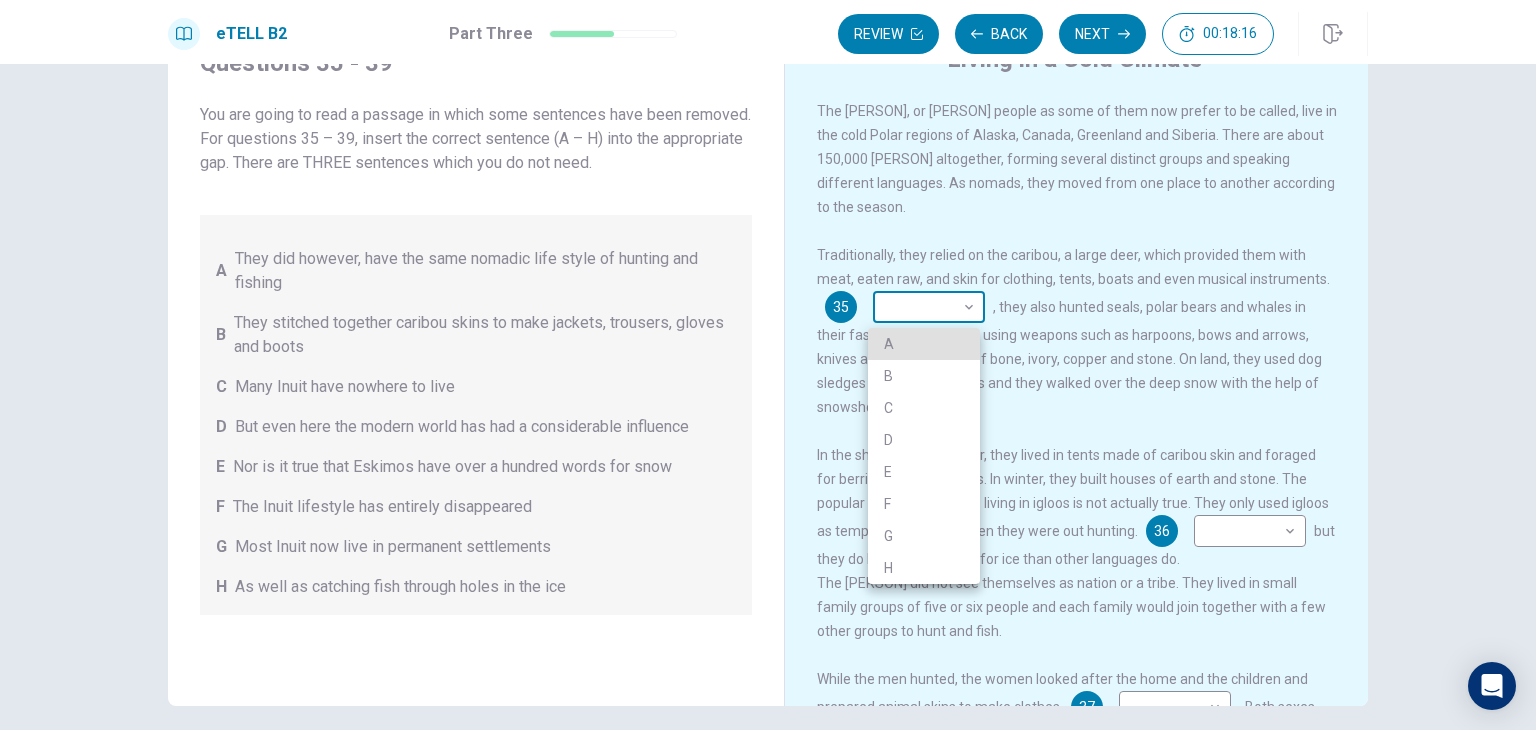 click on "This site uses cookies, as explained in our  Privacy Policy . If you agree to the use of cookies, please click the Accept button and continue to browse our site.   Privacy Policy Accept   eTELL B2 Part Three Review Back Next 00:18:16 Question 15 - 19 of 30 00:18:16 Review Back Next Questions 35 - 39 You are going to read a passage in which some sentences have been  removed. For questions 35 – 39, insert the correct sentence (A – H) into the  appropriate gap. There are THREE sentences which you do not need. A They did however, have the same nomadic life style of hunting and fishing  B They stitched together caribou skins to make jackets, trousers, gloves and  boots  C Many Inuit have nowhere to live D But even here the modern world has had a considerable influence E Nor is it true that Eskimos have over a hundred words for snow F The Inuit lifestyle has entirely disappeared  G Most Inuit now live in permanent settlements  H As well as catching fish through holes in the ice Living in a Cold Climate 35 H * ​" at bounding box center (768, 365) 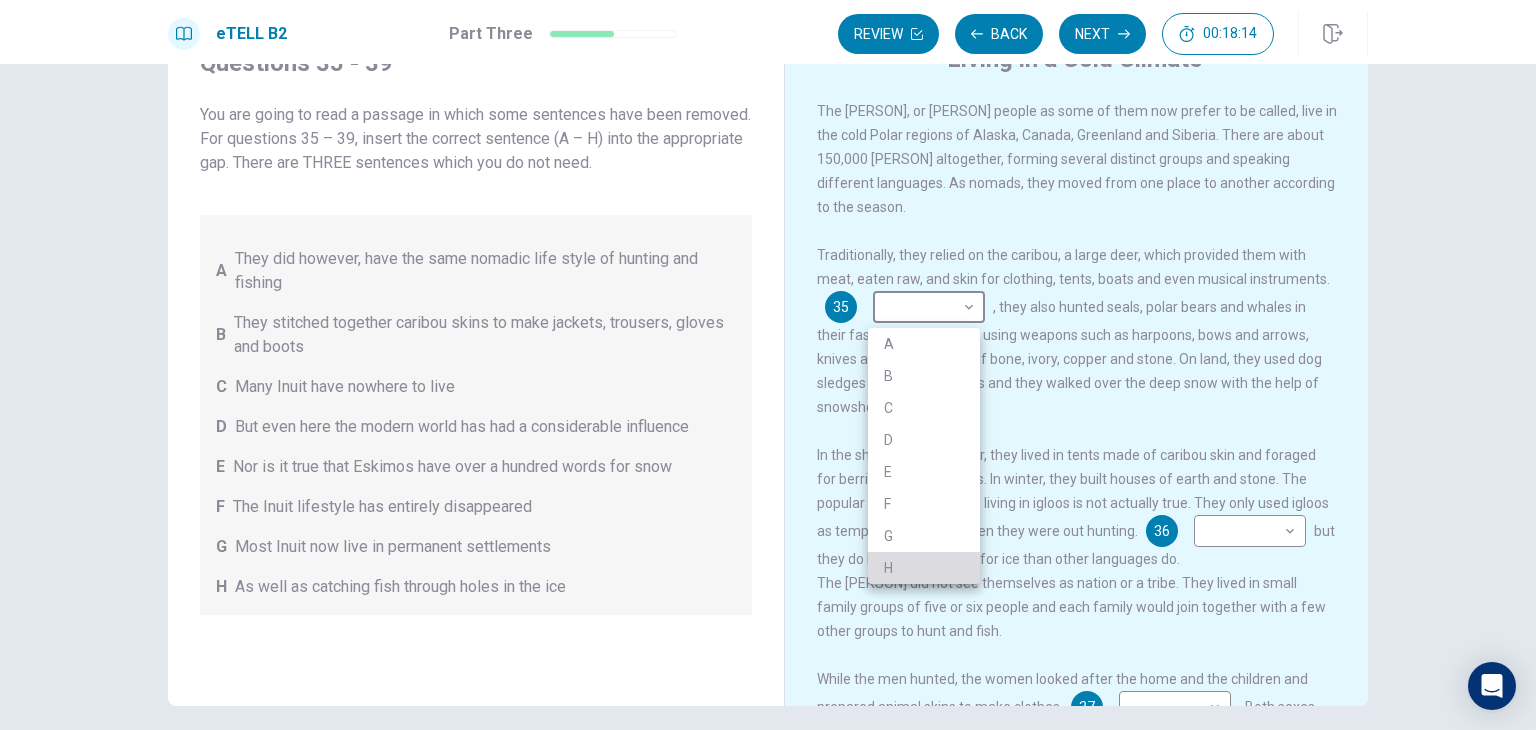 click on "H" at bounding box center [924, 568] 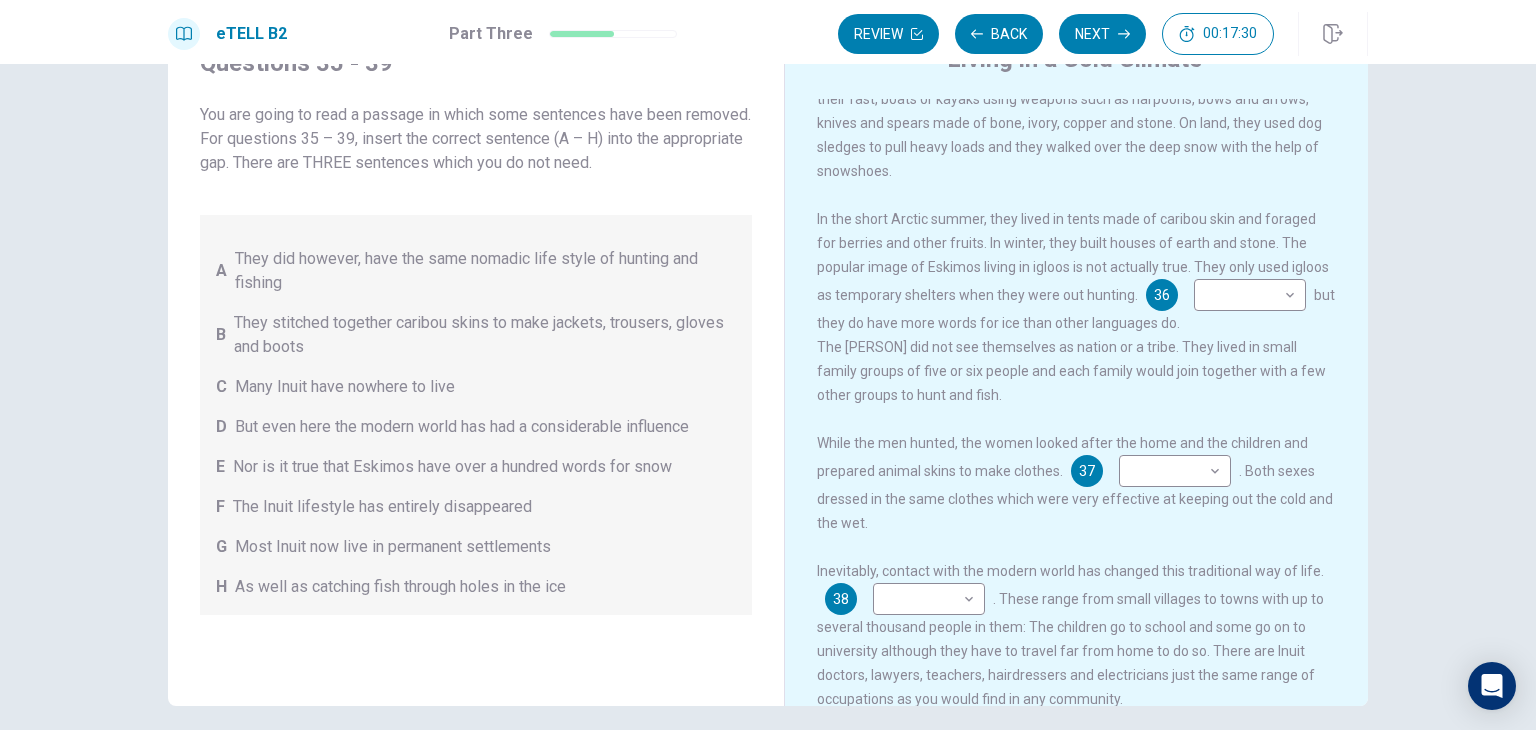 scroll, scrollTop: 240, scrollLeft: 0, axis: vertical 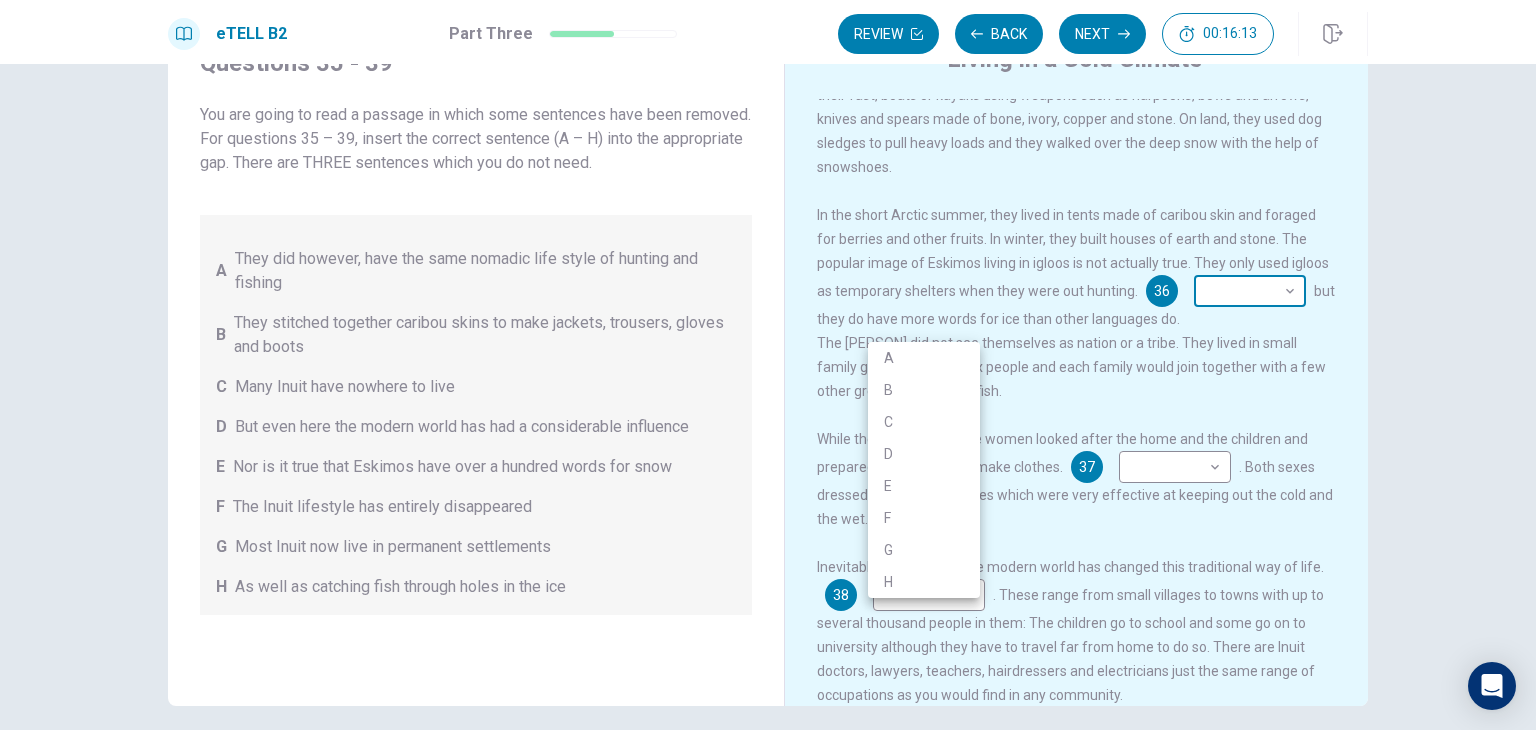 click on "This site uses cookies, as explained in our  Privacy Policy . If you agree to the use of cookies, please click the Accept button and continue to browse our site.   Privacy Policy Accept   eTELL B2 Part Three Review Back Next 00:16:13 Question 15 - 19 of 30 00:16:13 Review Back Next Questions 35 – 39 You are going to read a passage in which some sentences have been  removed. For questions 35 – 39, insert the correct sentence (A – H) into the  appropriate gap. There are THREE sentences which you do not need. A They did however, have the same nomadic life style of hunting and fishing  B They stitched together caribou skins to make jackets, trousers, gloves and  boots  C Many Inuit have nowhere to live D But even here the modern world has had a considerable influence E Nor is it true that Eskimos have over a hundred words for snow F The Inuit lifestyle has entirely disappeared  G Most Inuit now live in permanent settlements  H As well as catching fish through holes in the ice Living in a Cold Climate 35 H *" at bounding box center [768, 365] 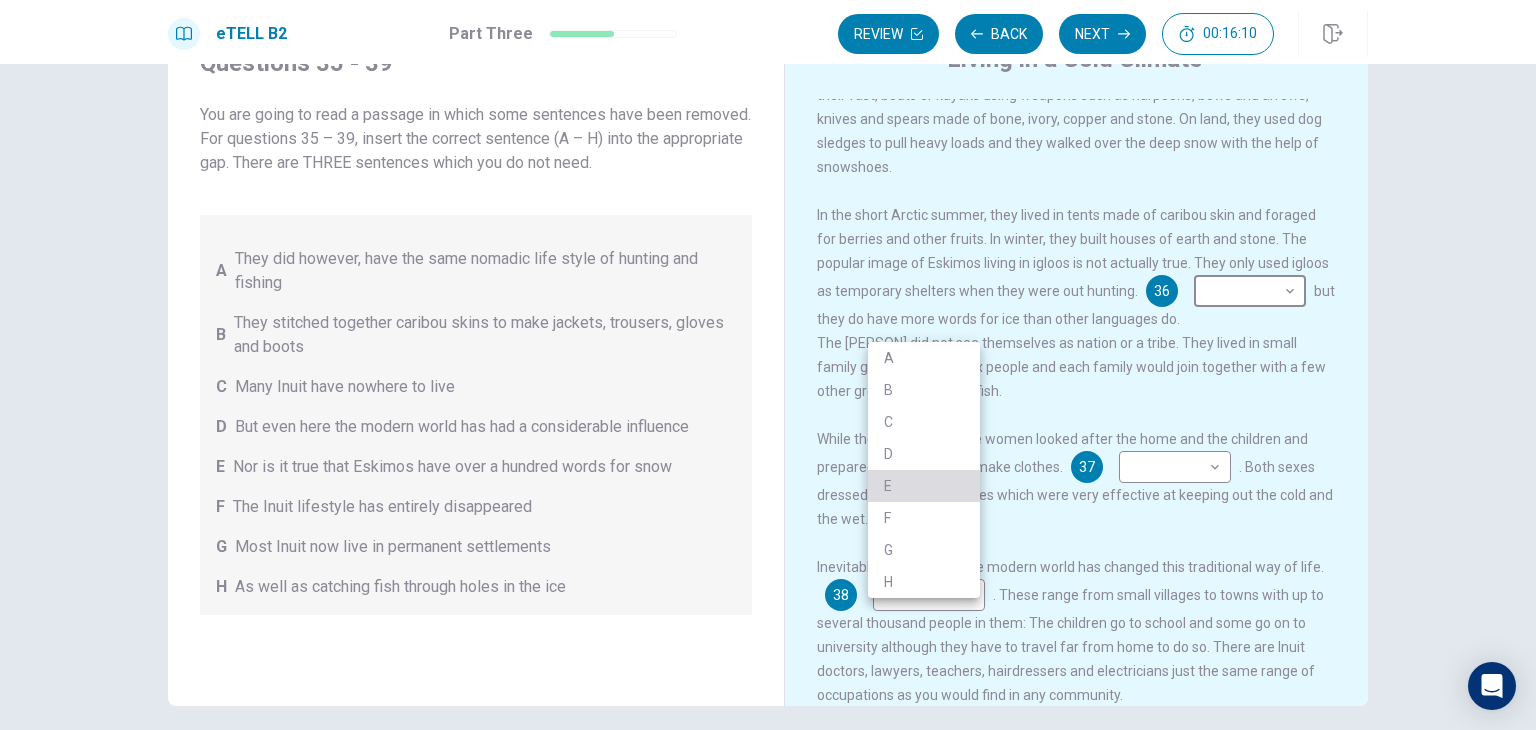 click on "E" at bounding box center (924, 486) 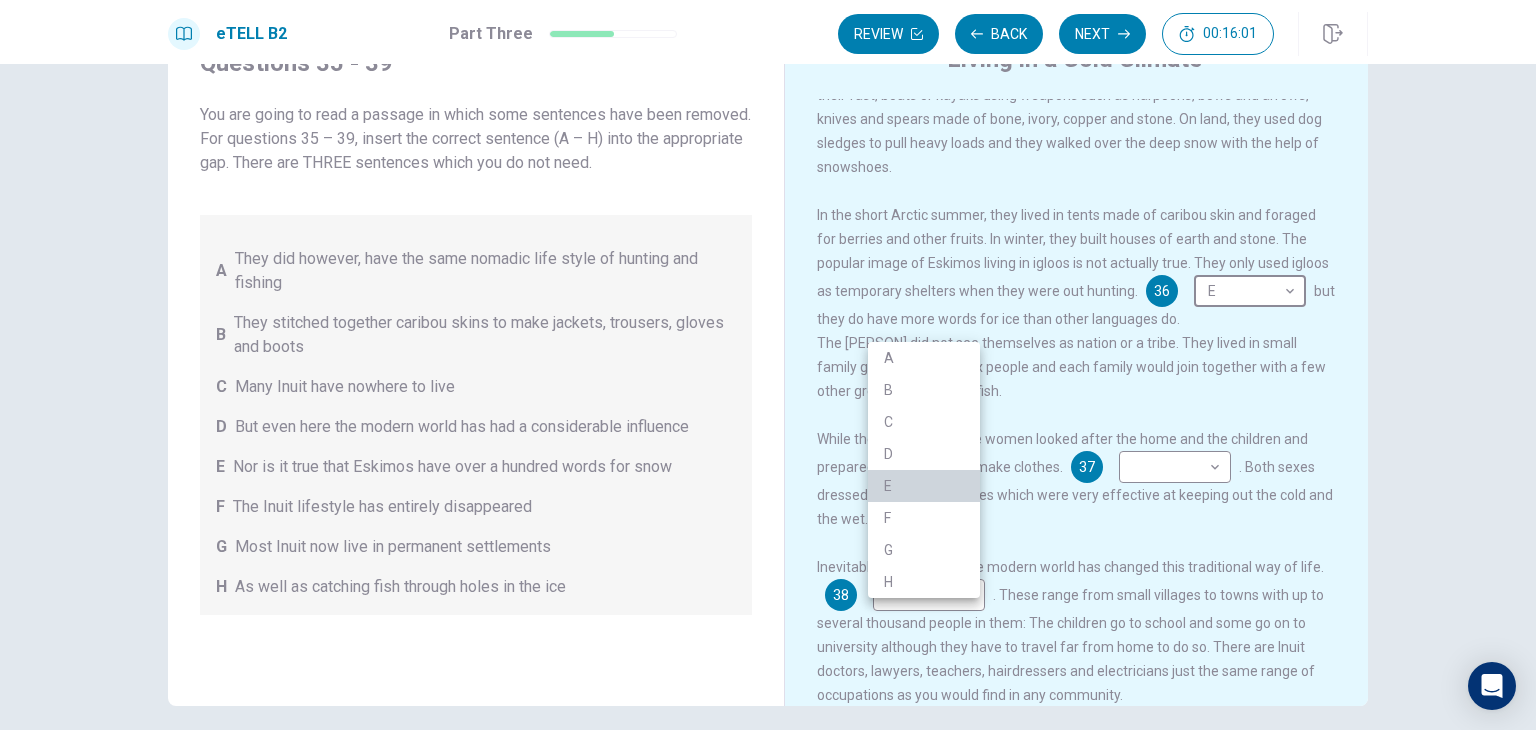 click on "E" at bounding box center [924, 486] 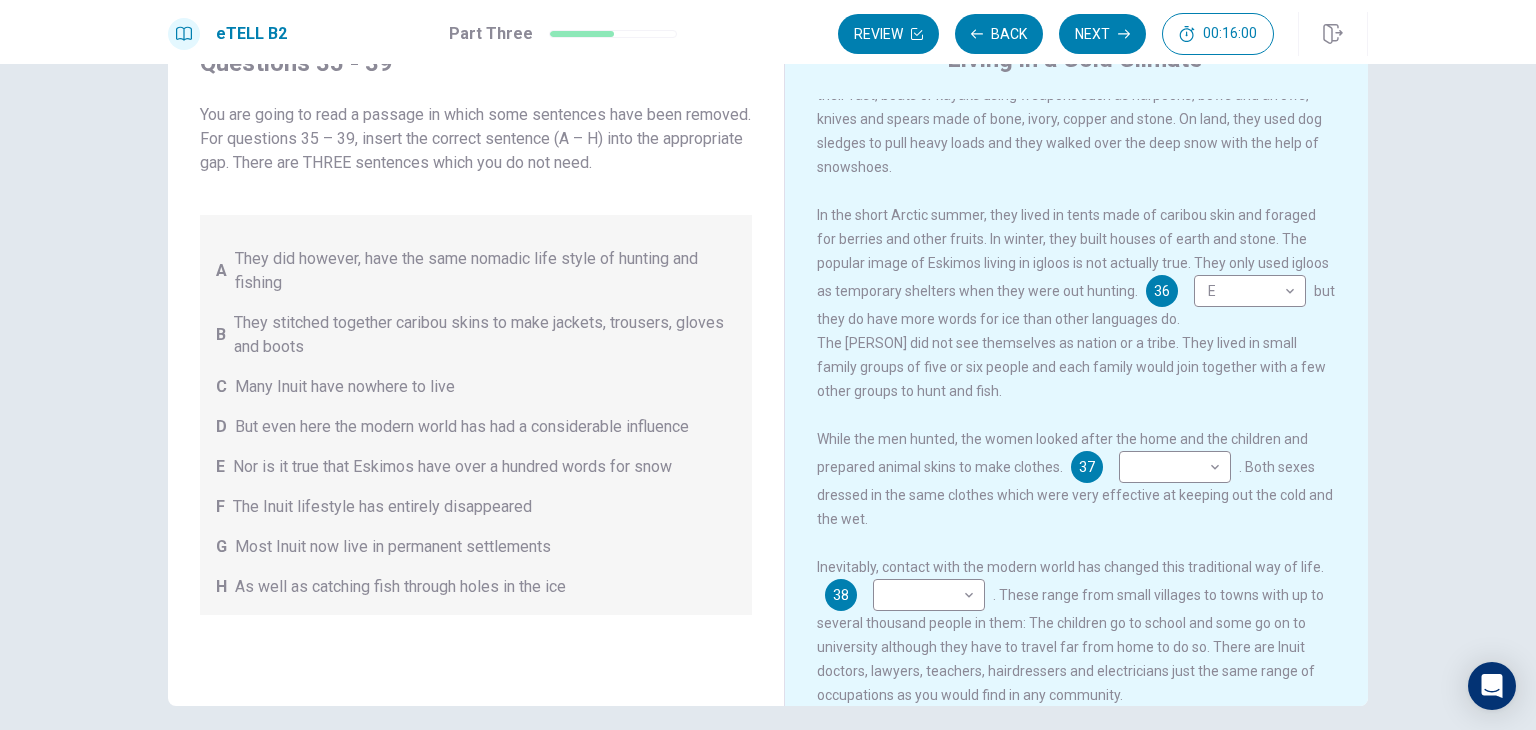 click on "The Eskimos, or Inuit people as some of them now prefer to be called, live in the cold Polar regions of Alaska, Canada, Greenland and Siberia. There are about 150,000 Inuit altogether, forming several distinct groups and speaking different languages. As nomads, they moved from one place to another according to the season. Traditionally, they relied on the caribou, a large deer, which provided them with meat, eaten raw, and skin for clothing, tents, boats and even musical instruments.  35 H * ​ , they also hunted seals, polar bears and whales in their fast, boats or kayaks using weapons such as harpoons, bows and arrows, knives and spears made of bone, ivory, copper and stone. On land, they used dog sledges to pull heavy loads and they walked over the deep snow with the help of snowshoes. 36 E * ​ but they do have more words for ice than other languages do. While the men hunted, the women looked after the home and the children and prepared animal skins to make clothes.  37 ​ ​ 38 ​ ​ 39 ​ ​" at bounding box center [1090, 402] 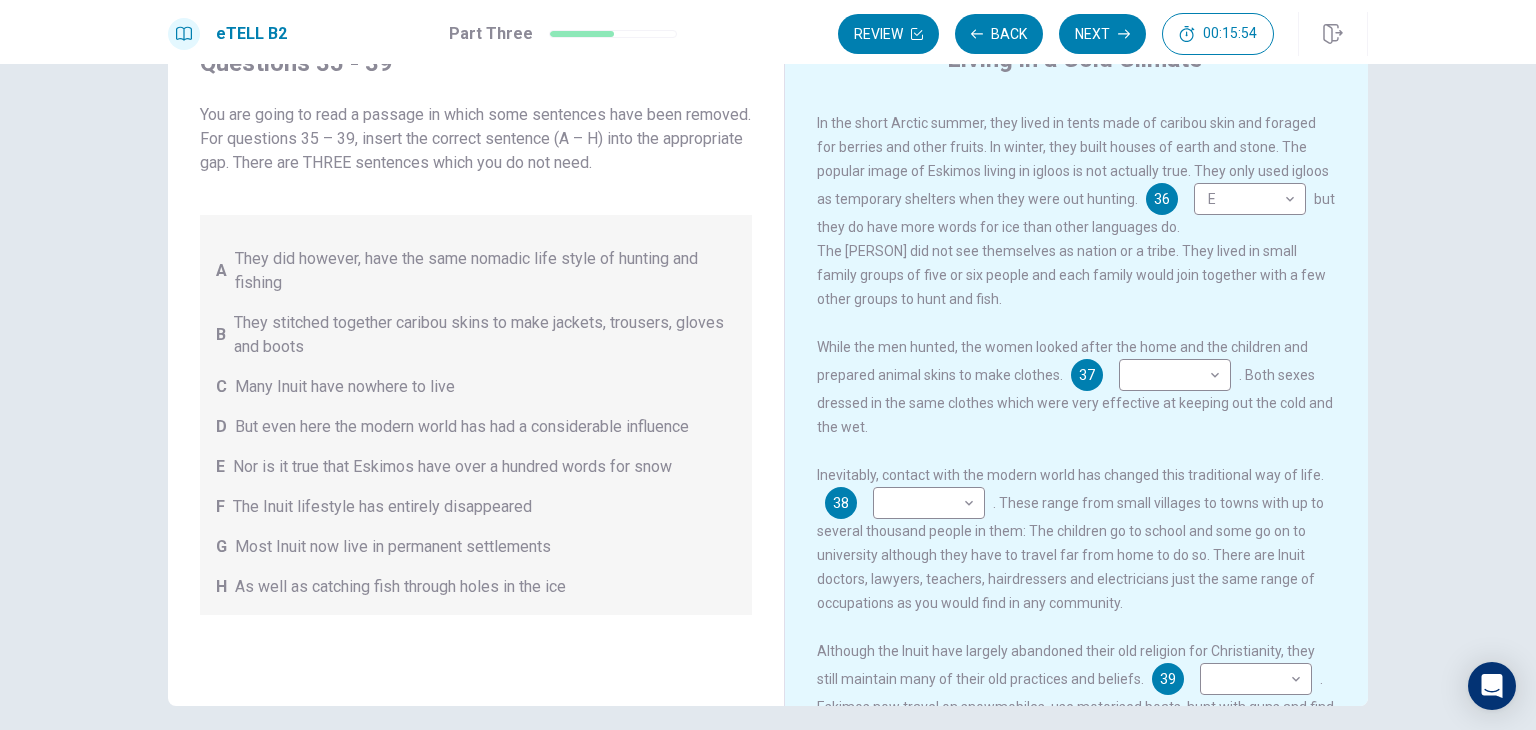 scroll, scrollTop: 360, scrollLeft: 0, axis: vertical 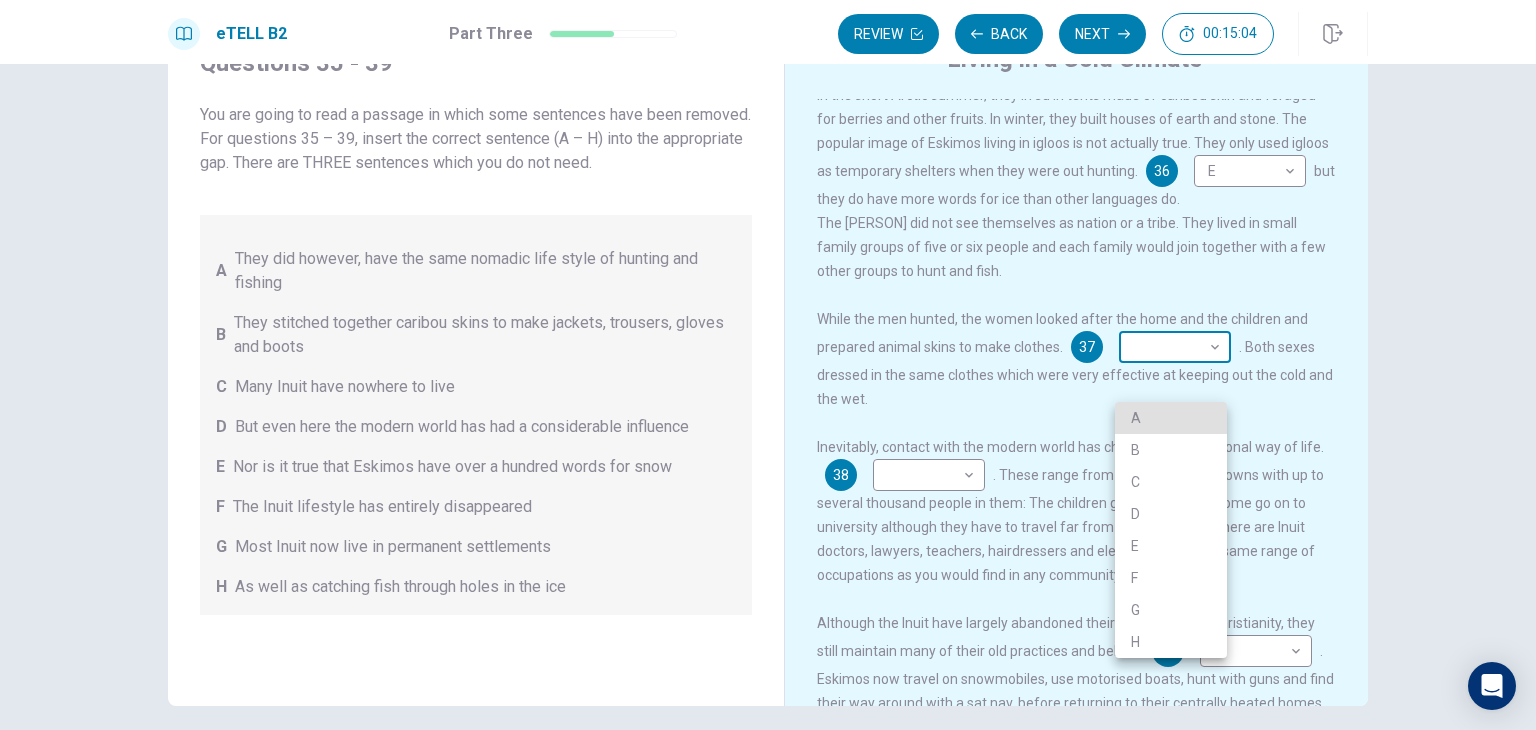 click on "This site uses cookies, as explained in our  Privacy Policy . If you agree to the use of cookies, please click the Accept button and continue to browse our site.   Privacy Policy Accept   eTELL B2 Part Three Review Back Next 00:15:04 Question 15 - 19 of 30 00:15:04 Review Back Next Questions 35 - 39 You are going to read a passage in which some sentences have been  removed. For questions 35 – 39, insert the correct sentence (A – H) into the  appropriate gap. There are THREE sentences which you do not need. A They did however, have the same nomadic life style of hunting and fishing  B They stitched together caribou skins to make jackets, trousers, gloves and  boots  C Many Inuit have nowhere to live D But even here the modern world has had a considerable influence E Nor is it true that Eskimos have over a hundred words for snow F The Inuit lifestyle has entirely disappeared  G Most Inuit now live in permanent settlements  H As well as catching fish through holes in the ice Living in a Cold Climate 35 H * E" at bounding box center (768, 365) 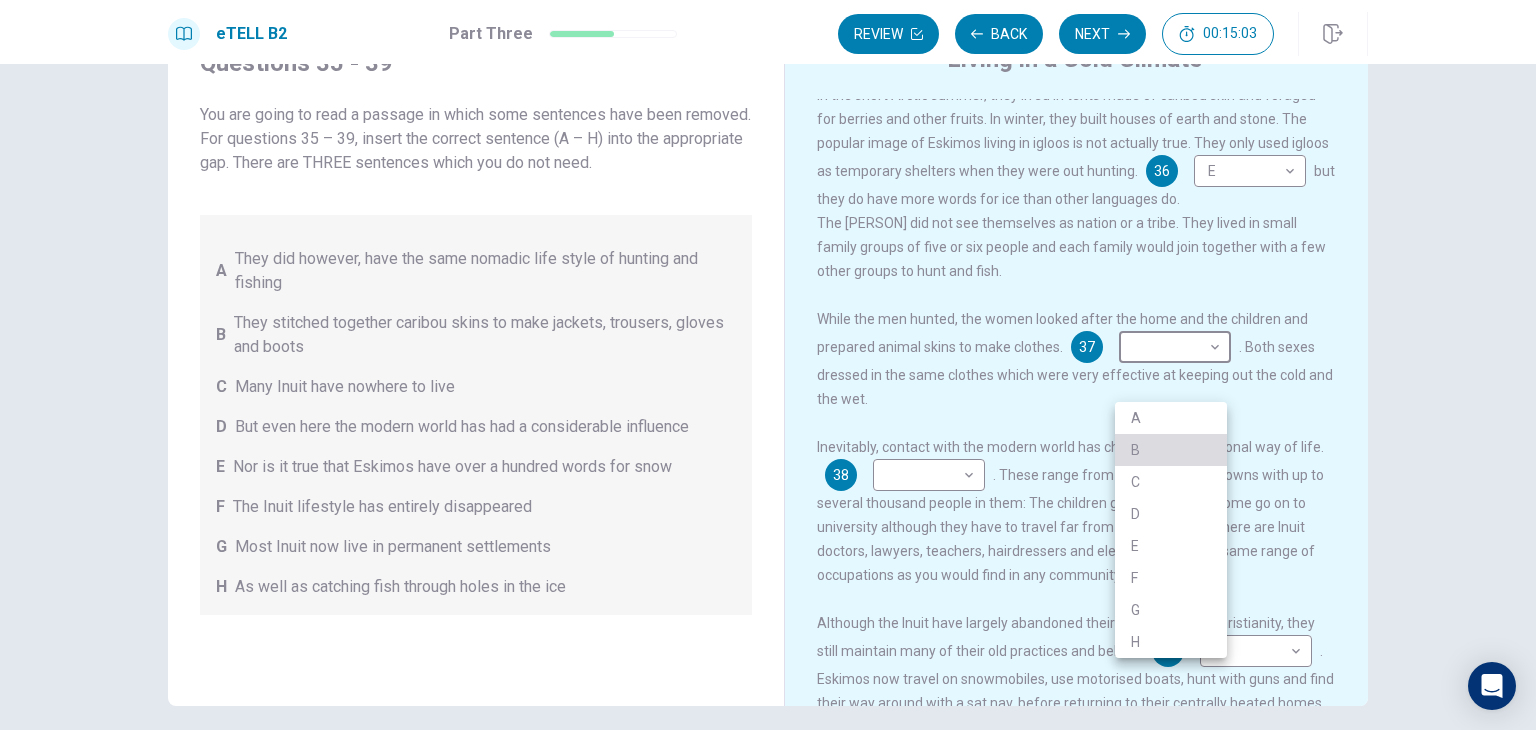click on "B" at bounding box center [1171, 450] 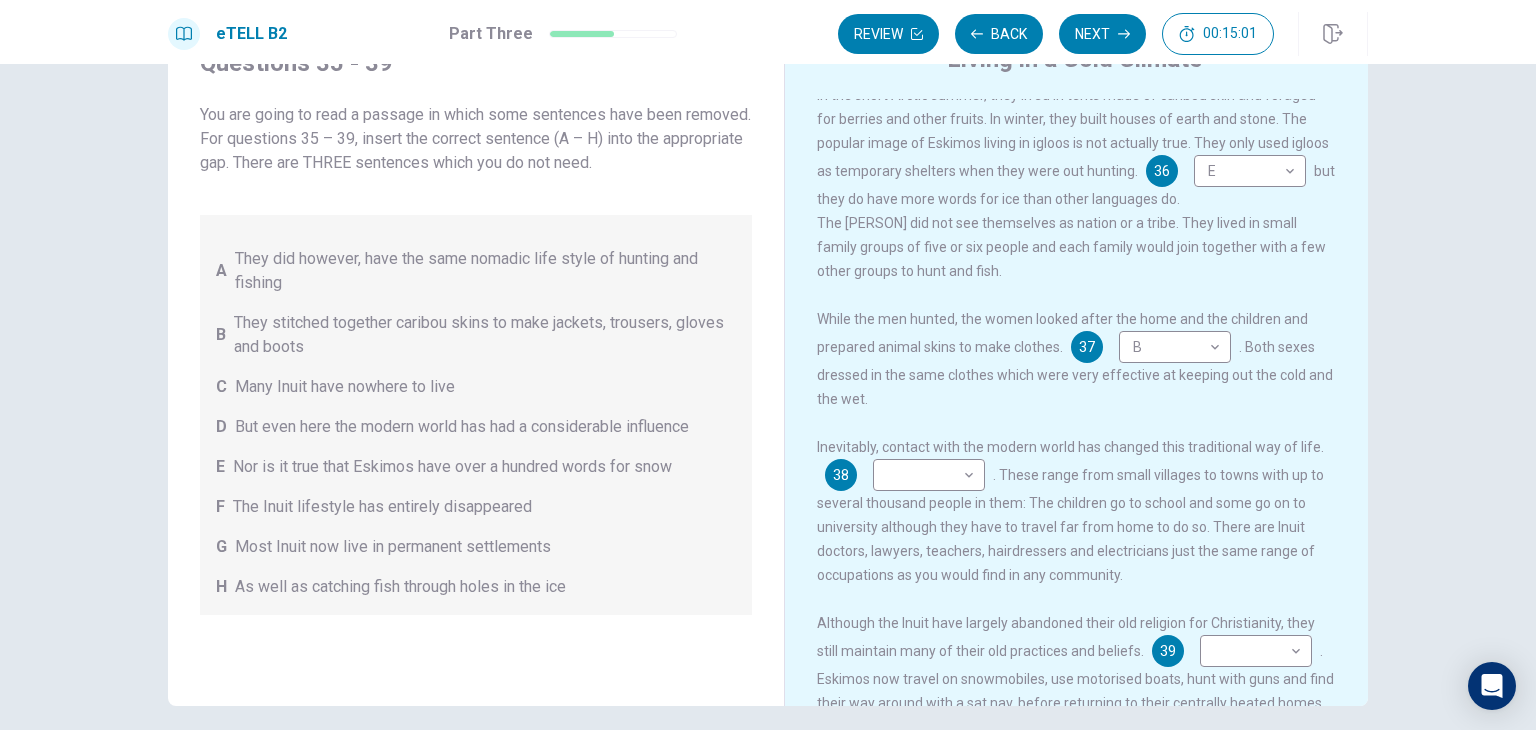 click on "While the men hunted, the women looked after the home and the children and prepared animal skins to make clothes.  37 B * ​ . Both sexes dressed in the same clothes which were very effective at keeping out the cold and the wet." at bounding box center (1077, 359) 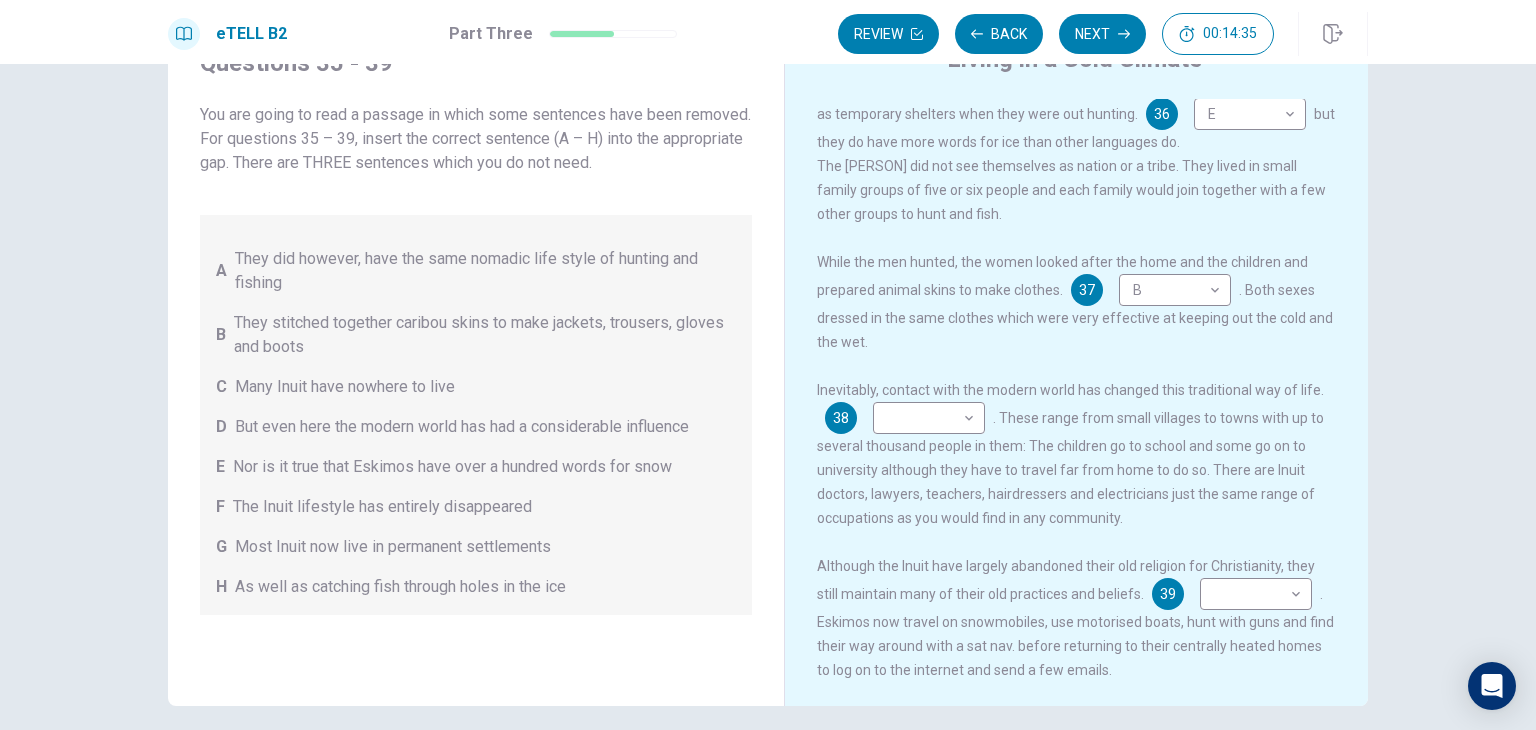 scroll, scrollTop: 465, scrollLeft: 0, axis: vertical 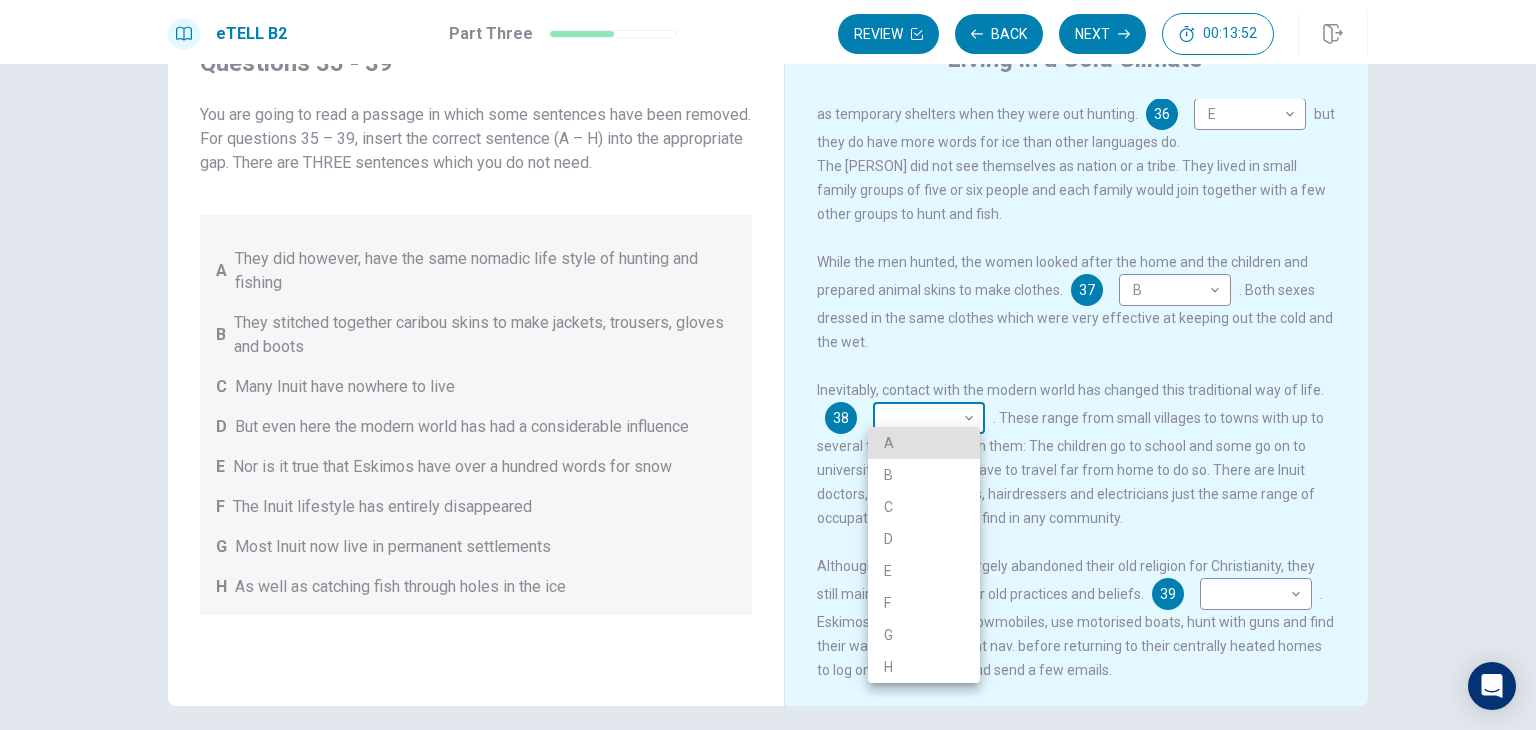 click on "This site uses cookies, as explained in our Privacy Policy . If you agree to the use of cookies, please click the Accept button and continue to browse our site. Privacy Policy Accept eTELL B2 Part Three Review Back Next 00:13:52 Question 15 - 19 of 30 00:13:52 Review Back Next Questions 35 – 39 You are going to read a passage in which some sentences have been removed. For questions 35 – 39, insert the correct sentence (A – H) into the appropriate gap. There are THREE sentences which you do not need. A They did however, have the same nomadic life style of hunting and fishing B They stitched together caribou skins to make jackets, trousers, gloves and boots C Many Inuit have nowhere to live D But even here the modern world has had a considerable influence E Nor is it true that Eskimos have over a hundred words for snow F The Inuit lifestyle has entirely disappeared G Most Inuit now live in permanent settlements H As well as catching fish through holes in the ice Living in a Cold Climate 35 H * E" at bounding box center [768, 365] 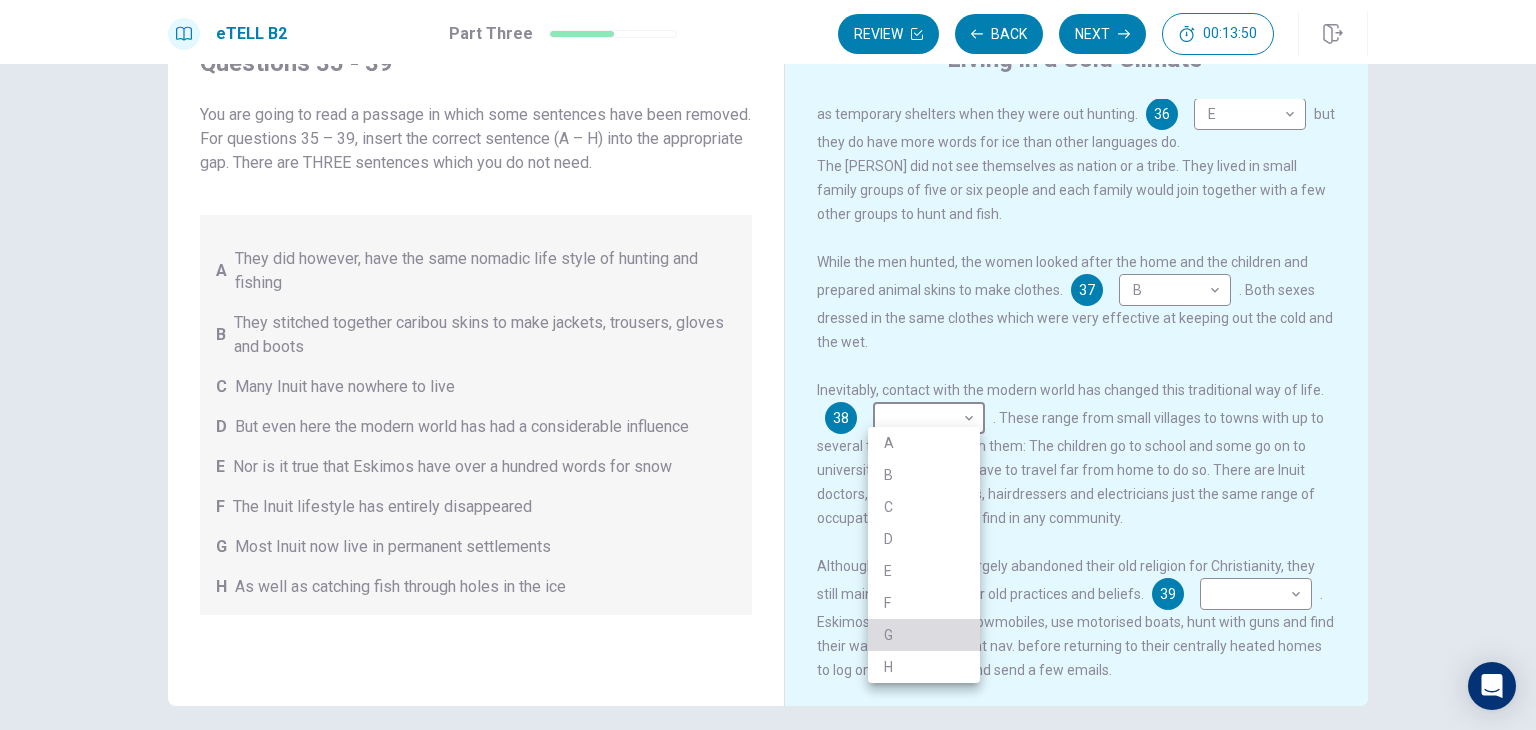 click on "G" at bounding box center [924, 635] 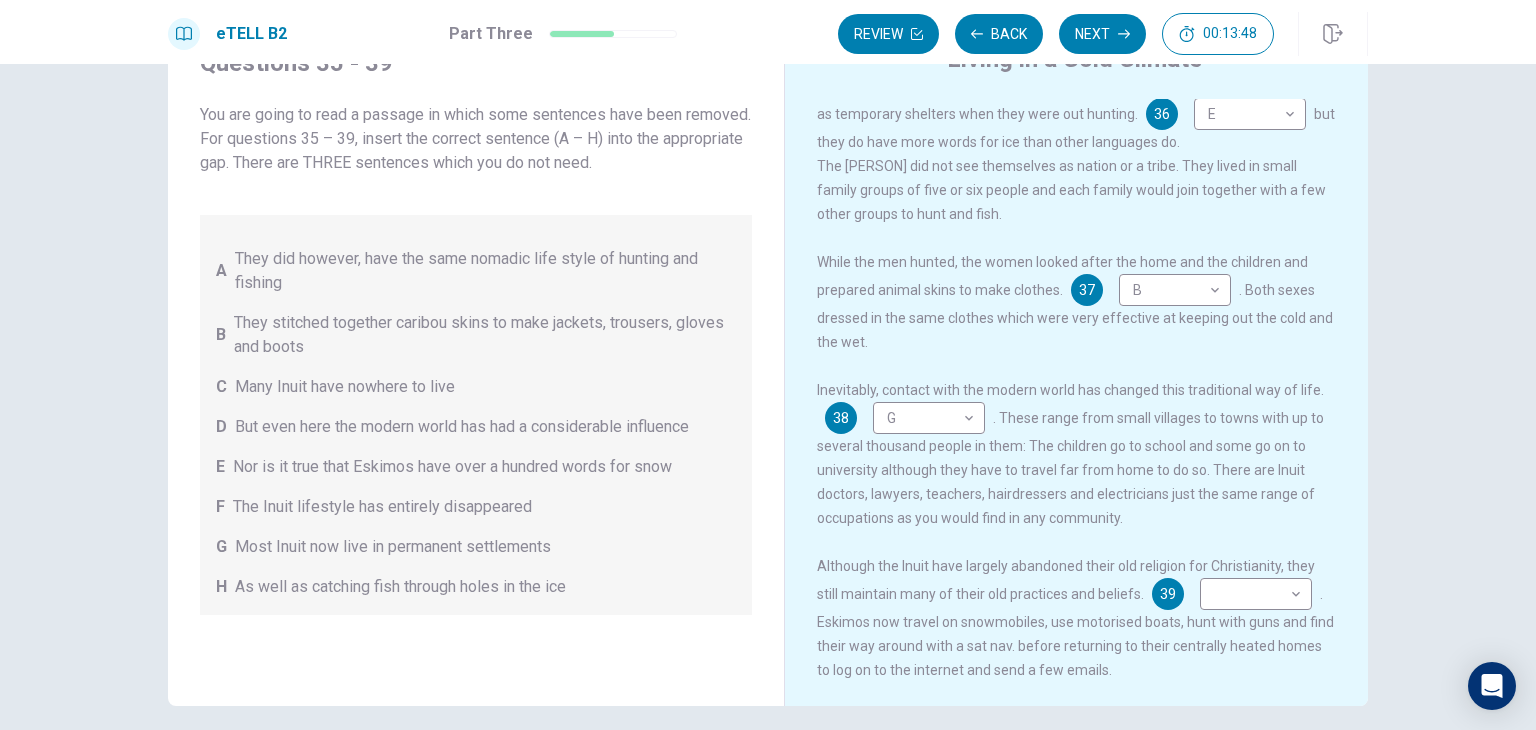 click on ". These range from small villages to towns with up to several thousand people in them: The children go to school and some go on to university although they have to travel far from home to do so. There are Inuit doctors, lawyers, teachers, hairdressers and electricians just the same range of occupations as you would find in any community." at bounding box center (1070, 468) 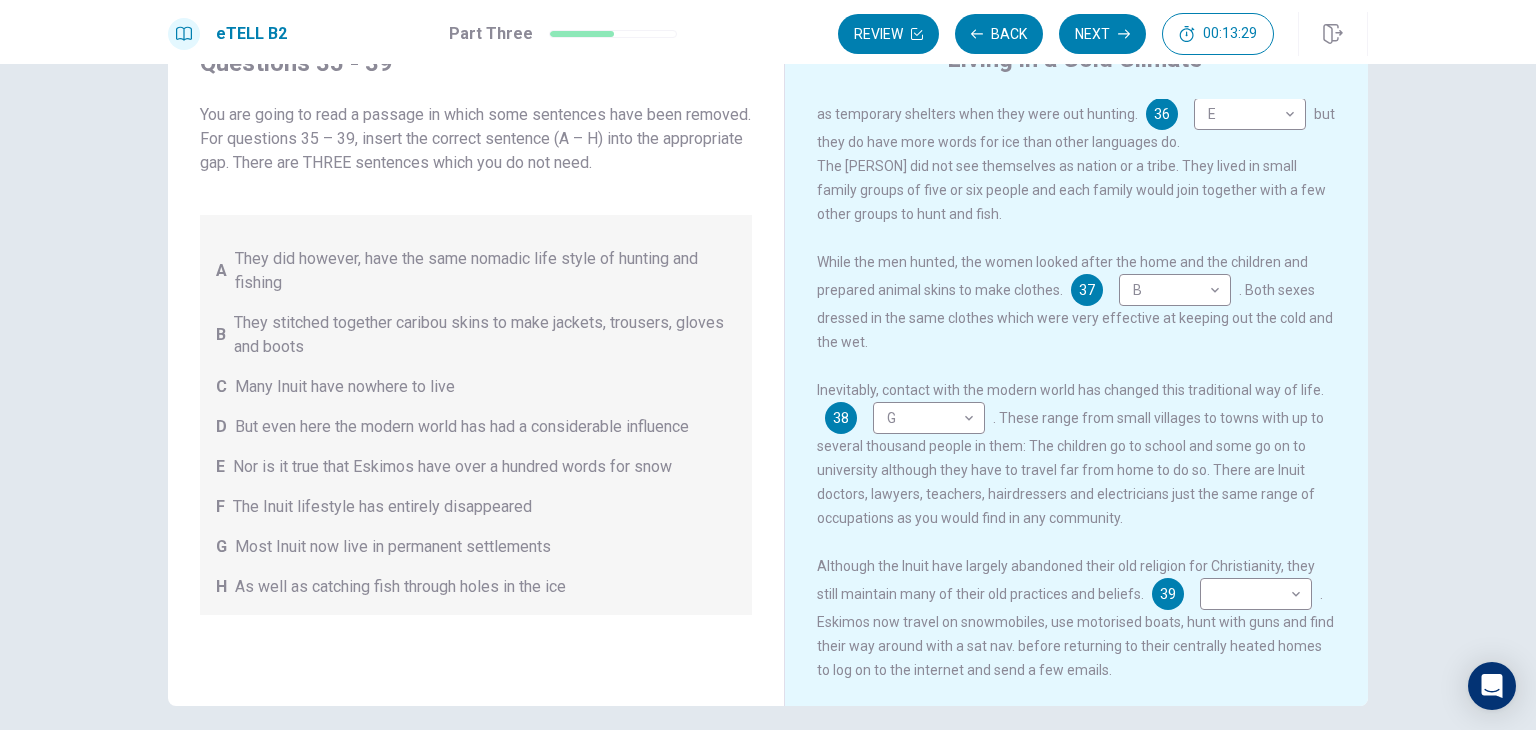 scroll, scrollTop: 133, scrollLeft: 0, axis: vertical 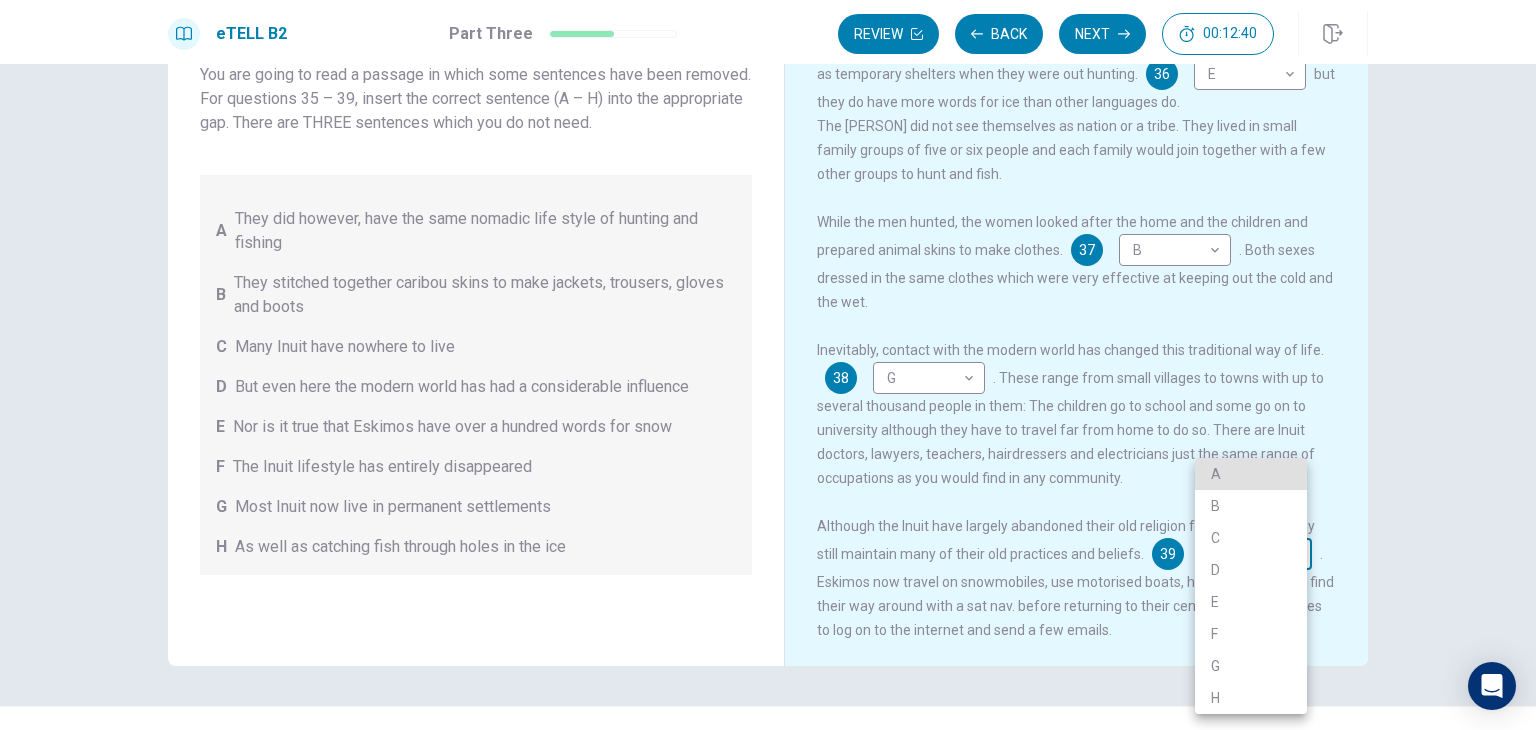 click on "This site uses cookies, as explained in our  Privacy Policy . If you agree to the use of cookies, please click the Accept button and continue to browse our site.   Privacy Policy Accept   eTELL B2 Part Three Review Back Next 00:12:40 Question 15 - 19 of 30 00:12:40 Review Back Next Questions 35 - 39 You are going to read a passage in which some sentences have been  removed. For questions 35 – 39, insert the correct sentence (A – H) into the  appropriate gap. There are THREE sentences which you do not need. A They did however, have the same nomadic life style of hunting and fishing  B They stitched together caribou skins to make jackets, trousers, gloves and  boots  C Many Inuit have nowhere to live D But even here the modern world has had a considerable influence E Nor is it true that Eskimos have over a hundred words for snow F The Inuit lifestyle has entirely disappeared  G Most Inuit now live in permanent settlements  H As well as catching fish through holes in the ice Living in a Cold Climate 35 H * E" at bounding box center (768, 365) 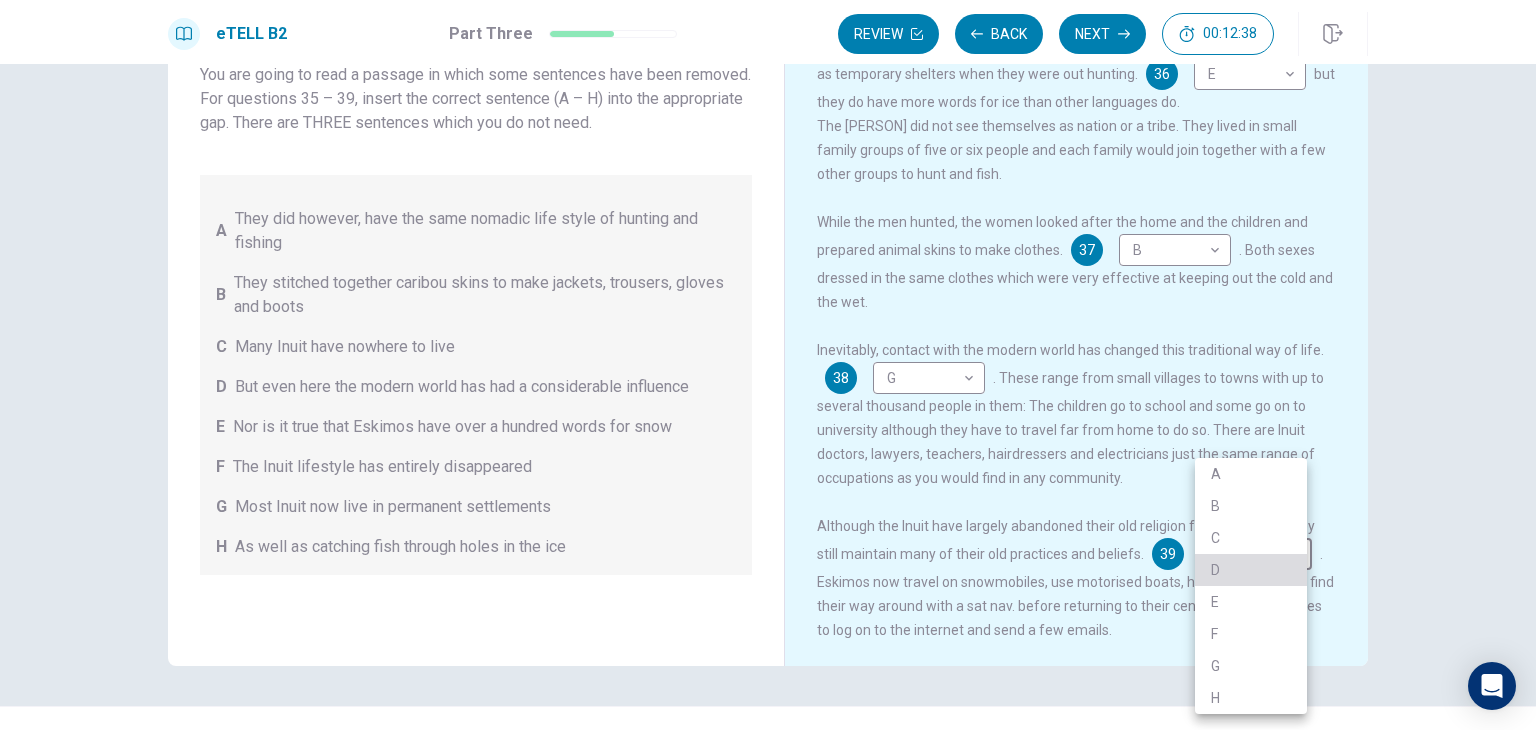 click on "D" at bounding box center [1251, 570] 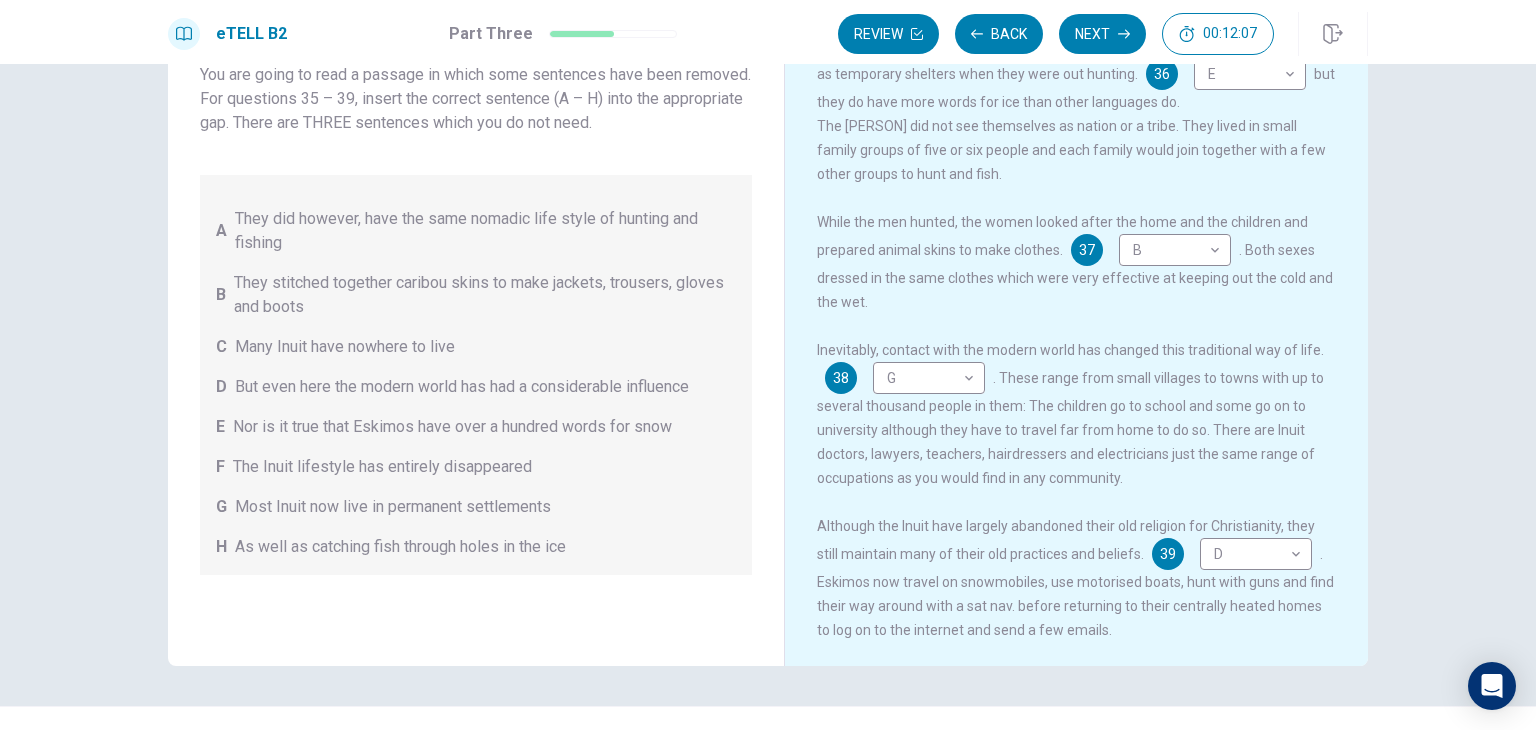 click on "Inevitably, contact with the modern world has changed this traditional way of life.  38 G * ​ . These range from small villages to towns with up to several thousand people in them: The children go to school and some go on to university although they have to travel far from home to do so. There are Inuit doctors, lawyers, teachers, hairdressers and electricians just the same range of occupations as you would find in any community." at bounding box center [1077, 414] 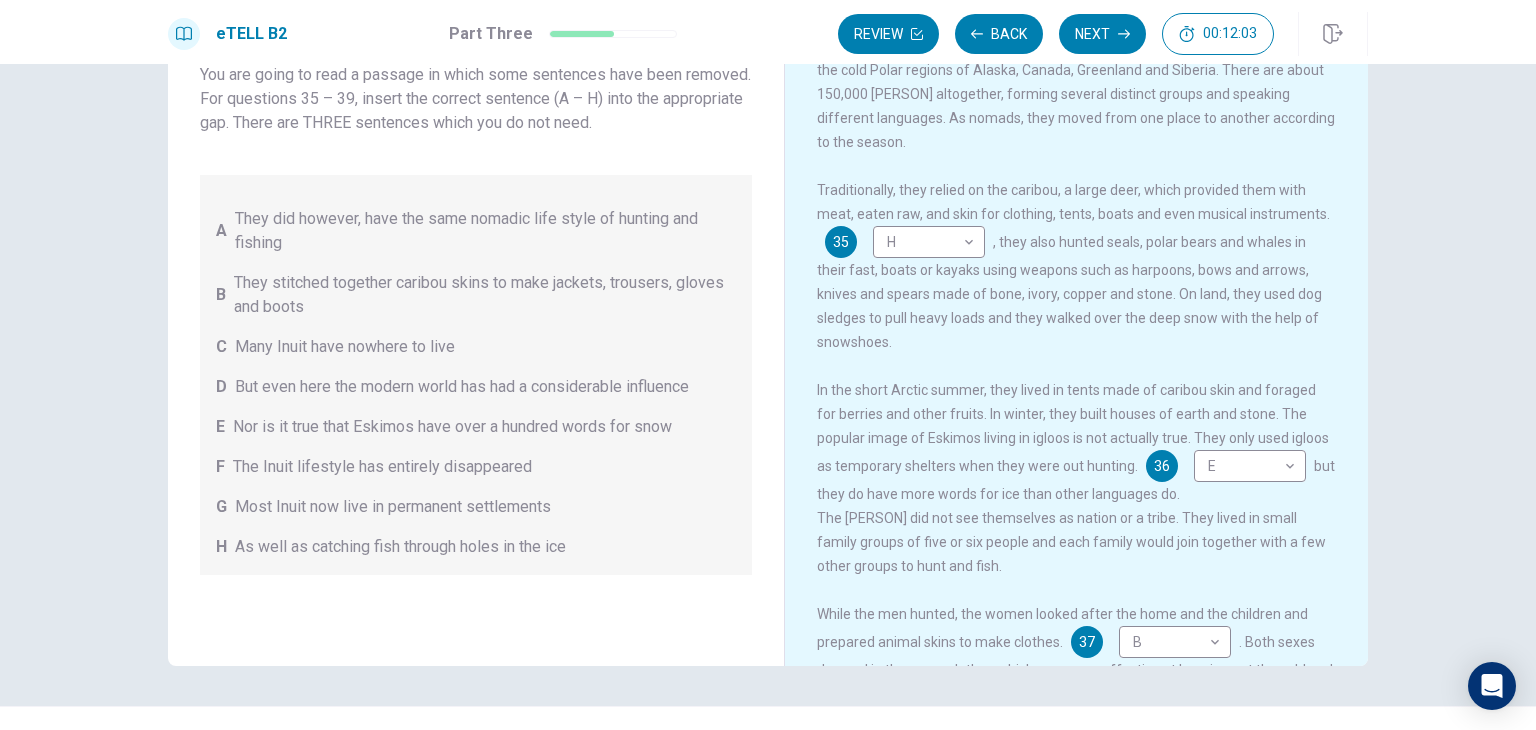 scroll, scrollTop: 0, scrollLeft: 0, axis: both 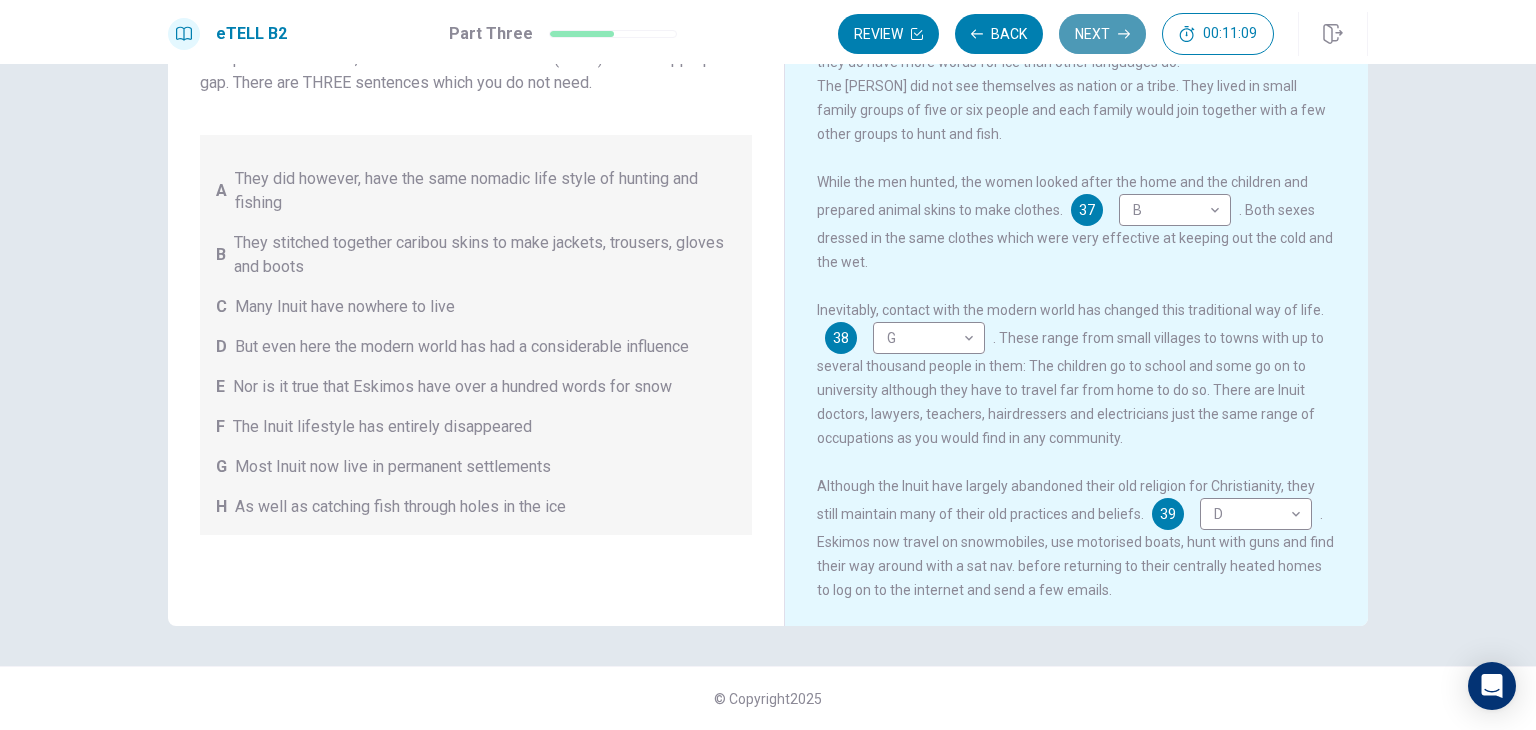 click on "Next" at bounding box center (1102, 34) 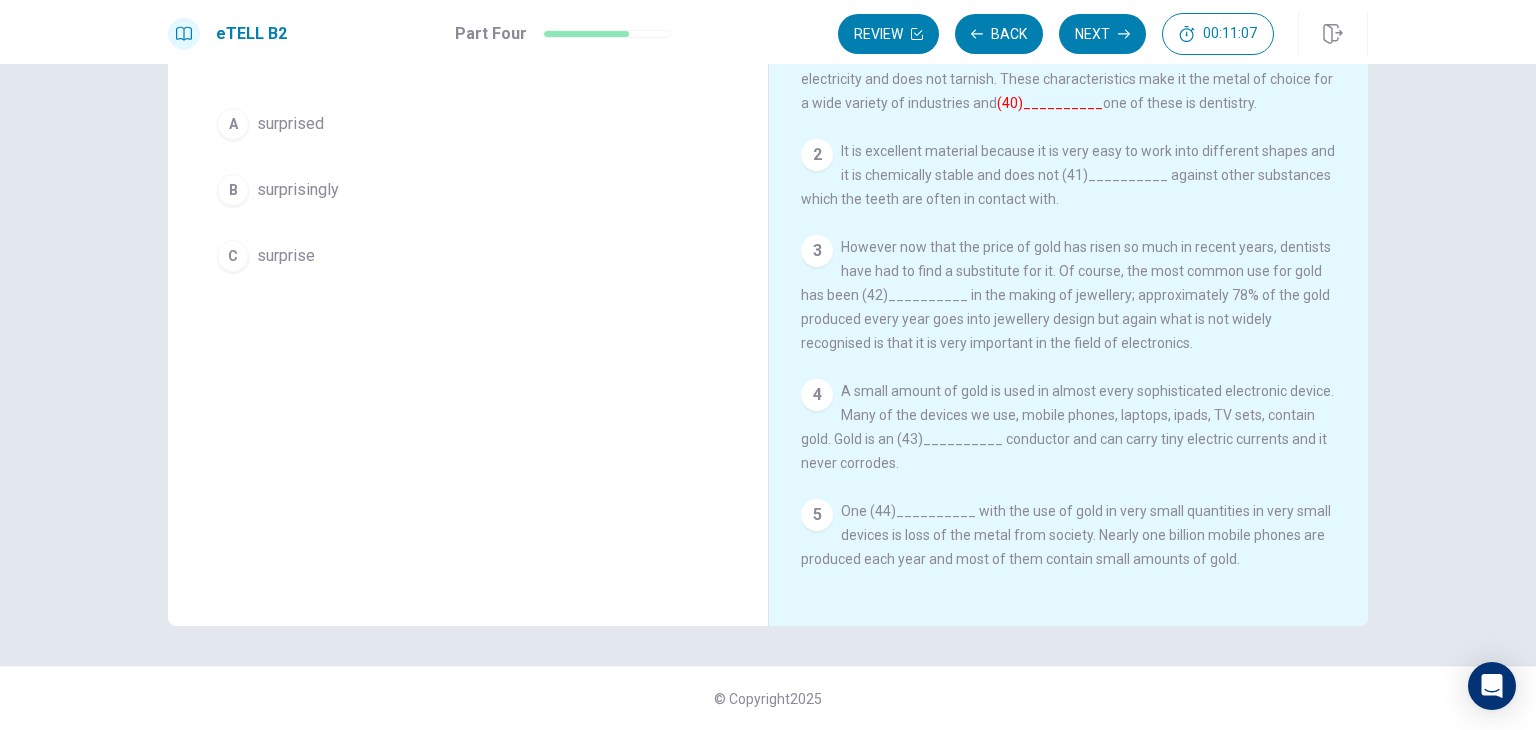 click on "Question 40 For questions 40 – 45, read the text and for each gap choose the correct  answer A, B, or C. A surprised B surprisingly C surprise" at bounding box center [468, 278] 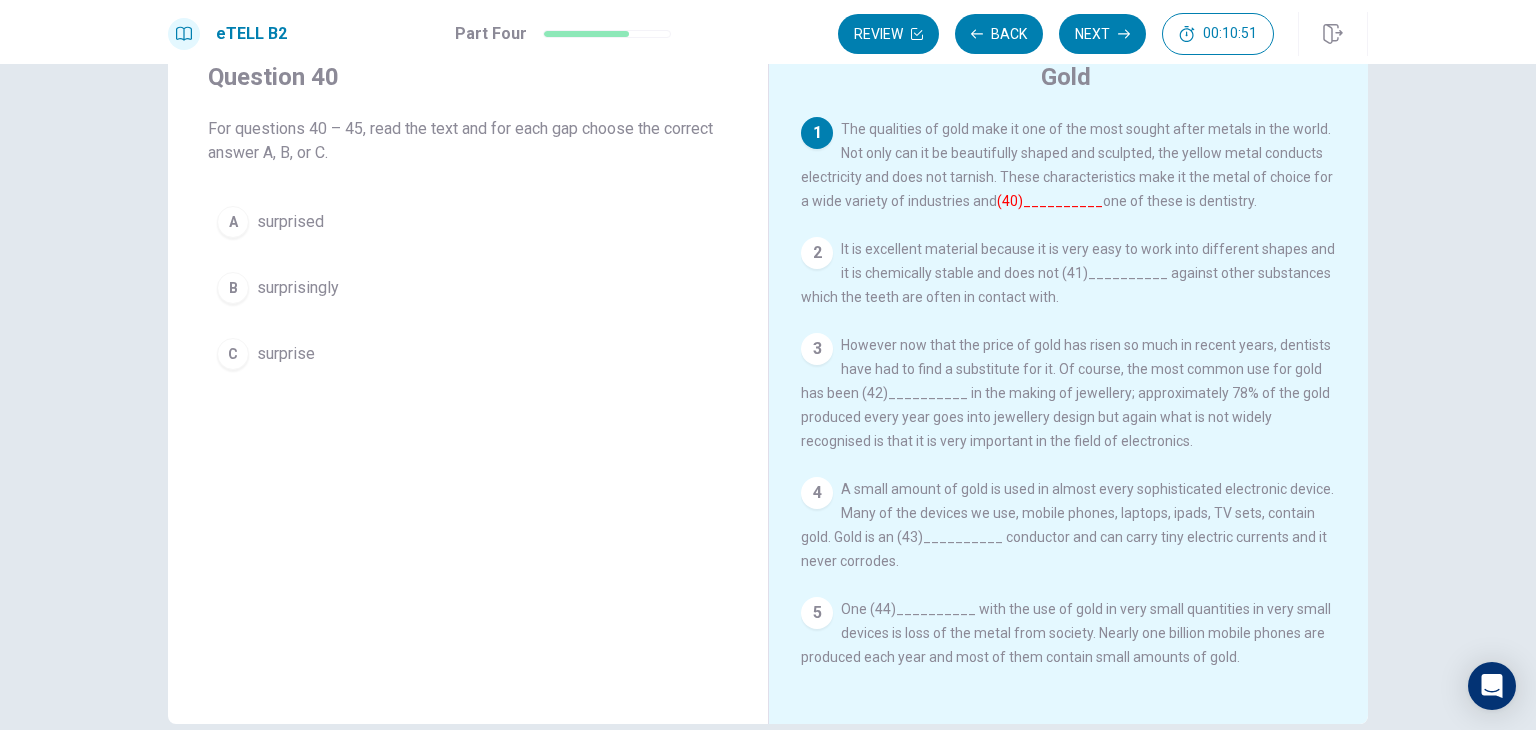 scroll, scrollTop: 80, scrollLeft: 0, axis: vertical 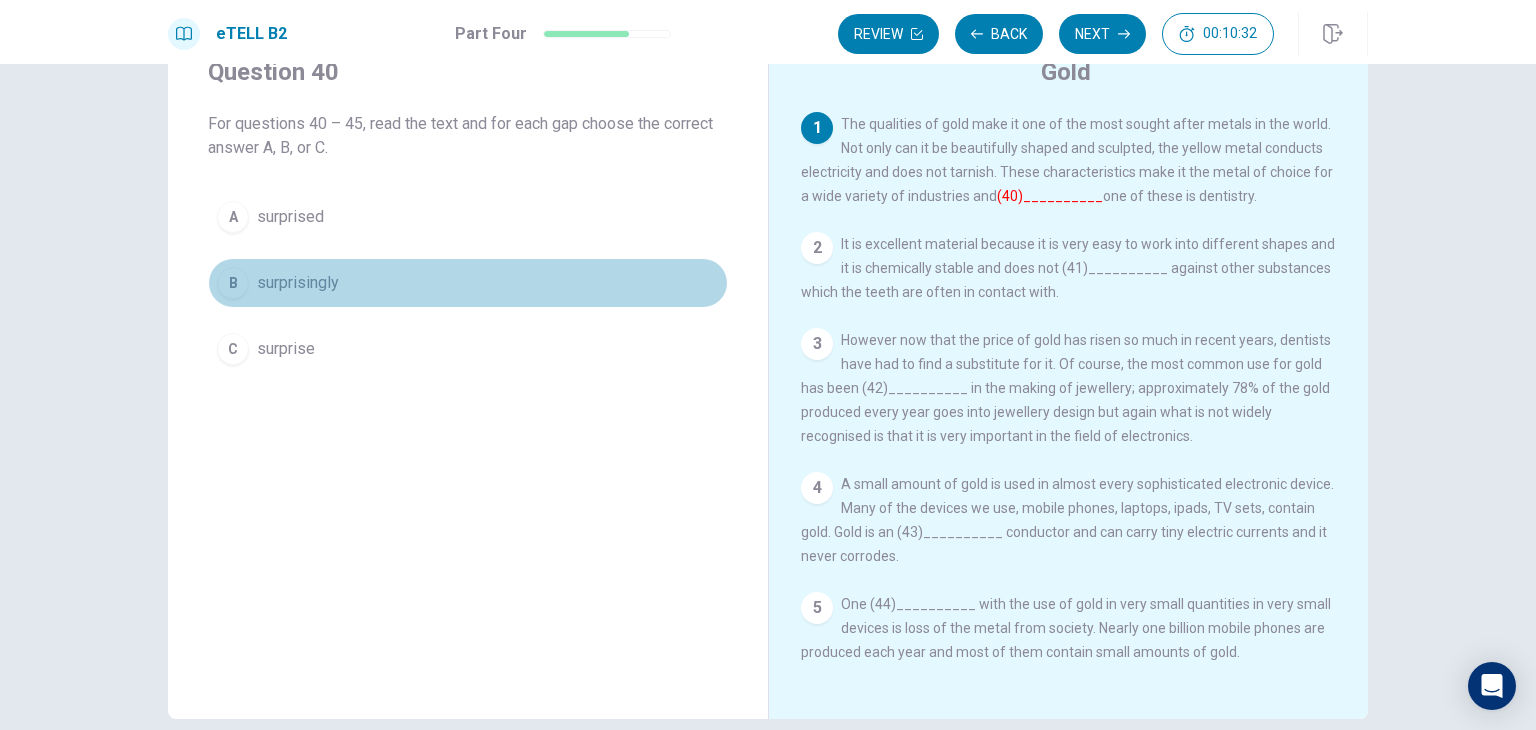 click on "surprisingly" at bounding box center [298, 283] 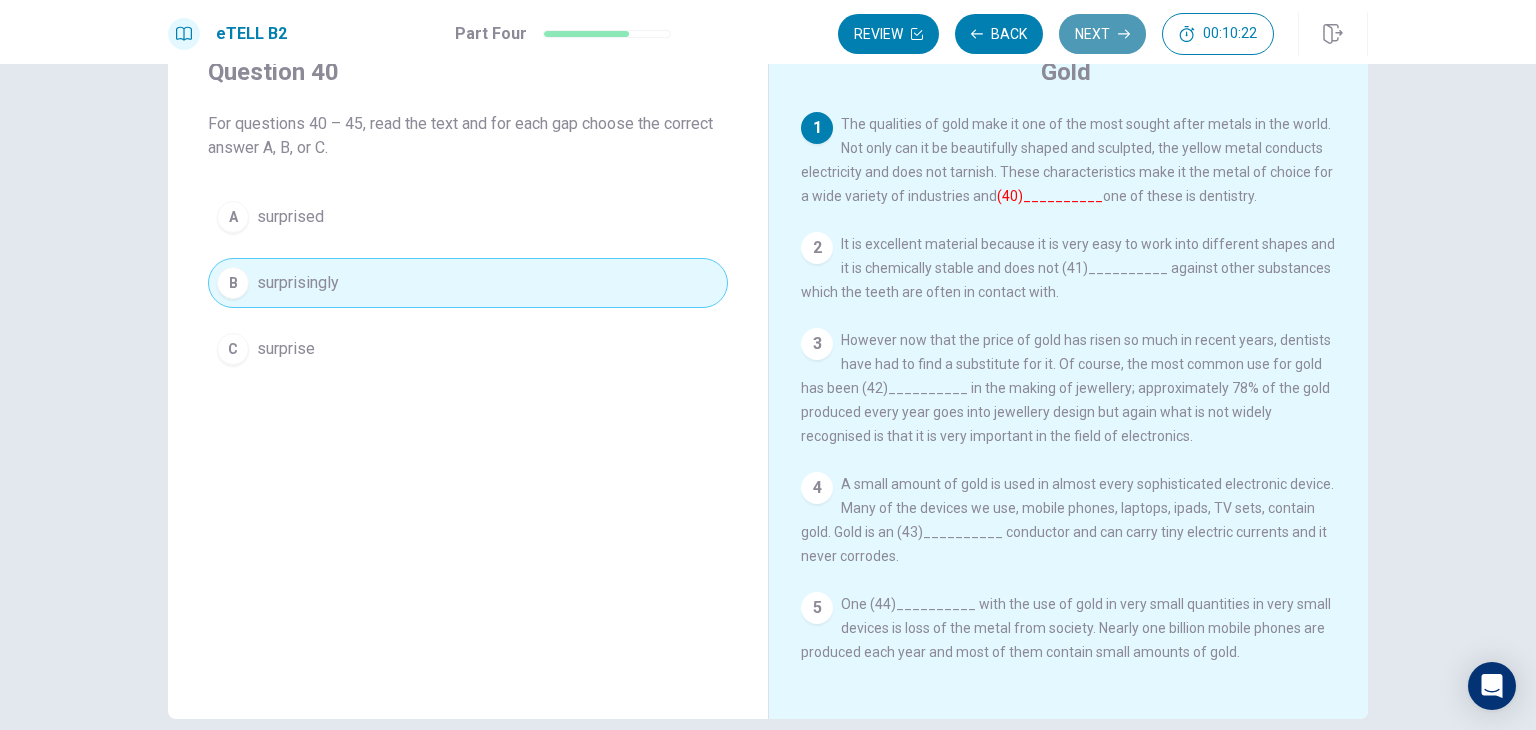click on "Next" at bounding box center (1102, 34) 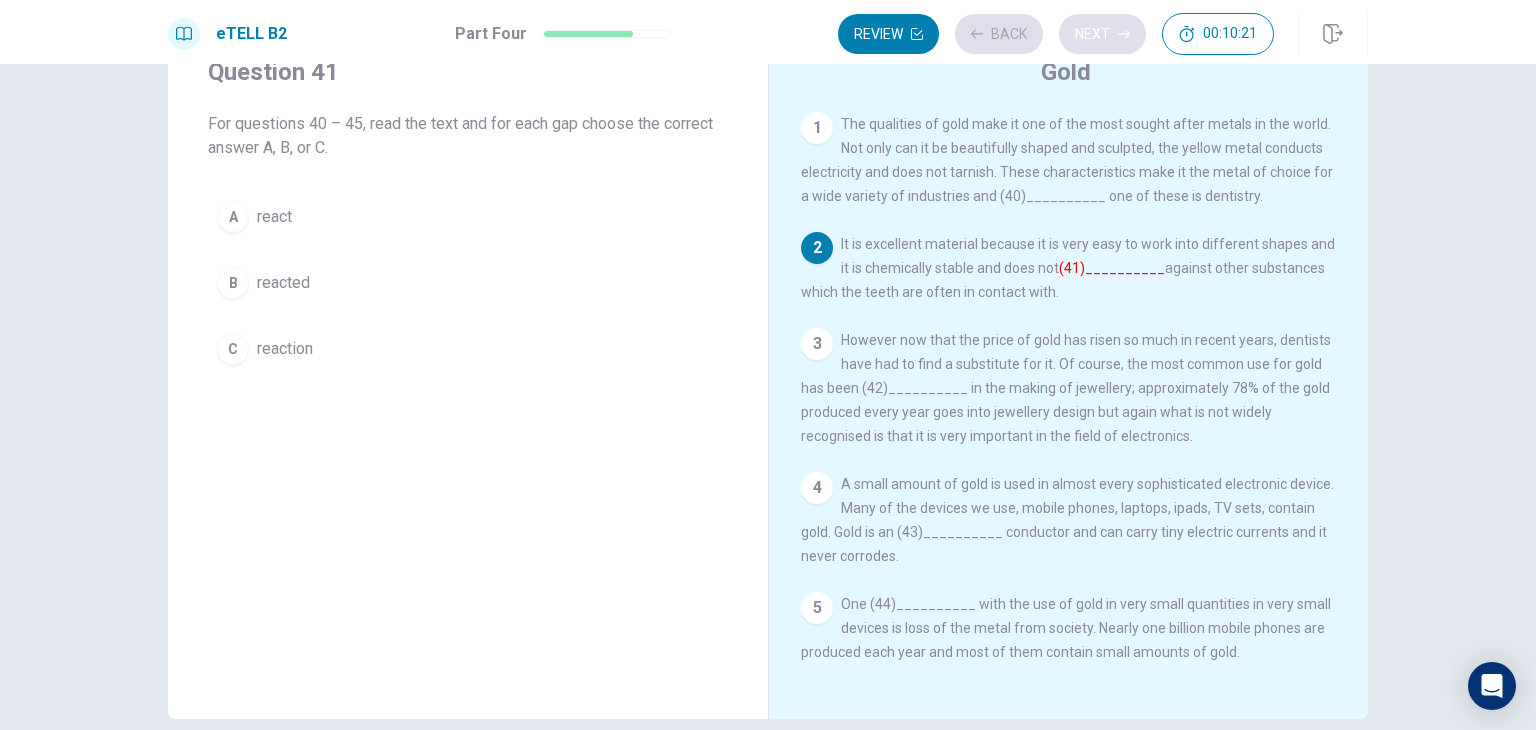 scroll, scrollTop: 114, scrollLeft: 0, axis: vertical 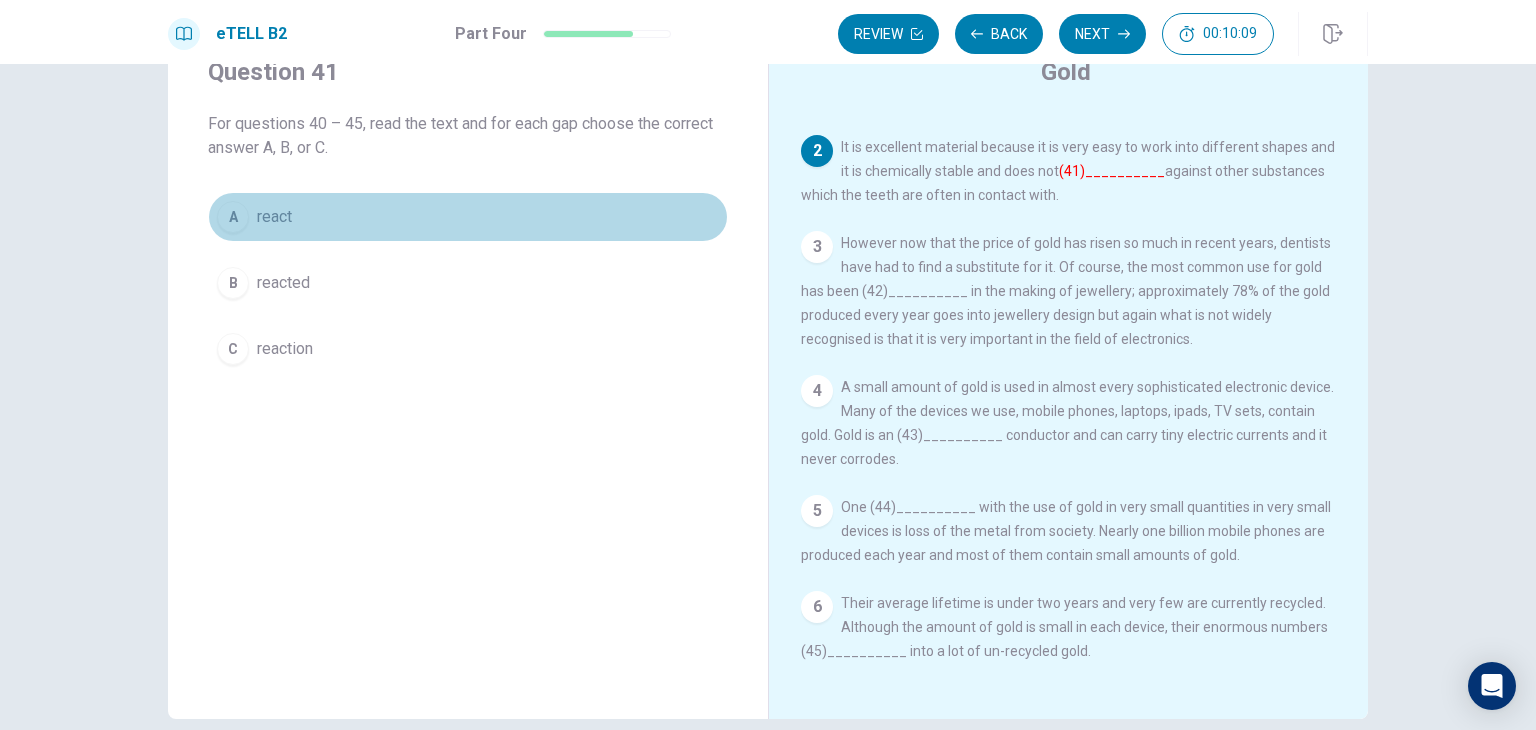 click on "react" at bounding box center (274, 217) 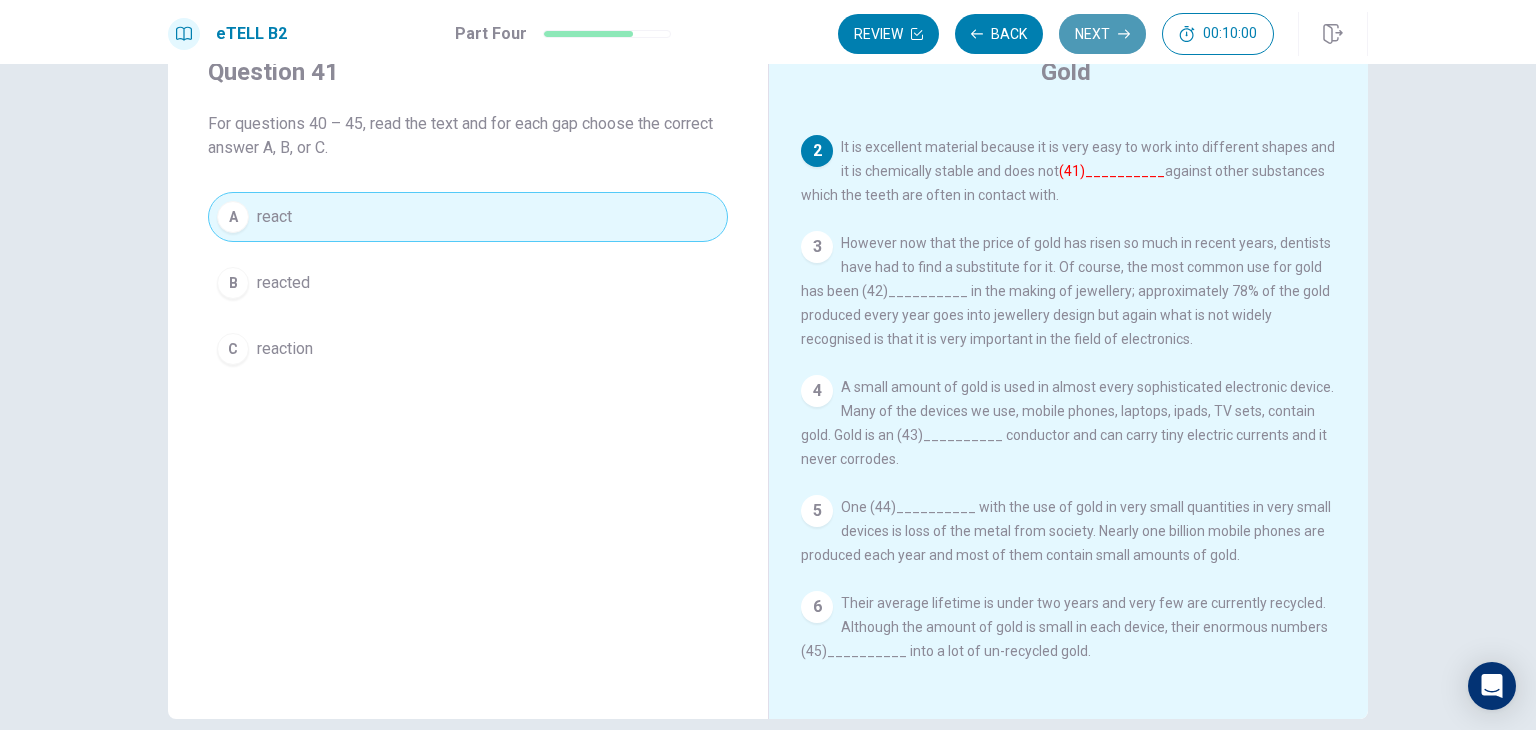 click on "Next" at bounding box center (1102, 34) 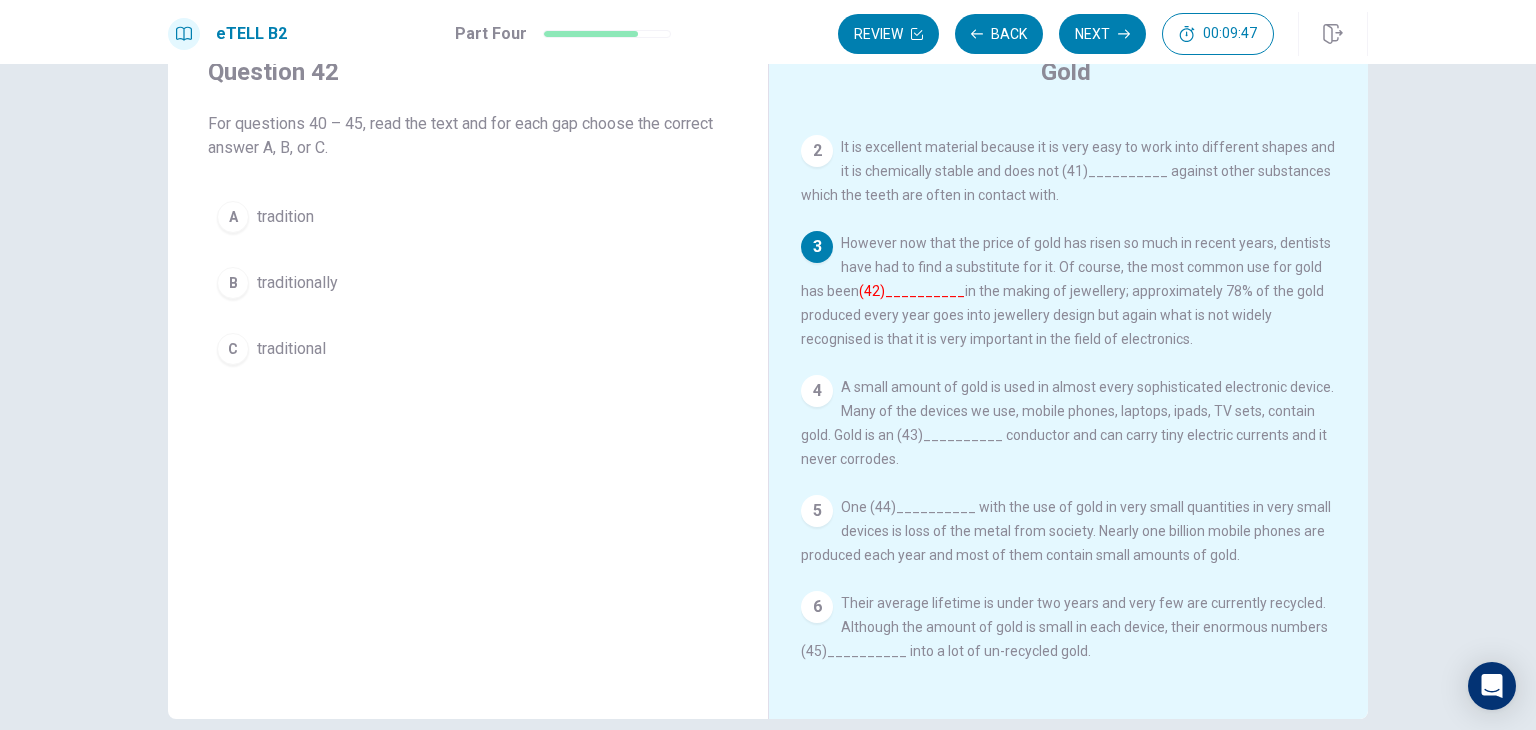 drag, startPoint x: 1101, startPoint y: 43, endPoint x: 1060, endPoint y: 331, distance: 290.90378 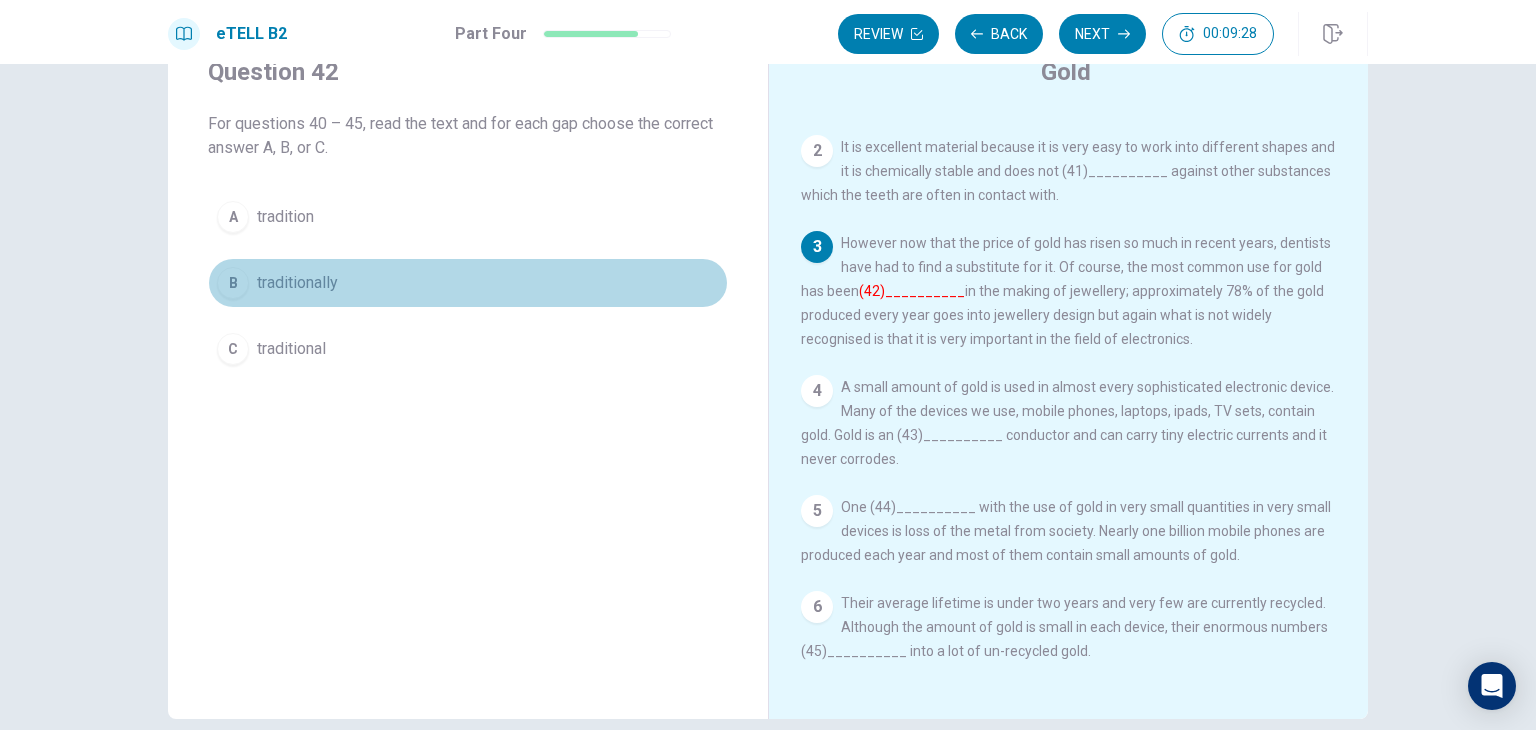 click on "traditionally" at bounding box center [297, 283] 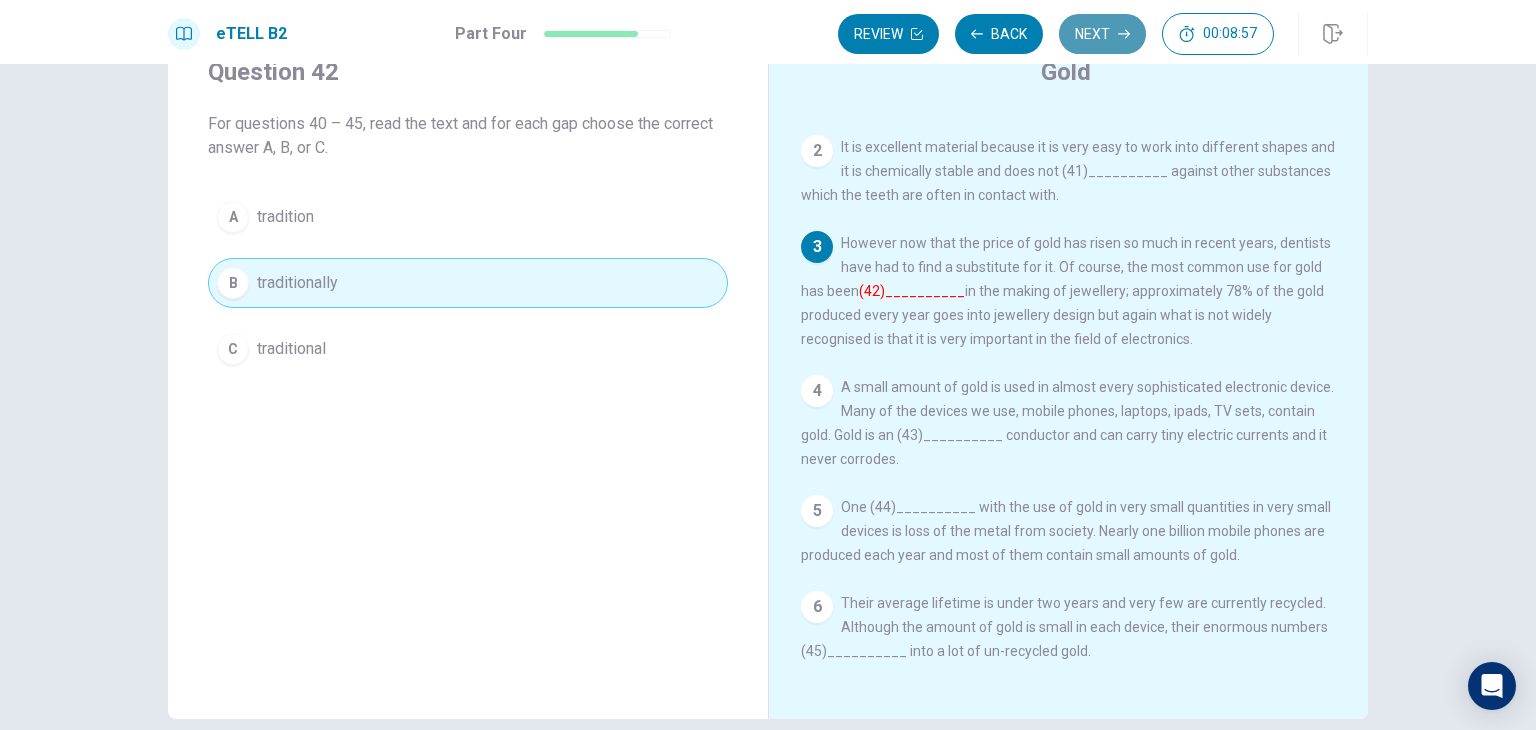 click on "Next" at bounding box center [1102, 34] 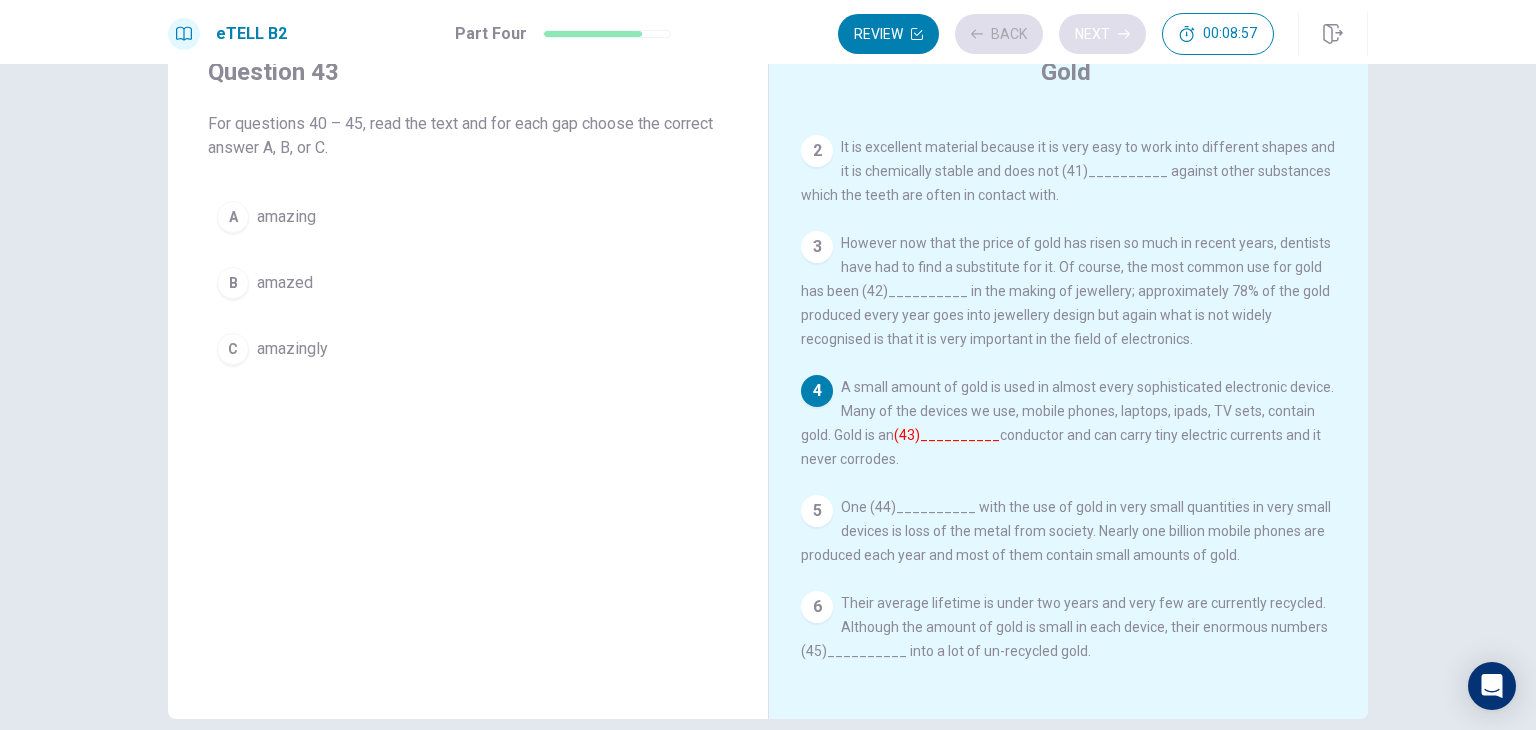 scroll, scrollTop: 93, scrollLeft: 0, axis: vertical 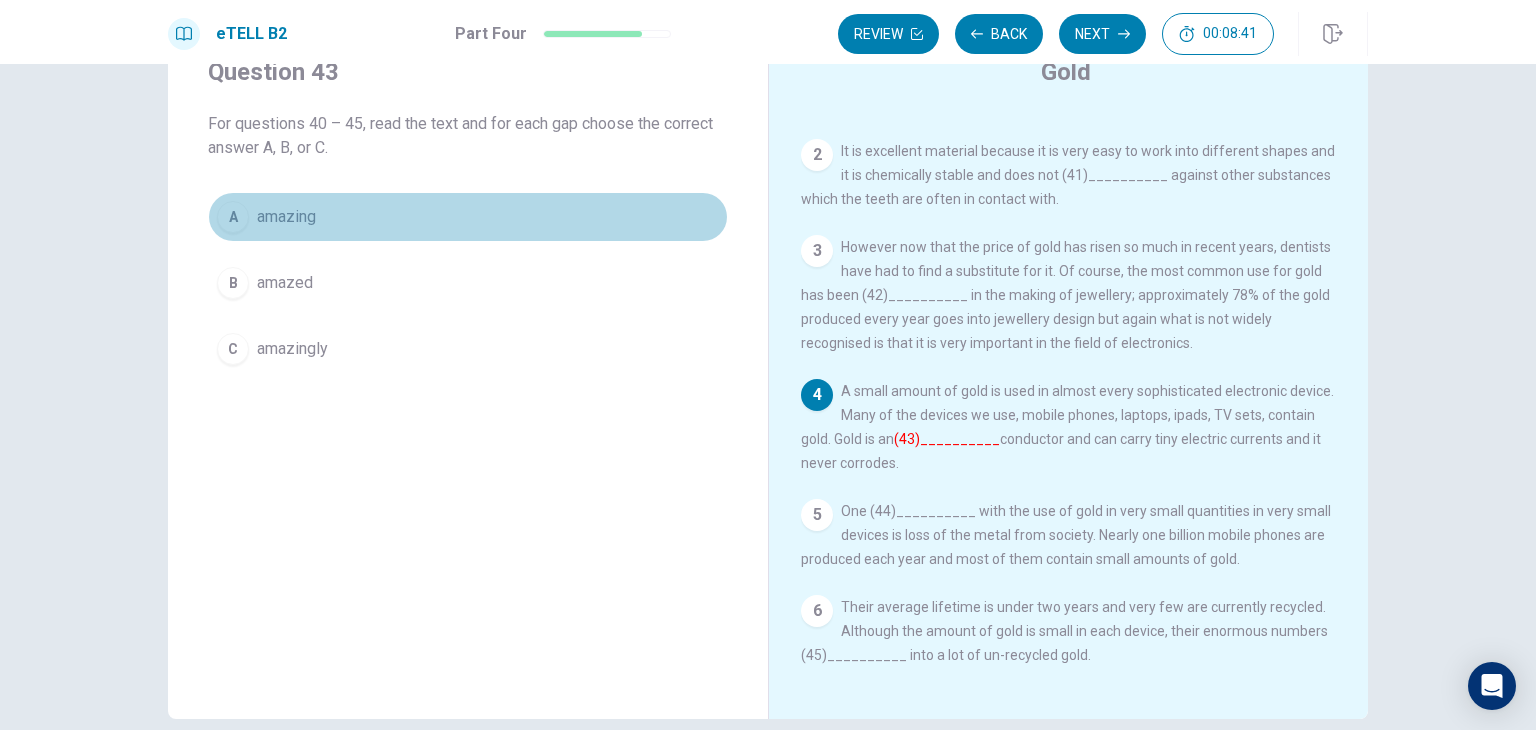 click on "amazing" at bounding box center (286, 217) 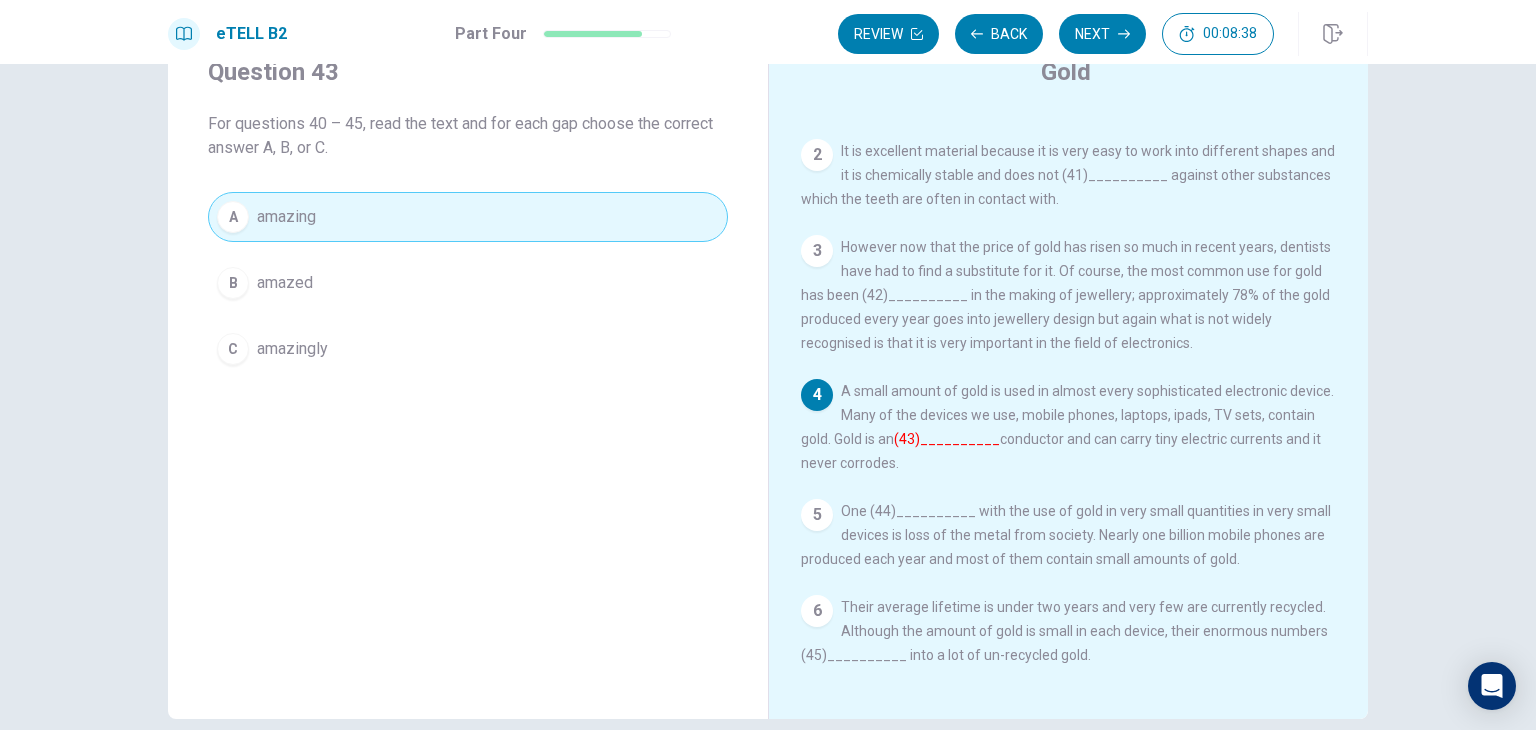 click on "1 The qualities of gold make it one of the most sought after metals in the world. Not only can it be beautifully shaped and sculpted, the yellow metal conducts electricity and does not tarnish. These characteristics make it the metal of choice for a wide variety of industries and (40)__________ one of these is dentistry.  2 It is excellent material because it is very easy to work into different shapes and it is chemically stable and does not (41)__________ against other substances which the teeth are often in contact with.  3 However now that the price of gold has risen so much in recent years, dentists have had to find a substitute for it. Of course, the most common use for gold has been (42)__________ in the making of jewellery; approximately 78% of the gold produced every year goes into jewellery design but again what is not widely recognised is that it is very important in the field of electronics. 4 (43)__________  conductor and can carry tiny electric currents and it never corrodes. 5 6" at bounding box center [1082, 399] 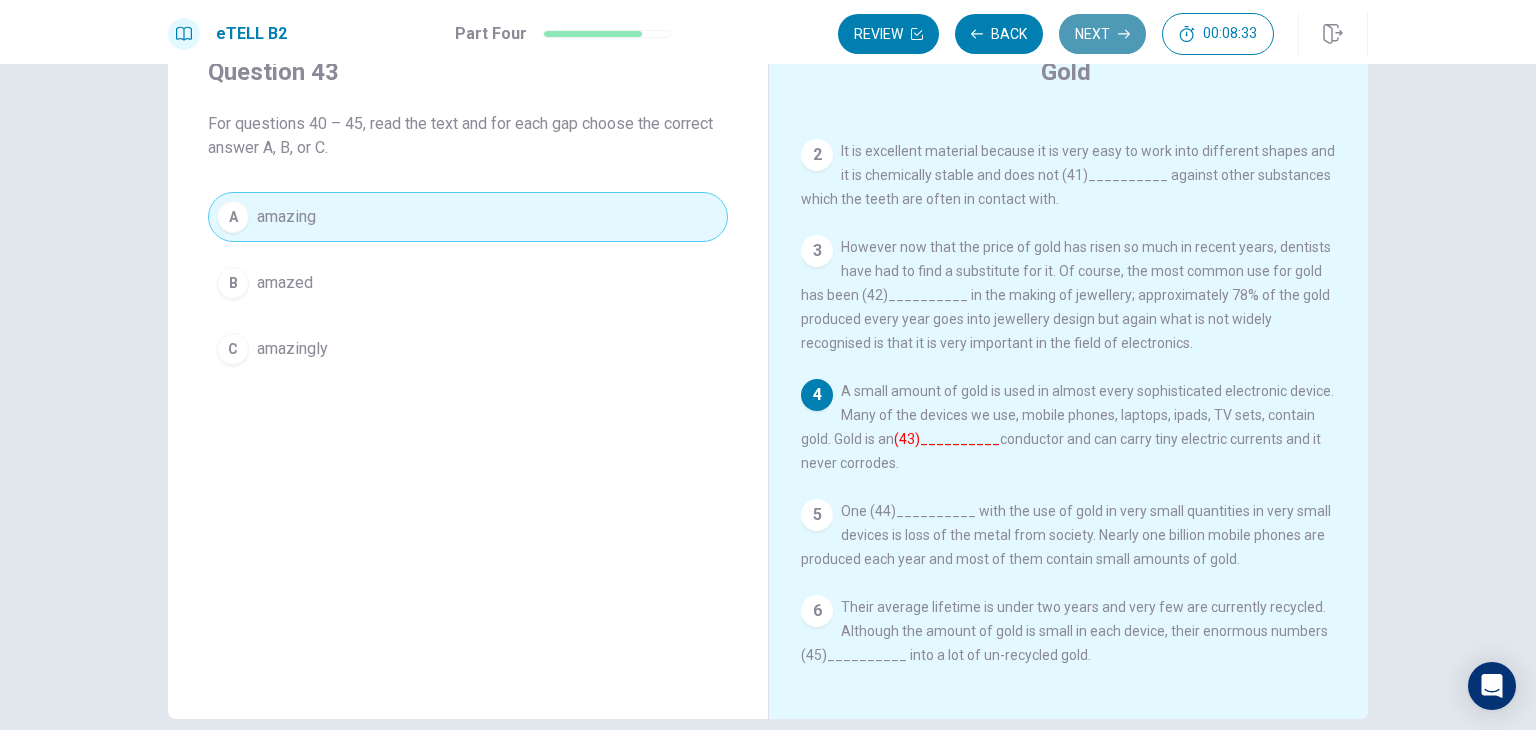 click on "Next" at bounding box center (1102, 34) 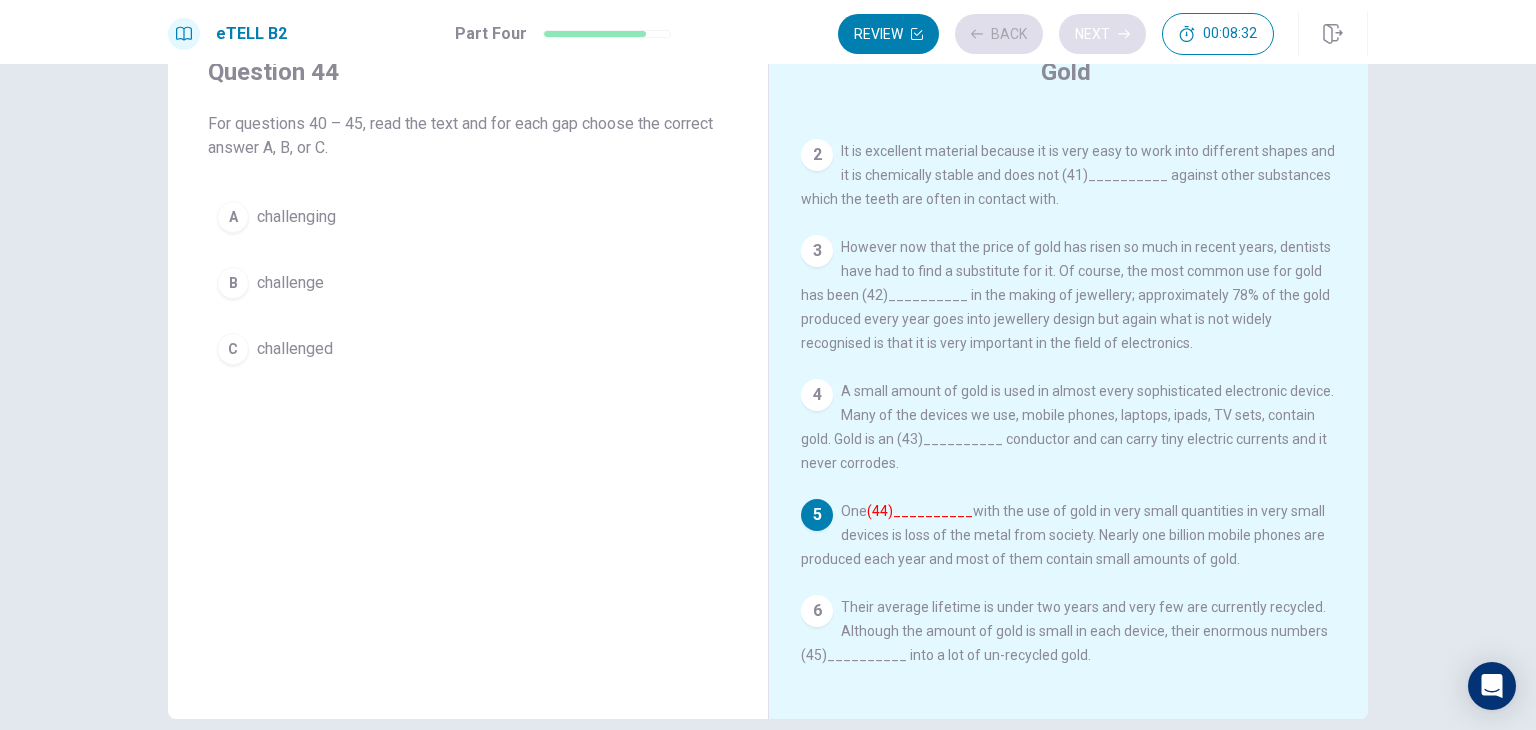 scroll, scrollTop: 114, scrollLeft: 0, axis: vertical 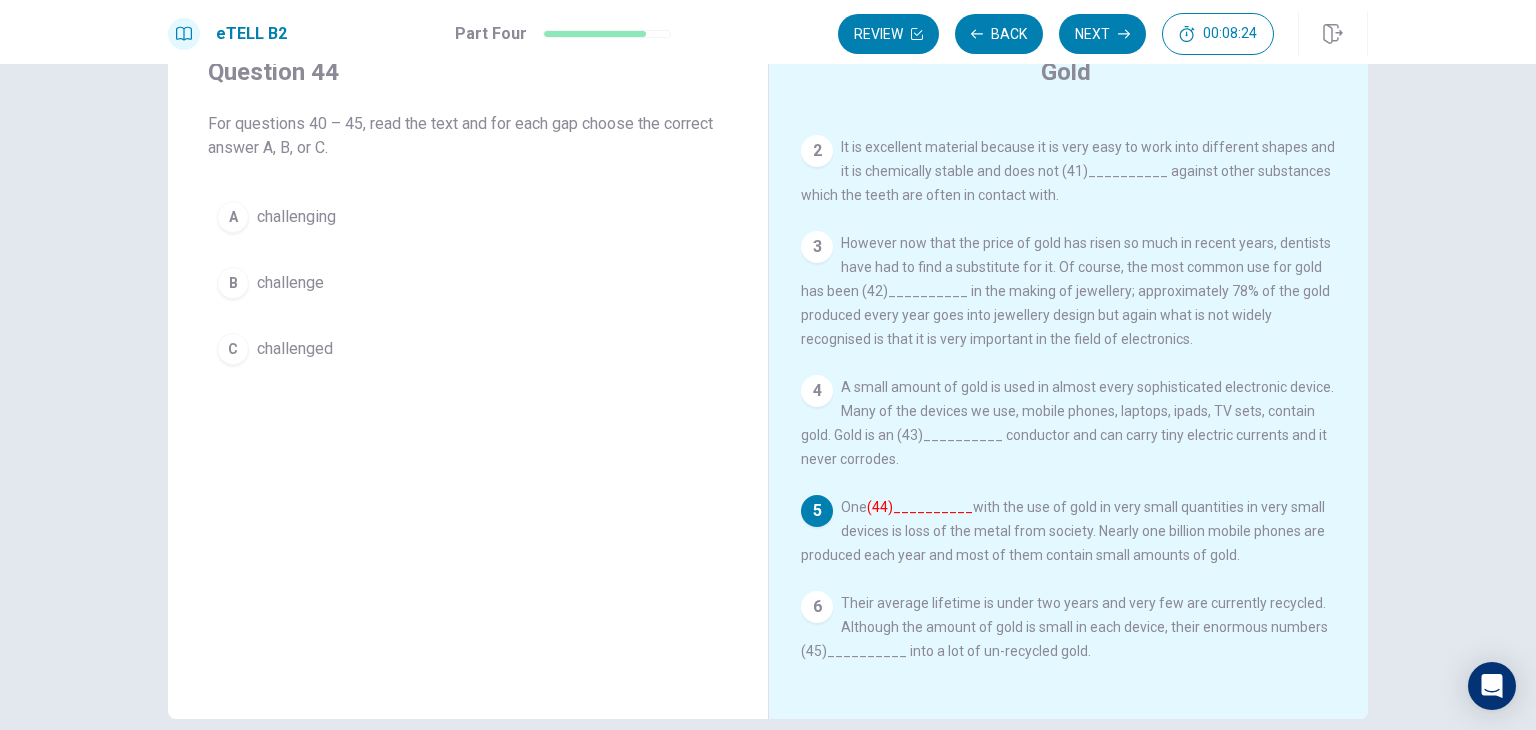 click on "challenge" at bounding box center (290, 283) 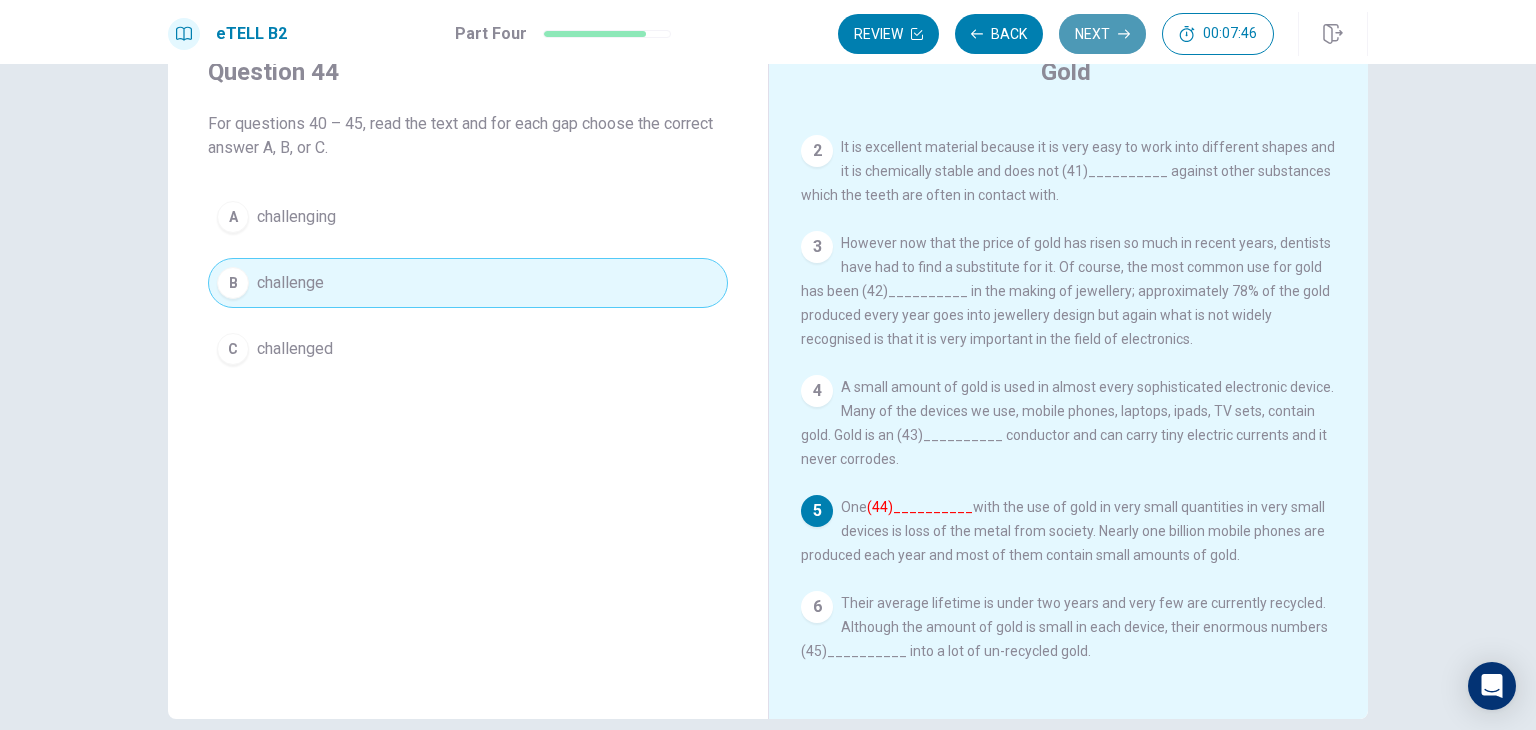 click on "Next" at bounding box center (1102, 34) 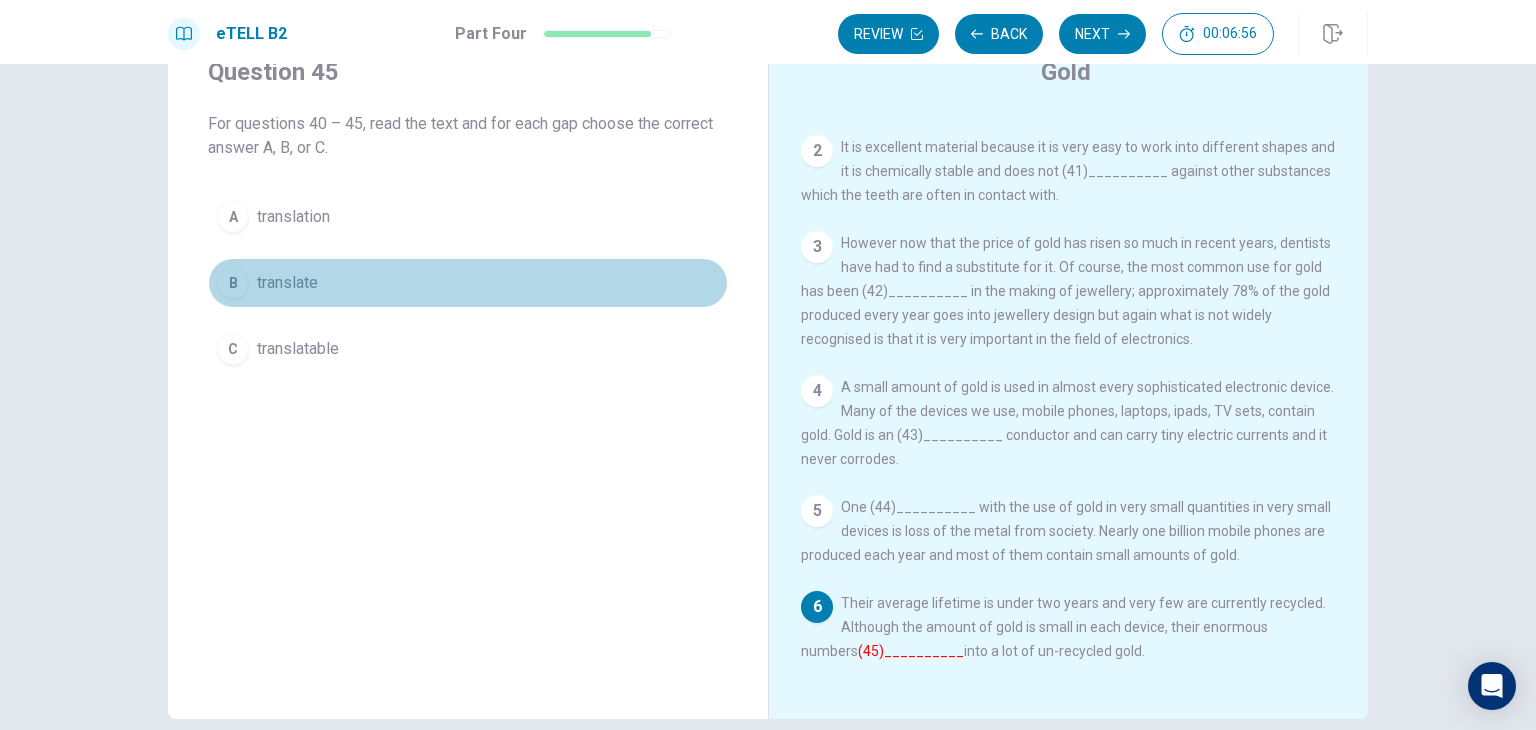 click on "translate" at bounding box center [287, 283] 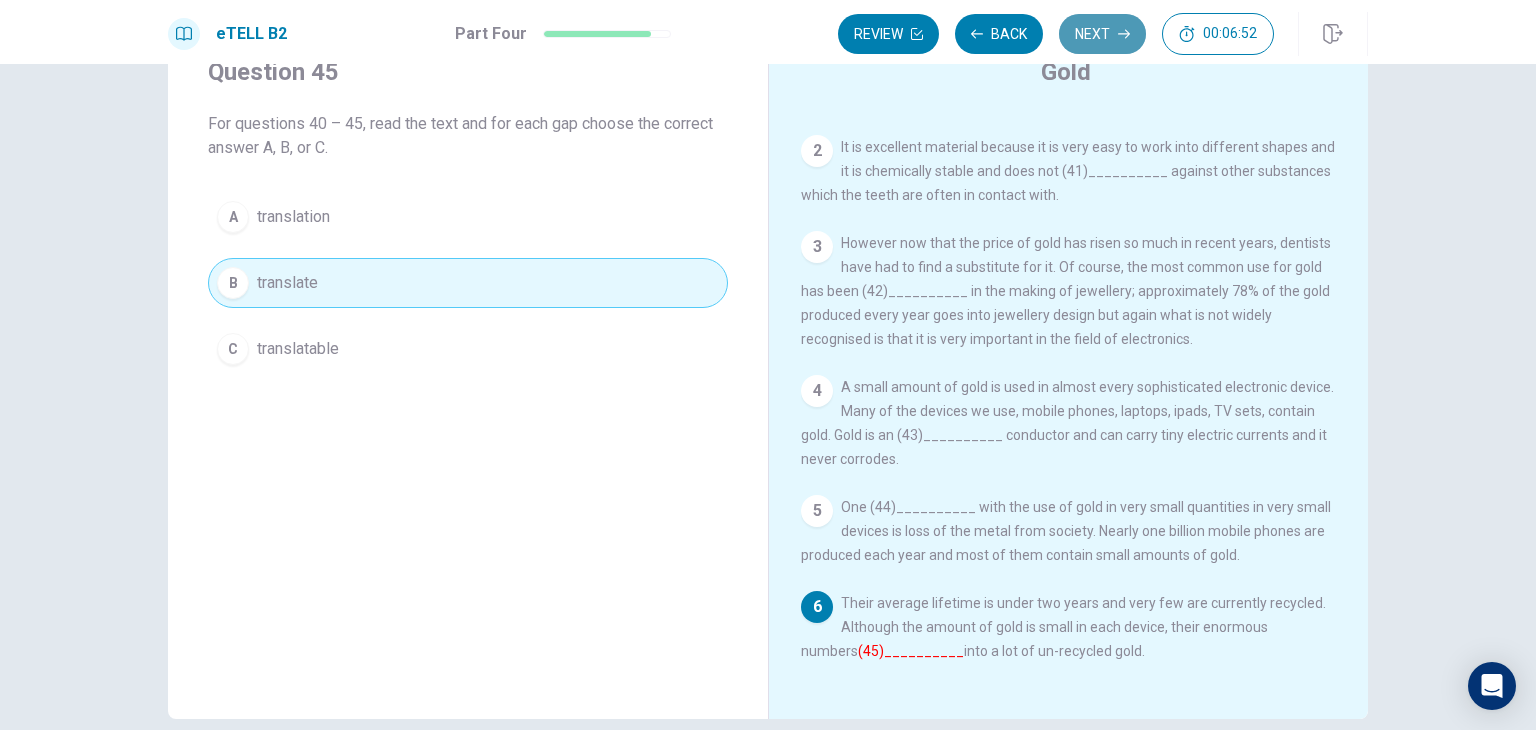 click on "Next" at bounding box center (1102, 34) 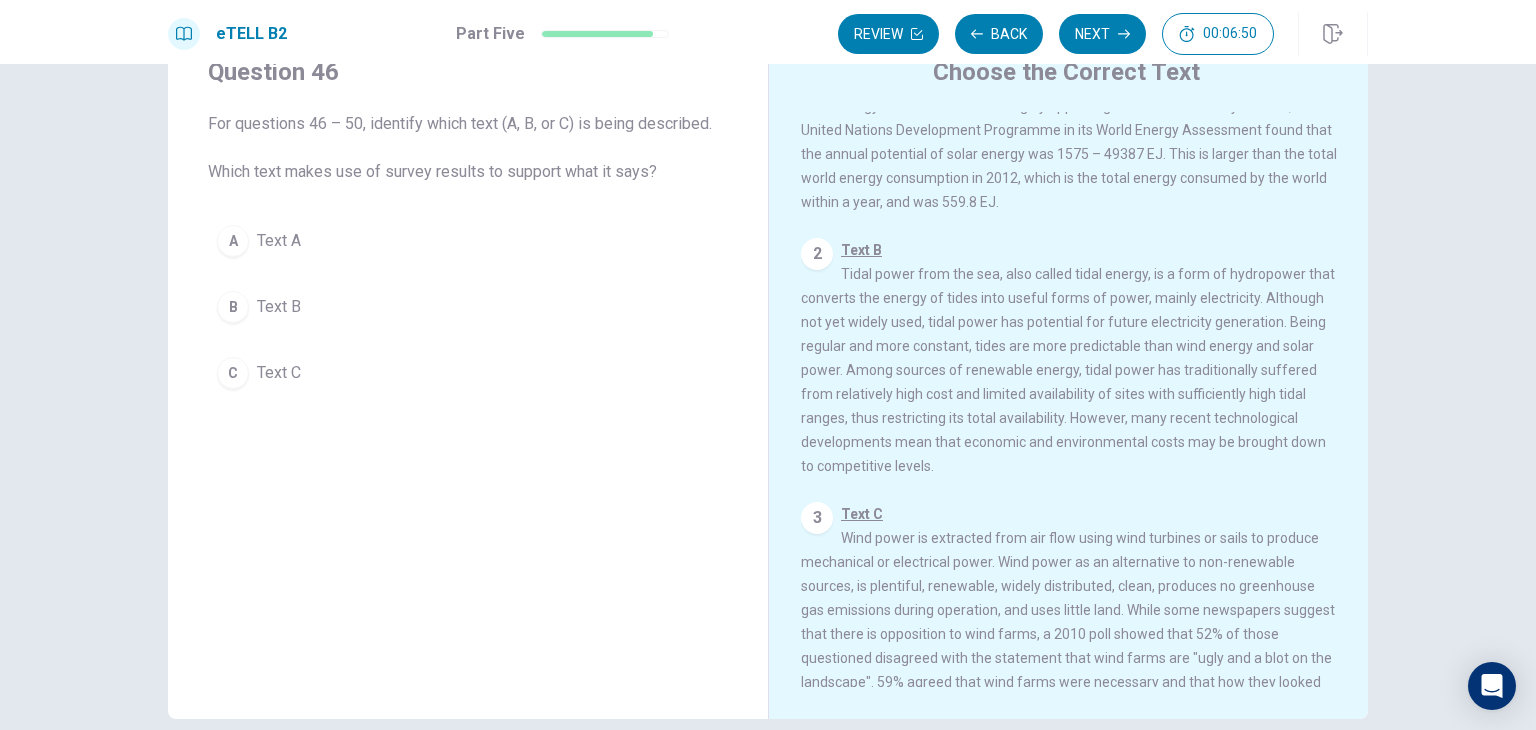 click on "Text B
Tidal power from the sea, also called tidal energy, is a form of hydropower that converts the energy of tides into useful forms of power, mainly electricity. Although not yet widely used, tidal power has potential for future electricity generation. Being regular and more constant, tides are more predictable than wind energy and solar power. Among sources of renewable energy, tidal power has traditionally suffered from relatively high cost and limited availability of sites with sufficiently high tidal ranges, thus restricting its total availability. However, many recent technological developments mean that economic and environmental costs may be brought down to competitive levels." at bounding box center (1068, 358) 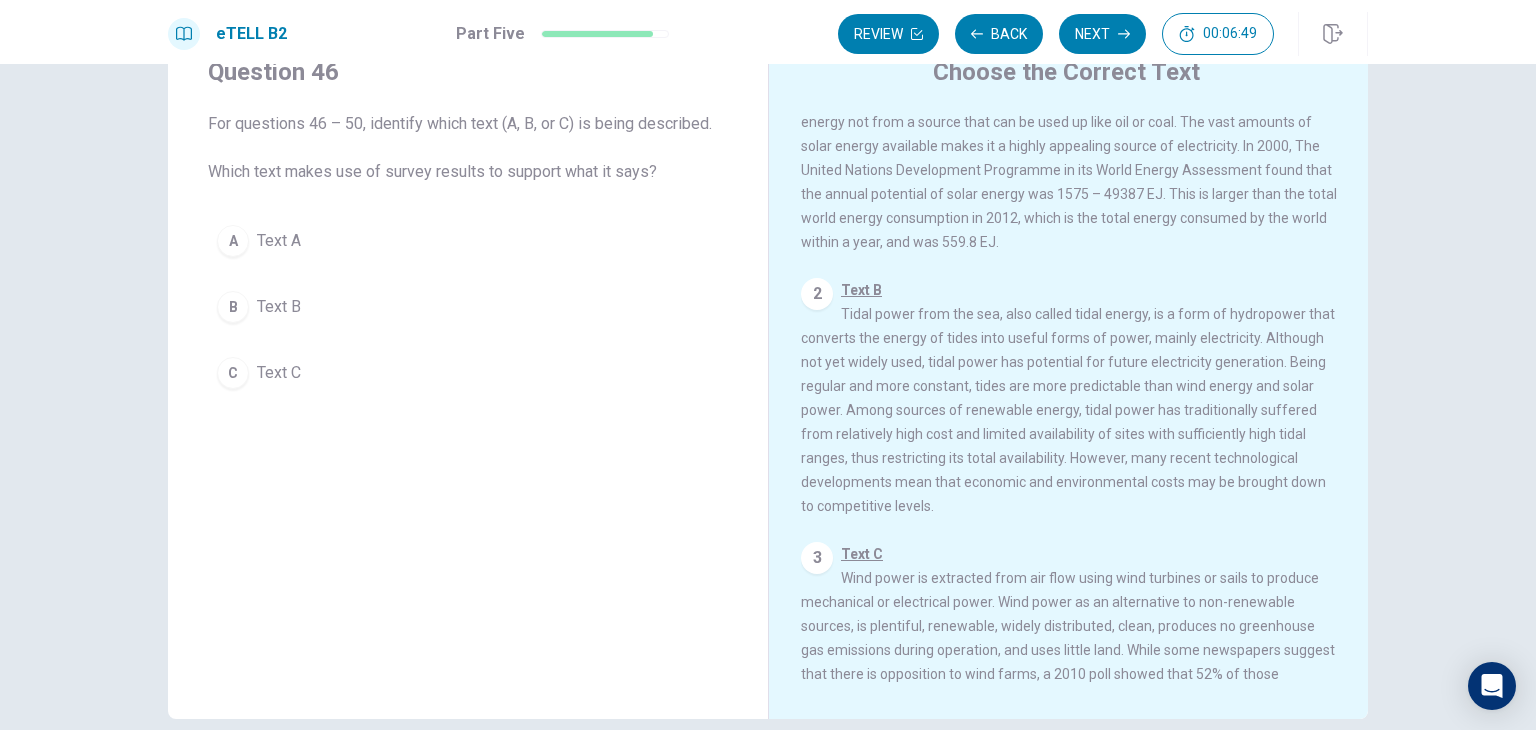 scroll, scrollTop: 20, scrollLeft: 0, axis: vertical 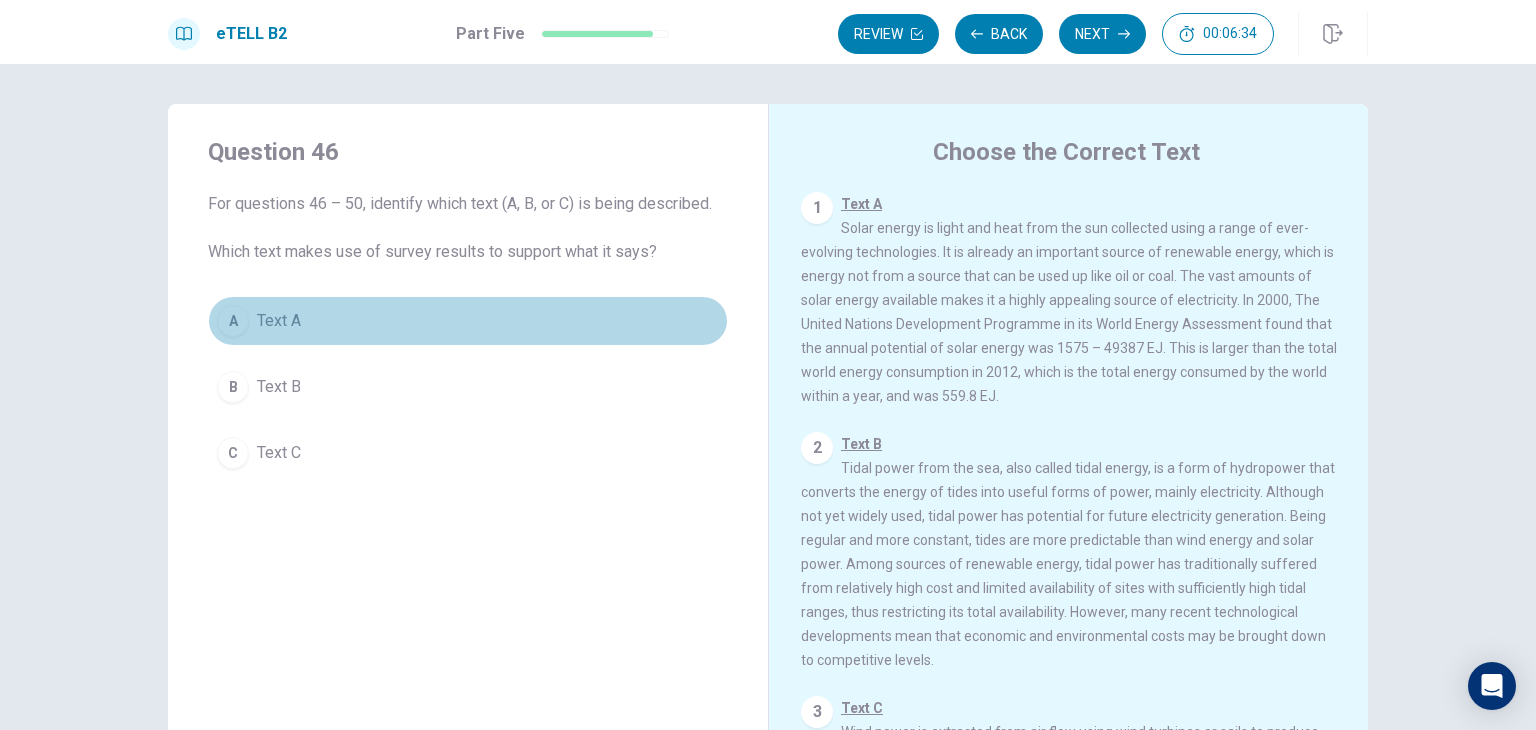 click on "A Text A" at bounding box center (468, 321) 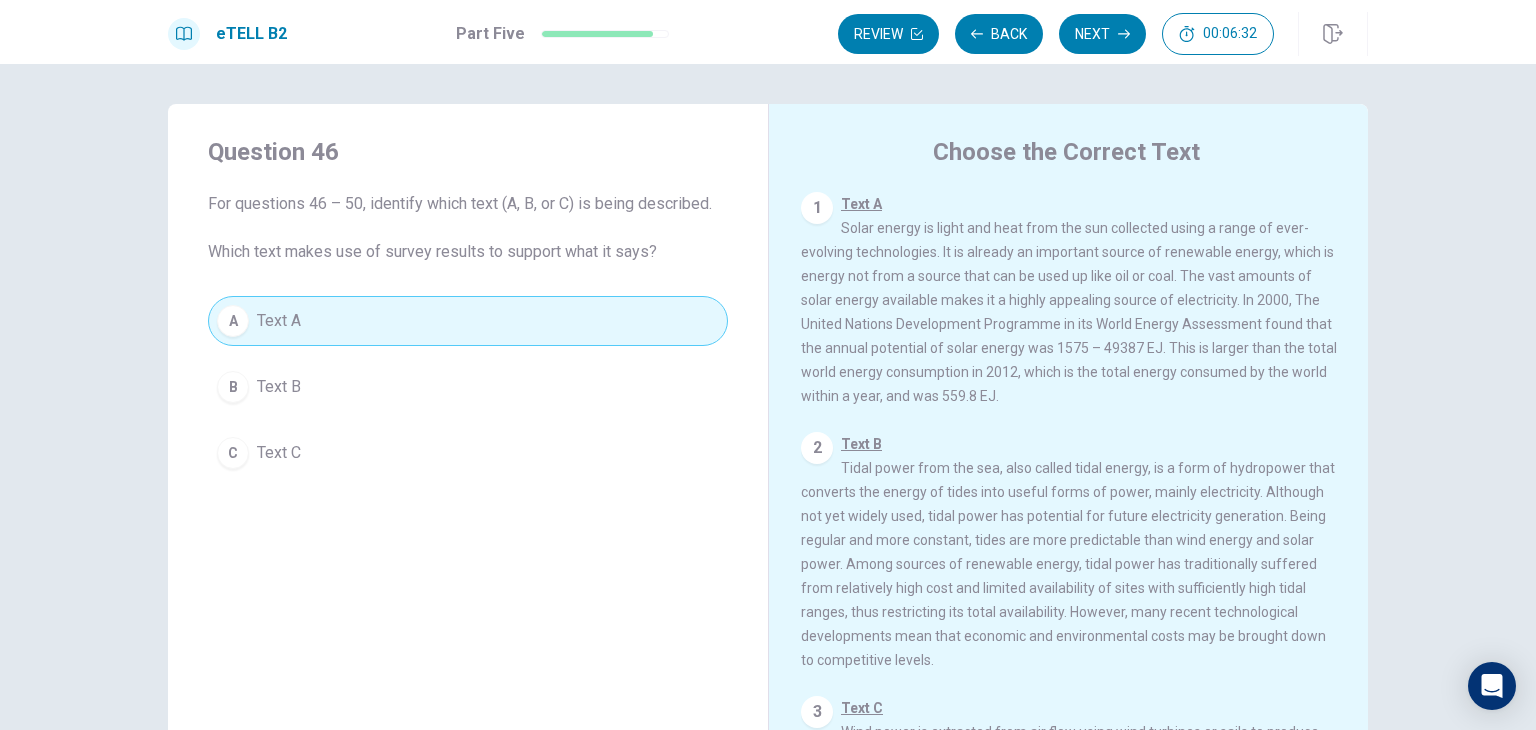type 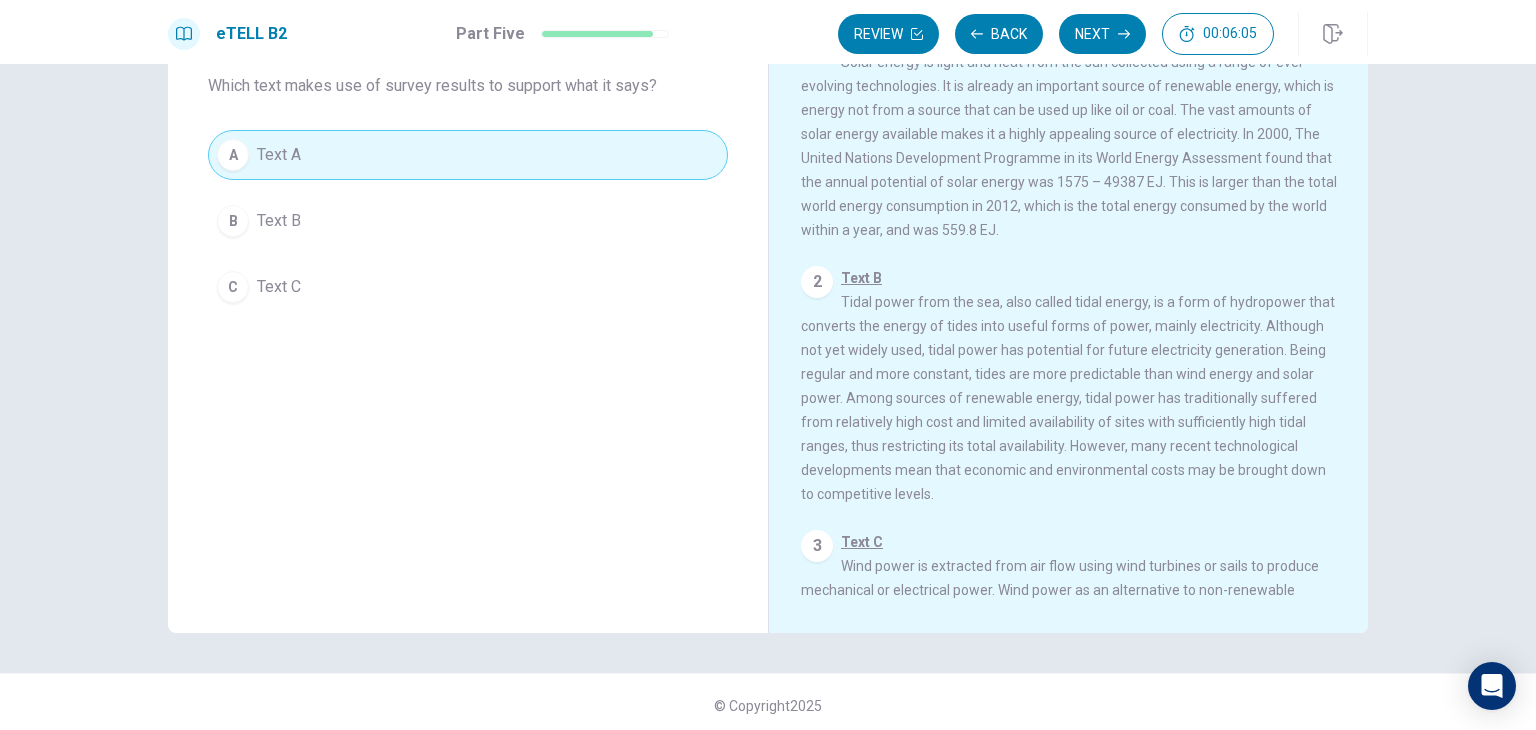 scroll, scrollTop: 173, scrollLeft: 0, axis: vertical 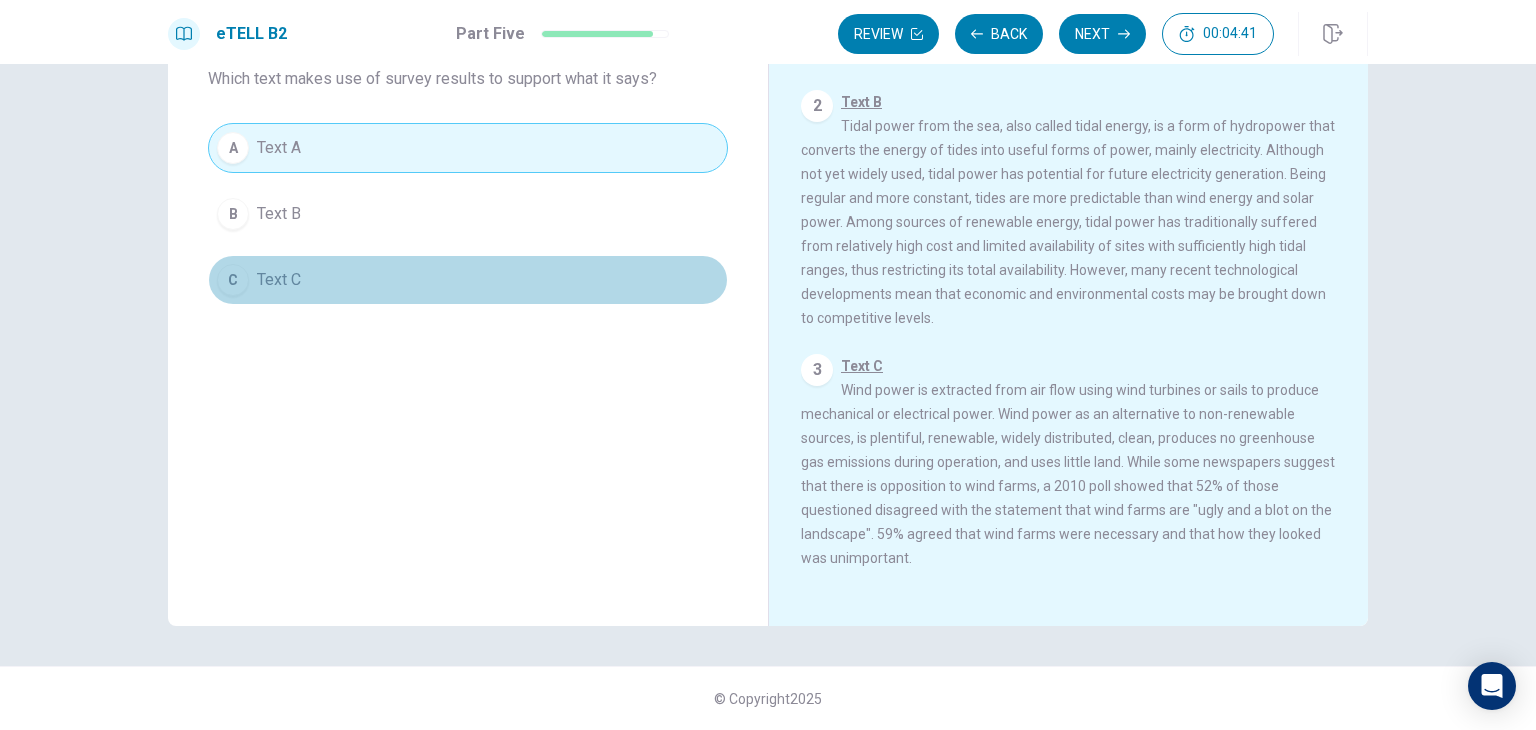 click on "C" at bounding box center (233, 280) 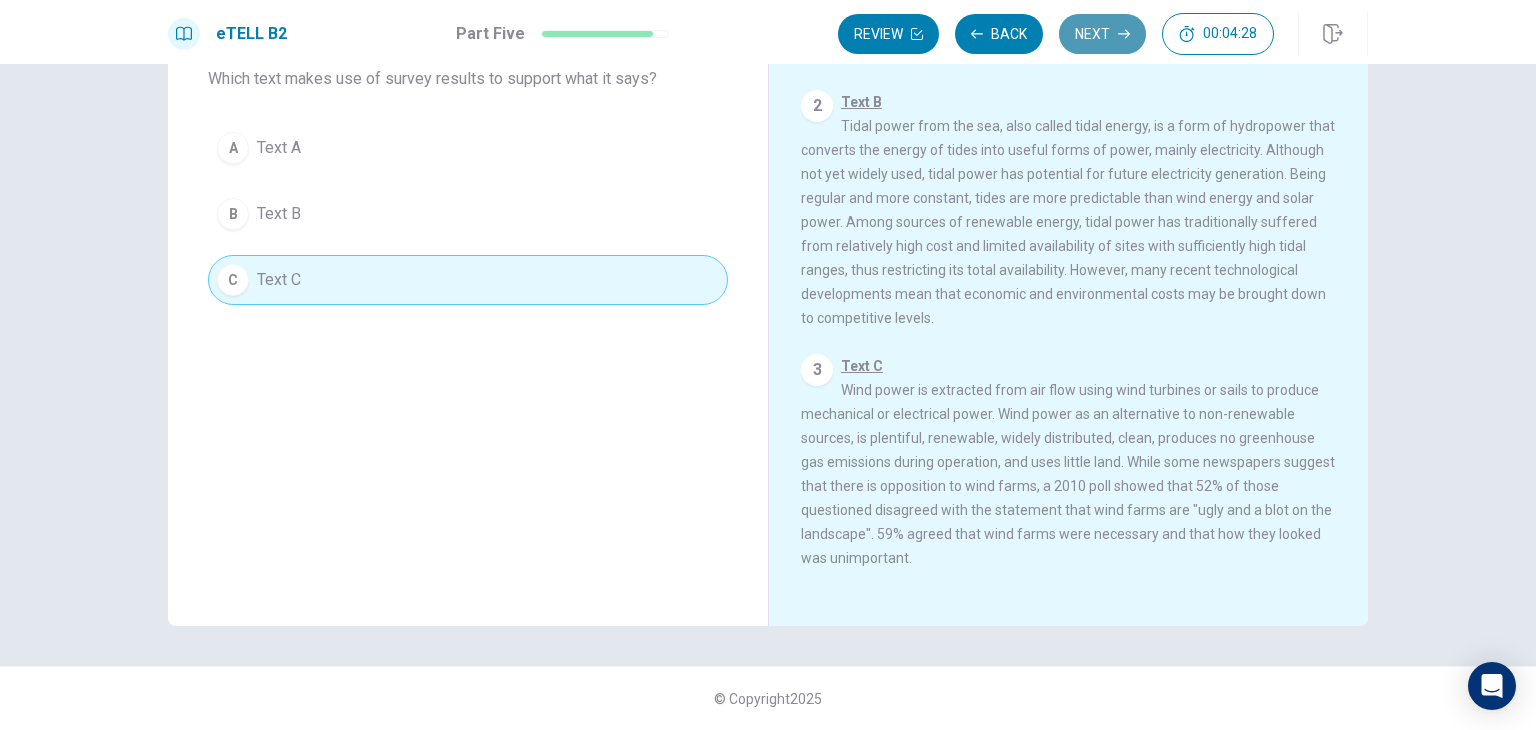 click on "Next" at bounding box center [1102, 34] 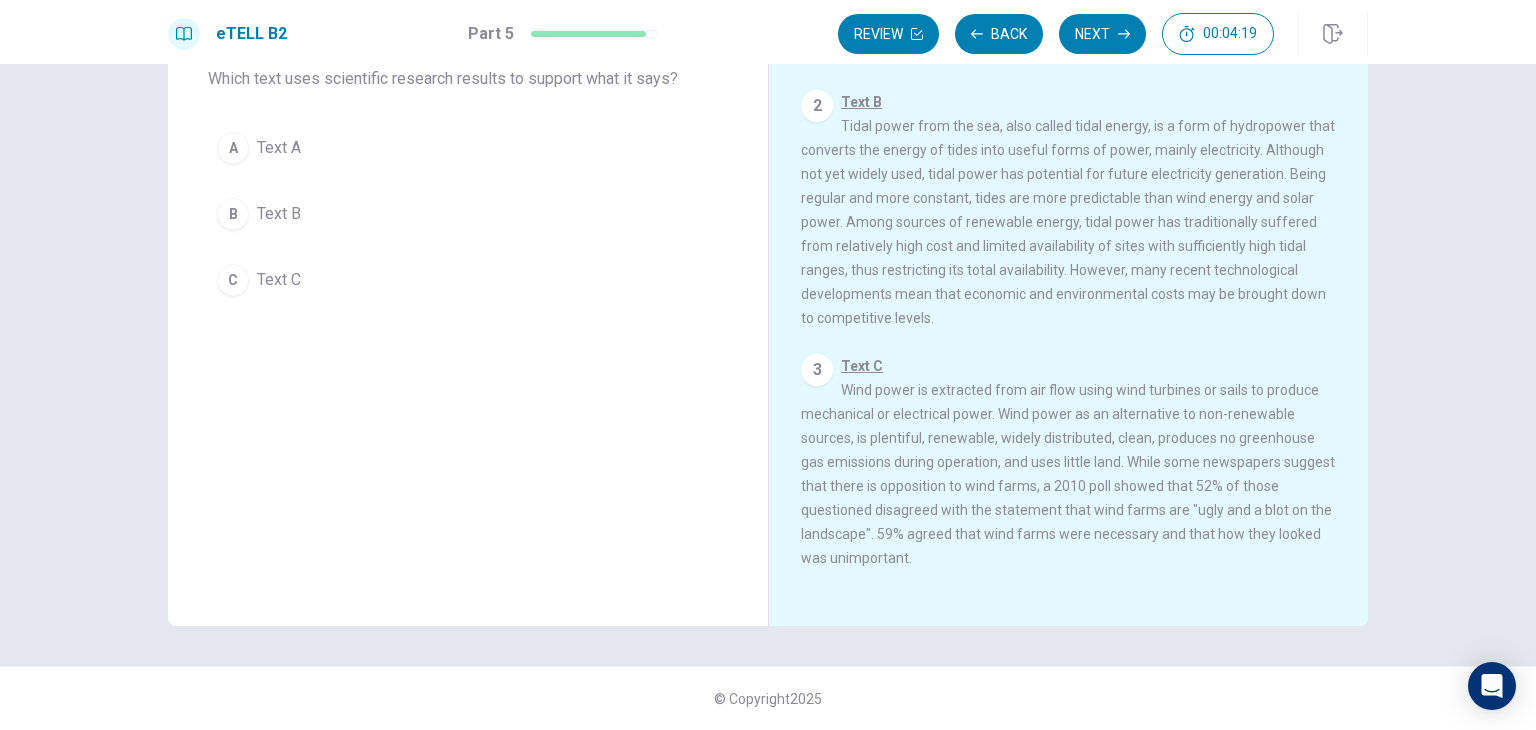 click on "1 Text A
Solar energy is light and heat from the sun collected using a range of ever-evolving technologies. It is already an important source of renewable energy, which is energy not from a source that can be used up like oil or coal. The vast amounts of solar energy available makes it a highly appealing source of electricity. In 2000, The United Nations Development Programme in its World Energy Assessment found that the annual potential of solar energy was 1575 – 49387 EJ. This is larger than the total world energy consumption in 2012, which is the total energy consumed by the world within a year, and was 559.8 EJ. 2 Text B 3 Text C" at bounding box center (1082, 306) 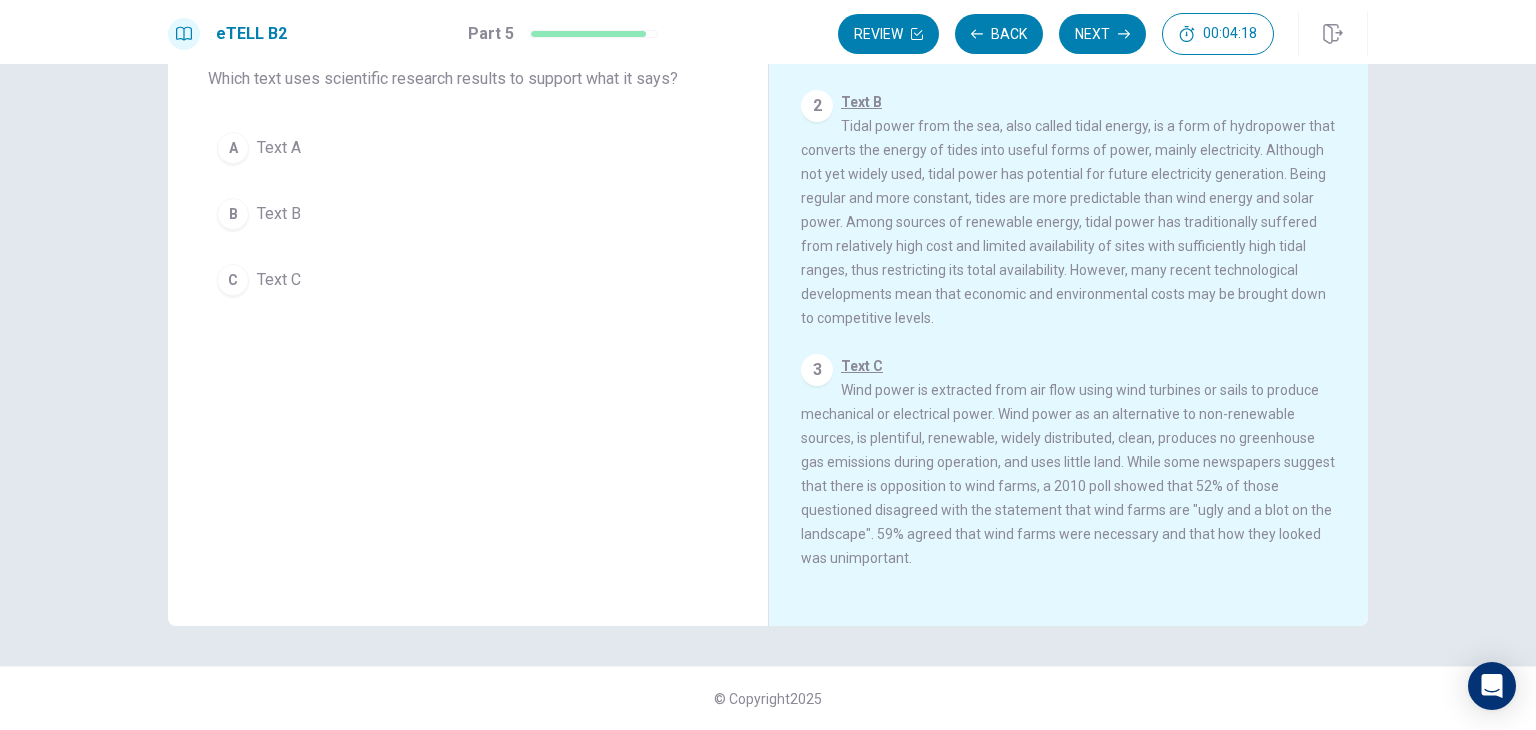 click on "2 Text B
Tidal power from the sea, also called tidal energy, is a form of hydropower that converts the energy of tides into useful forms of power, mainly electricity. Although not yet widely used, tidal power has potential for future electricity generation. Being regular and more constant, tides are more predictable than wind energy and solar power. Among sources of renewable energy, tidal power has traditionally suffered from relatively high cost and limited availability of sites with sufficiently high tidal ranges, thus restricting its total availability. However, many recent technological developments mean that economic and environmental costs may be brought down to competitive levels." at bounding box center (1069, 210) 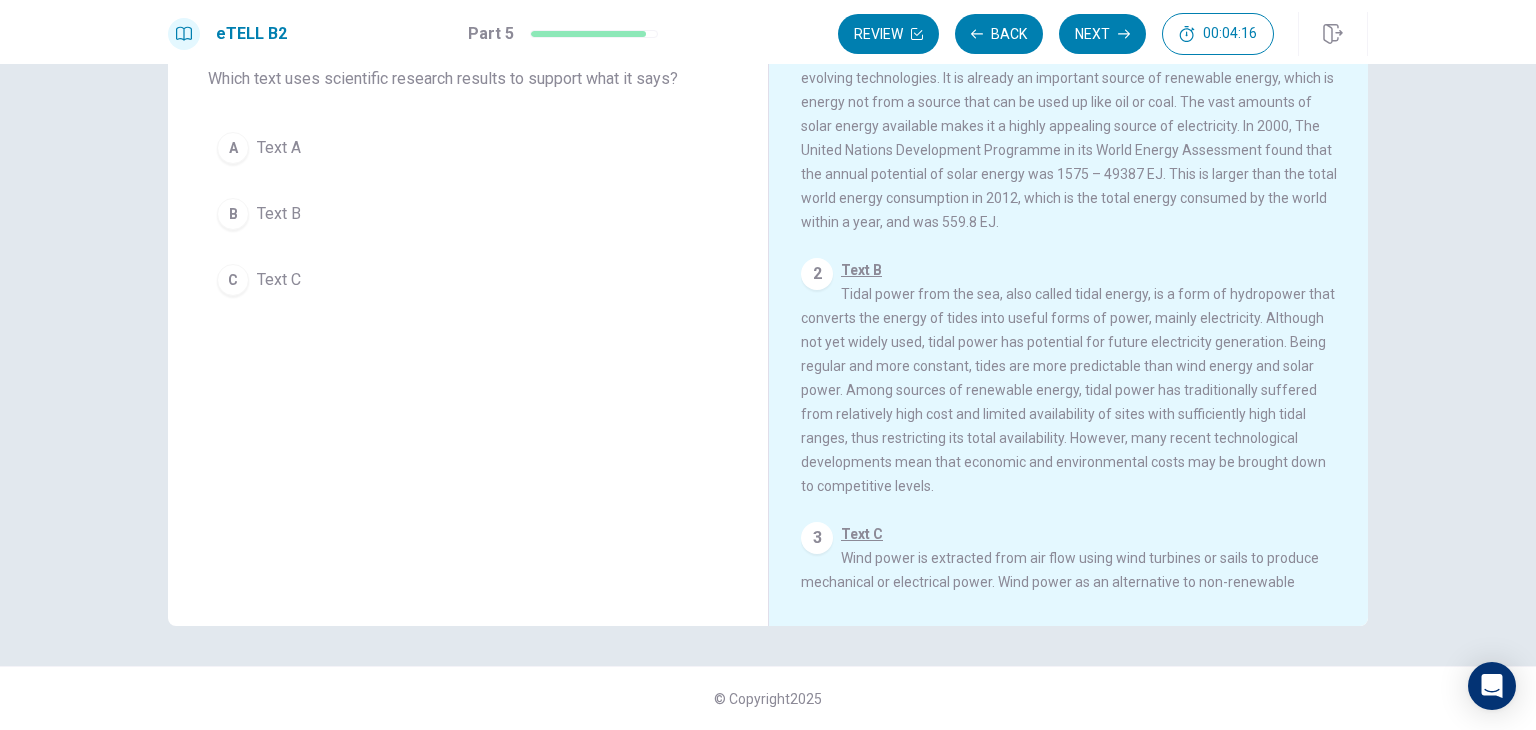 scroll, scrollTop: 0, scrollLeft: 0, axis: both 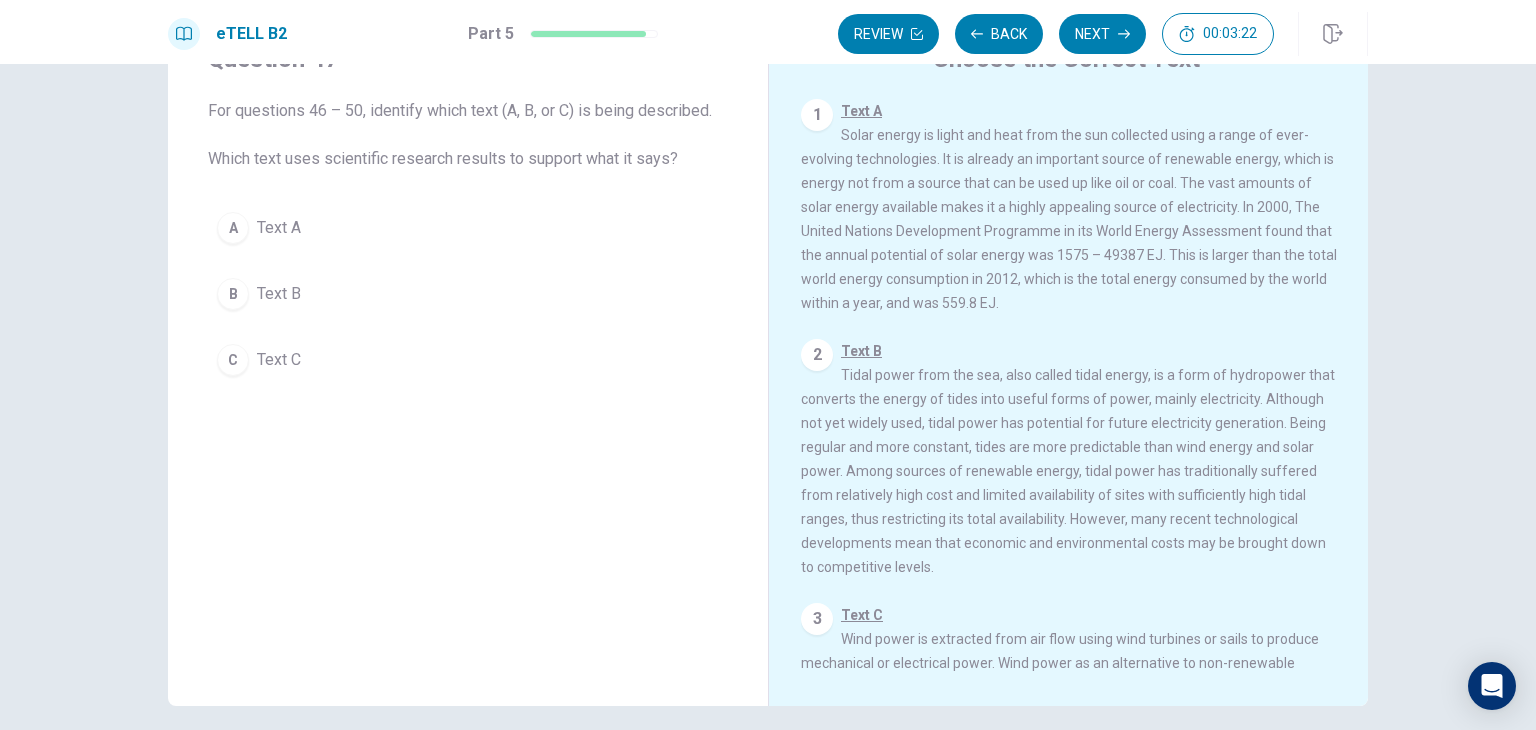 click on "Text B" at bounding box center [279, 294] 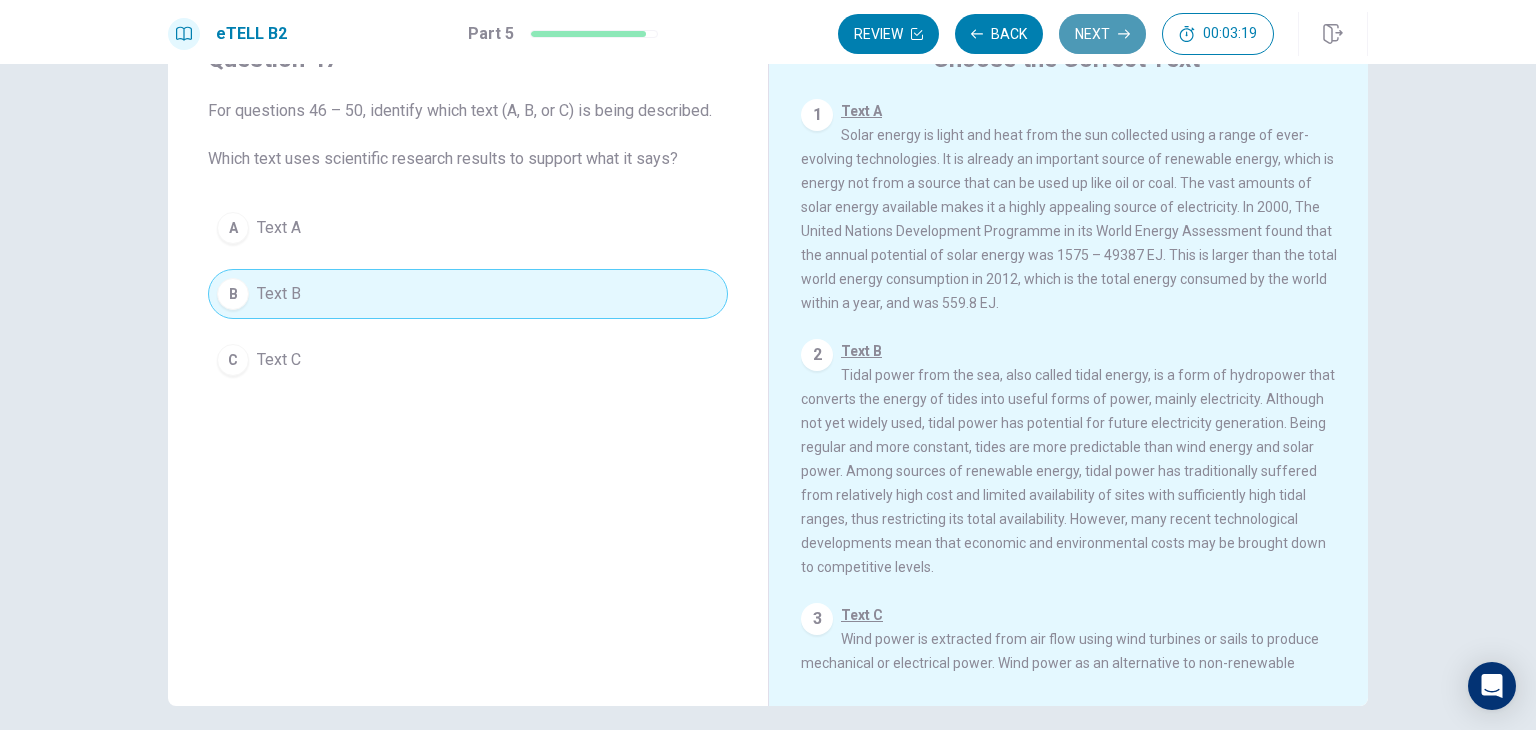 click on "Next" at bounding box center [1102, 34] 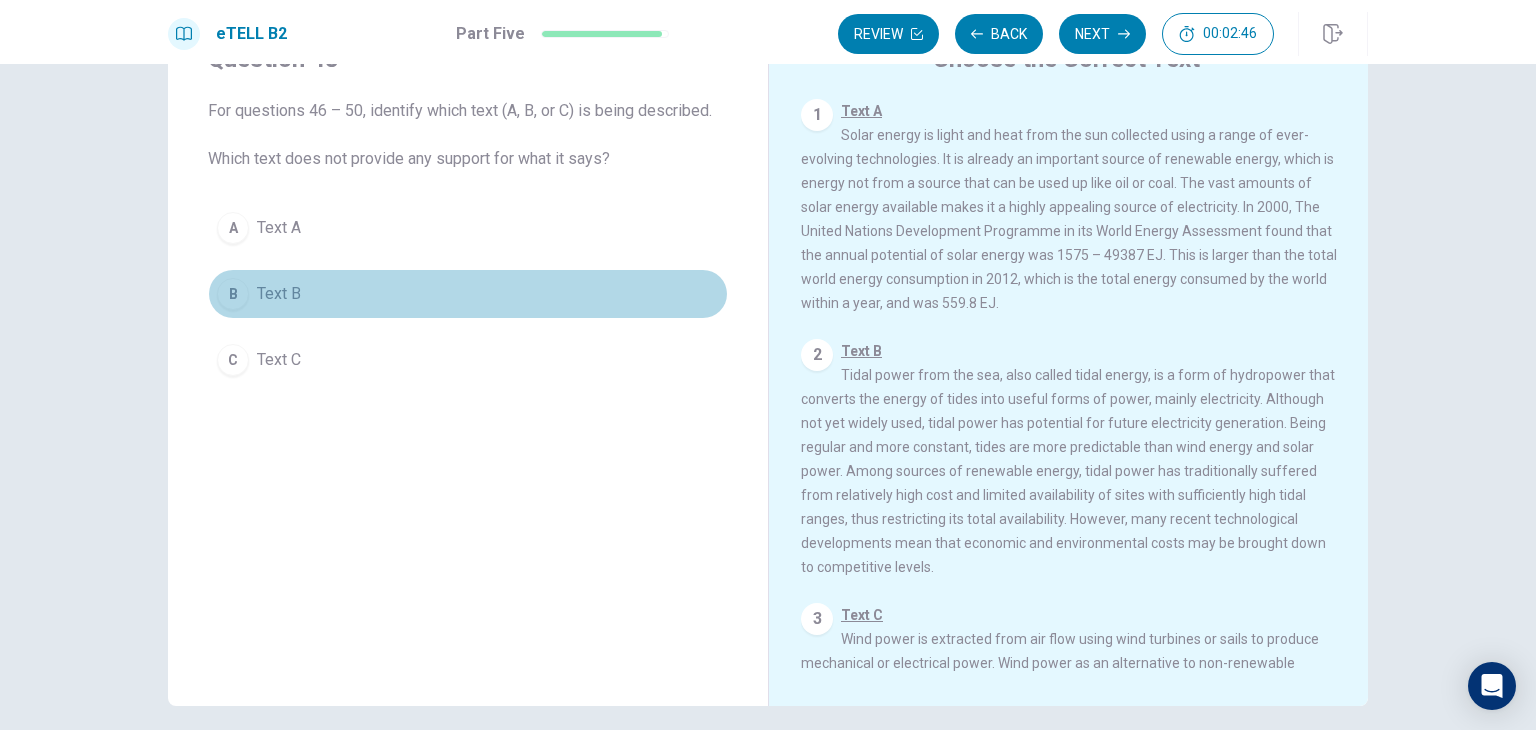 click on "Text B" at bounding box center (279, 294) 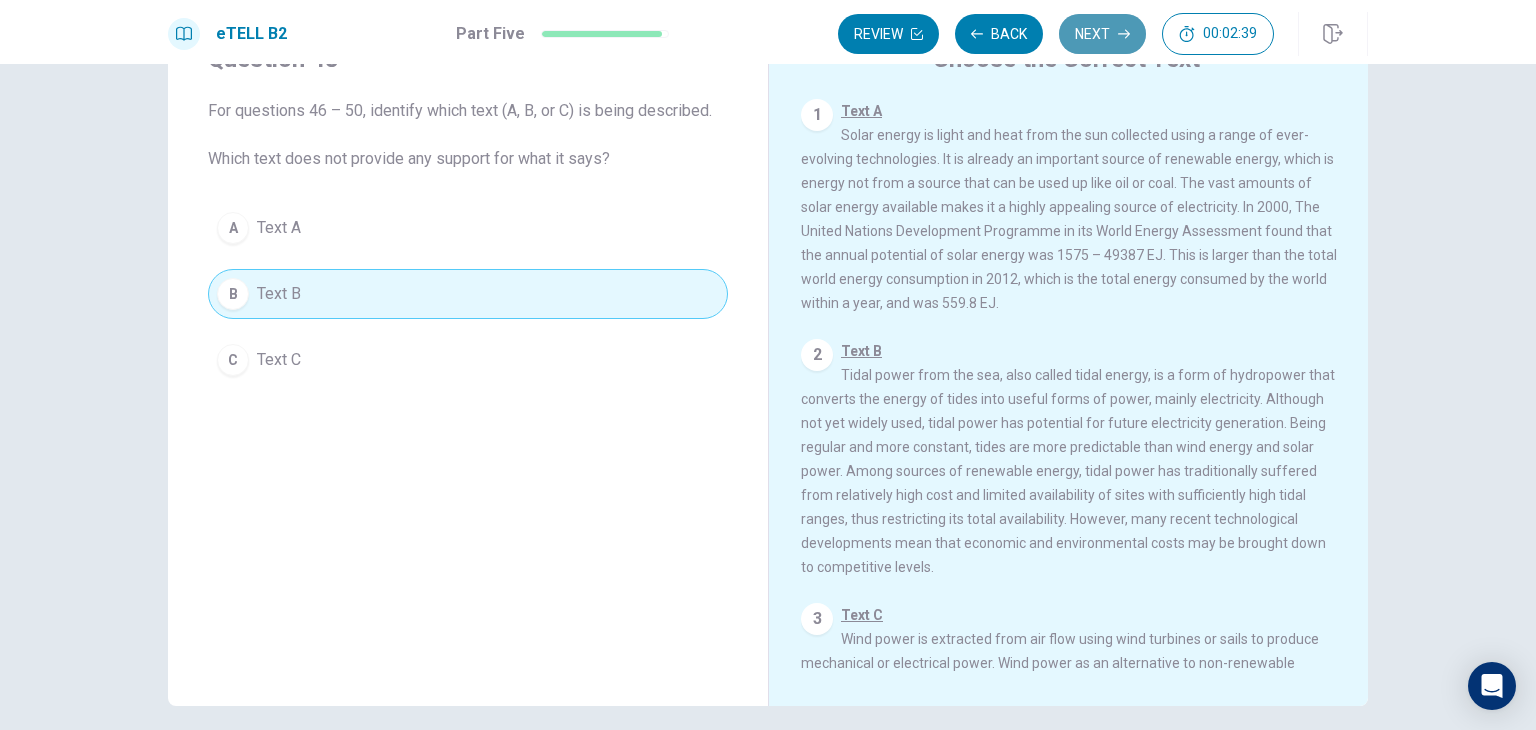 click on "Next" at bounding box center (1102, 34) 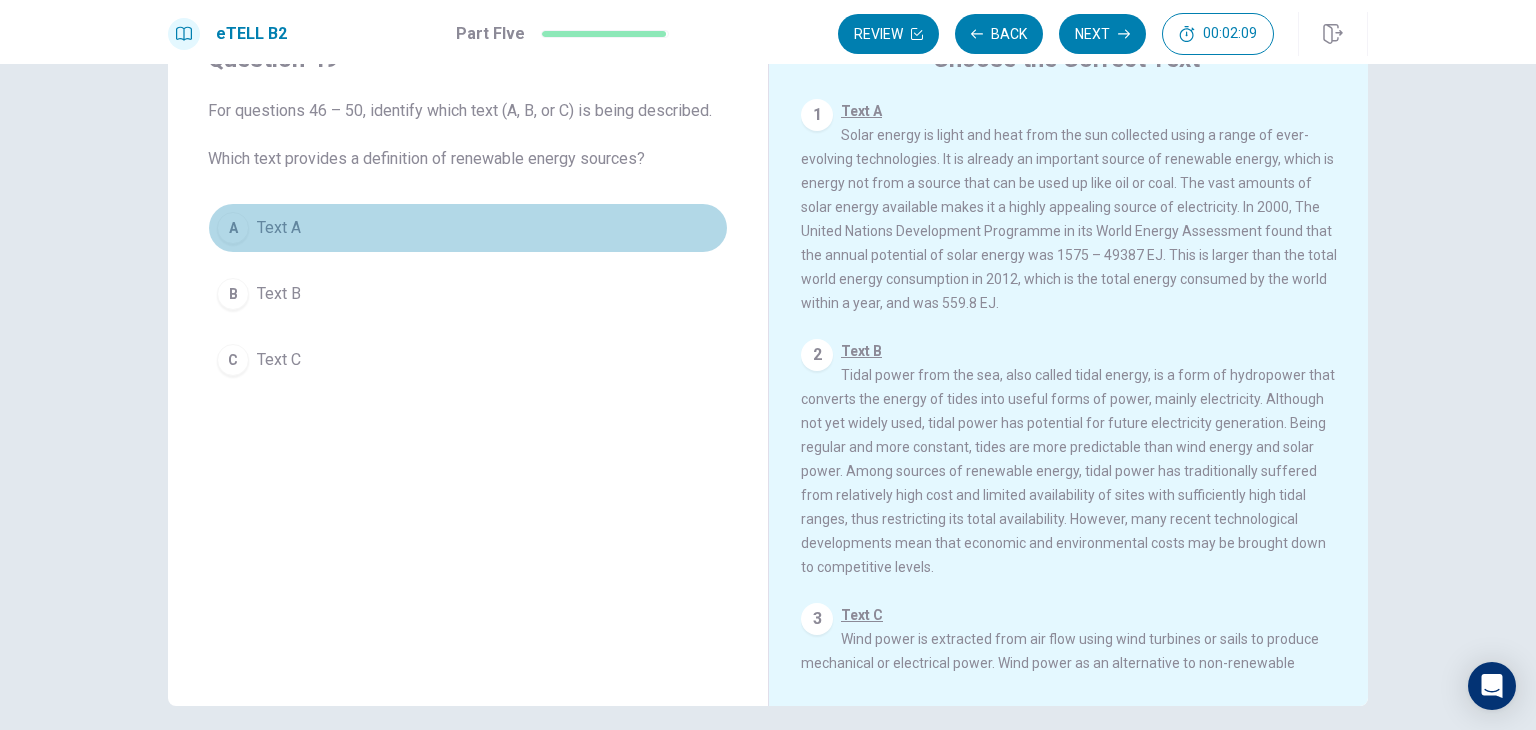 click on "Text A" at bounding box center (279, 228) 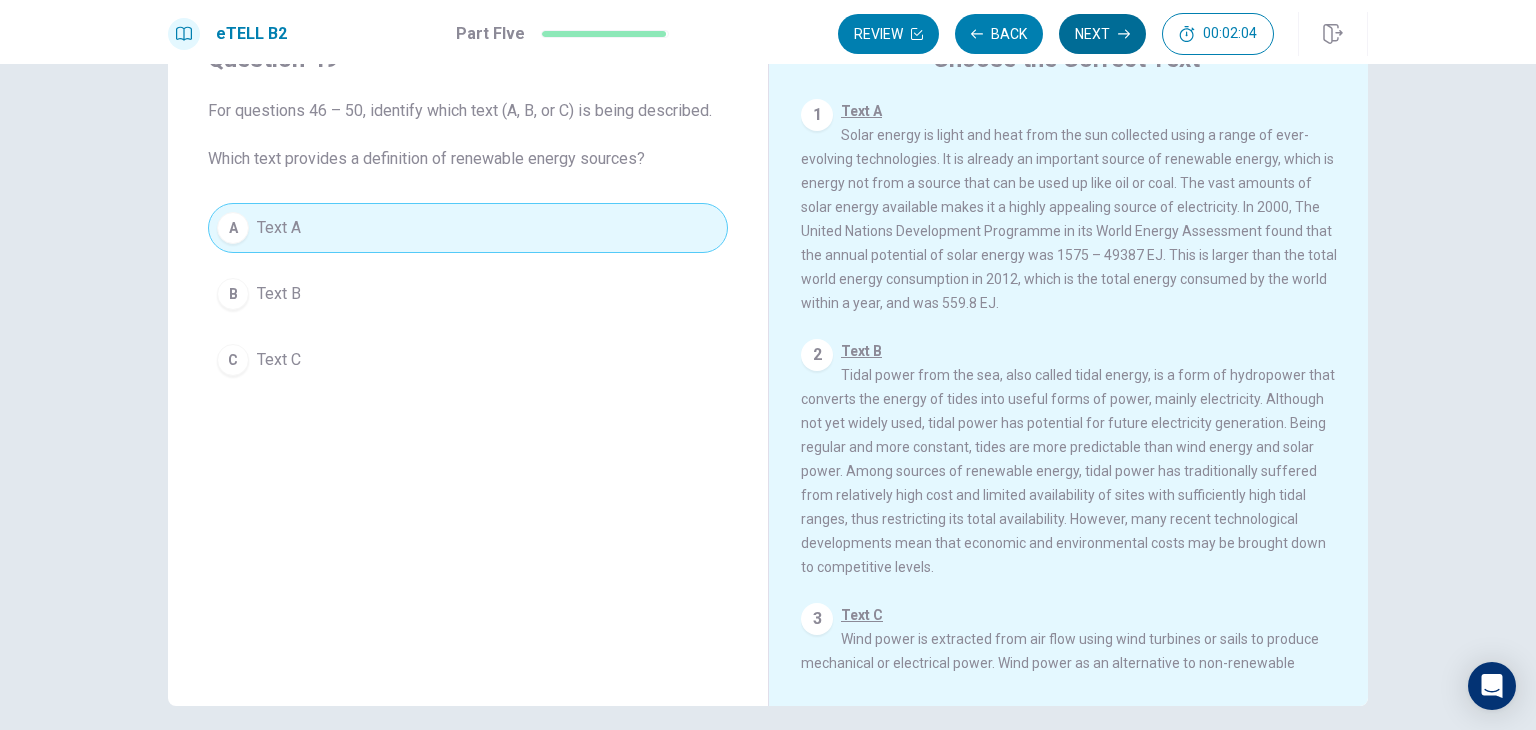click on "Next" at bounding box center (1102, 34) 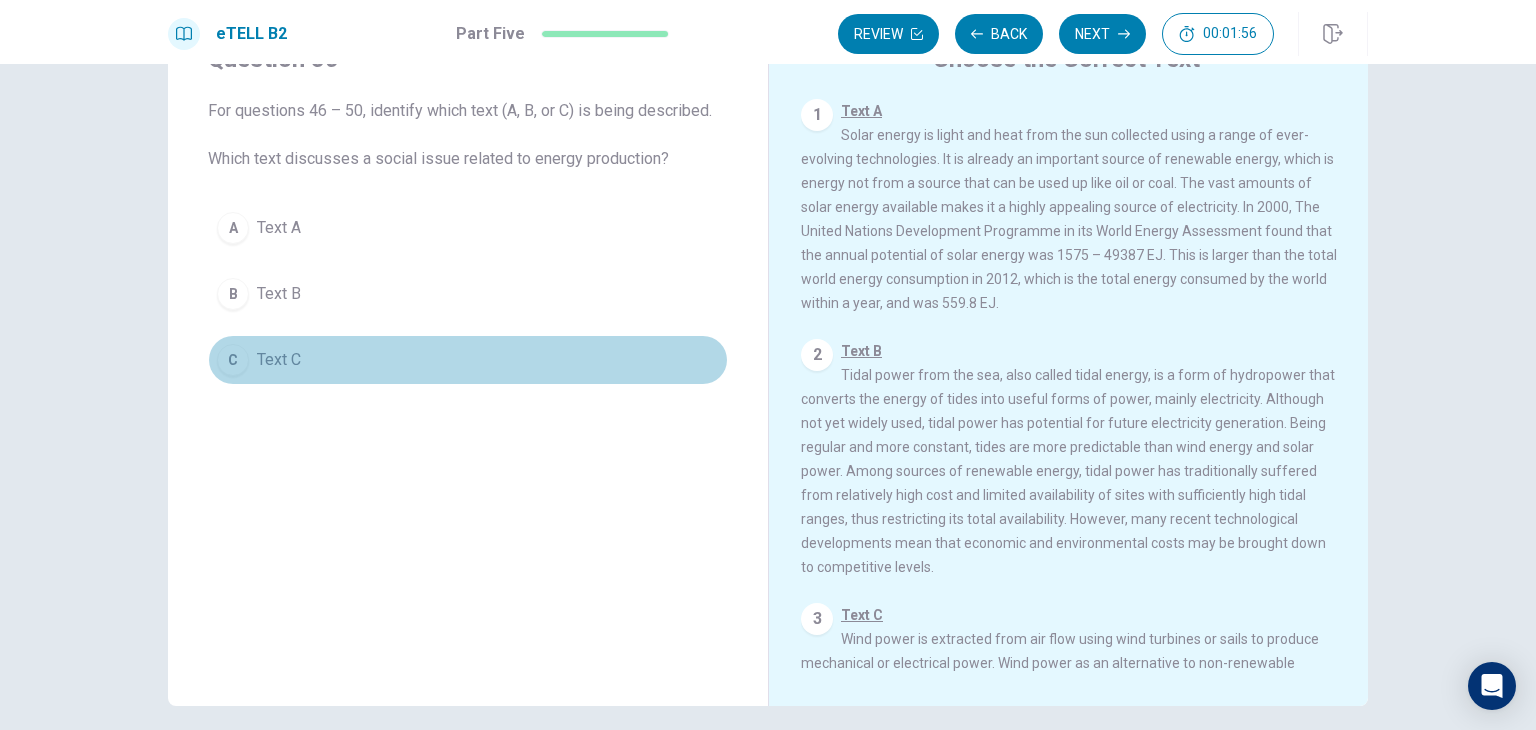 click on "Text C" at bounding box center [279, 360] 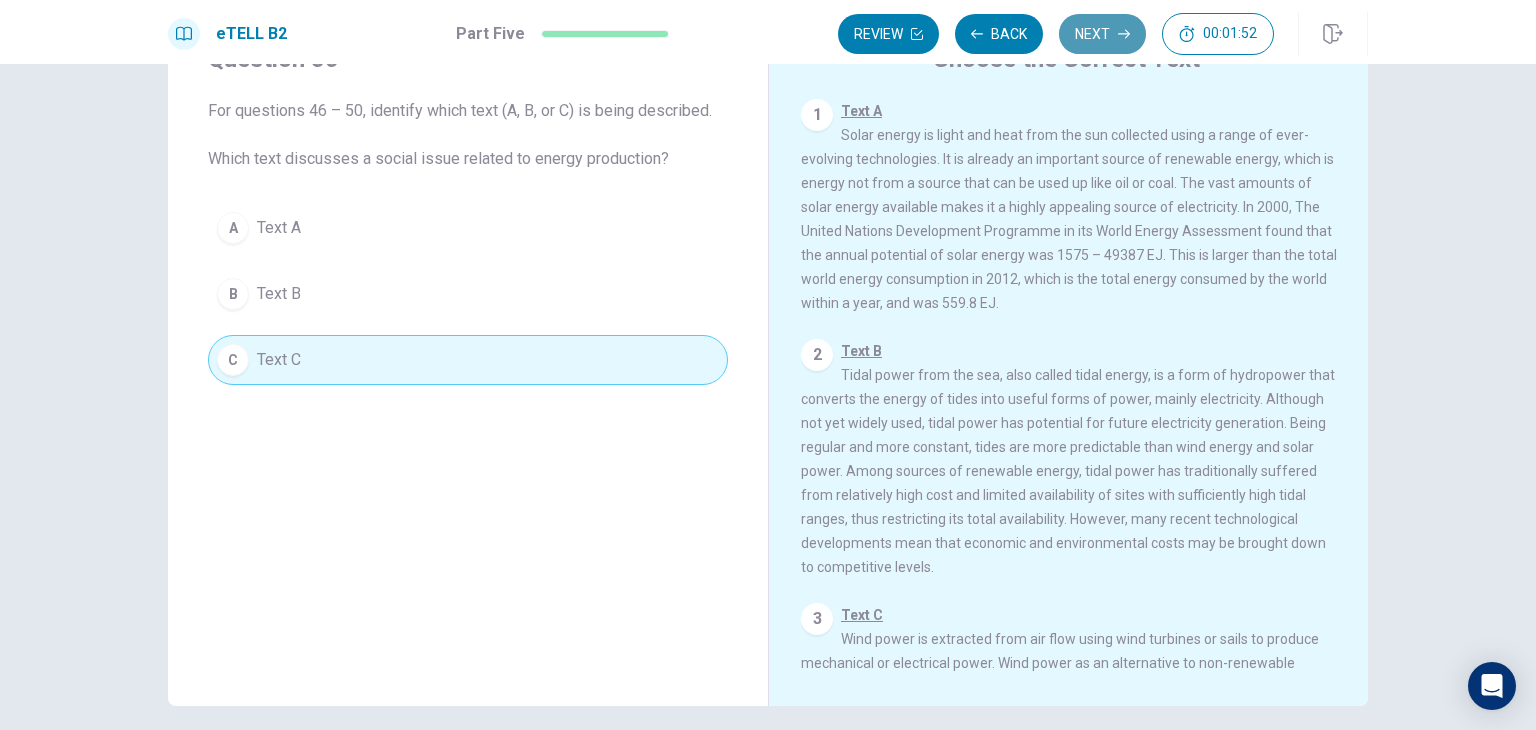 click on "Next" at bounding box center [1102, 34] 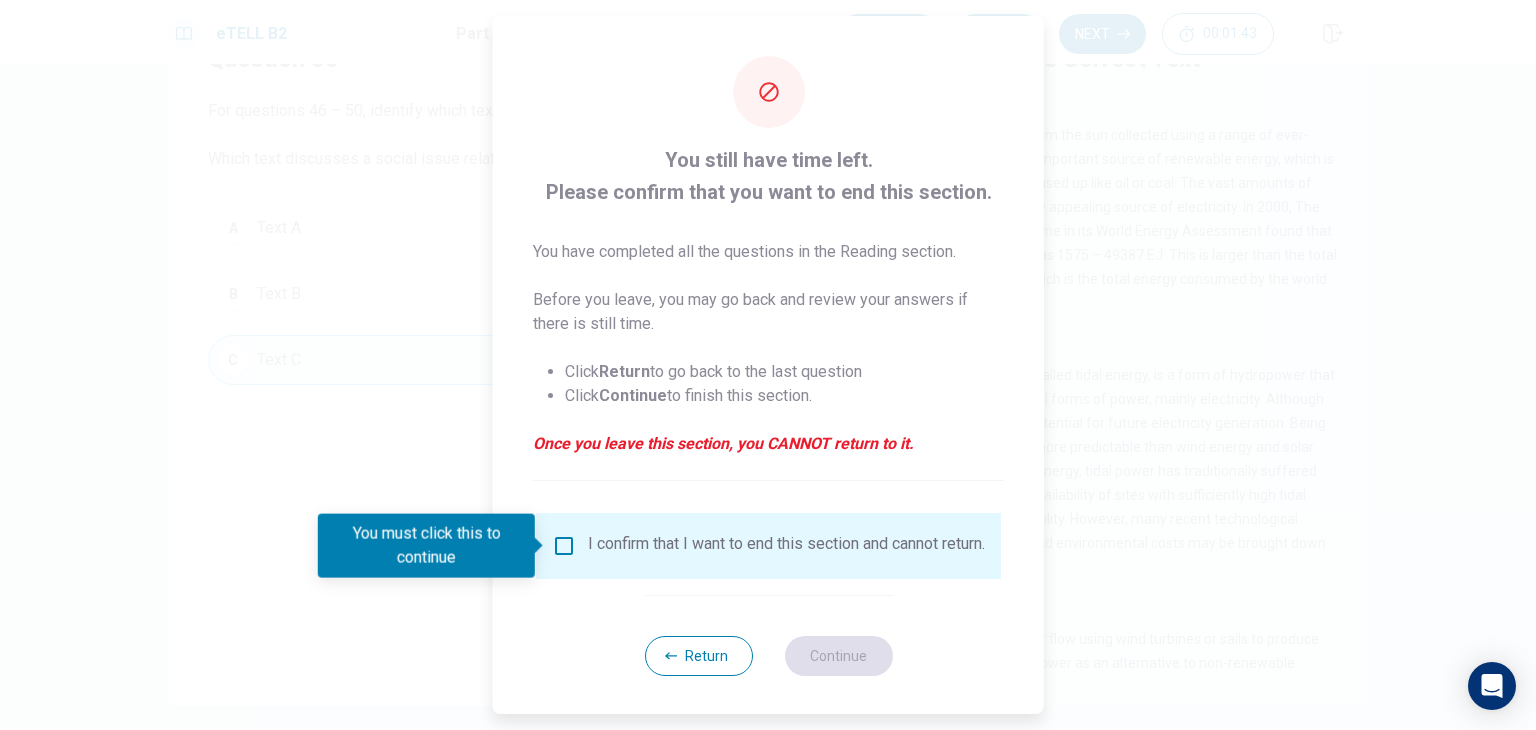 click on "You still have time left.   Please confirm that you want to end this section. You have completed all the questions in the Reading section. Before you leave, you may go back and review your answers if there is still time. Click  Return  to go back to the last question Click  Continue  to finish this section. Once you leave this section, you CANNOT return to it. I confirm that I want to end this section and cannot return. Return Continue" at bounding box center (768, 366) 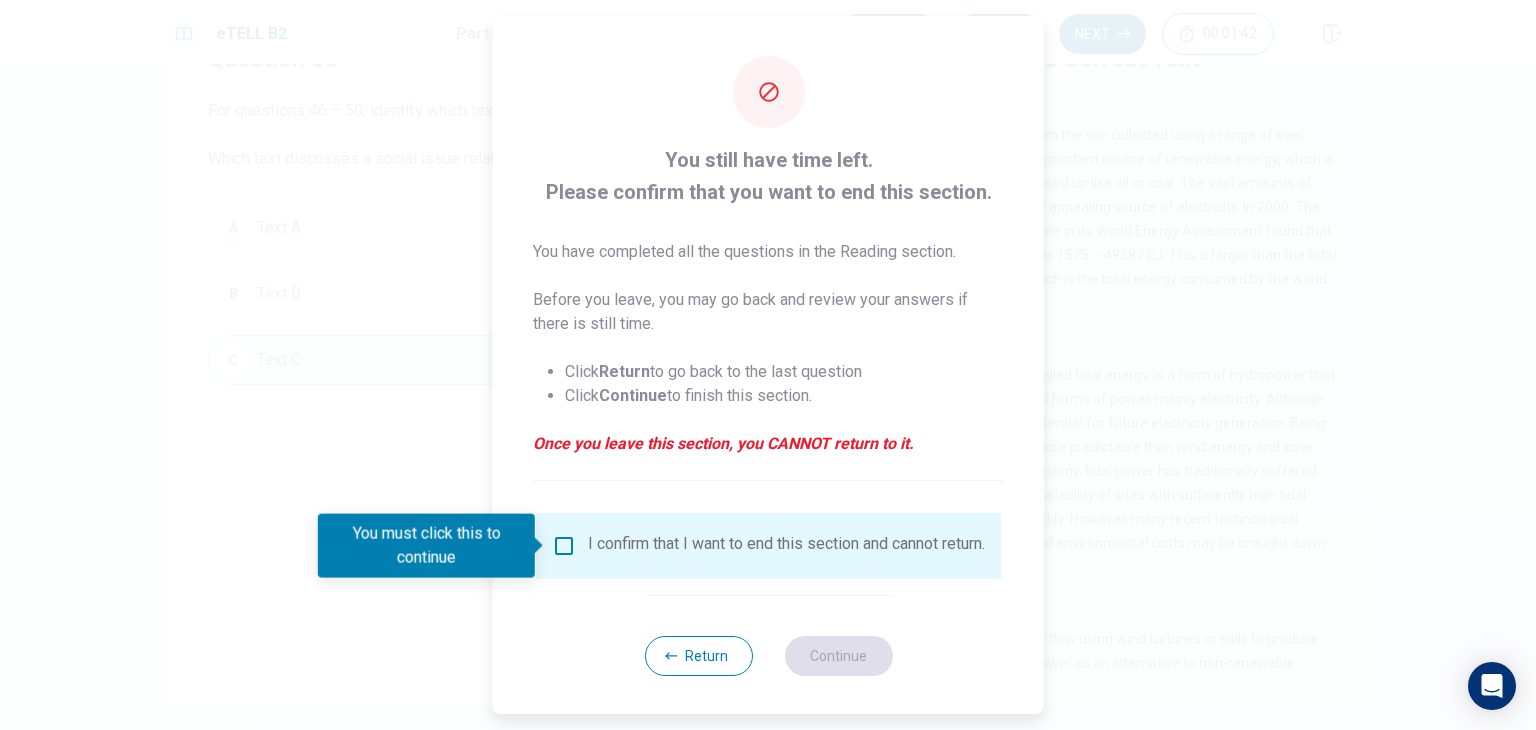 scroll, scrollTop: 16, scrollLeft: 0, axis: vertical 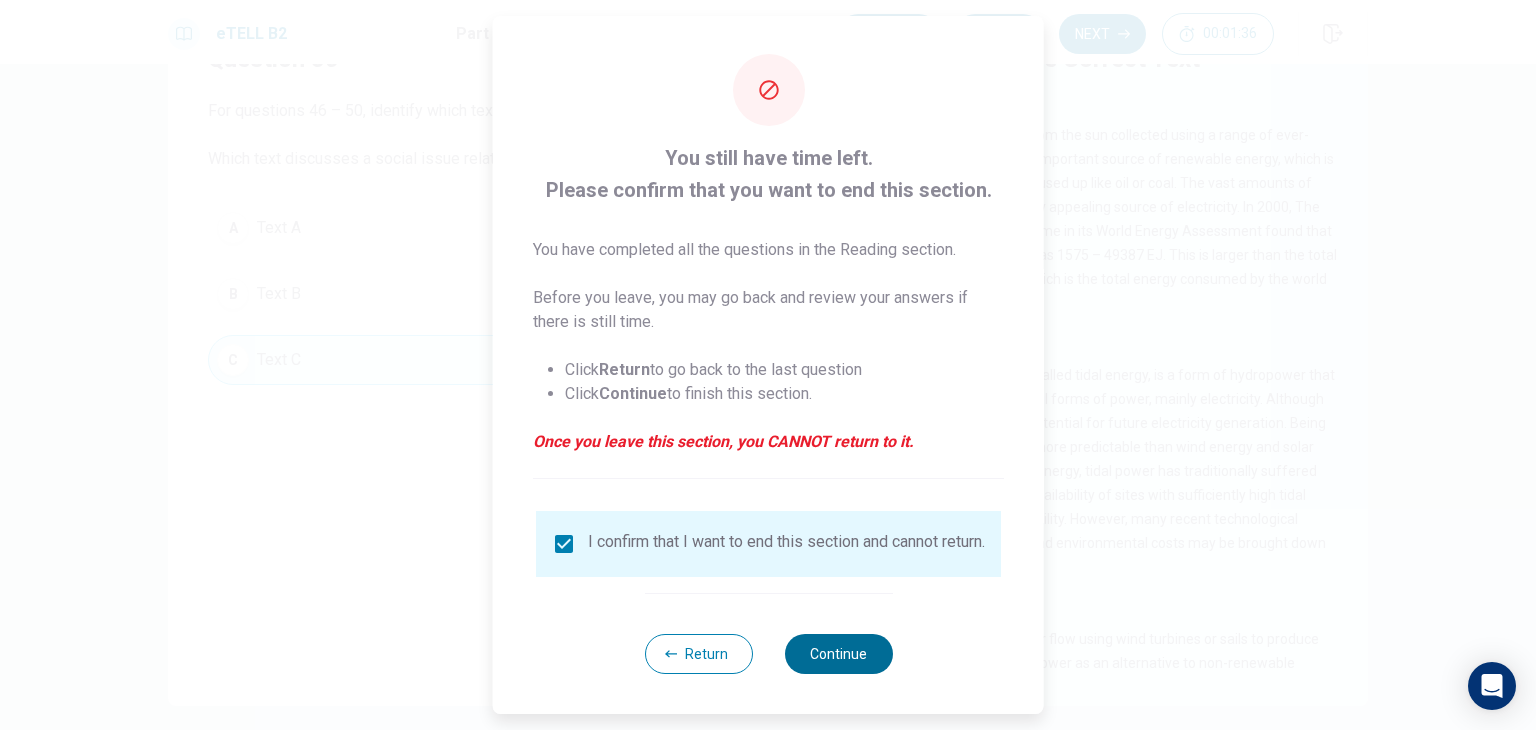 click on "Continue" at bounding box center [838, 654] 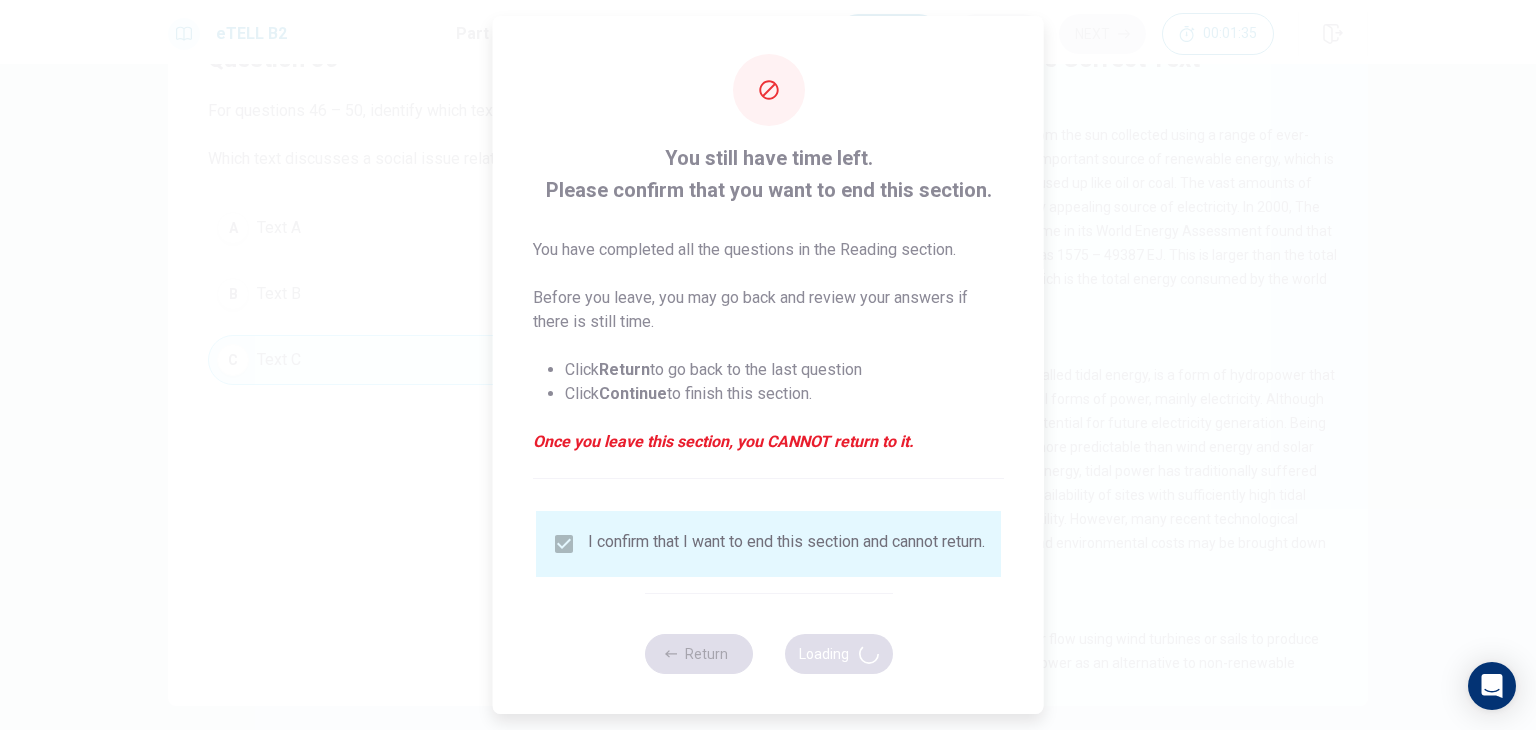 scroll, scrollTop: 0, scrollLeft: 0, axis: both 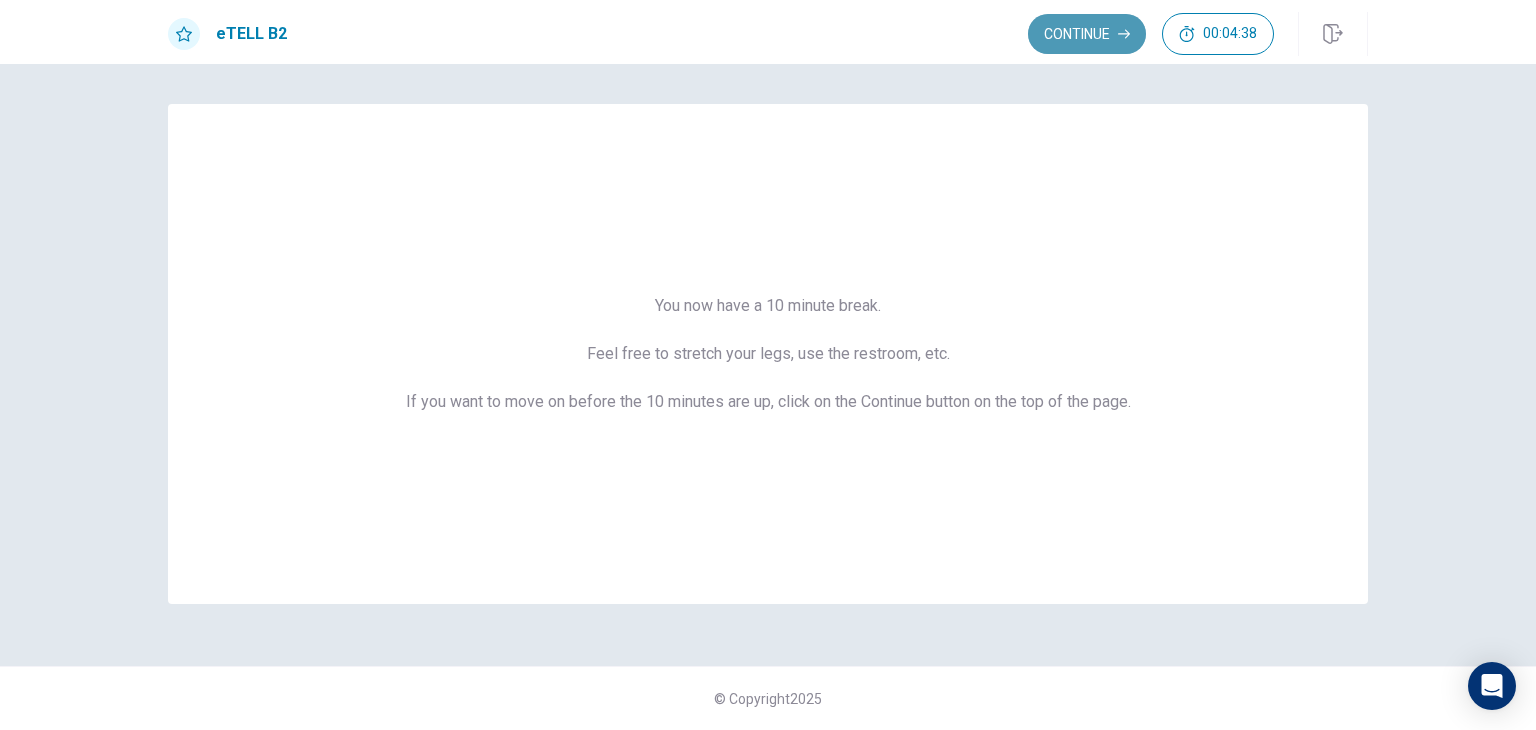 click on "Continue" at bounding box center (1087, 34) 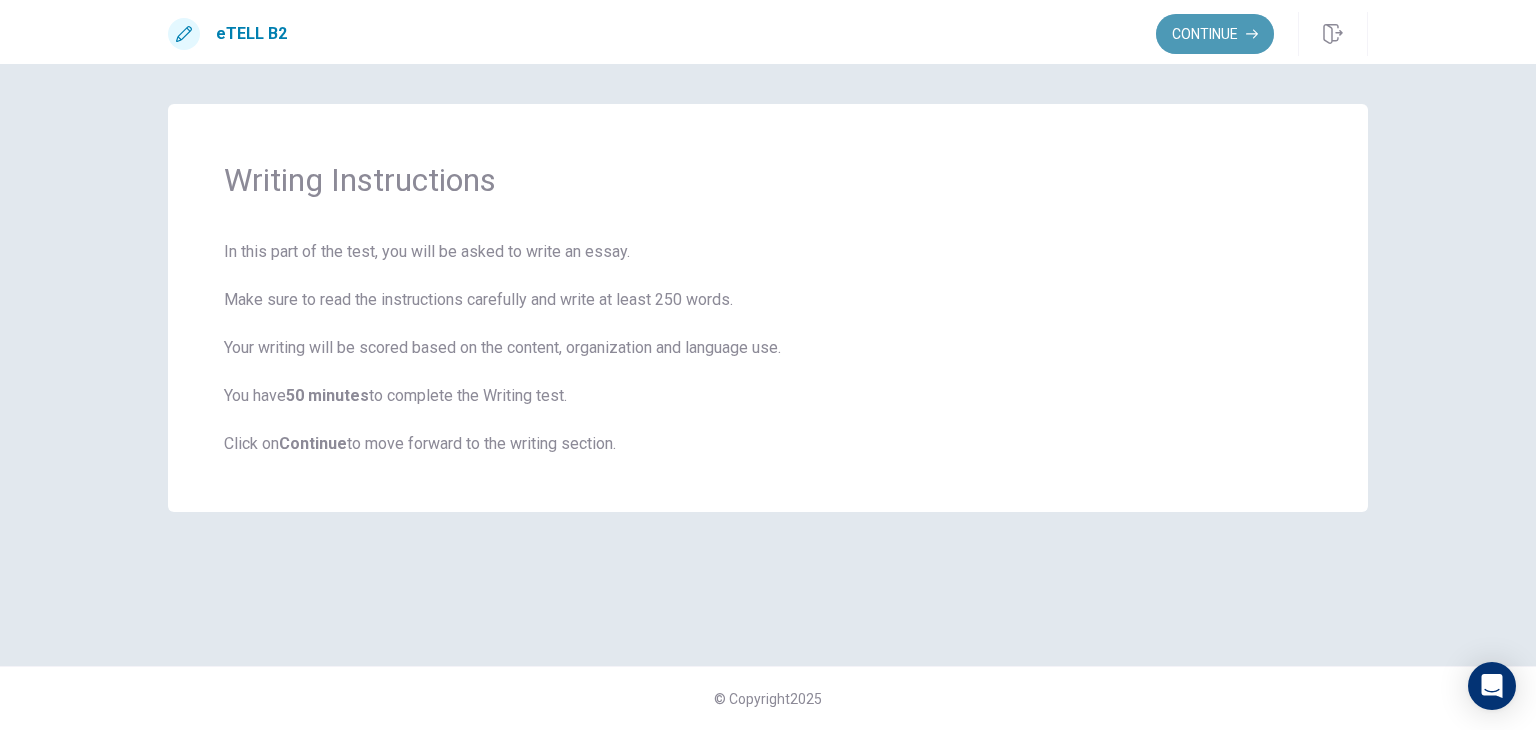 click on "Continue" at bounding box center [1215, 34] 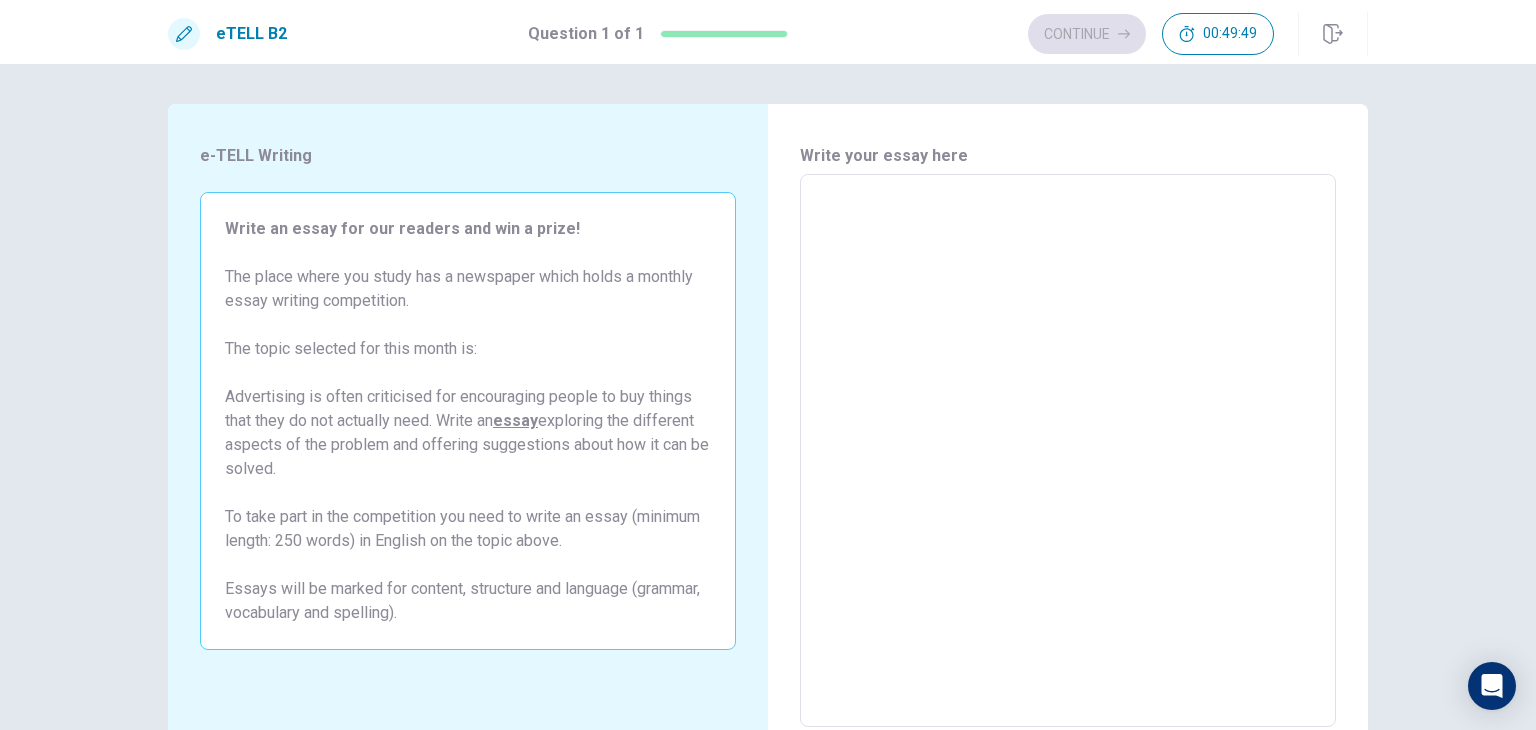 click on "e-TELL Writing Write an essay for our readers and win a prize!
The place where you study has a newspaper which holds a monthly essay writing competition.
The topic selected for this month is:
Advertising is often criticised for encouraging people to buy things that they do not actually need. Write an  essay  exploring the different aspects of the problem and offering suggestions about how it can be solved.
To take part in the competition you need to write an essay (minimum length: 250 words) in English on the topic above.  Essays will be marked for content, structure and language (grammar, vocabulary and spelling)." at bounding box center (468, 451) 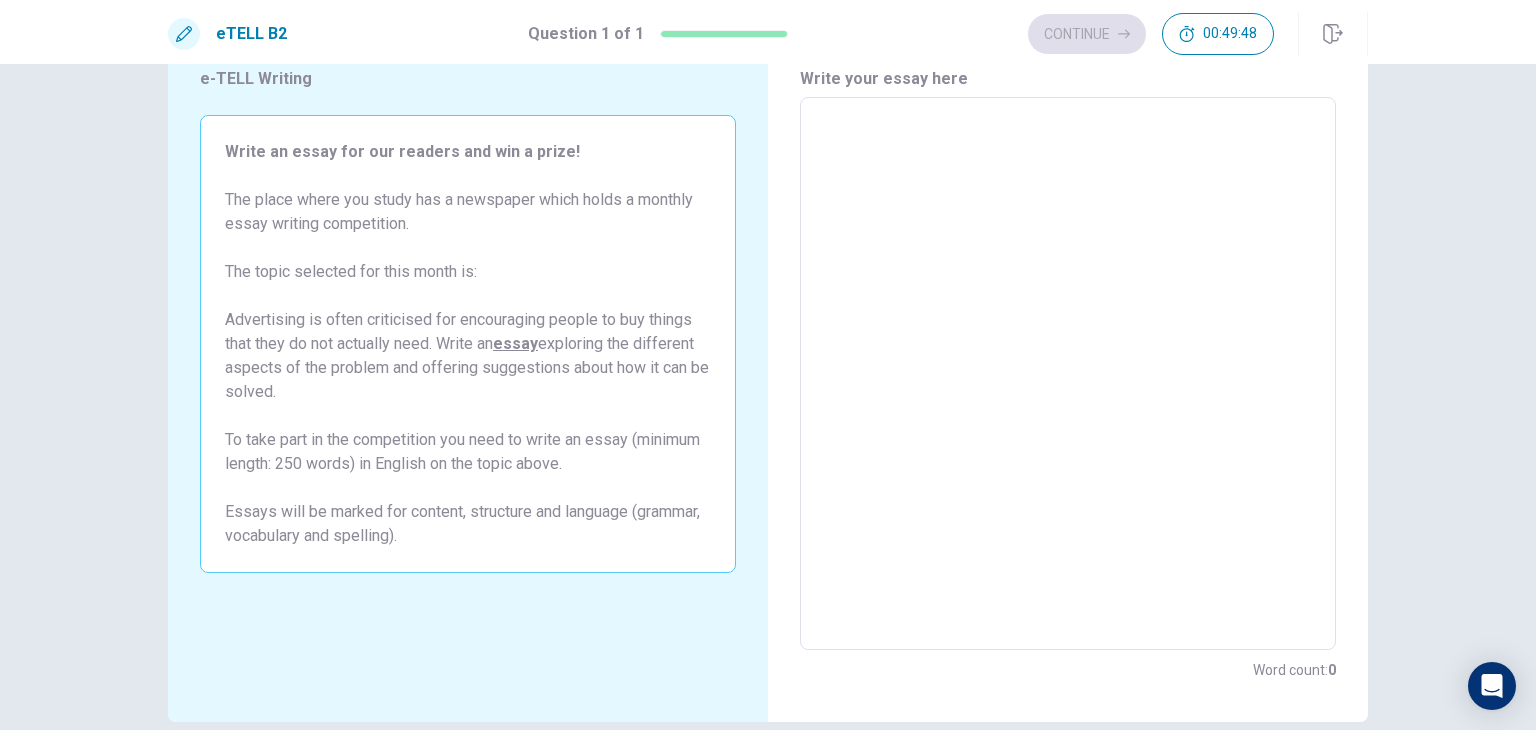 scroll, scrollTop: 80, scrollLeft: 0, axis: vertical 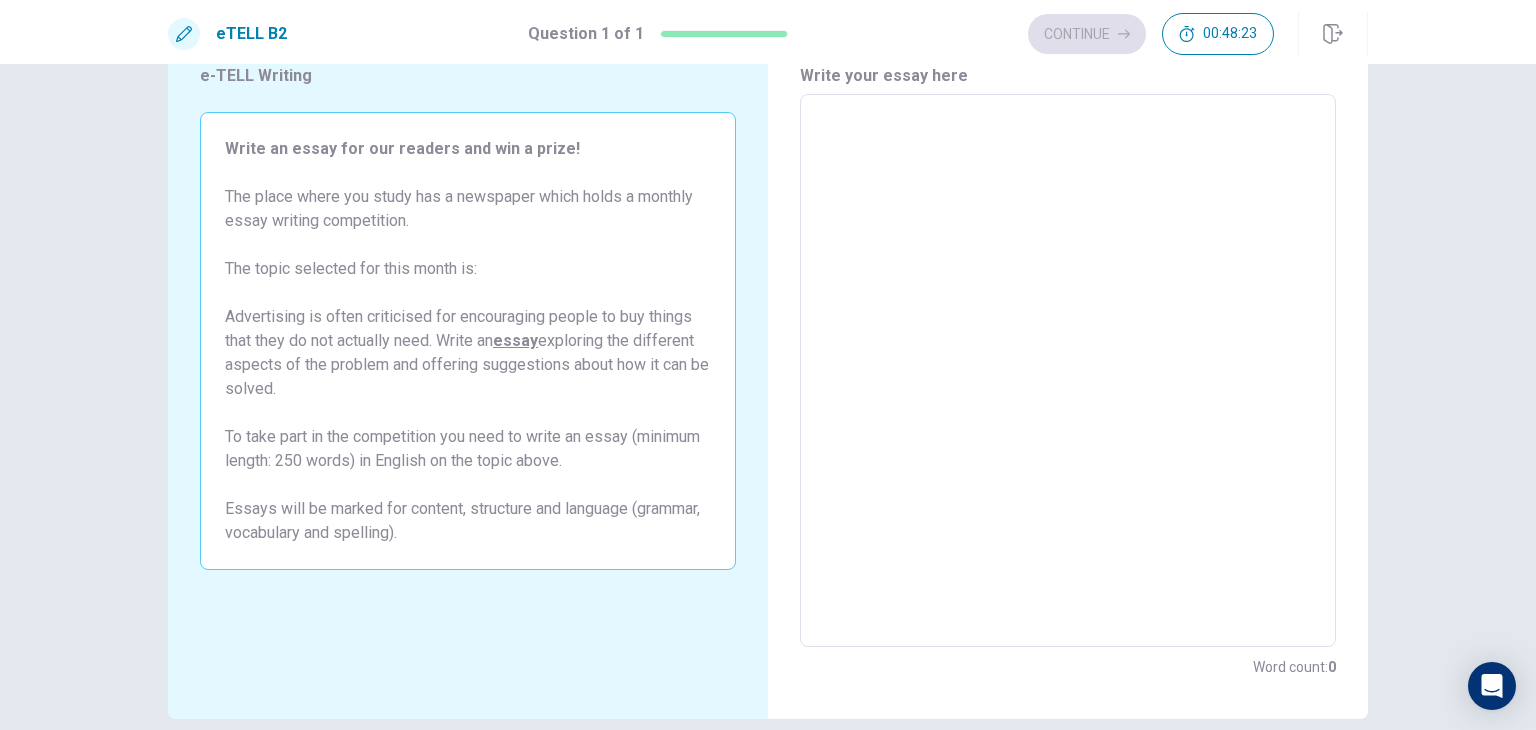 click at bounding box center (1068, 371) 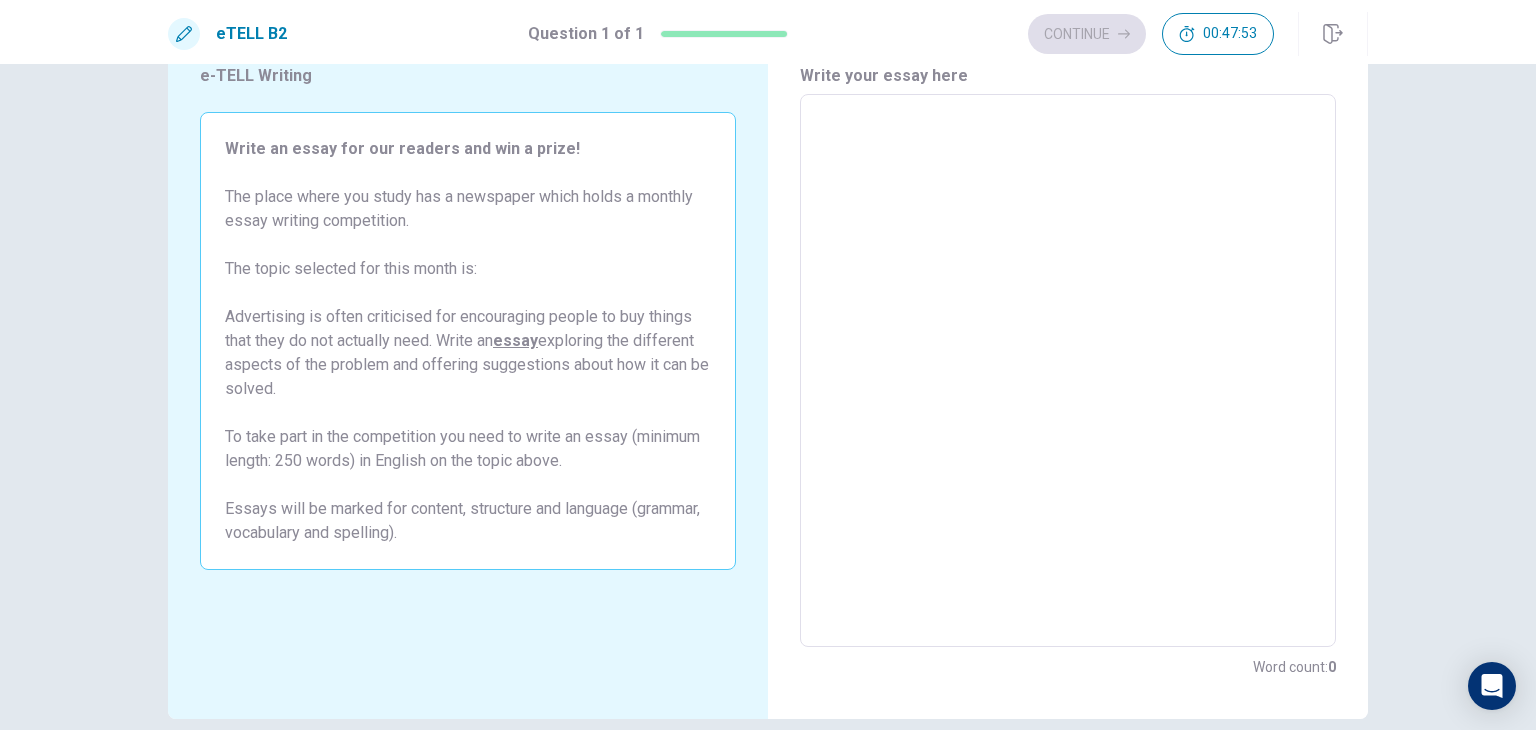 type on "*" 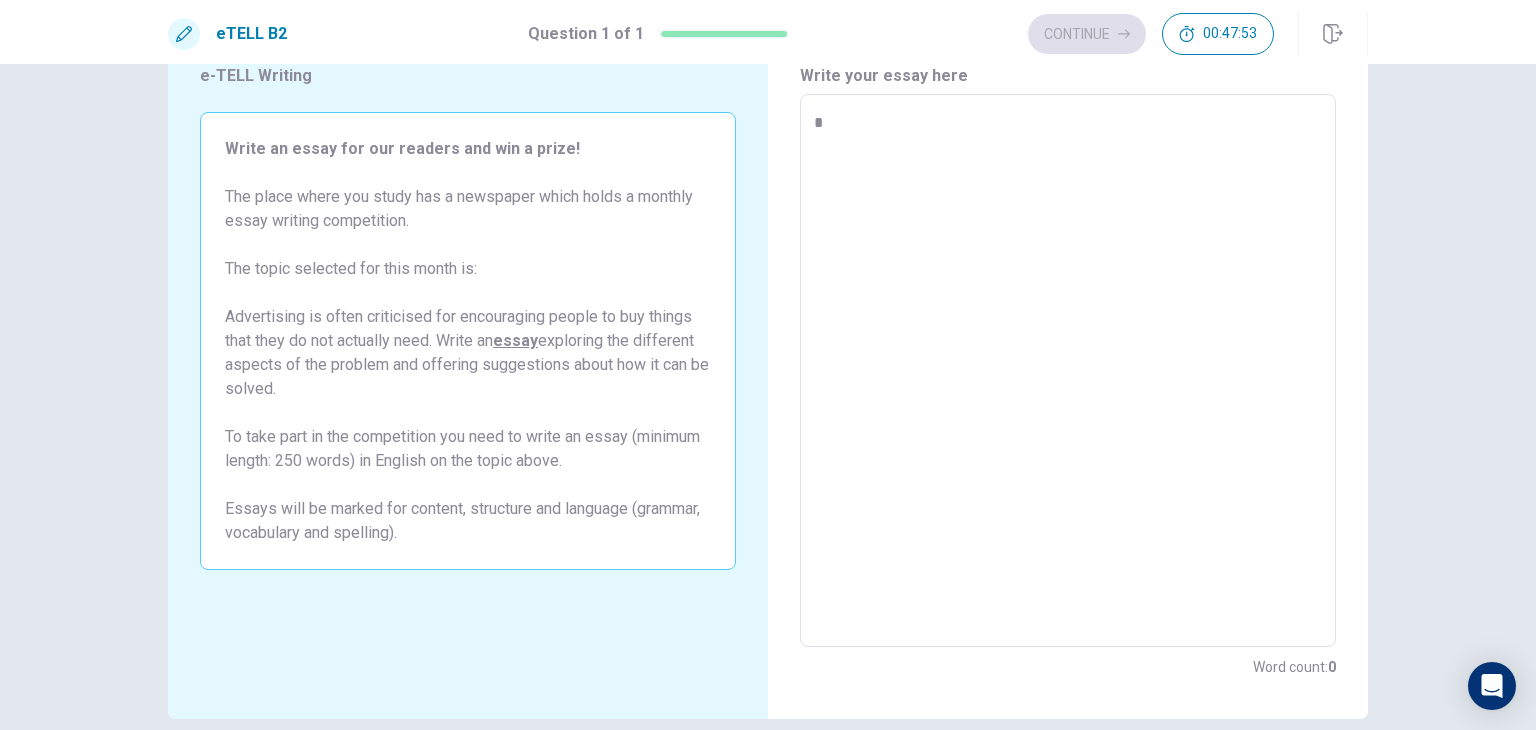 type on "*" 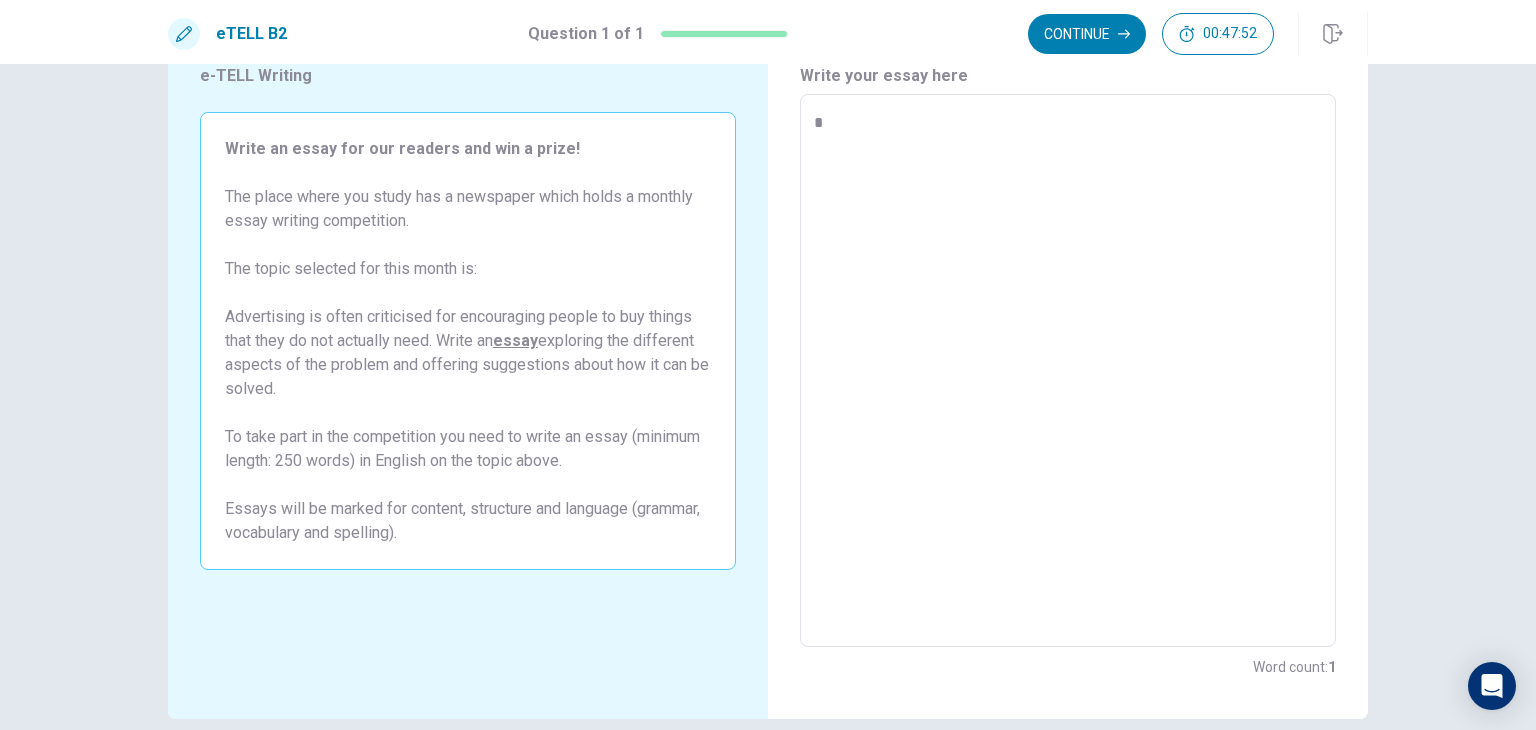 type on "**" 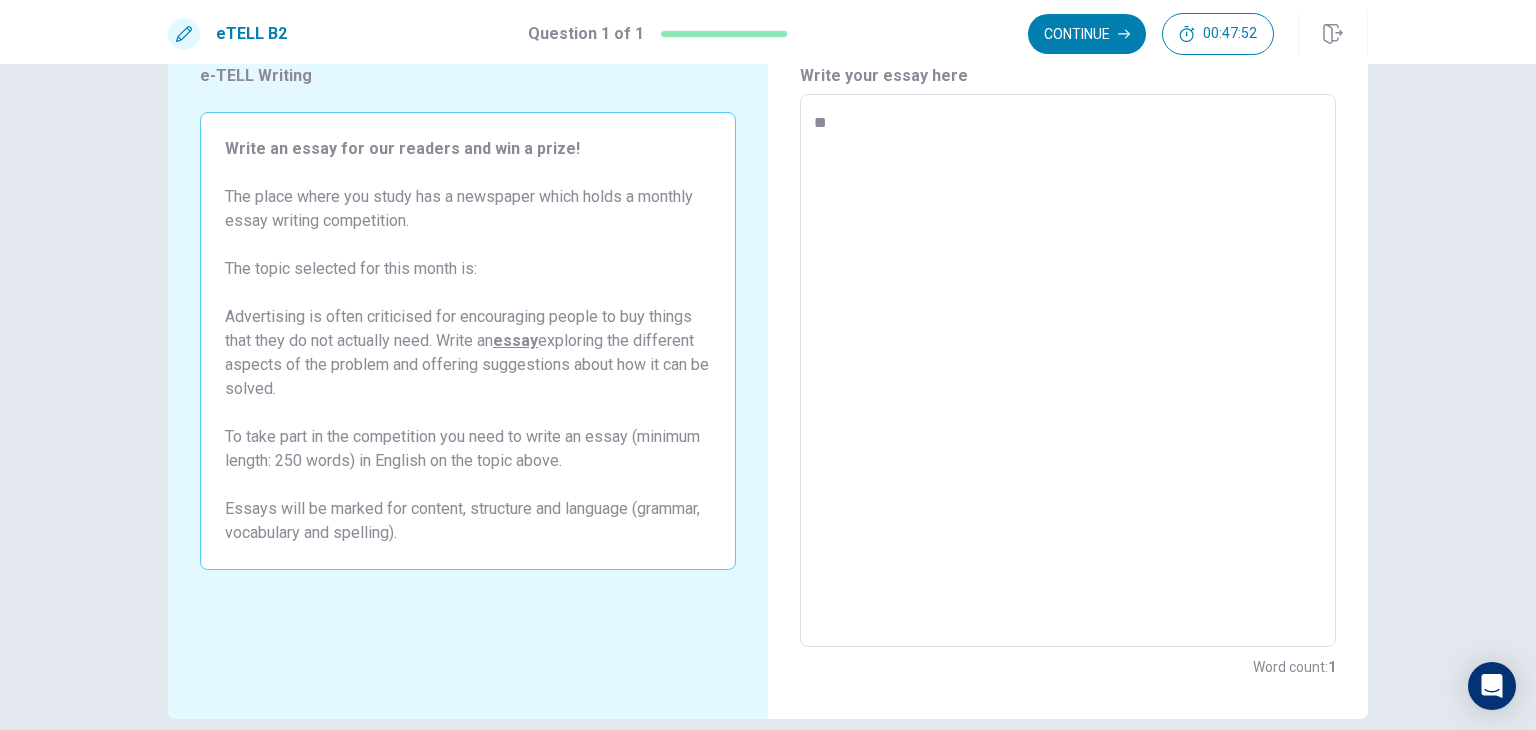 type on "*" 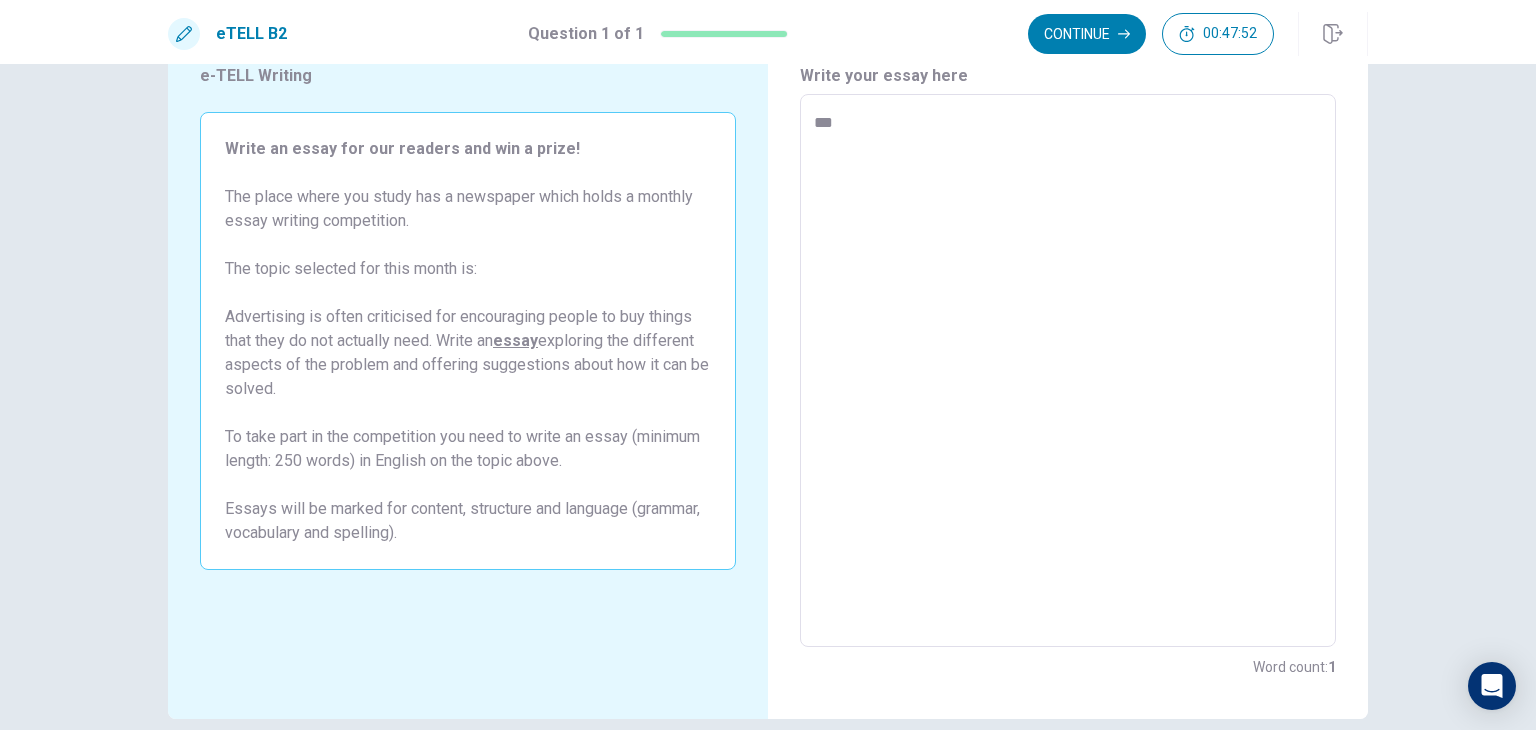 type on "*" 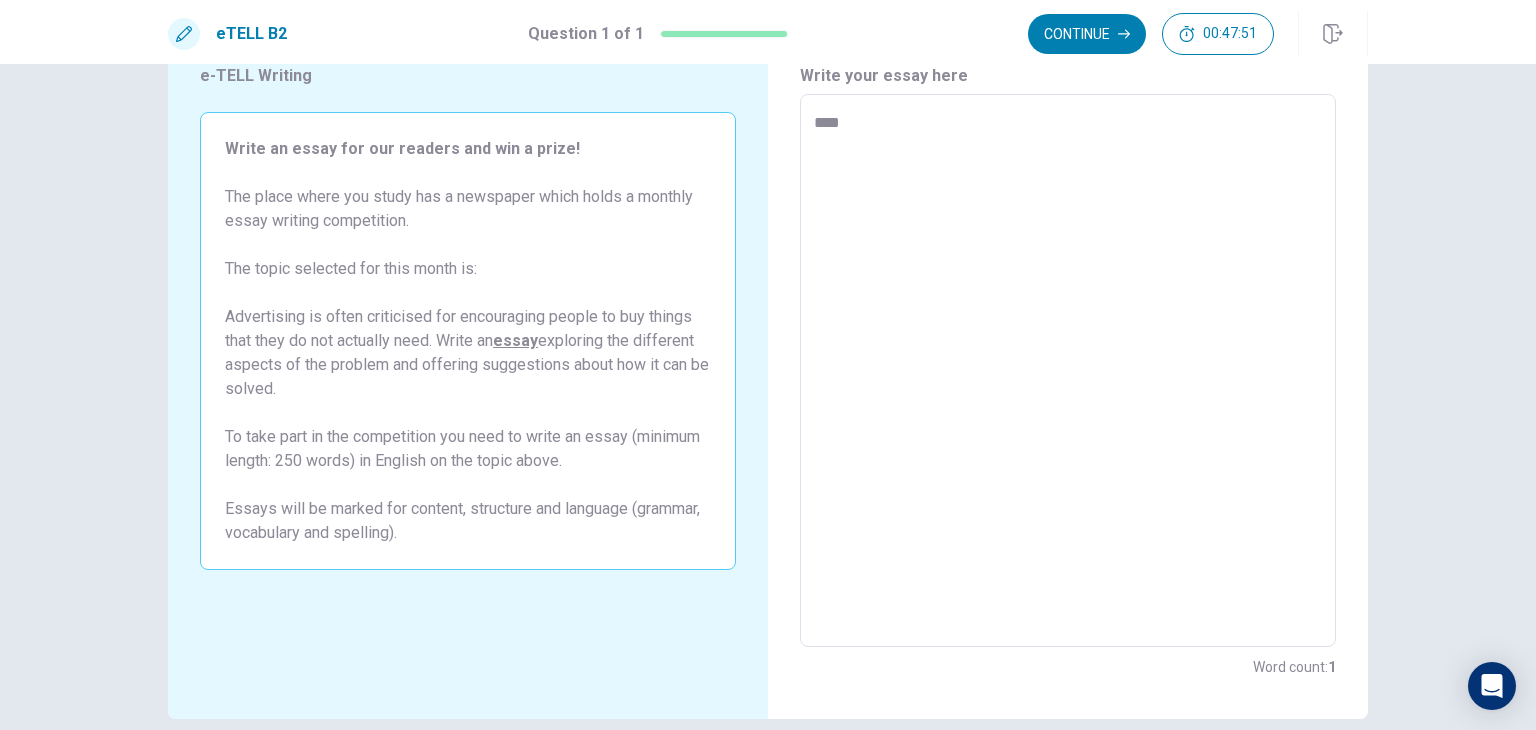 type on "*" 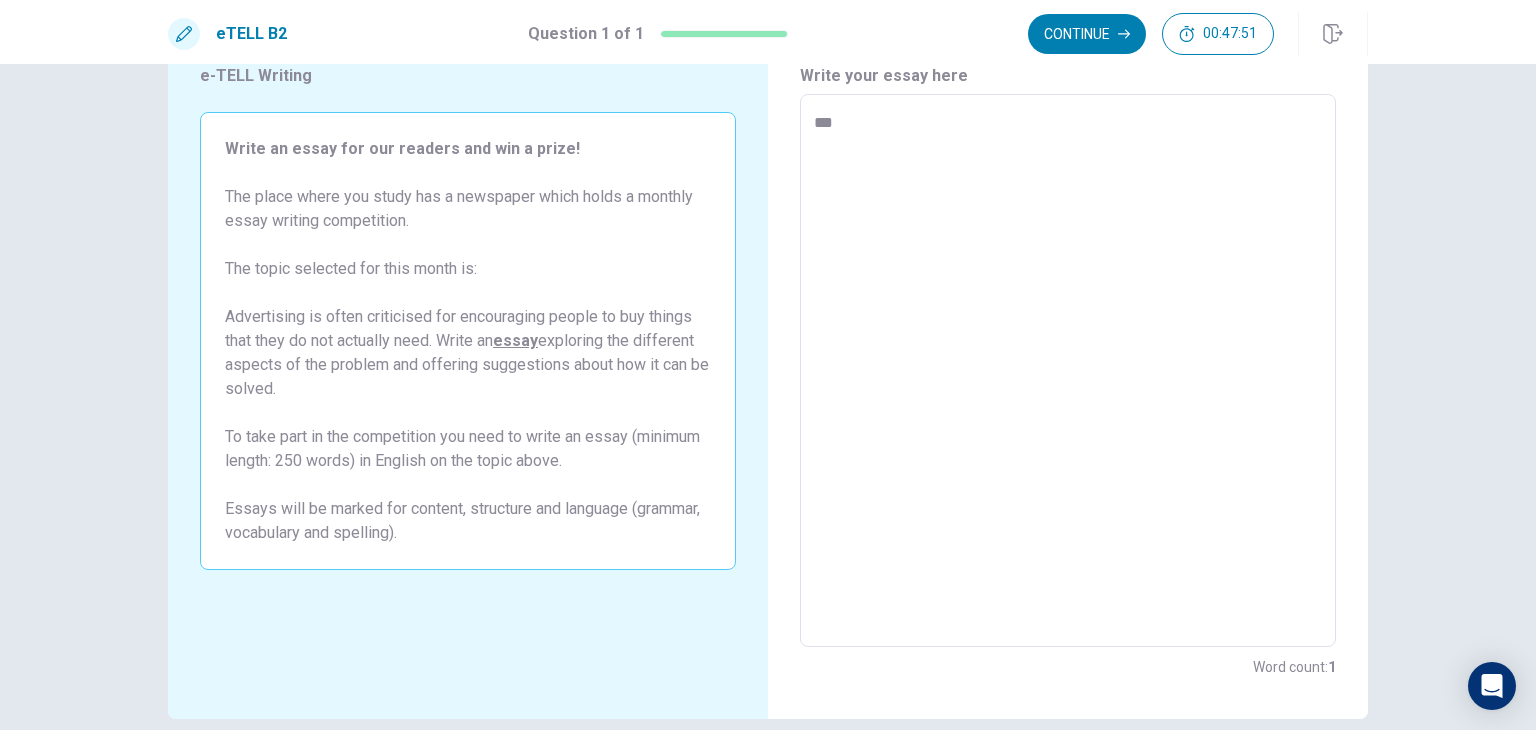 type on "*" 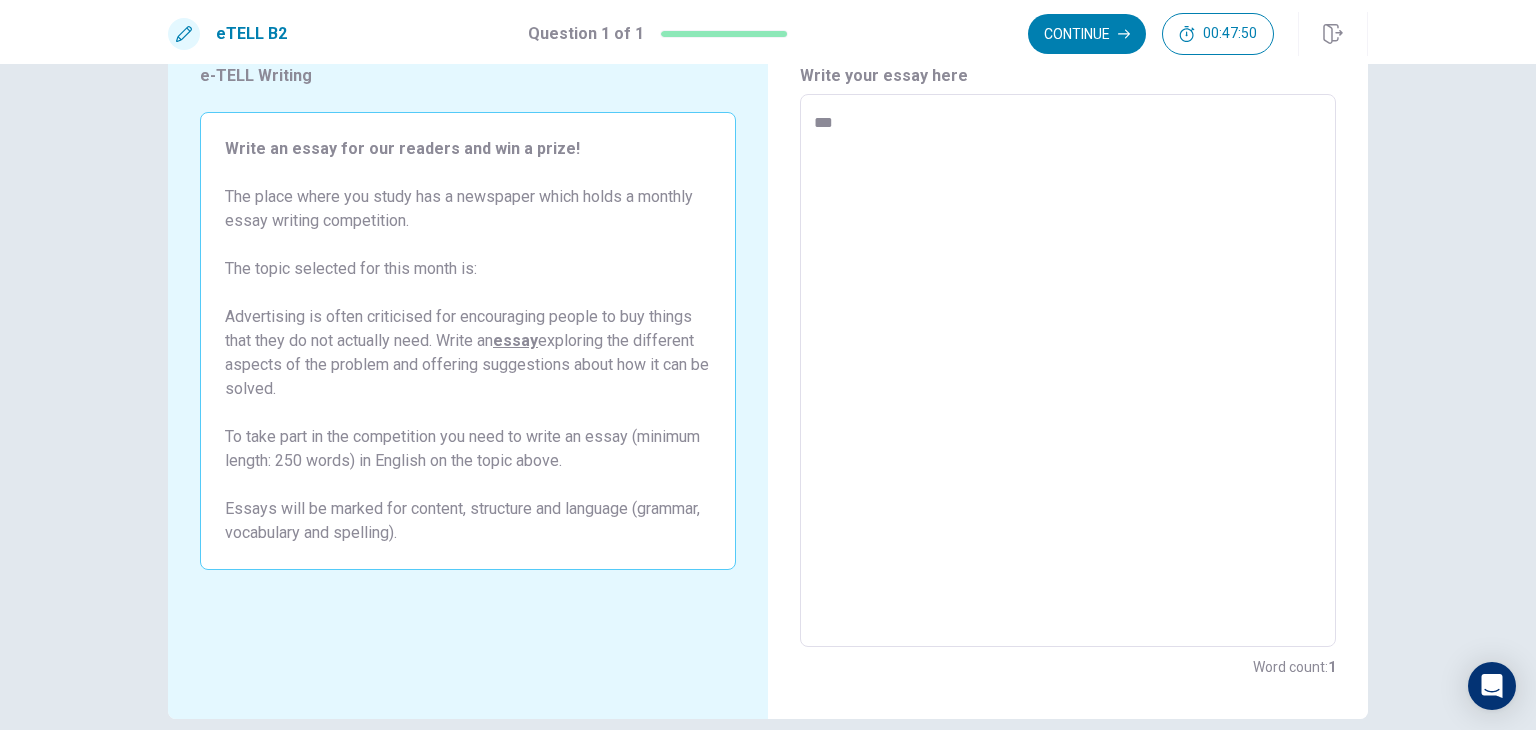 type on "**" 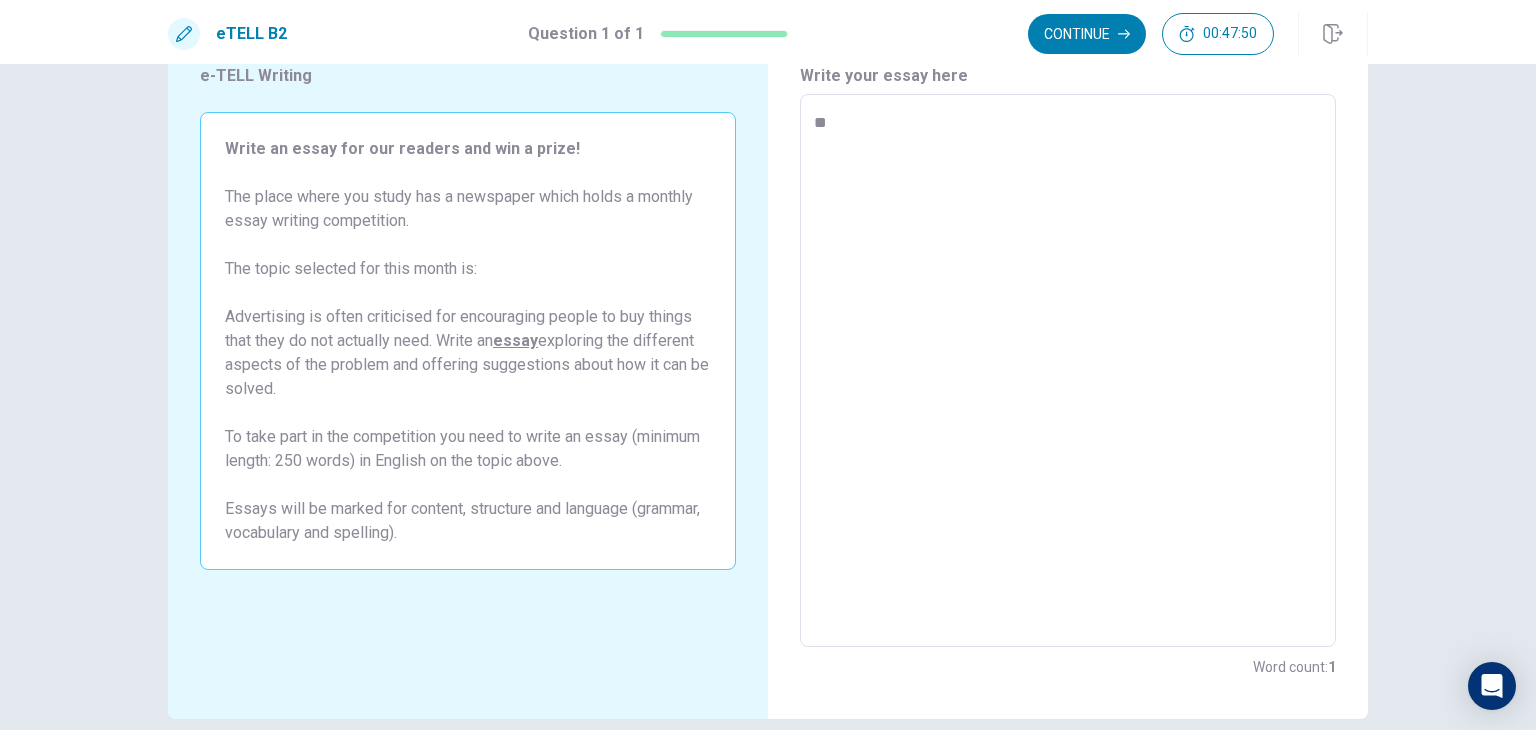 type on "*" 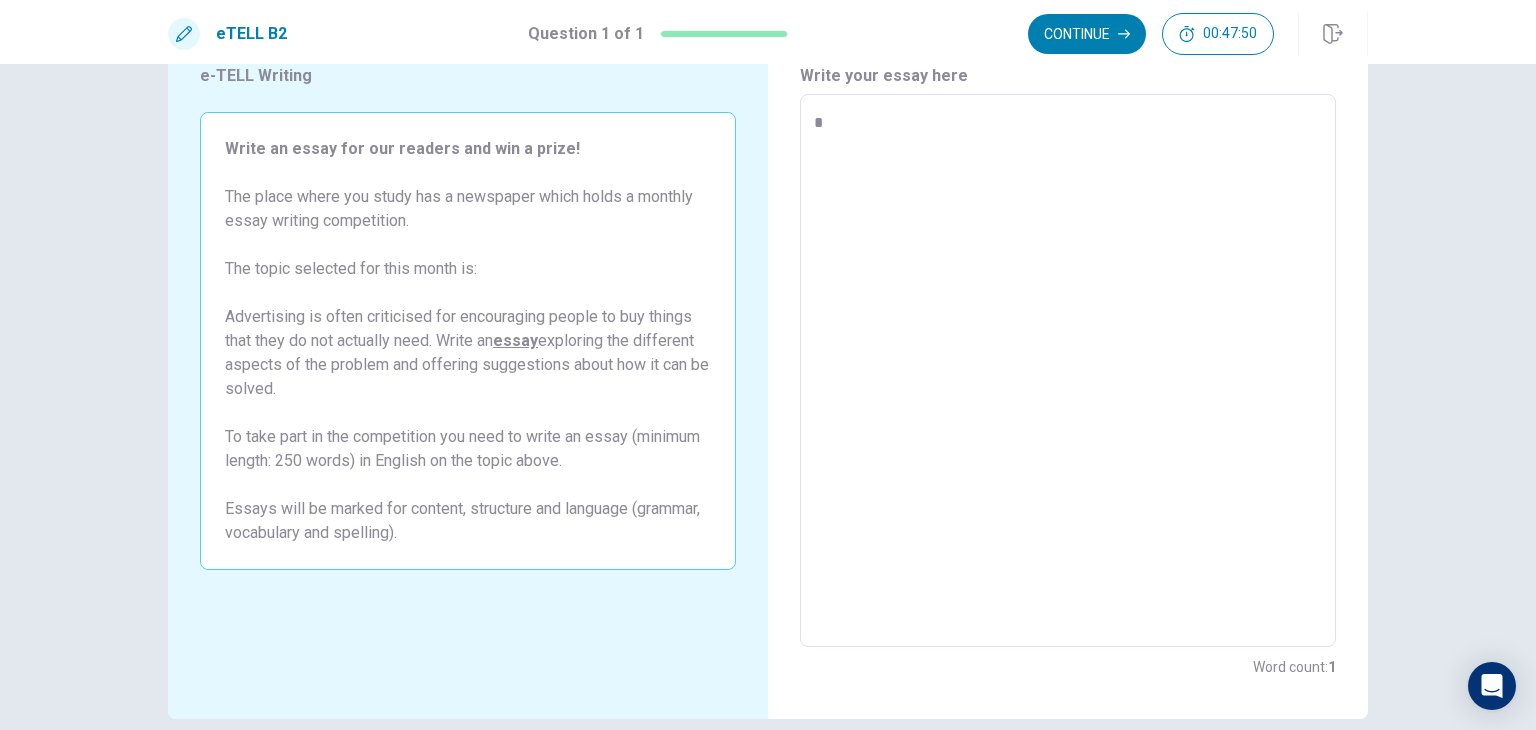type on "*" 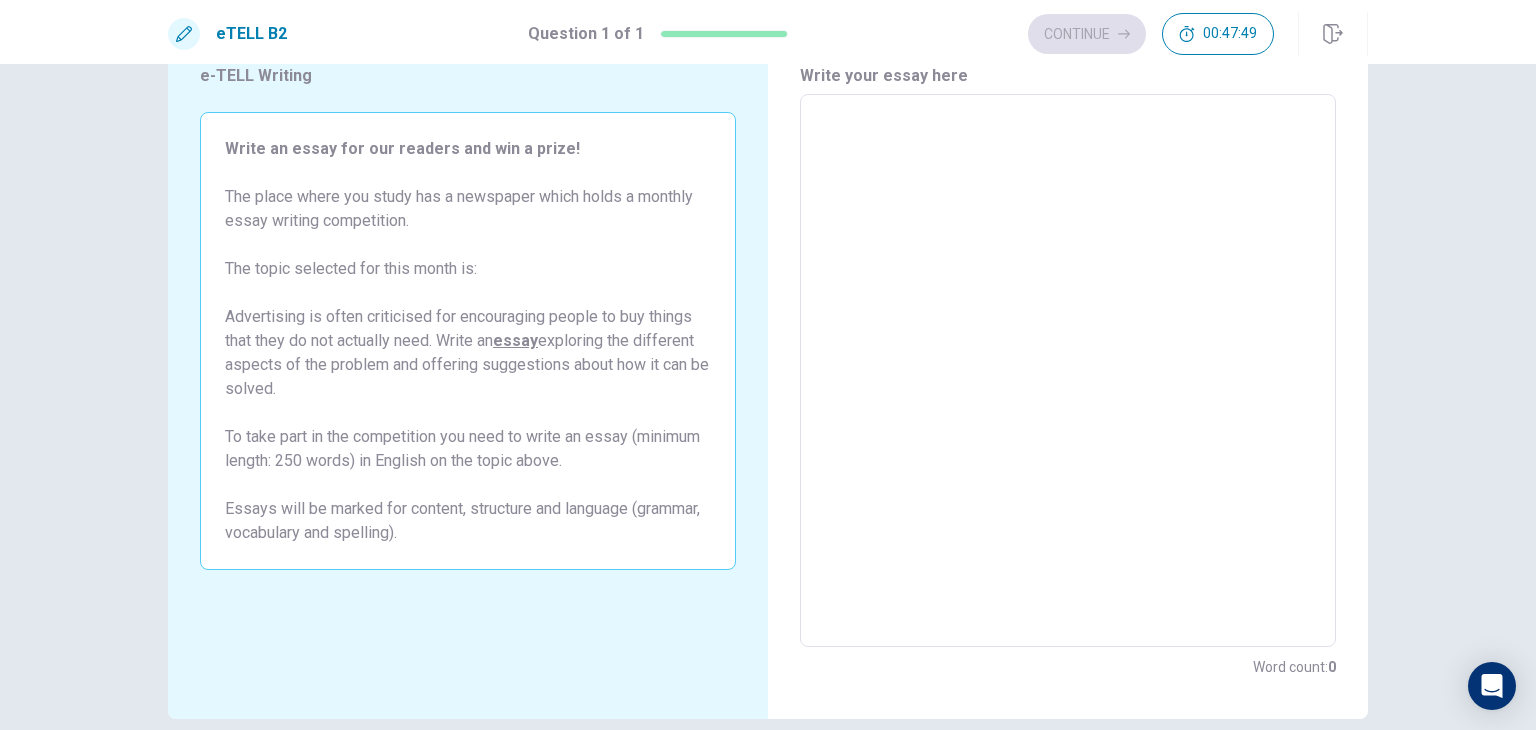 type on "*" 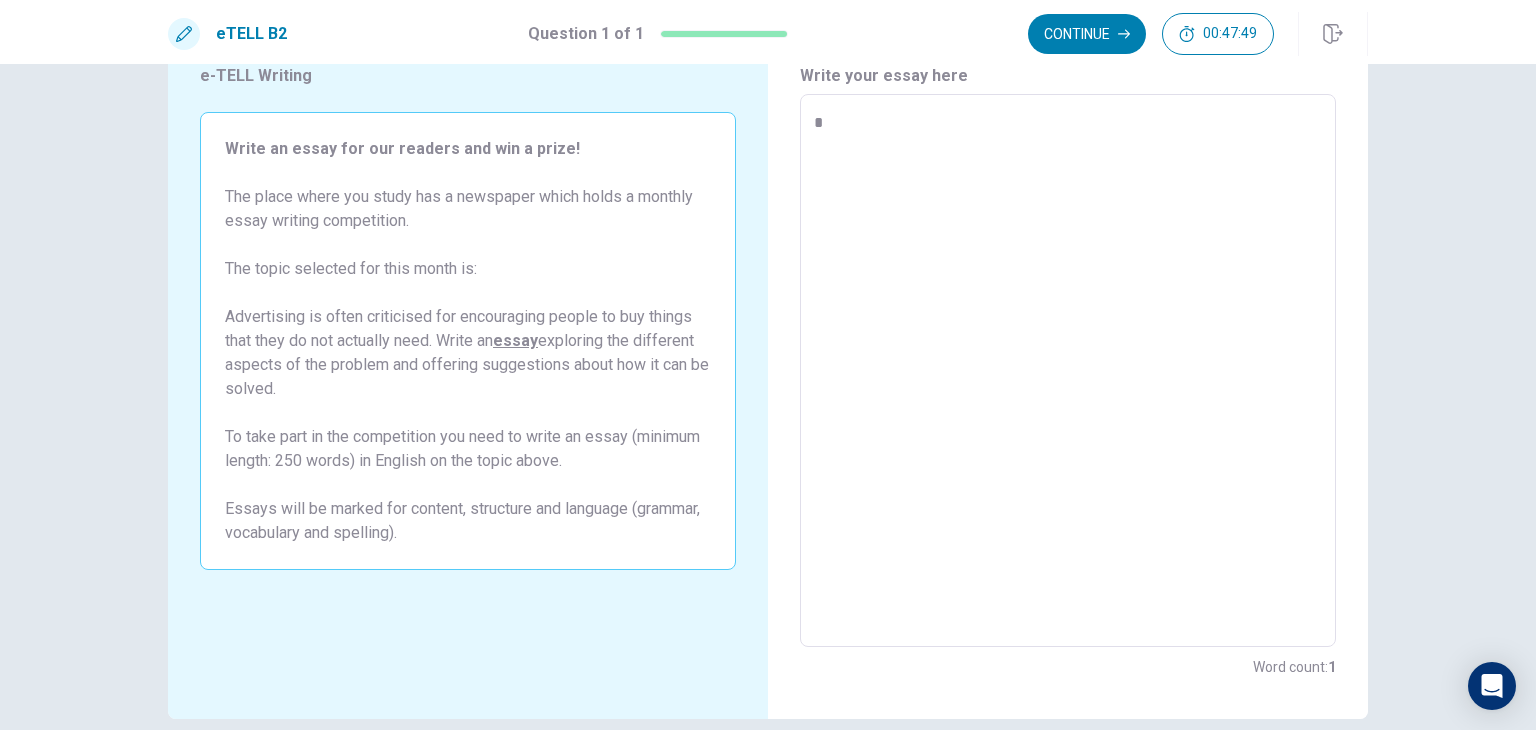 type on "*" 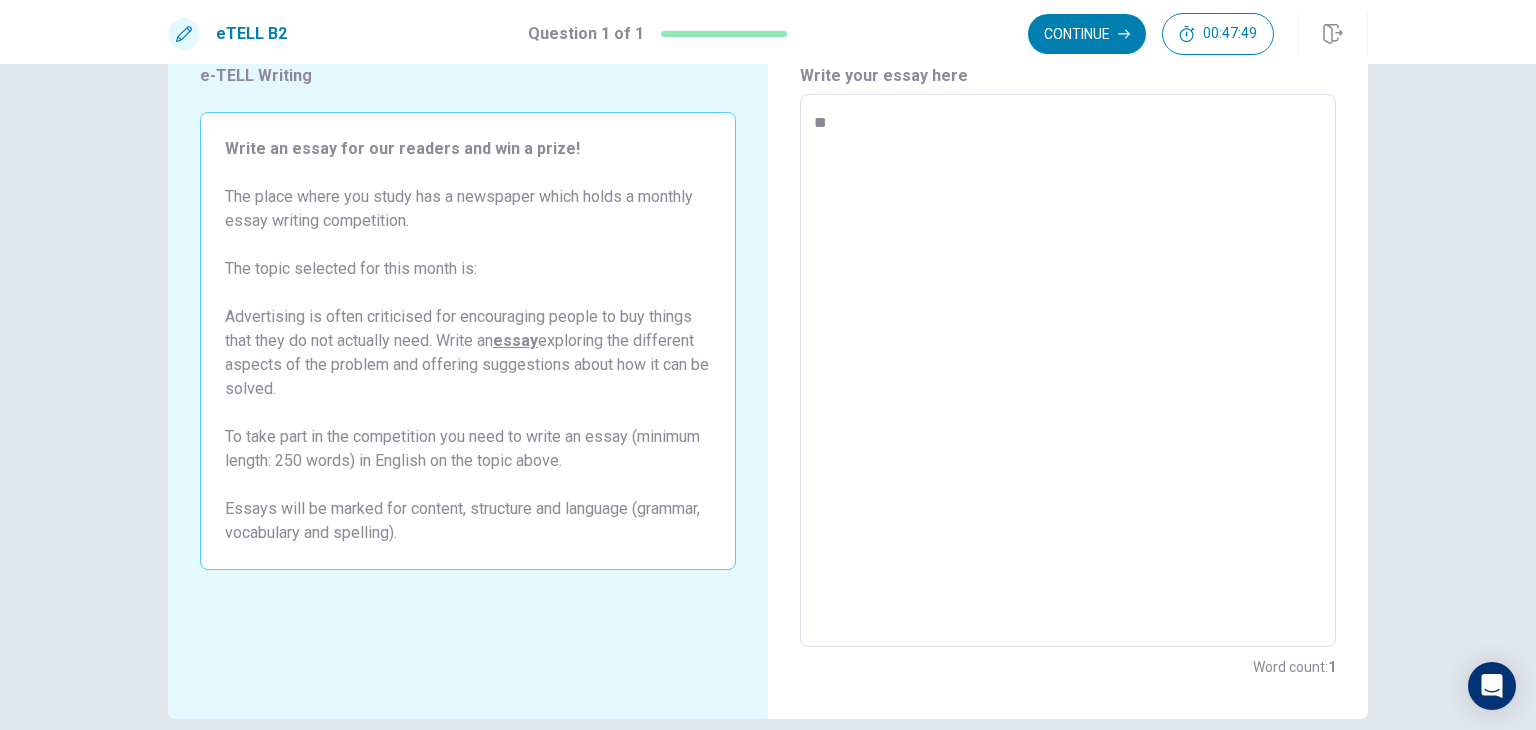 type on "*" 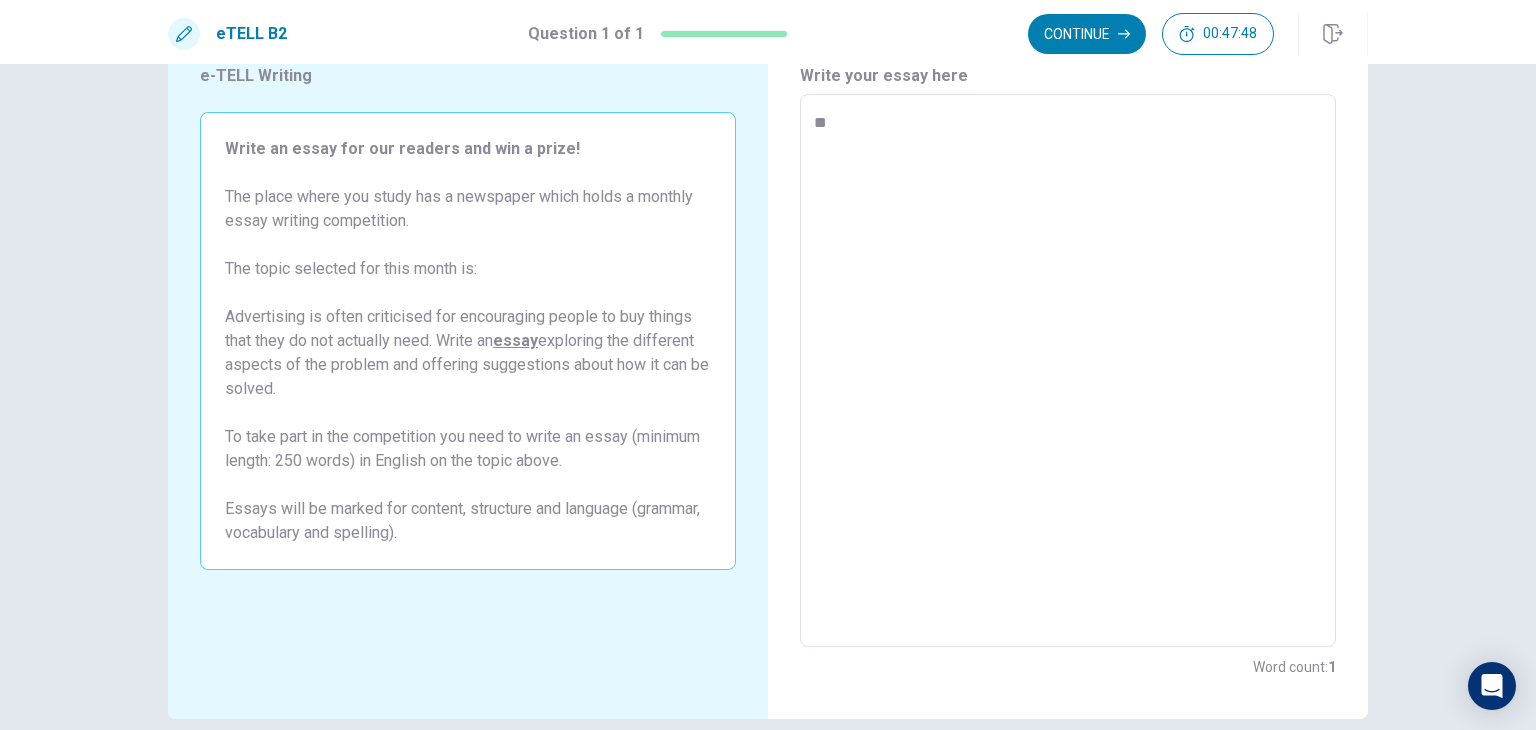 type on "***" 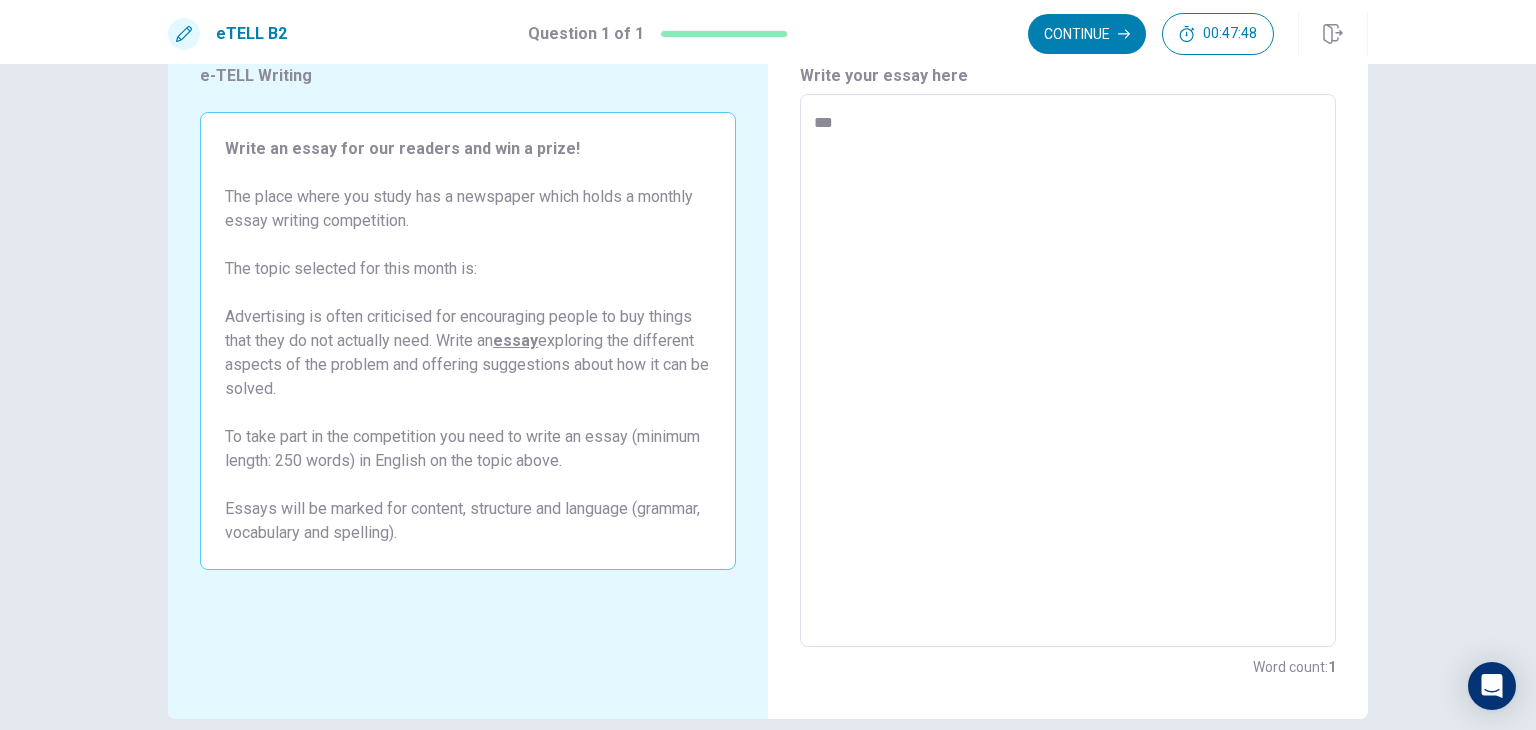 type on "*" 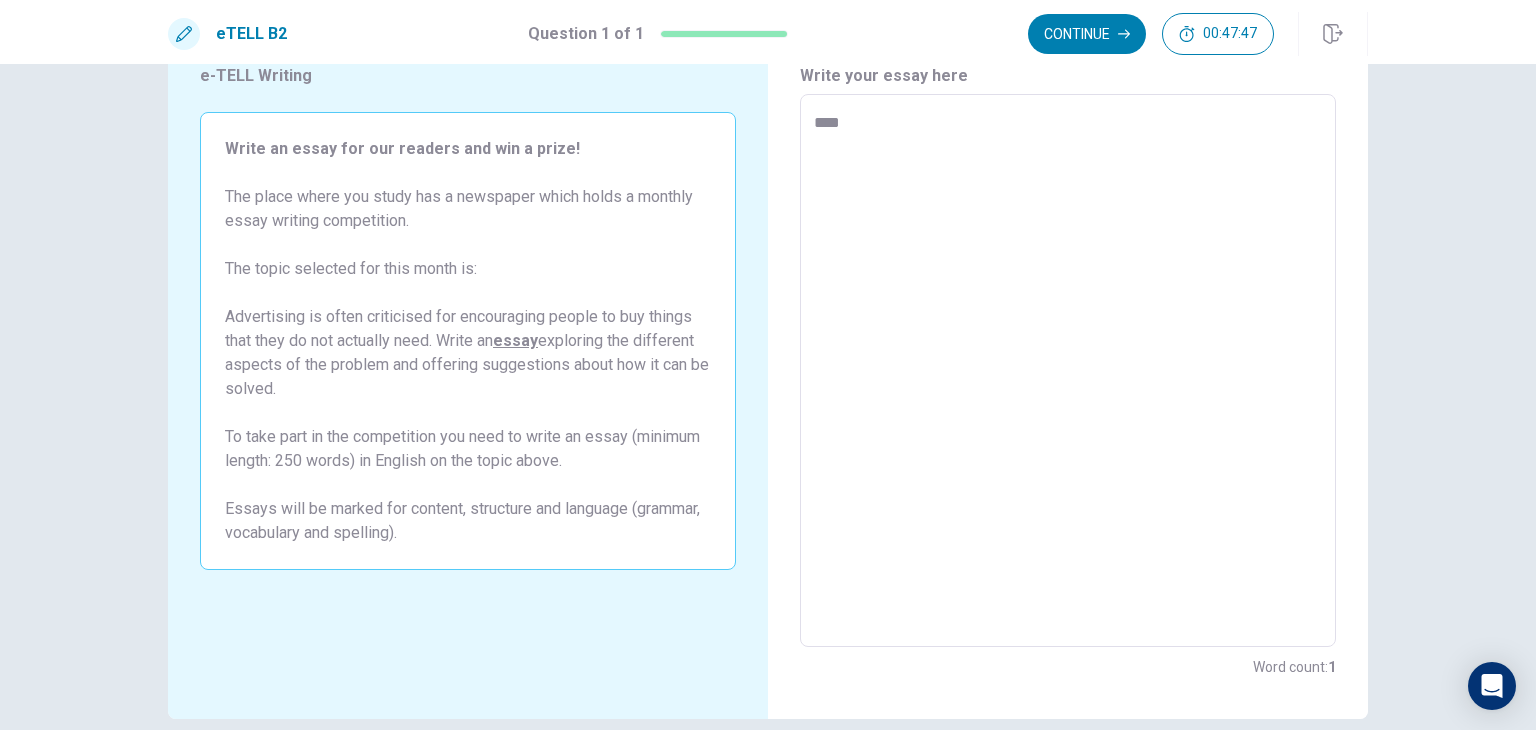 type on "*" 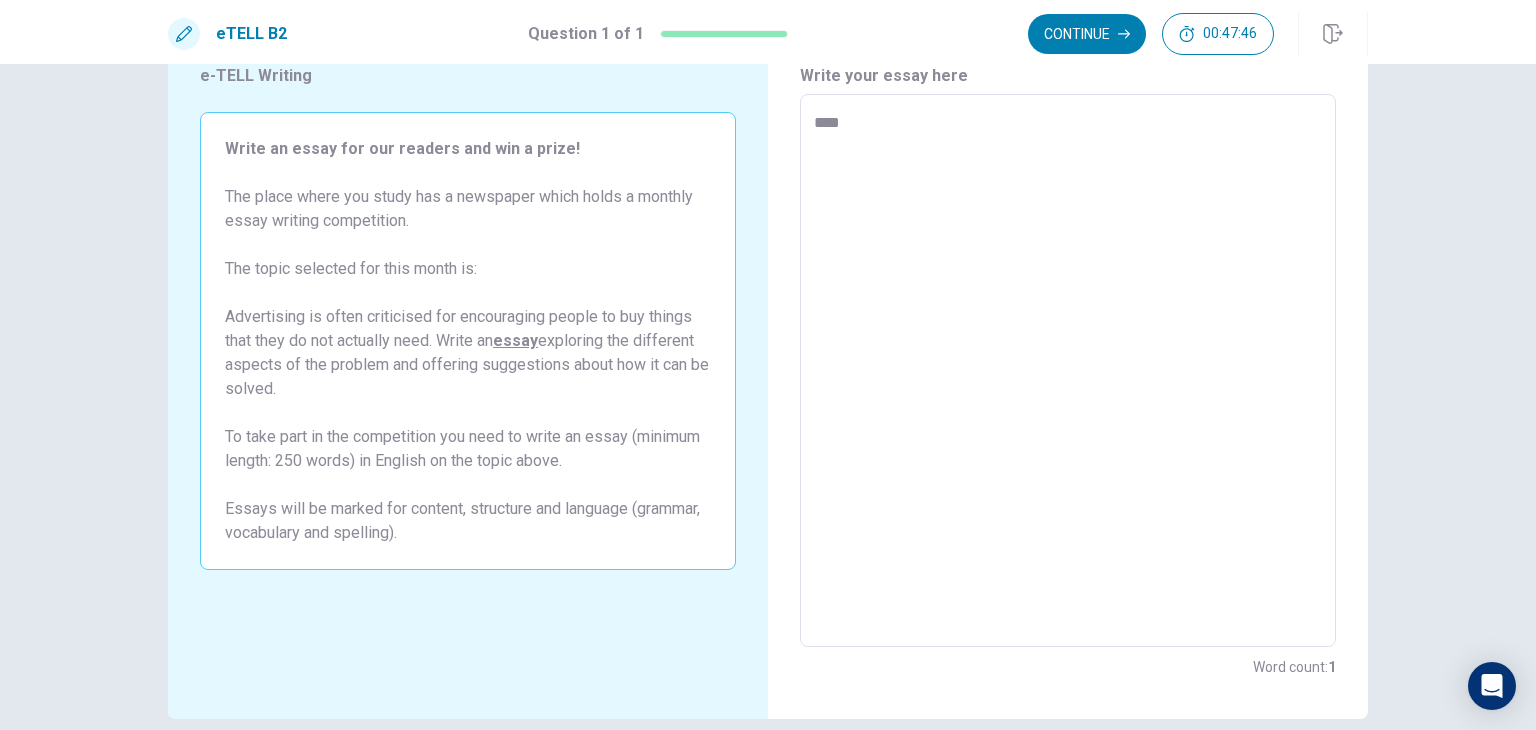 type on "*****" 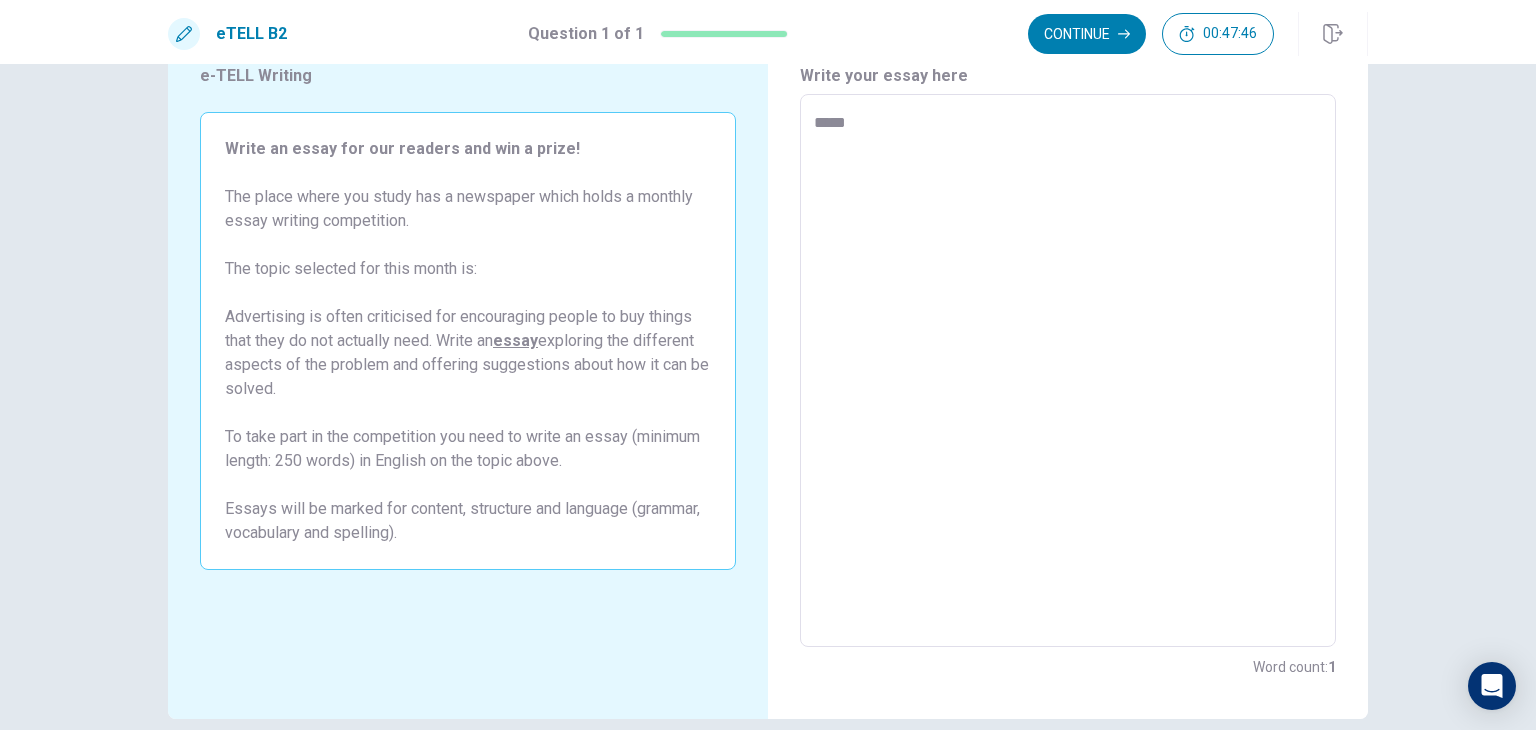 type on "*" 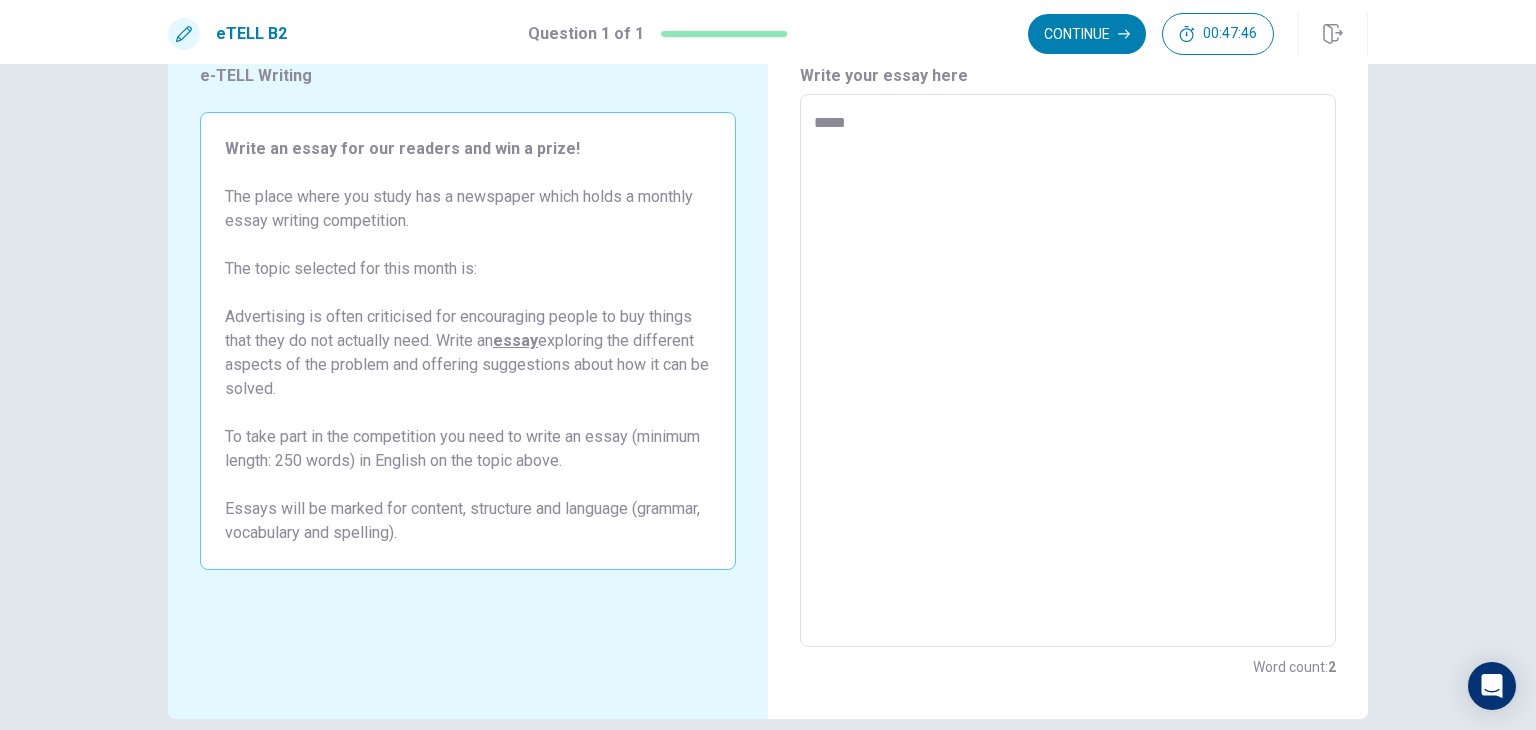 type on "******" 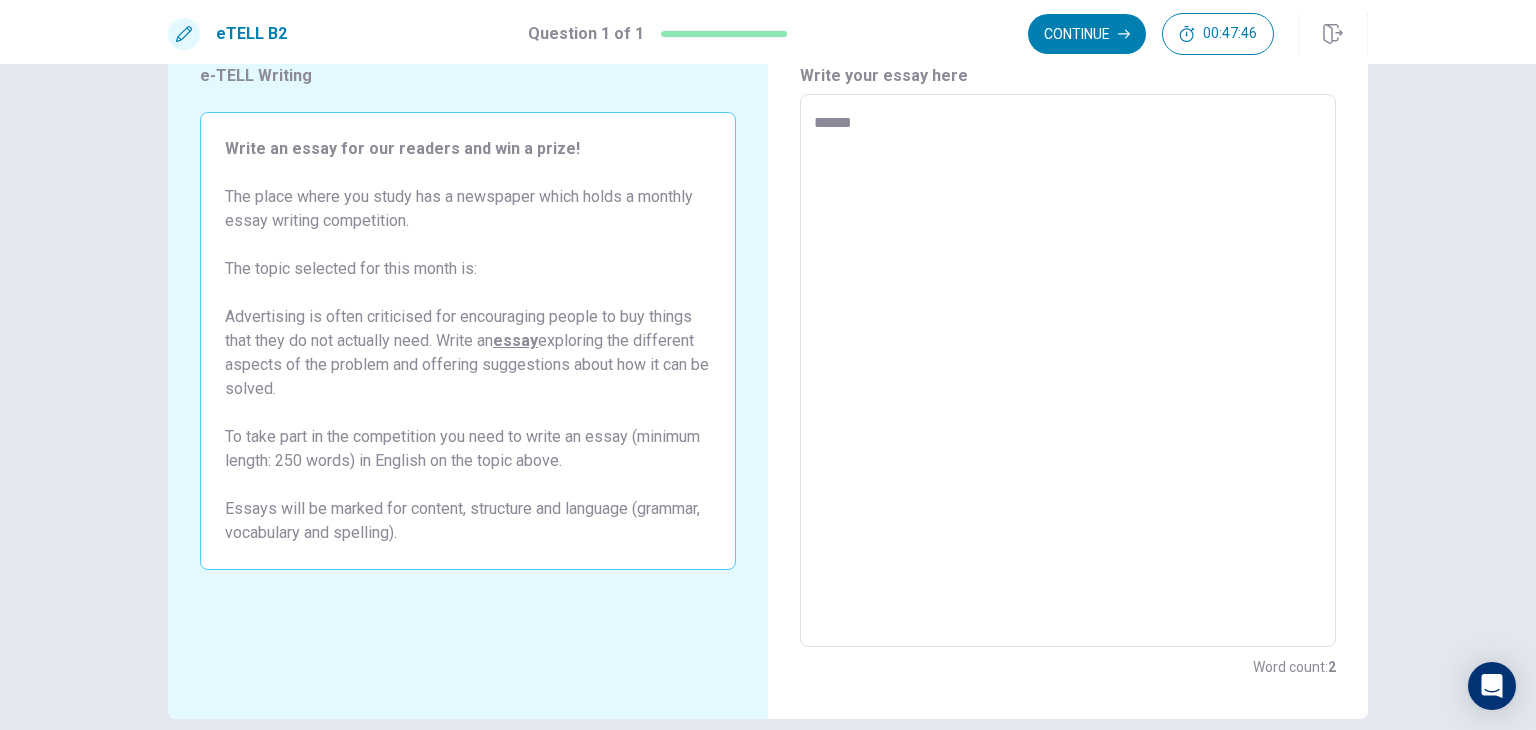type on "*" 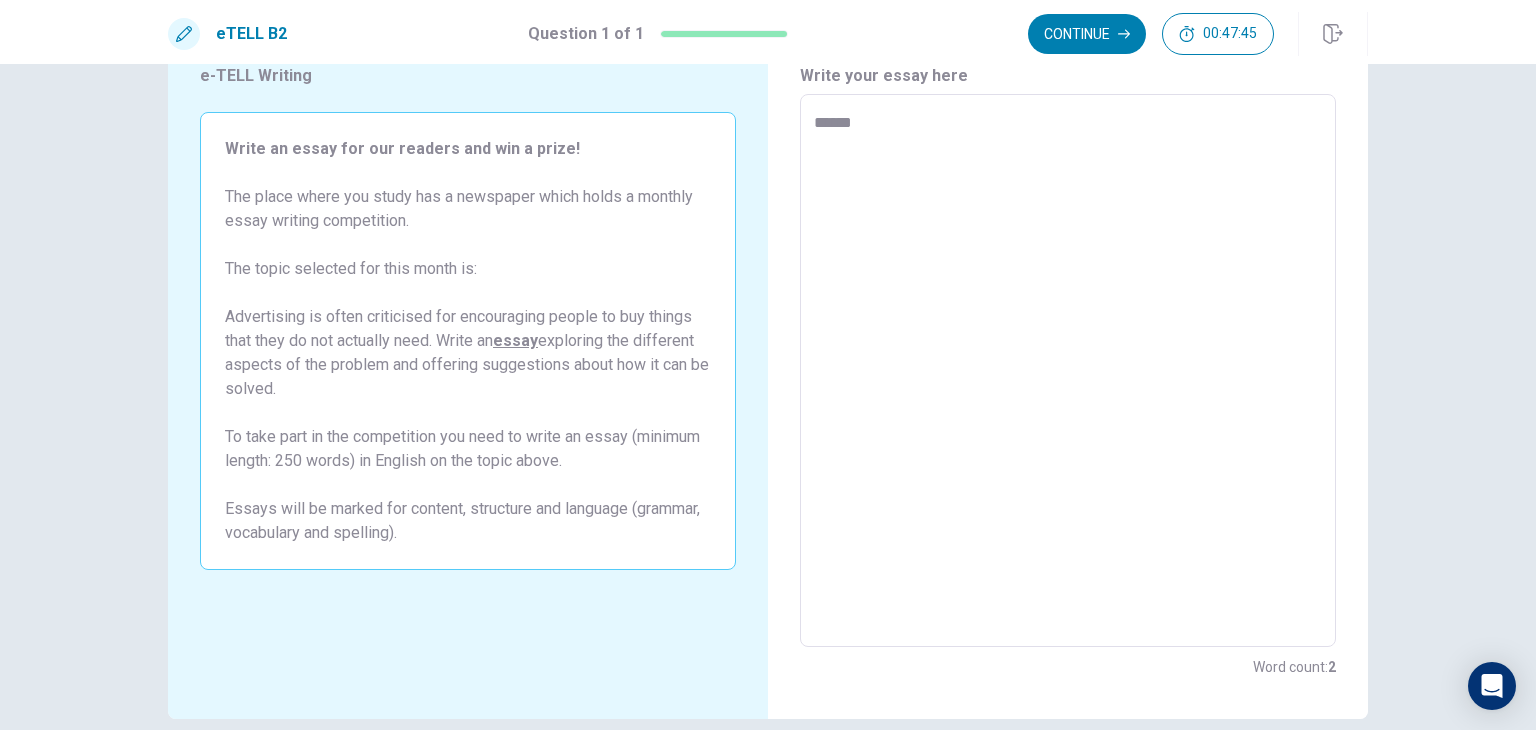 type on "*******" 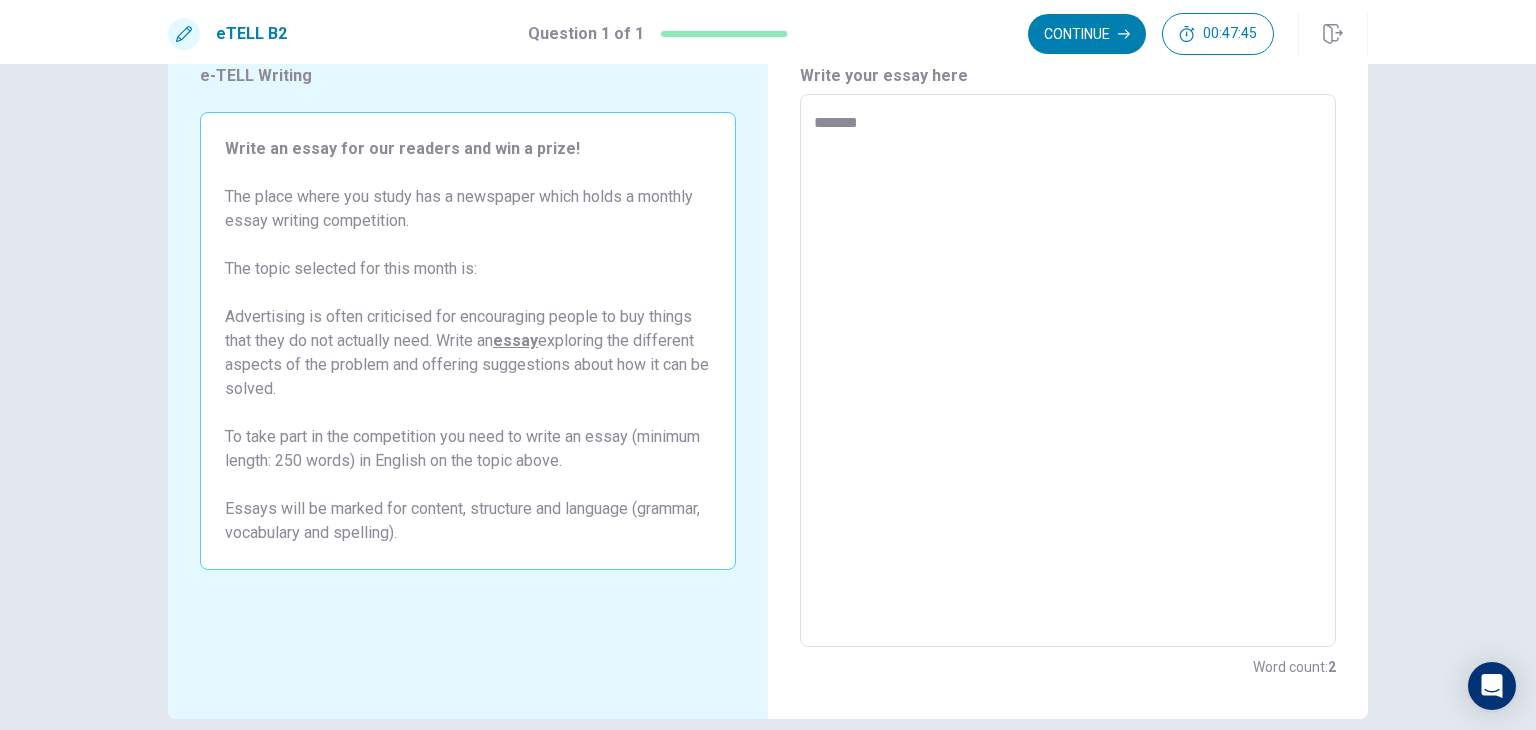 type on "*" 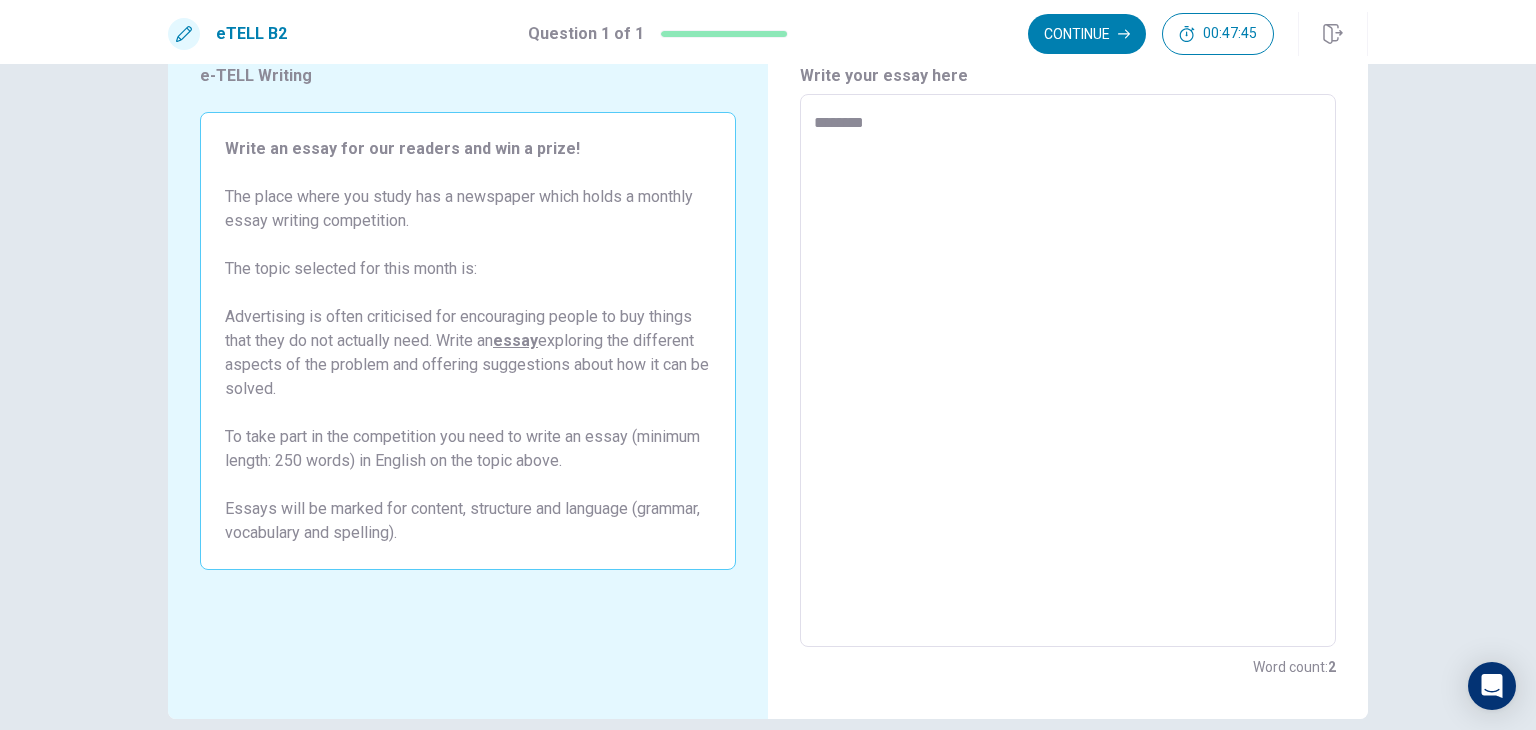 type on "*" 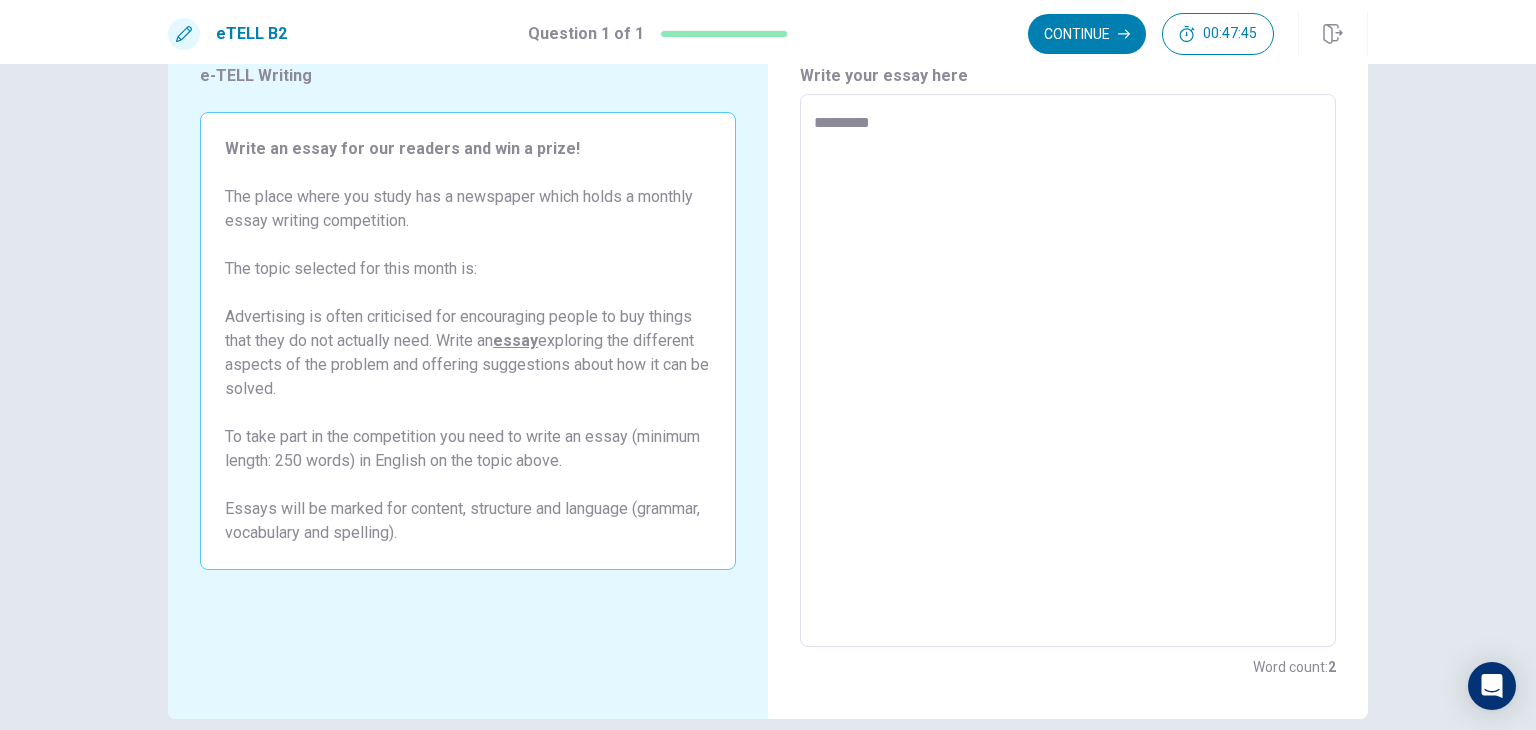 type on "*" 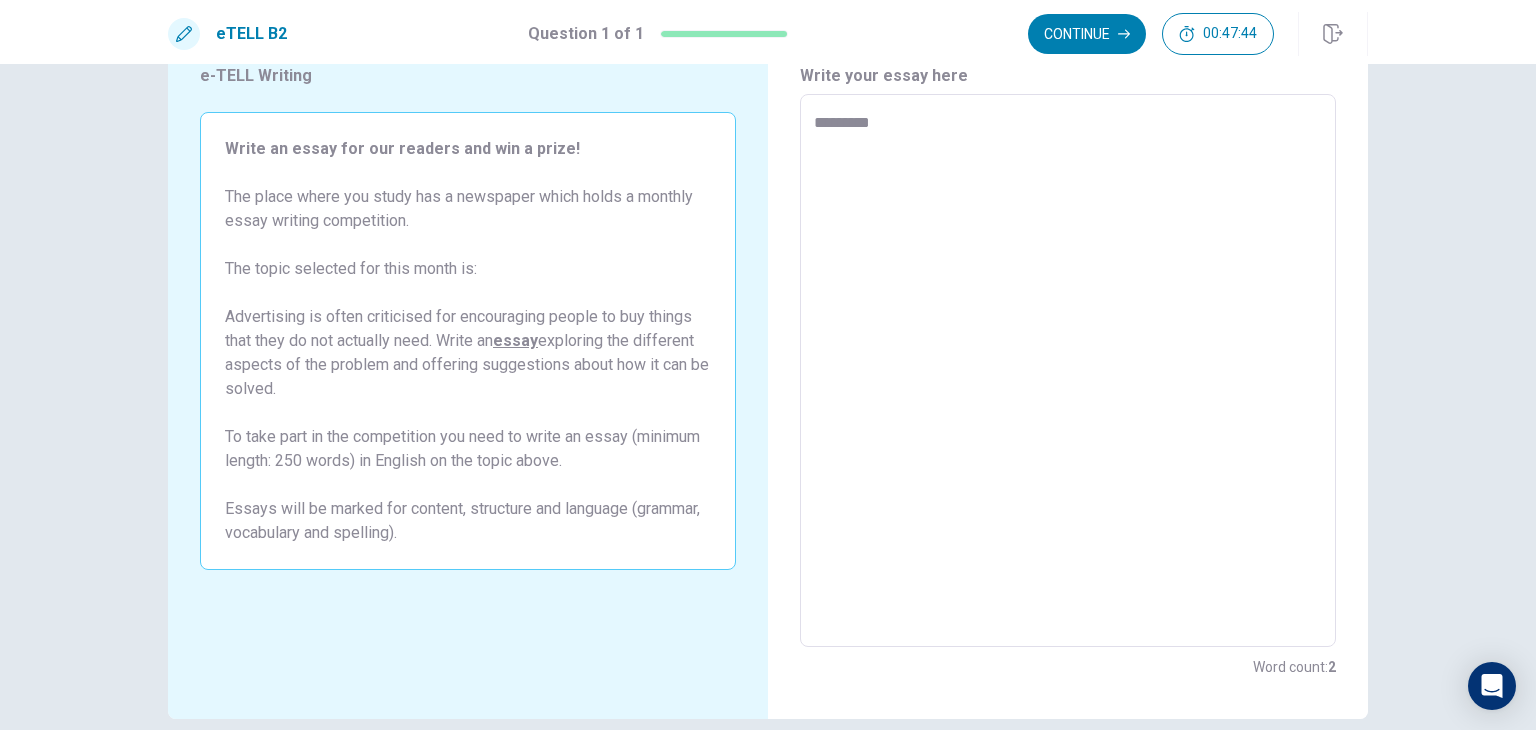 type on "**********" 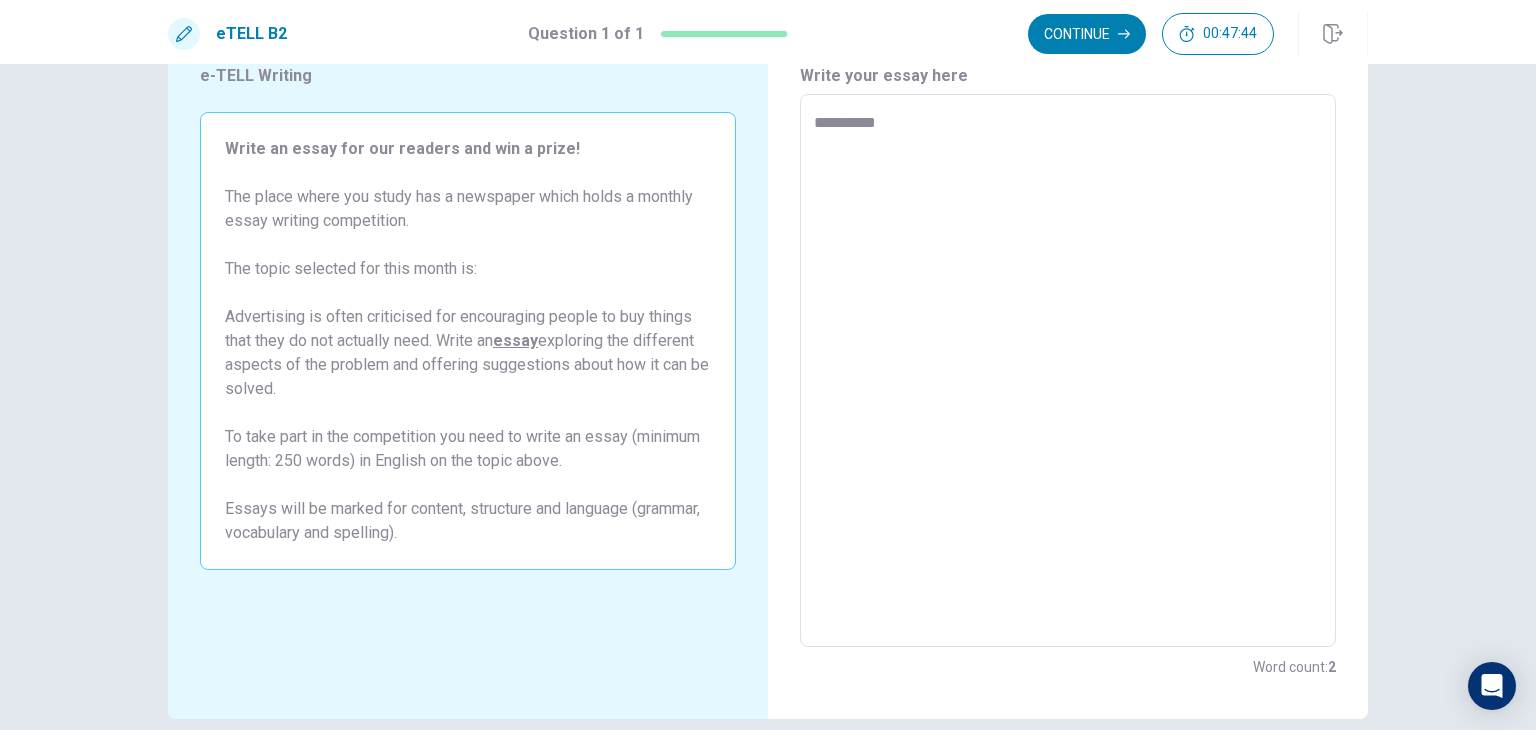 type on "*" 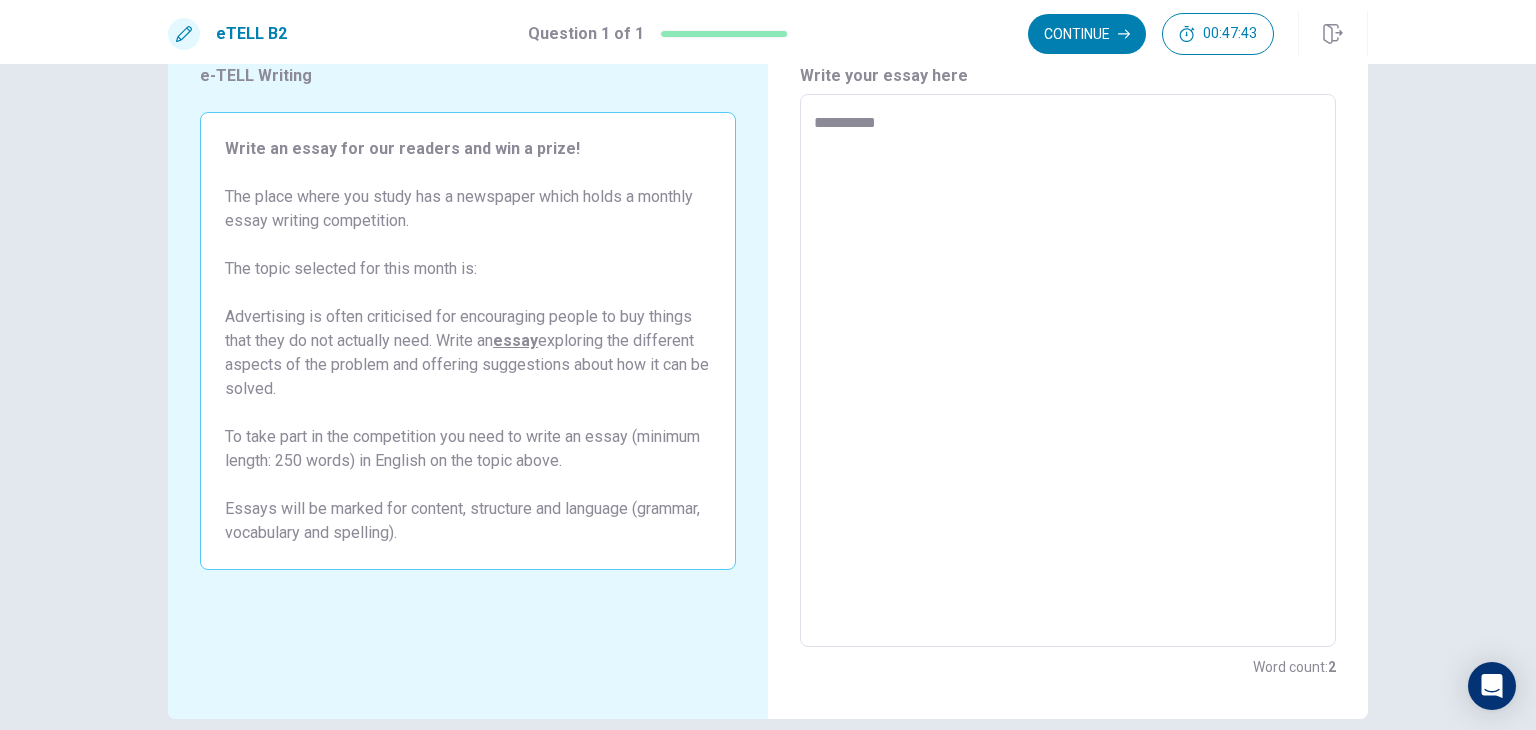 type on "**********" 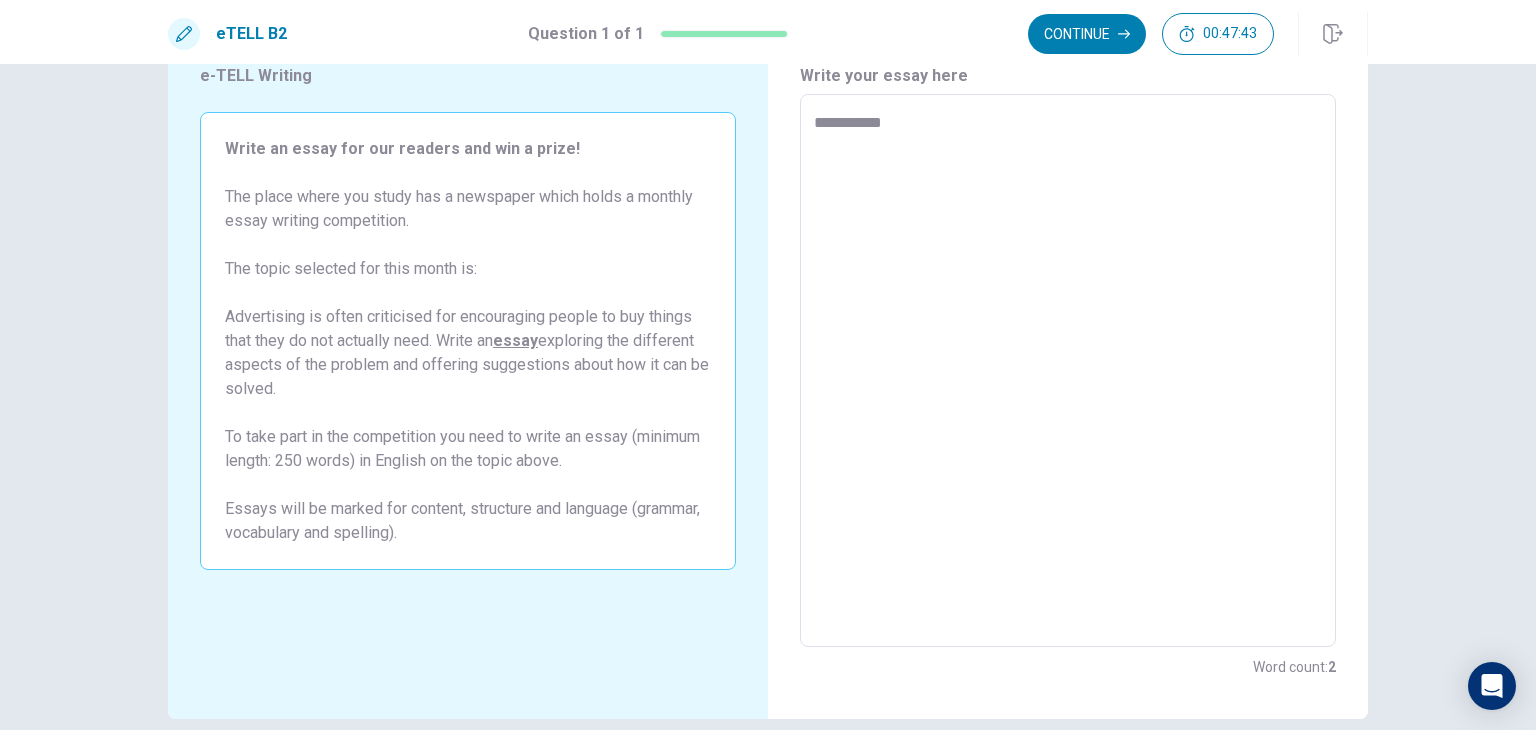 type on "*" 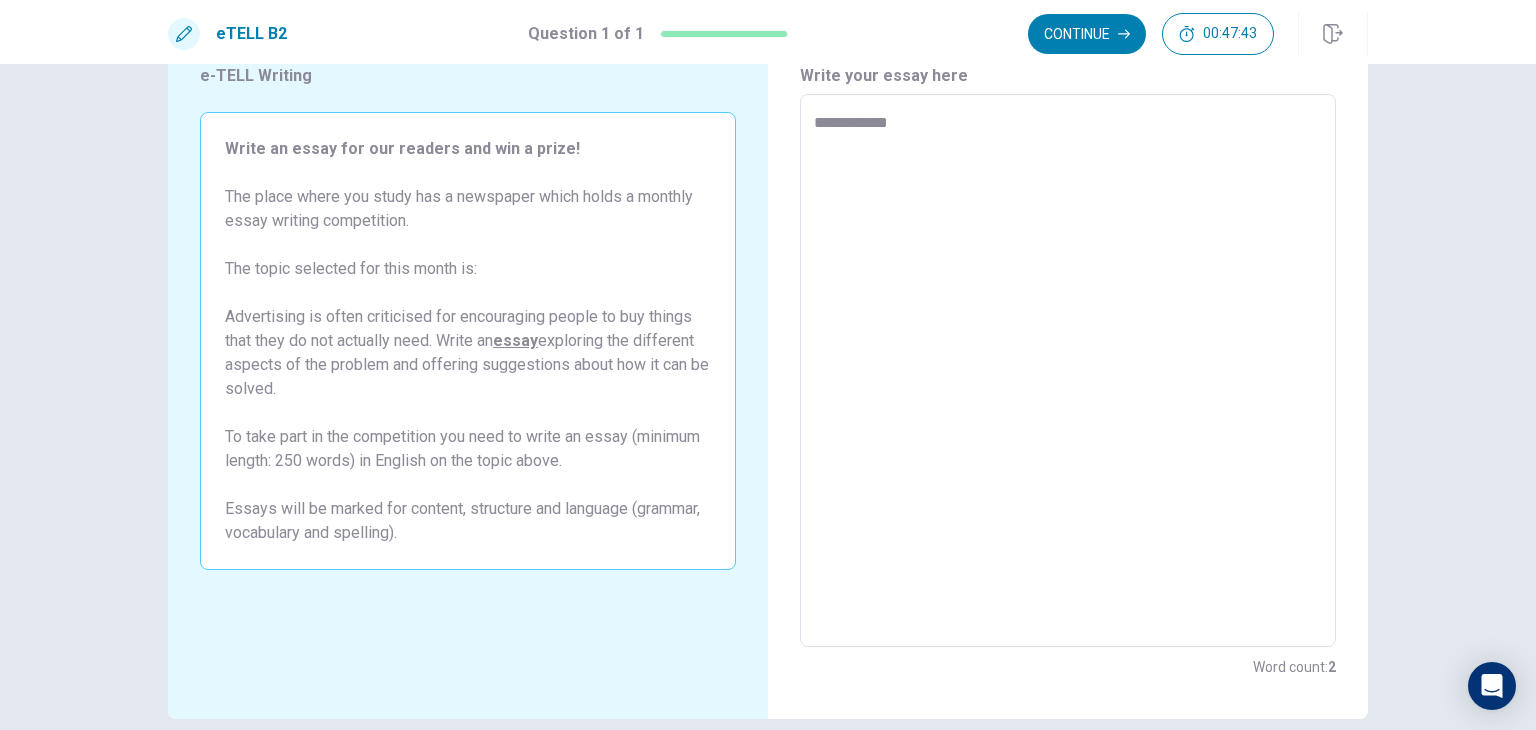 type on "*" 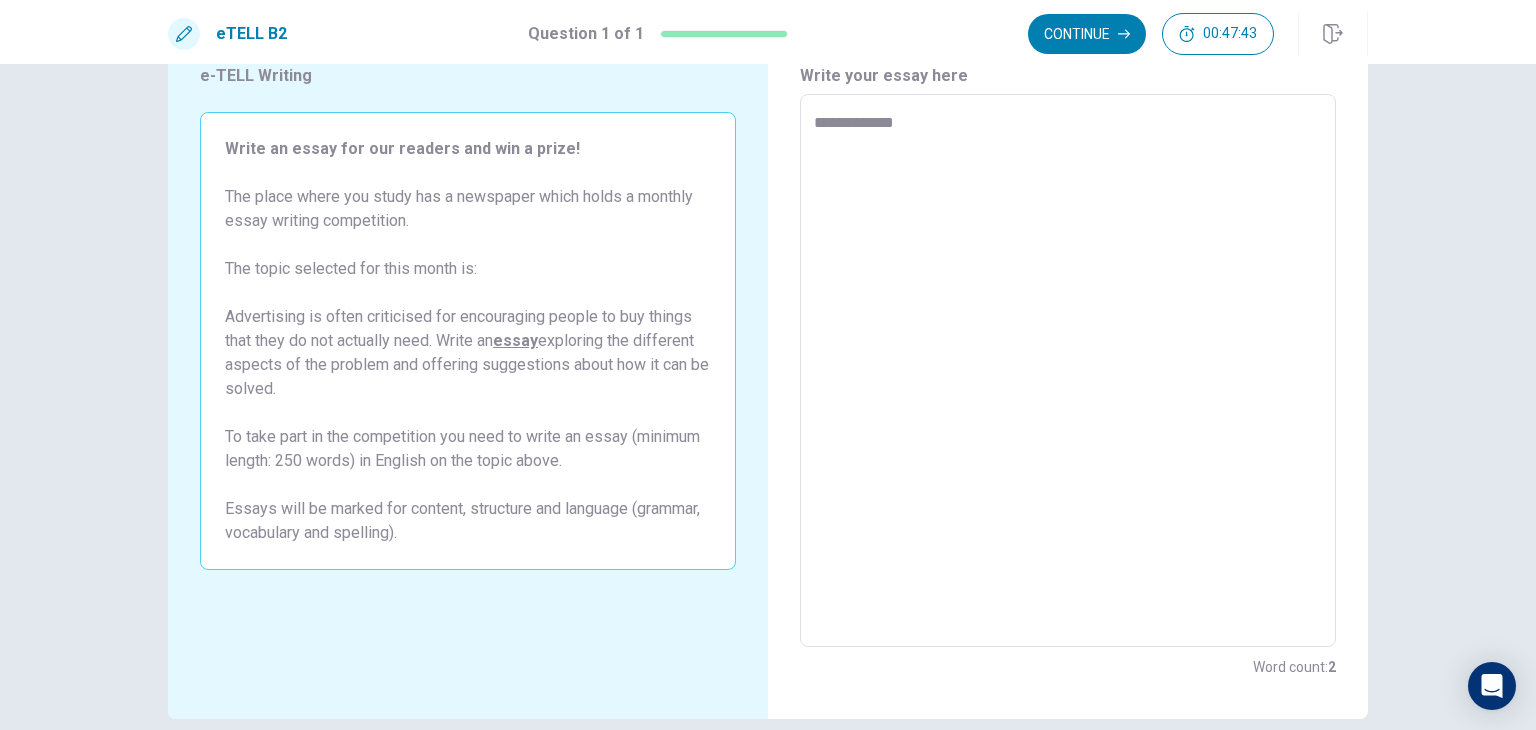 type on "*" 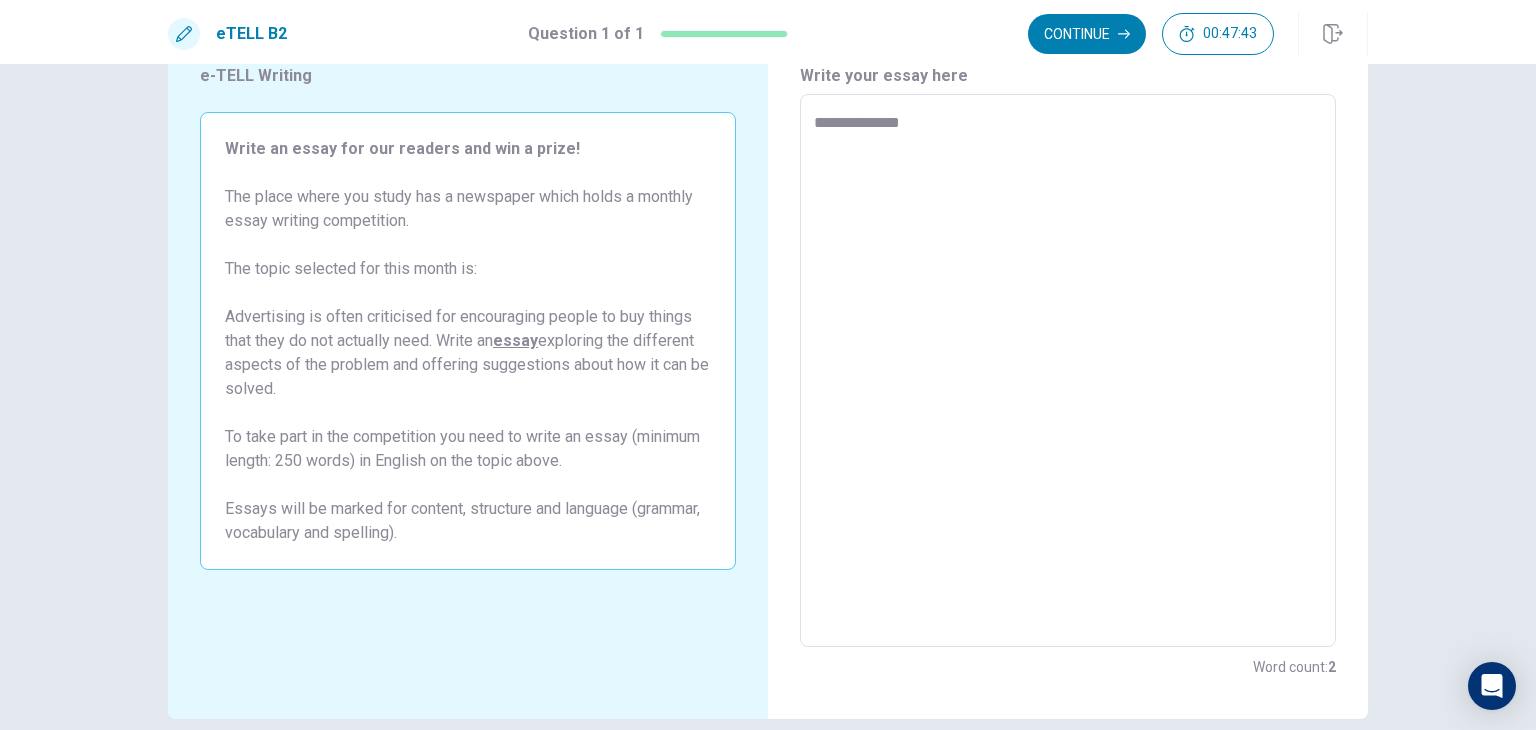 type on "*" 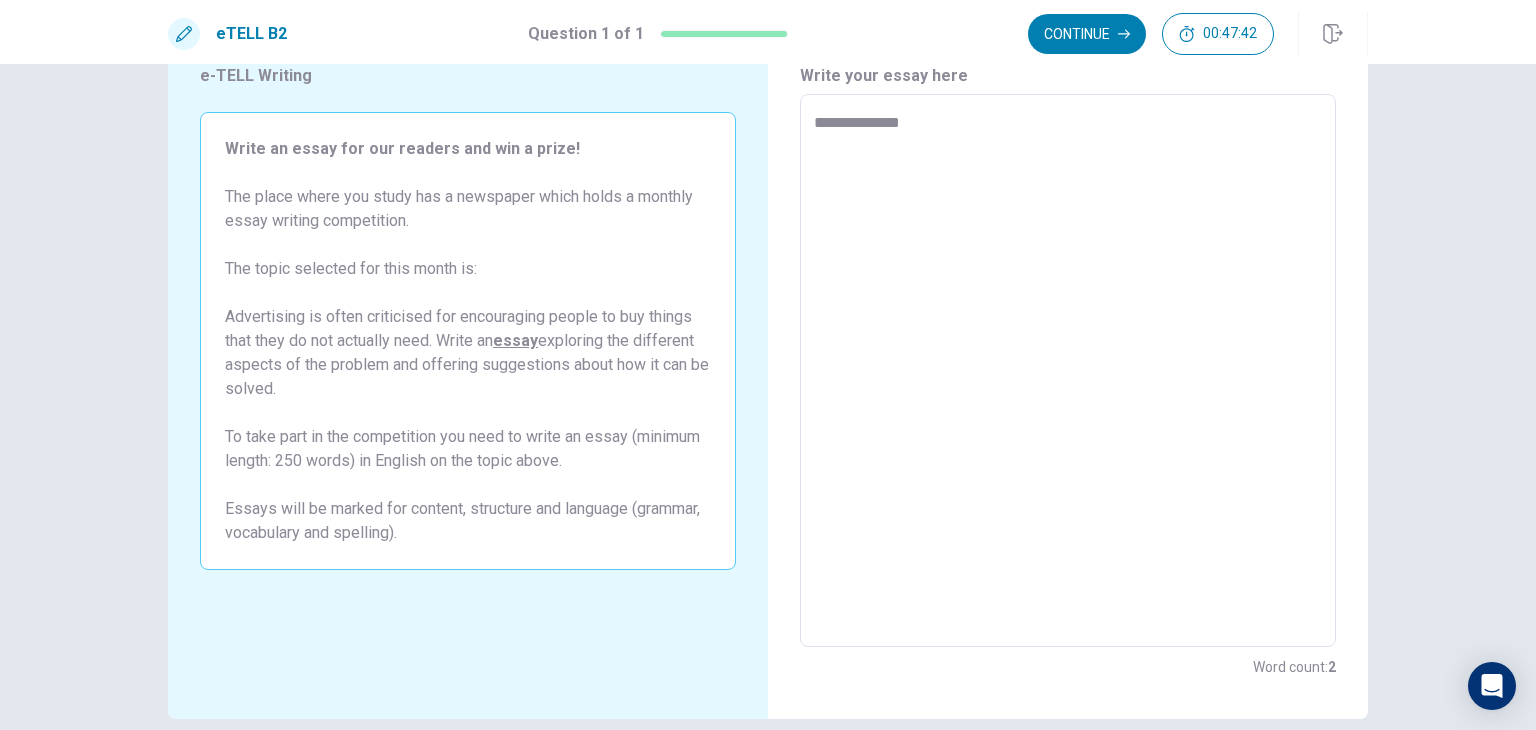 type on "**********" 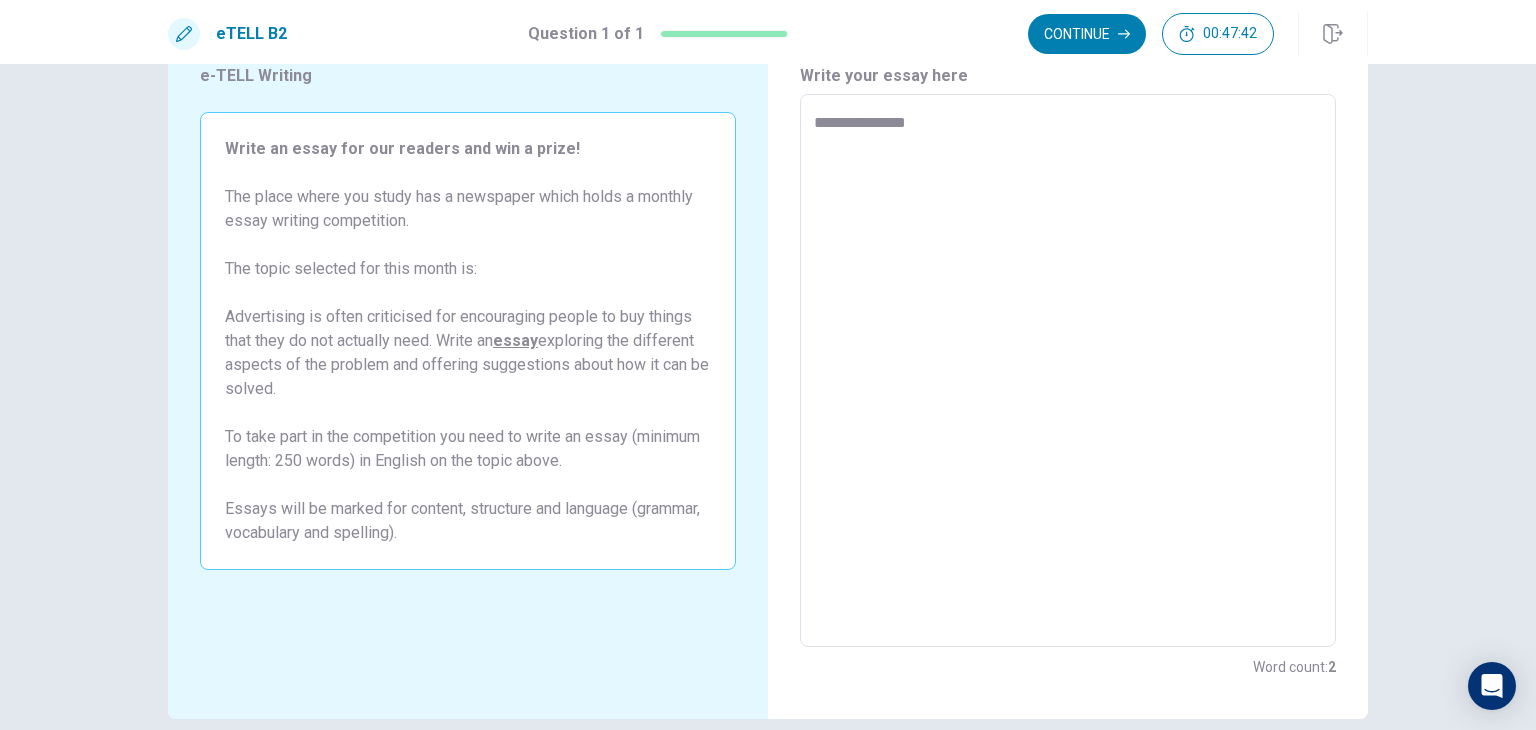 type on "*" 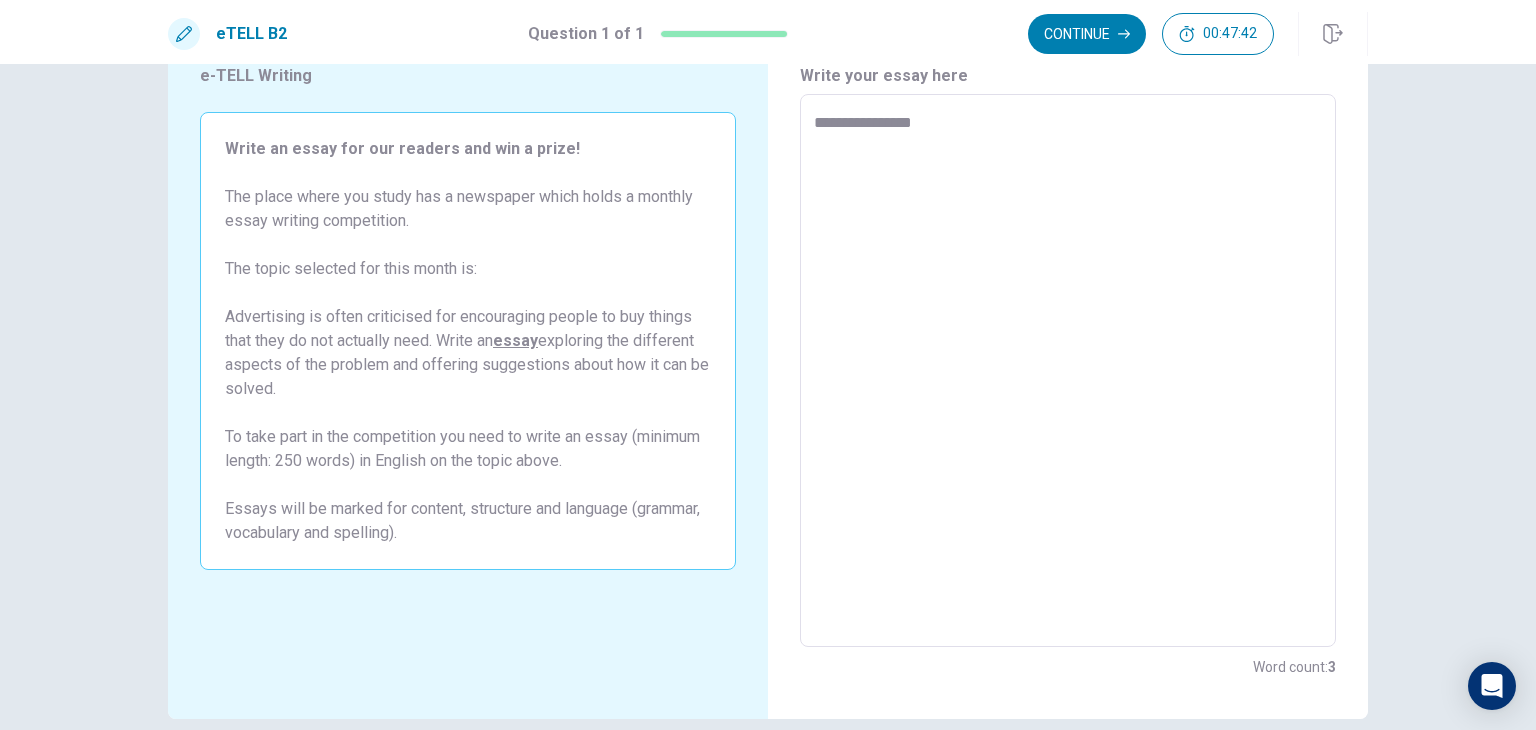 type on "*" 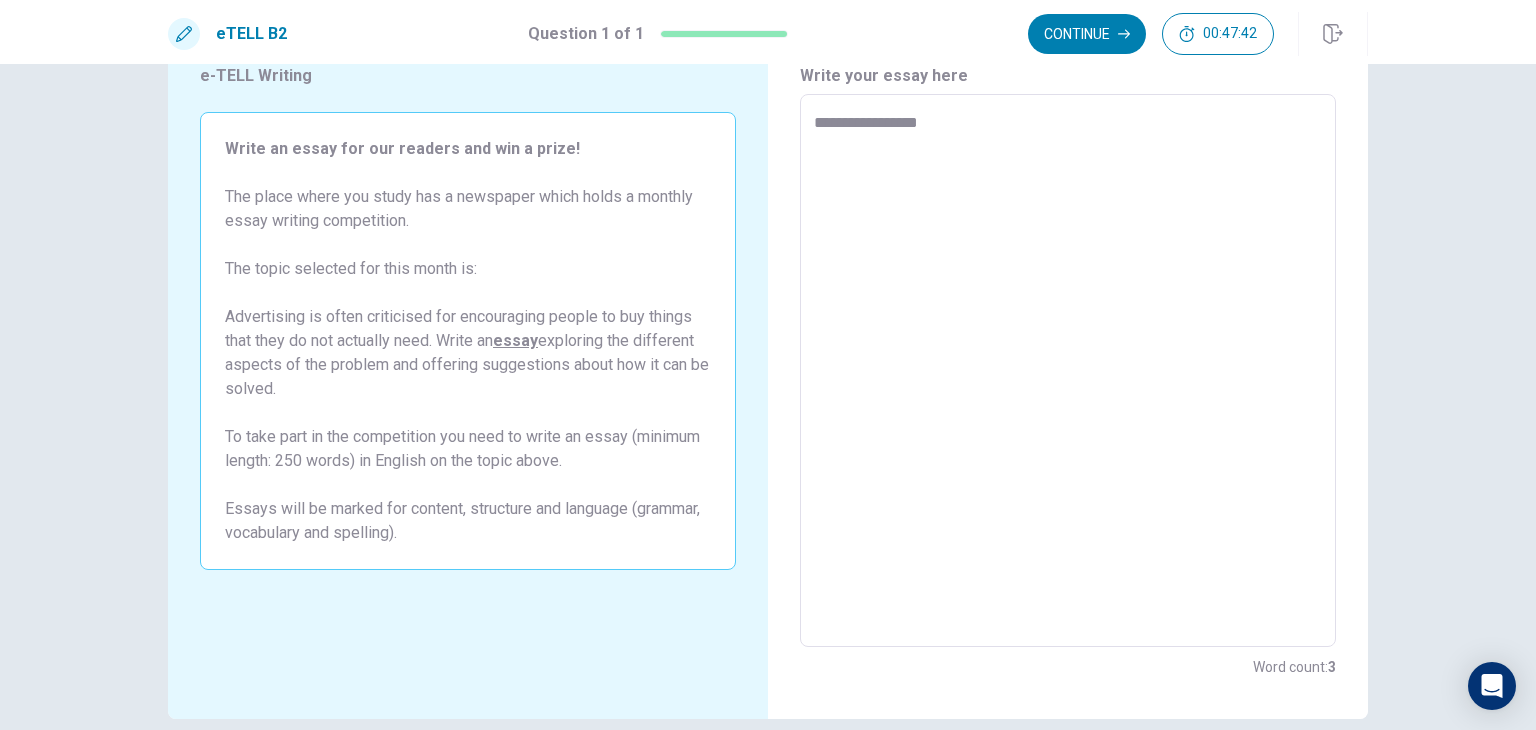 type on "*" 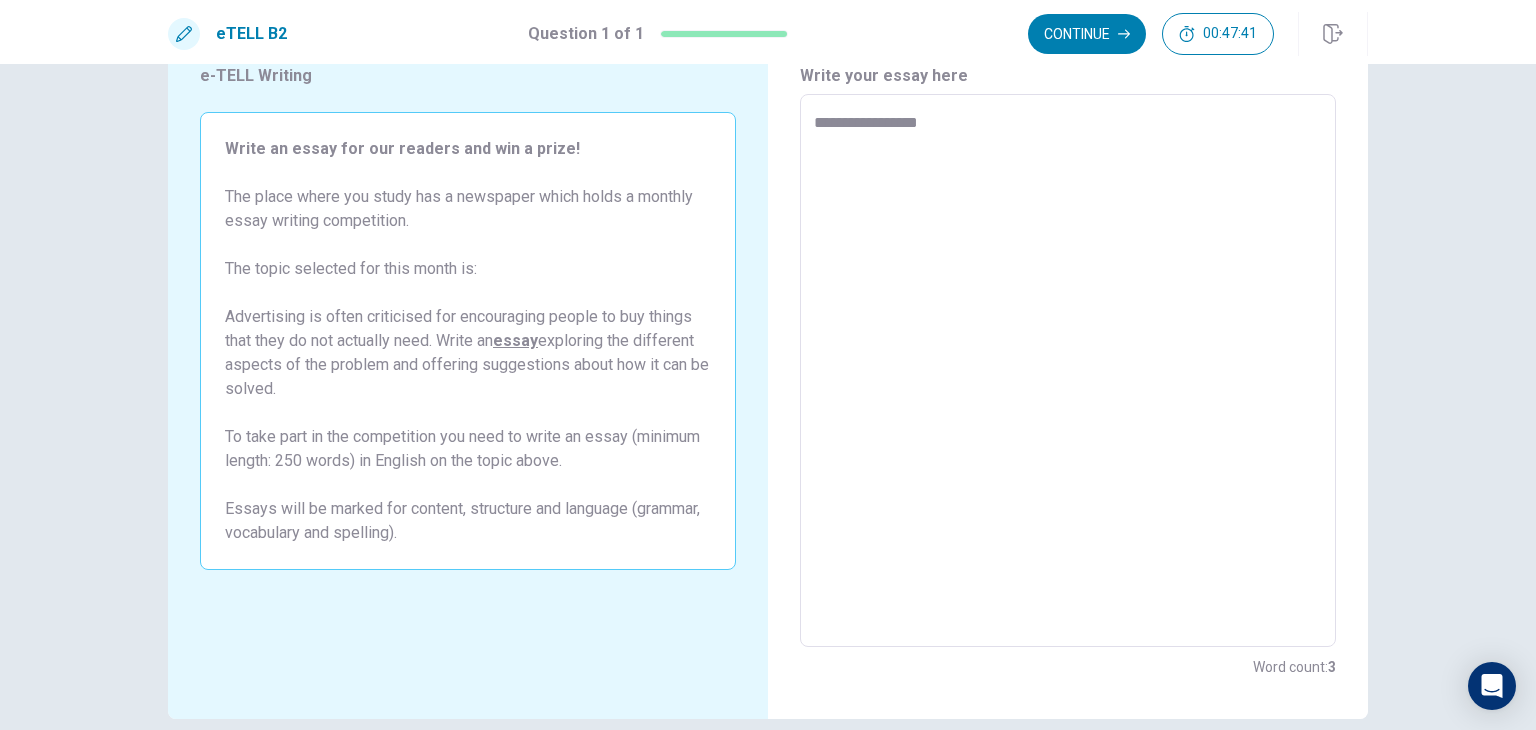 type on "**********" 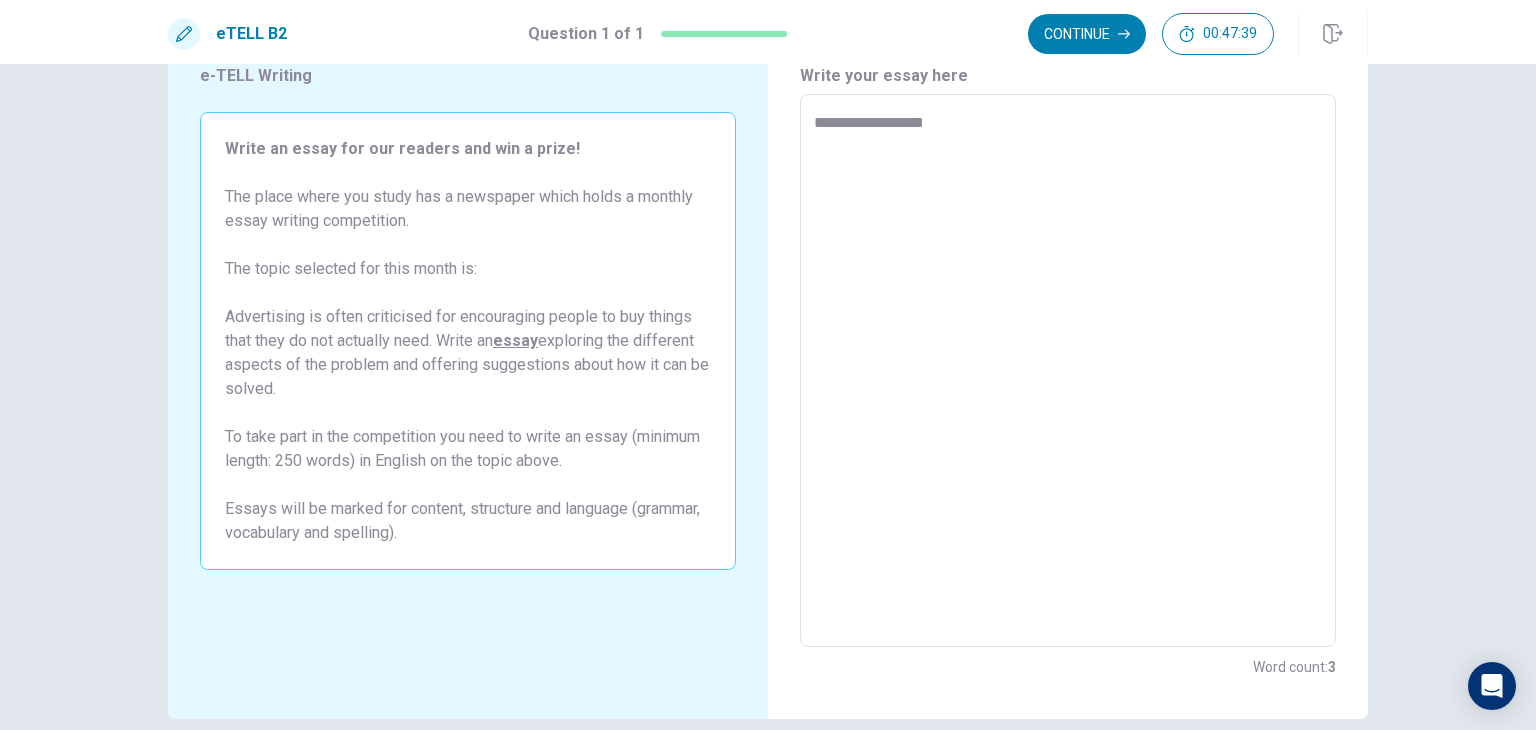 type on "*" 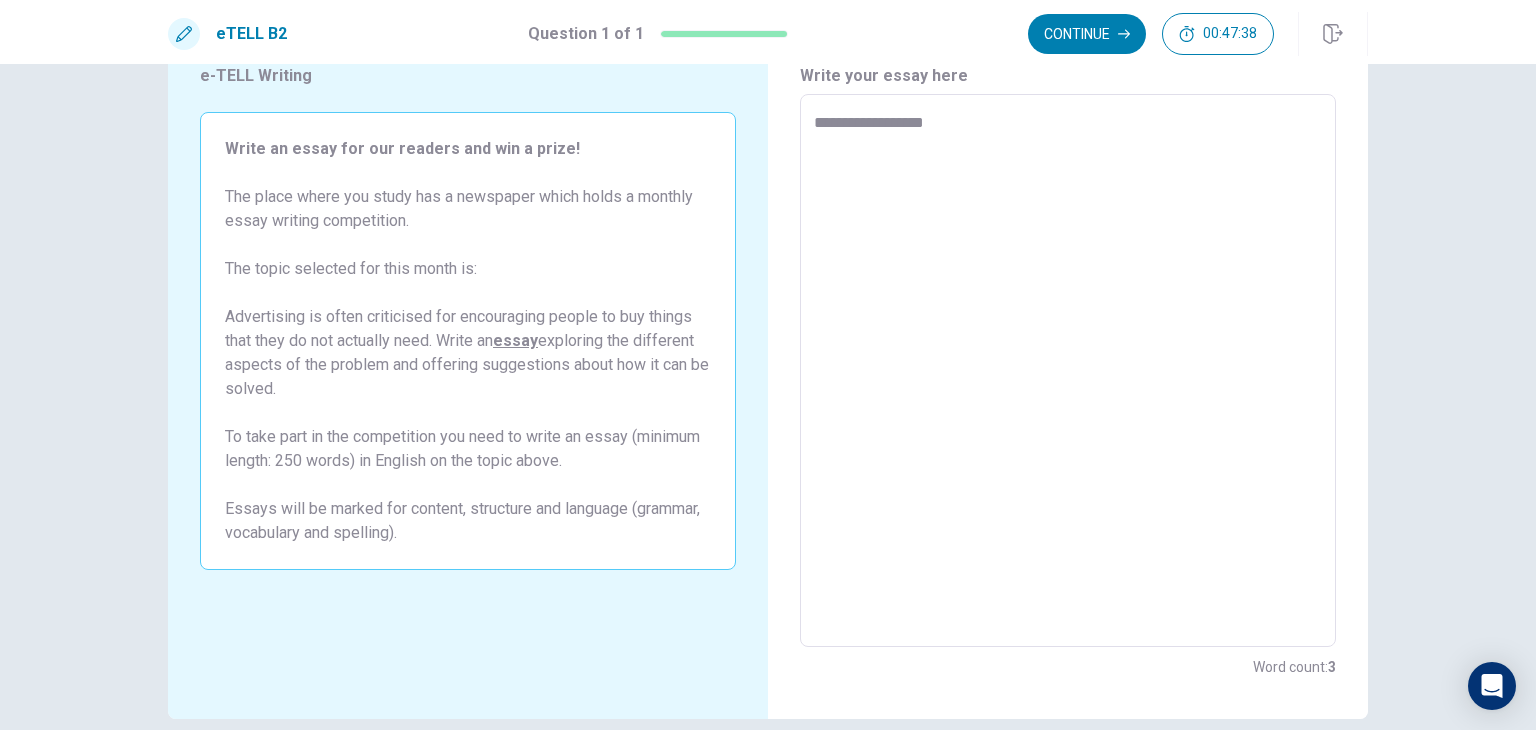 type on "**********" 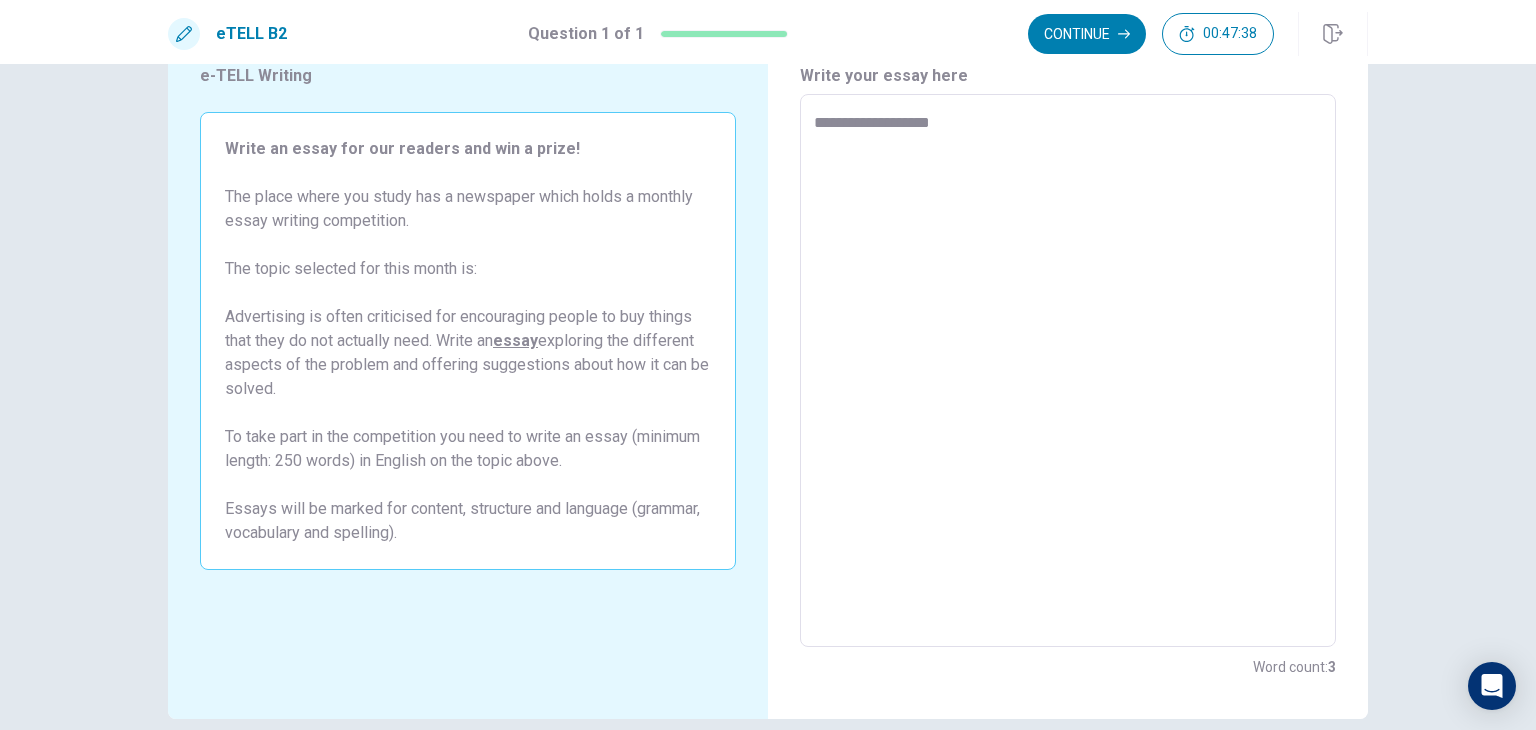 type on "*" 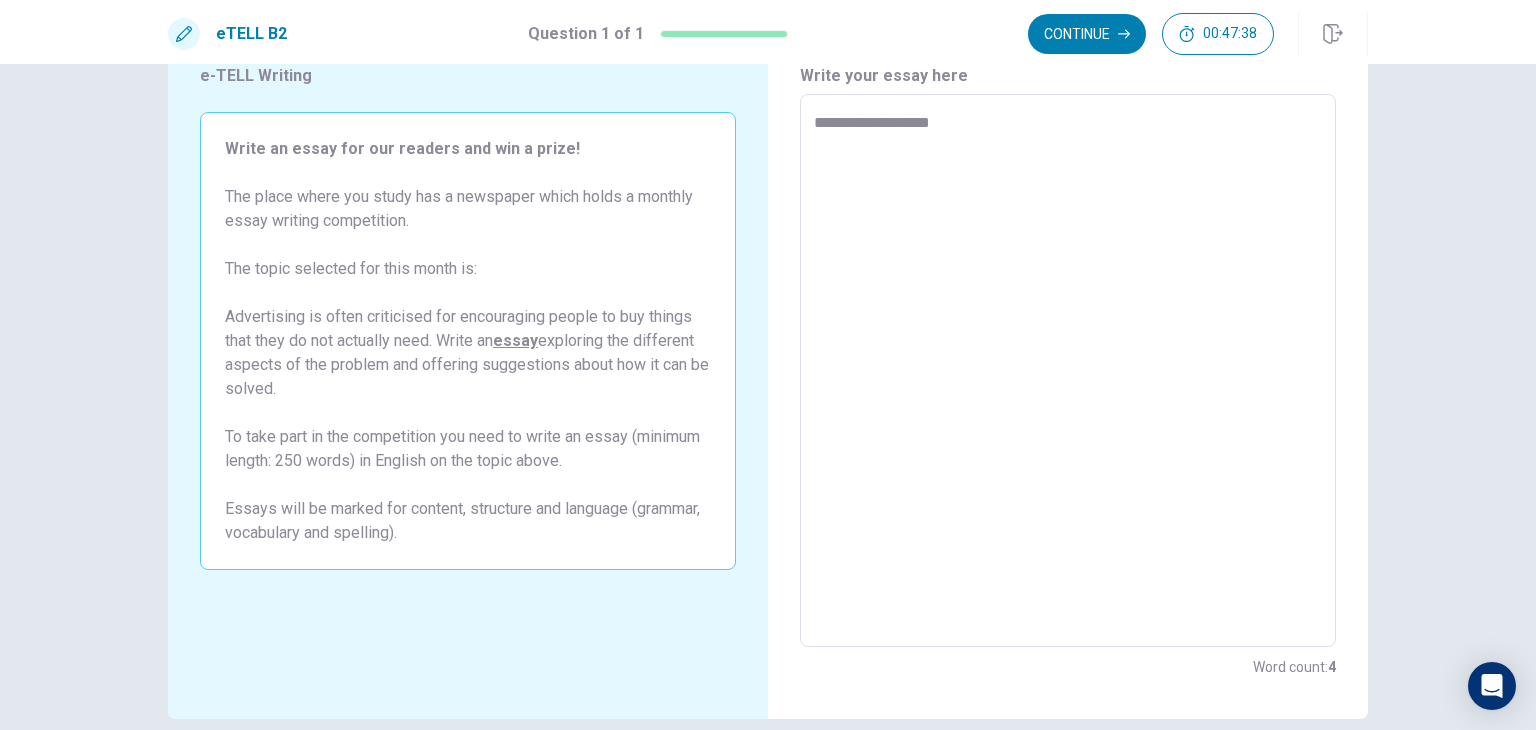 type on "**********" 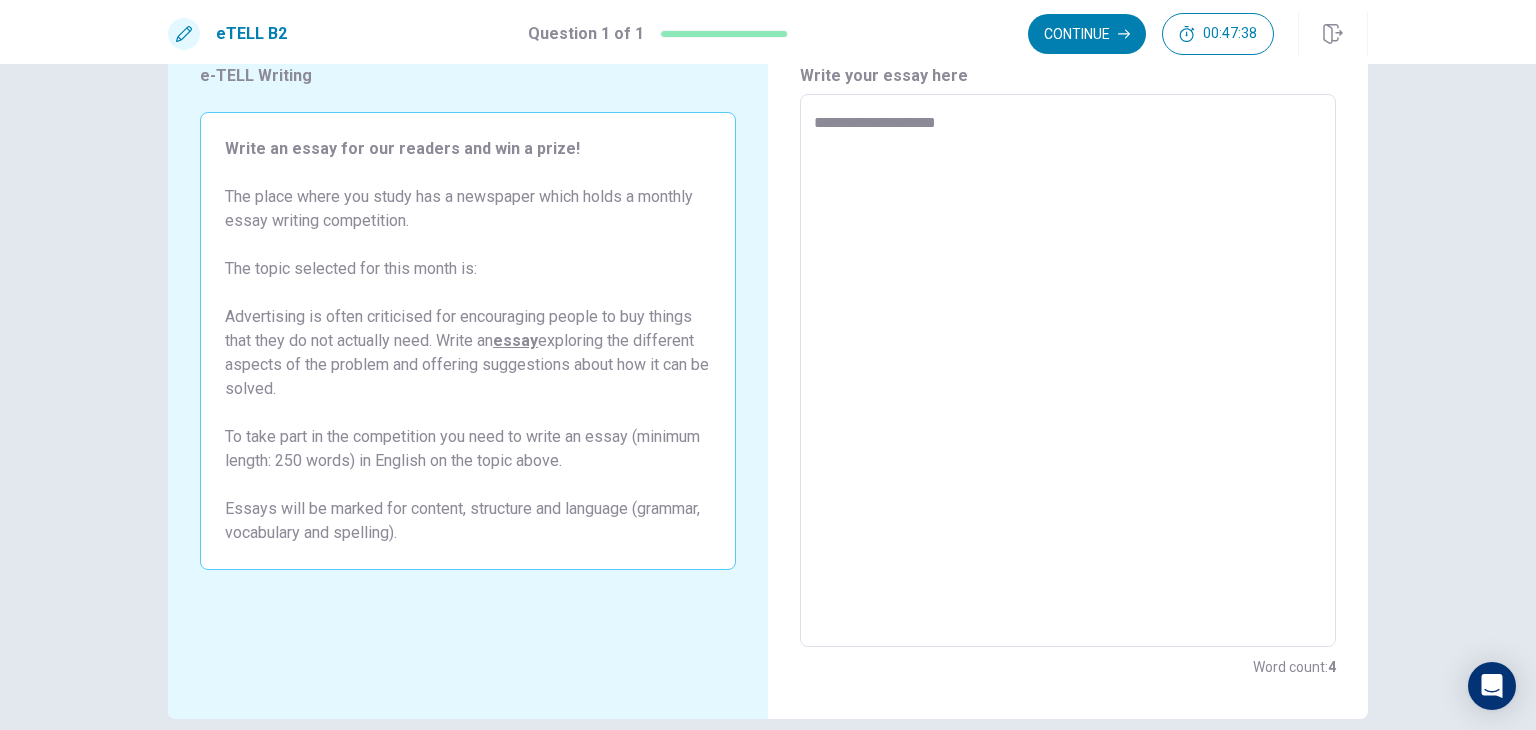 type on "*" 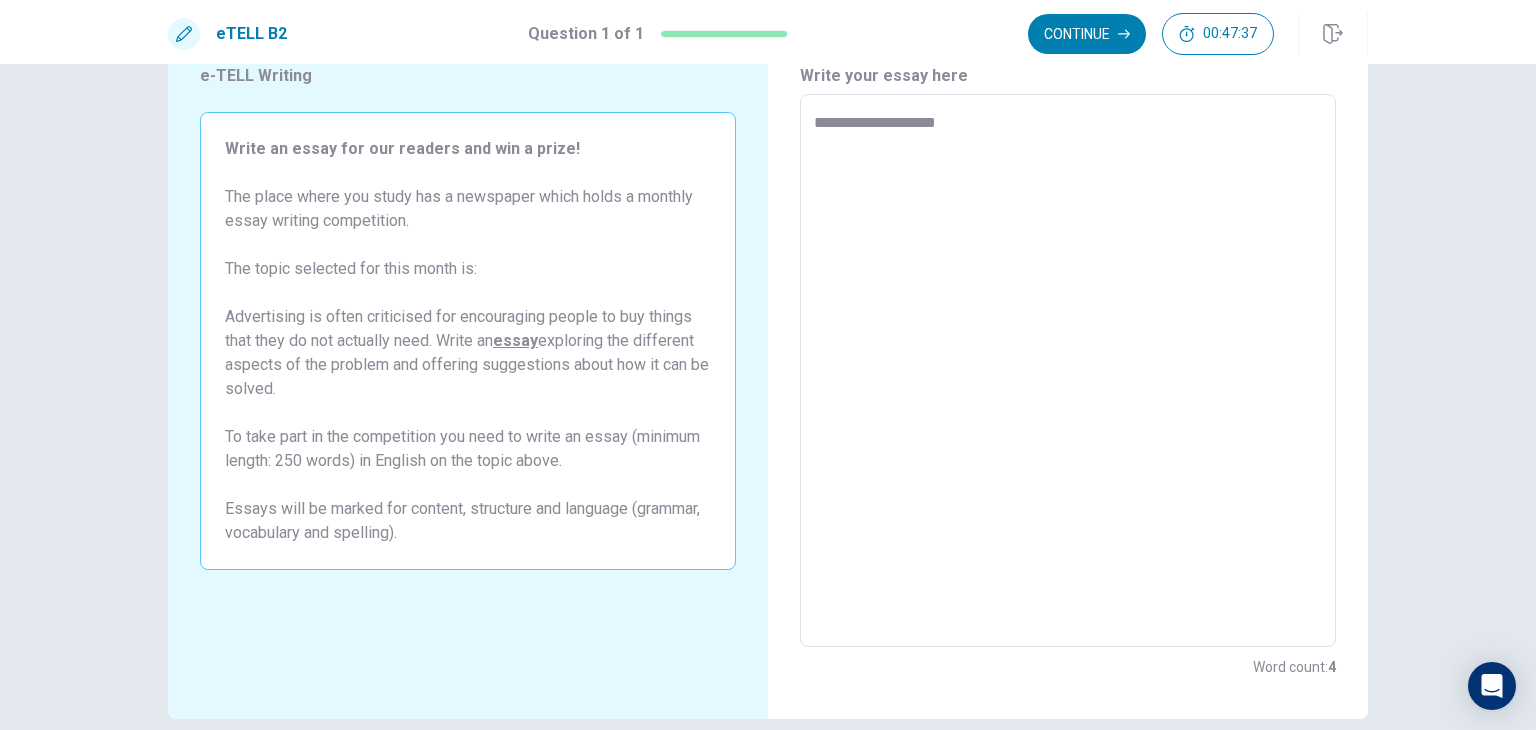 type on "**********" 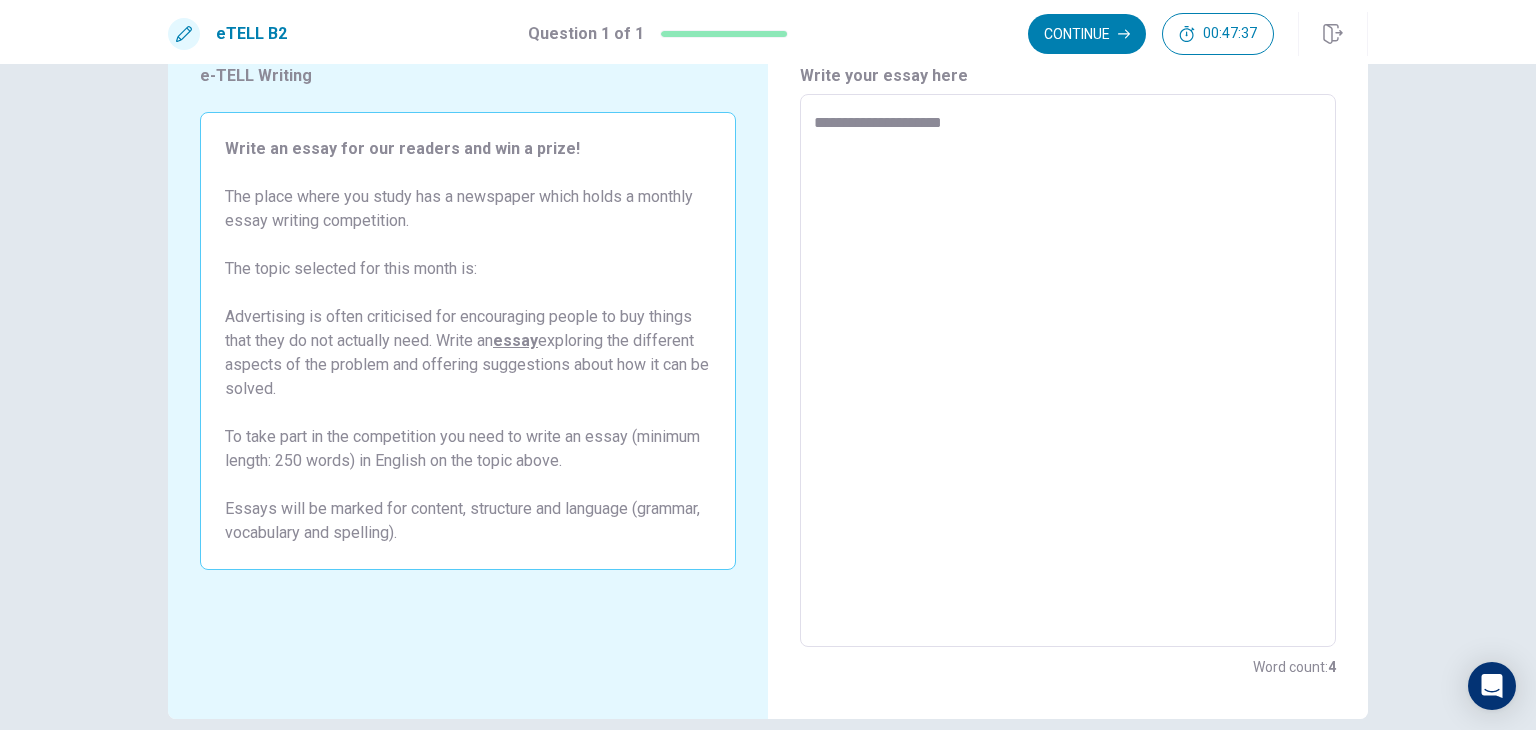 type on "*" 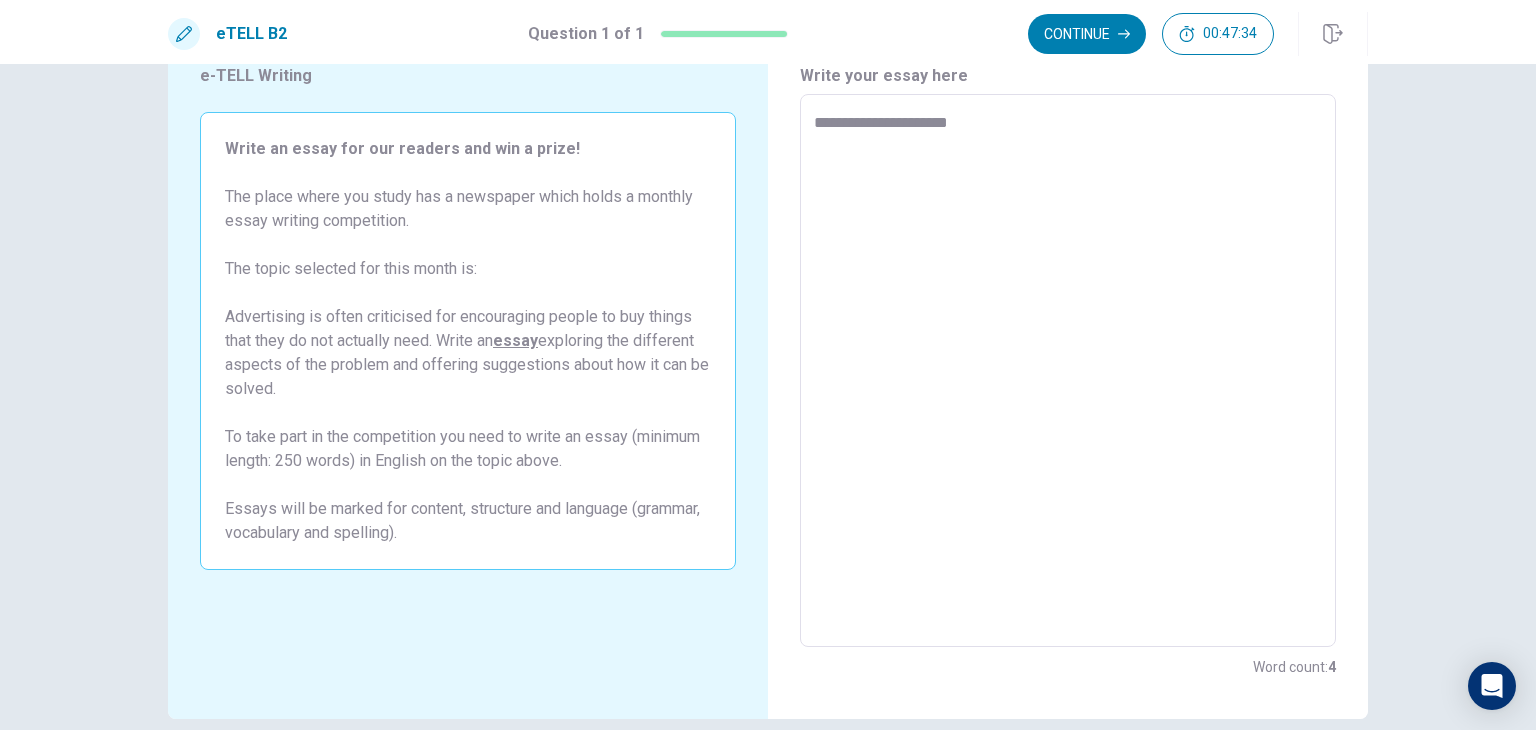 type on "*" 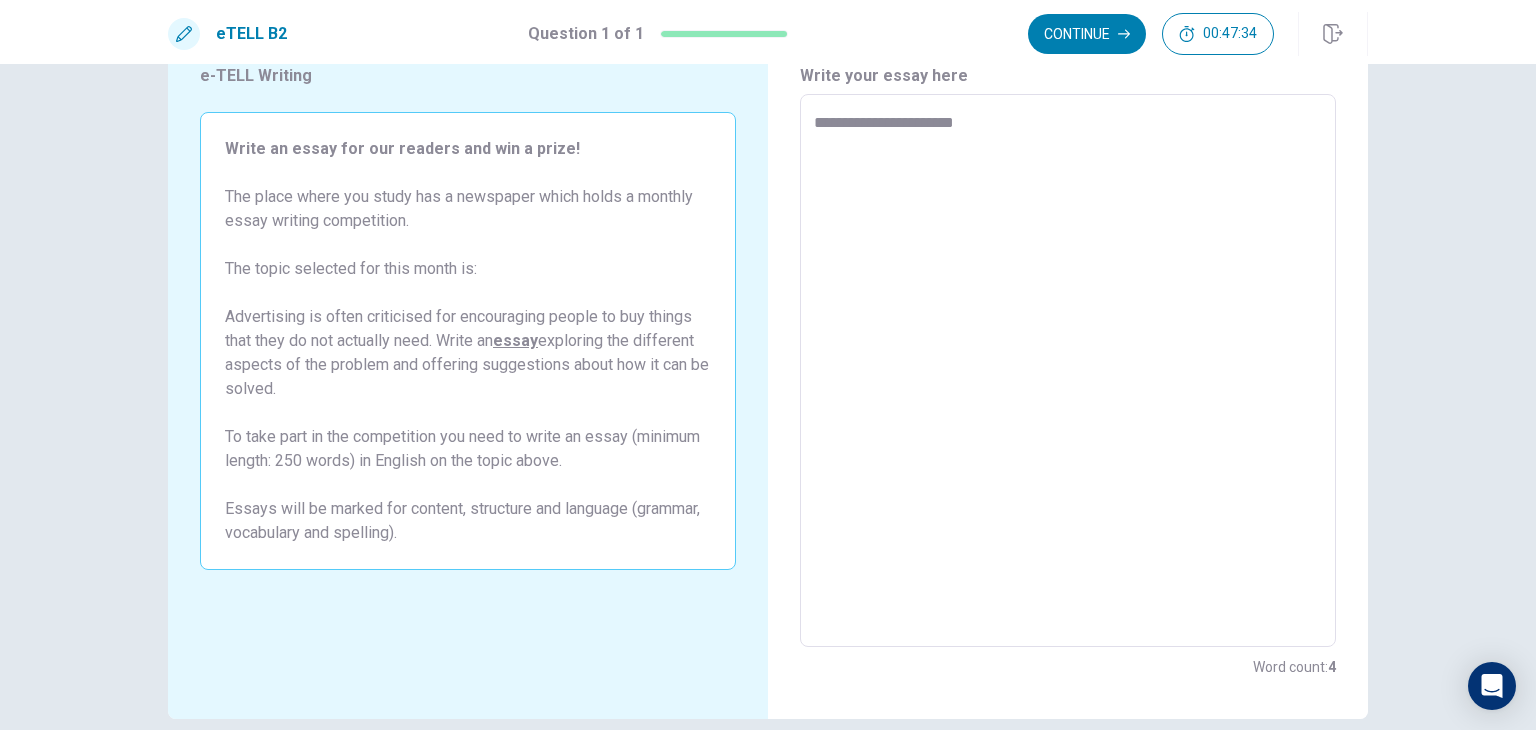 type on "*" 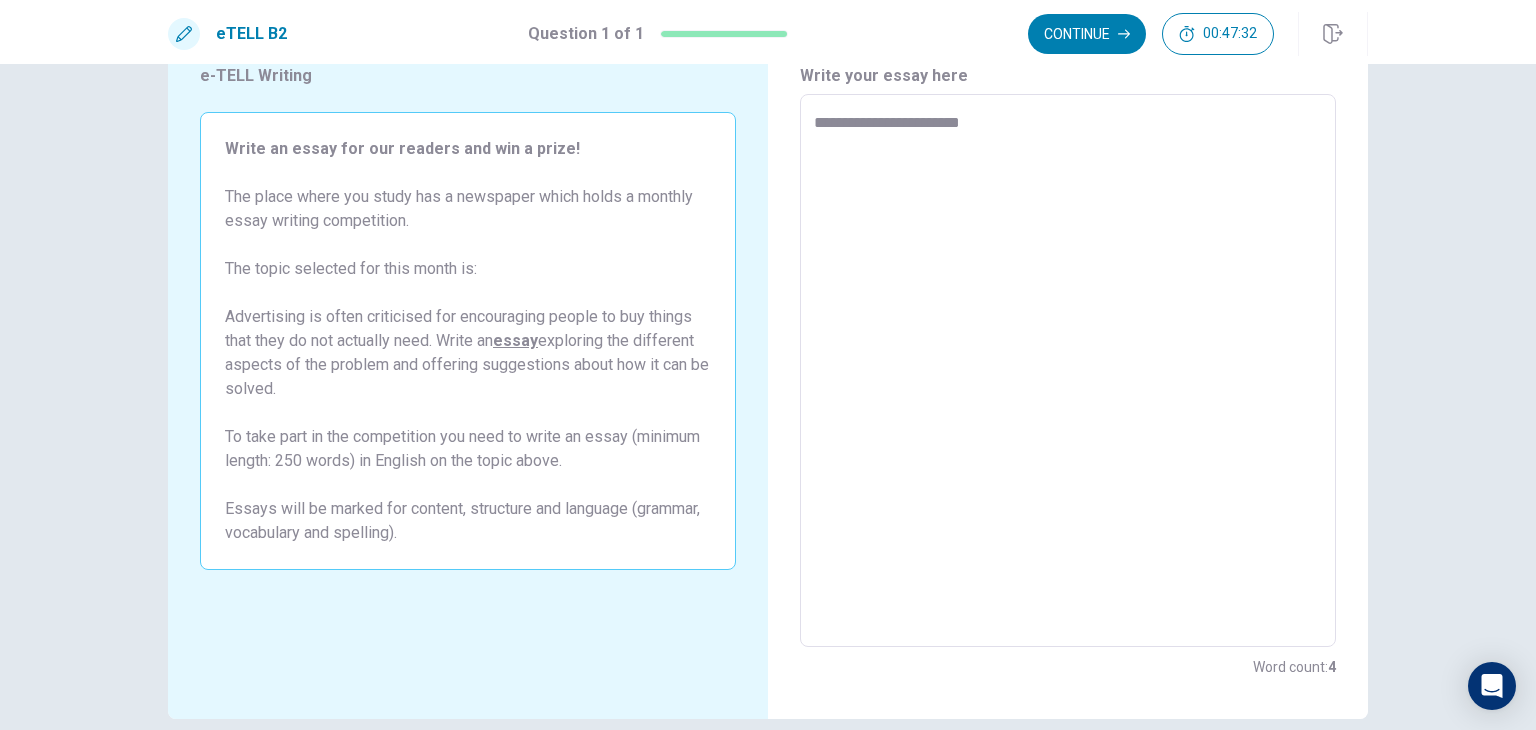 type on "*" 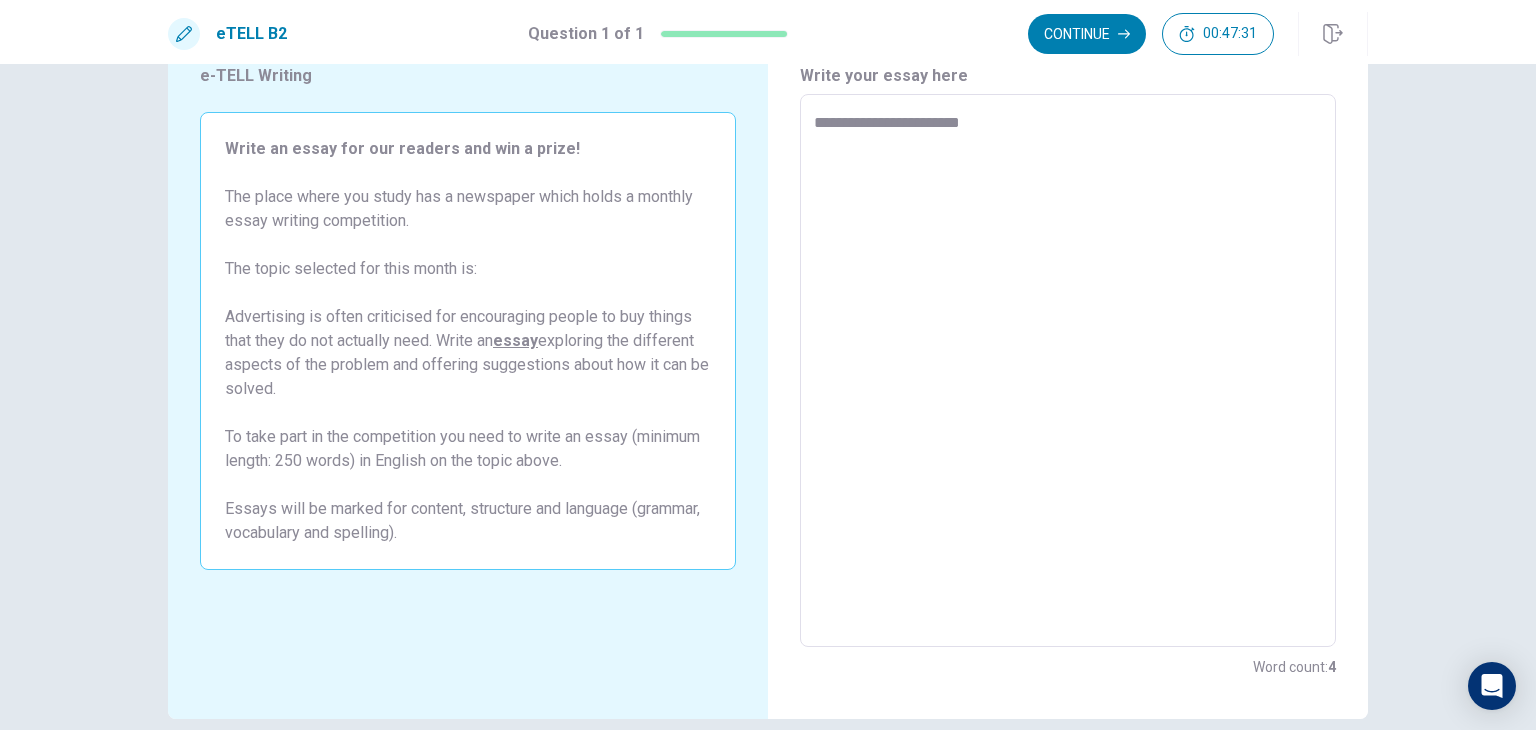 type on "**********" 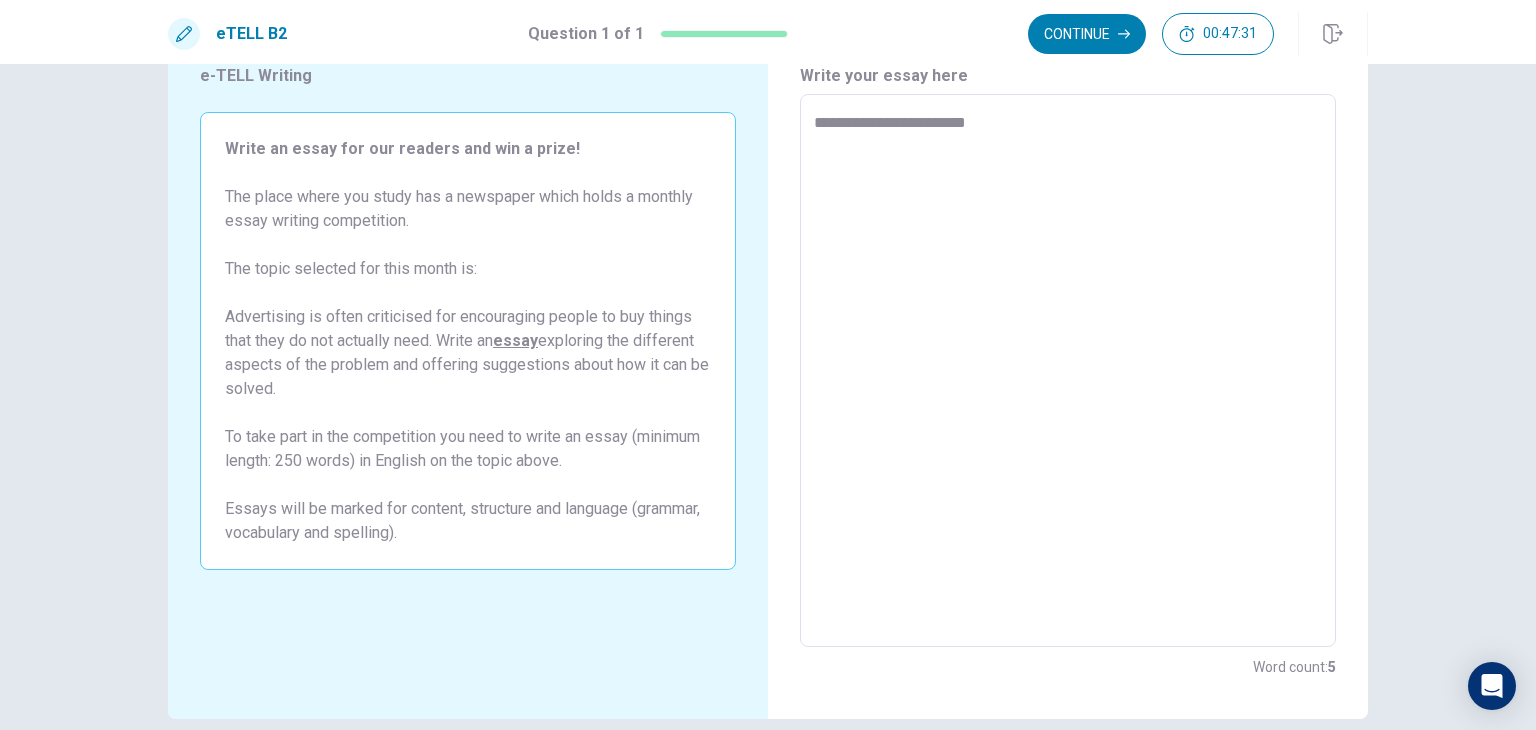 type on "*" 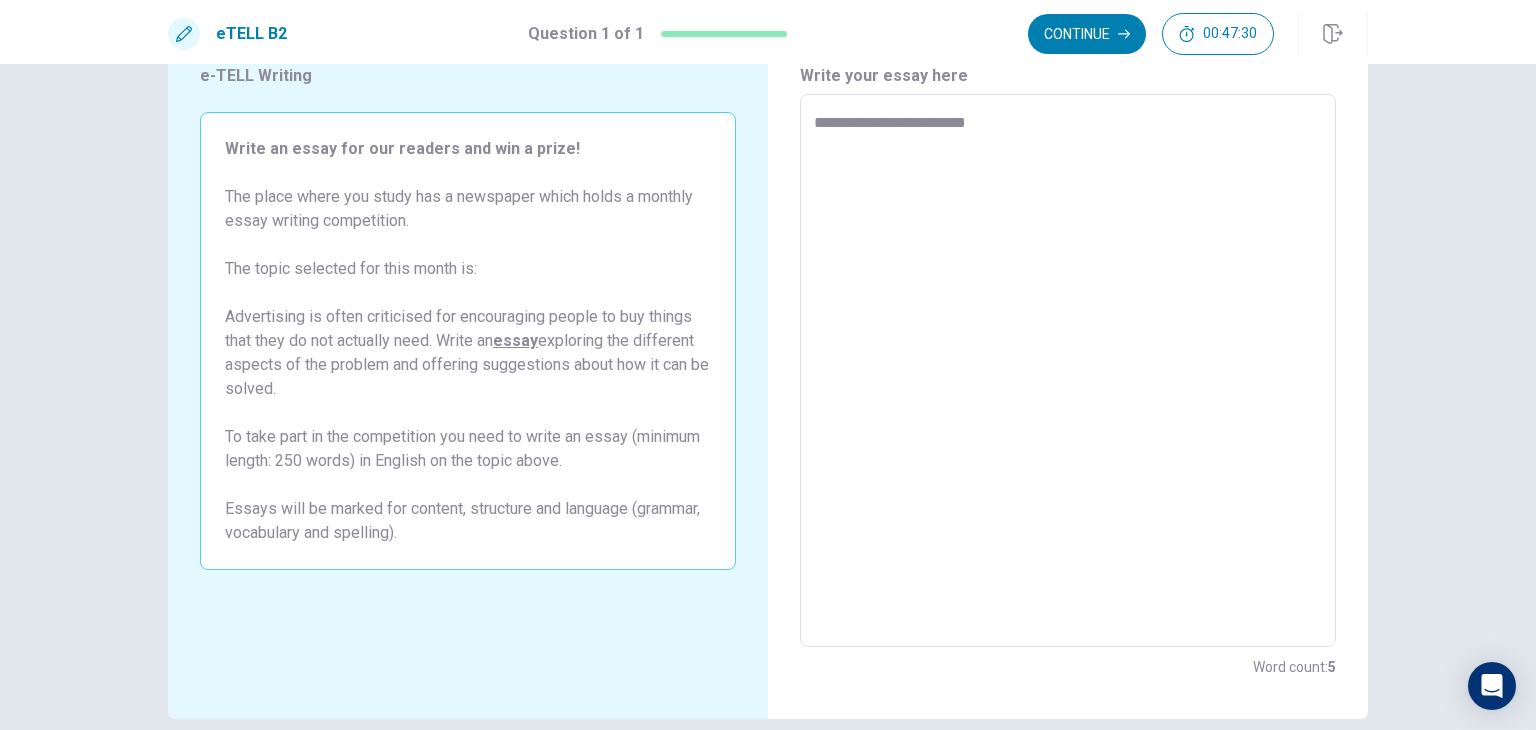 type on "**********" 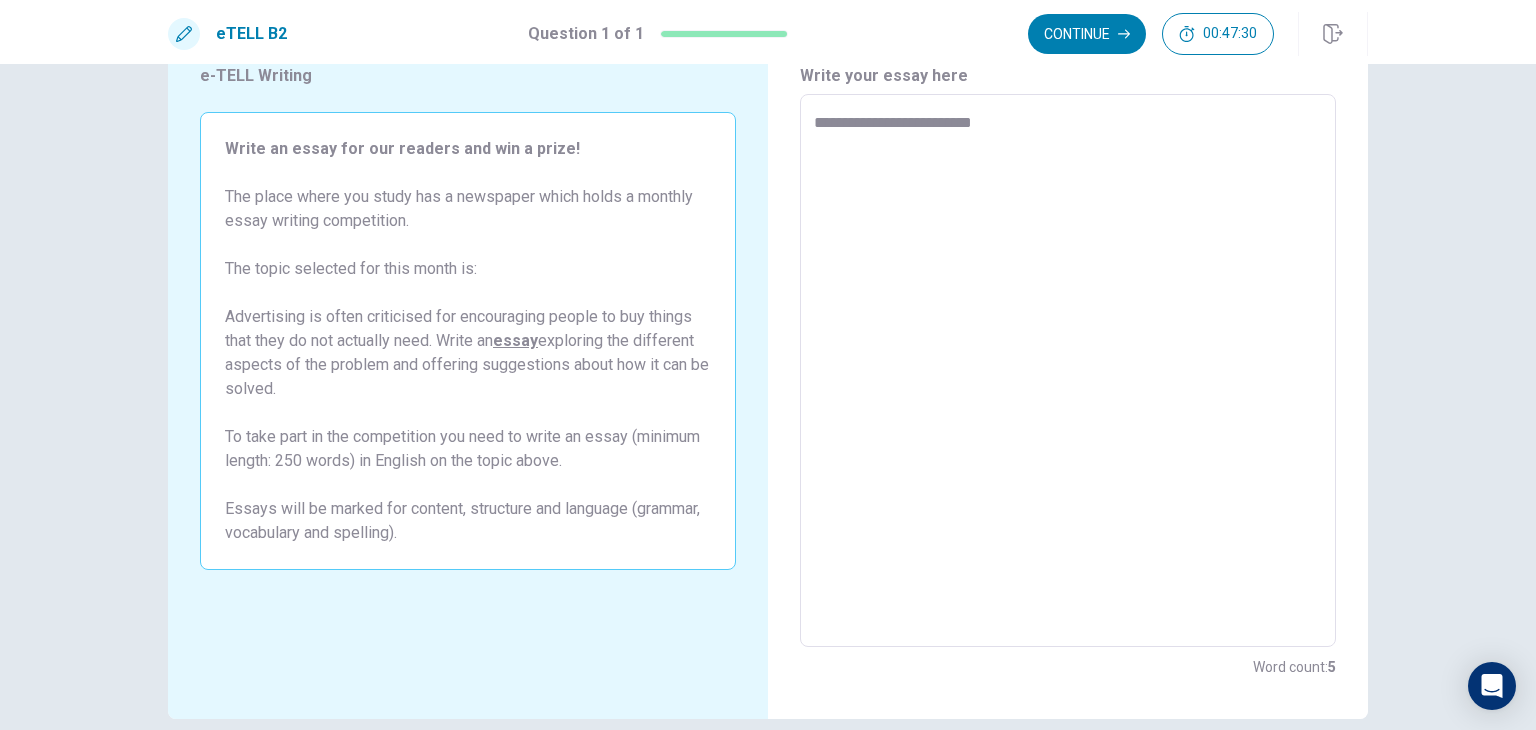 type on "*" 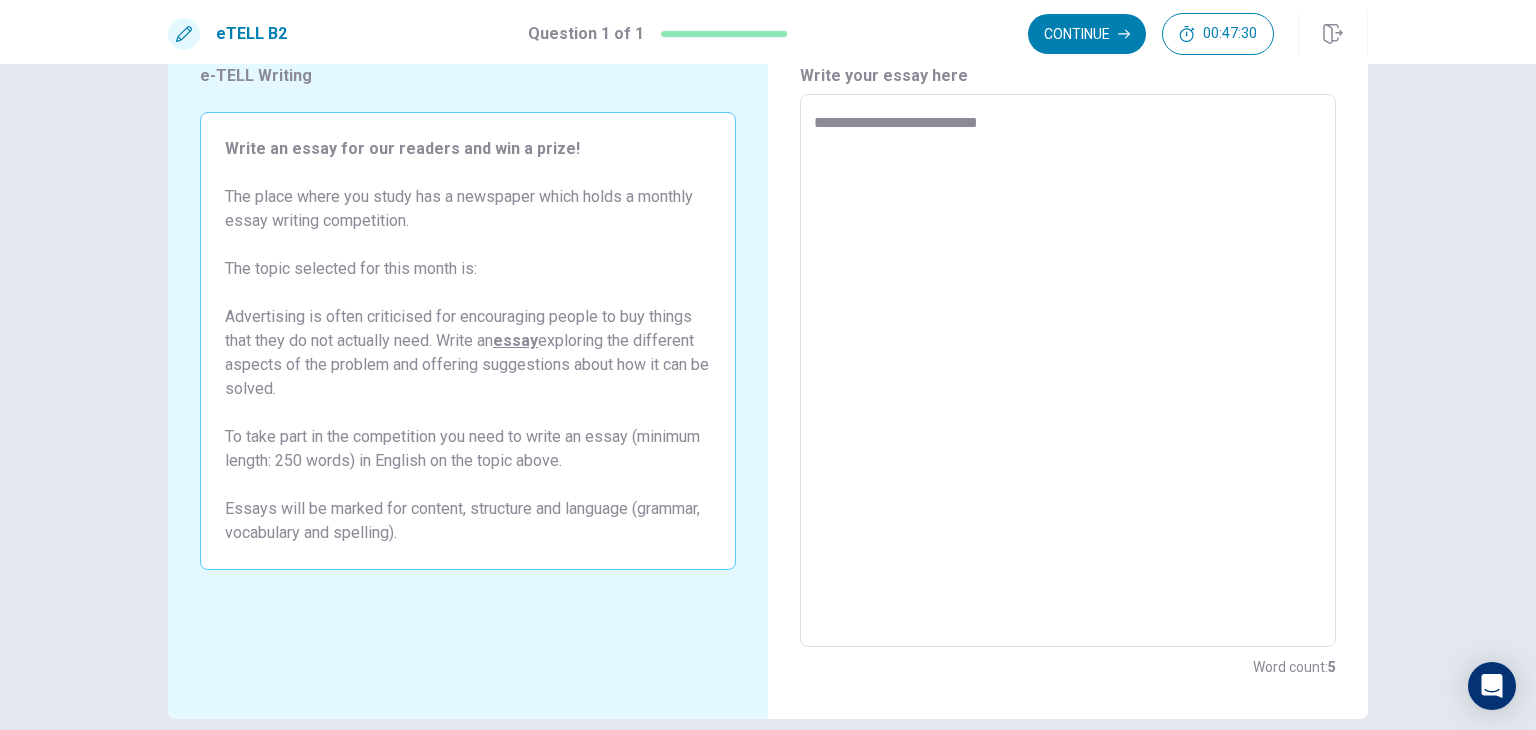 type on "*" 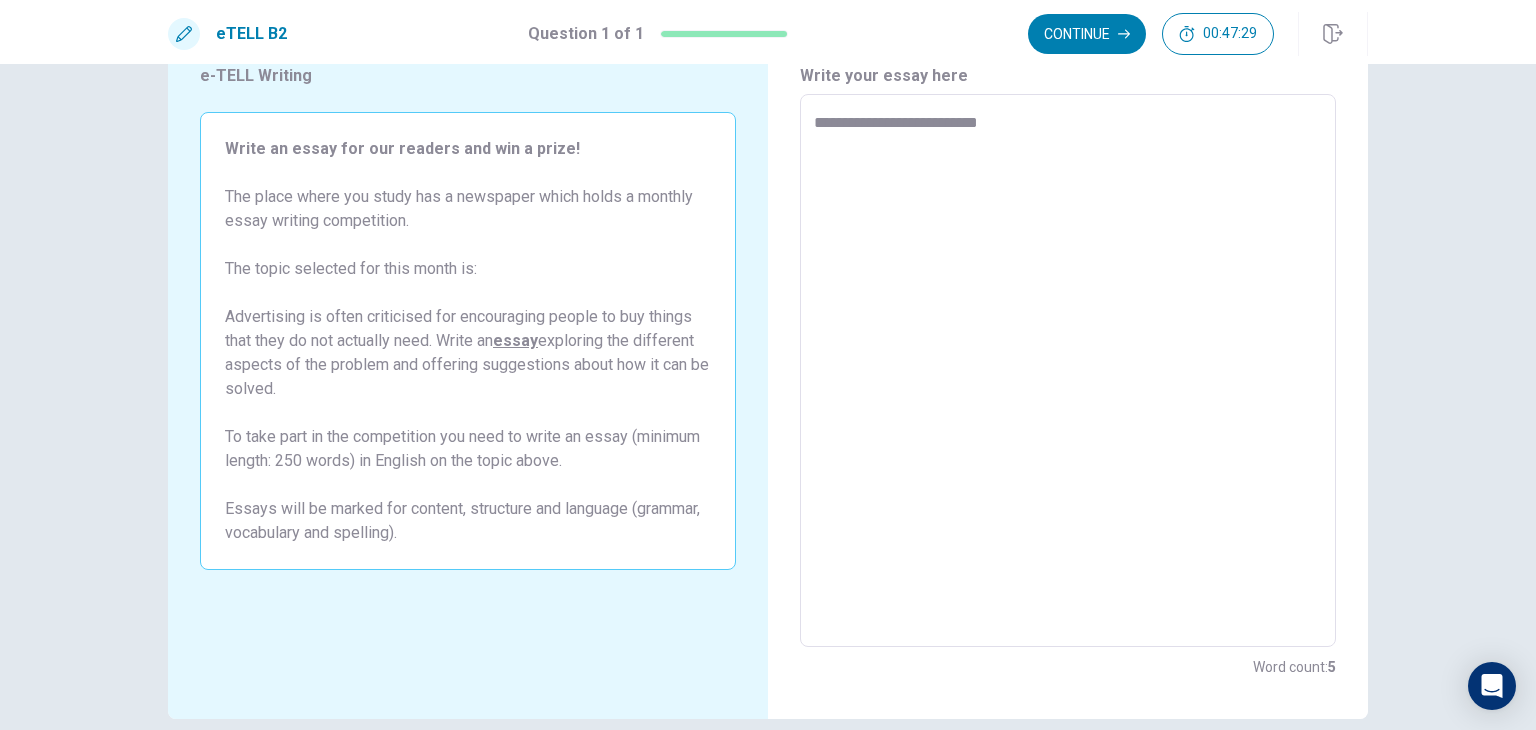 type on "**********" 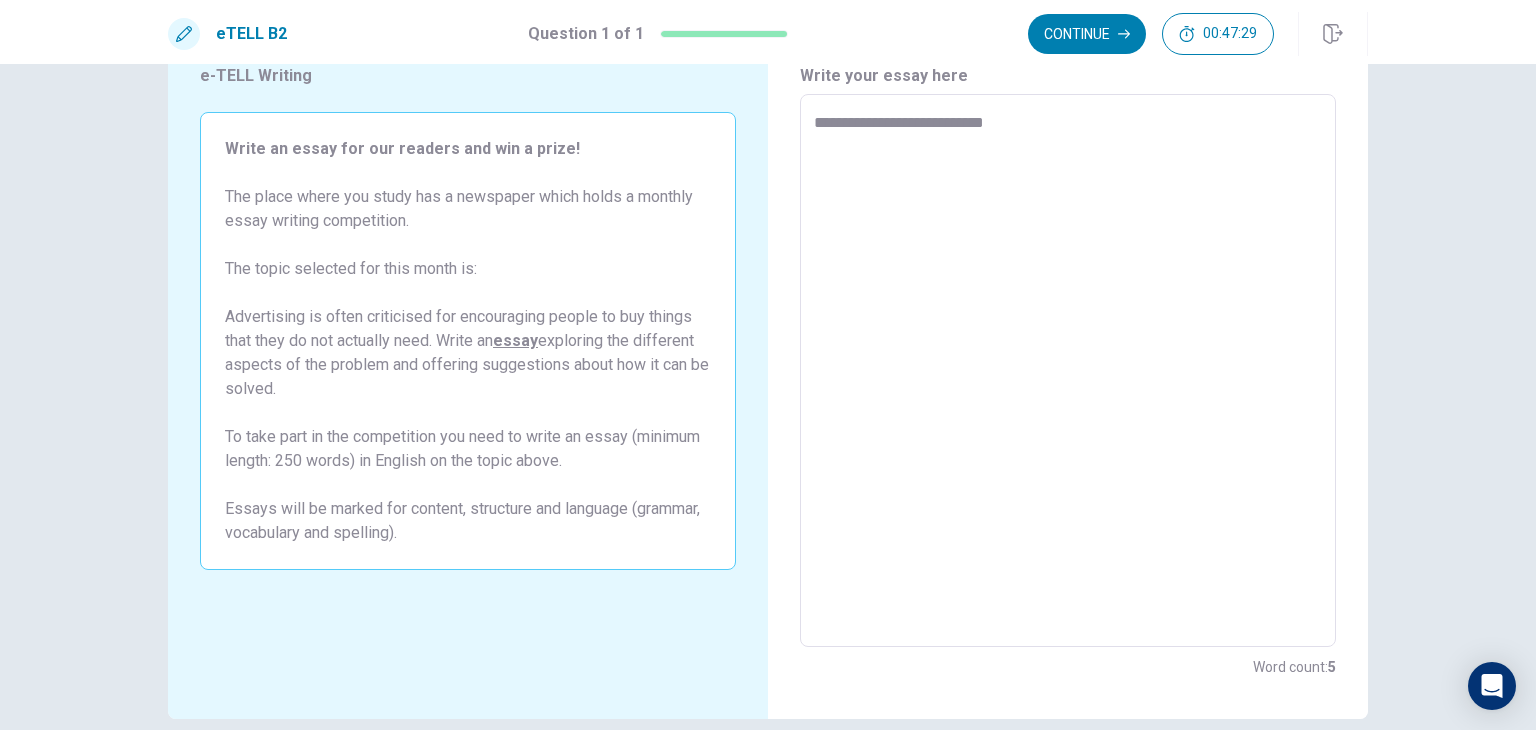 type on "*" 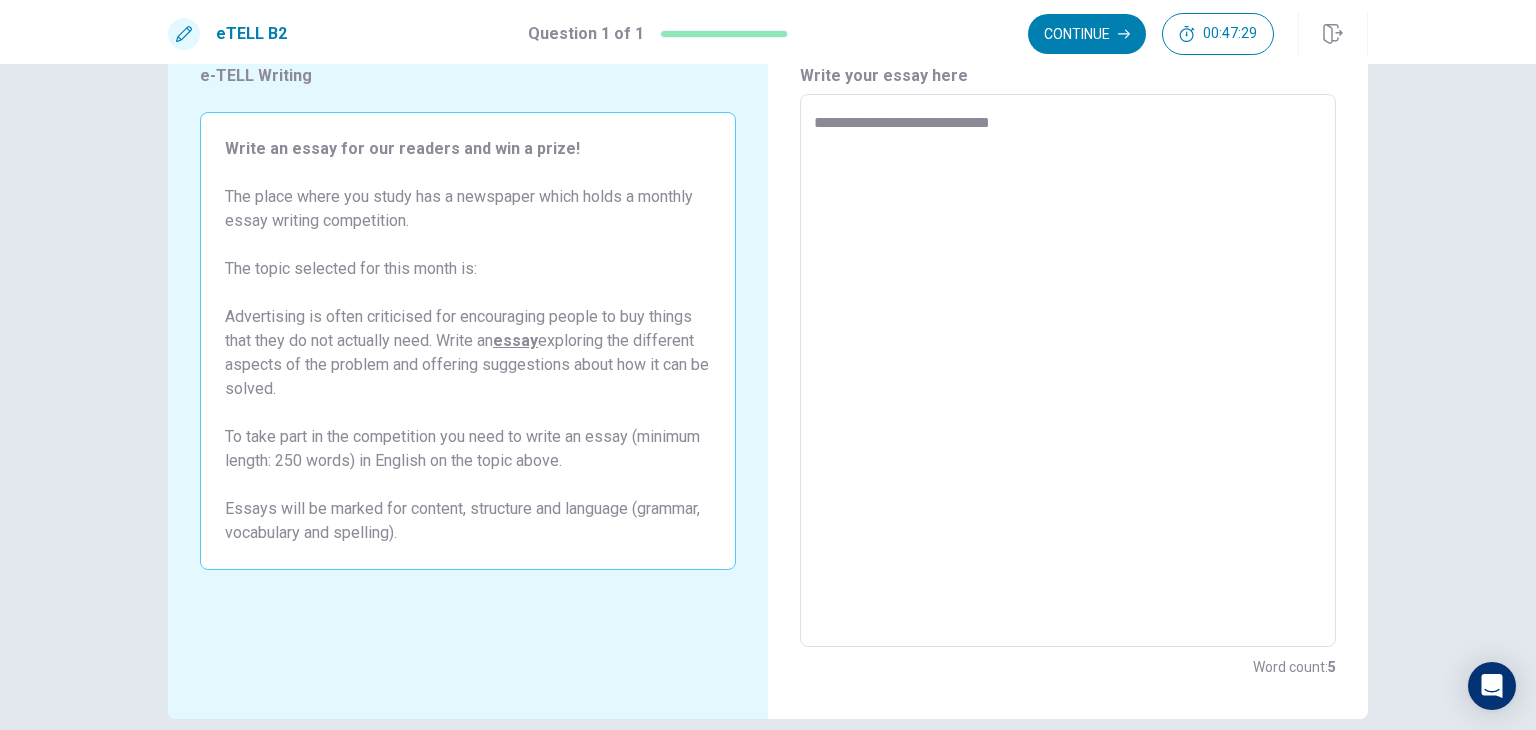 type on "*" 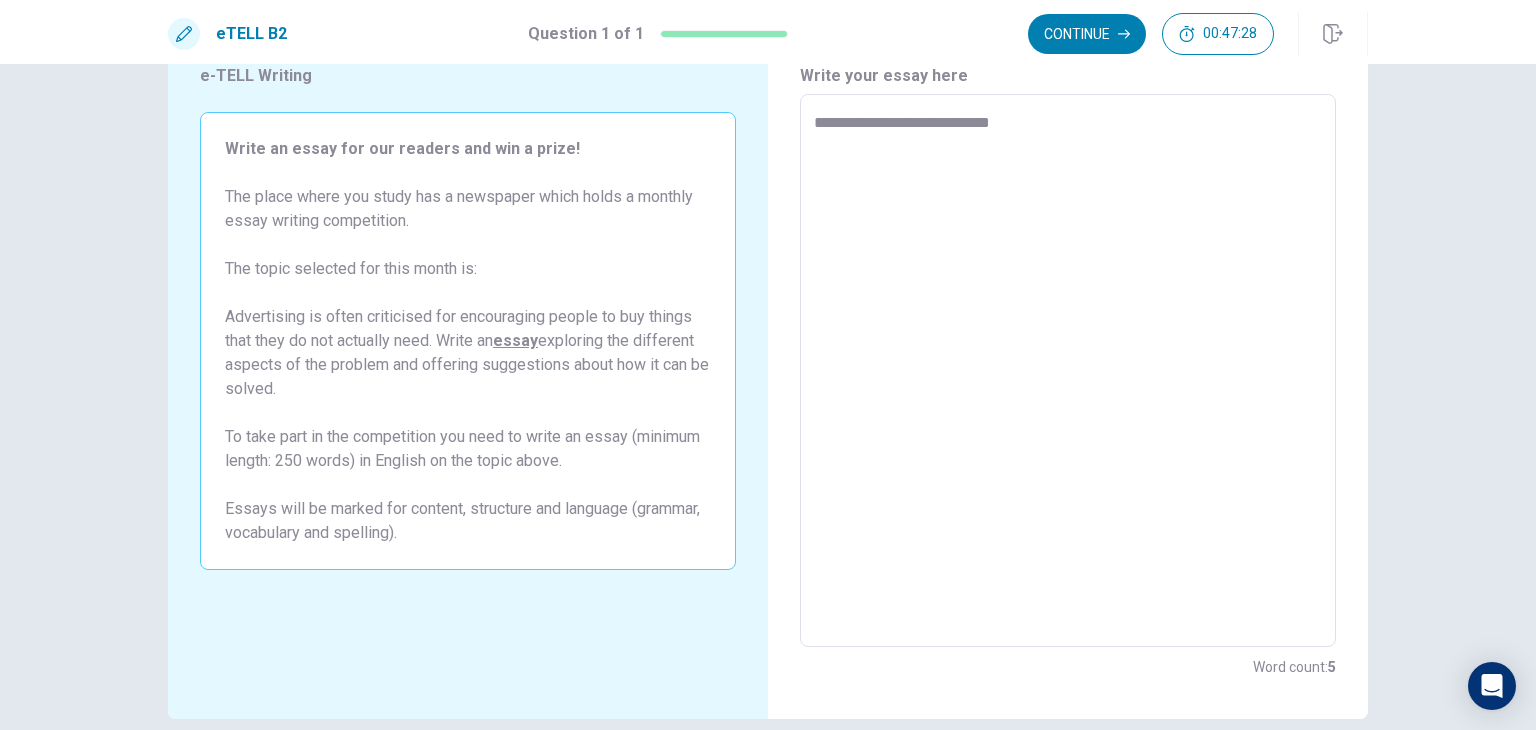 type on "**********" 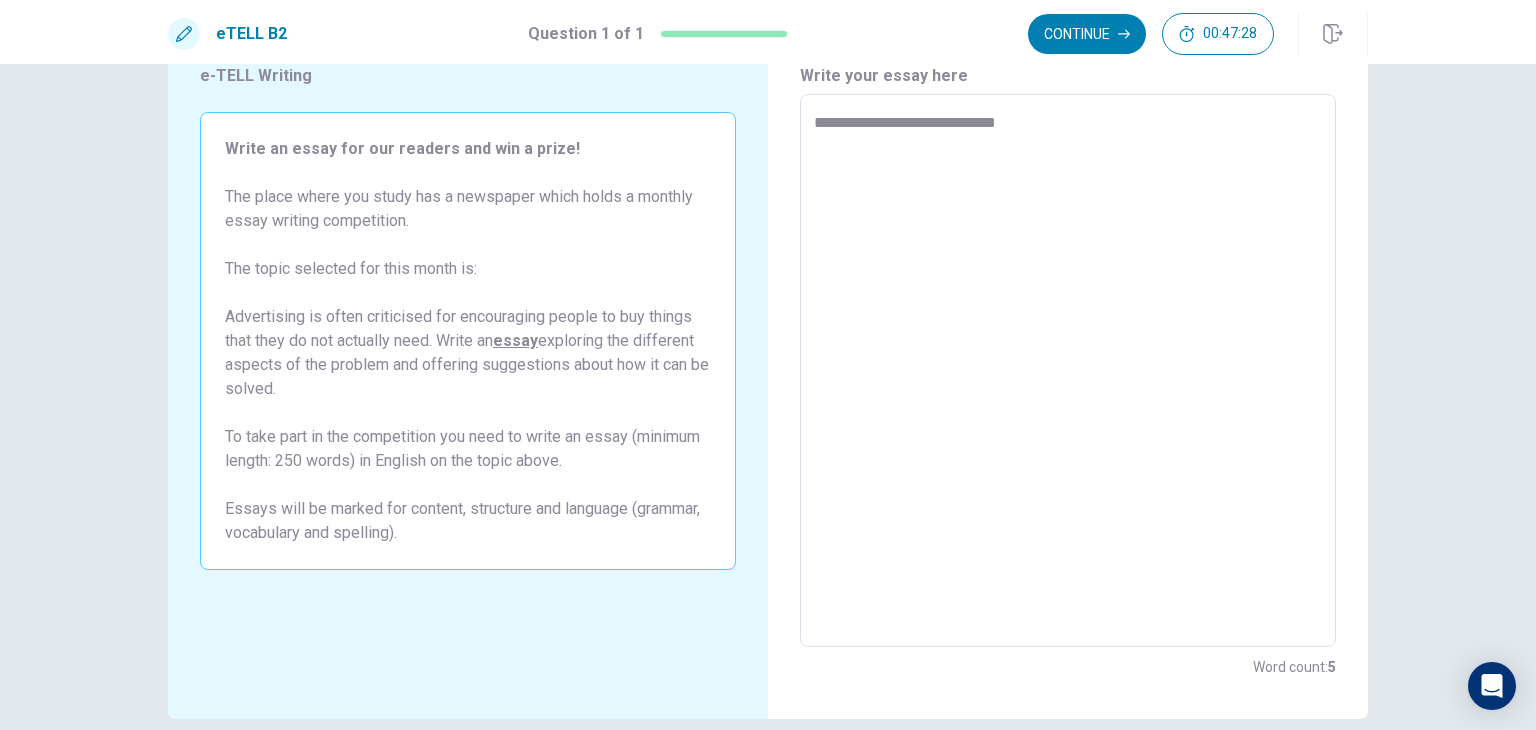 type on "*" 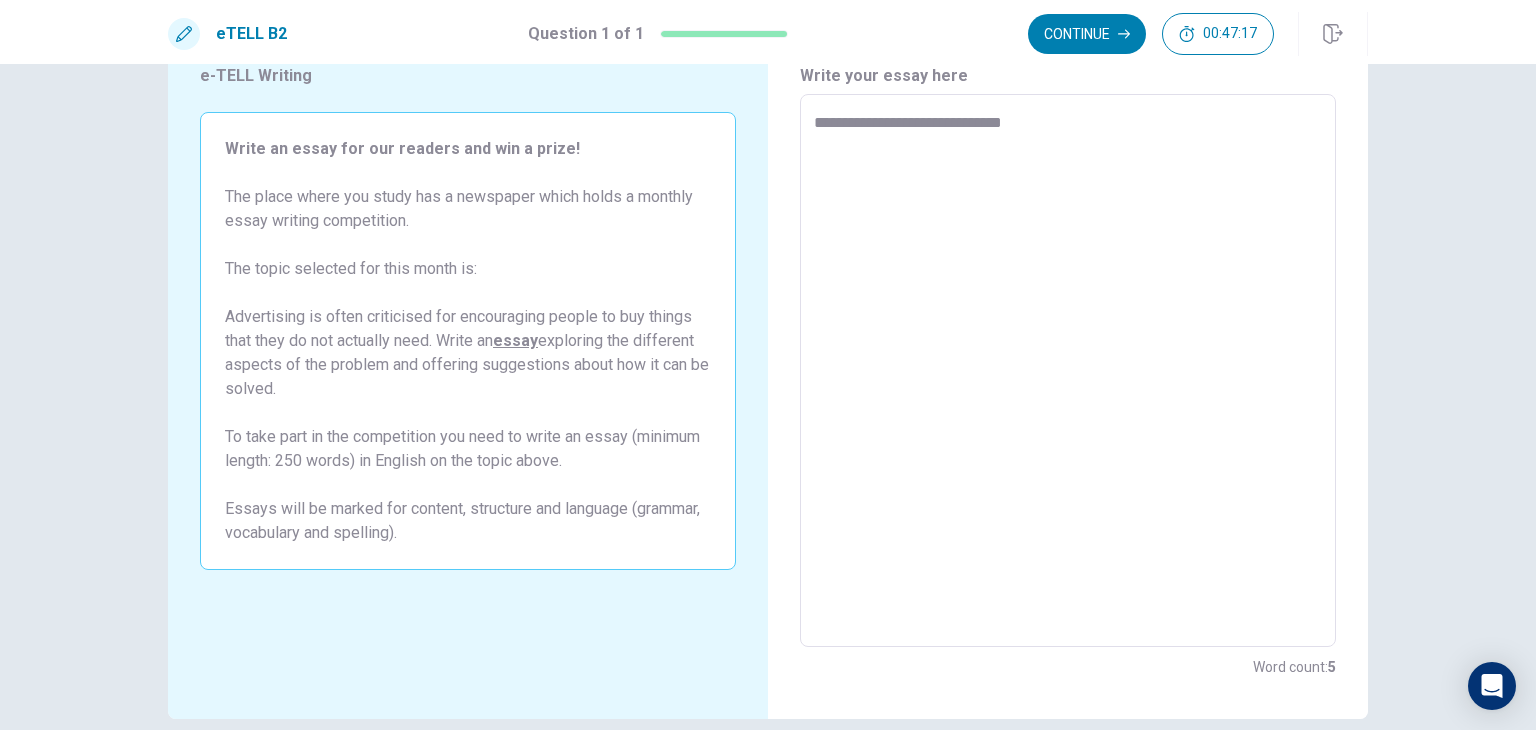 type on "*" 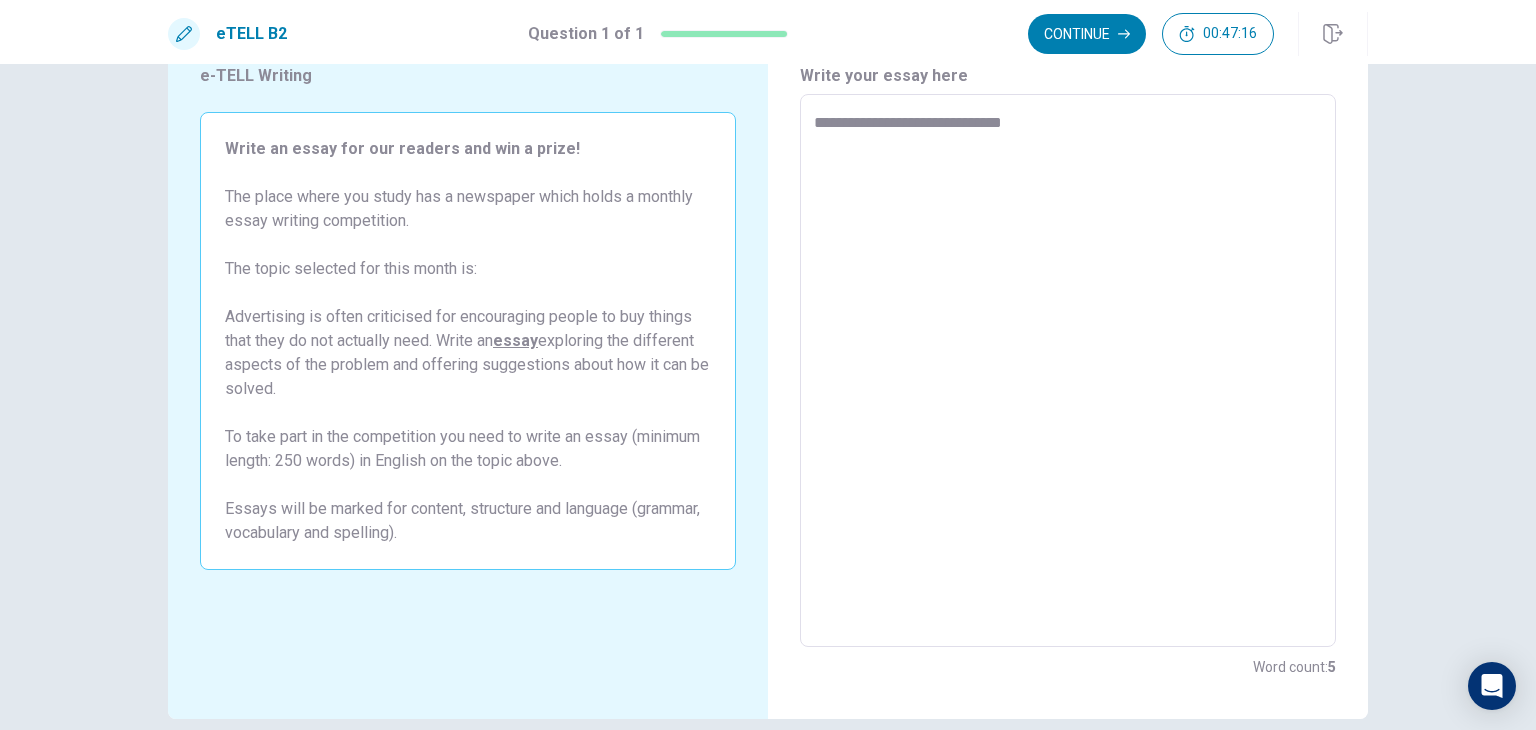 type on "**********" 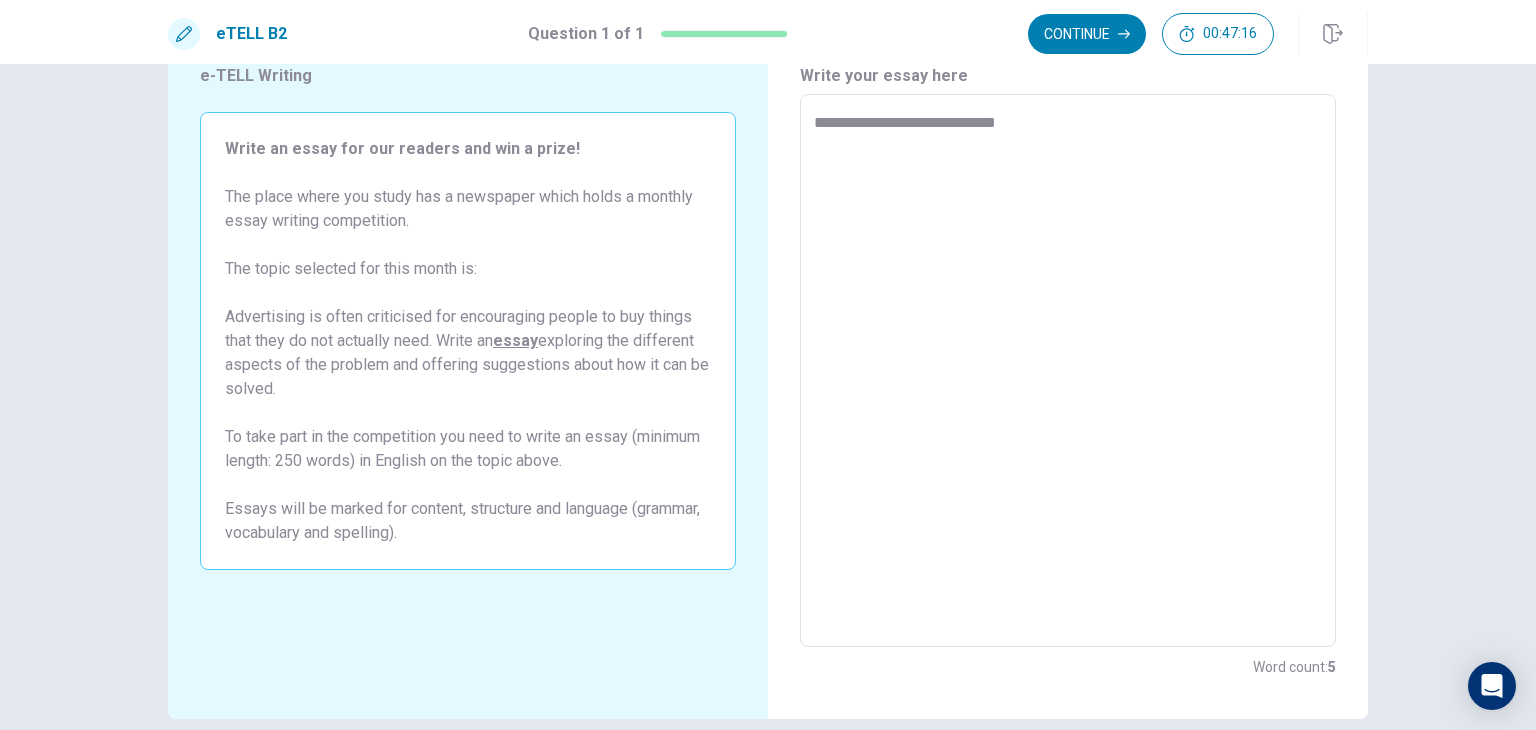 type on "*" 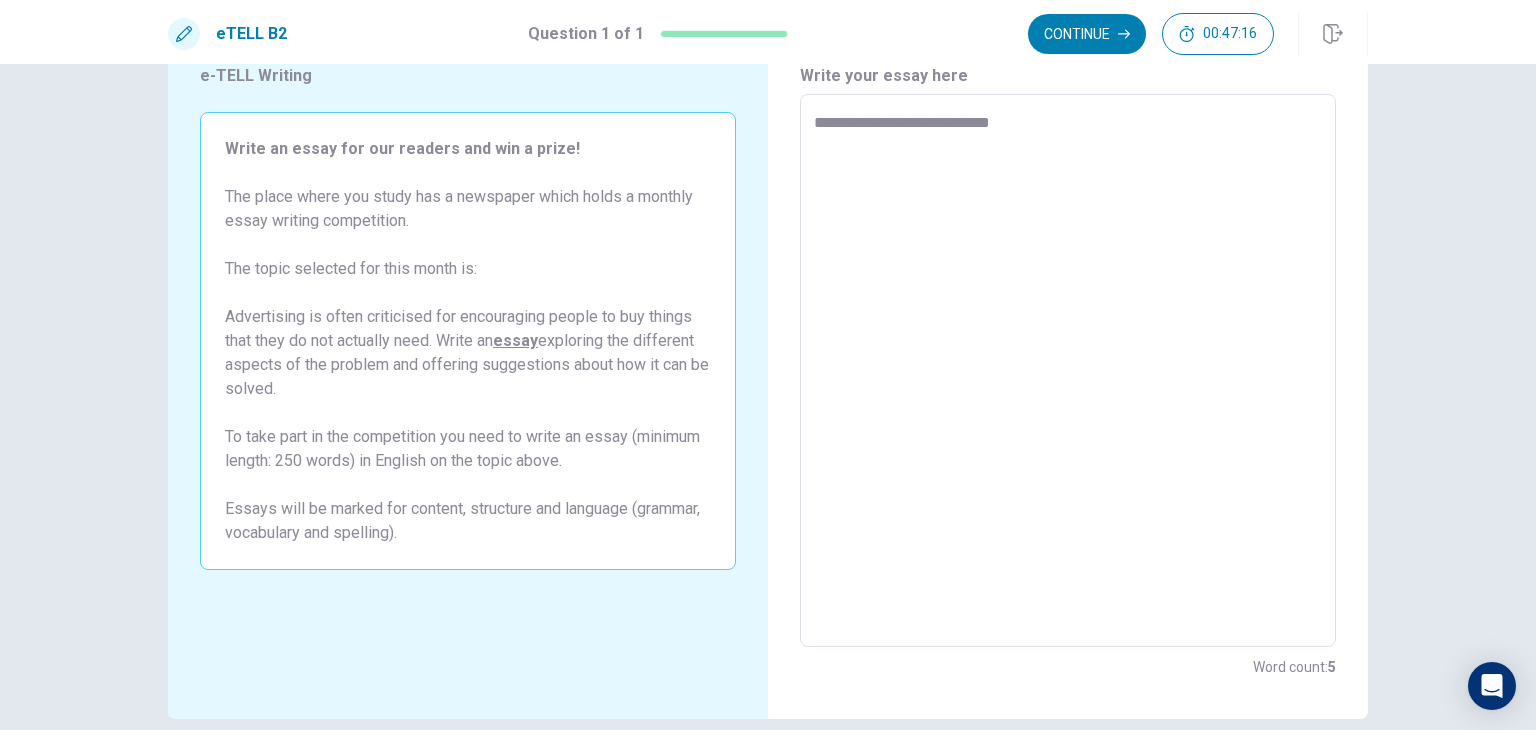 type on "*" 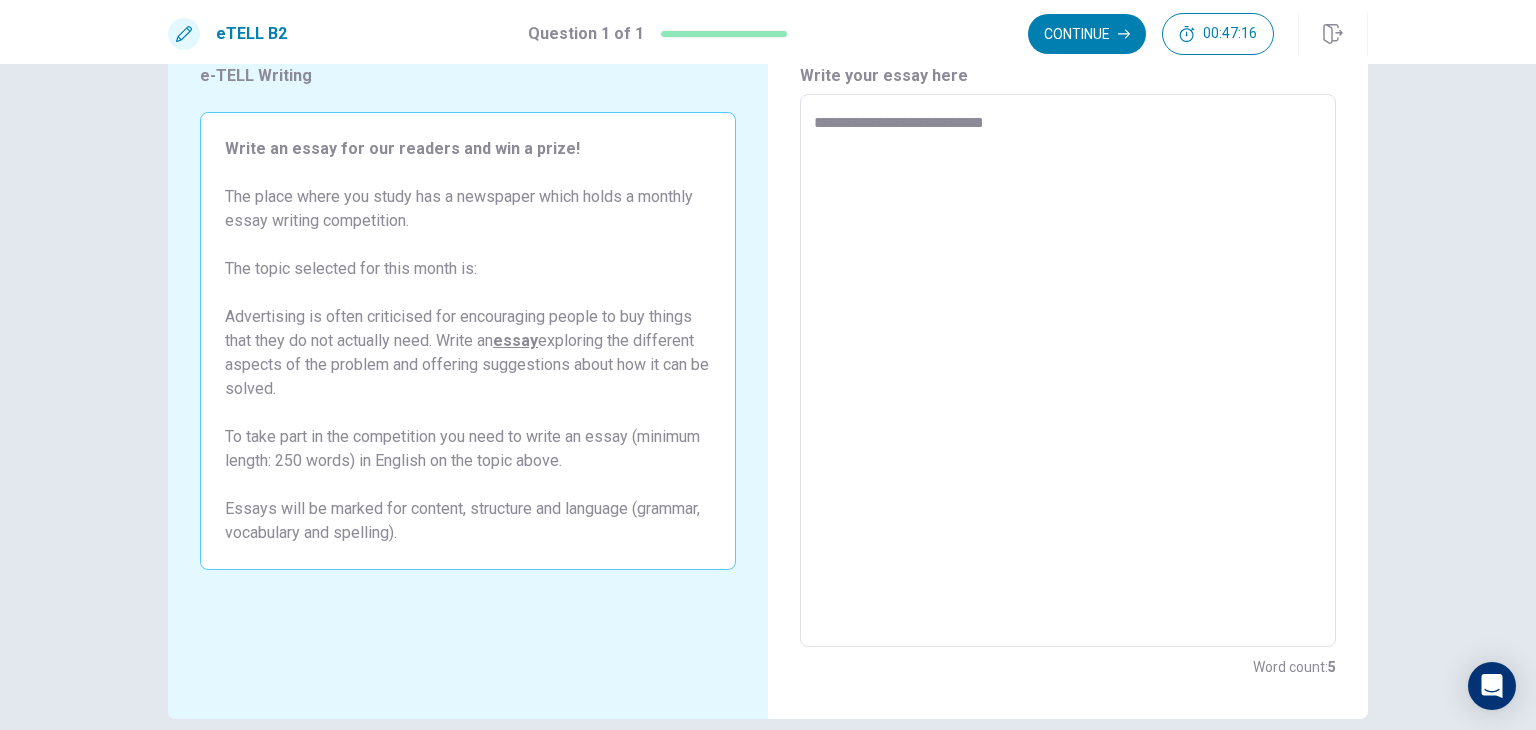 type on "*" 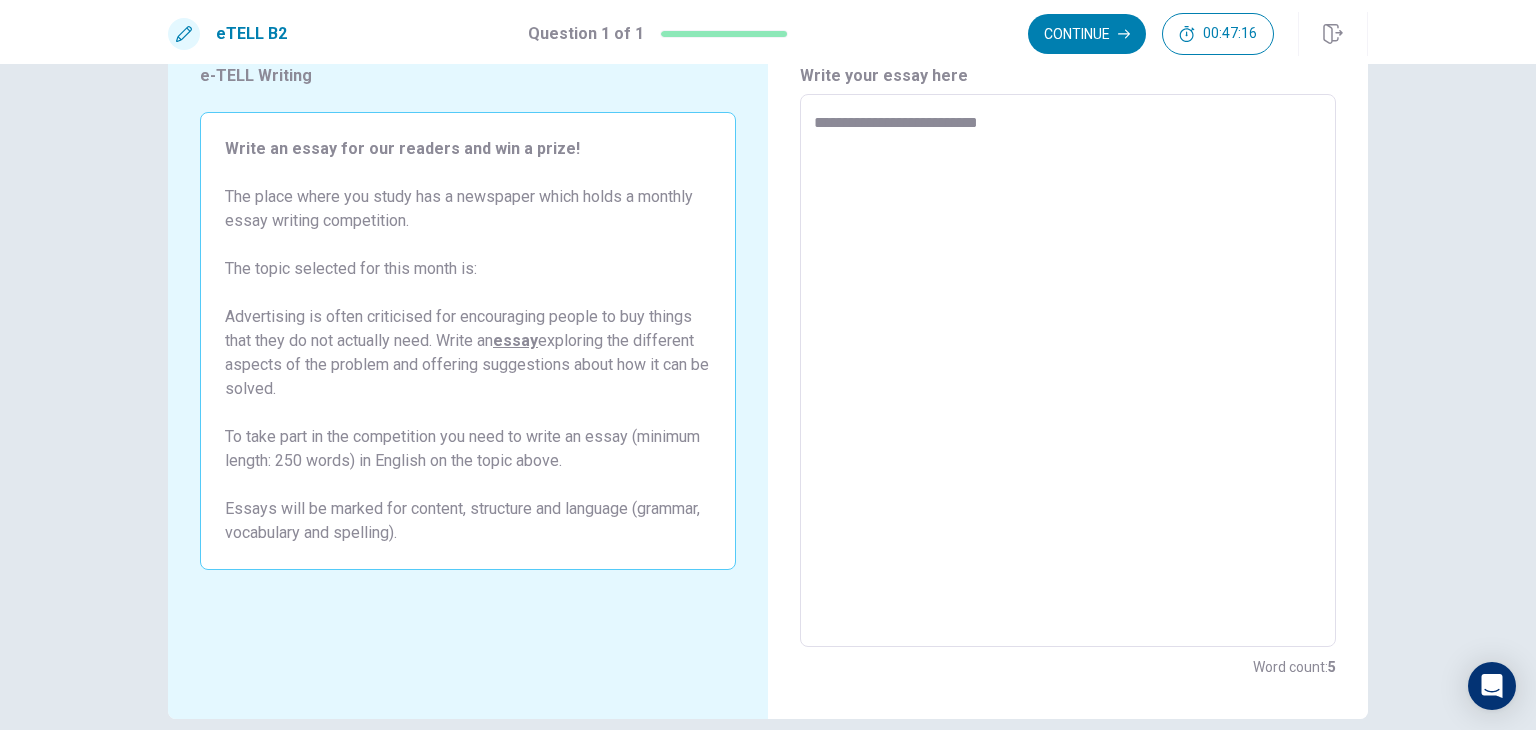 type on "*" 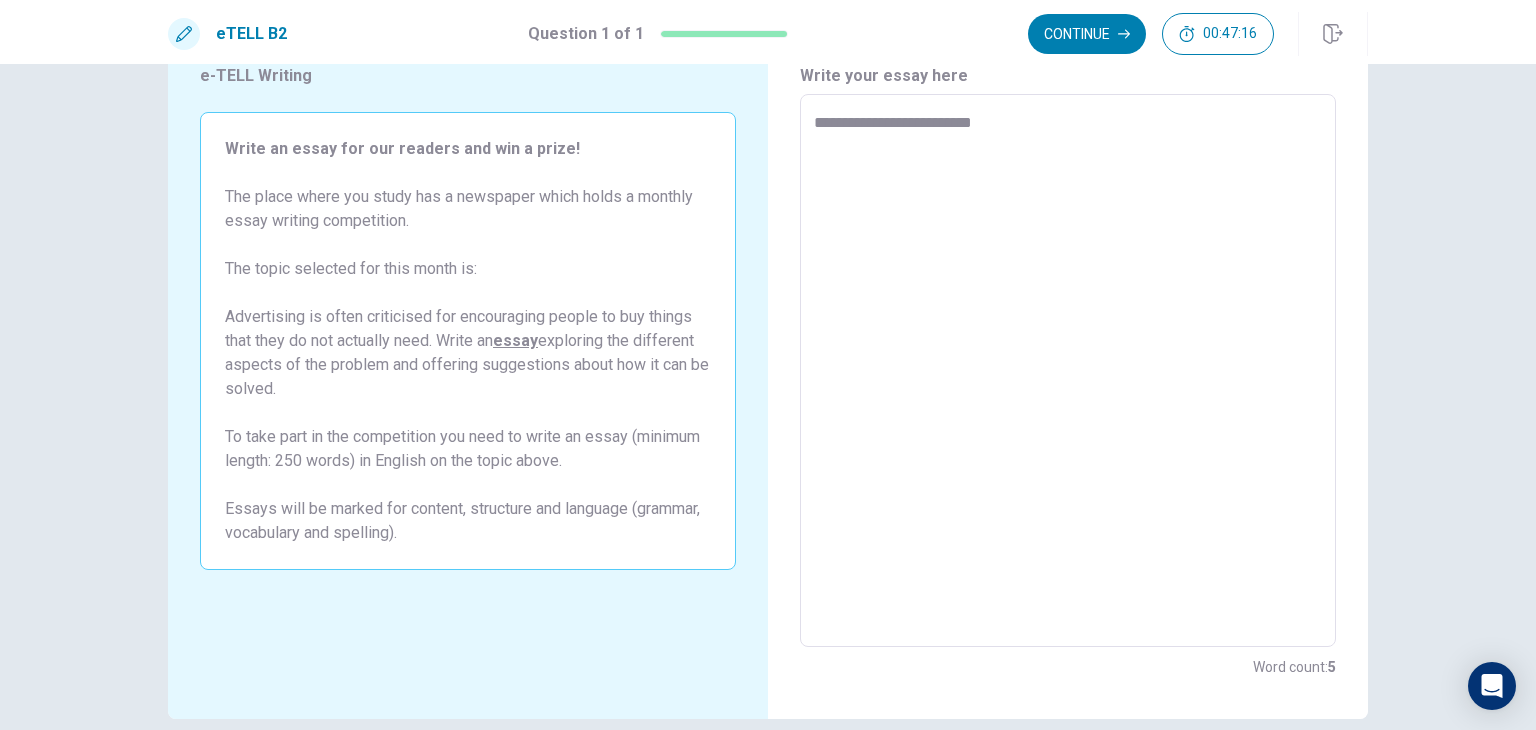 type on "*" 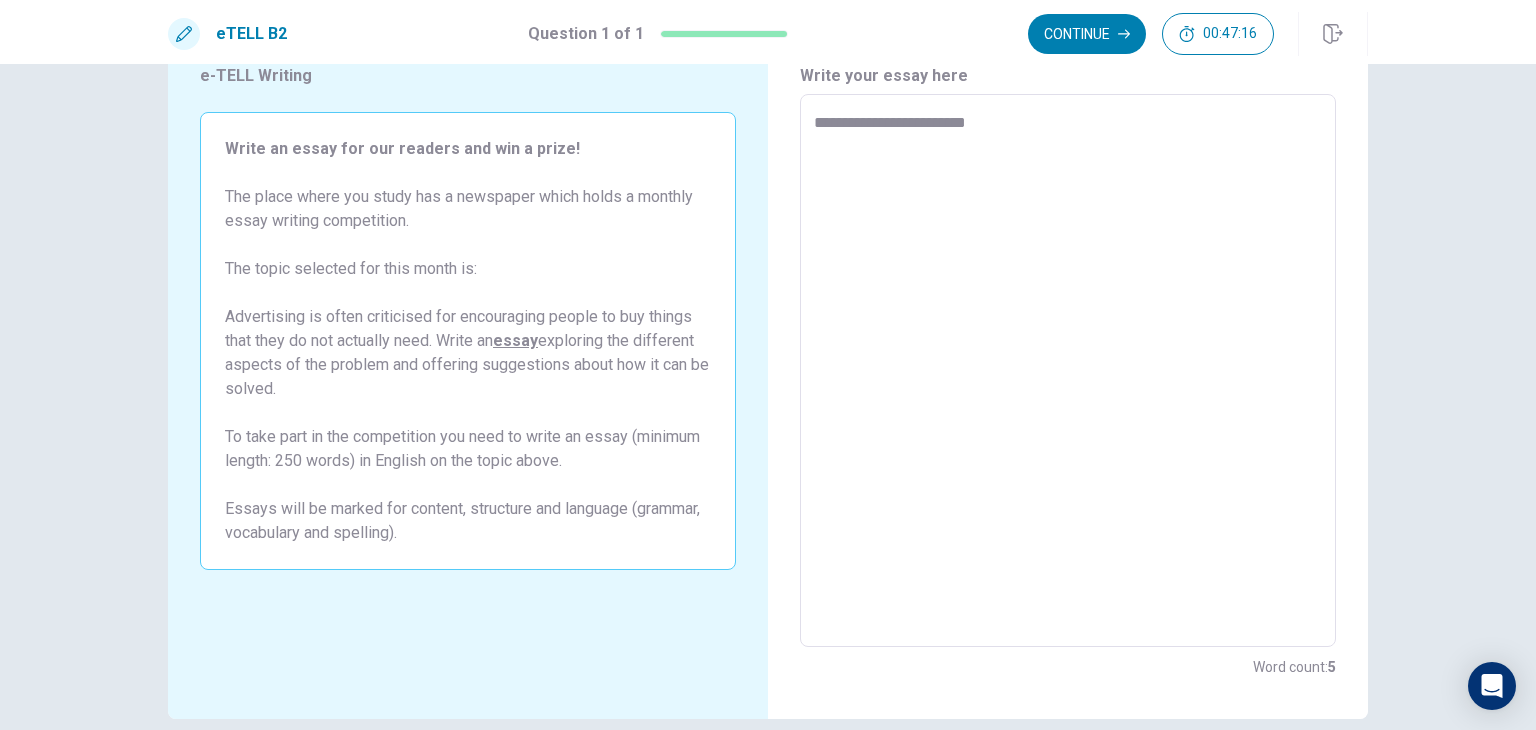 type on "*" 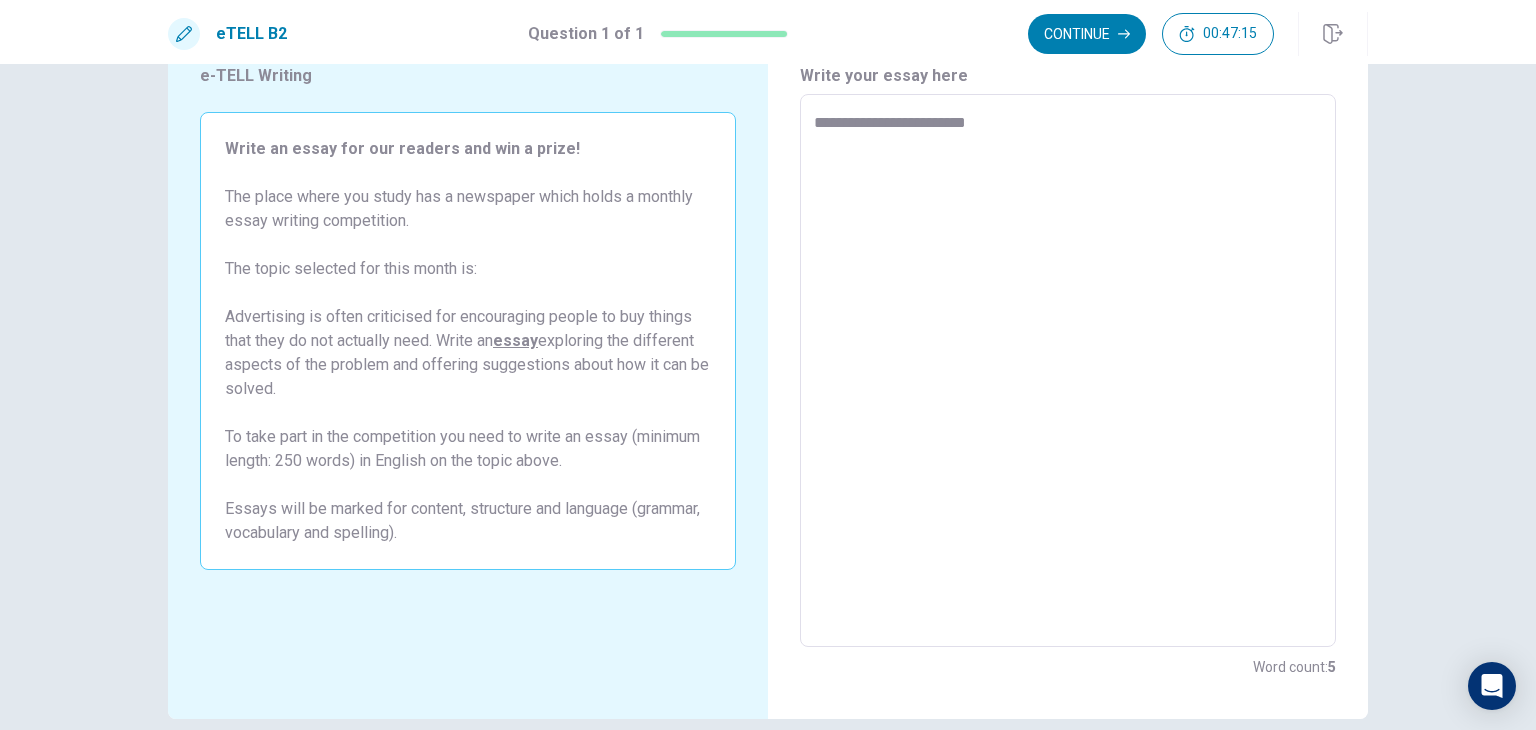 type on "**********" 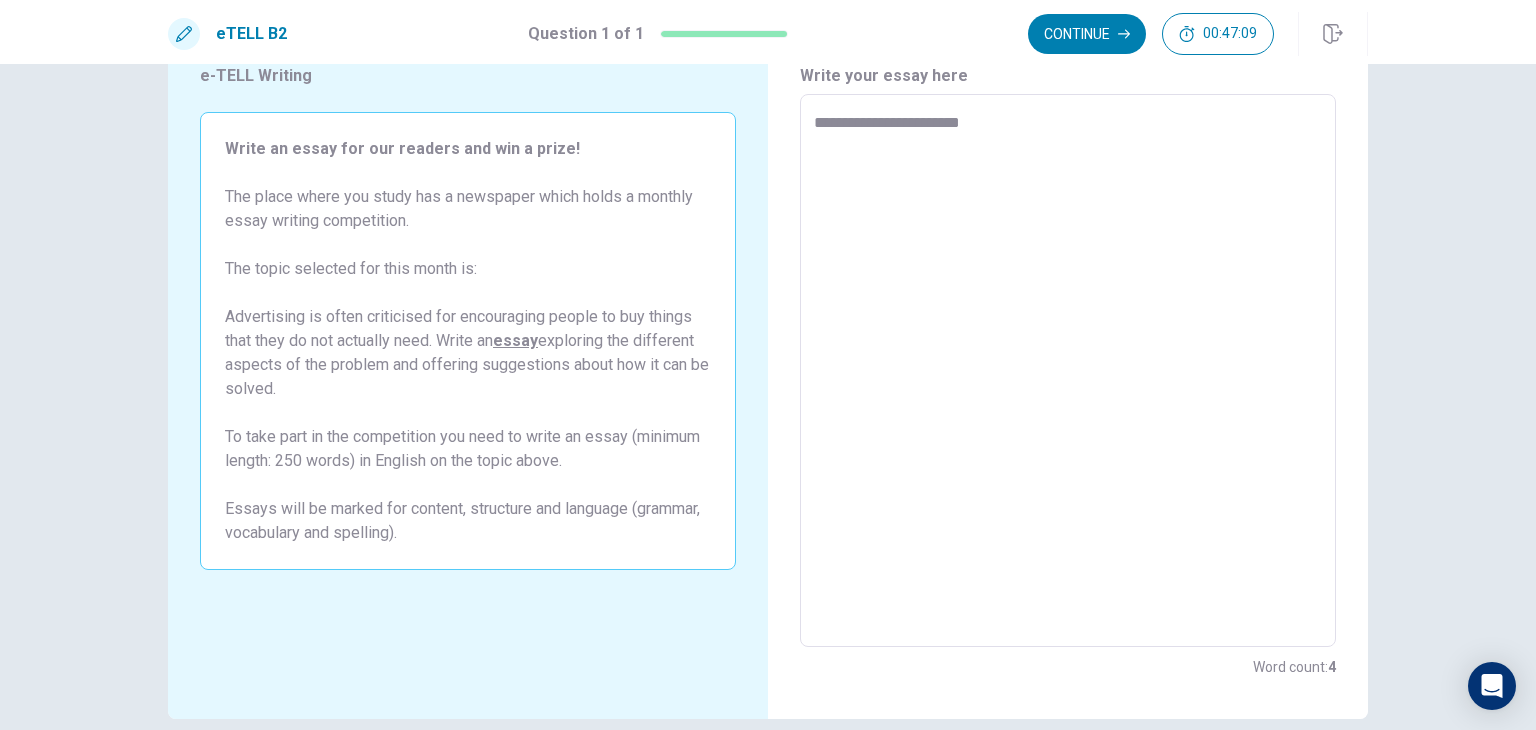type on "*" 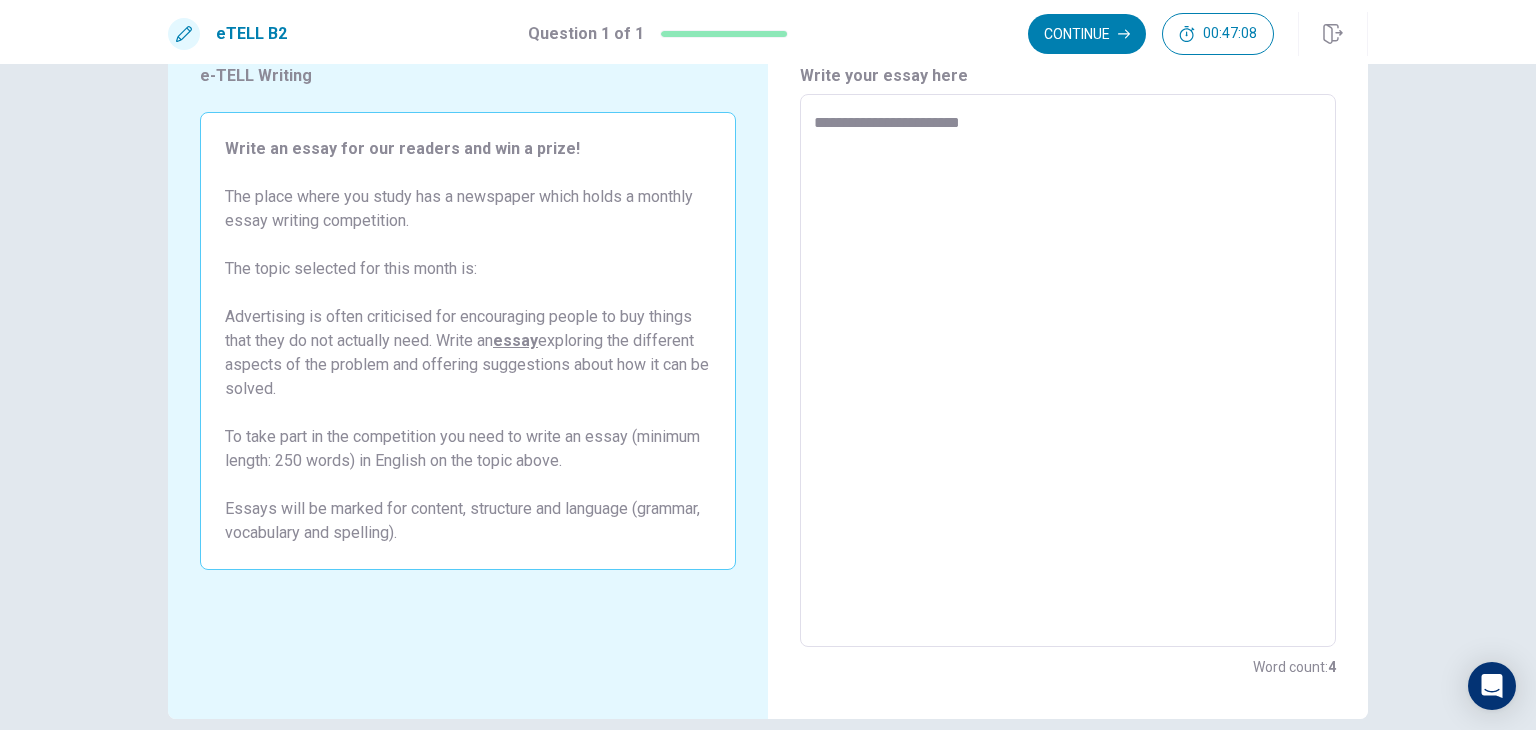 type on "**********" 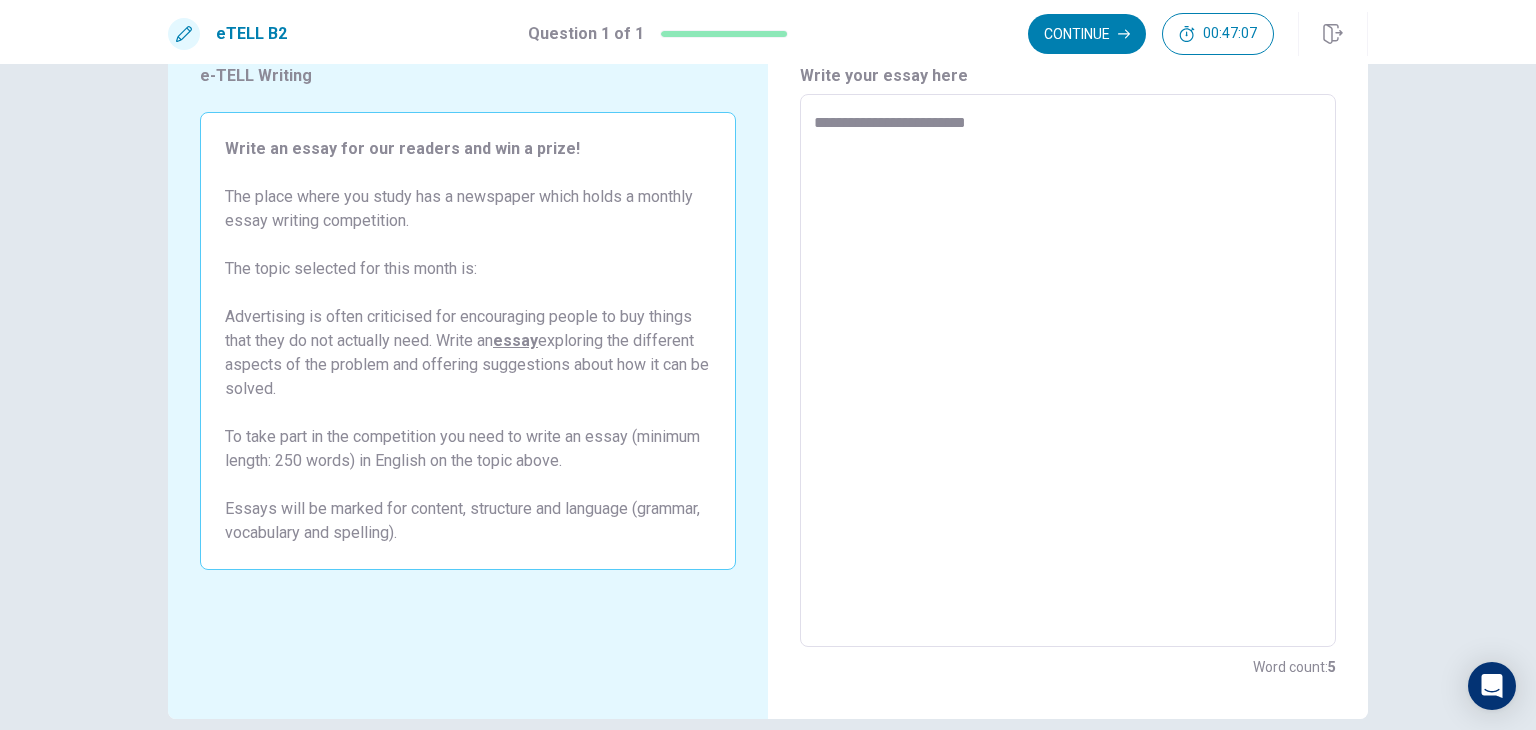 type on "*" 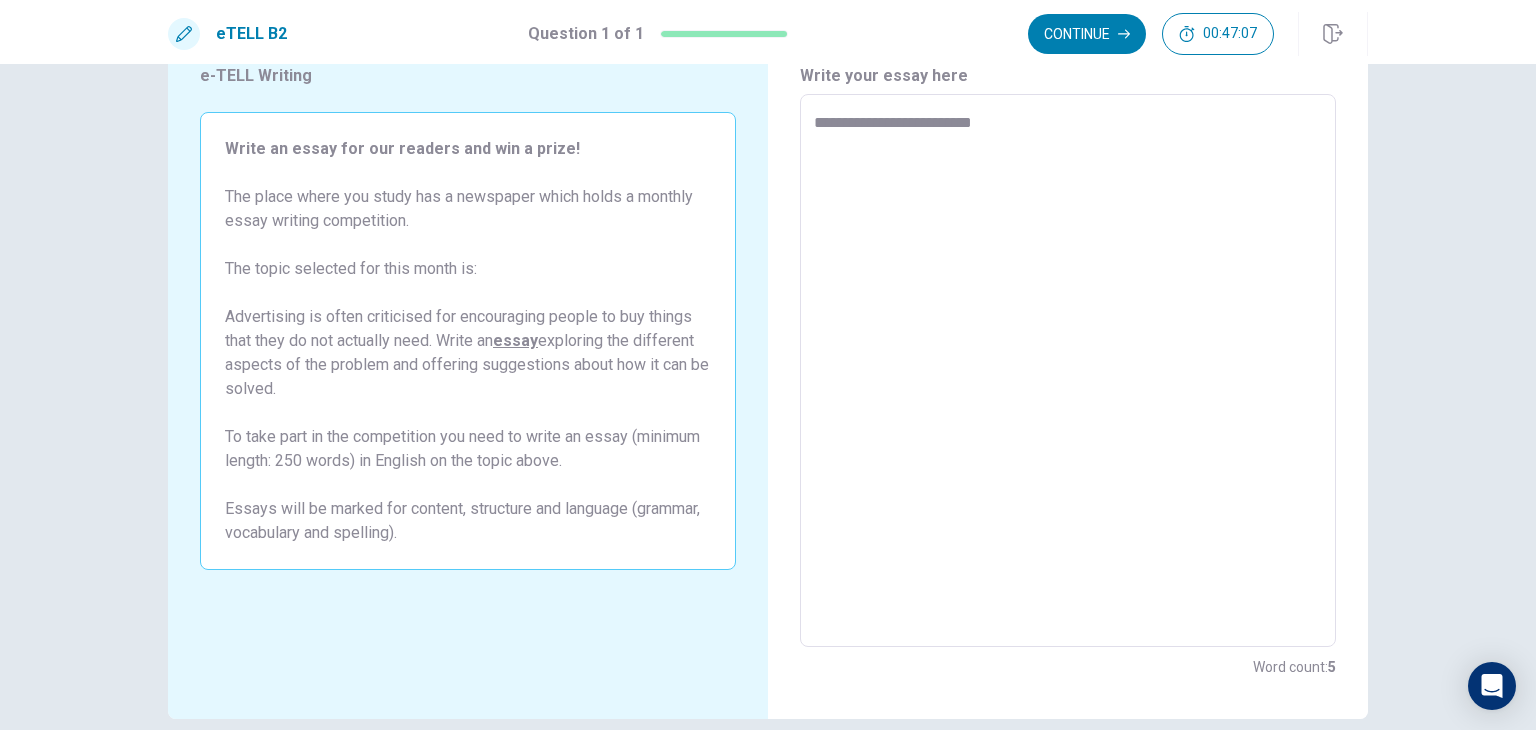 type on "*" 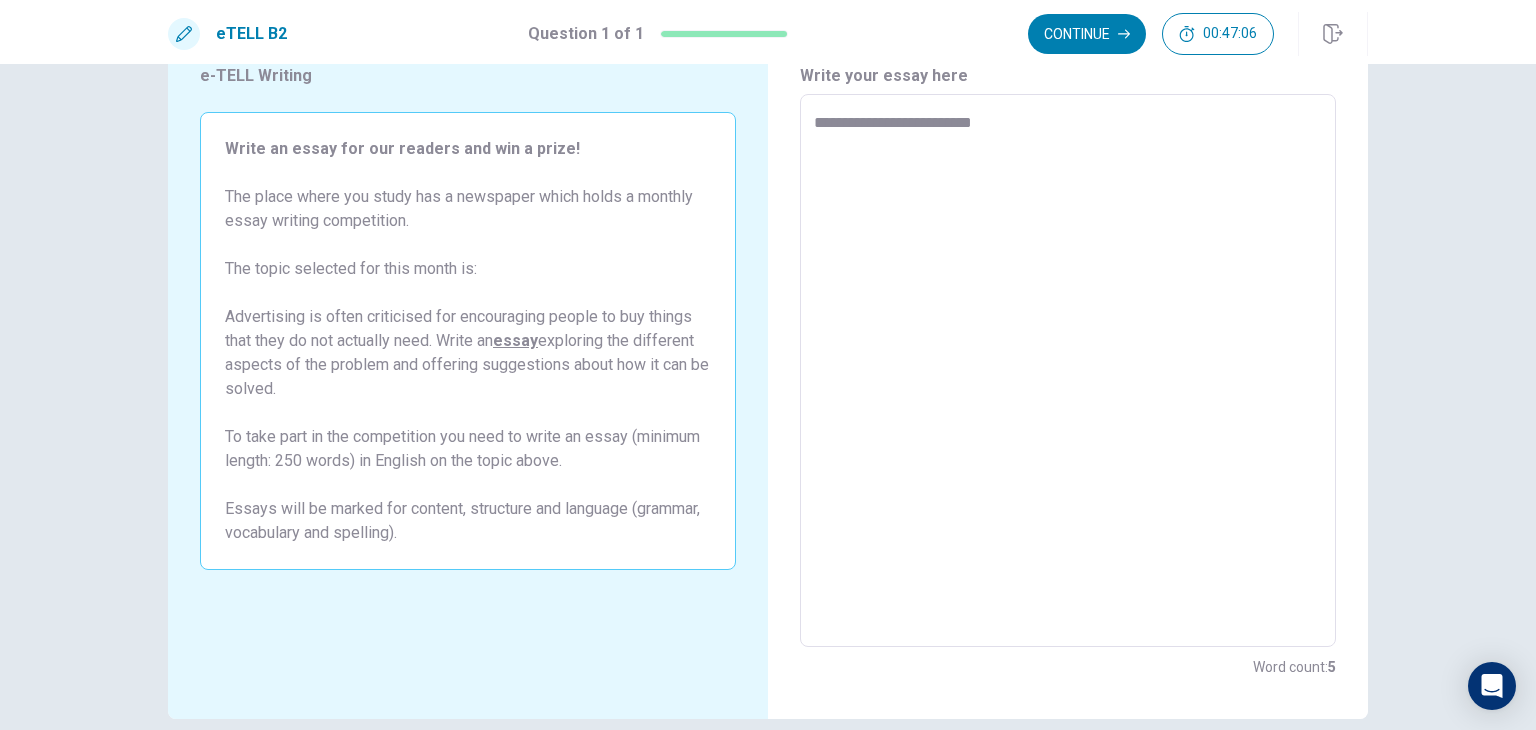 type on "**********" 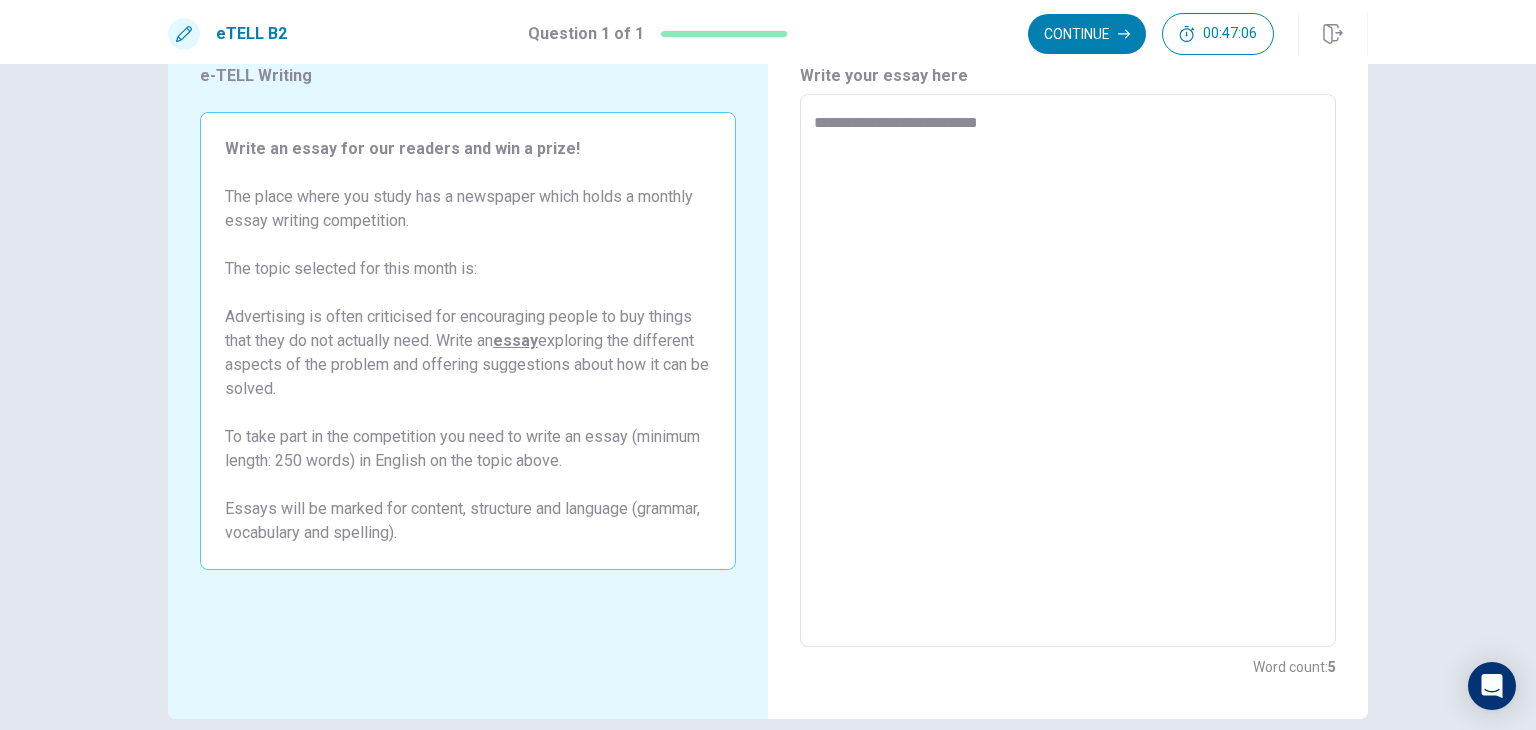type on "*" 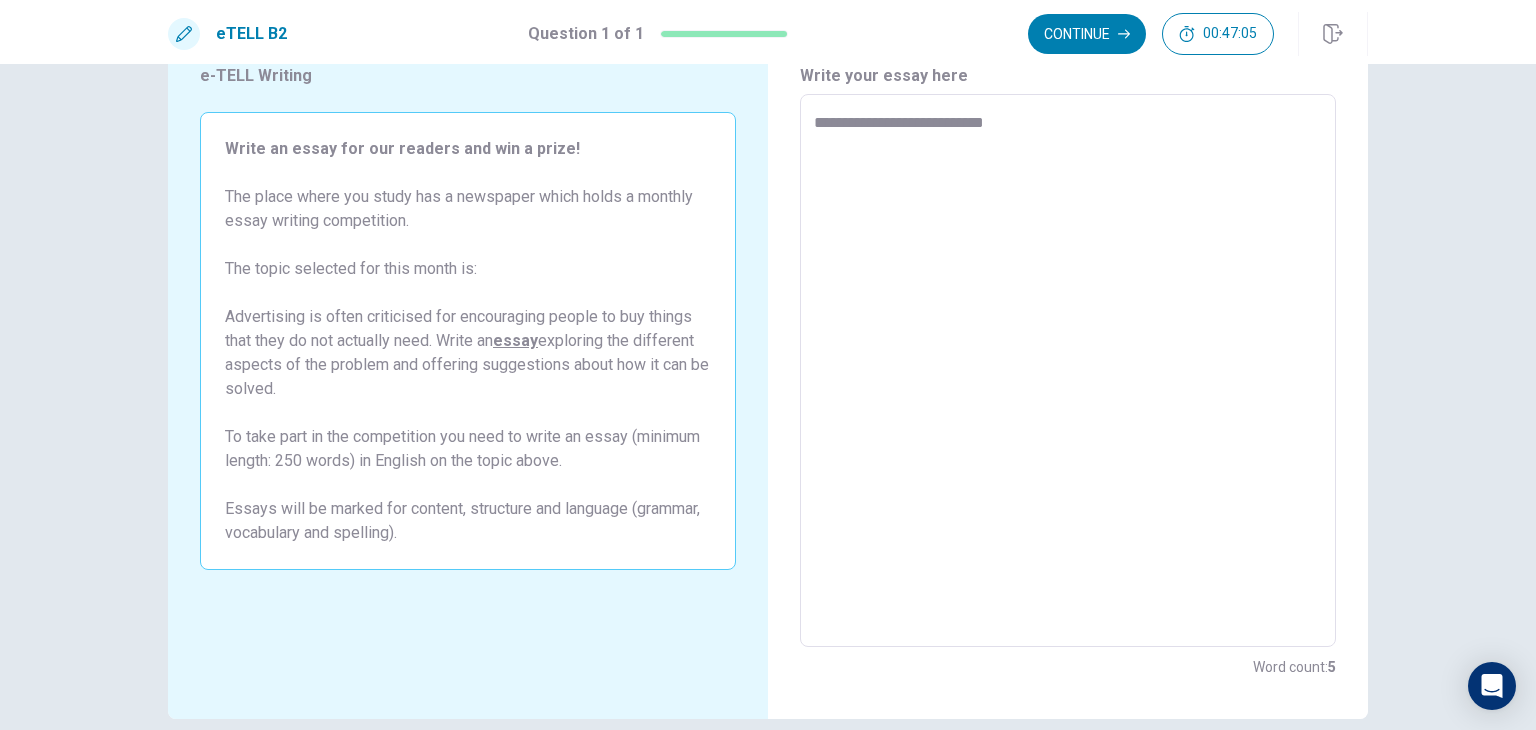 type on "*" 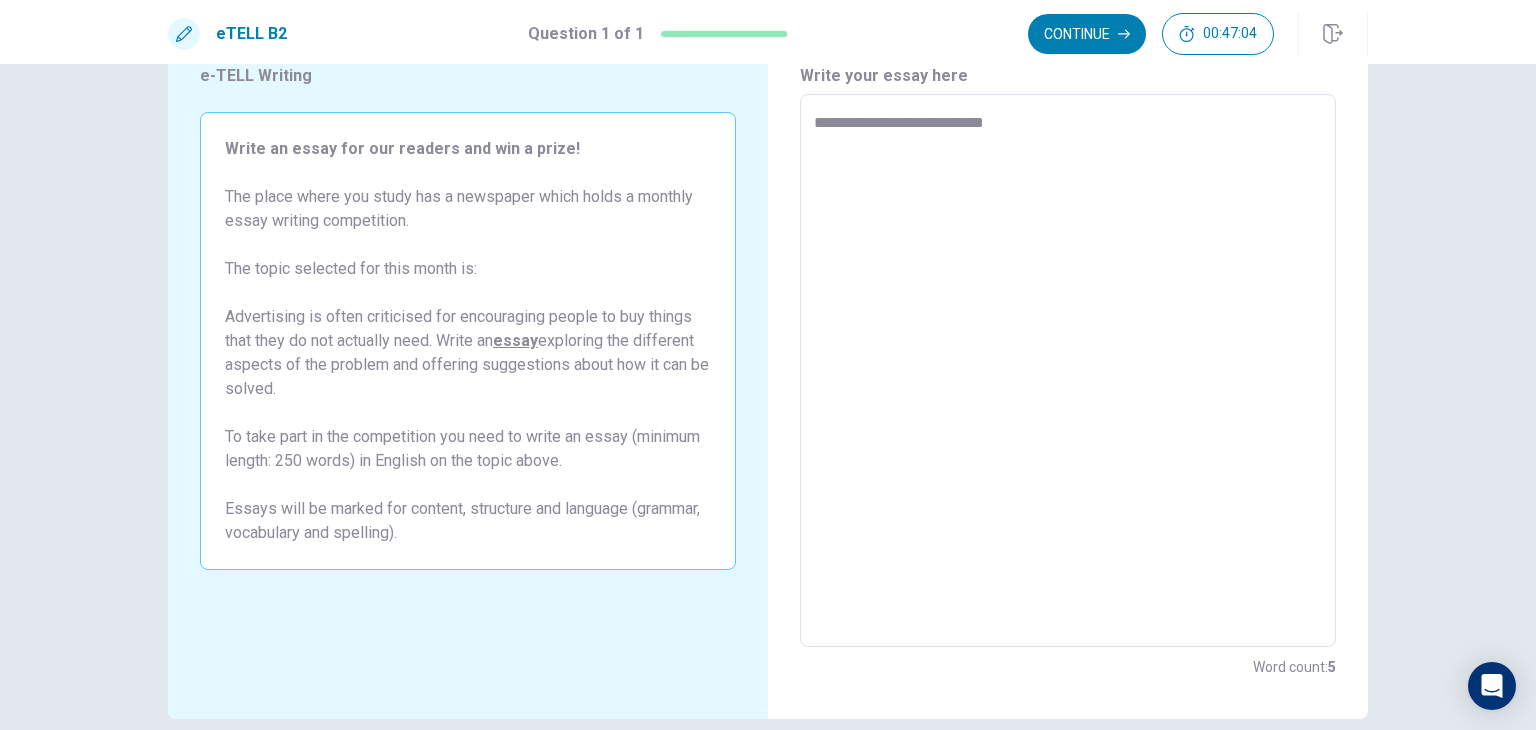 type on "**********" 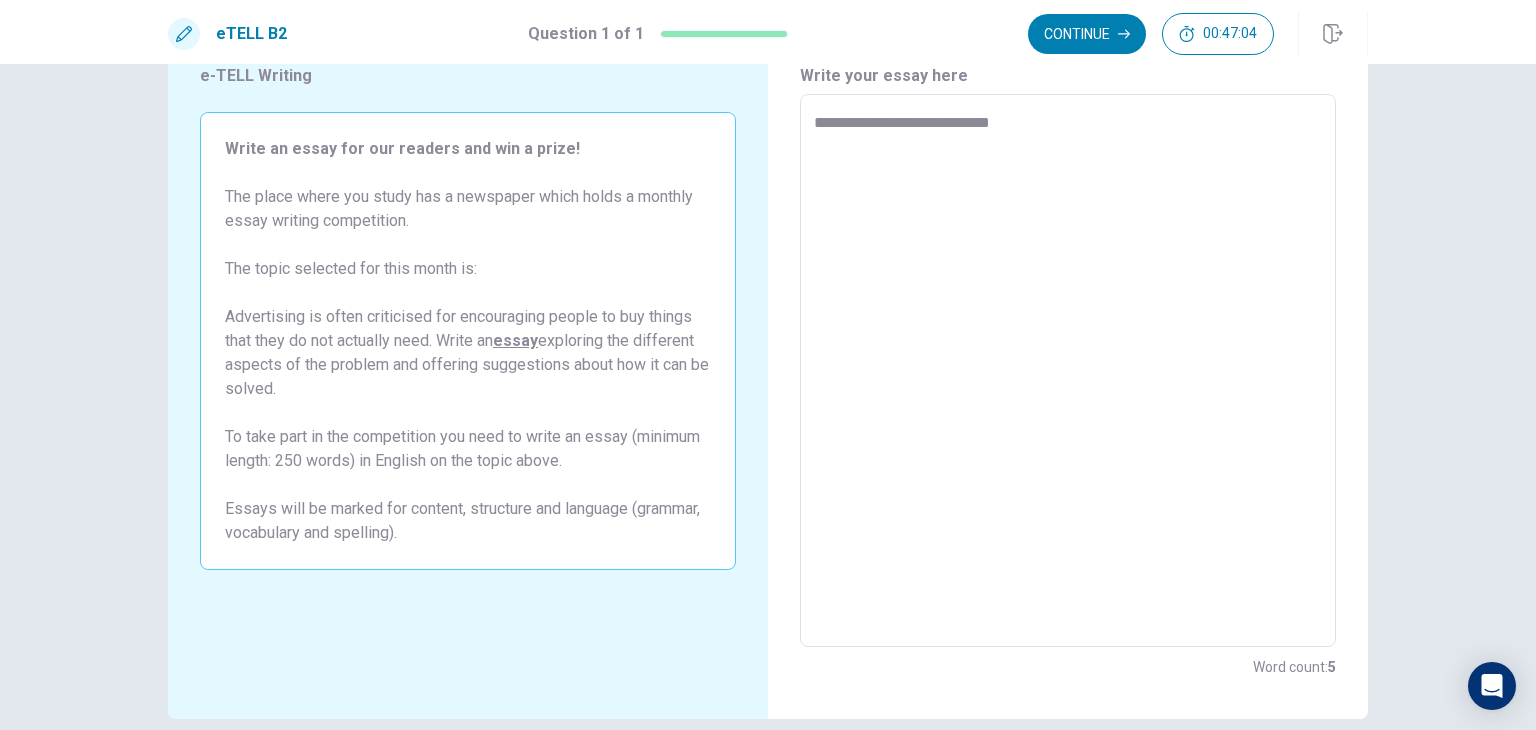 type on "*" 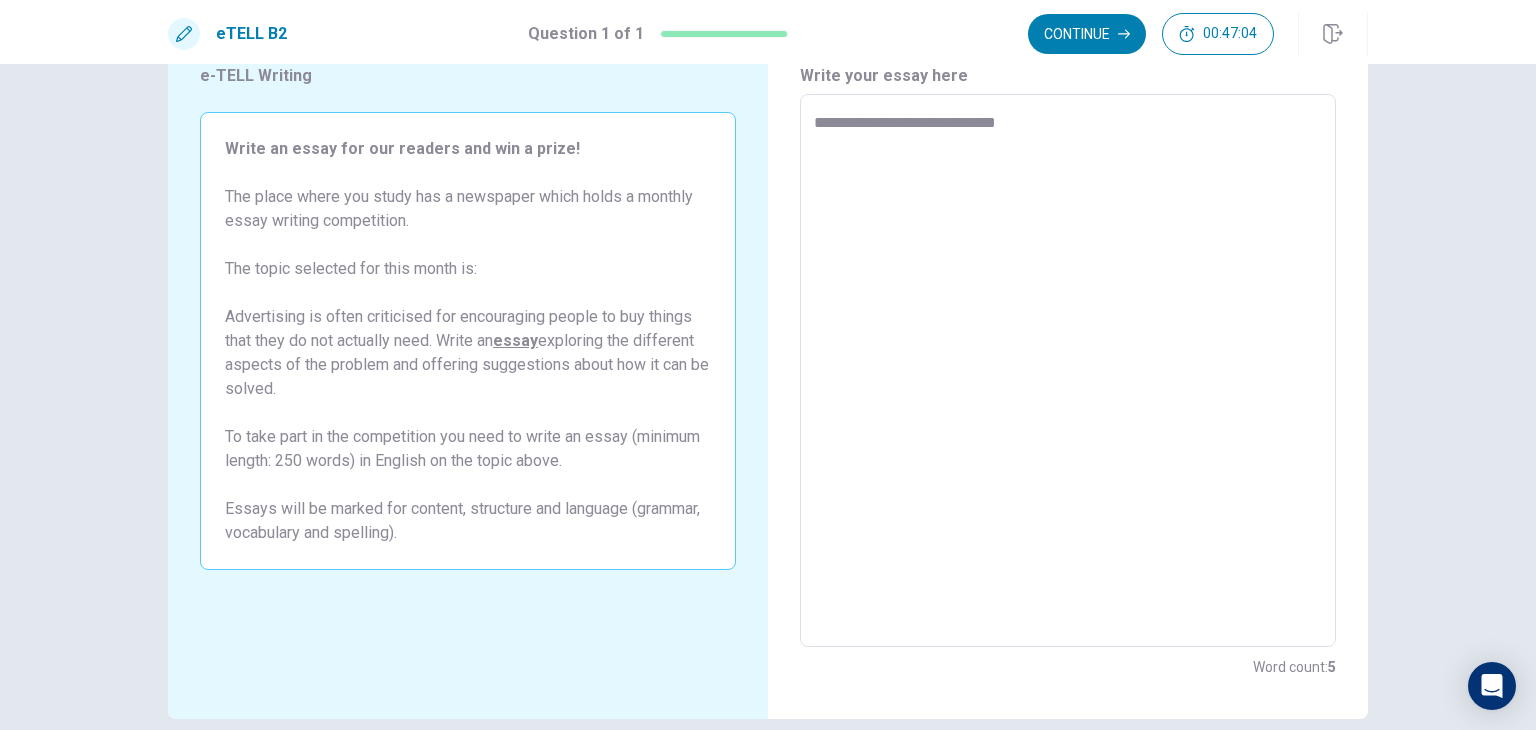 type on "*" 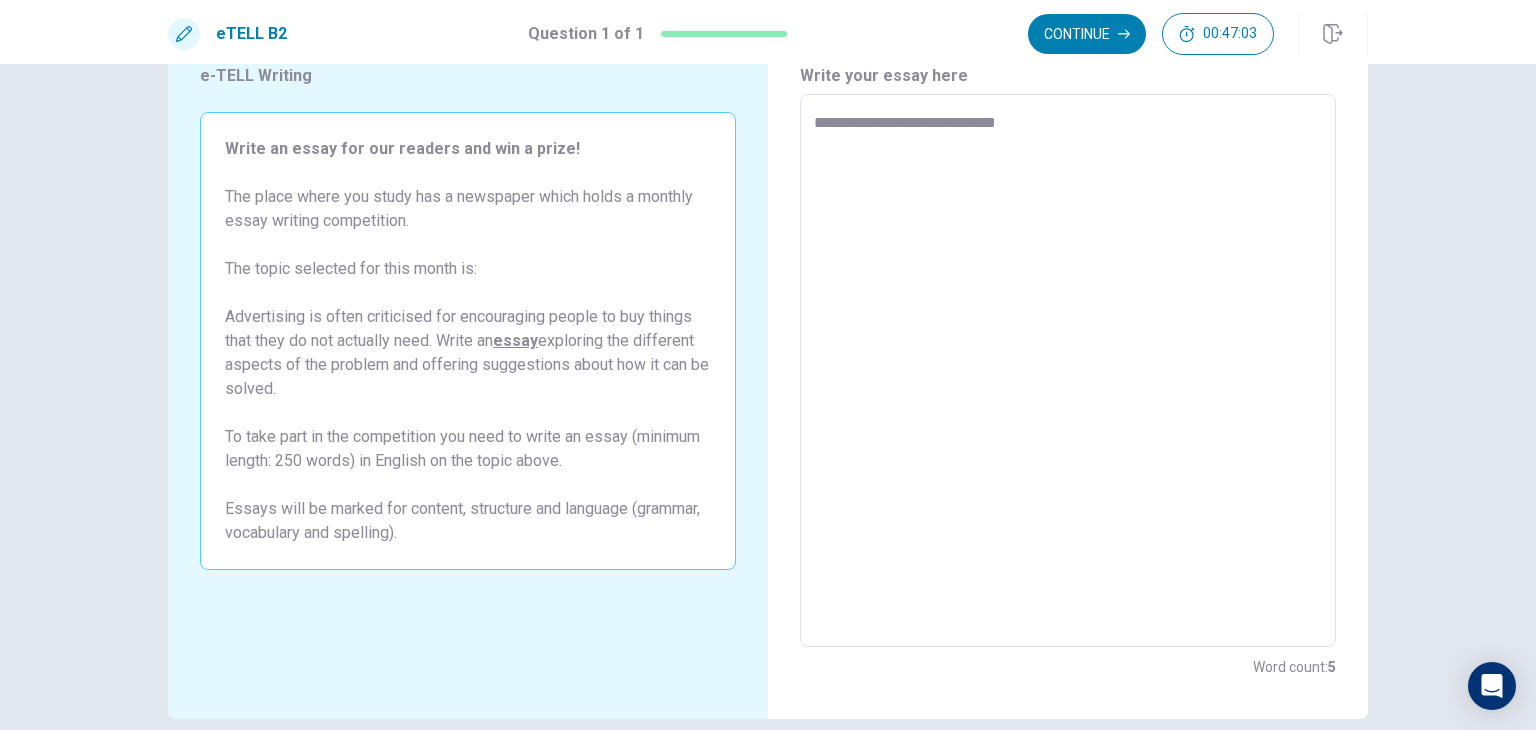 type on "**********" 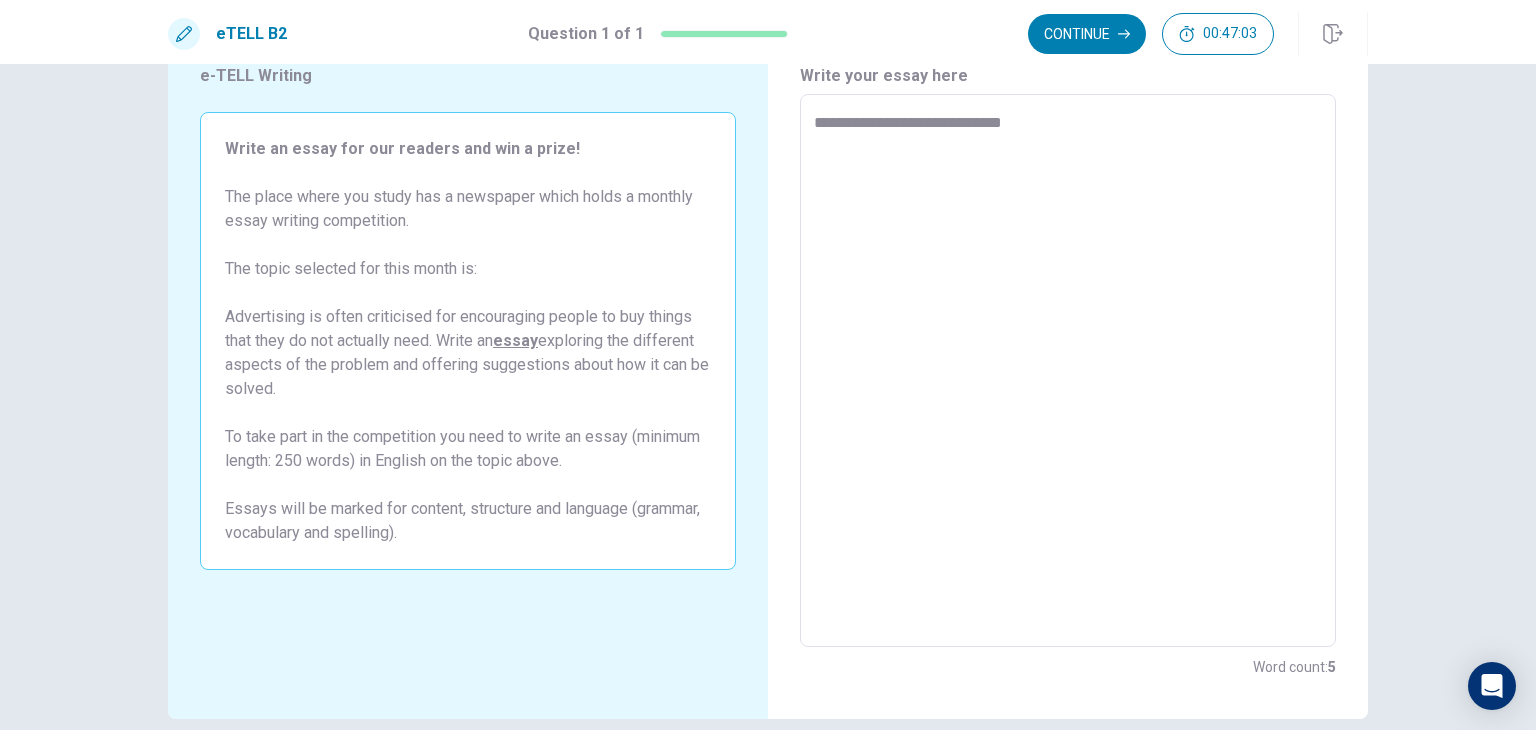 type on "*" 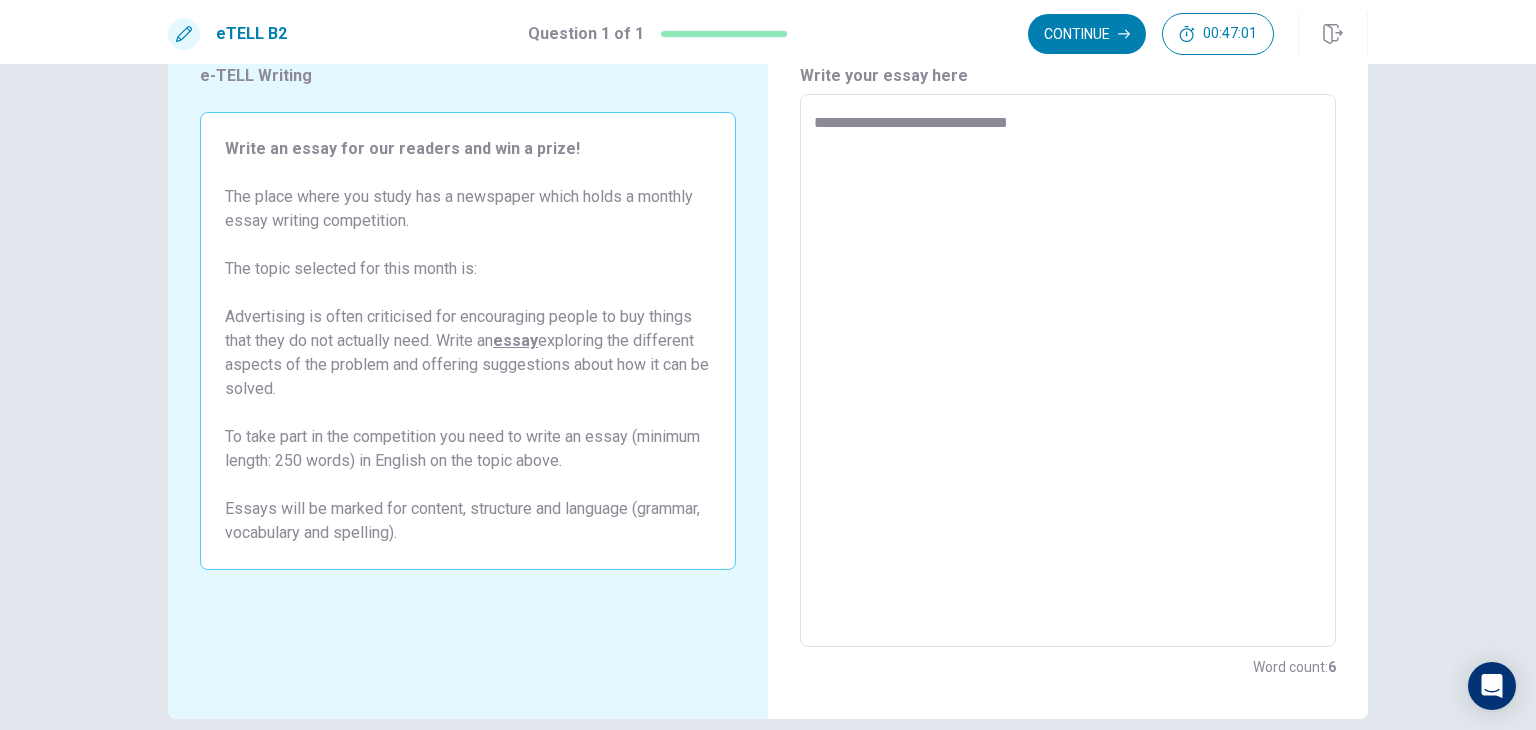 type on "*" 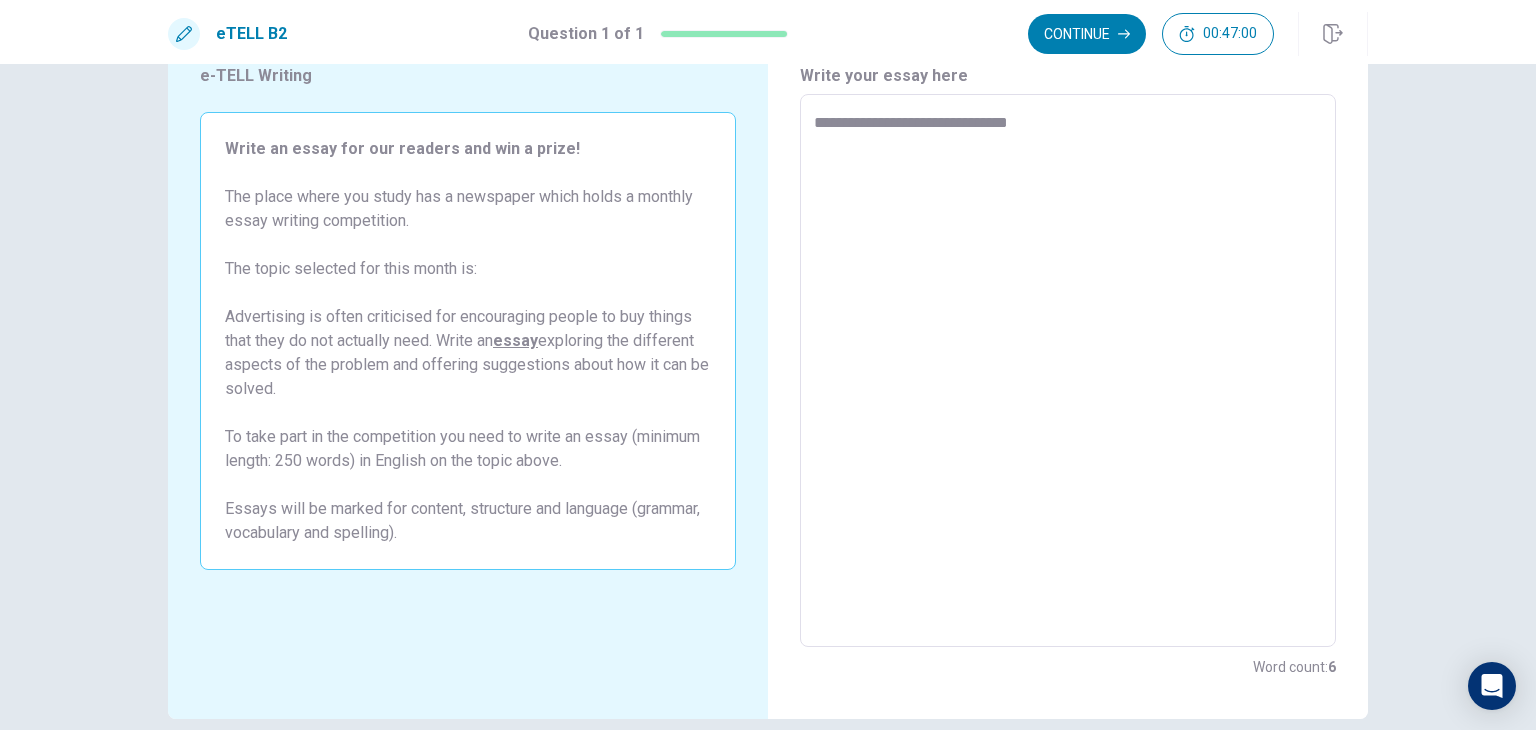 type on "**********" 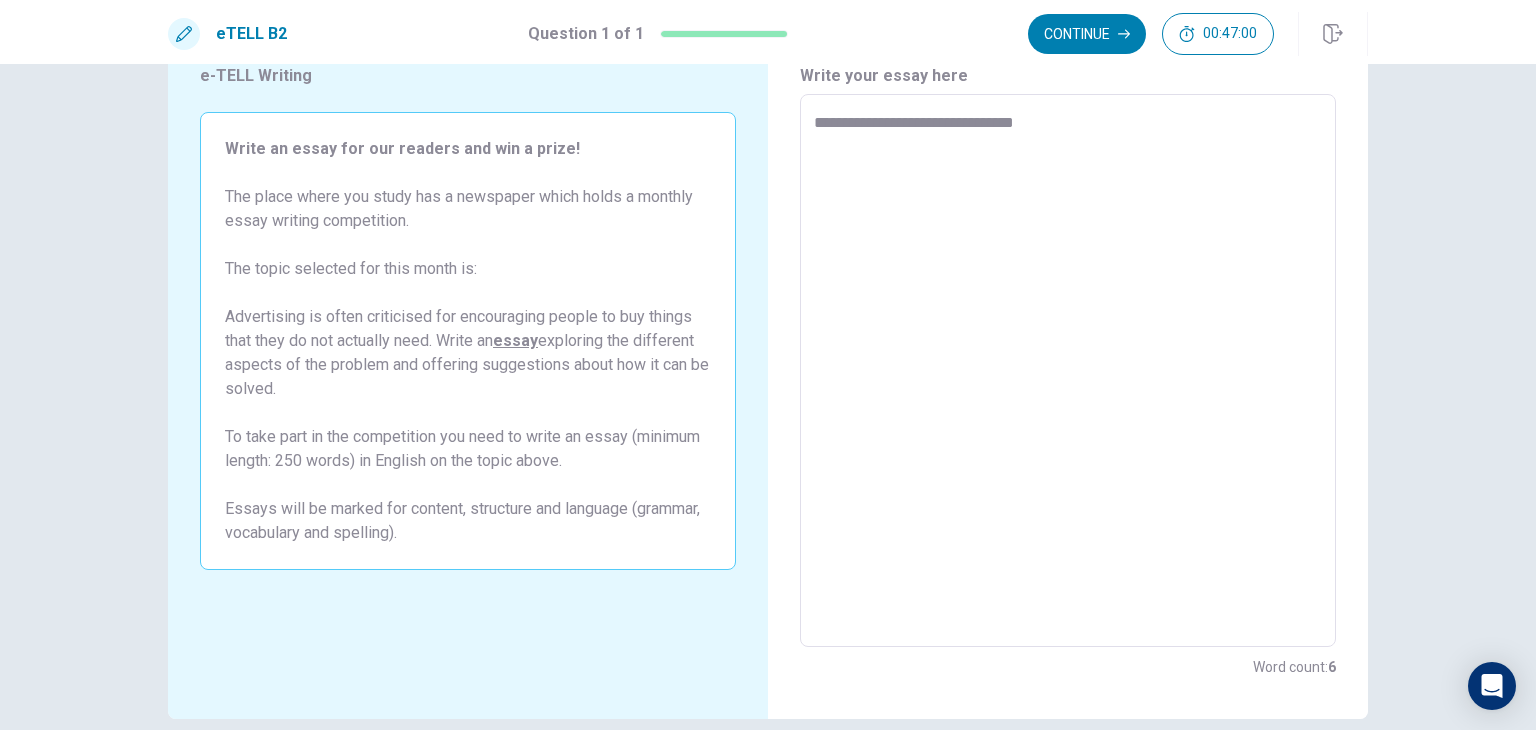 type on "*" 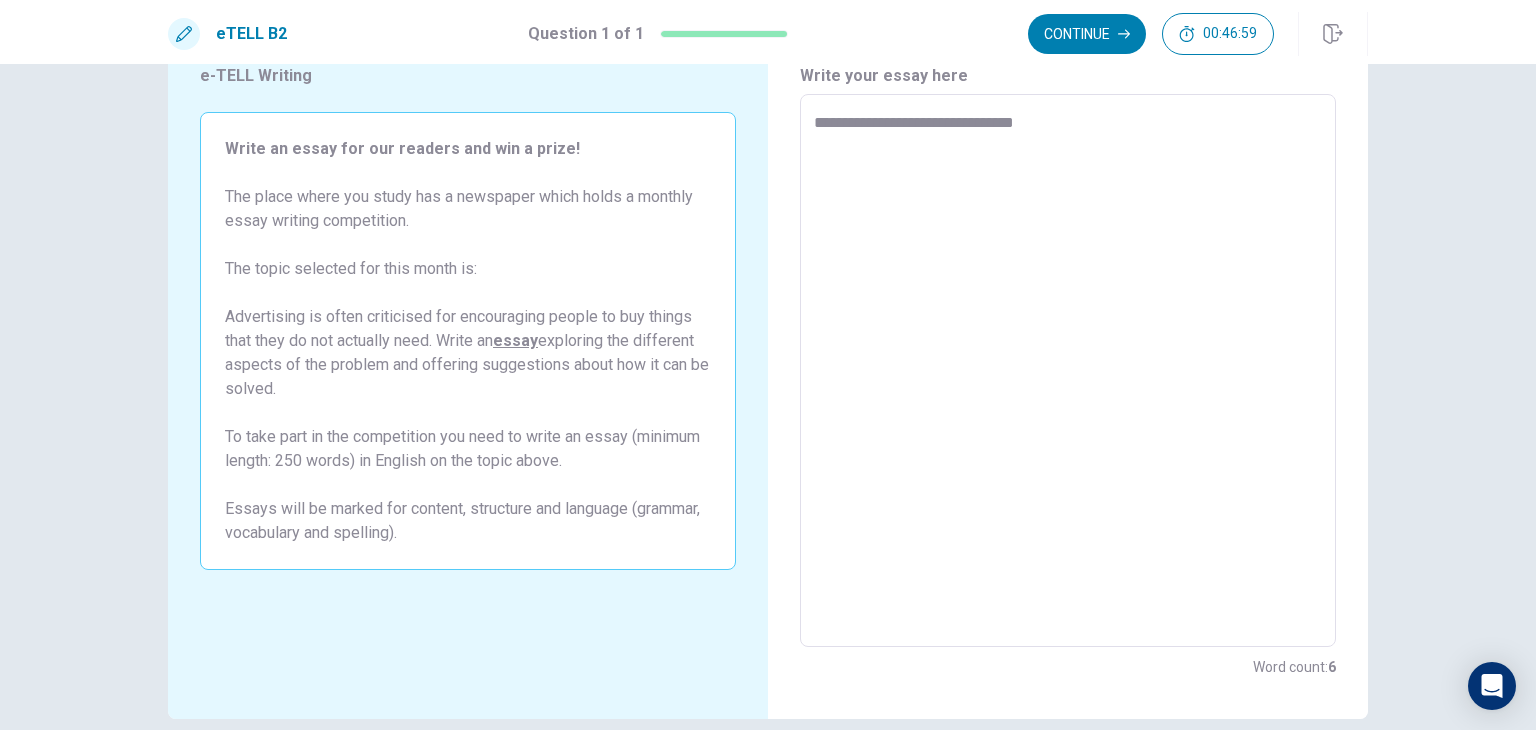 type on "**********" 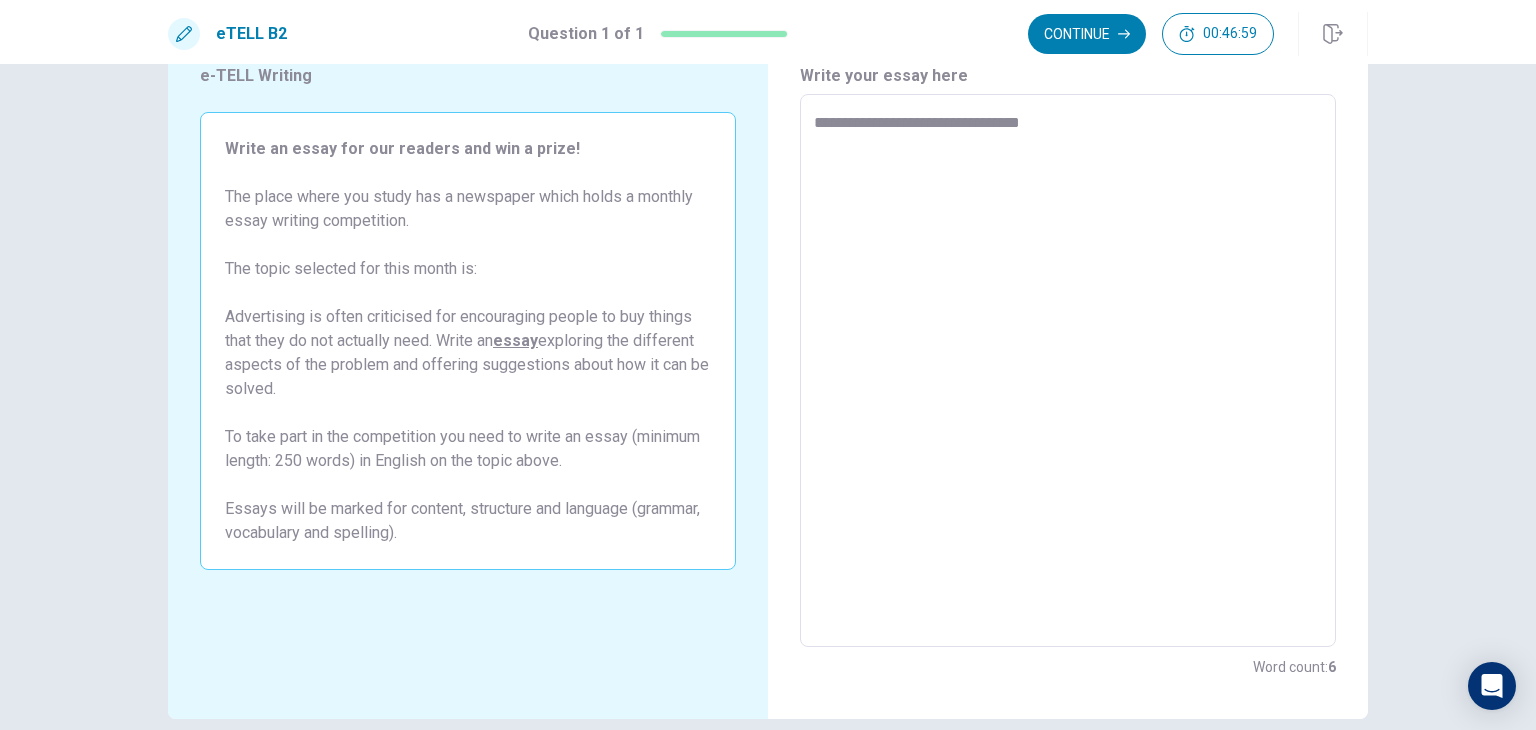 type on "*" 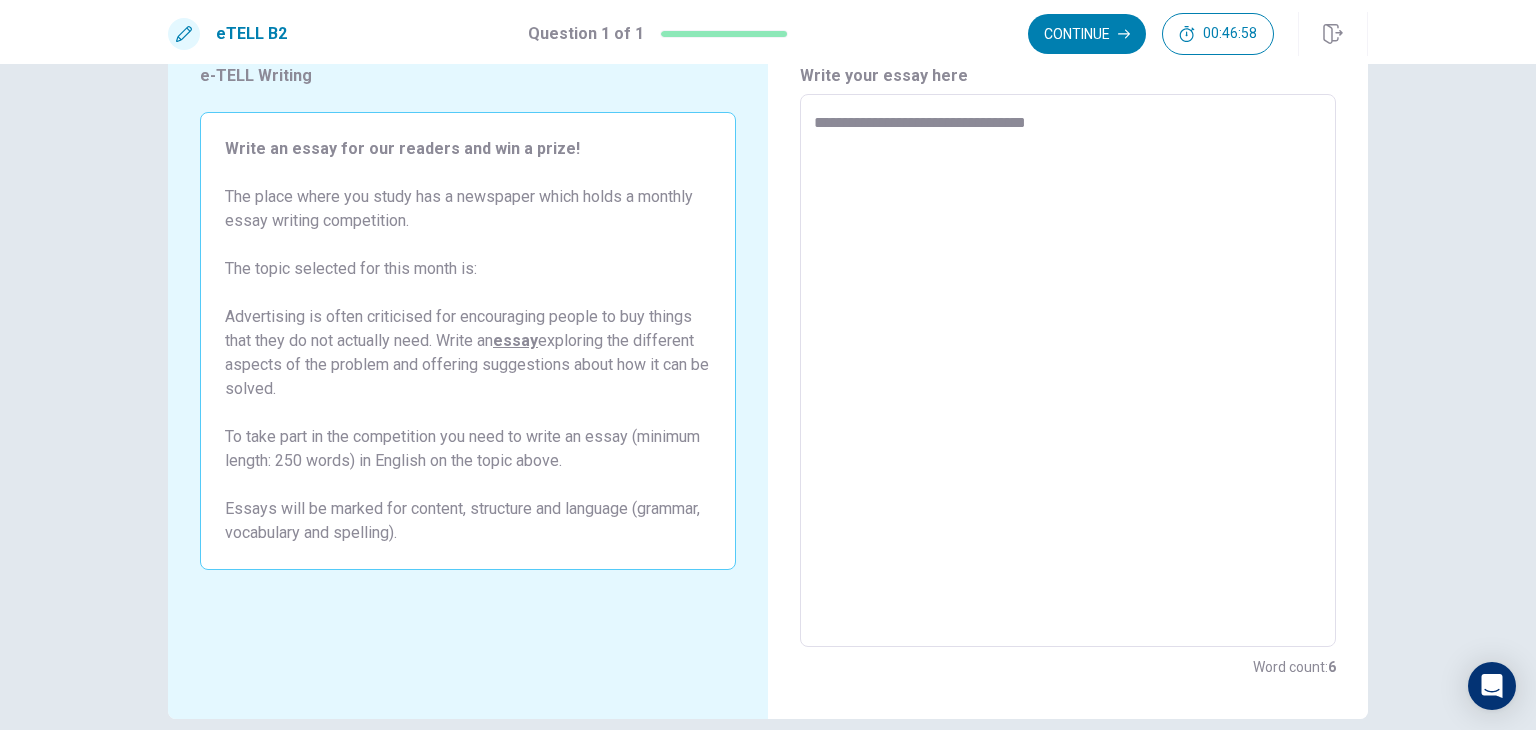 type on "*" 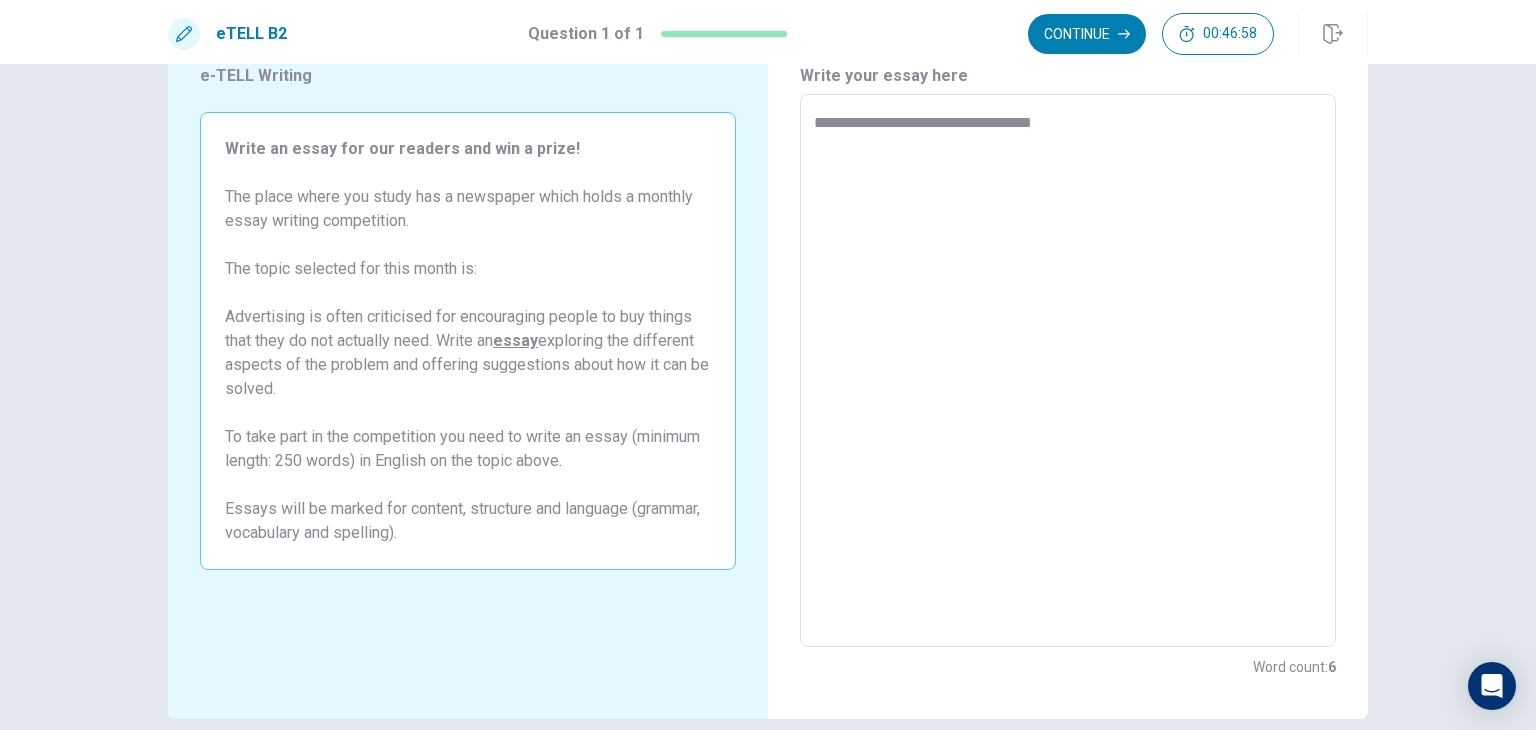 type on "*" 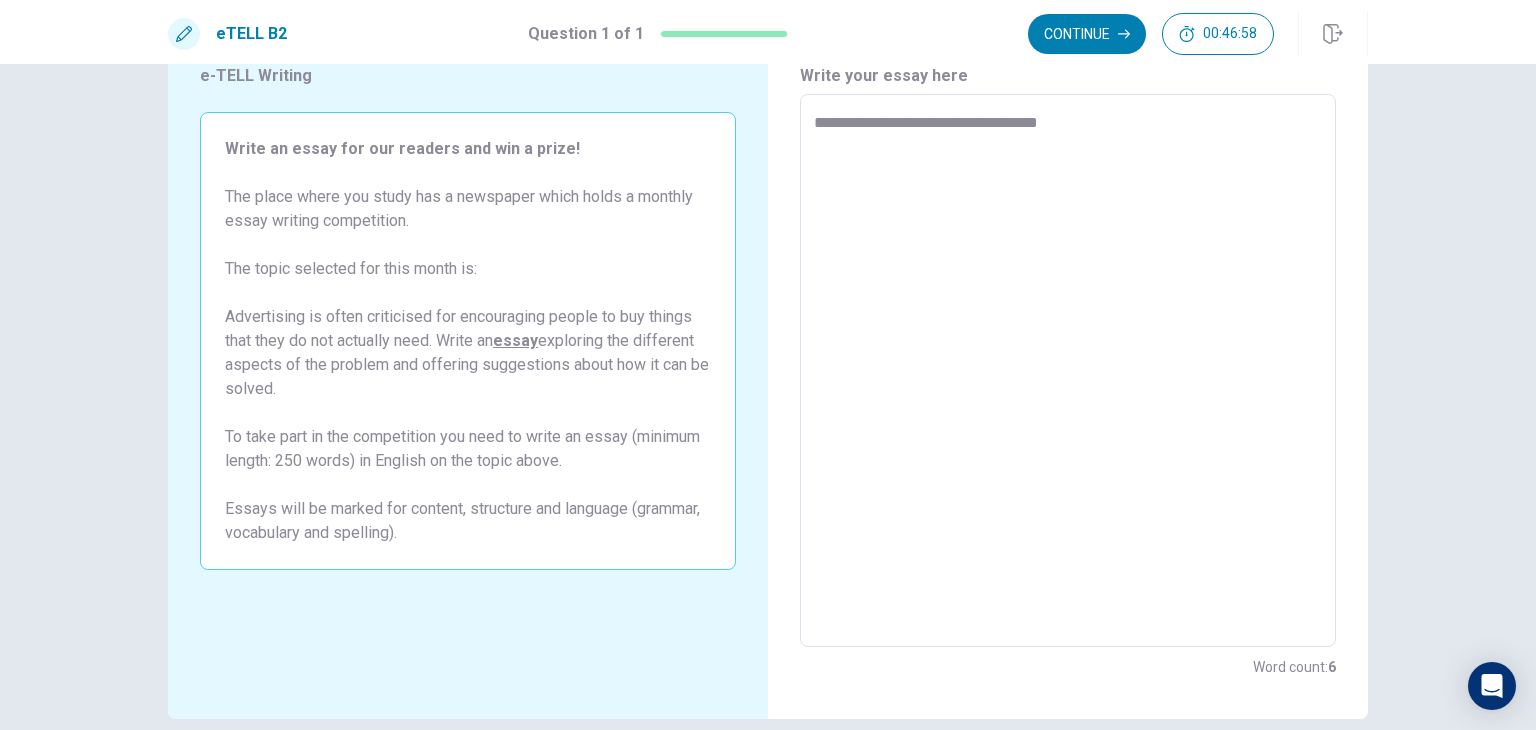 type on "*" 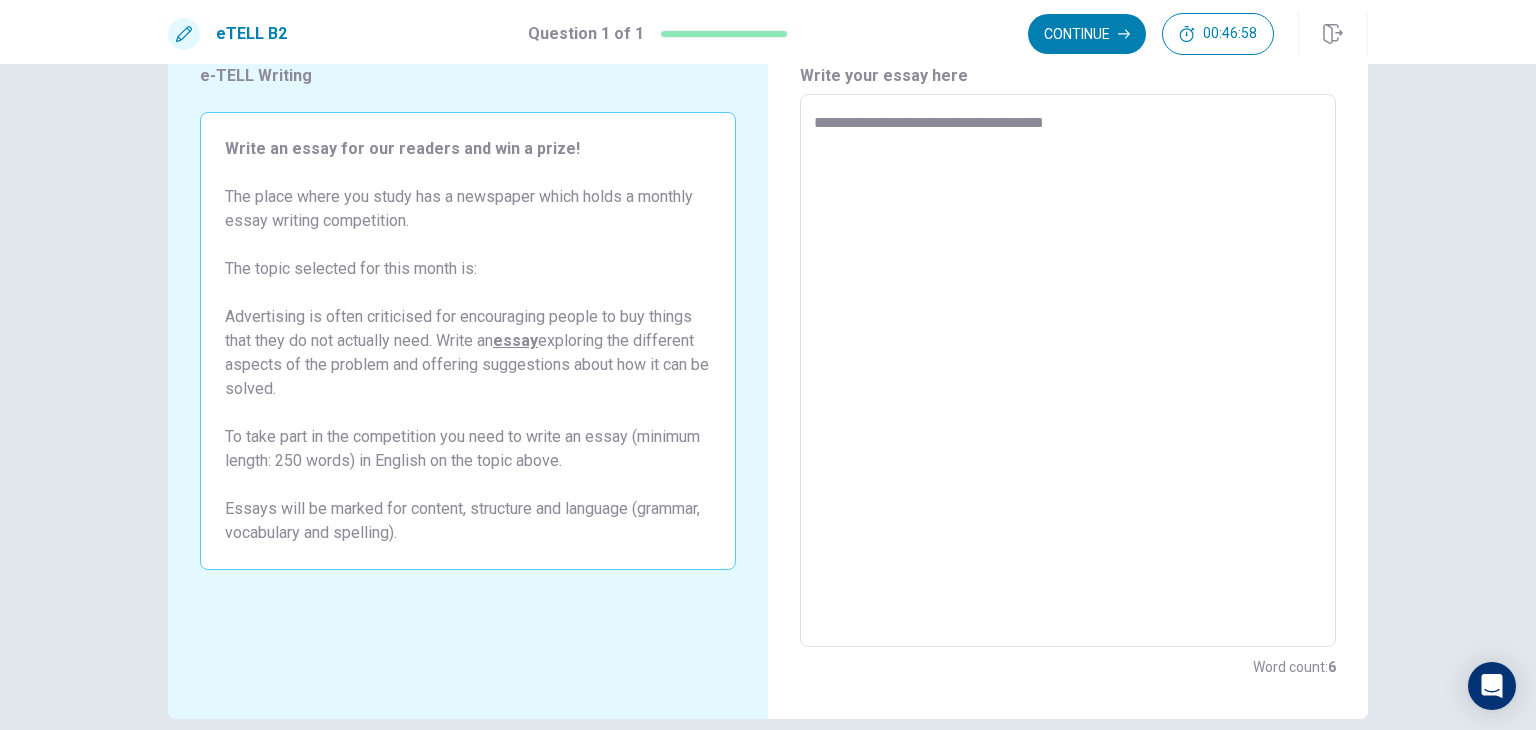 type on "*" 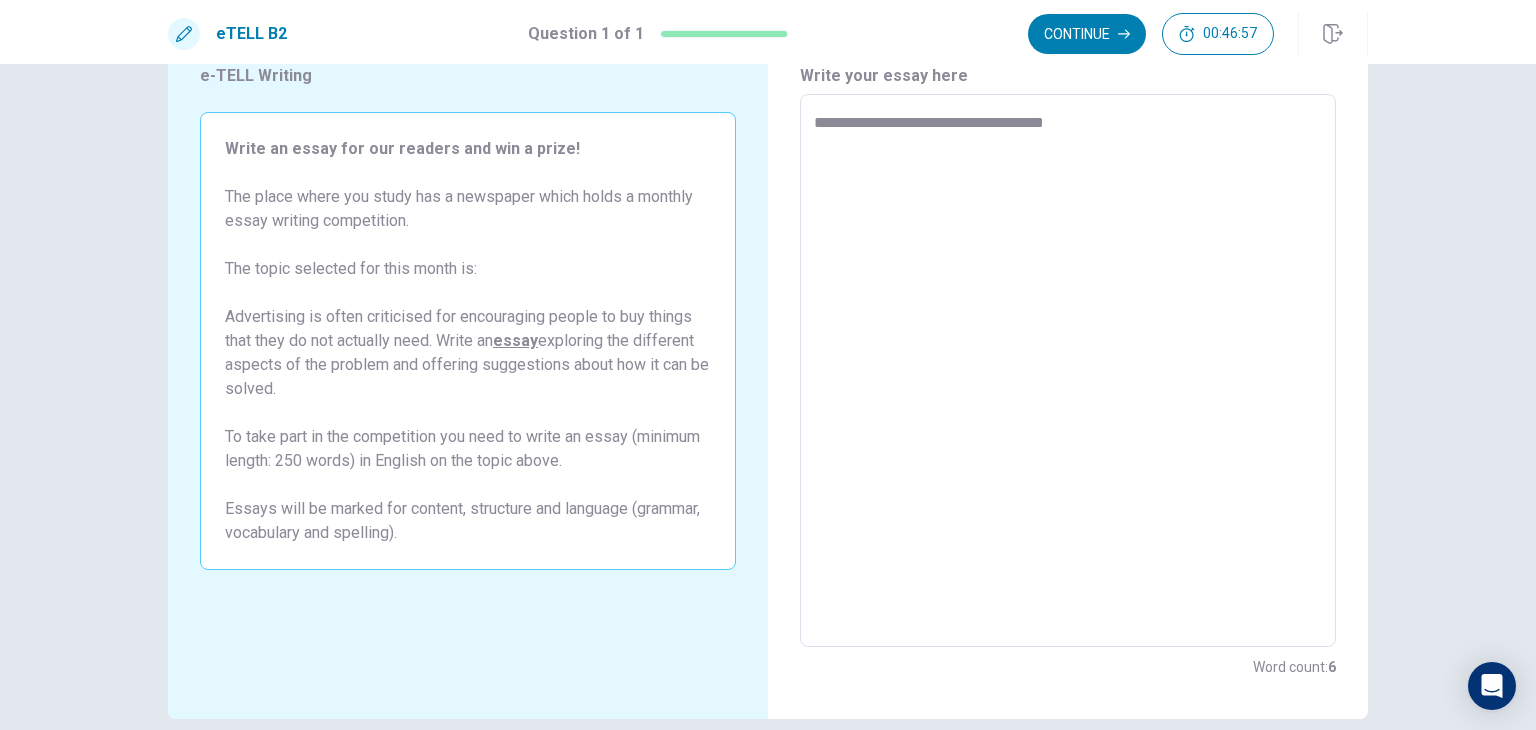 type on "**********" 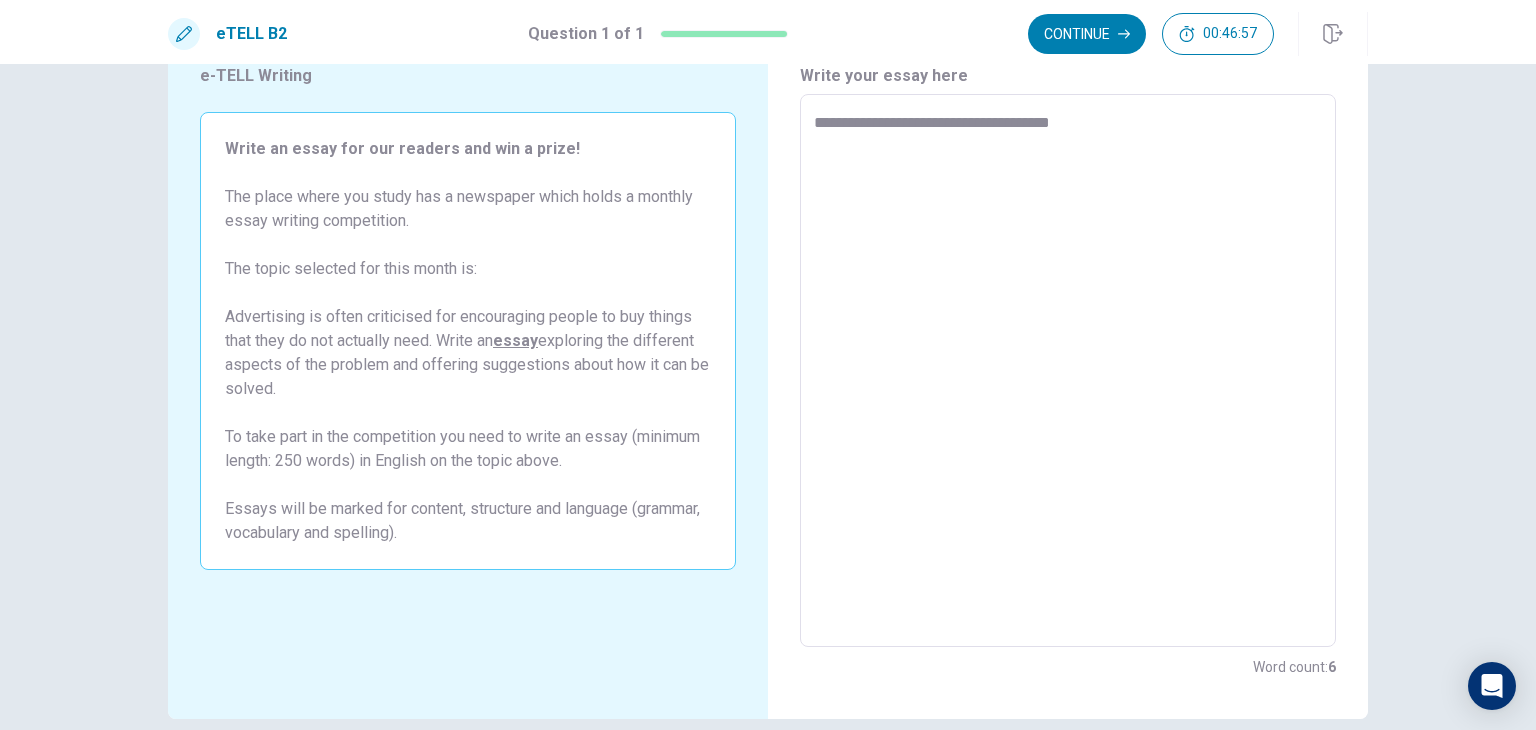 type on "*" 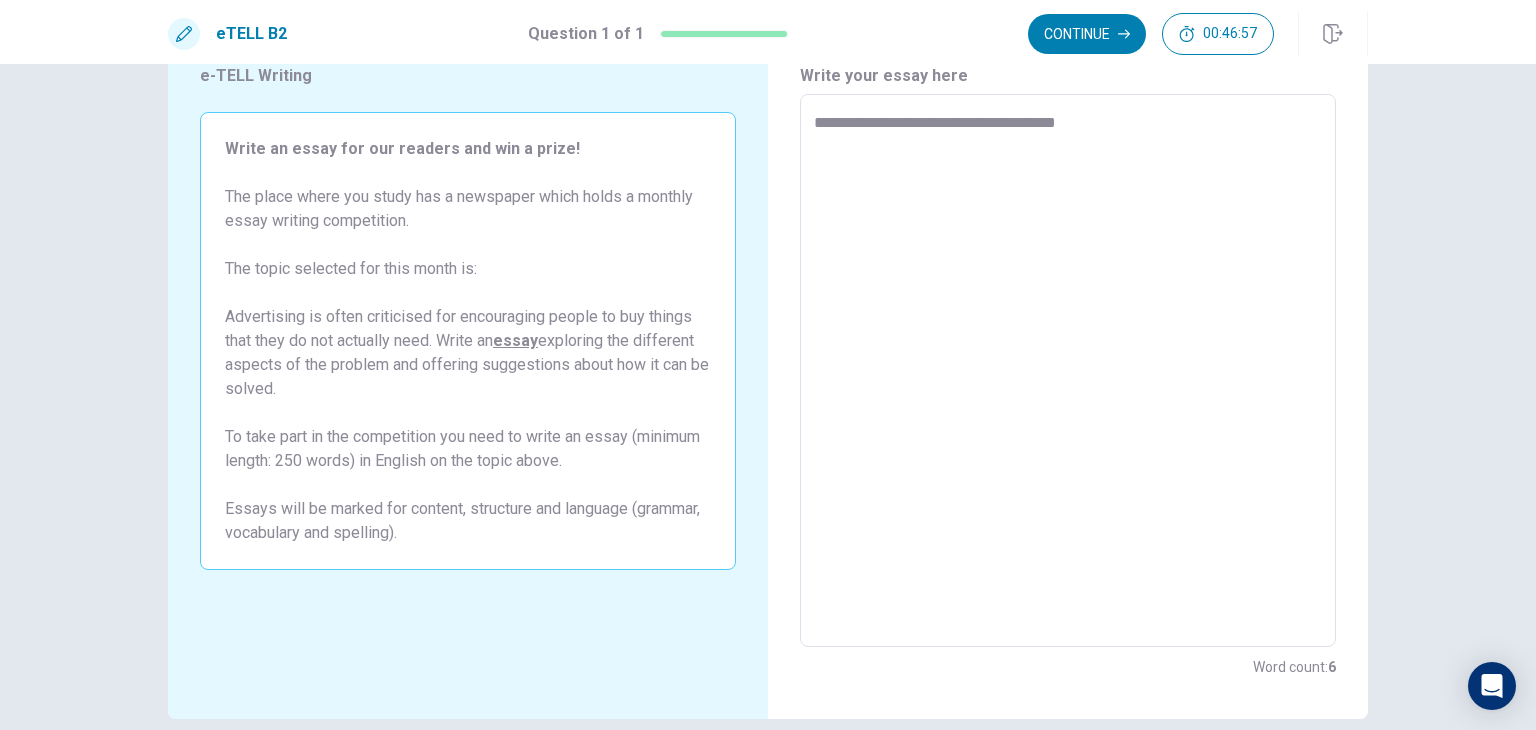type on "*" 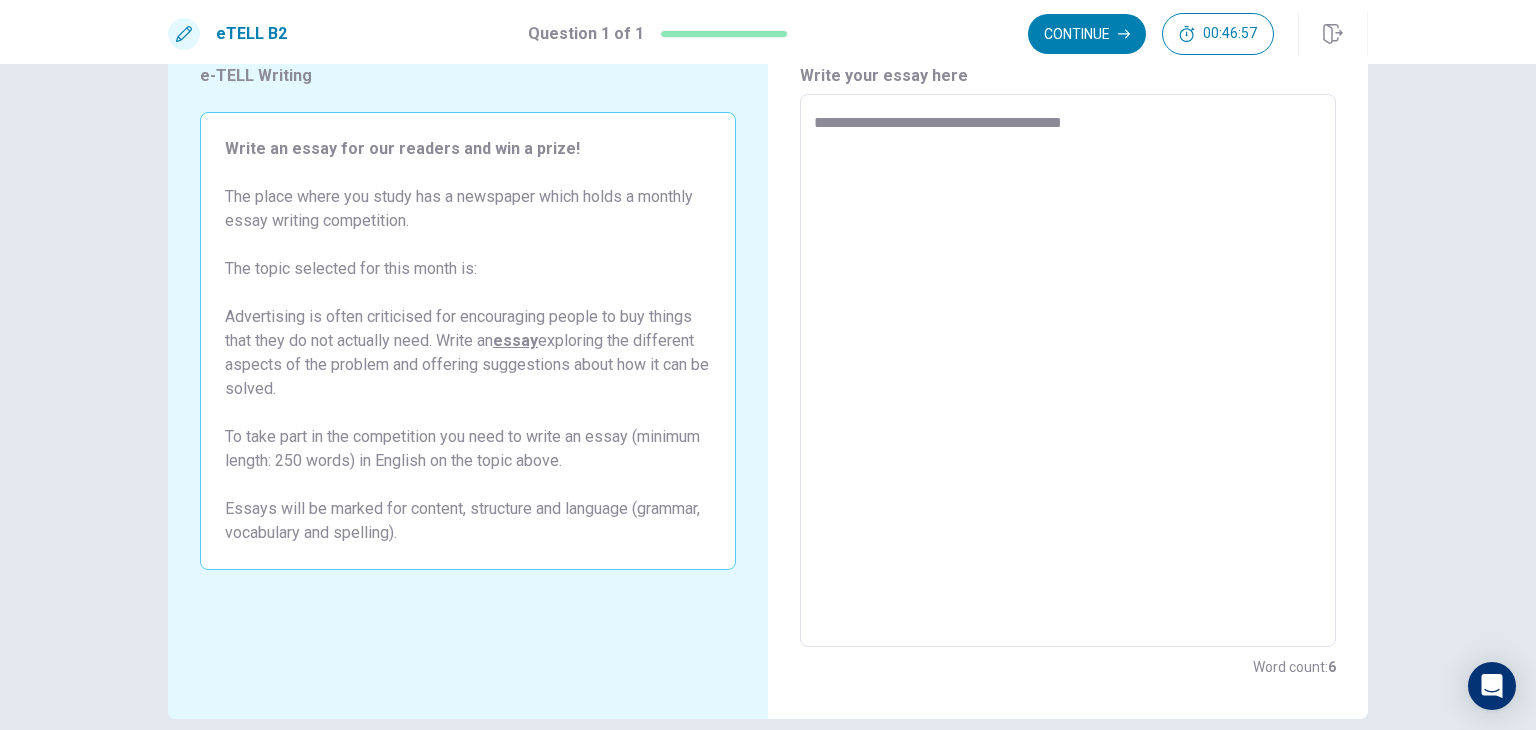 type on "*" 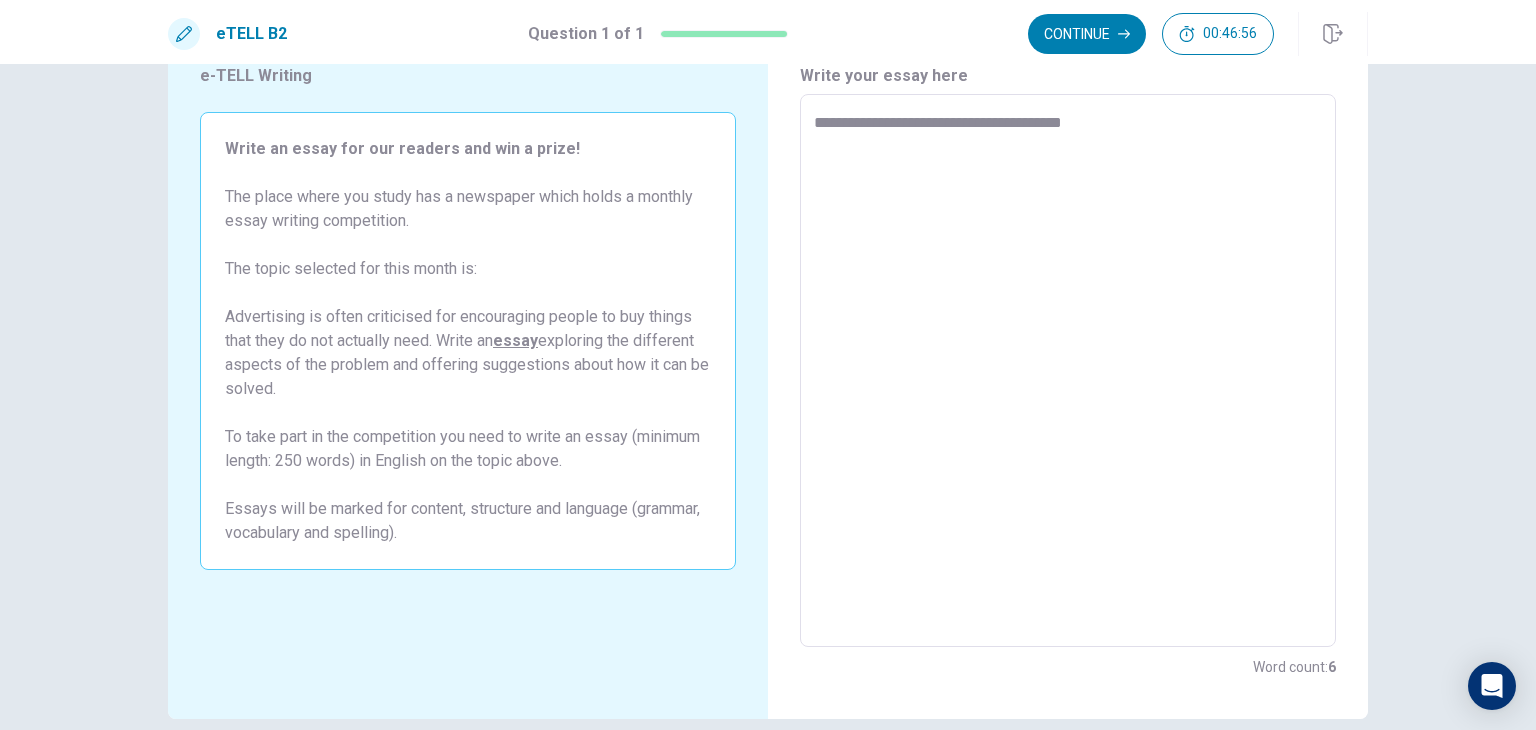 type on "**********" 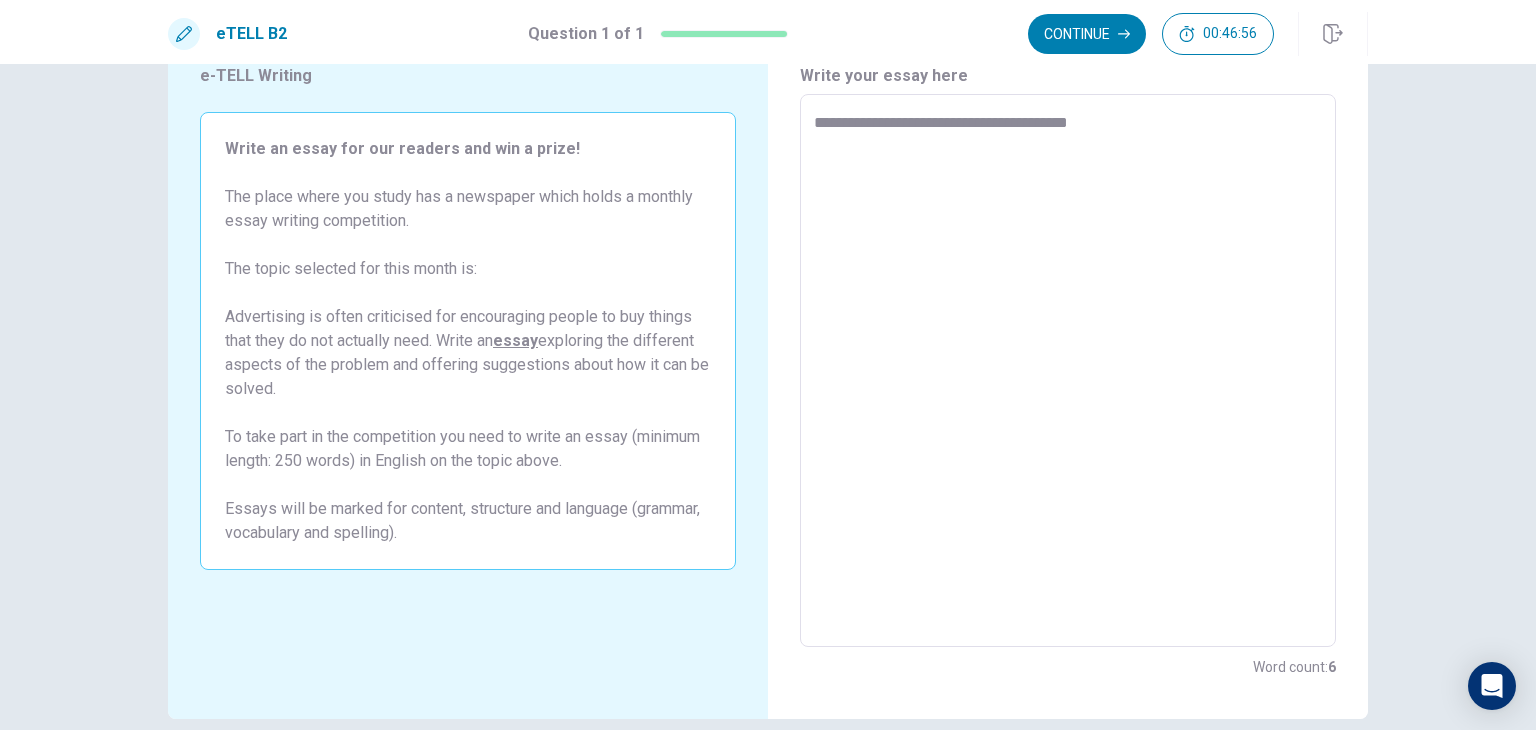 type on "*" 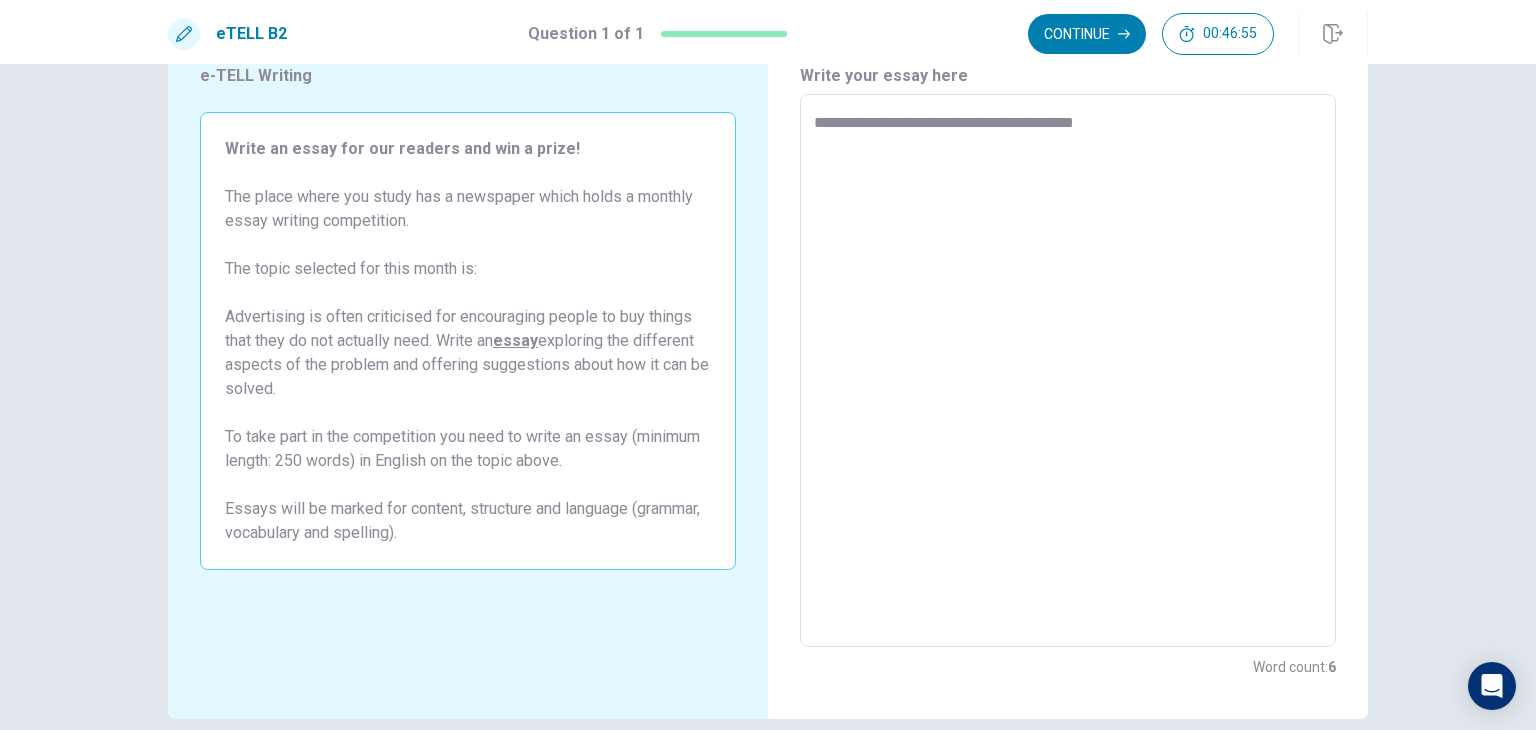 type on "*" 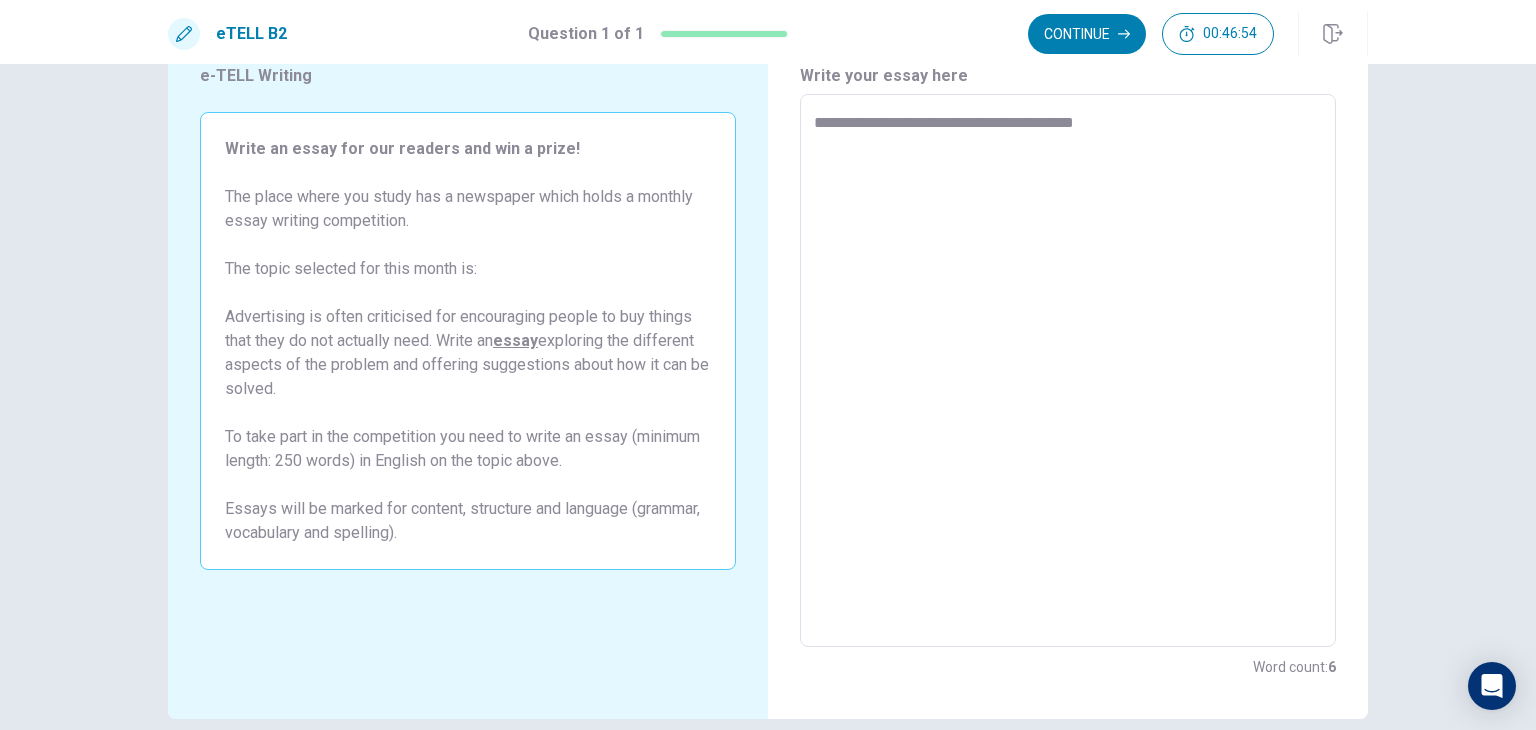 type on "**********" 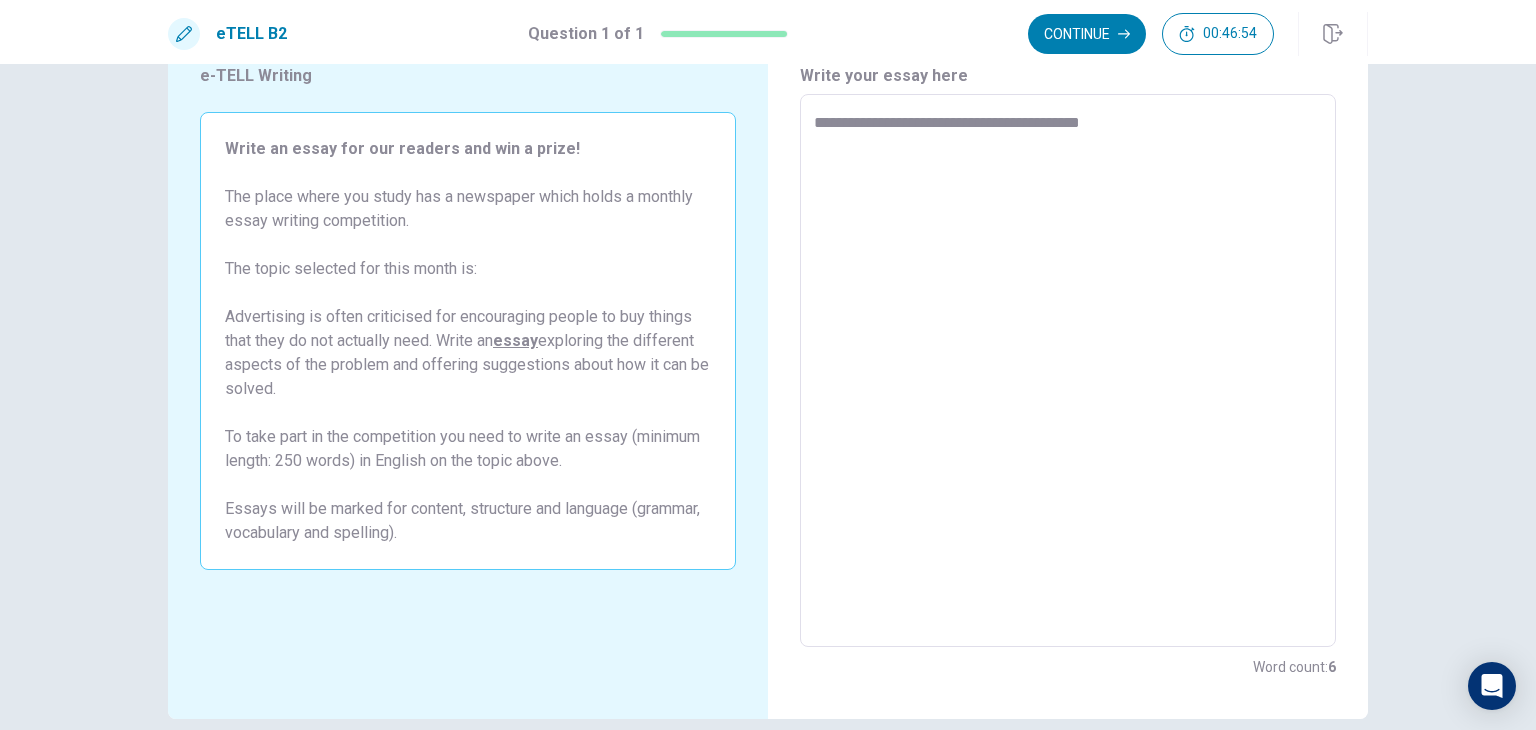 type on "*" 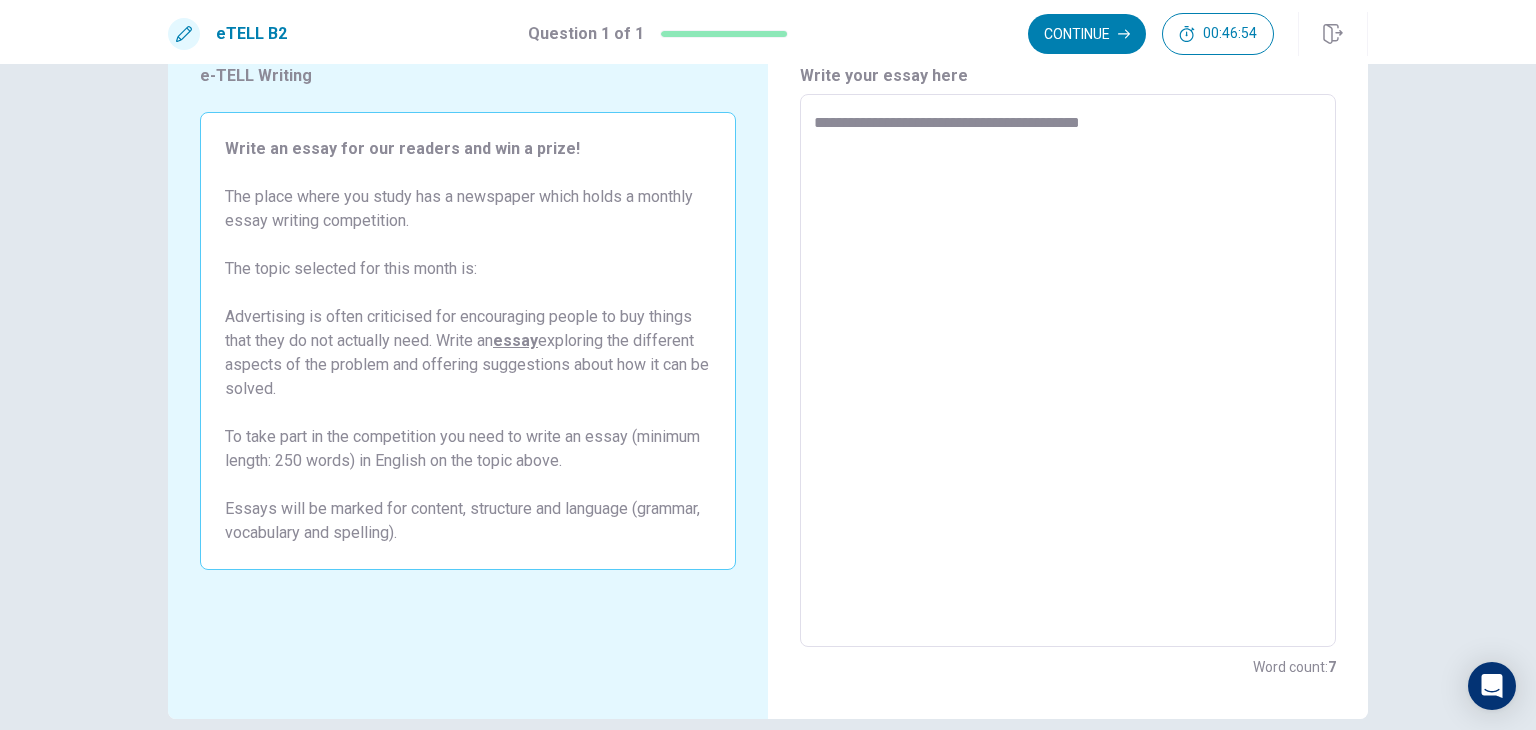 type on "**********" 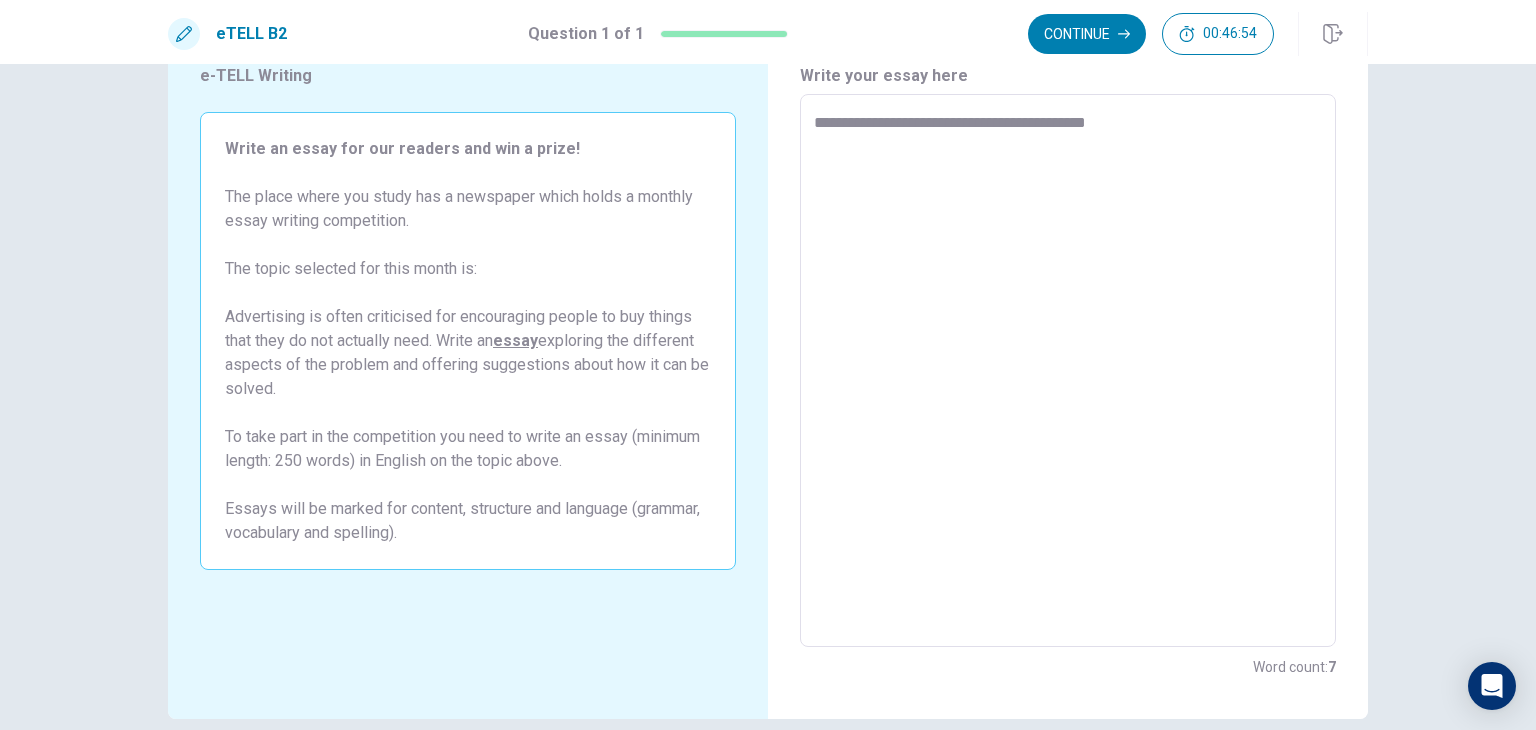 type on "*" 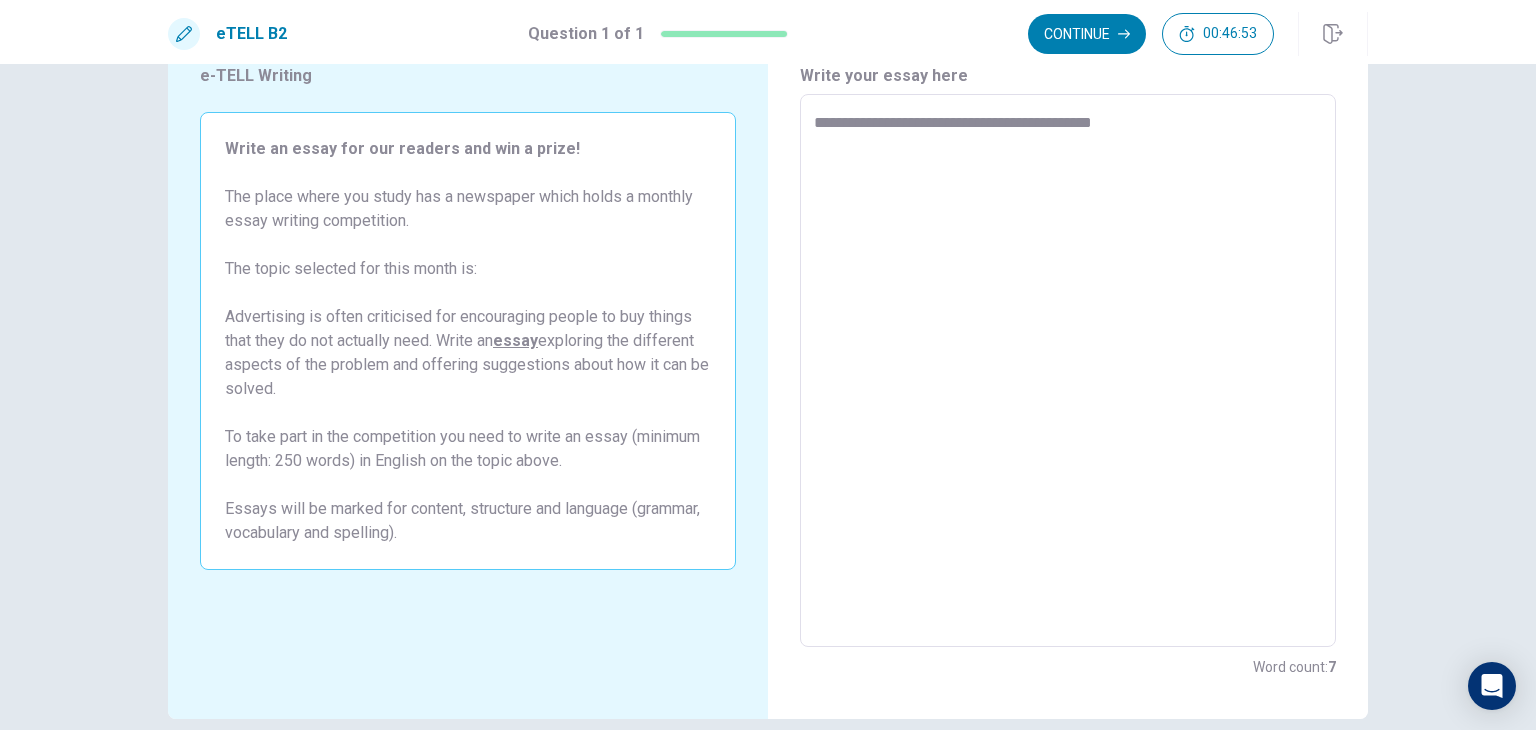 type on "*" 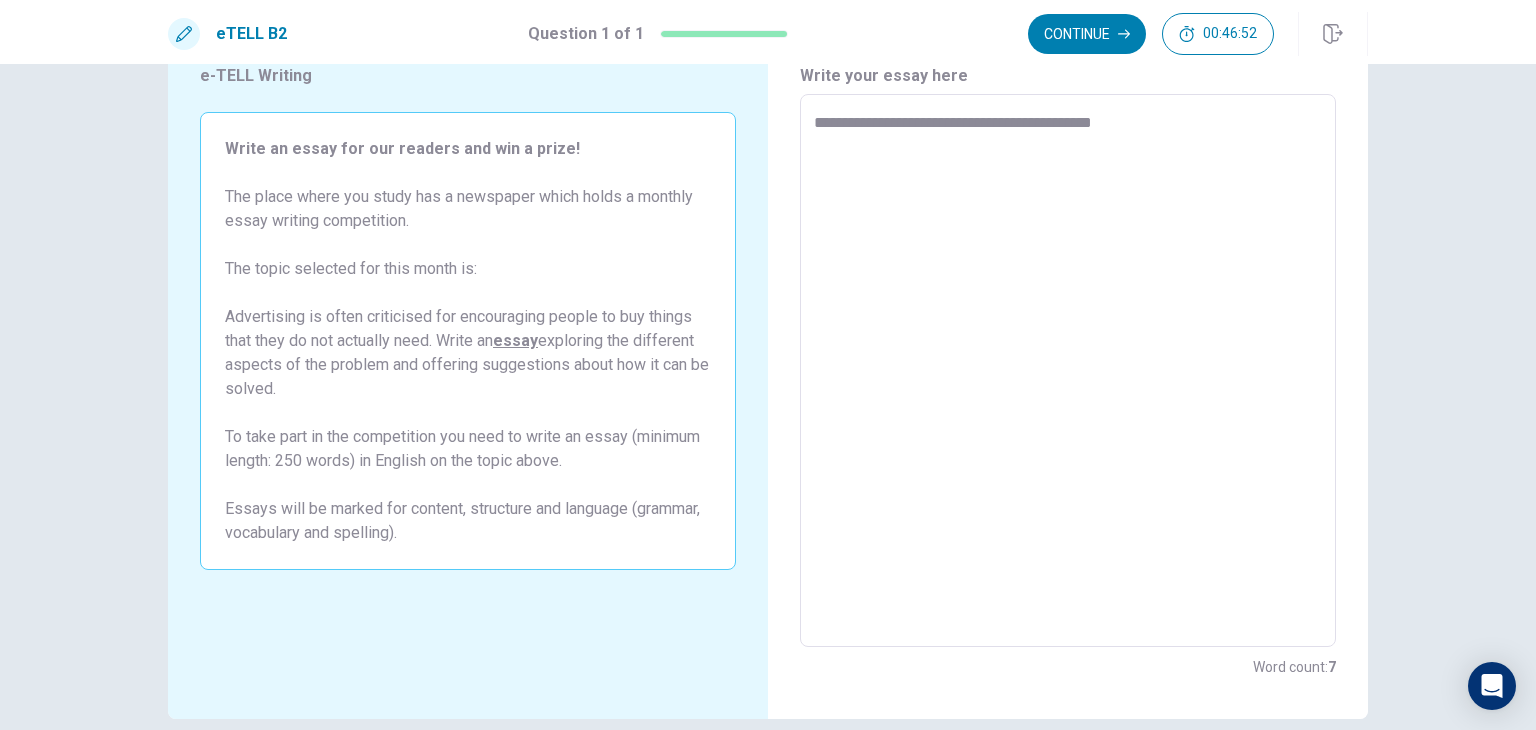 type on "**********" 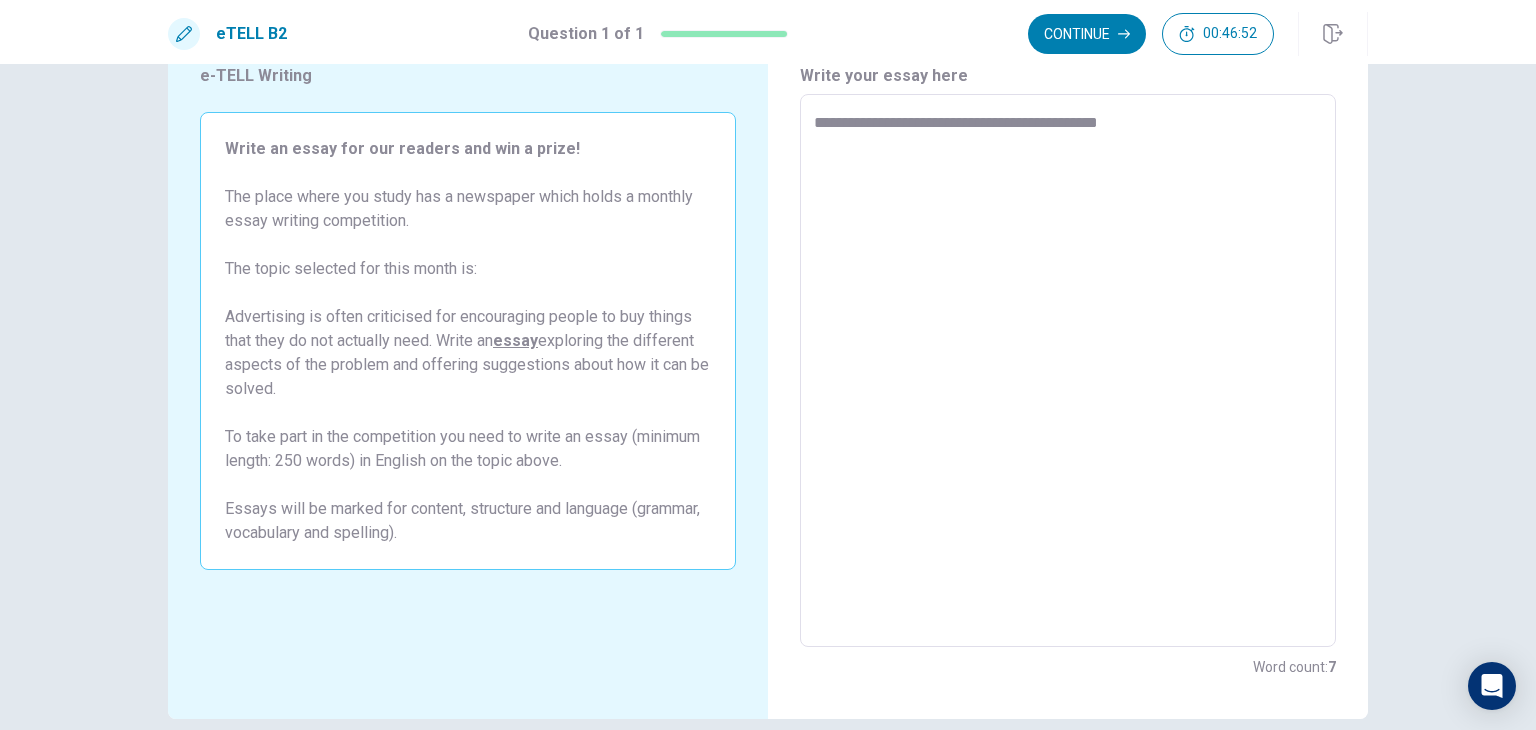 type on "*" 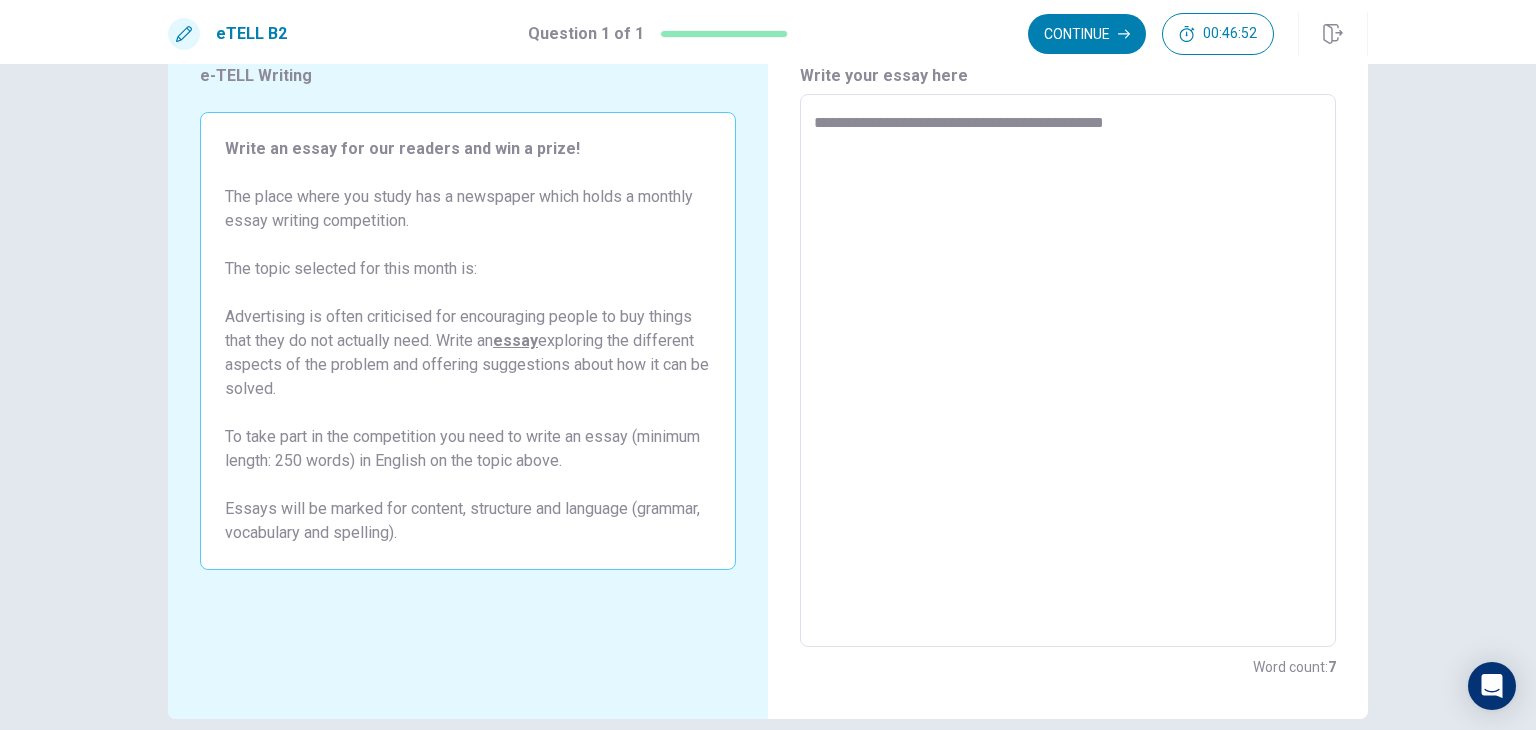 type on "*" 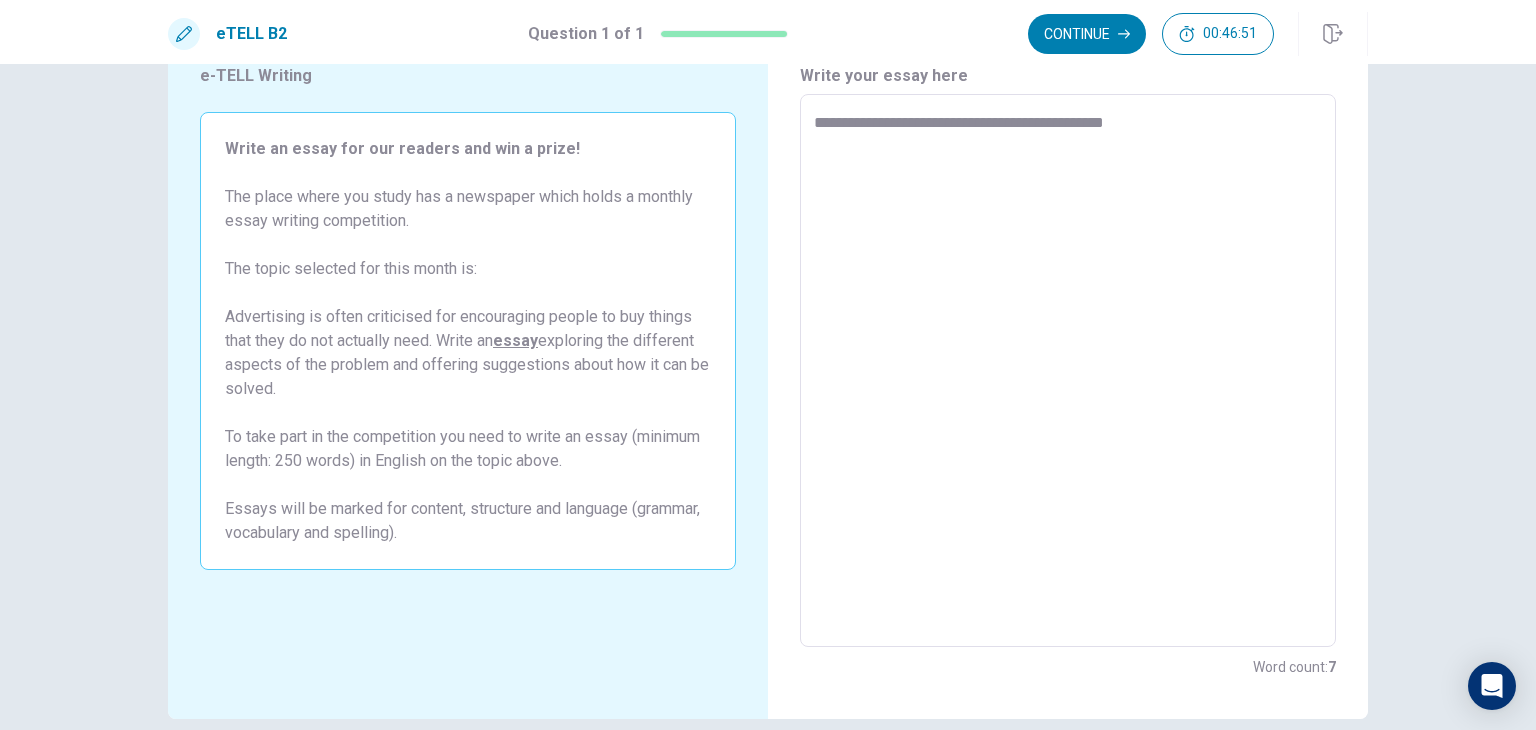 type on "**********" 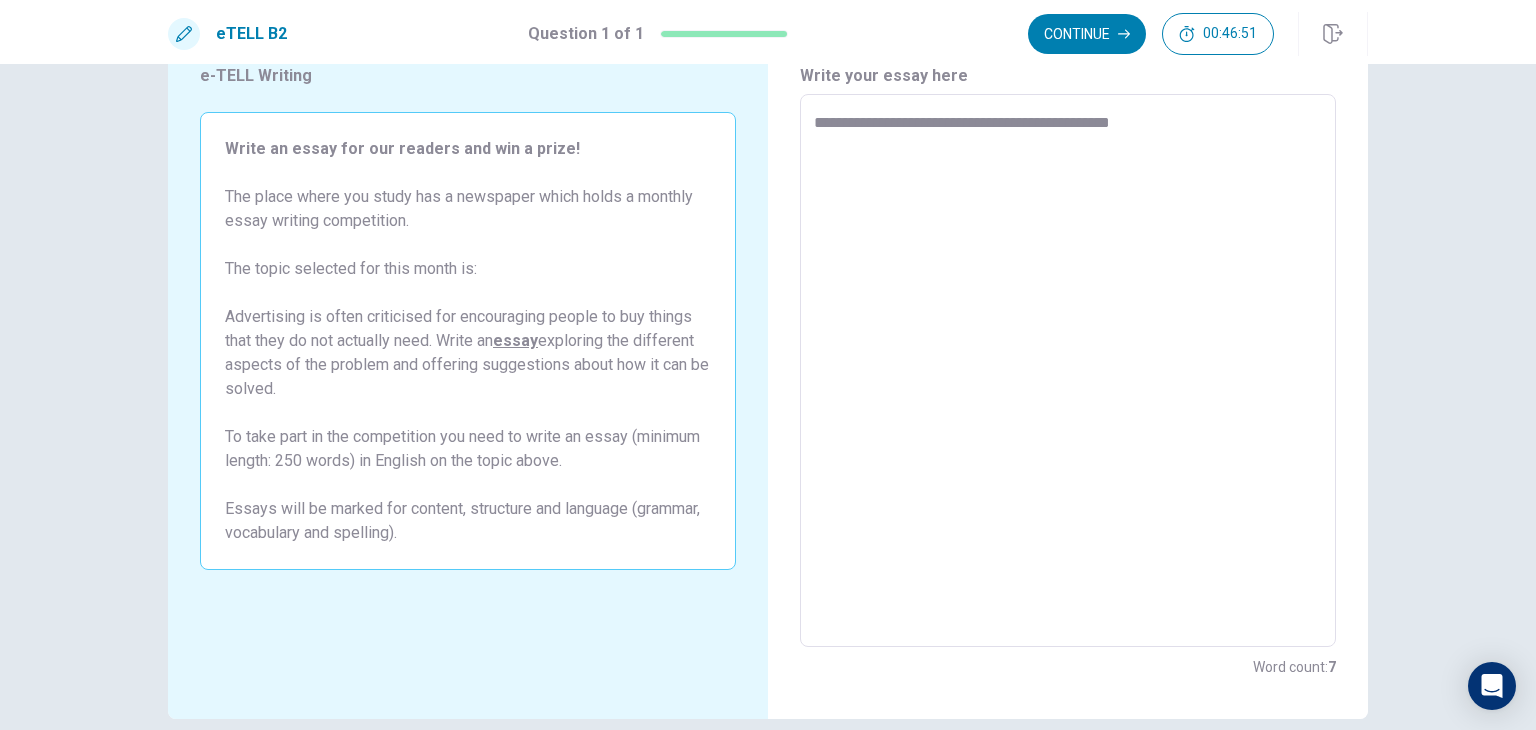type on "*" 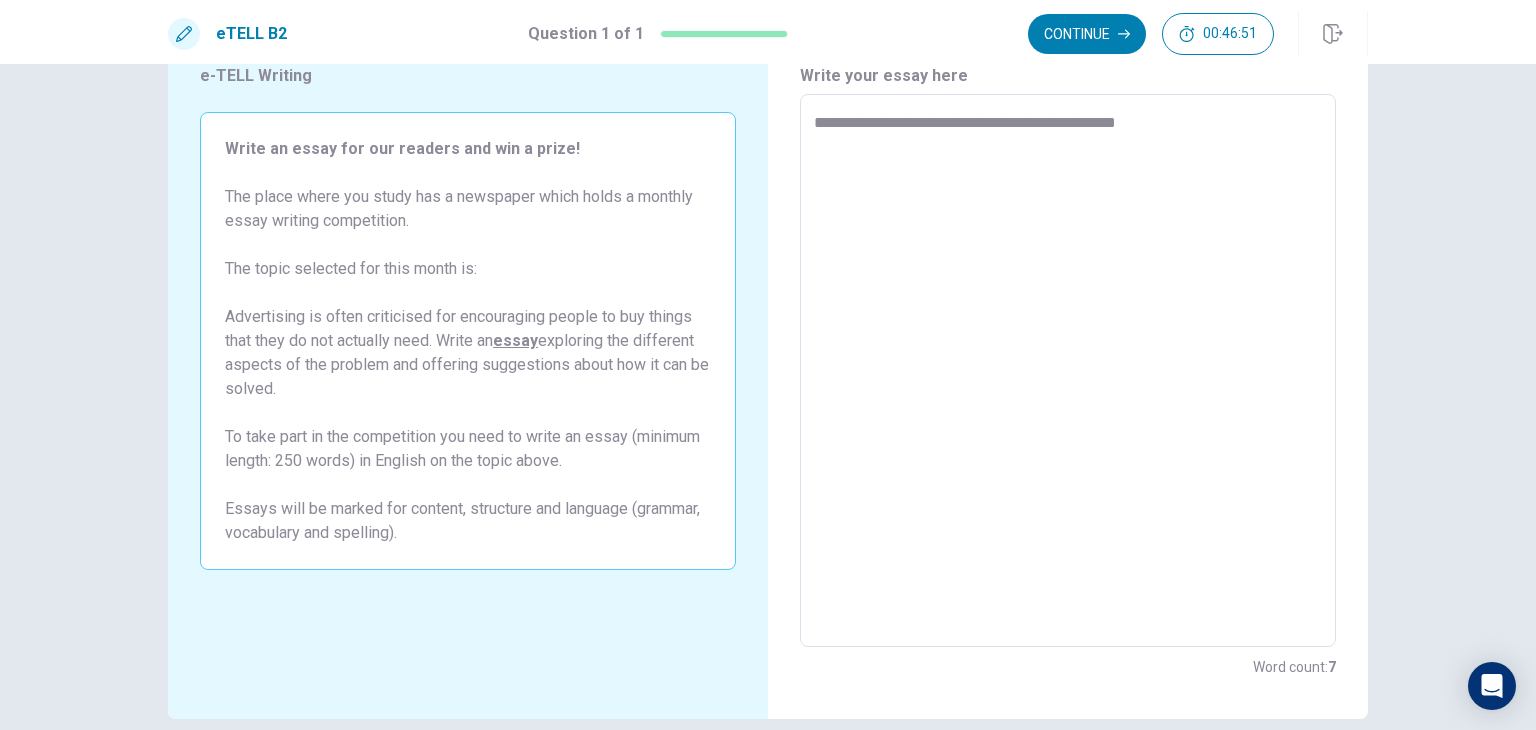 type on "*" 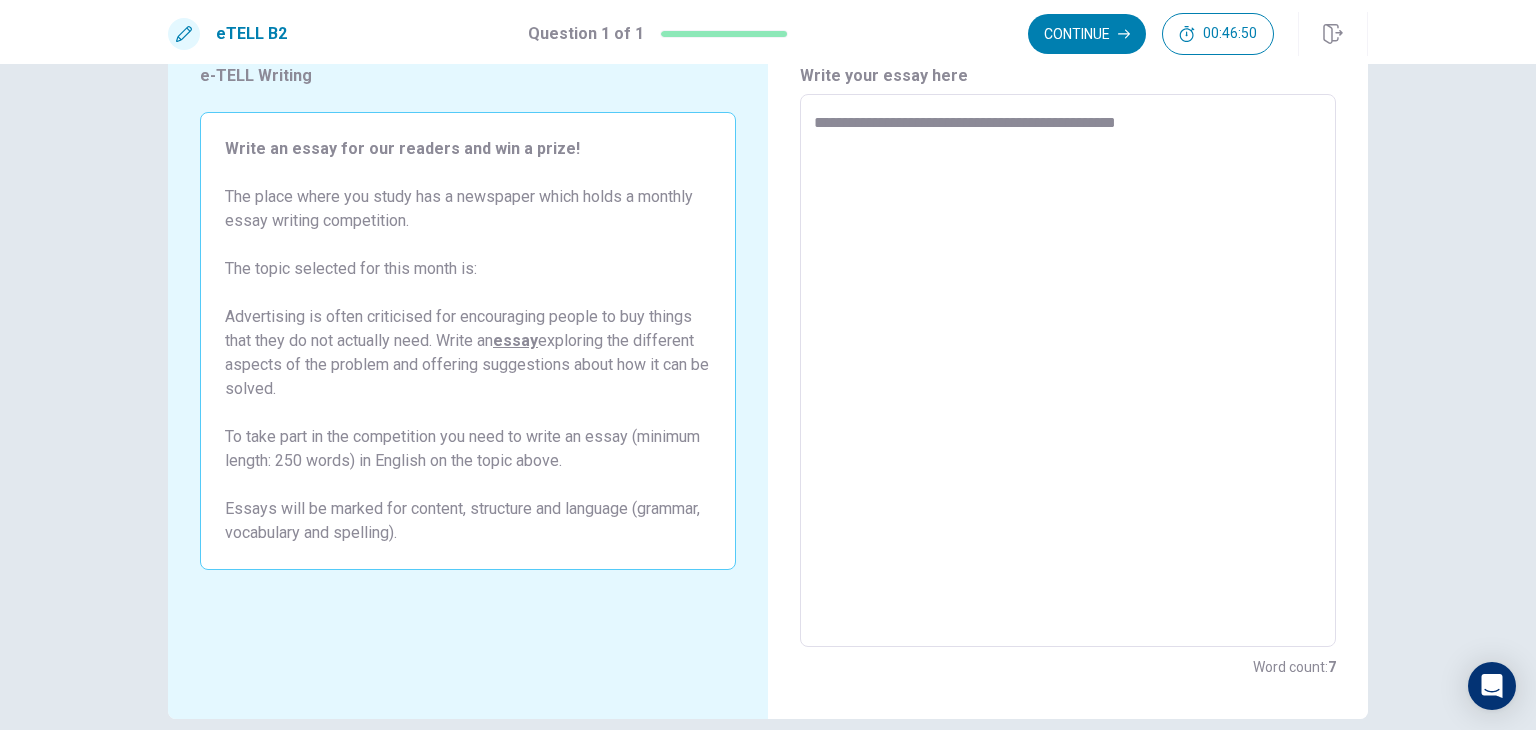 type on "**********" 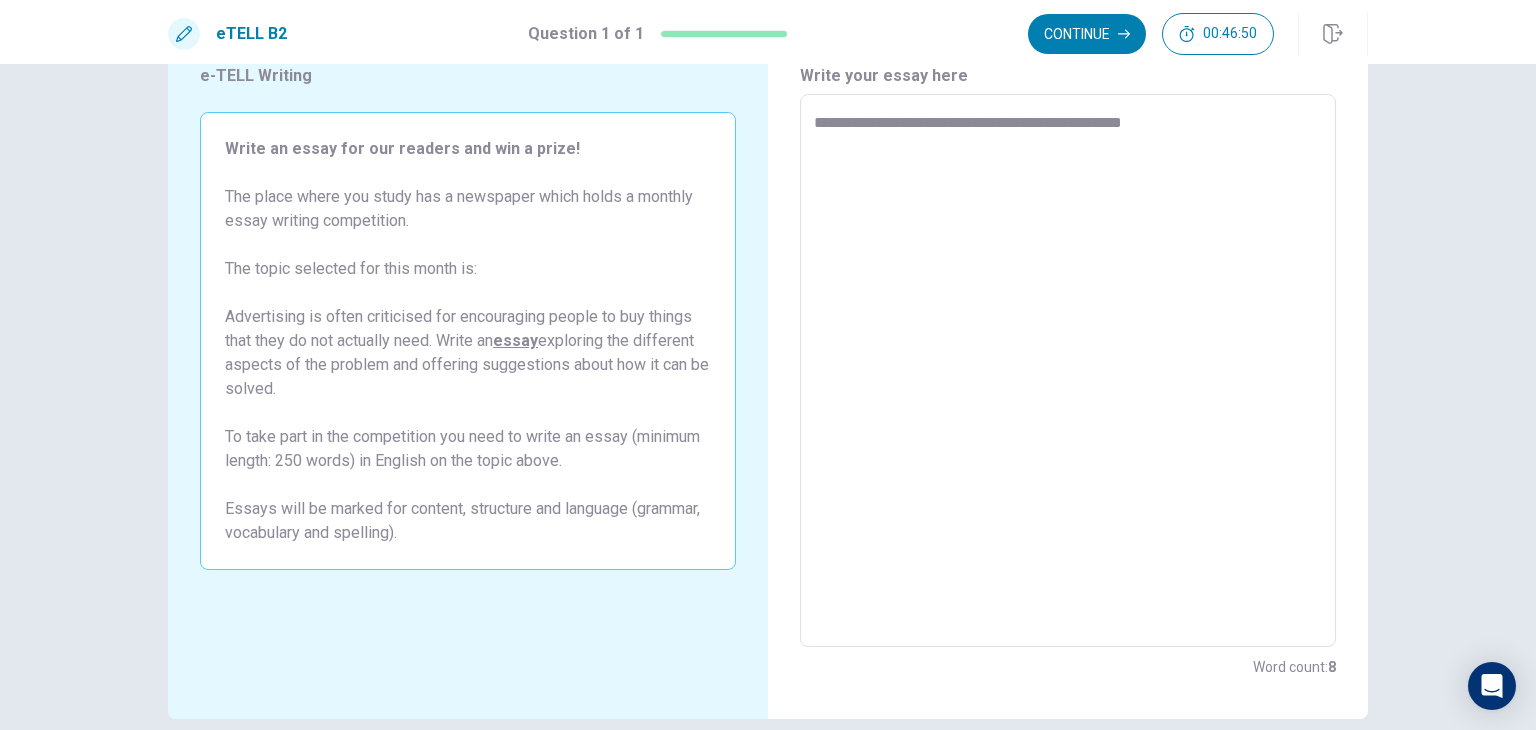 type on "*" 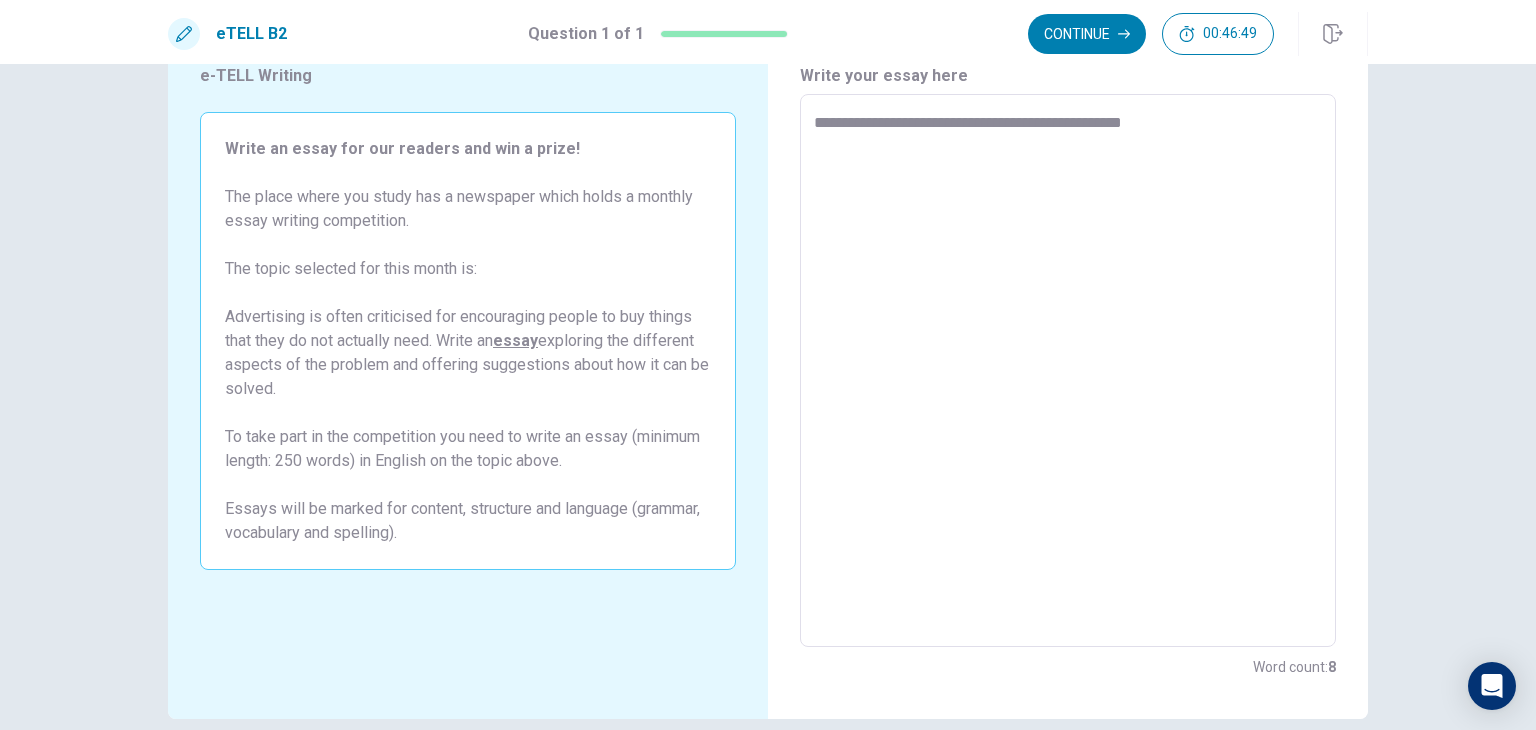 type on "**********" 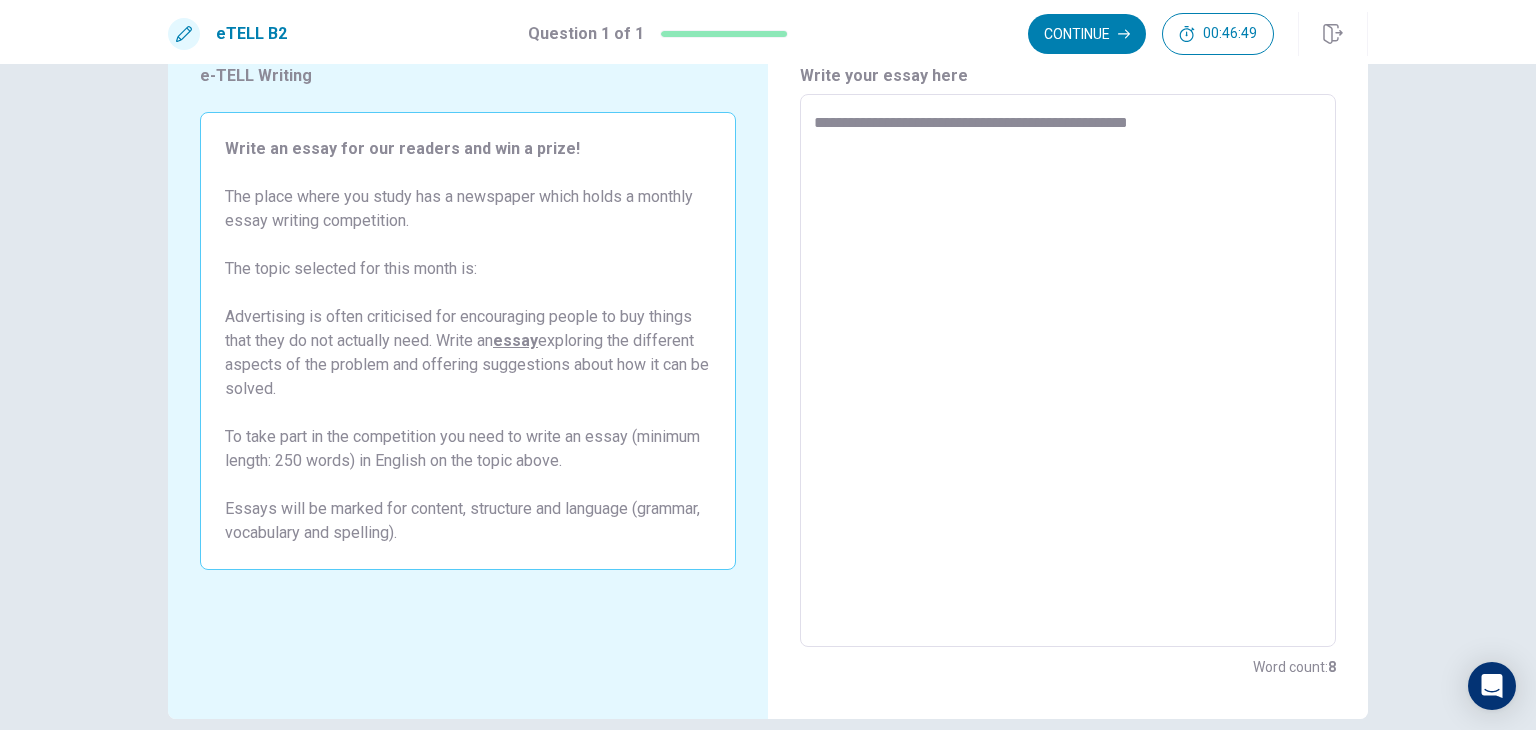 type on "*" 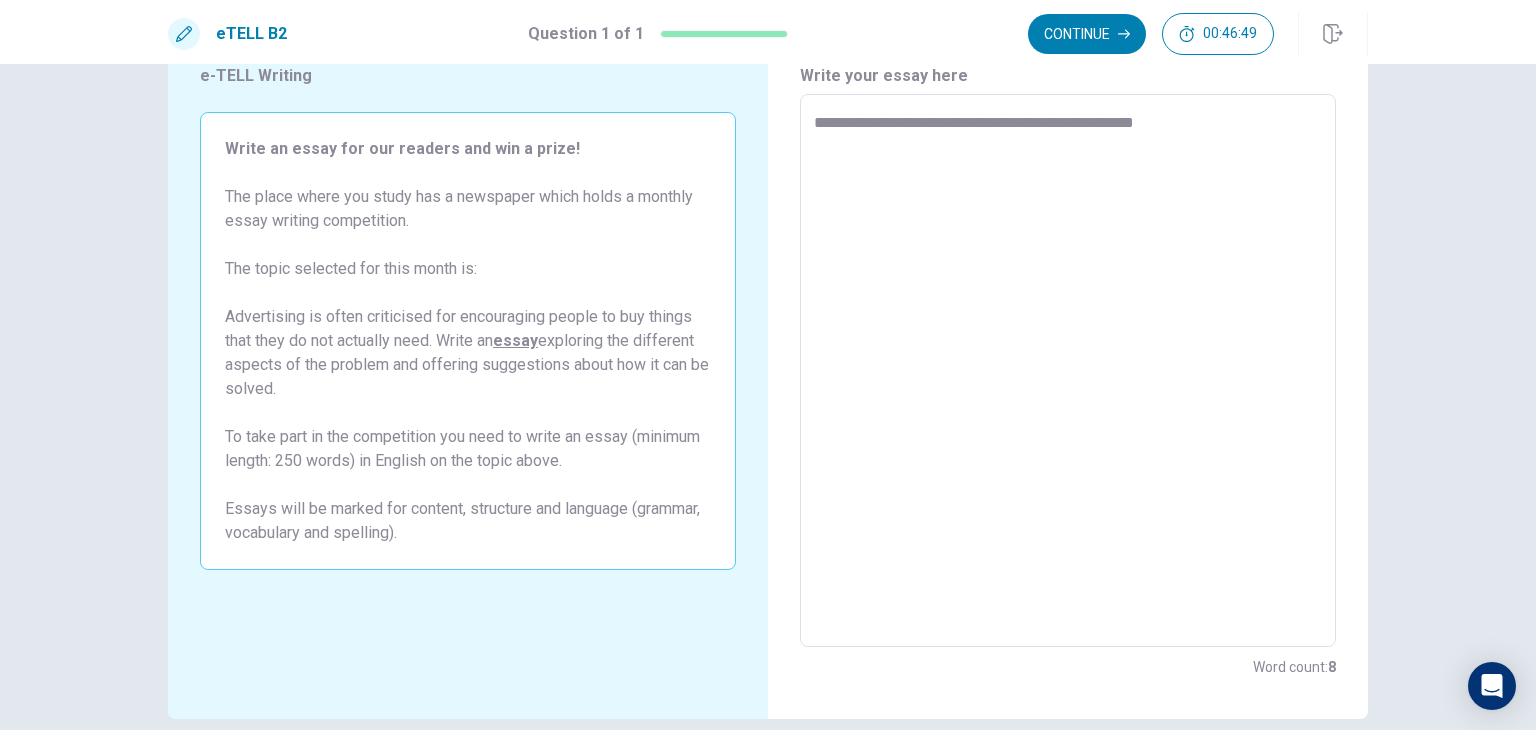 type on "*" 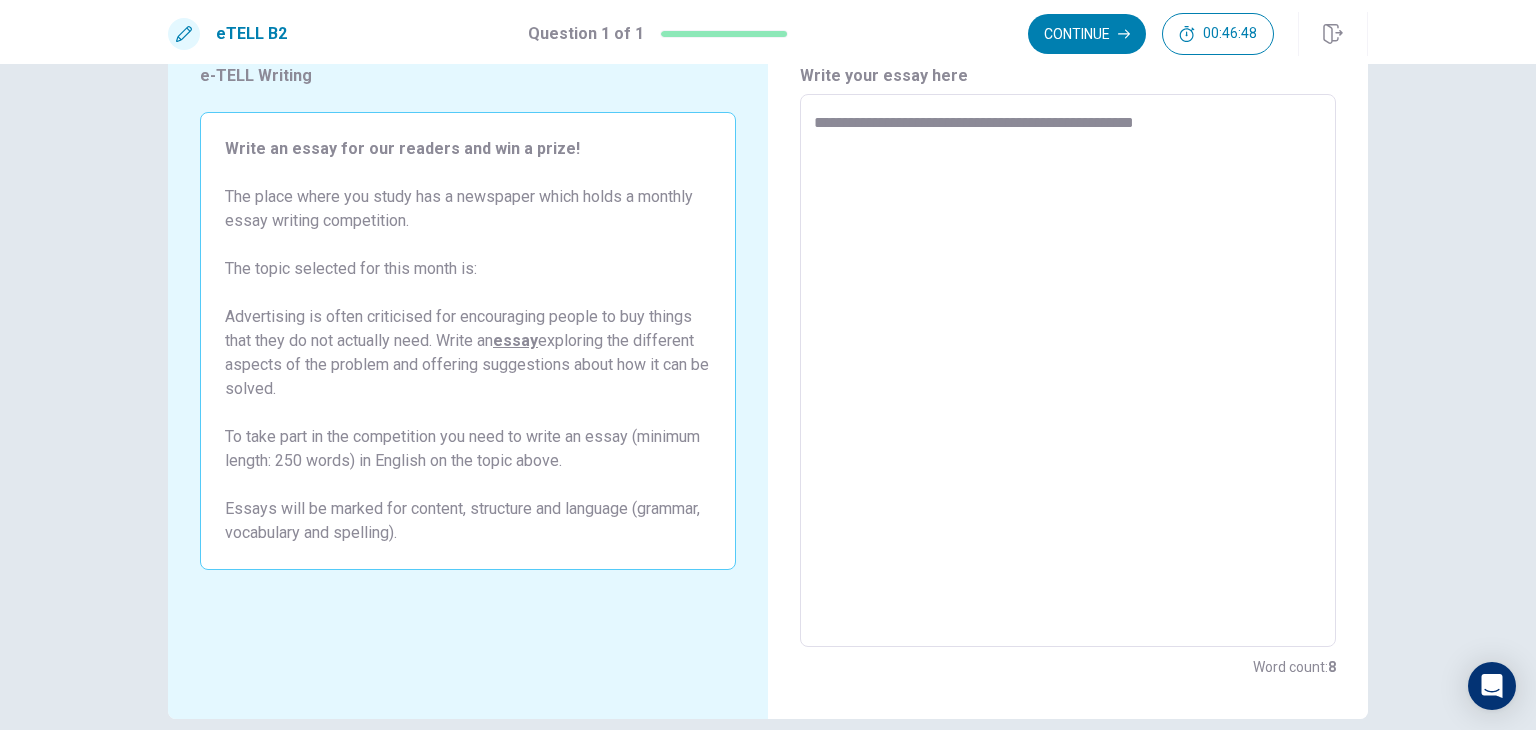 type 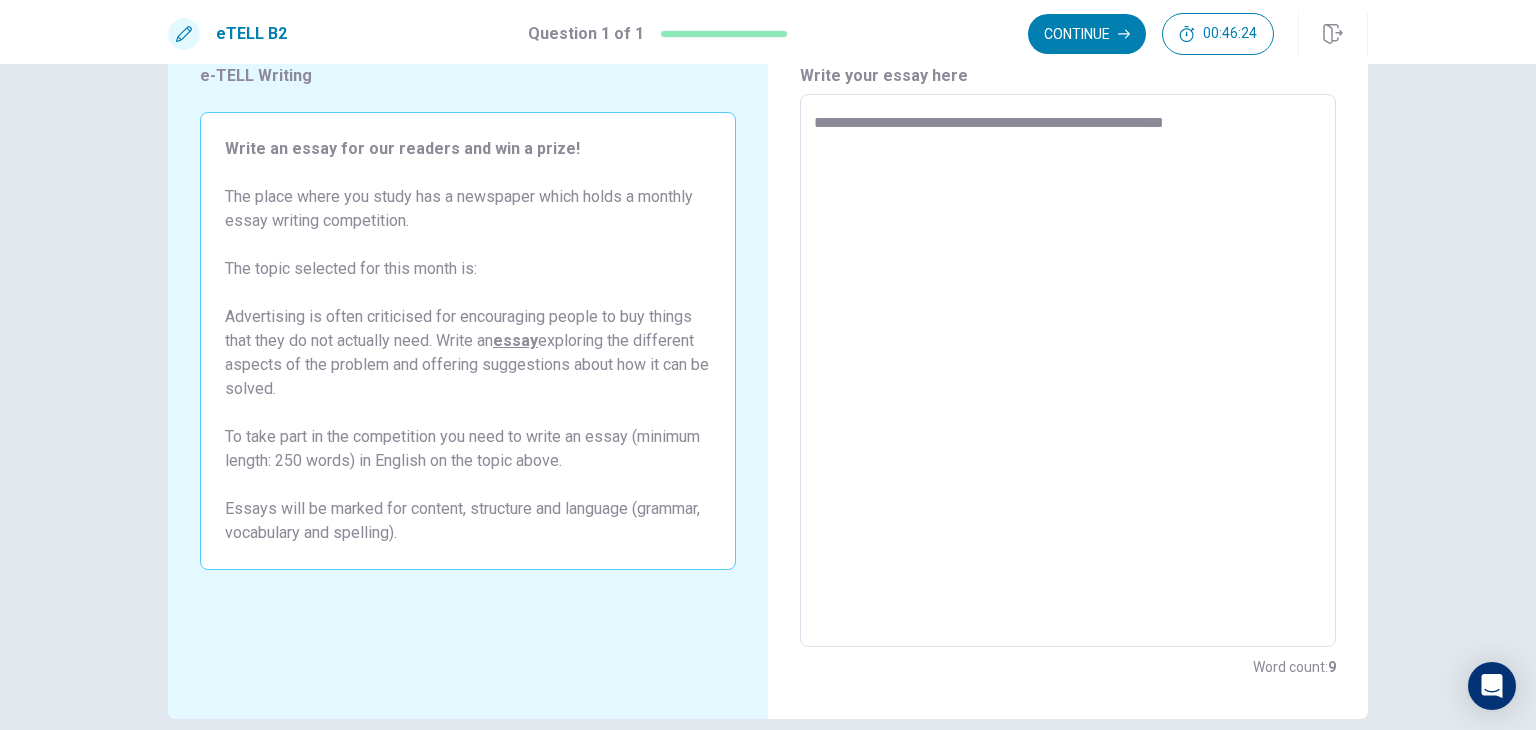 click on "**********" at bounding box center (1068, 371) 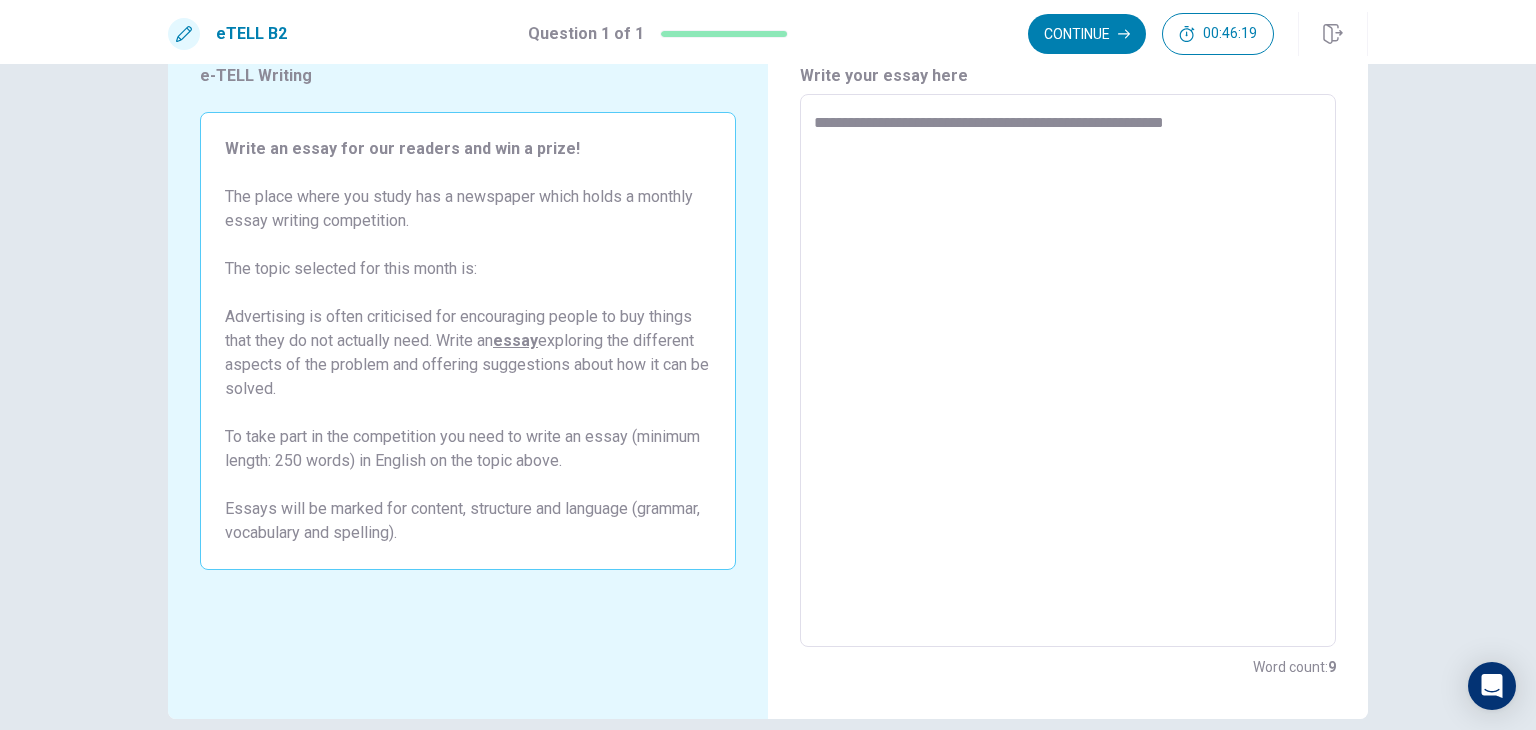 click on "**********" at bounding box center (1068, 371) 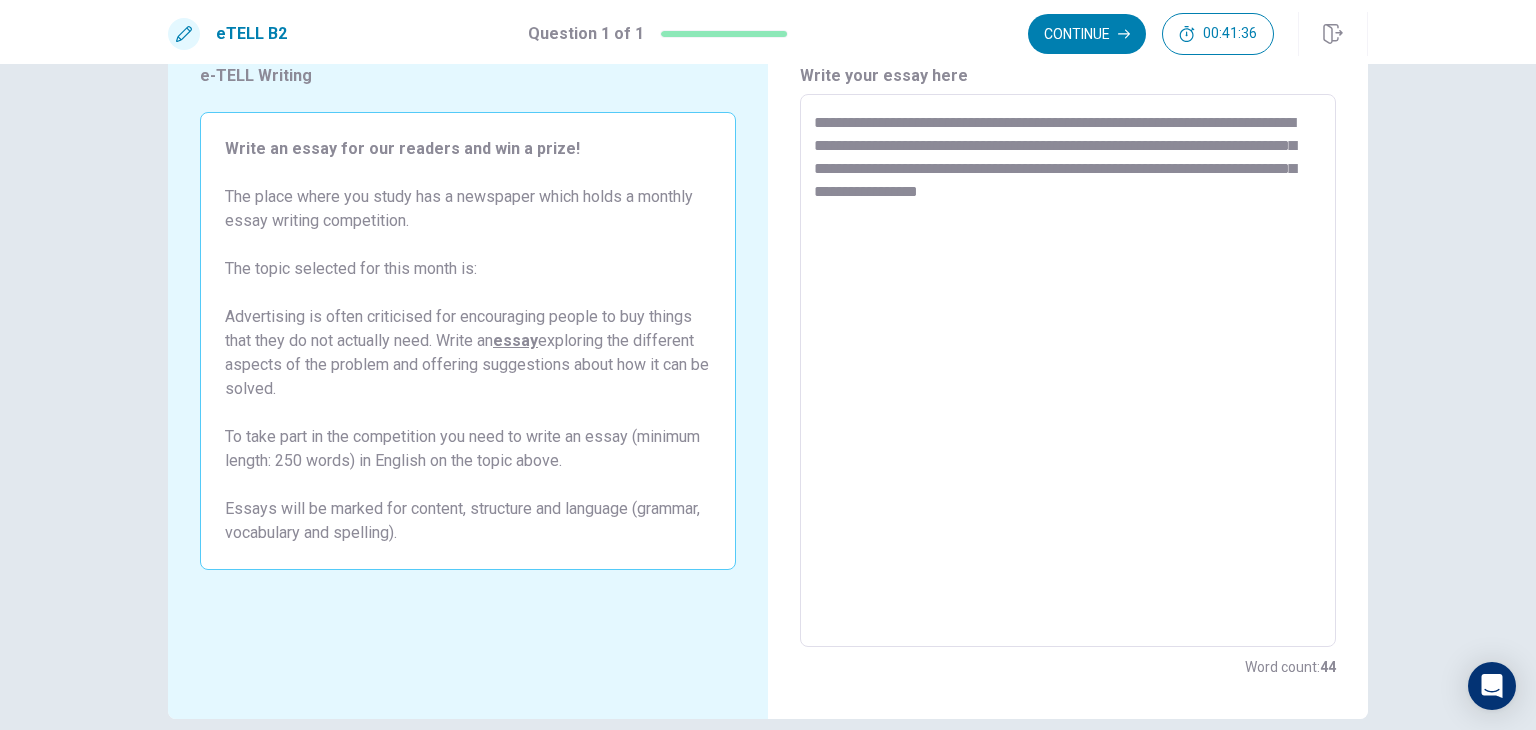 click on "**********" at bounding box center (1068, 371) 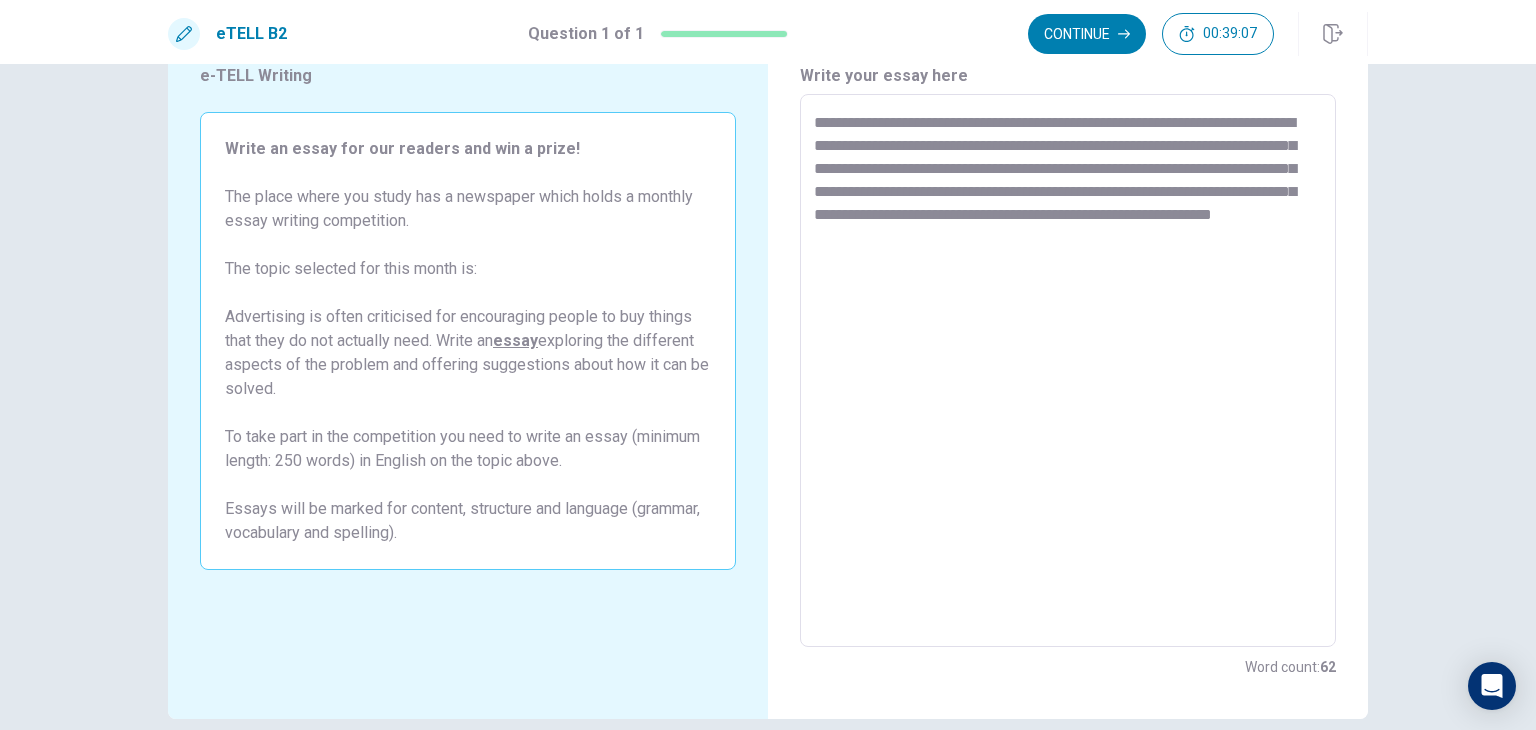 click on "**********" at bounding box center [1068, 371] 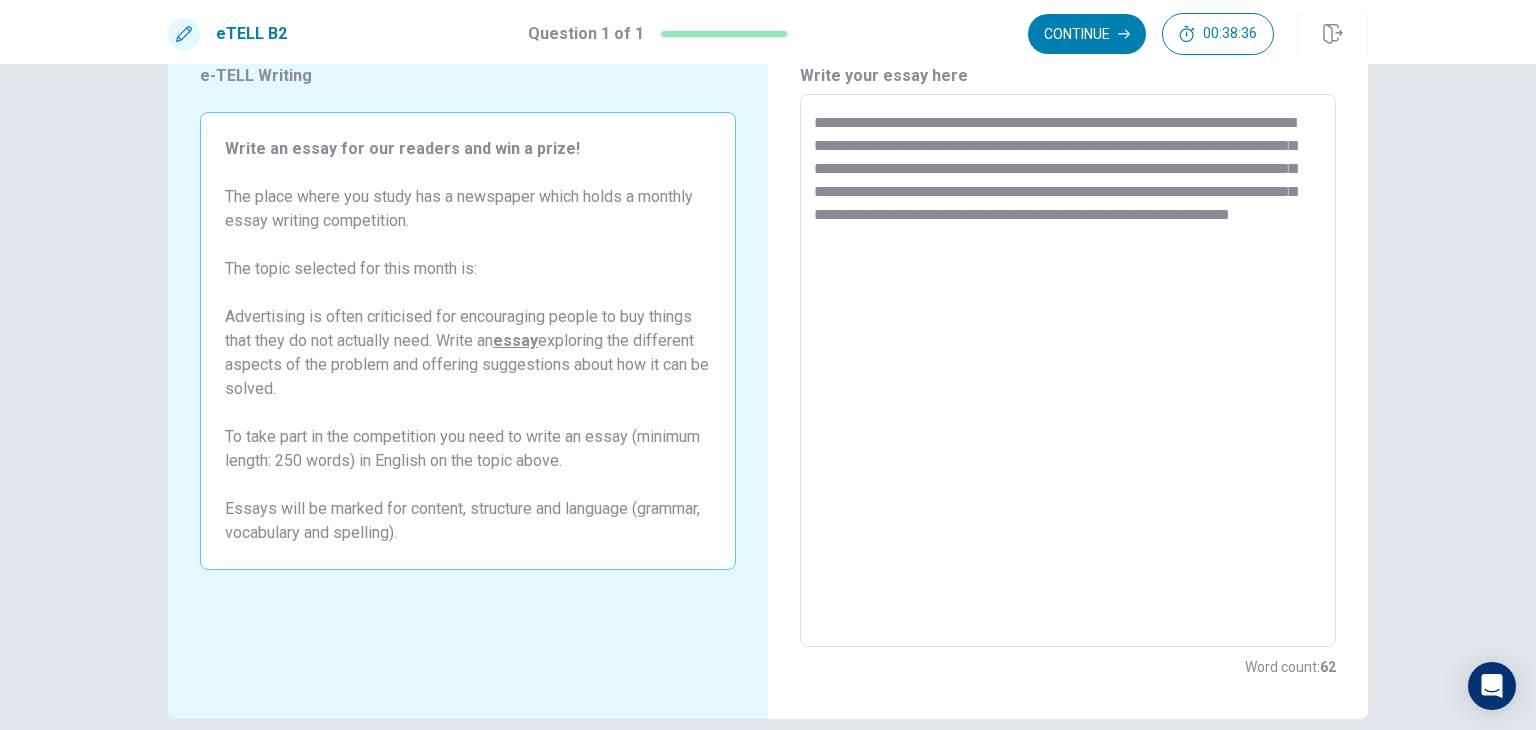 click on "**********" at bounding box center [1068, 371] 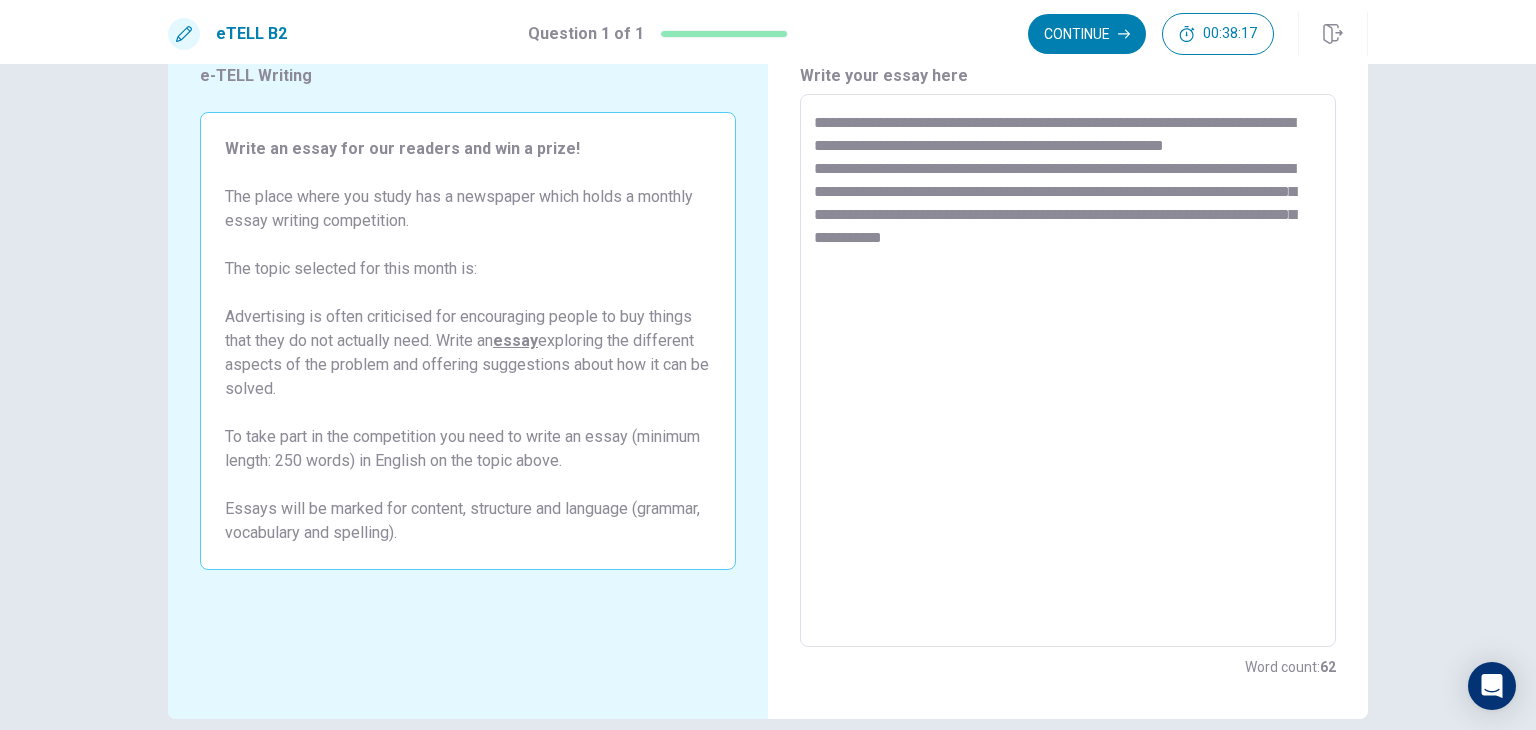 click on "**********" at bounding box center (1068, 371) 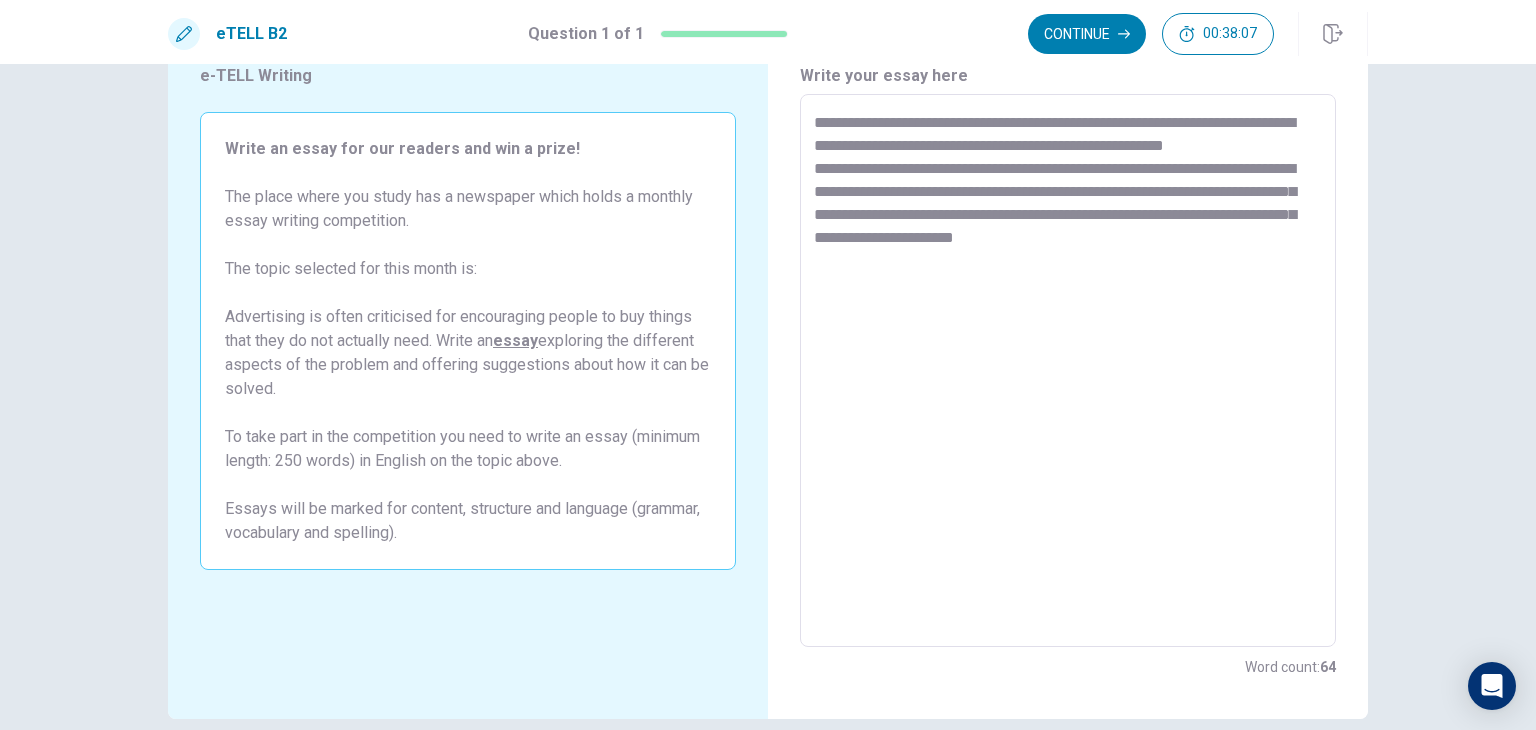 click on "**********" at bounding box center (1068, 371) 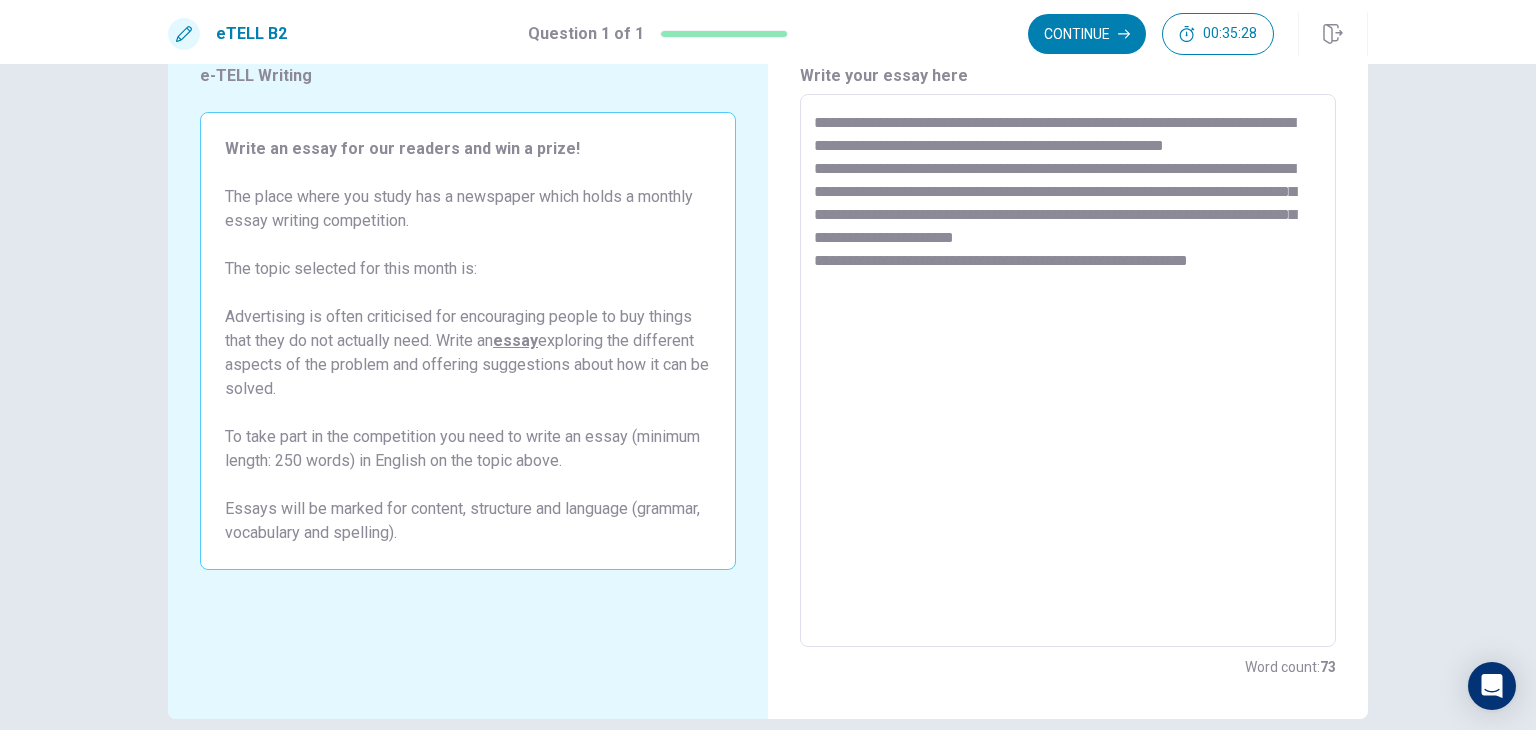 click on "**********" at bounding box center [1068, 371] 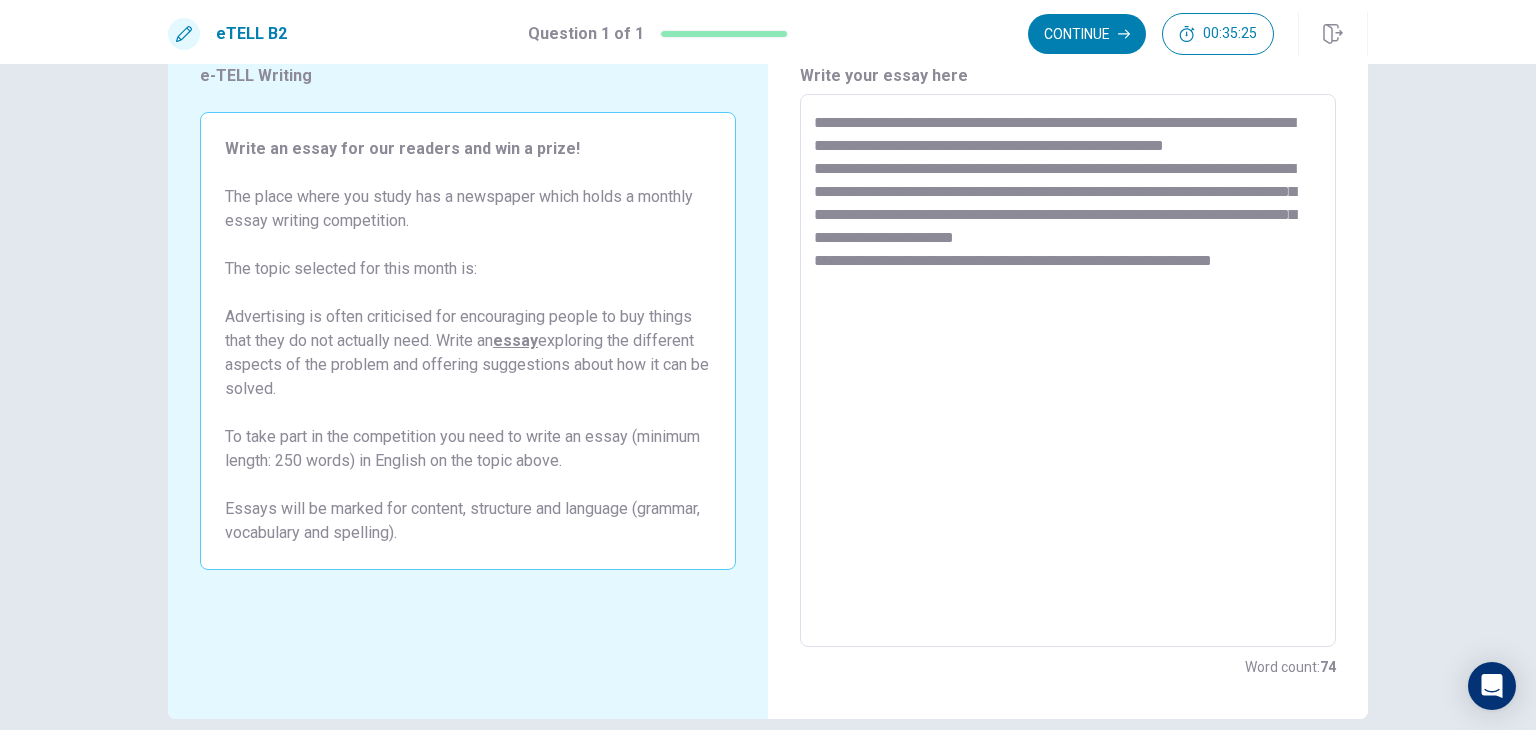 click on "**********" at bounding box center (1068, 371) 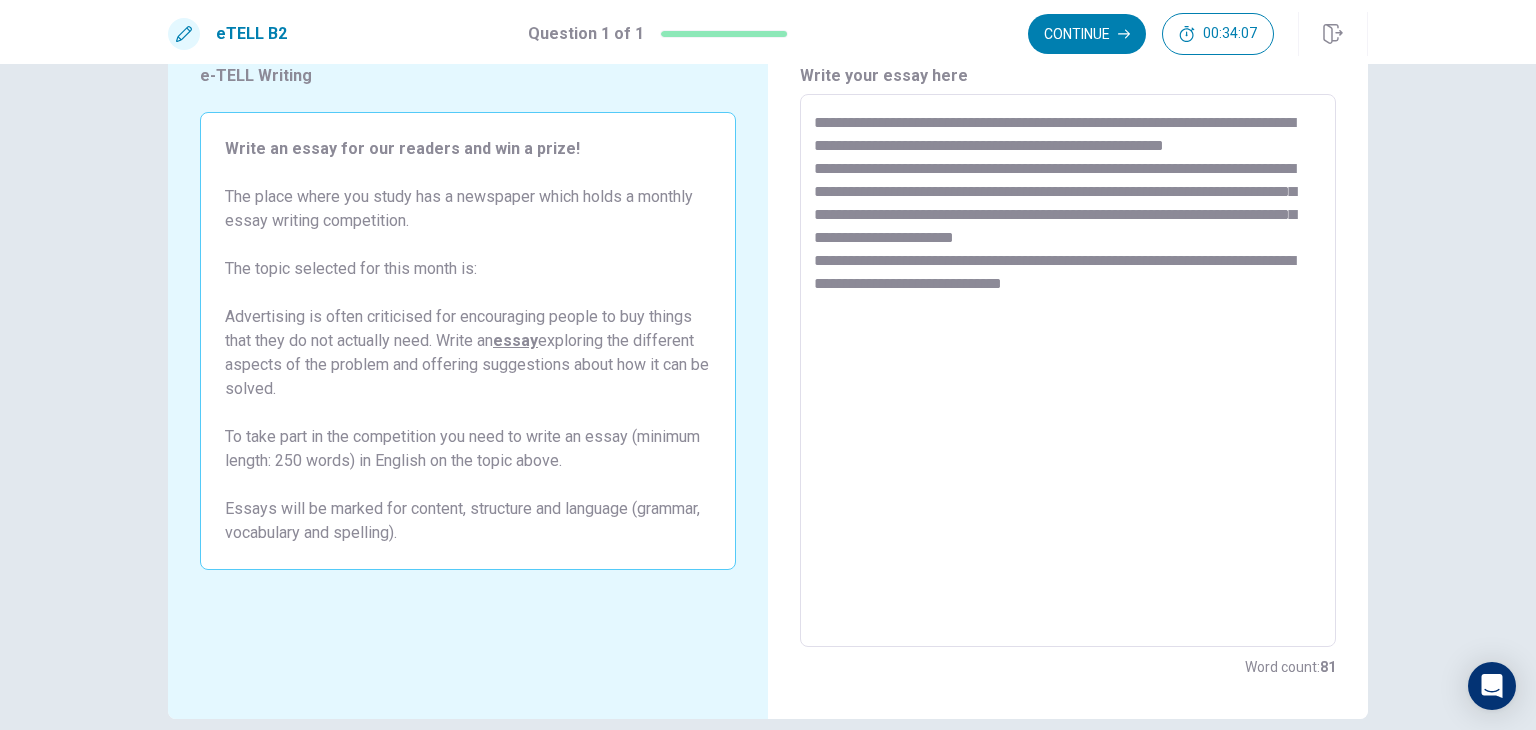 click on "**********" at bounding box center [1068, 371] 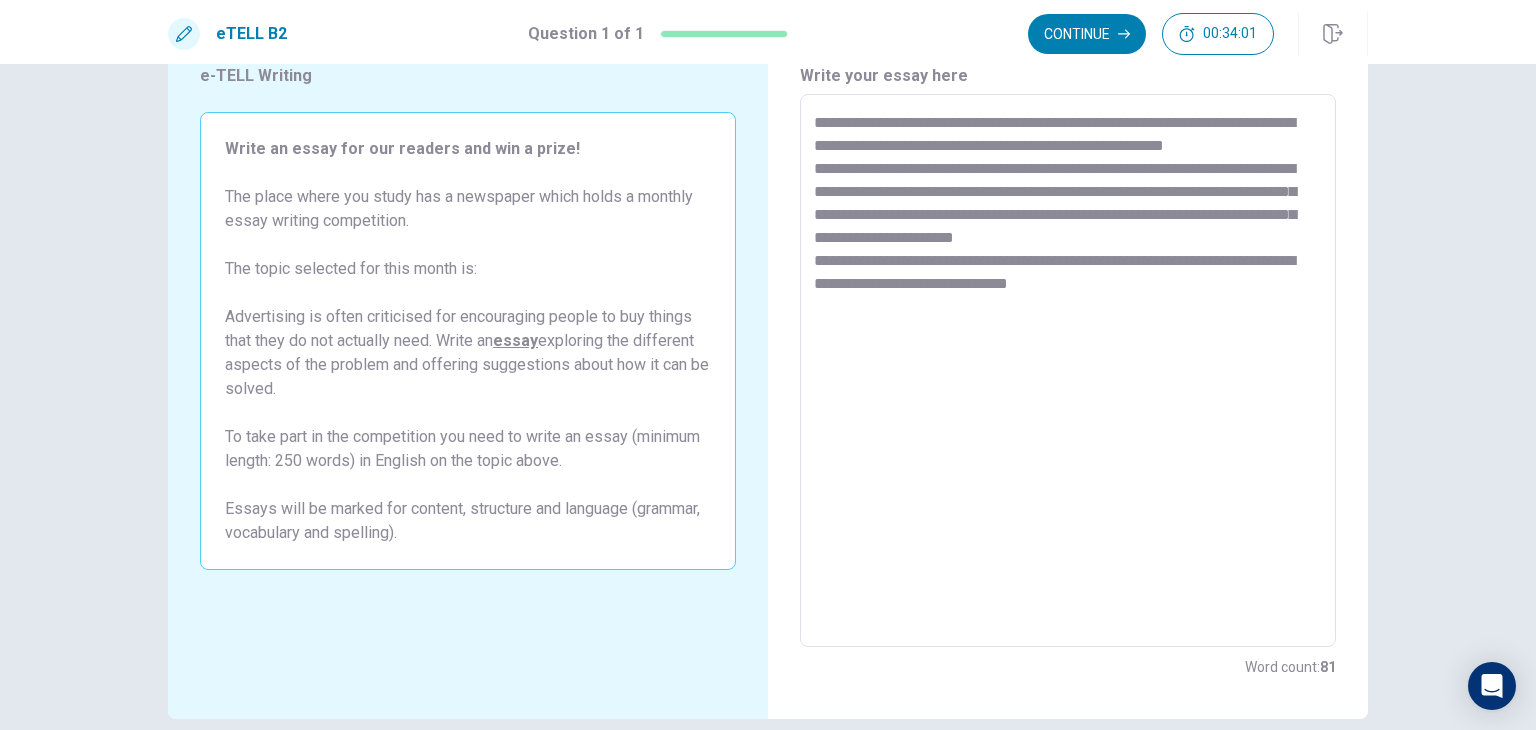 click on "**********" at bounding box center (1068, 371) 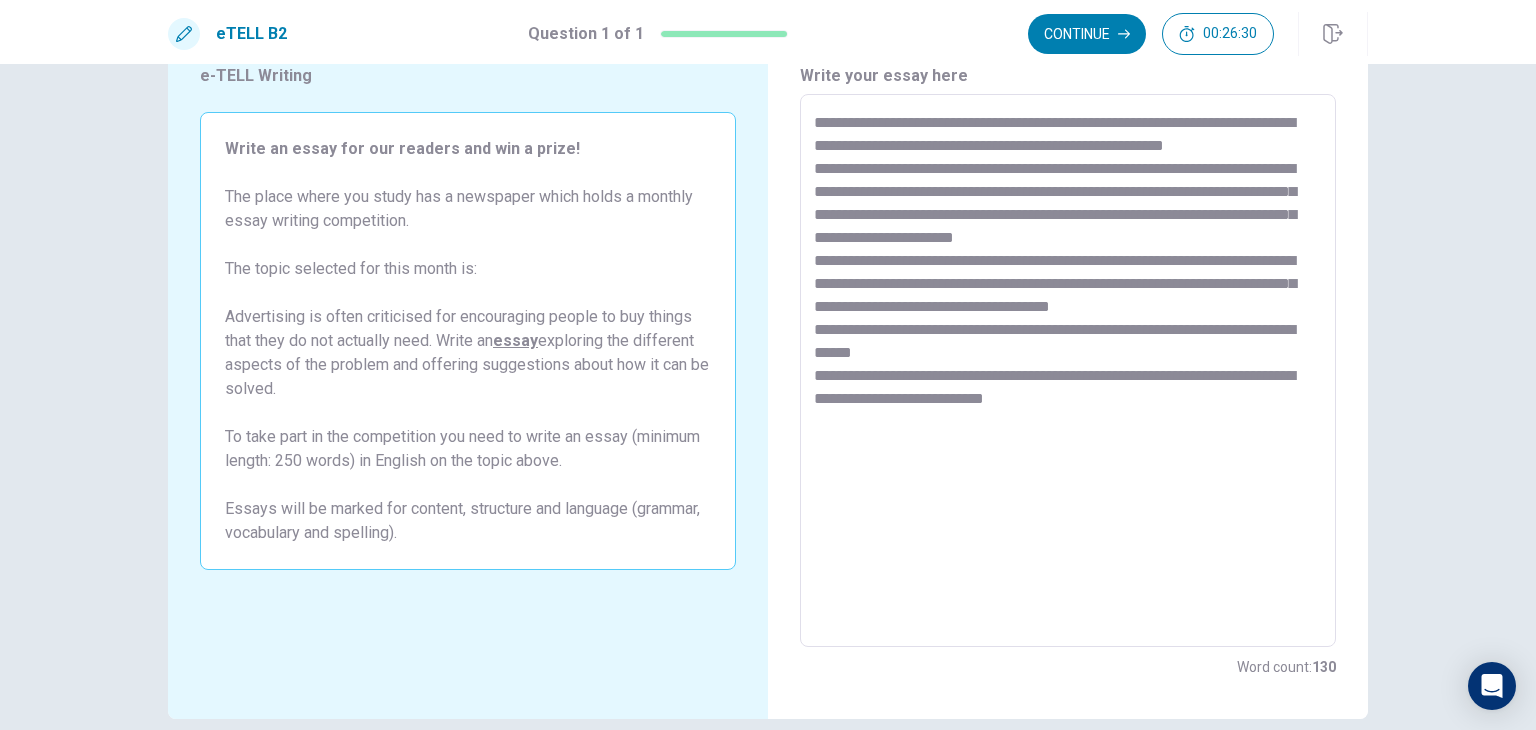 click on "**********" at bounding box center (1068, 371) 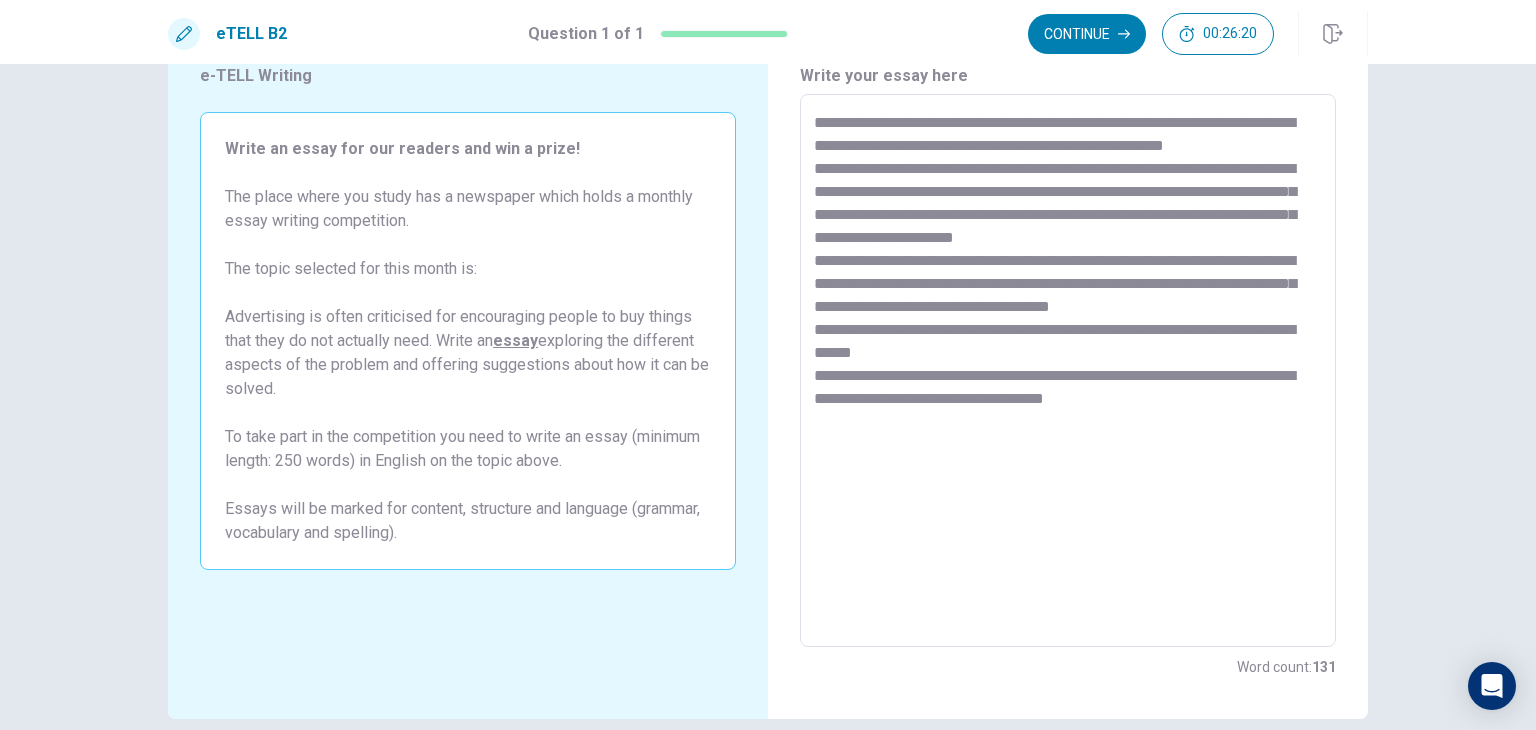 click on "**********" at bounding box center (1068, 371) 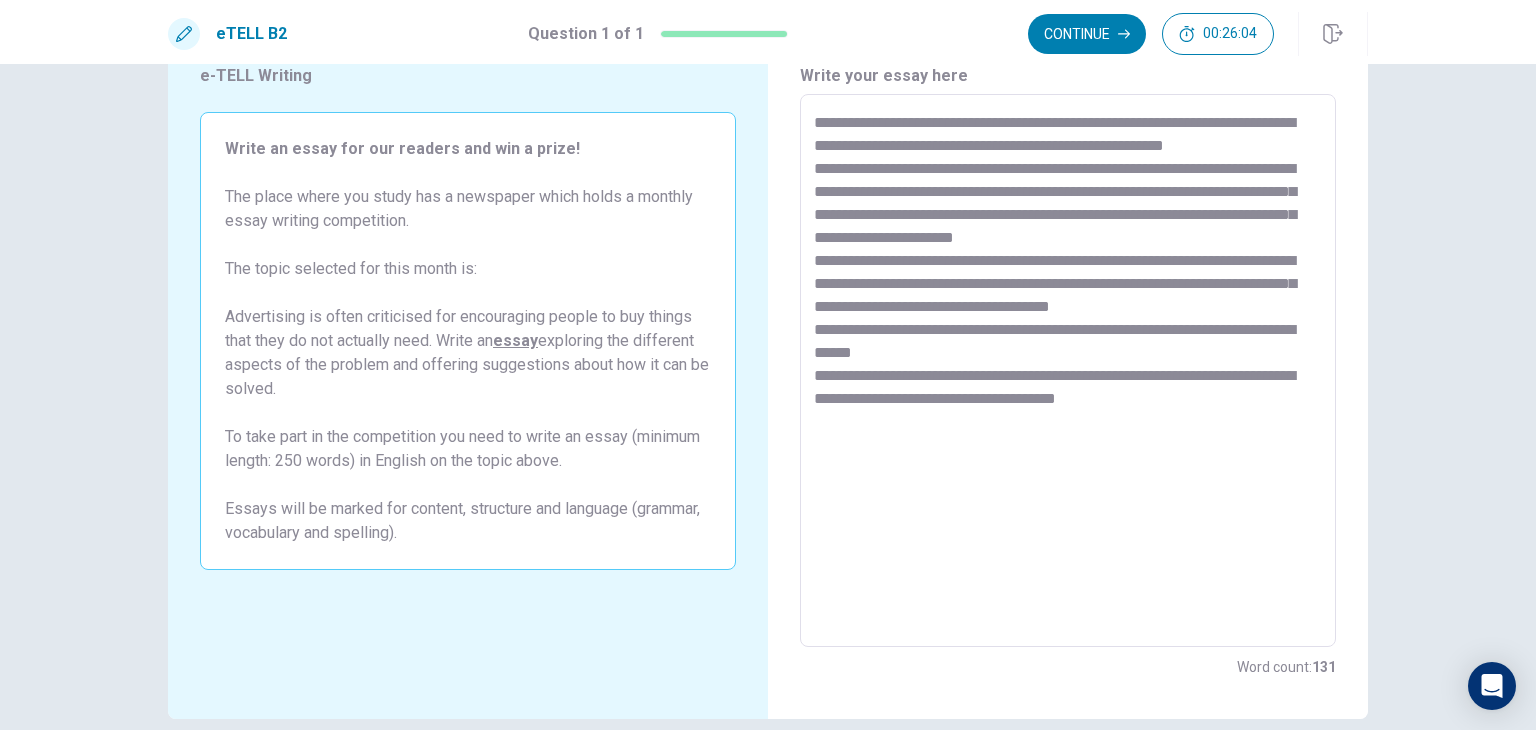 click on "**********" at bounding box center (1068, 371) 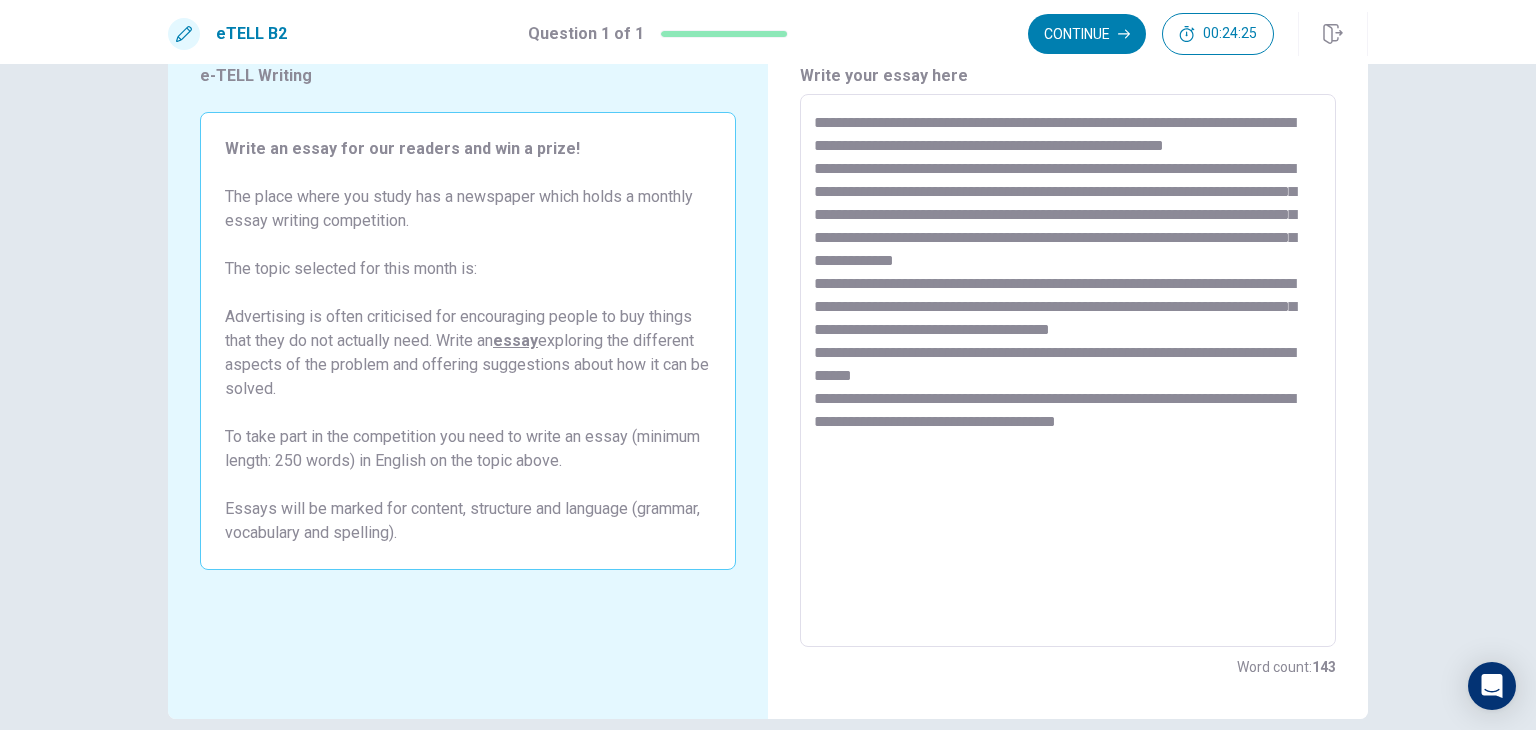 click on "**********" at bounding box center (1068, 371) 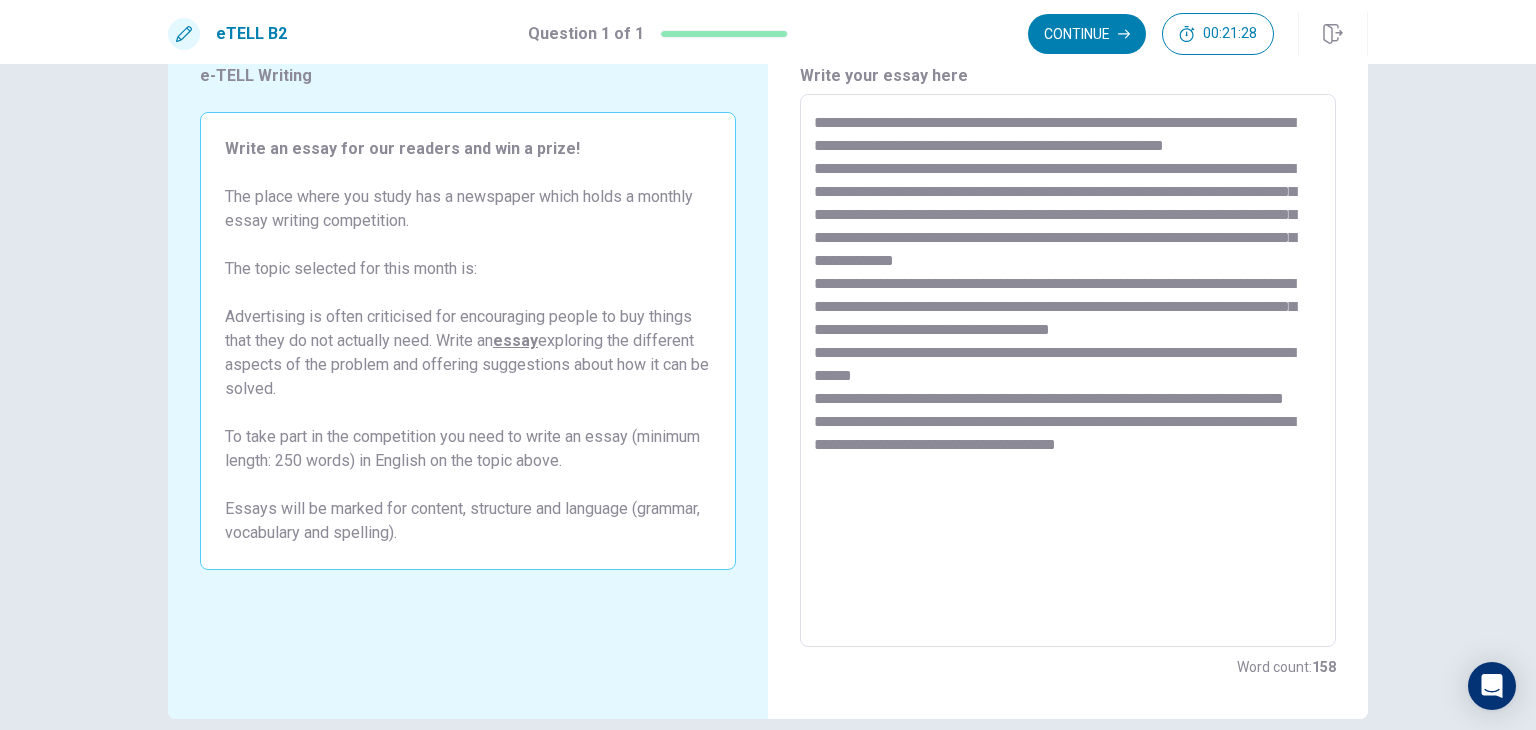 click on "**********" at bounding box center (1068, 371) 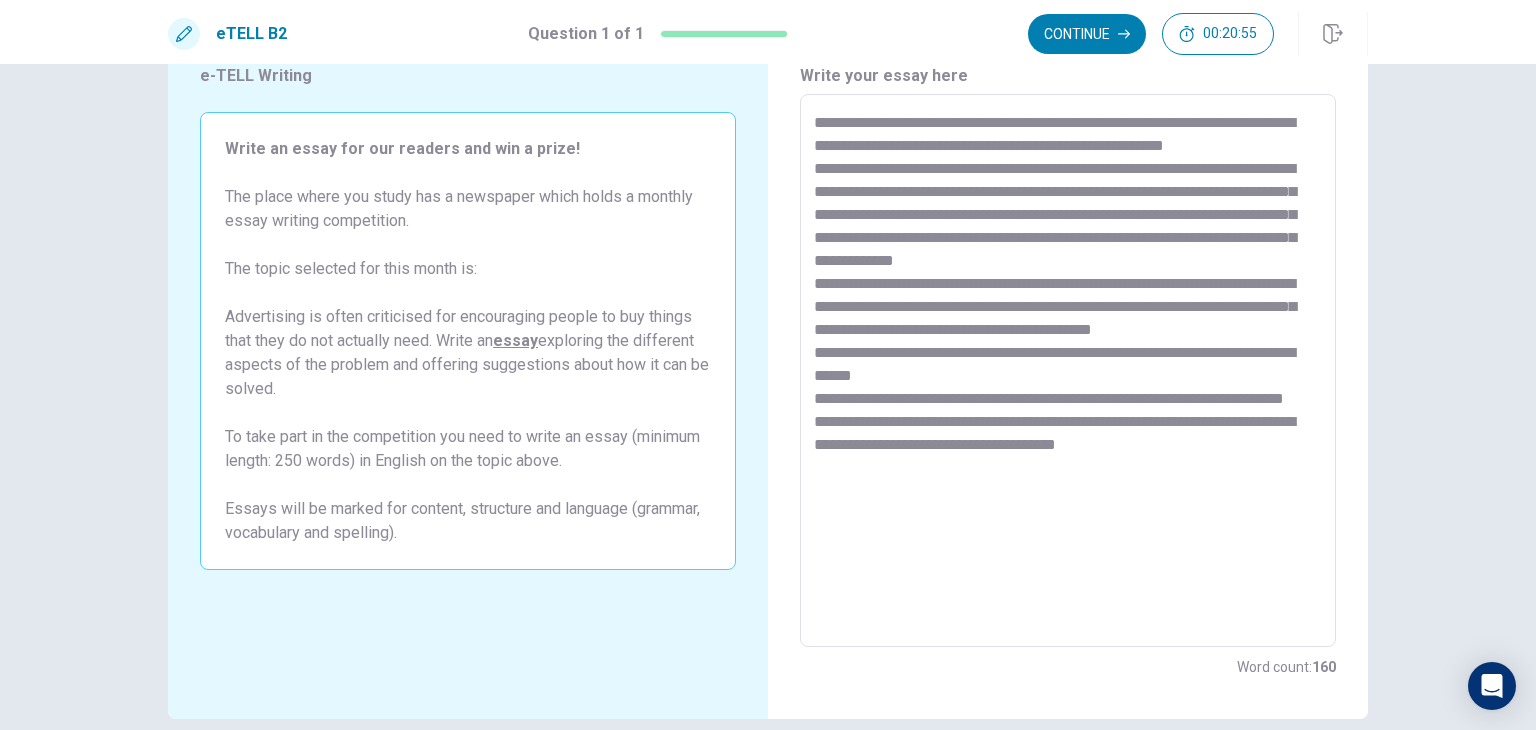 click on "**********" at bounding box center [1068, 371] 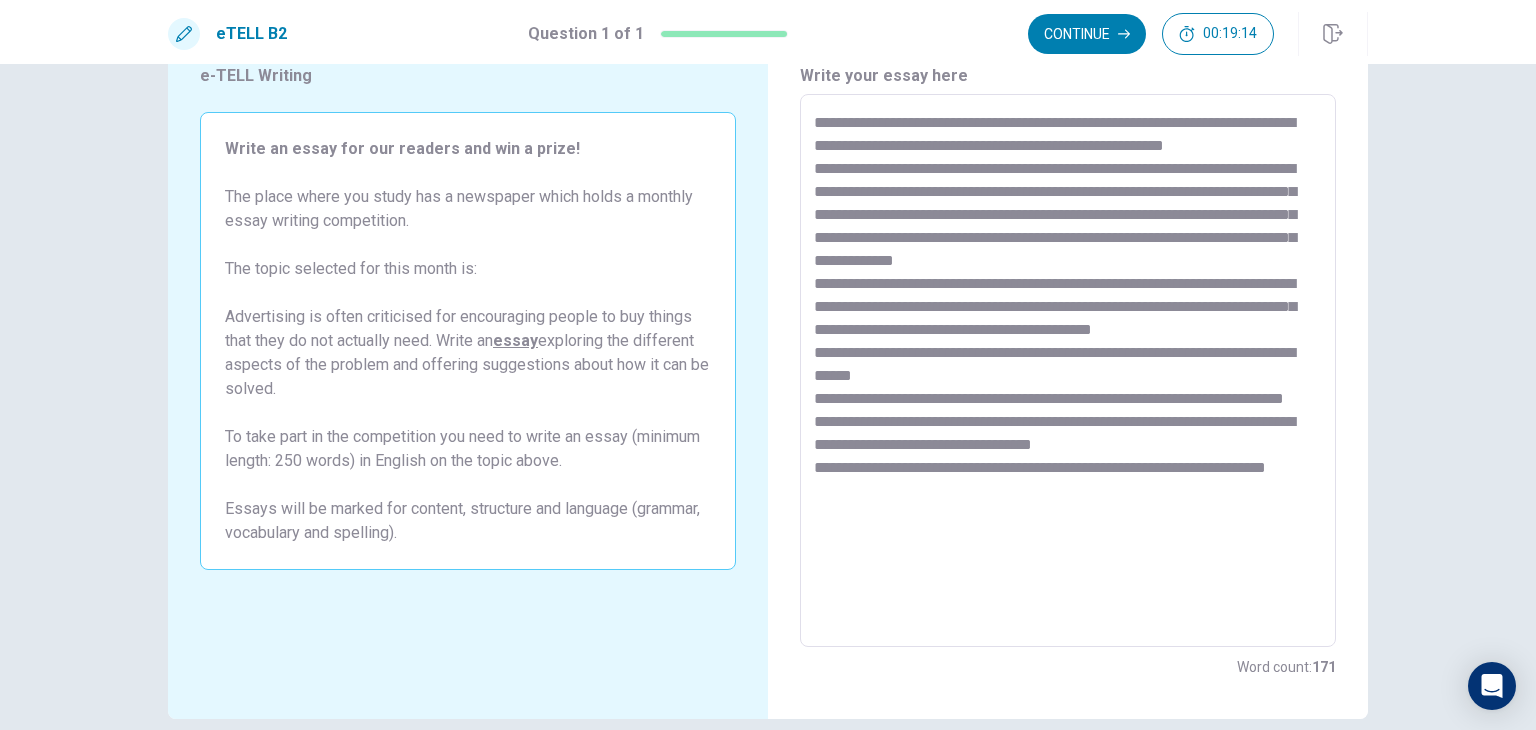 click at bounding box center (1068, 371) 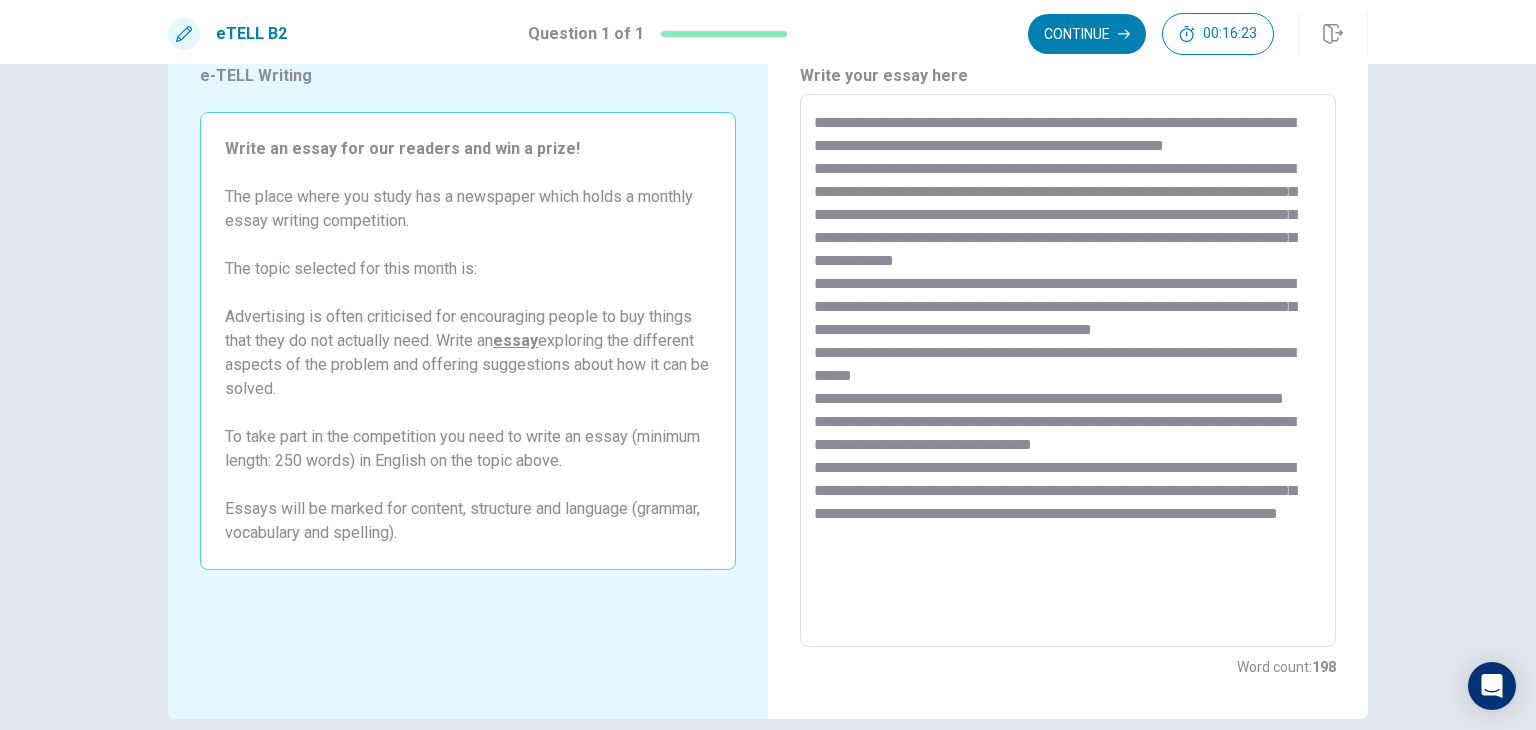scroll, scrollTop: 8, scrollLeft: 0, axis: vertical 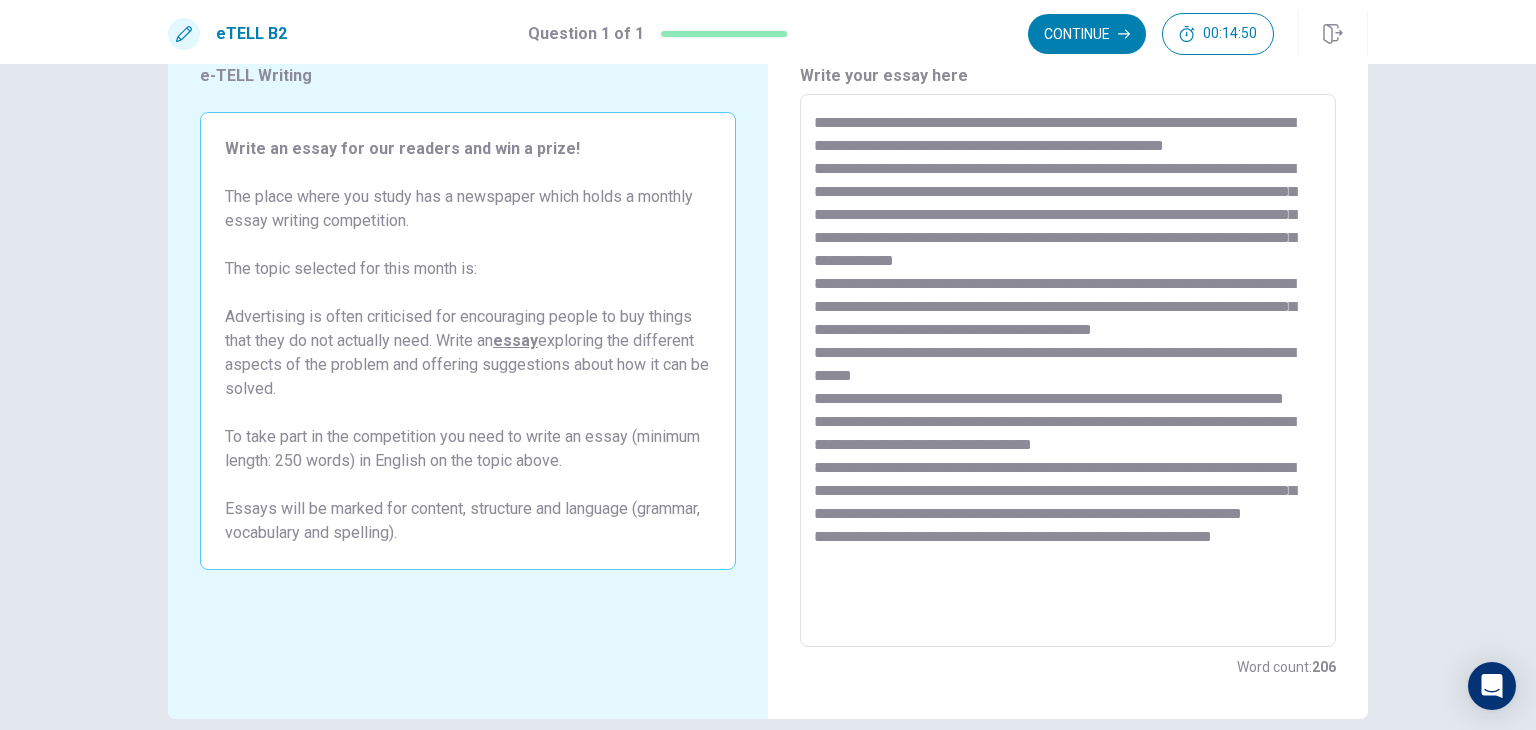 click at bounding box center (1068, 371) 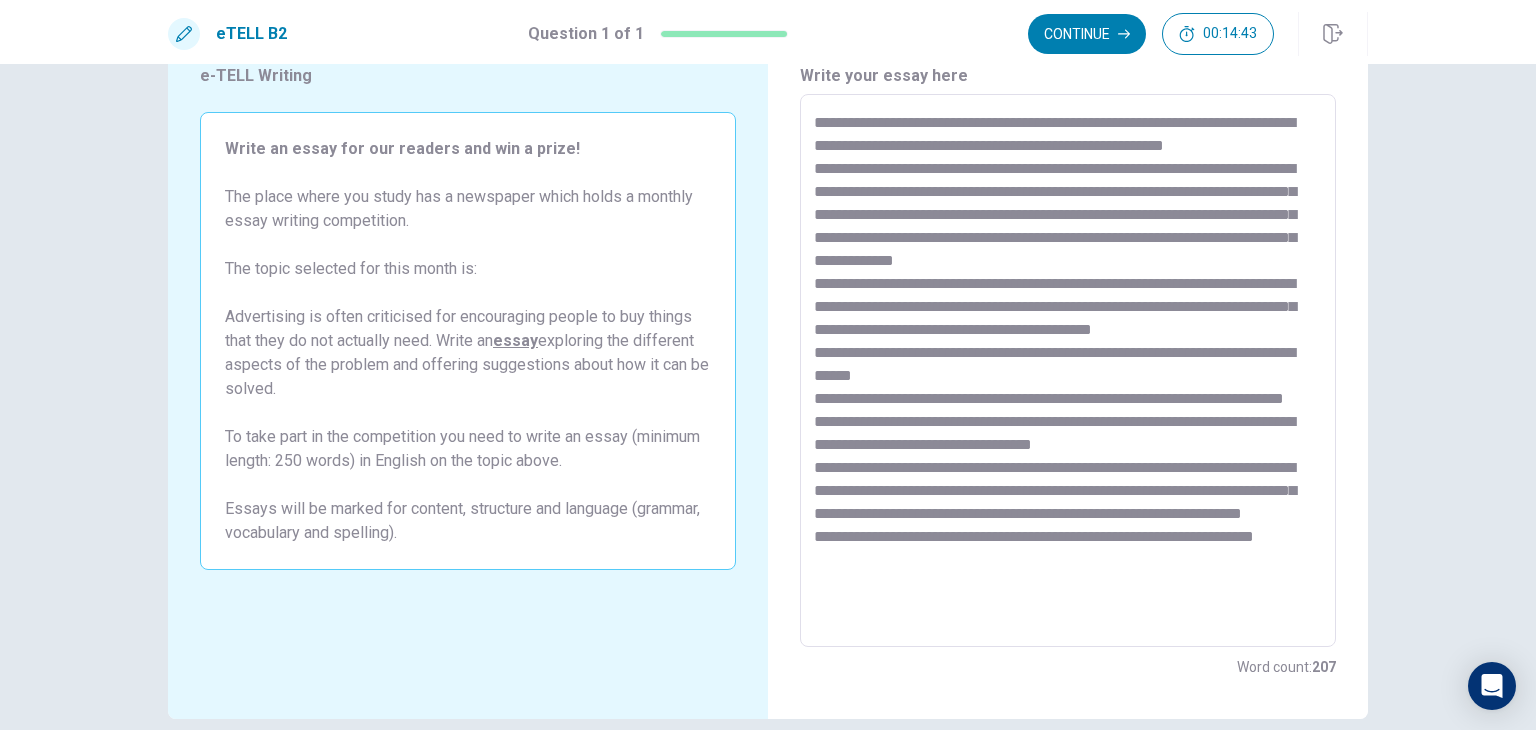 click at bounding box center [1068, 371] 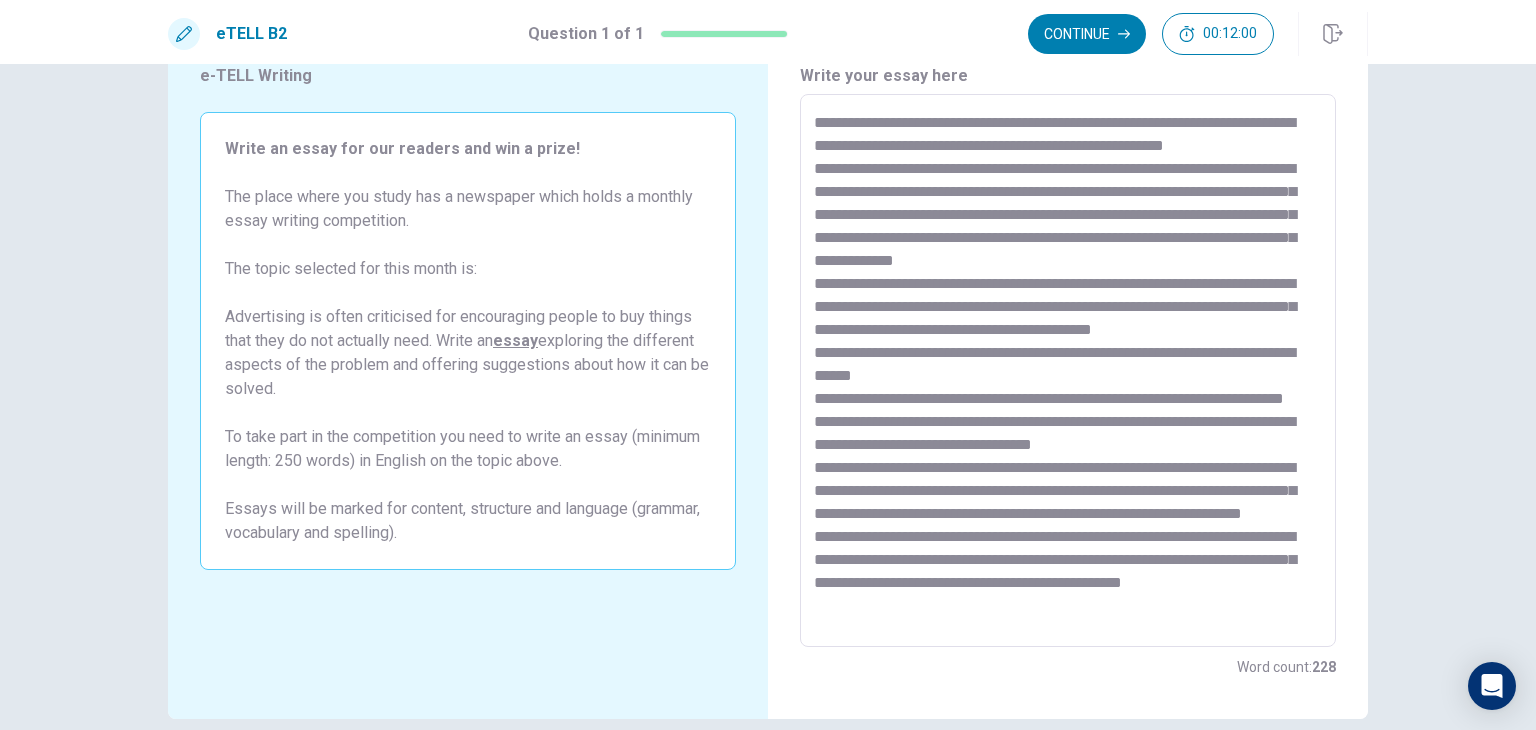 scroll, scrollTop: 76, scrollLeft: 0, axis: vertical 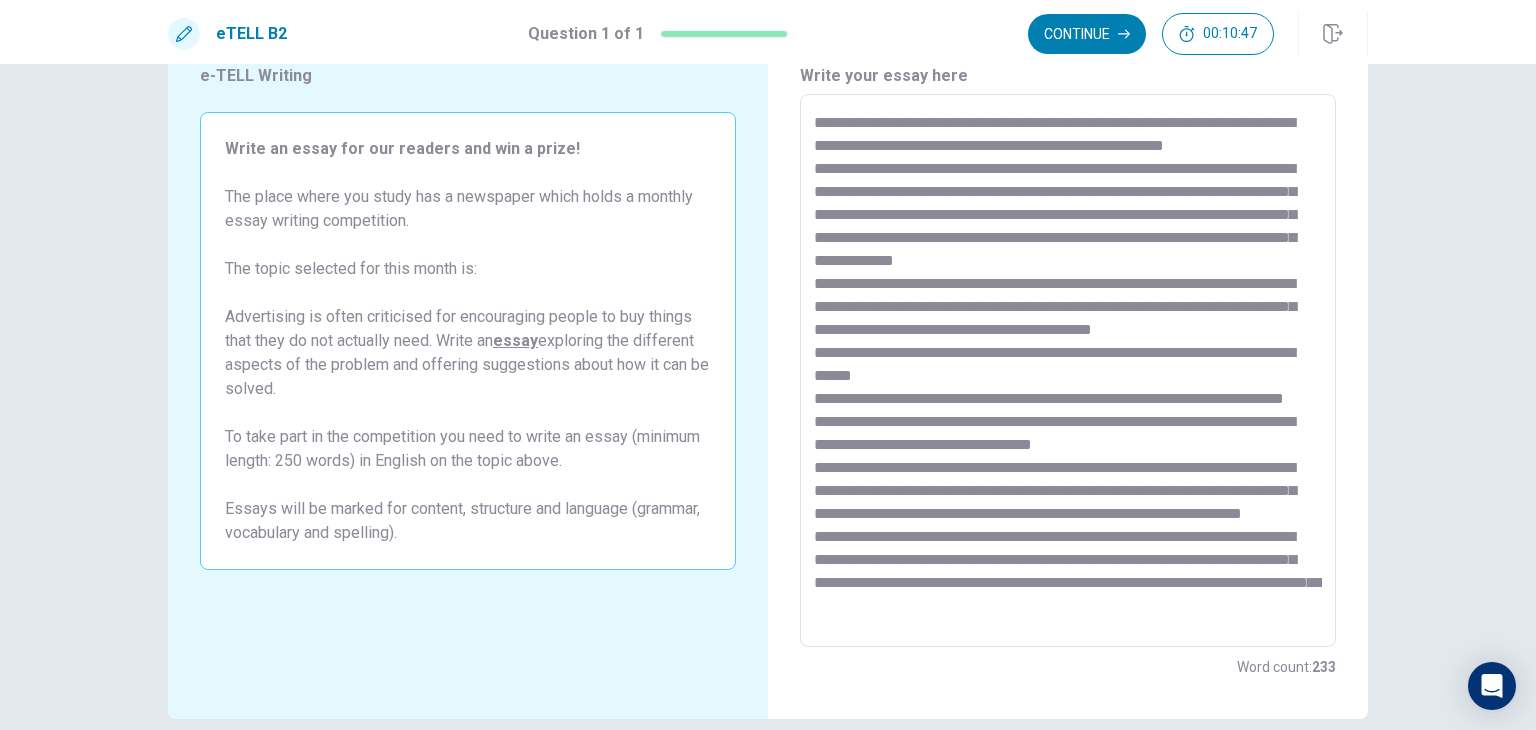 click at bounding box center (1068, 371) 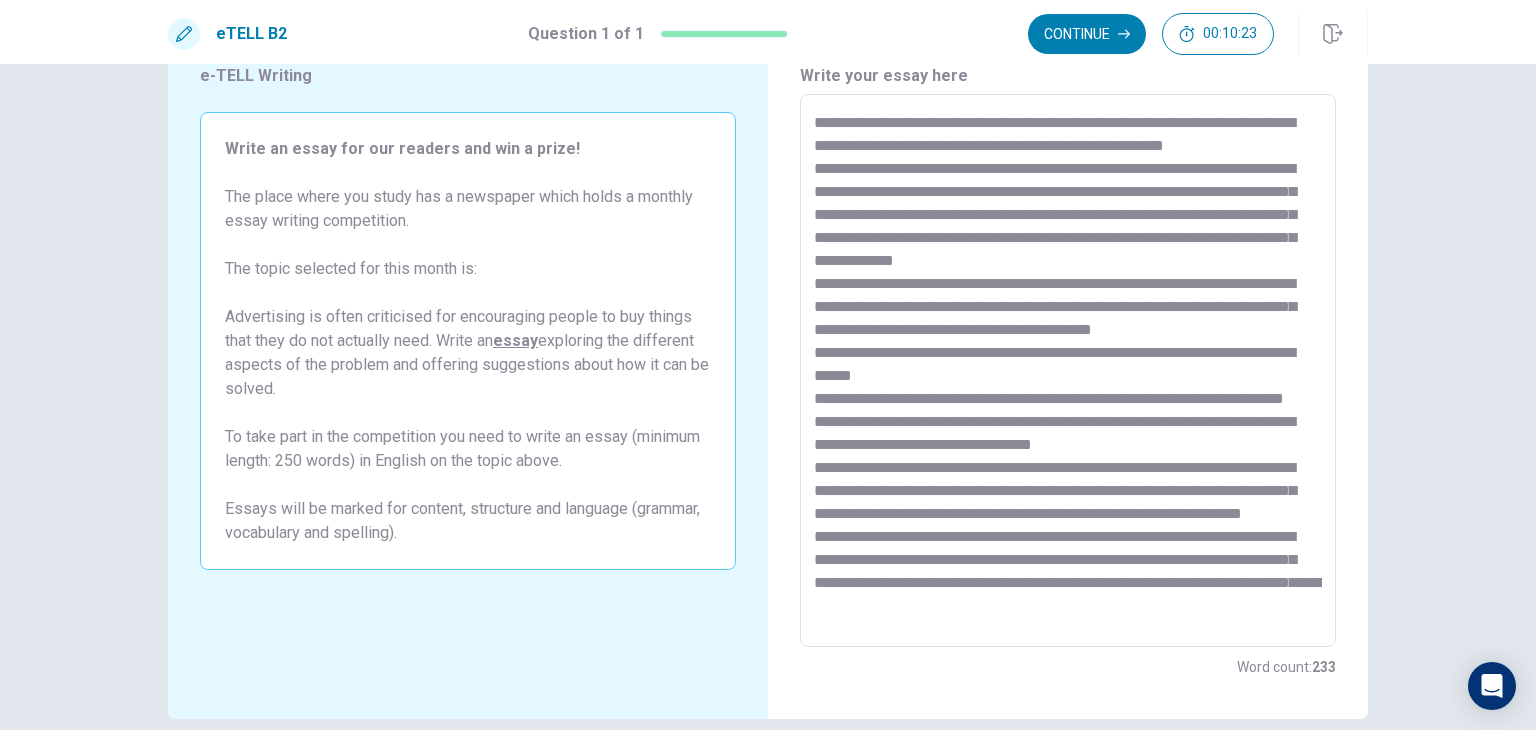 click at bounding box center [1068, 371] 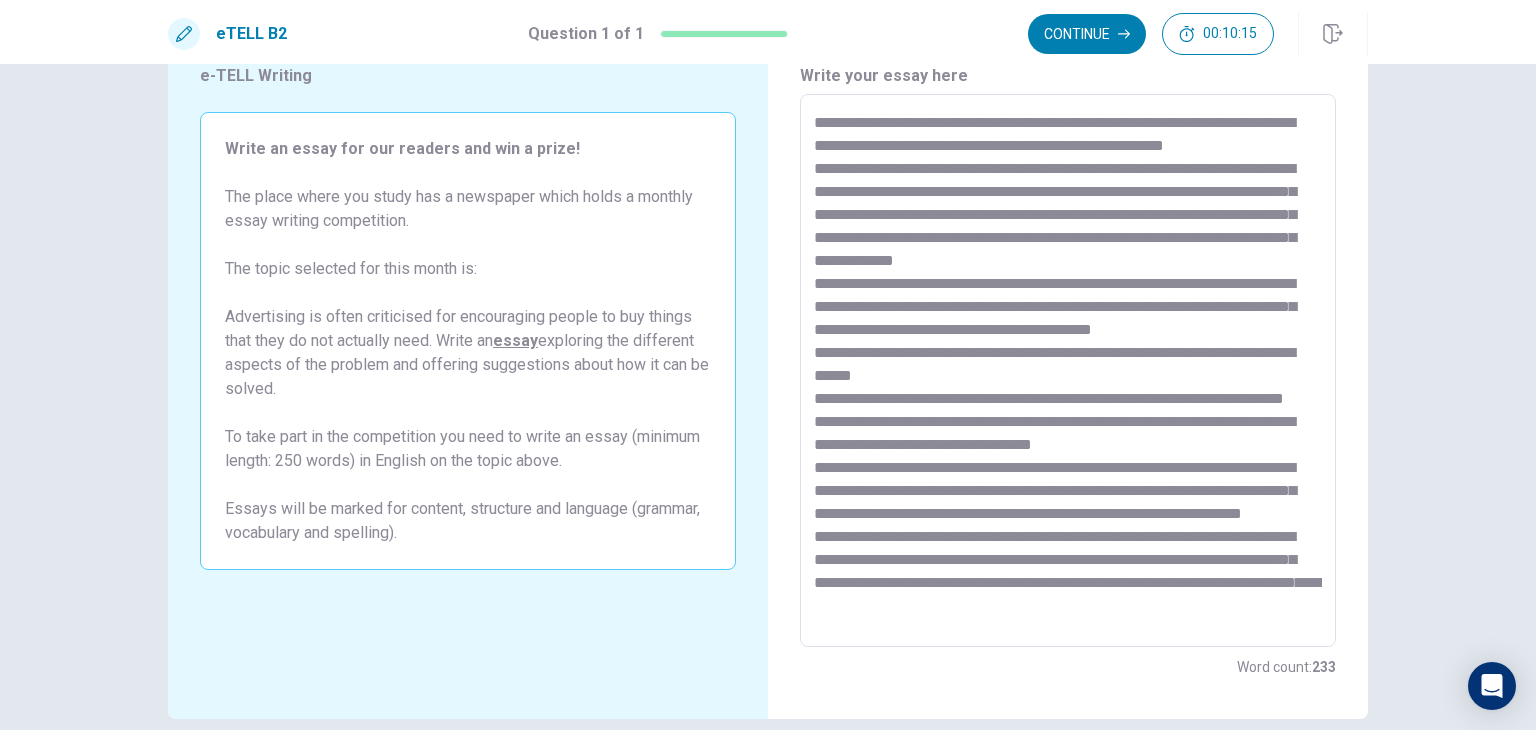 click at bounding box center (1068, 371) 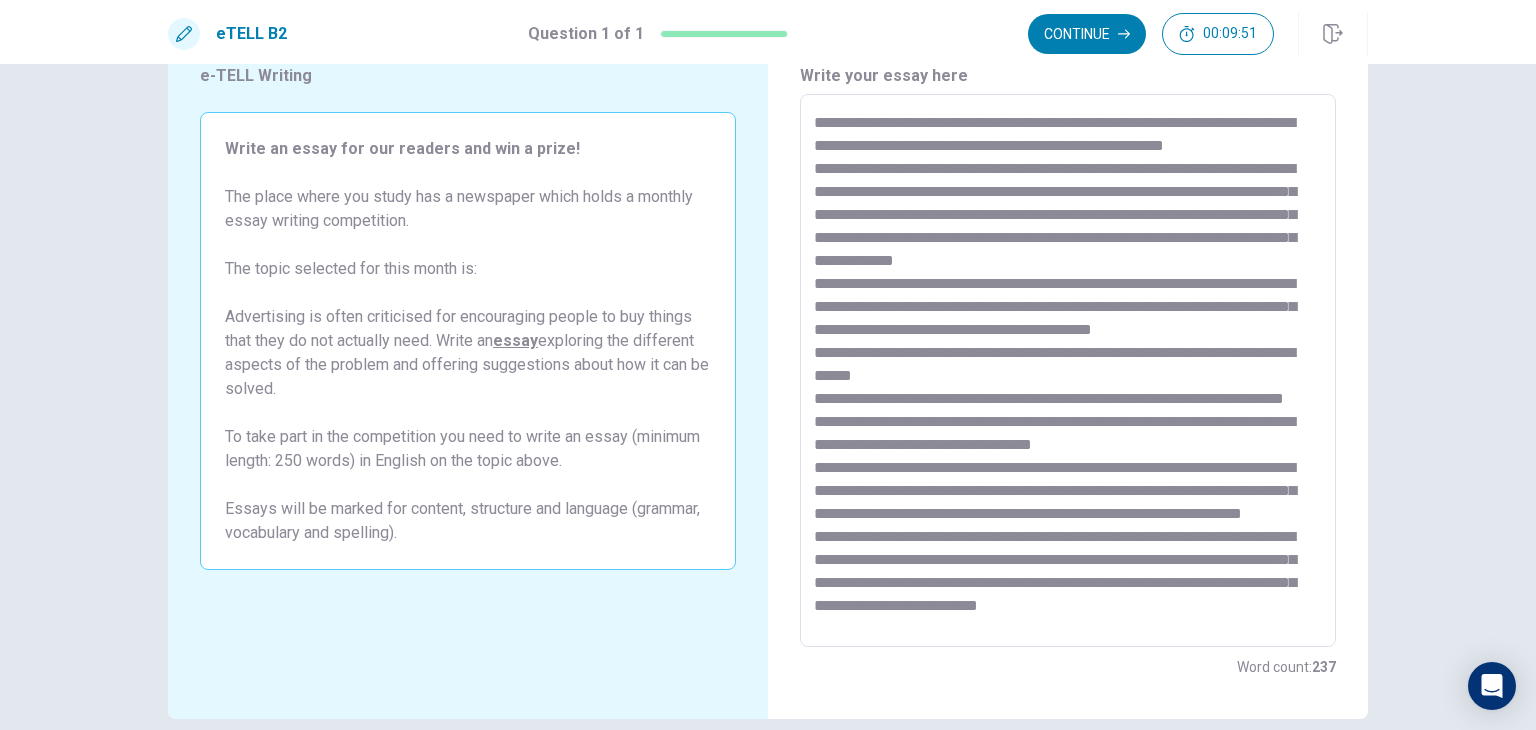 scroll, scrollTop: 100, scrollLeft: 0, axis: vertical 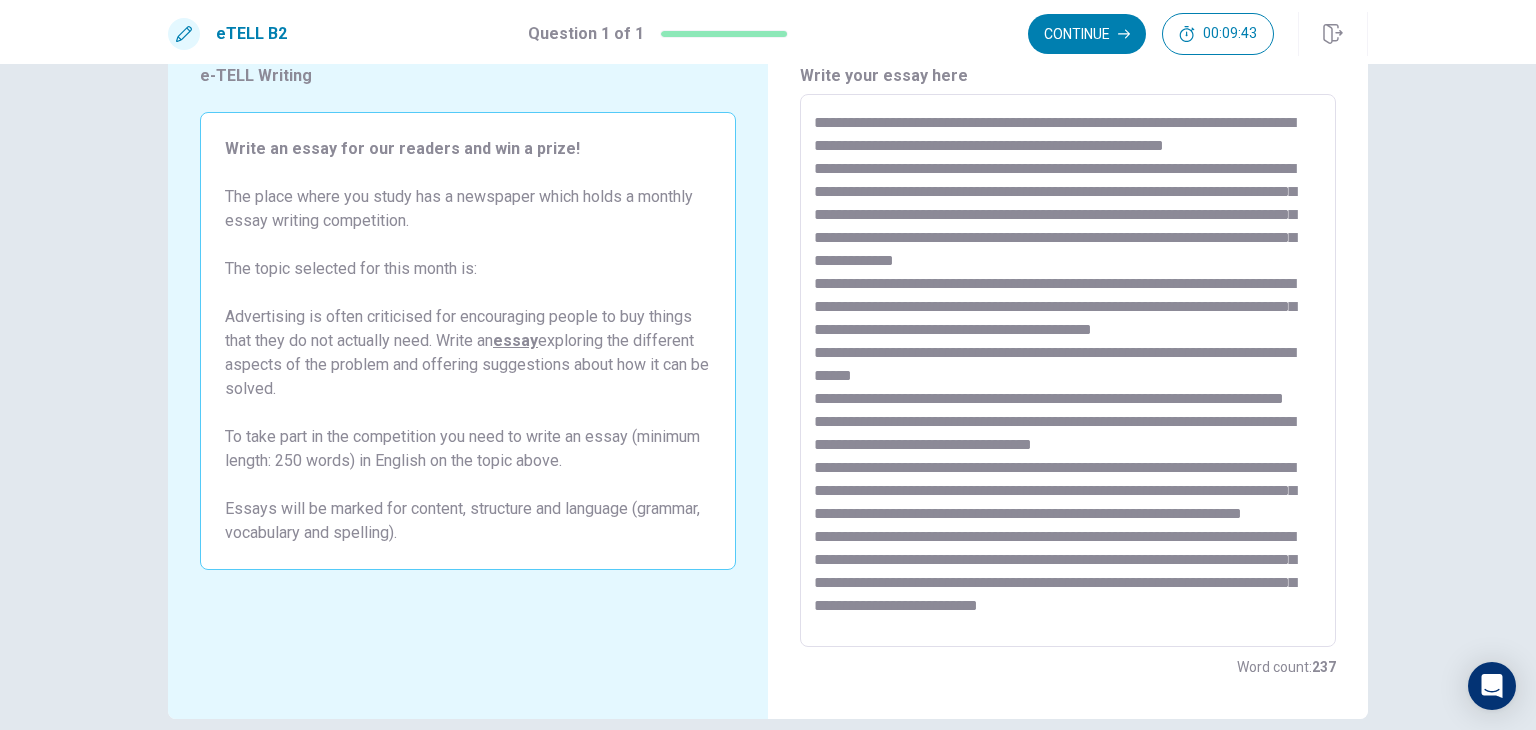 click at bounding box center [1068, 371] 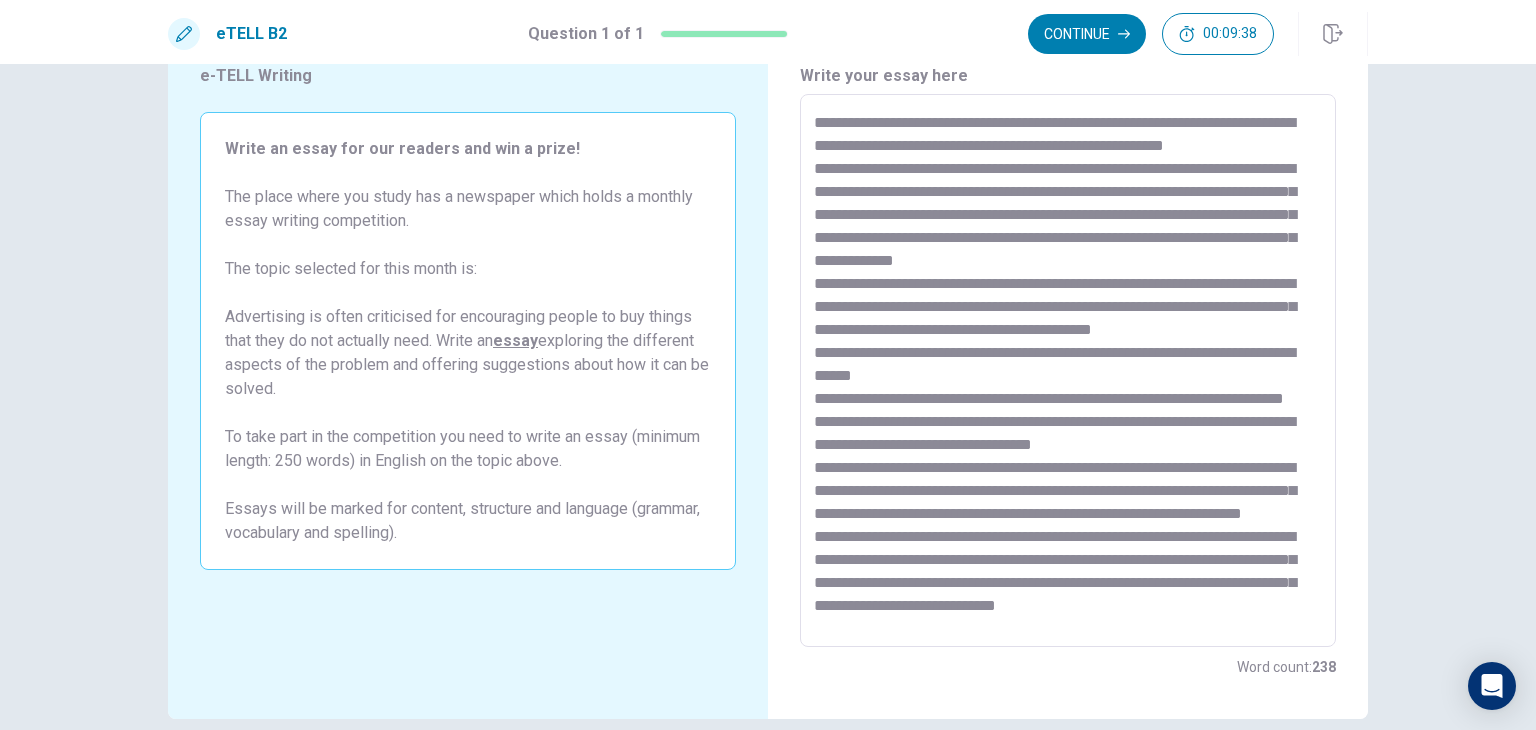 click at bounding box center (1068, 371) 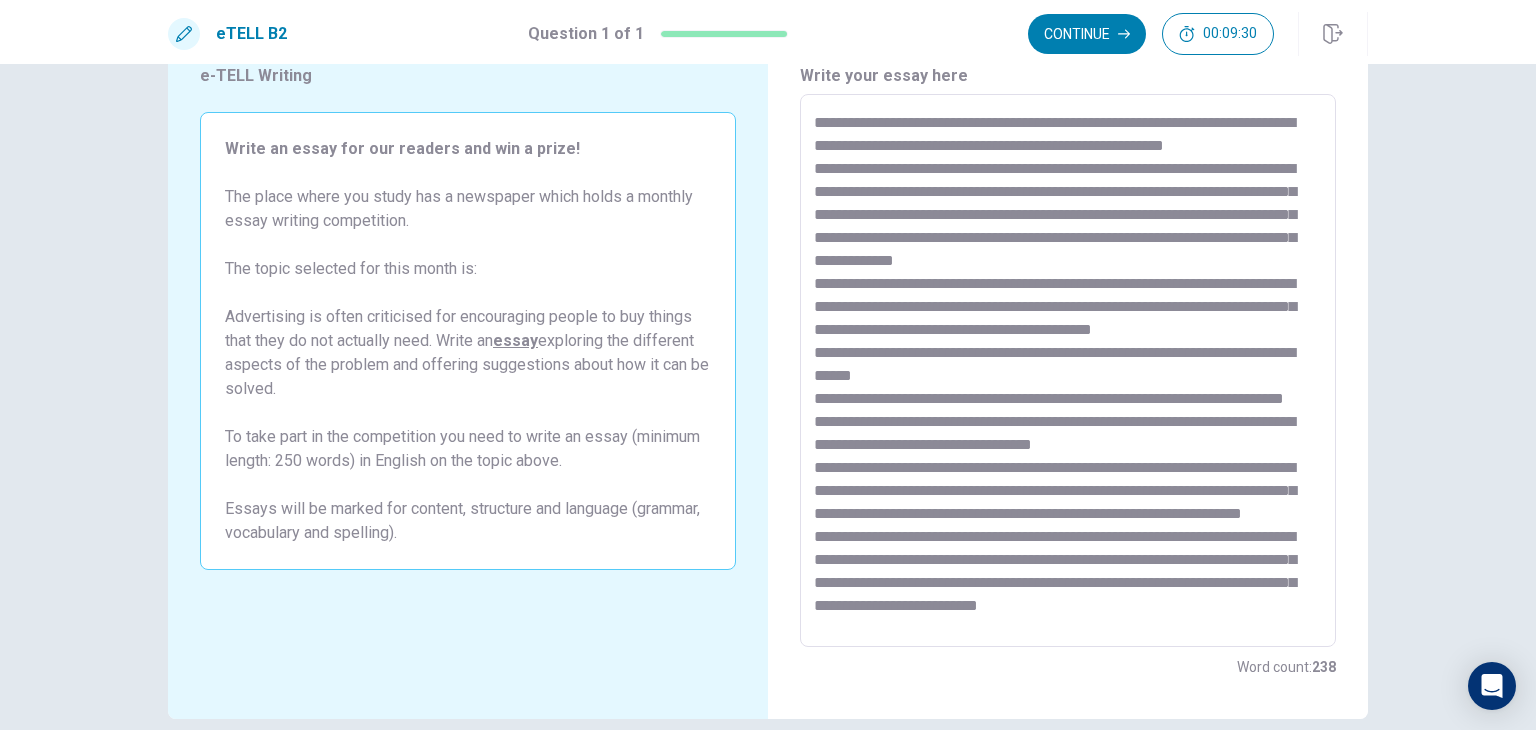 click at bounding box center [1068, 371] 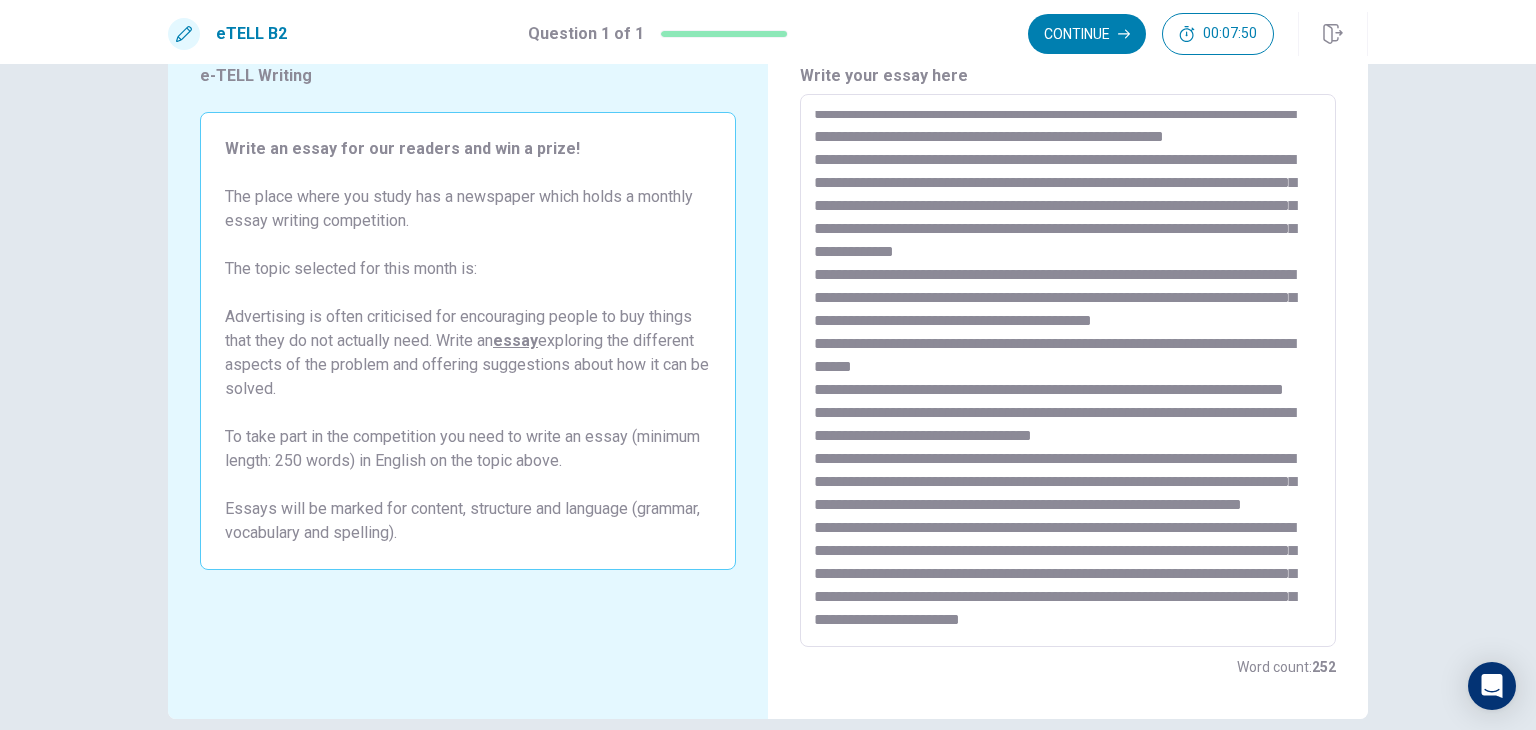 scroll, scrollTop: 0, scrollLeft: 0, axis: both 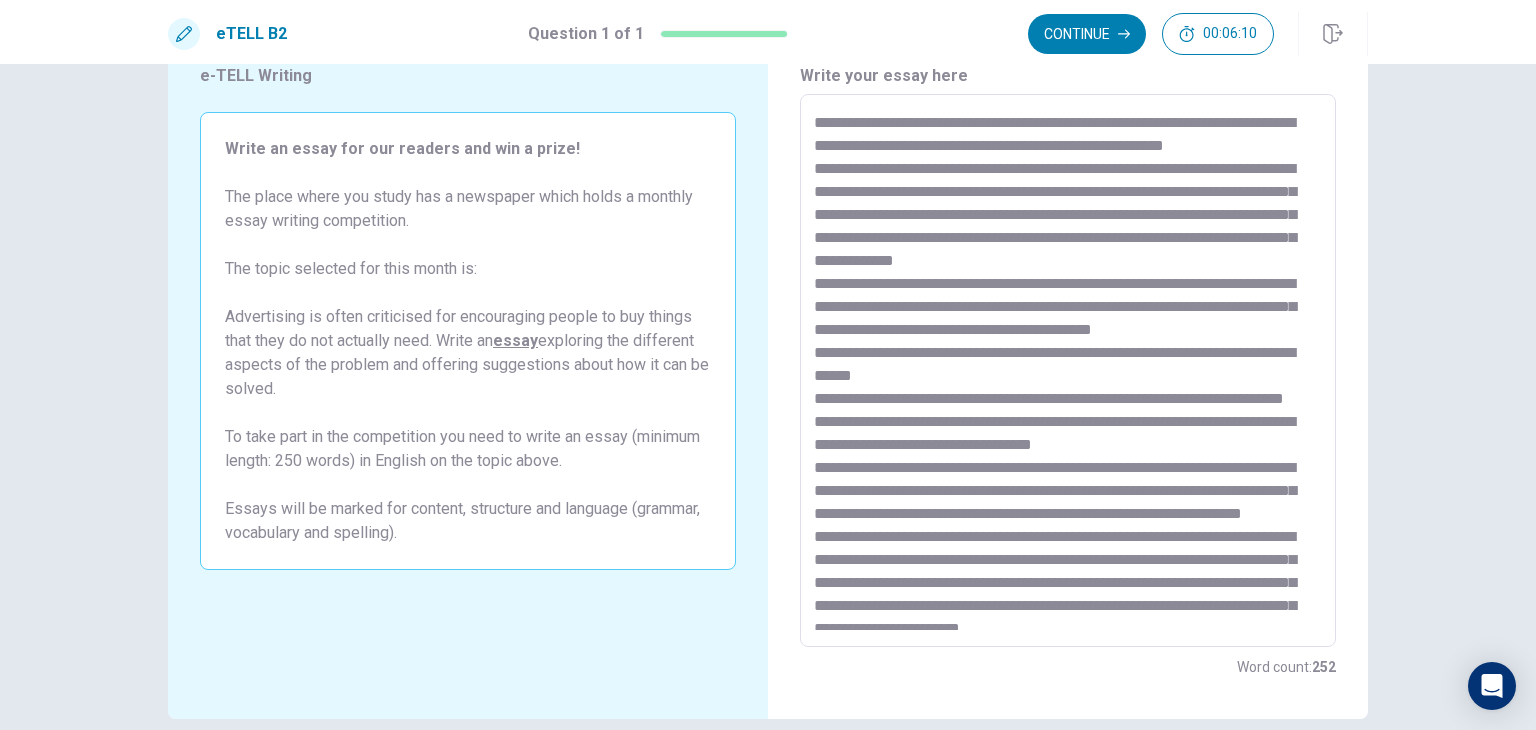 click at bounding box center (1068, 371) 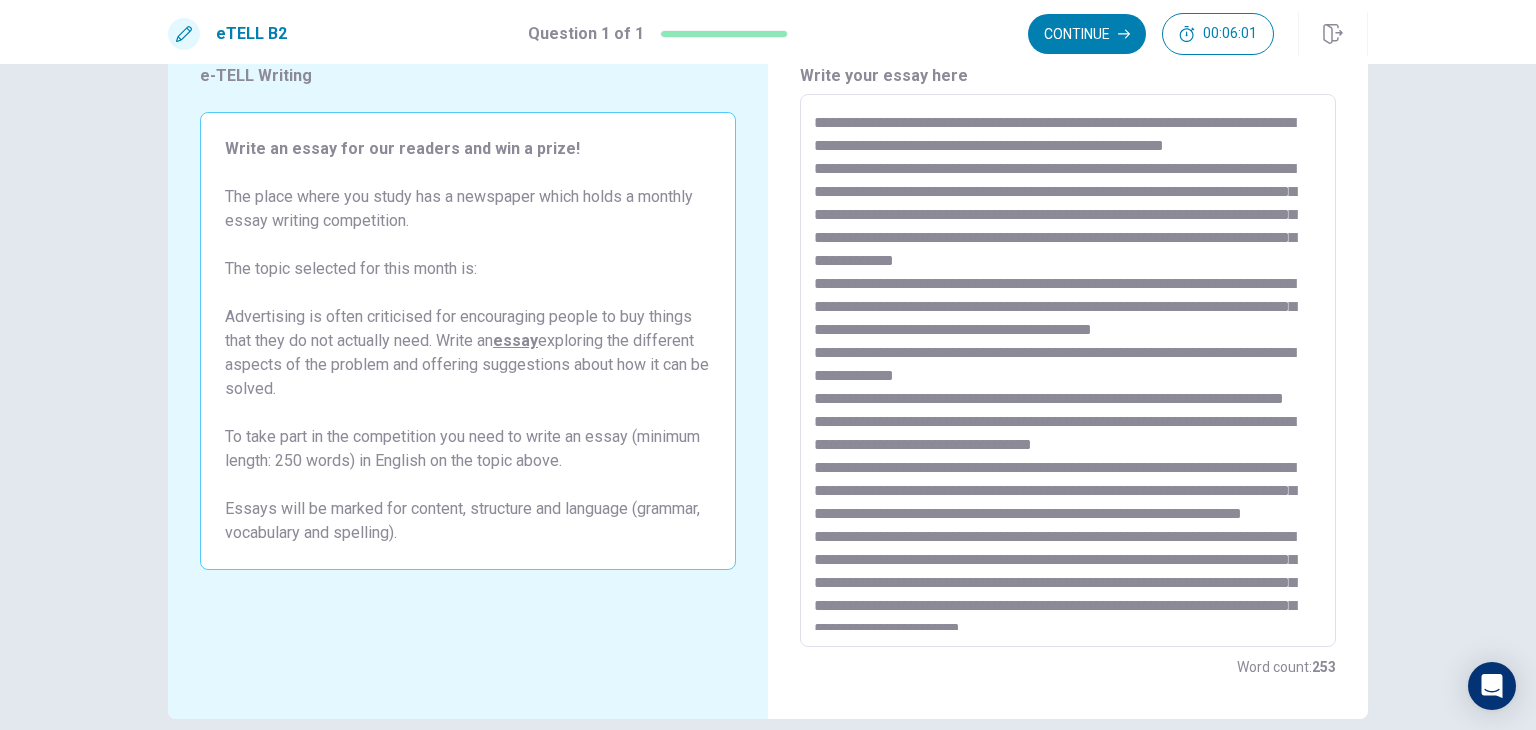 click at bounding box center [1068, 371] 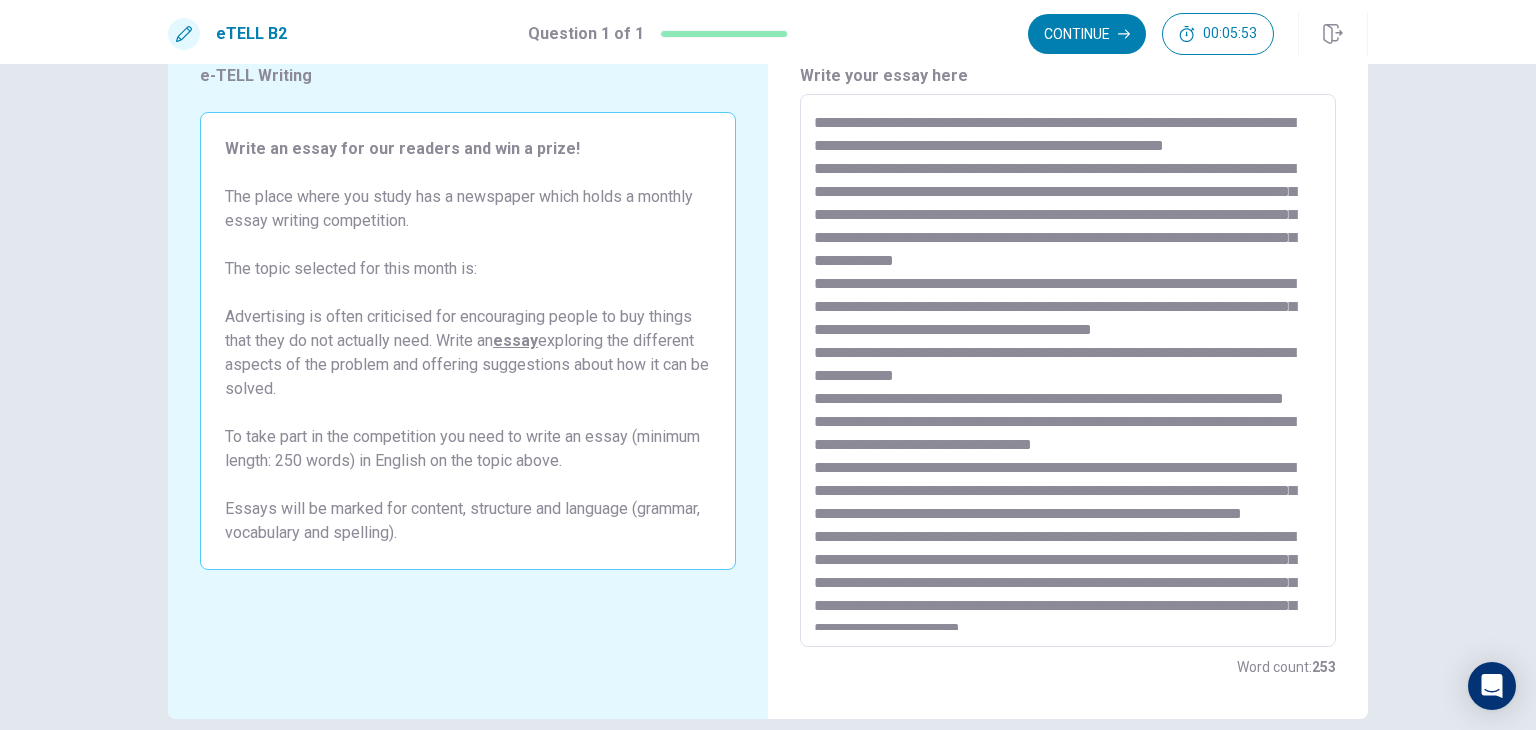 click at bounding box center (1068, 371) 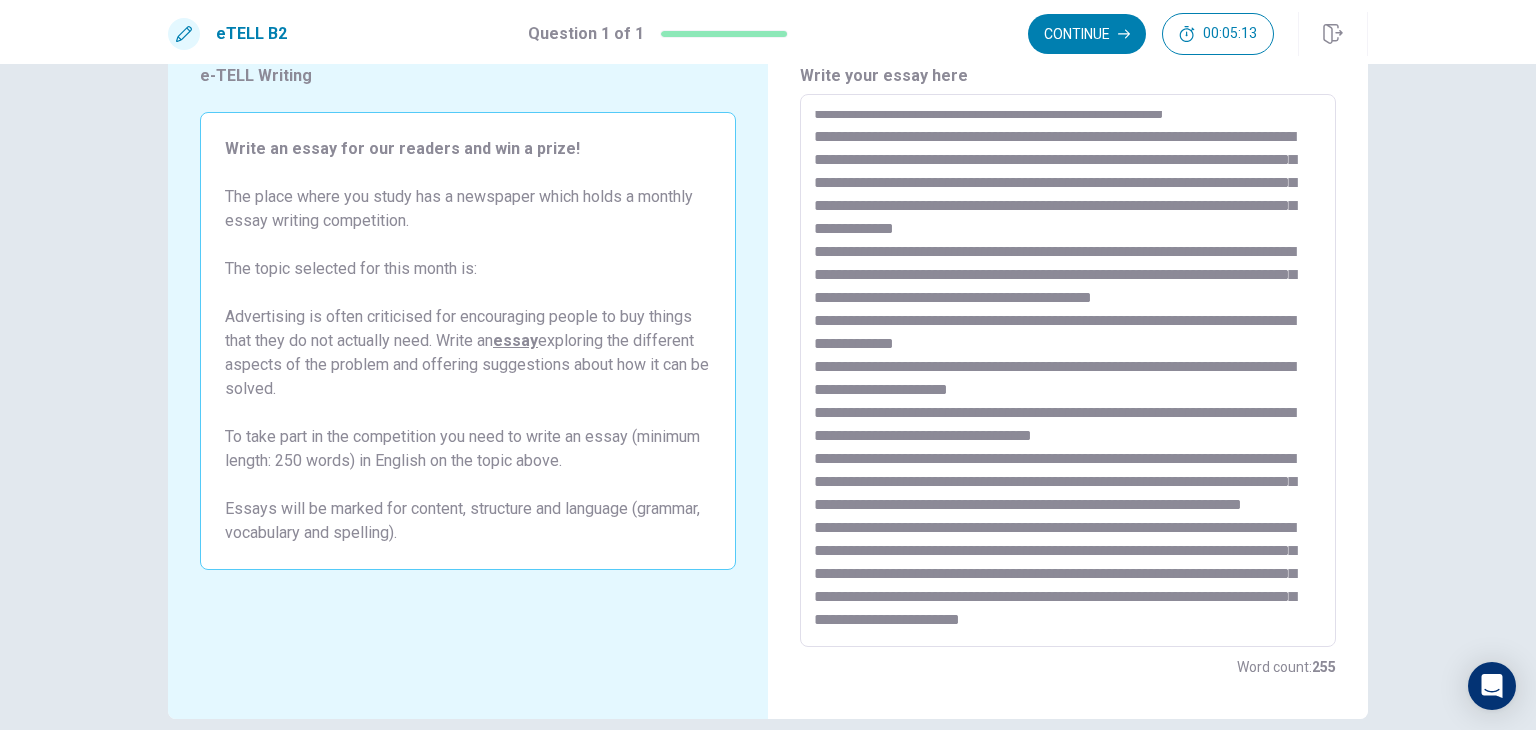 scroll, scrollTop: 80, scrollLeft: 0, axis: vertical 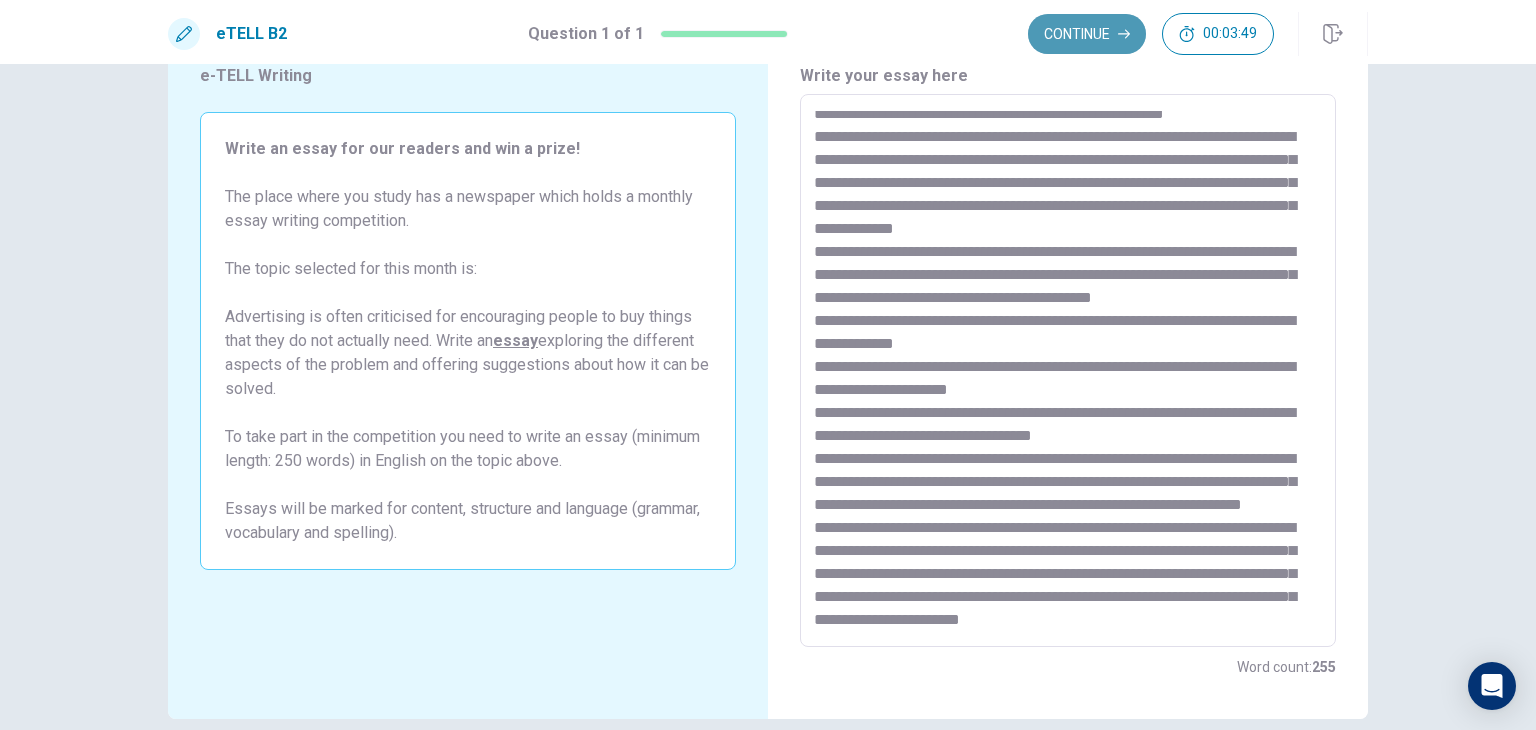 click on "Continue" at bounding box center (1087, 34) 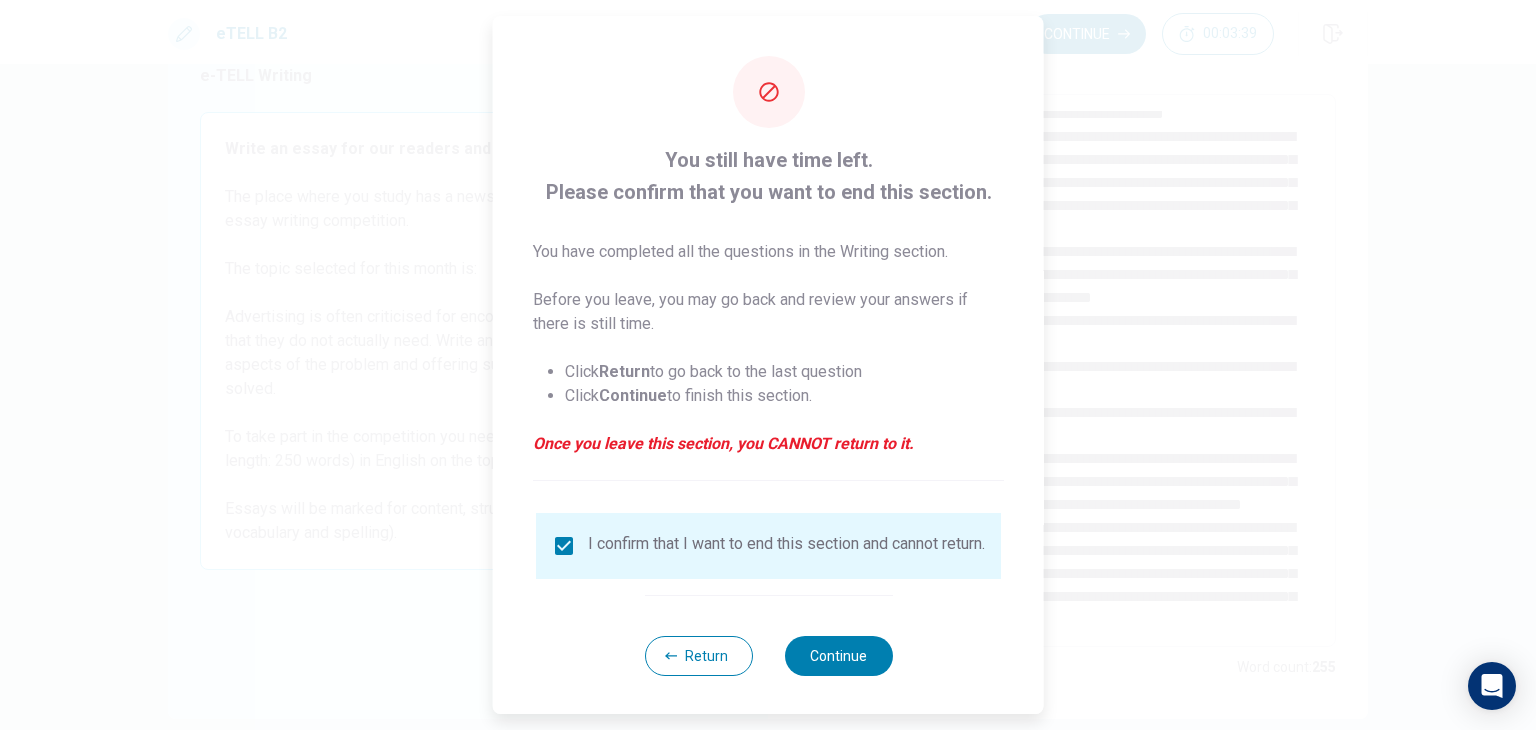 scroll, scrollTop: 16, scrollLeft: 0, axis: vertical 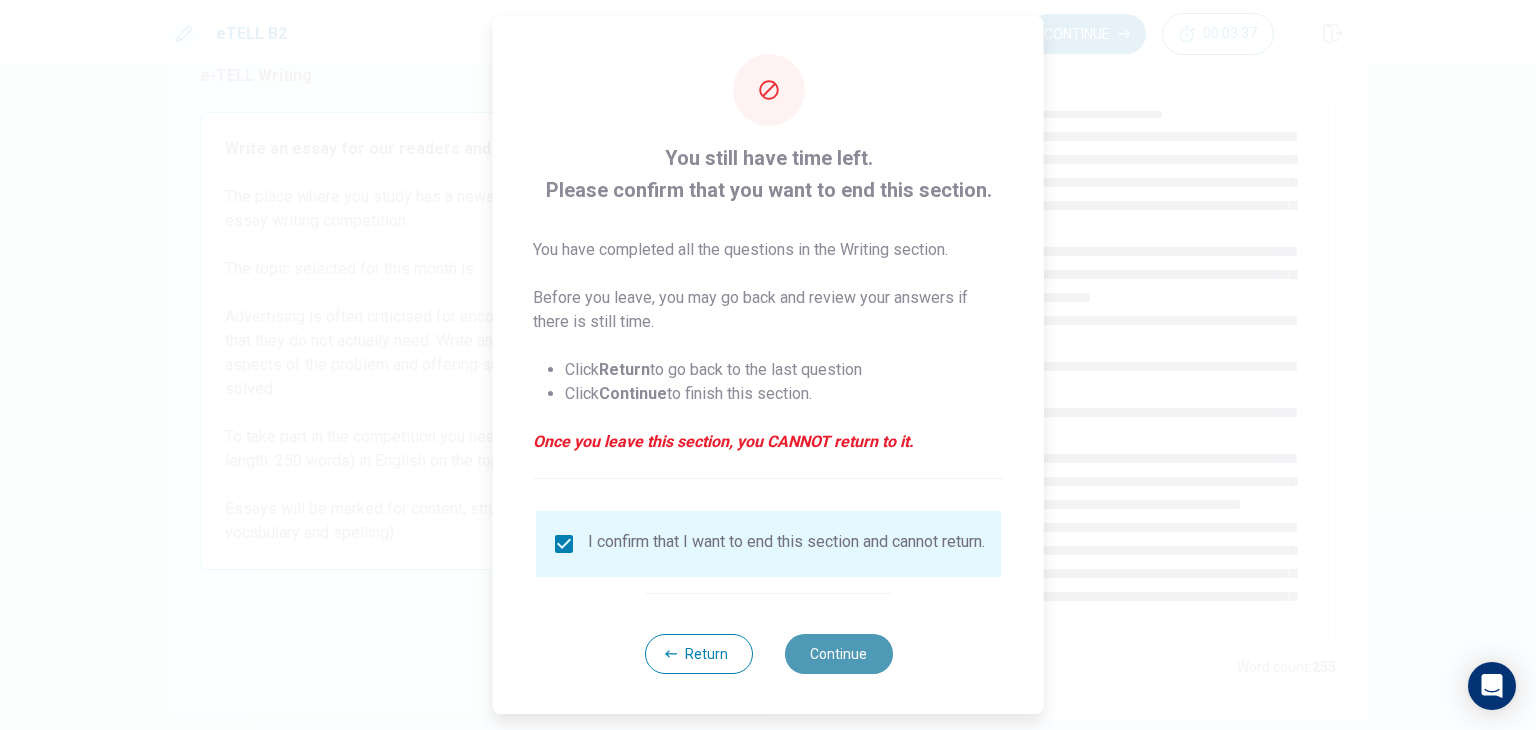 click on "Continue" at bounding box center [838, 654] 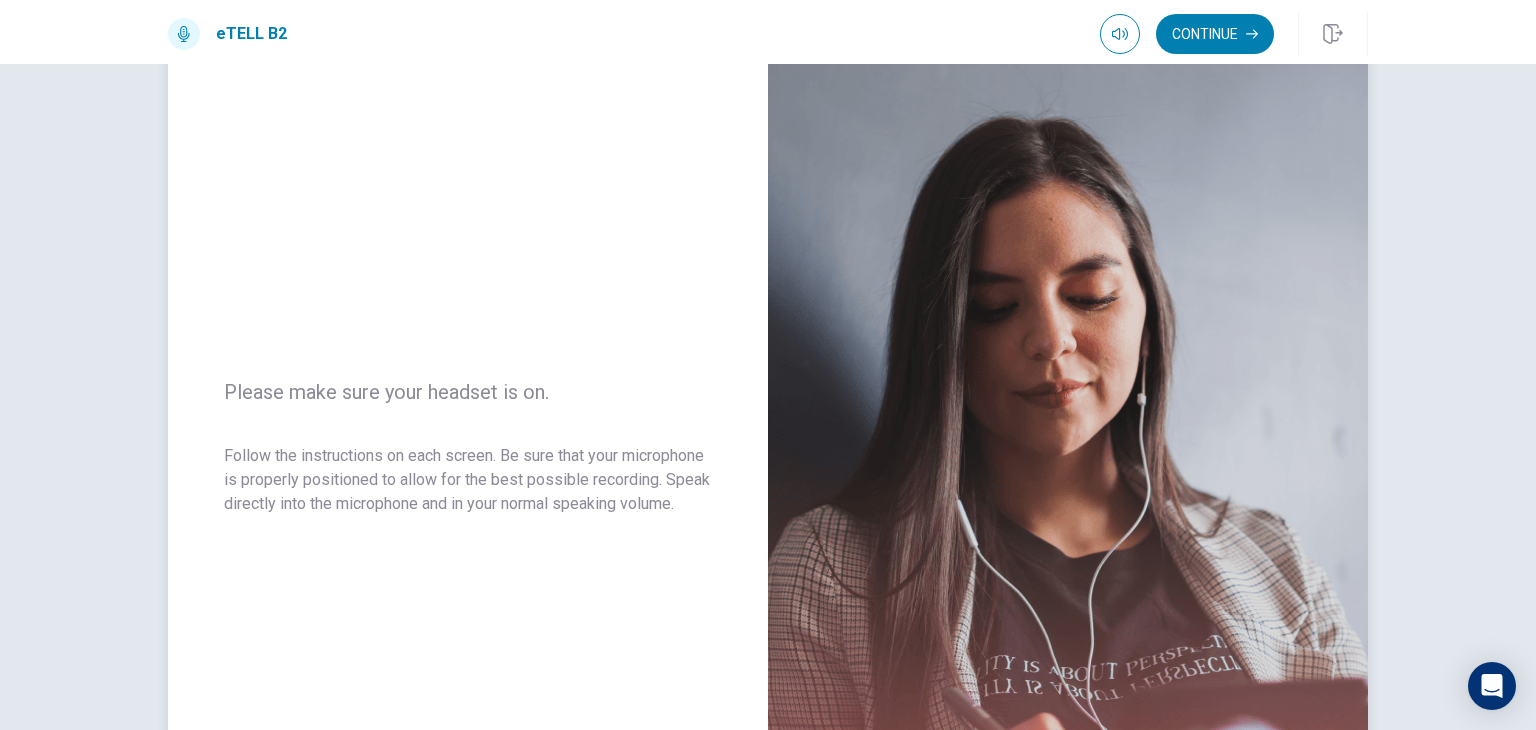 click on "Please make sure your headset is on. Follow the instructions on each screen. Be sure that your microphone is properly positioned to allow for the best possible recording. Speak directly into the microphone and in your normal speaking volume." at bounding box center [468, 460] 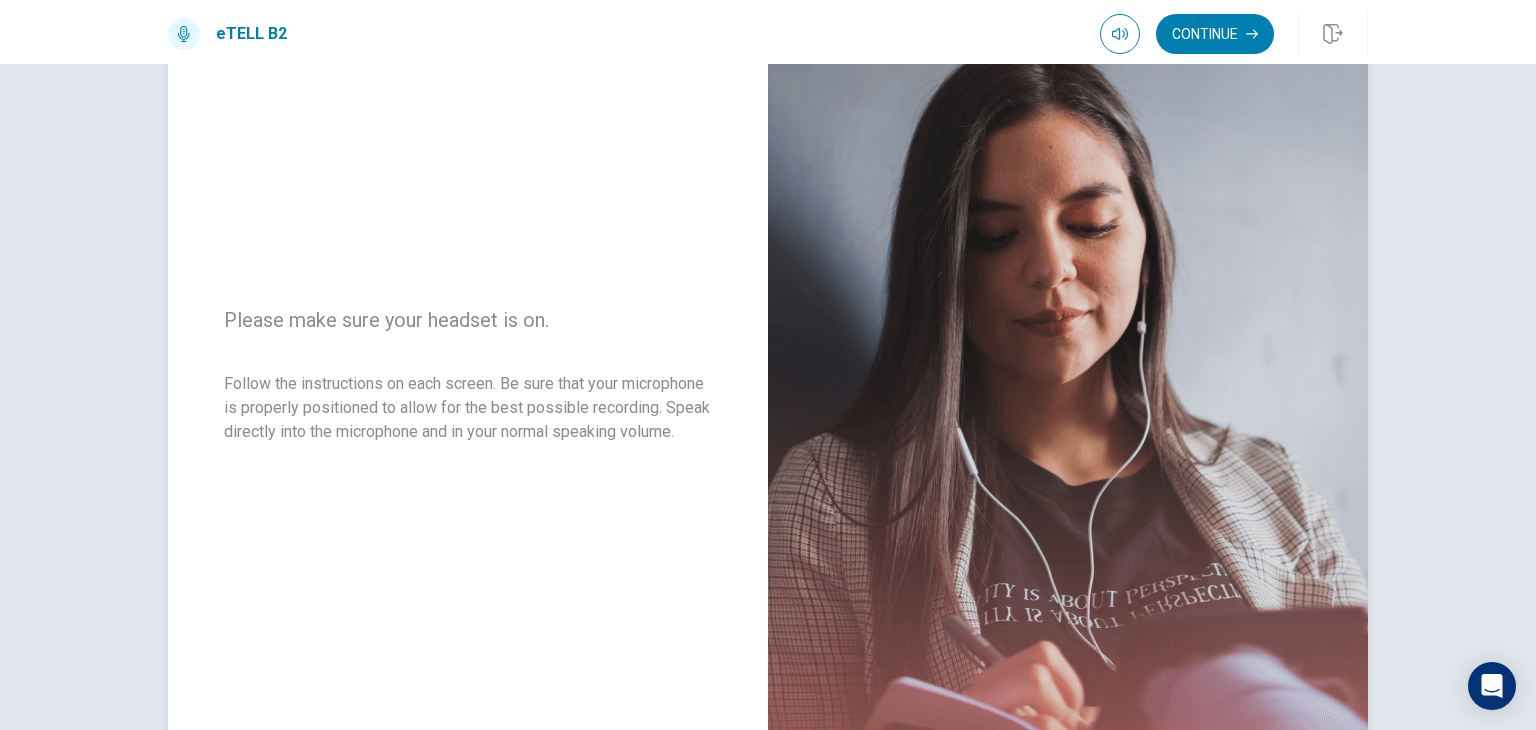 scroll, scrollTop: 150, scrollLeft: 0, axis: vertical 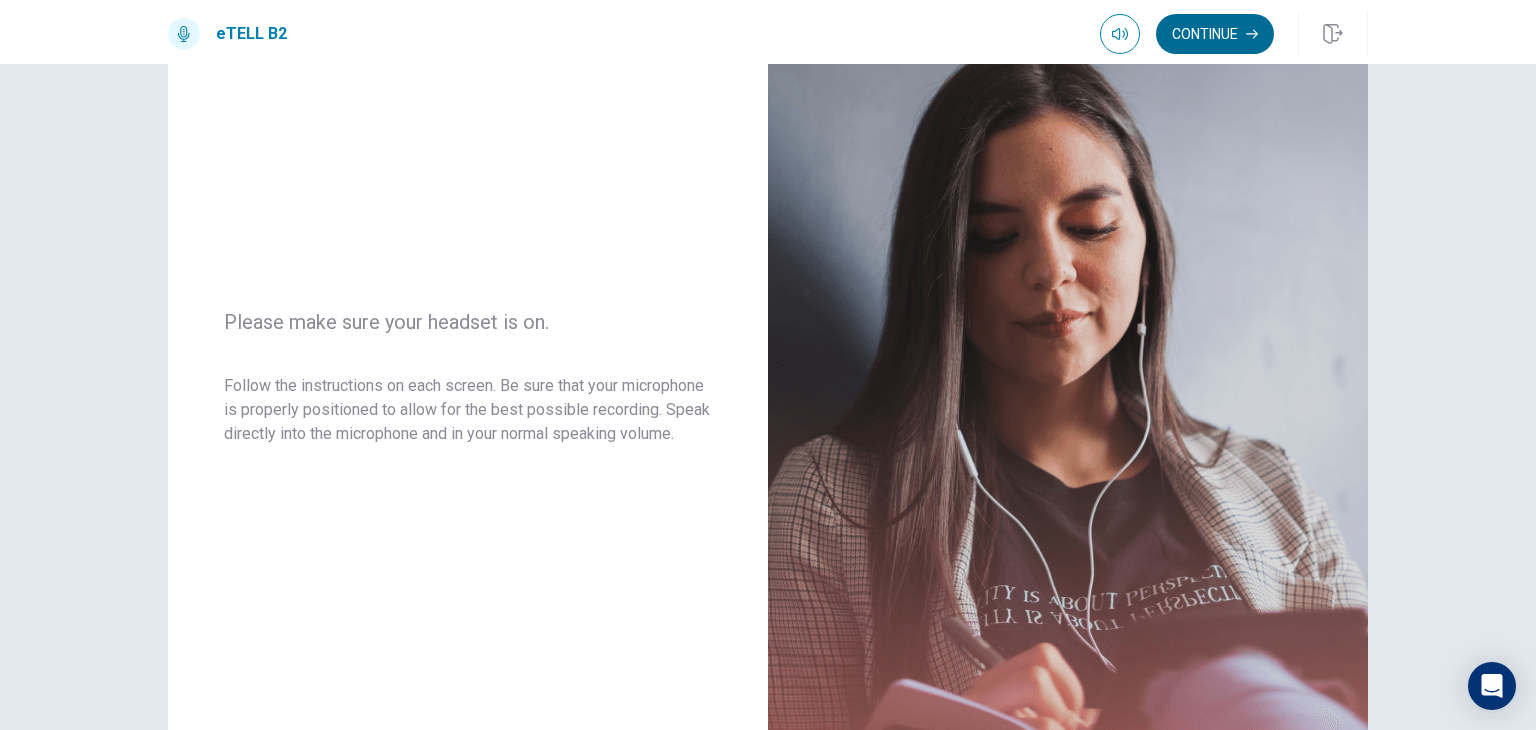click on "Continue" at bounding box center (1215, 34) 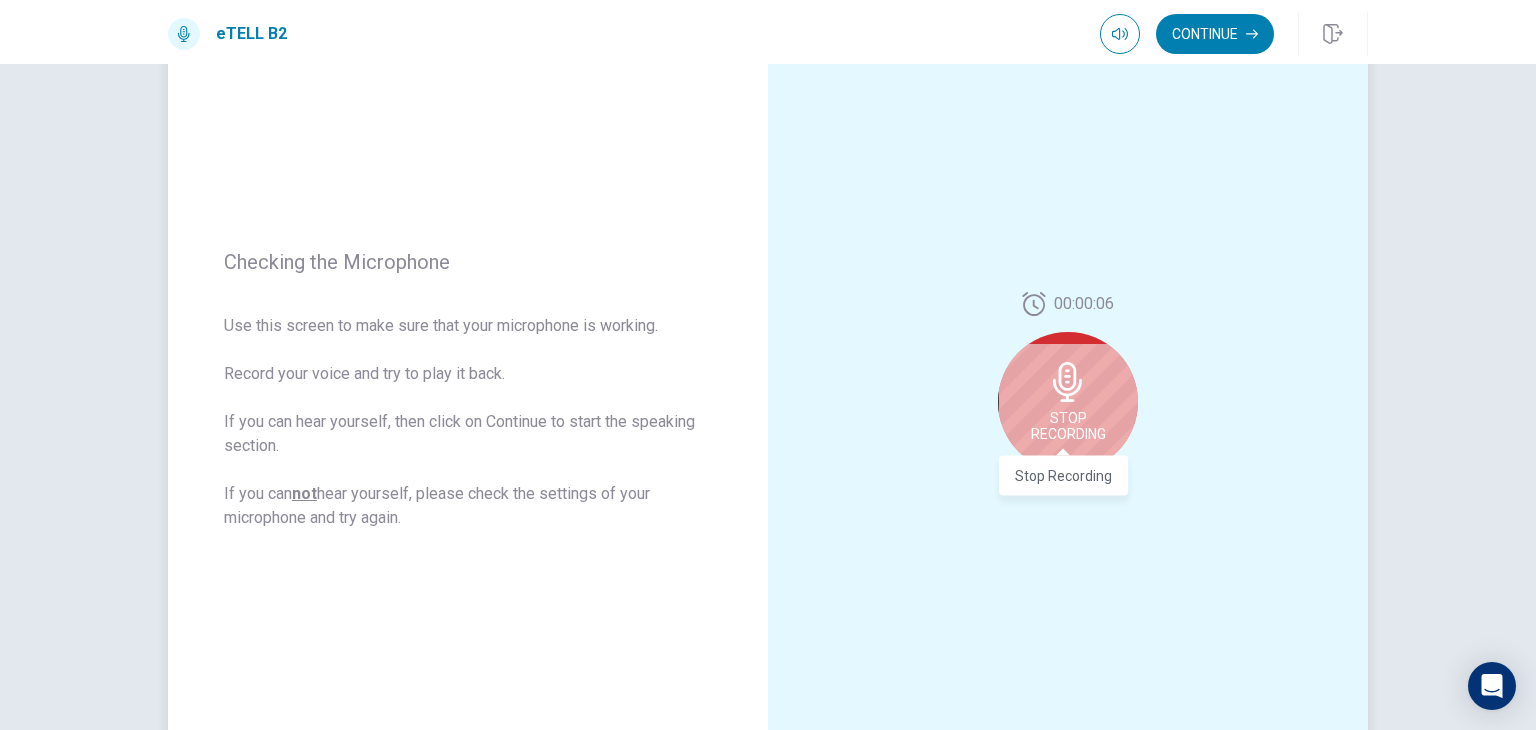 click on "Stop   Recording" at bounding box center [1068, 426] 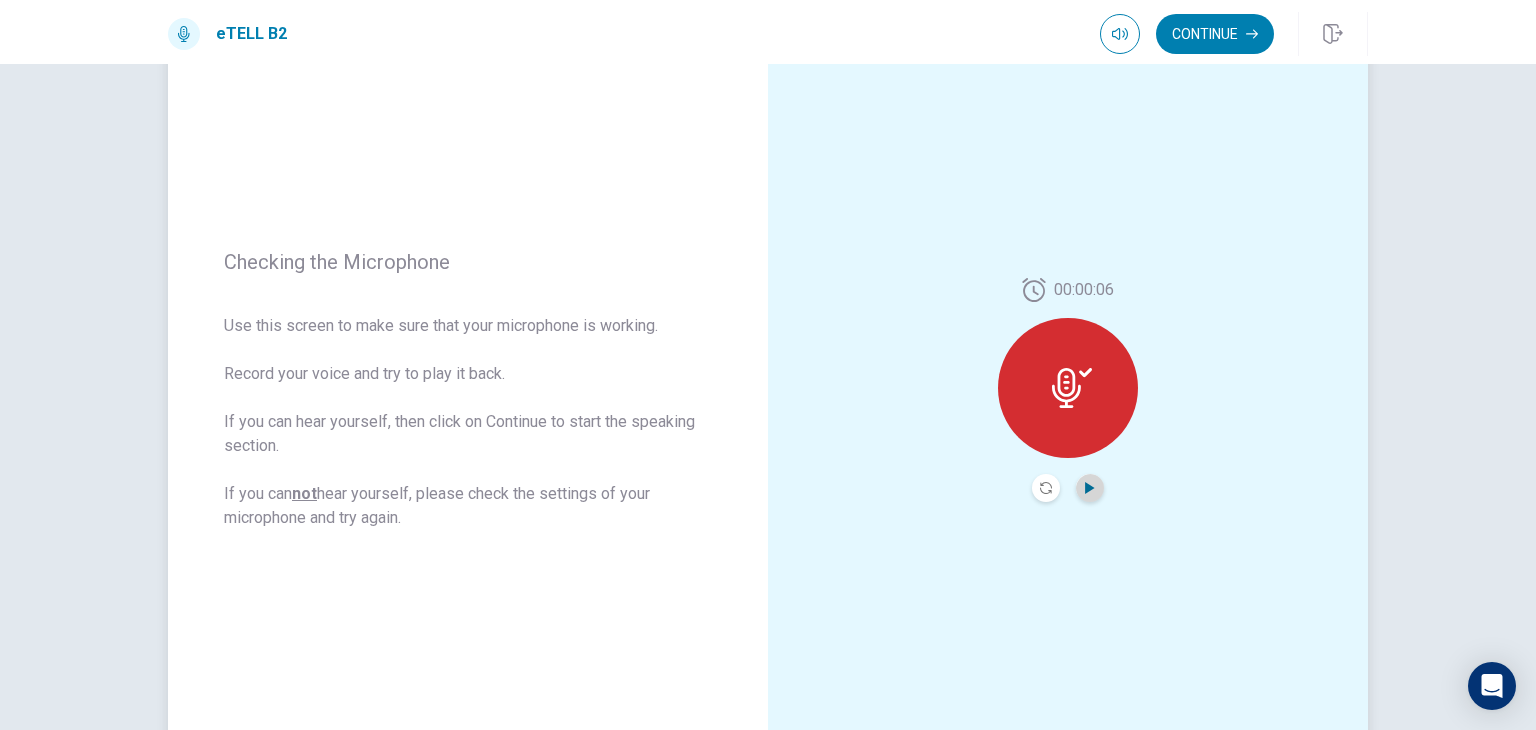 click 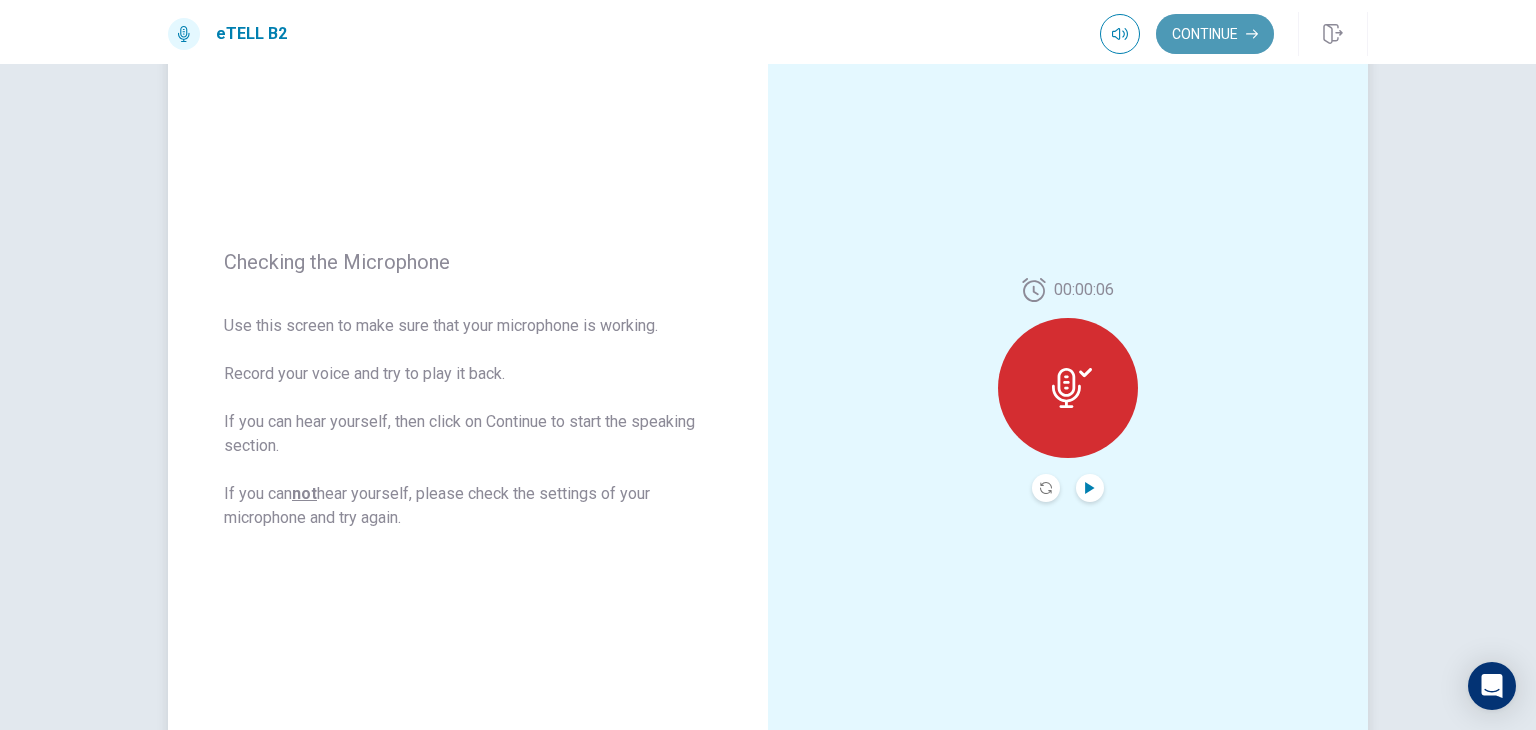 click on "Continue" at bounding box center [1215, 34] 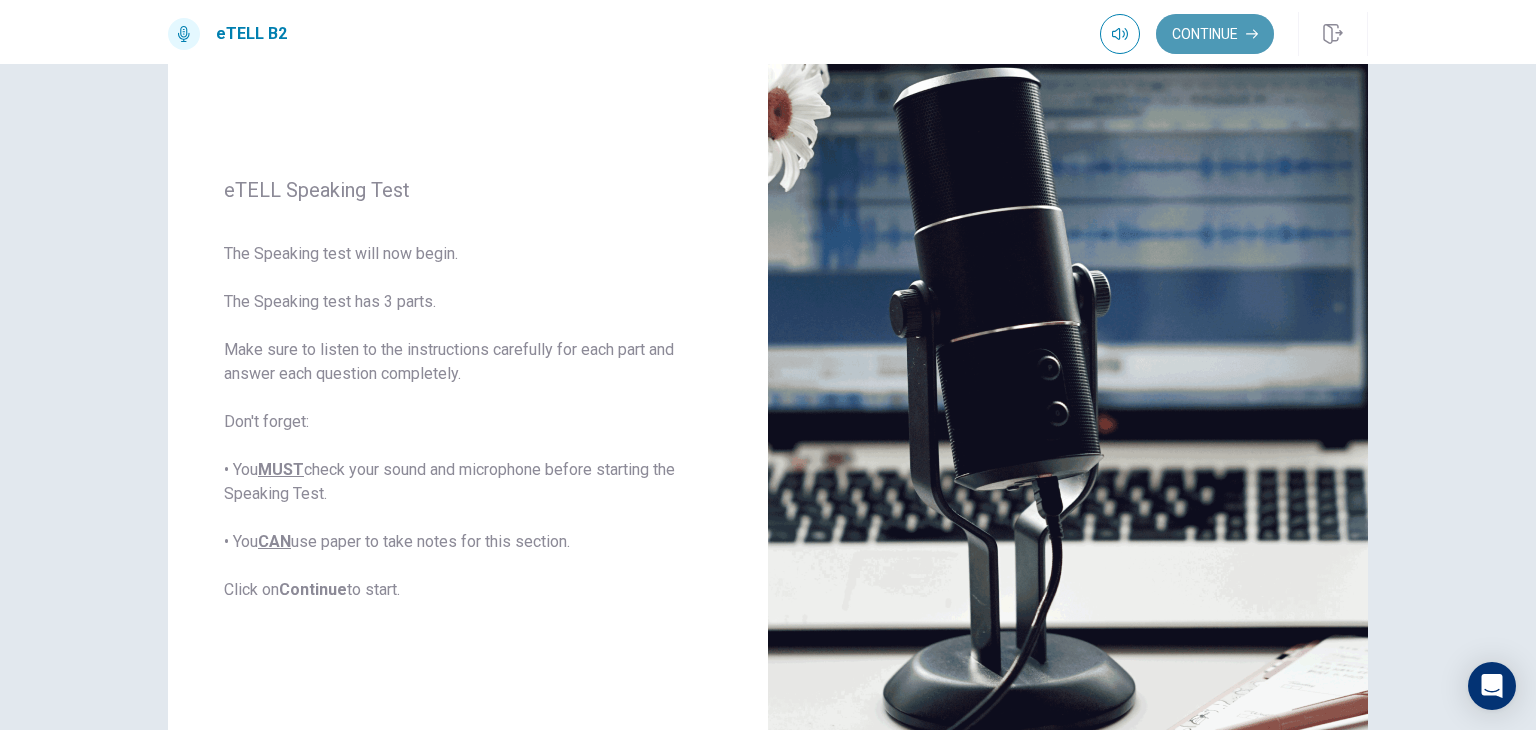 click 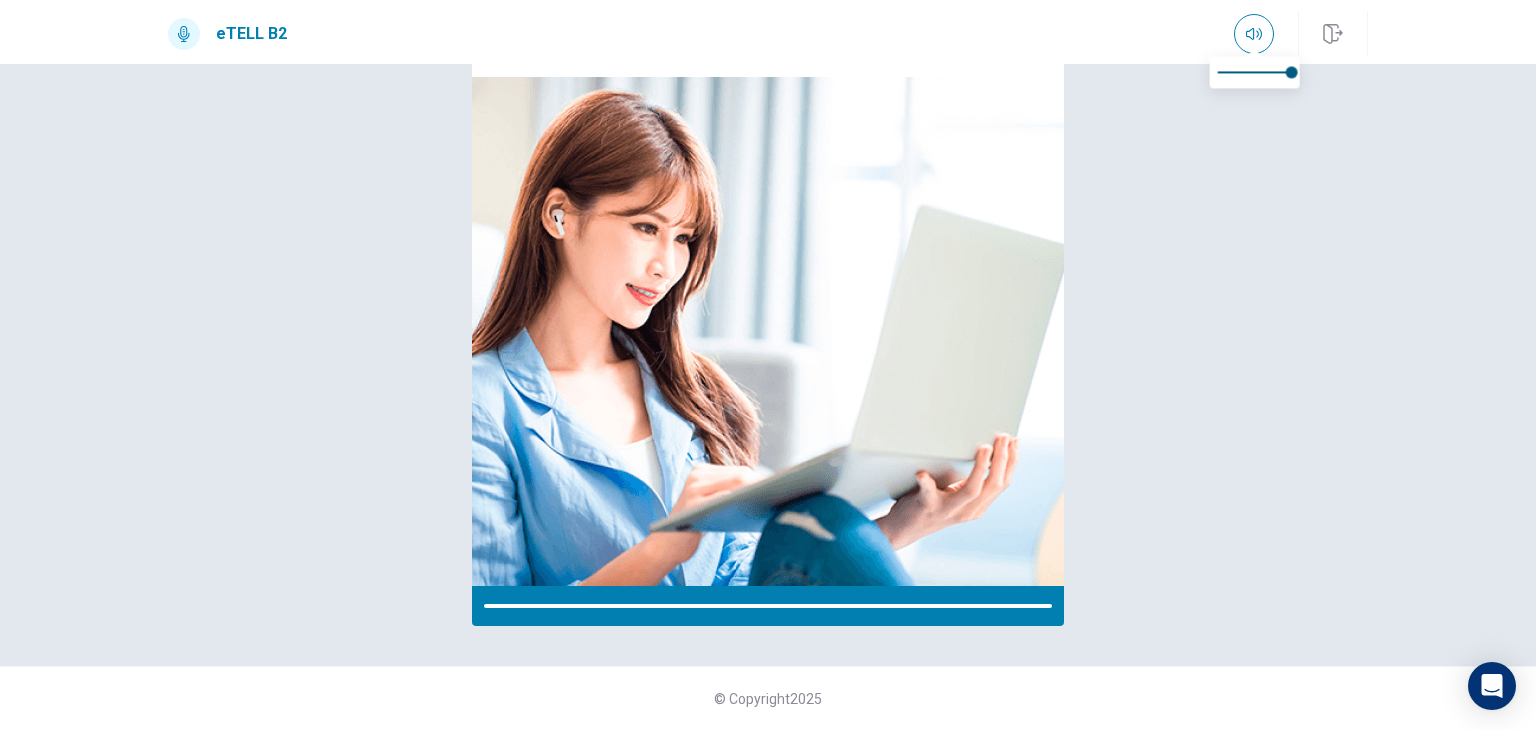 scroll, scrollTop: 147, scrollLeft: 0, axis: vertical 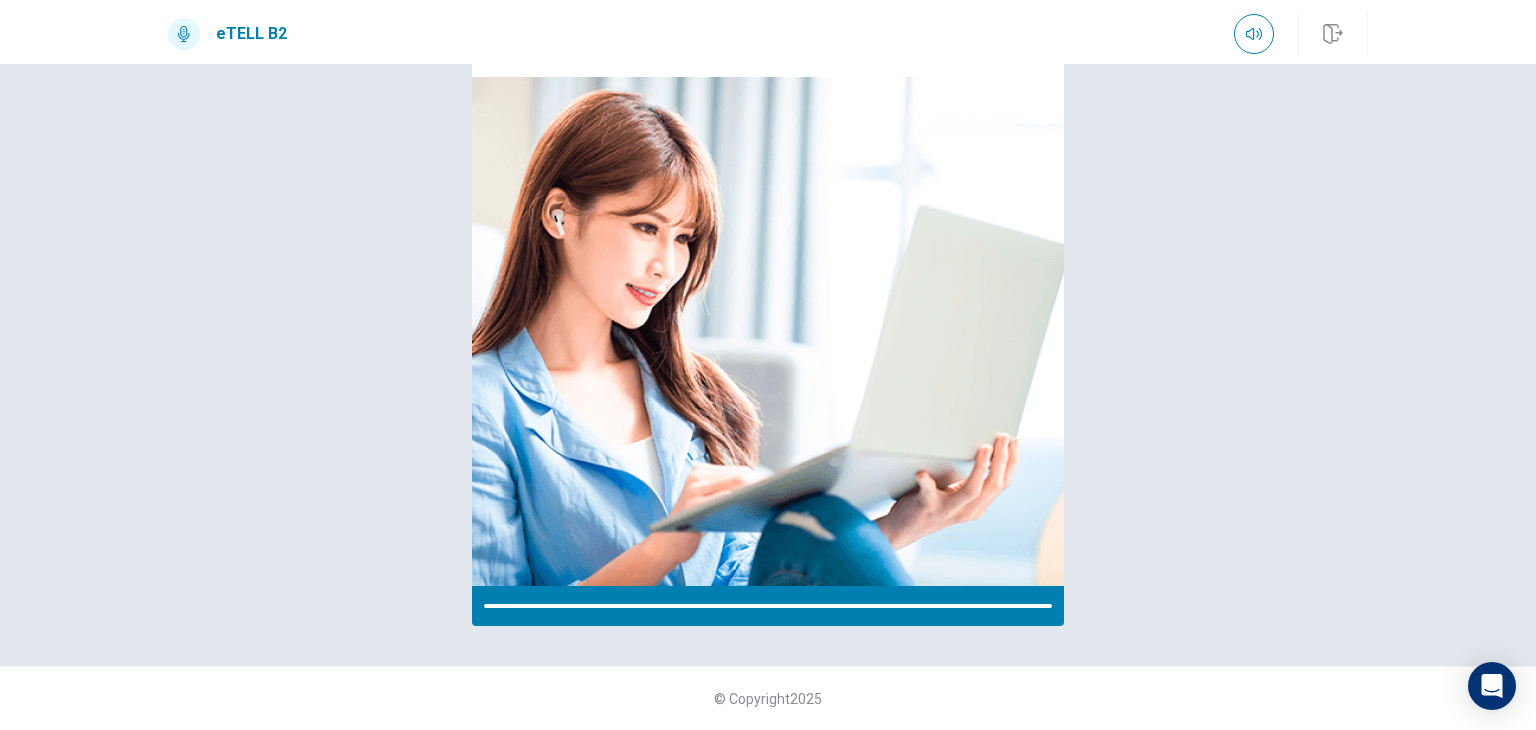click on "Listen Carefully" at bounding box center (768, 291) 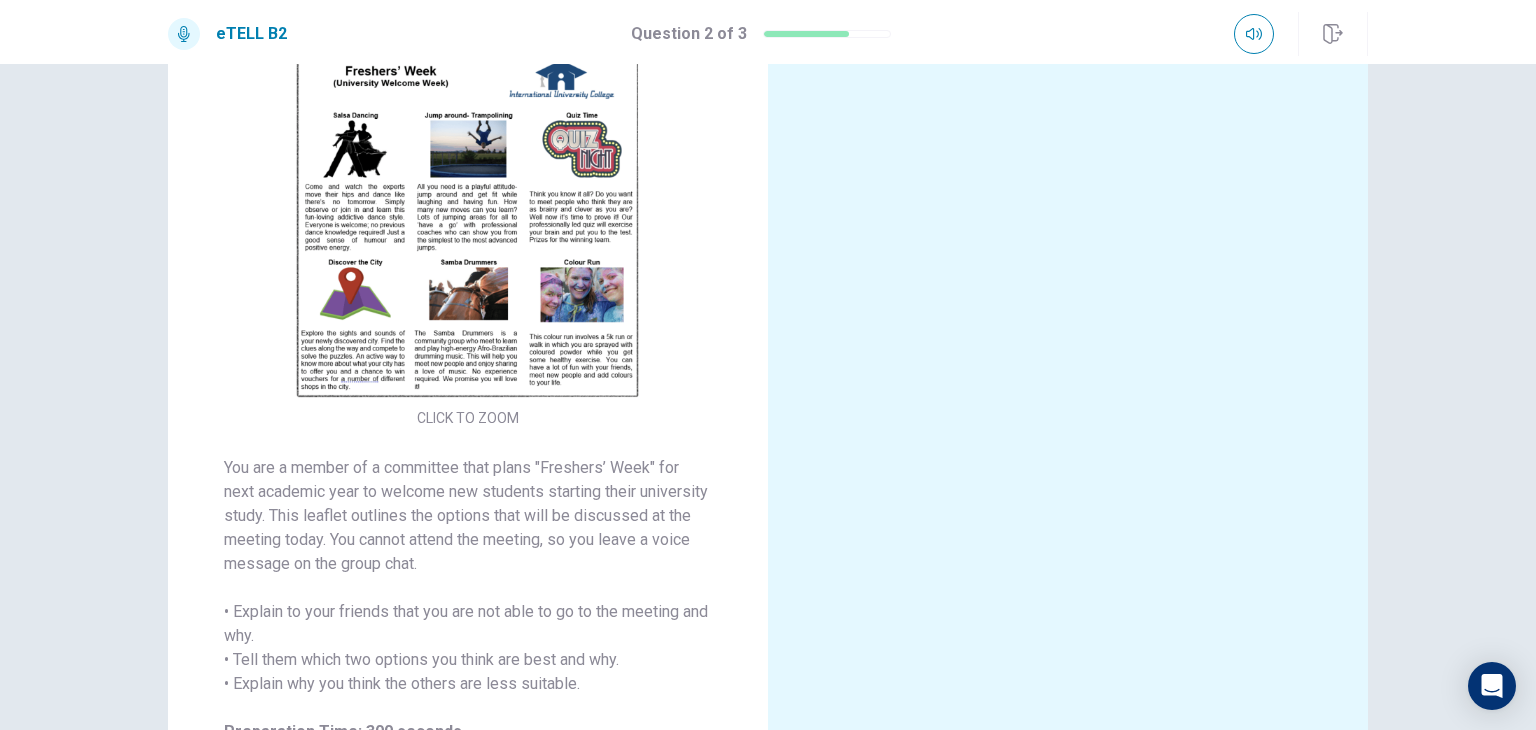 scroll, scrollTop: 150, scrollLeft: 0, axis: vertical 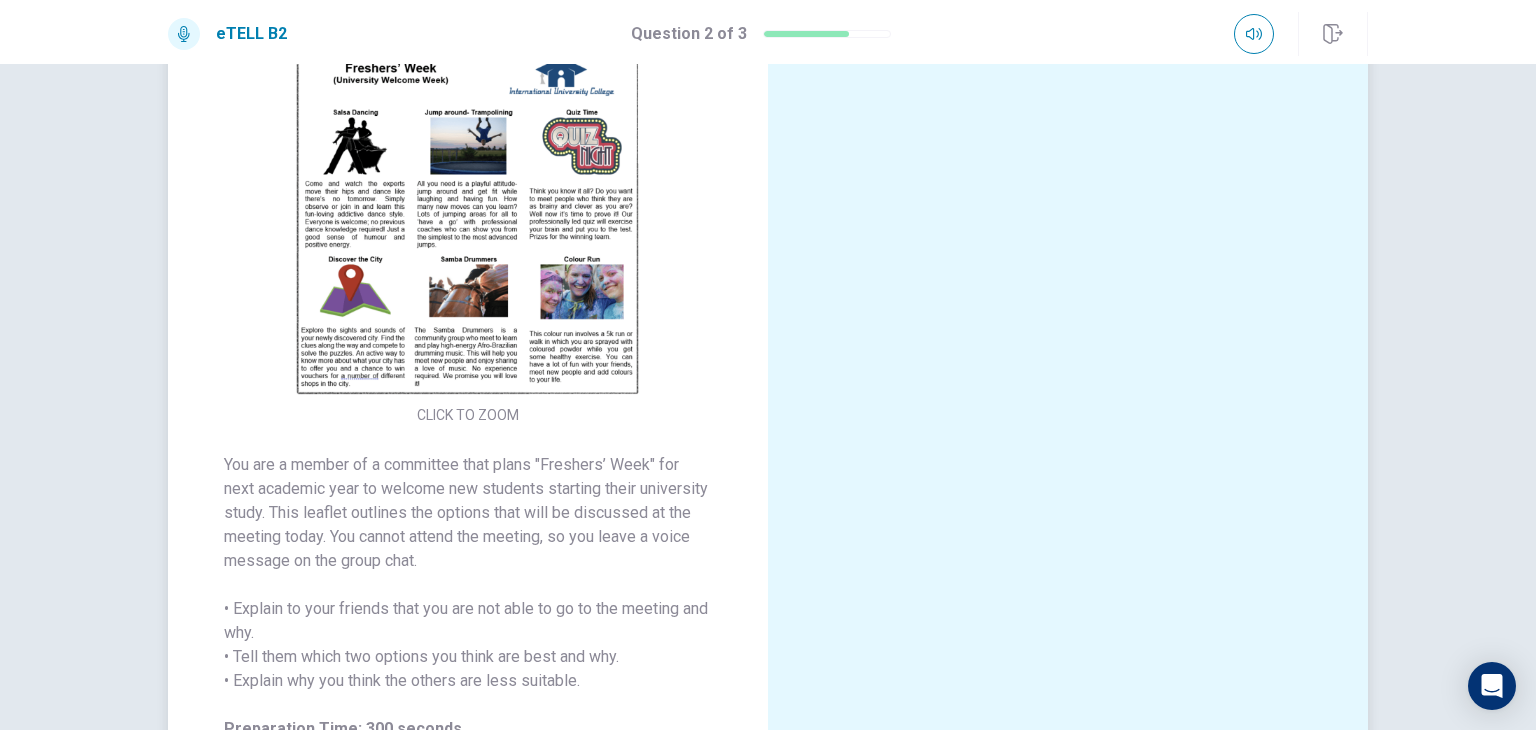 click at bounding box center [1068, 390] 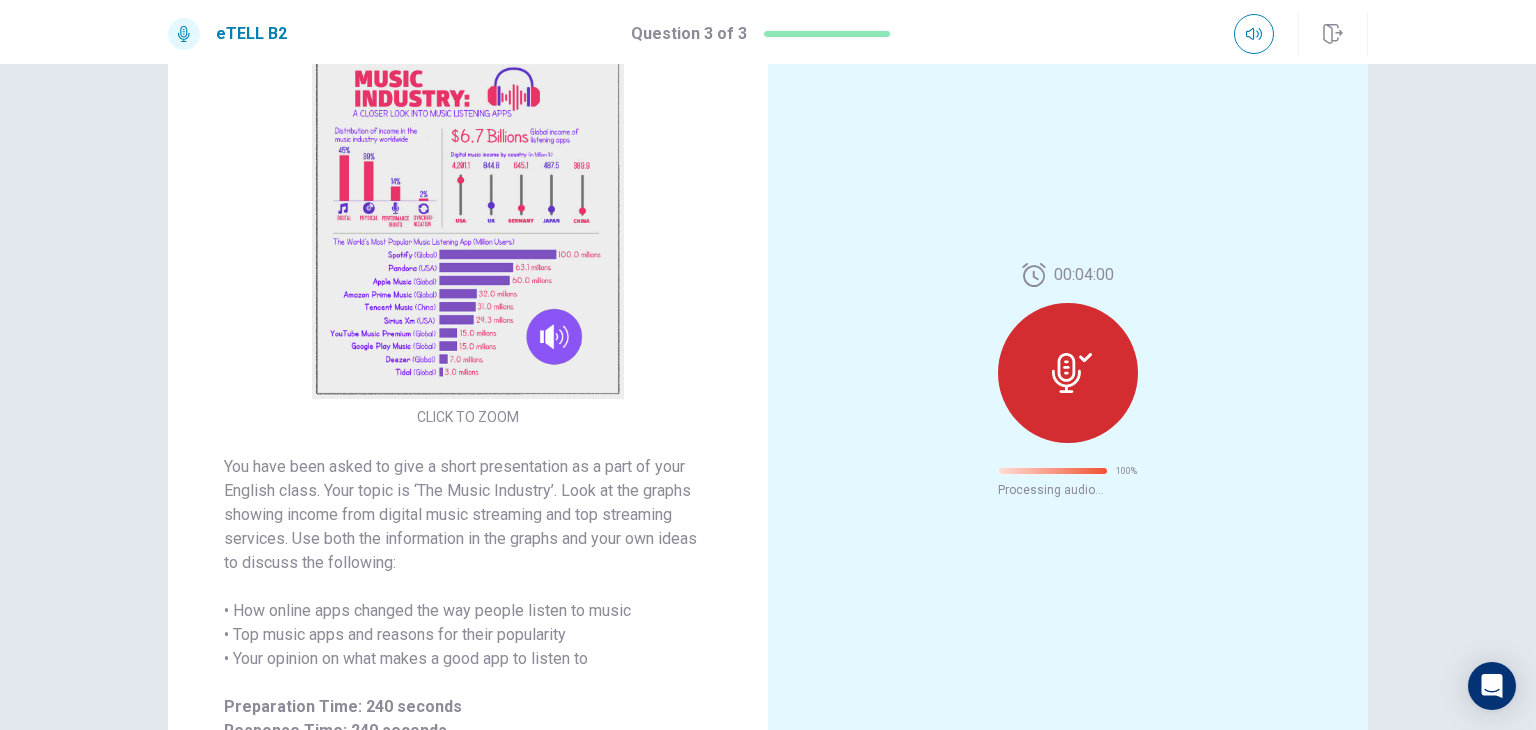 scroll, scrollTop: 0, scrollLeft: 0, axis: both 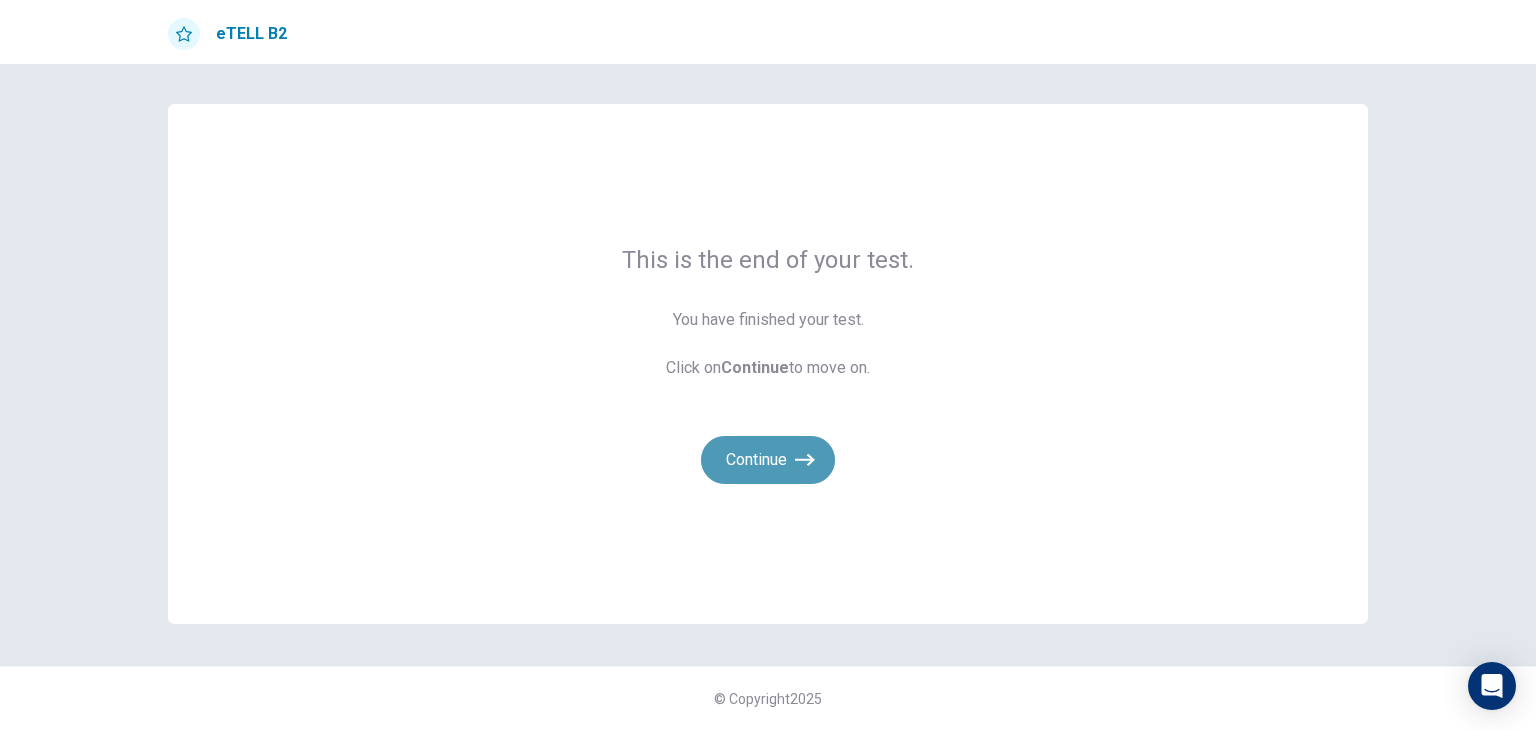 click on "Continue" at bounding box center (768, 460) 